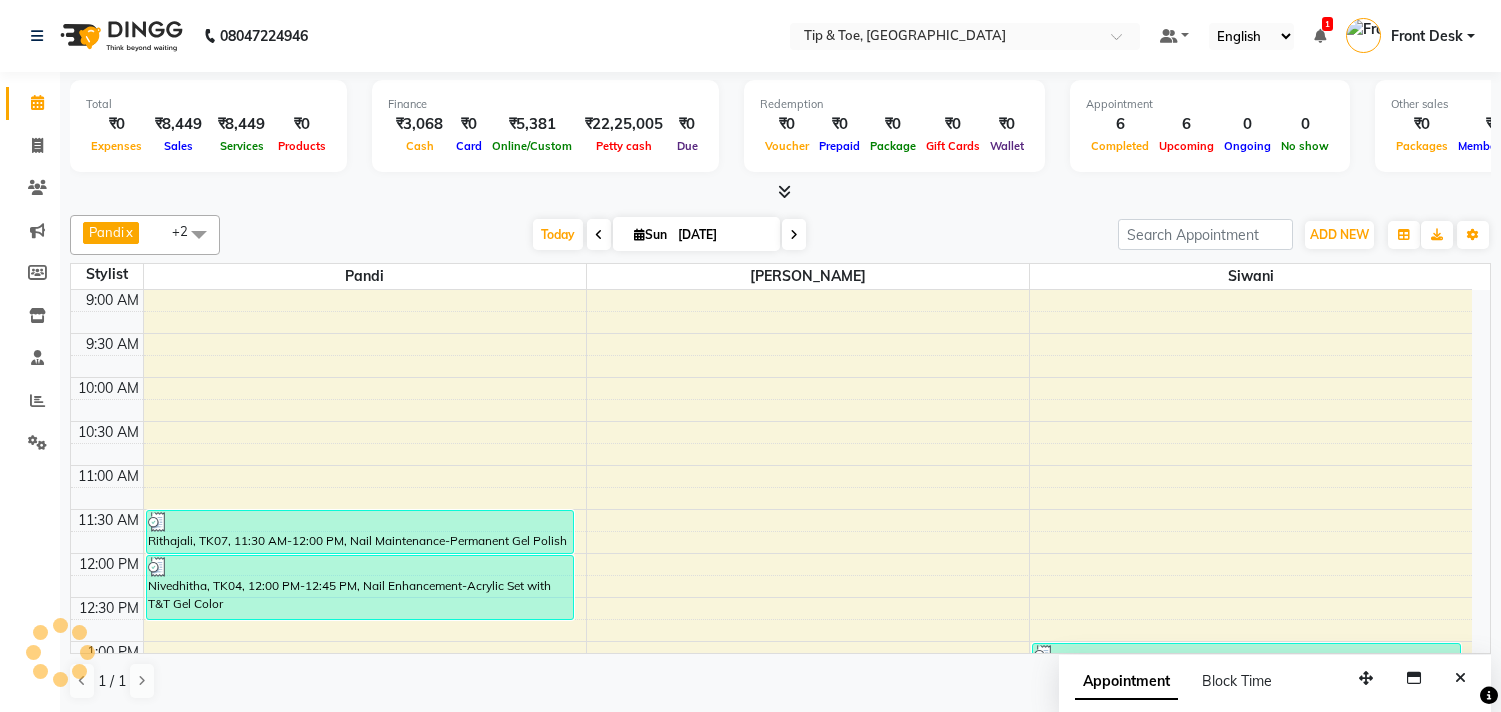 scroll, scrollTop: 0, scrollLeft: 0, axis: both 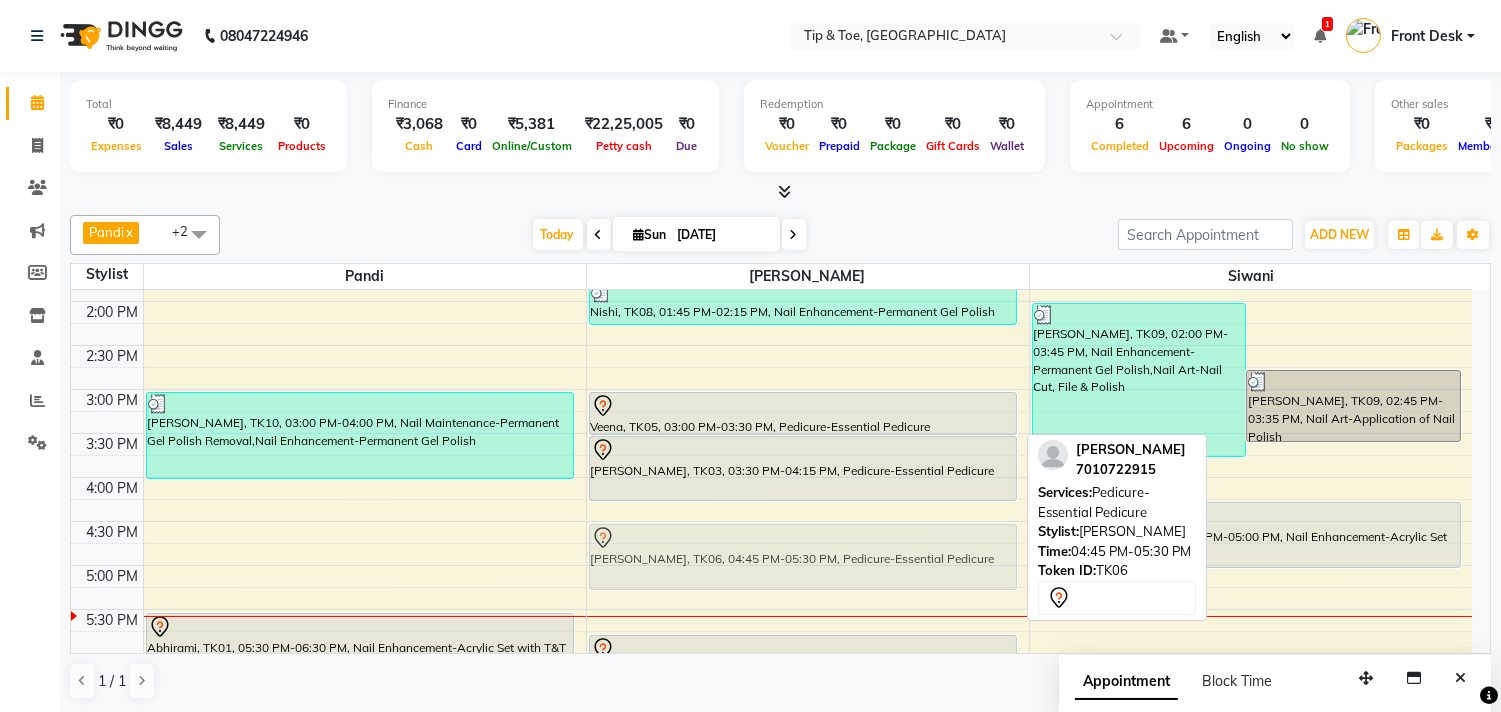 drag, startPoint x: 706, startPoint y: 584, endPoint x: 707, endPoint y: 564, distance: 20.024984 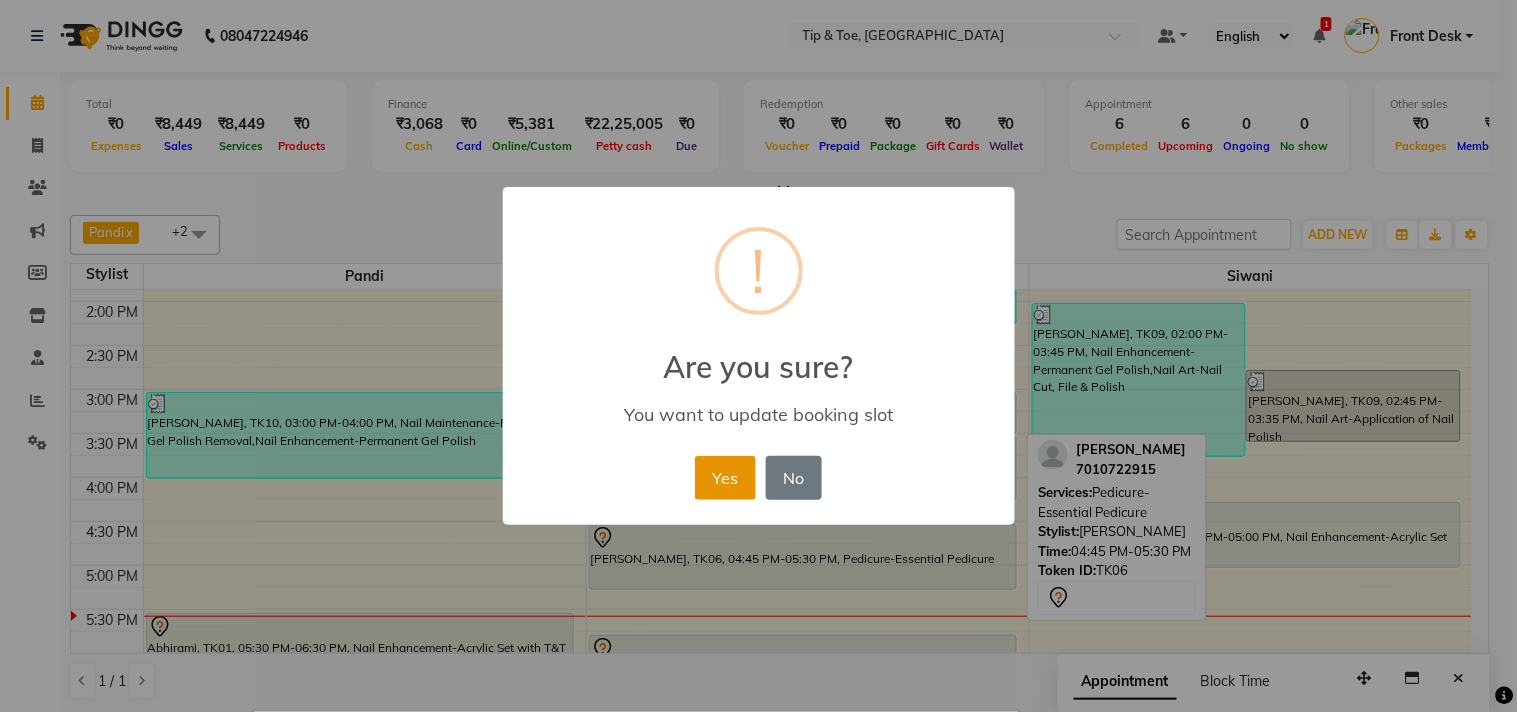 click on "Yes" at bounding box center [725, 478] 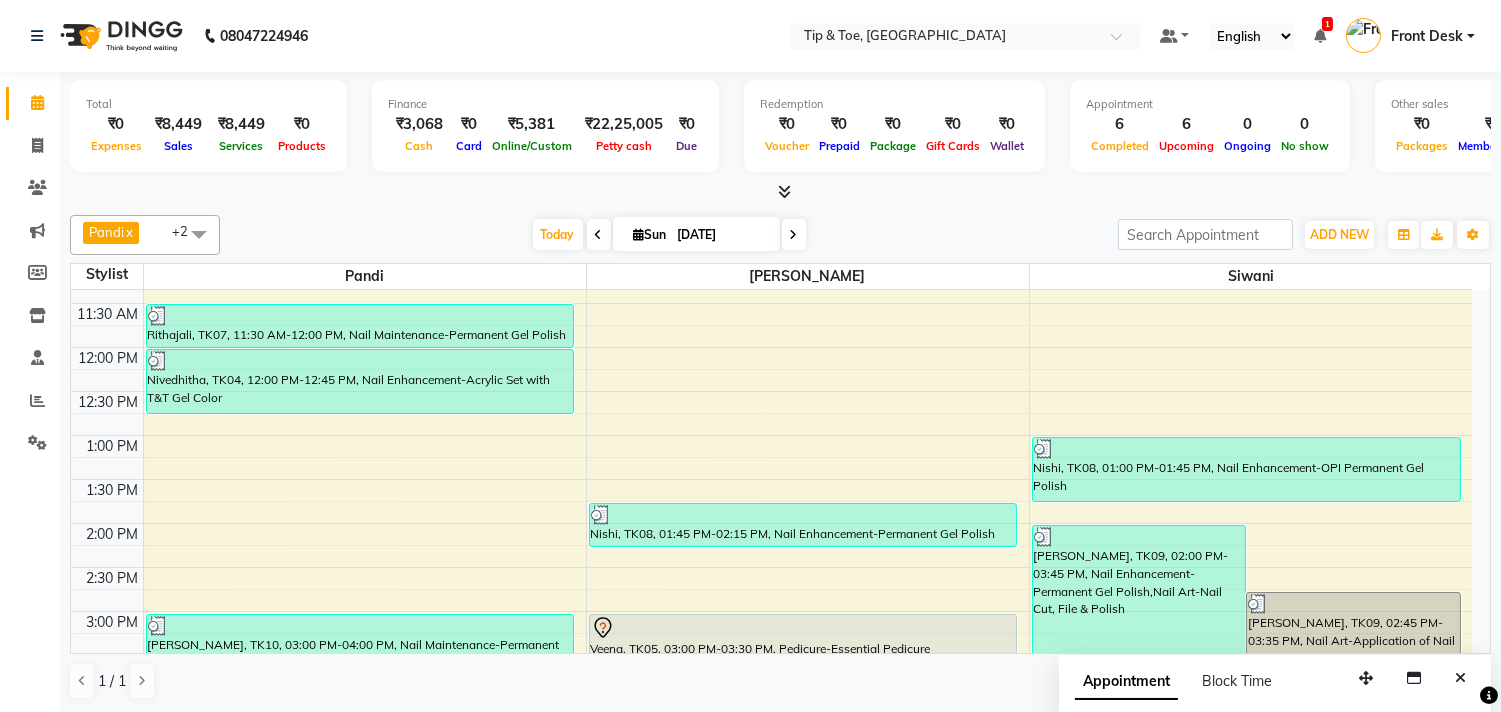 scroll, scrollTop: 317, scrollLeft: 0, axis: vertical 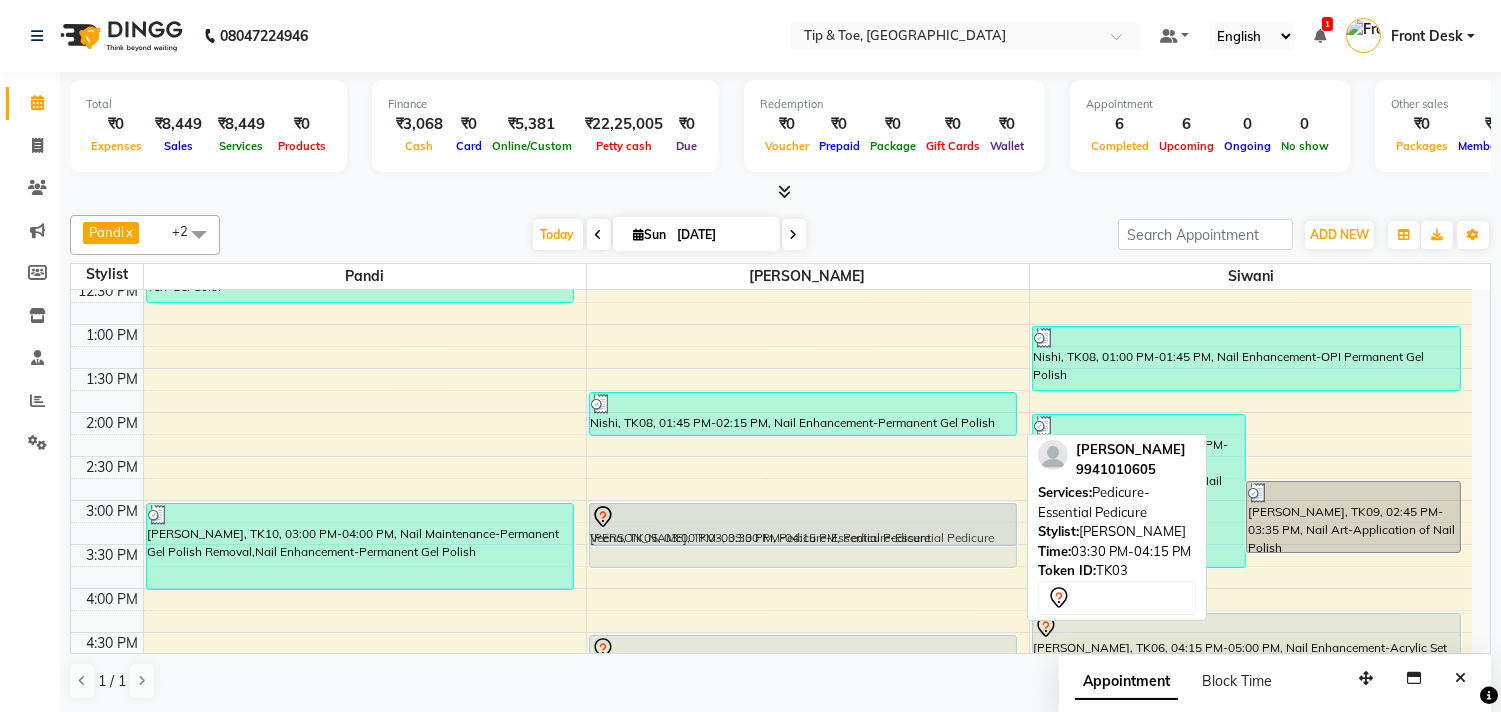 drag, startPoint x: 754, startPoint y: 604, endPoint x: 752, endPoint y: 554, distance: 50.039986 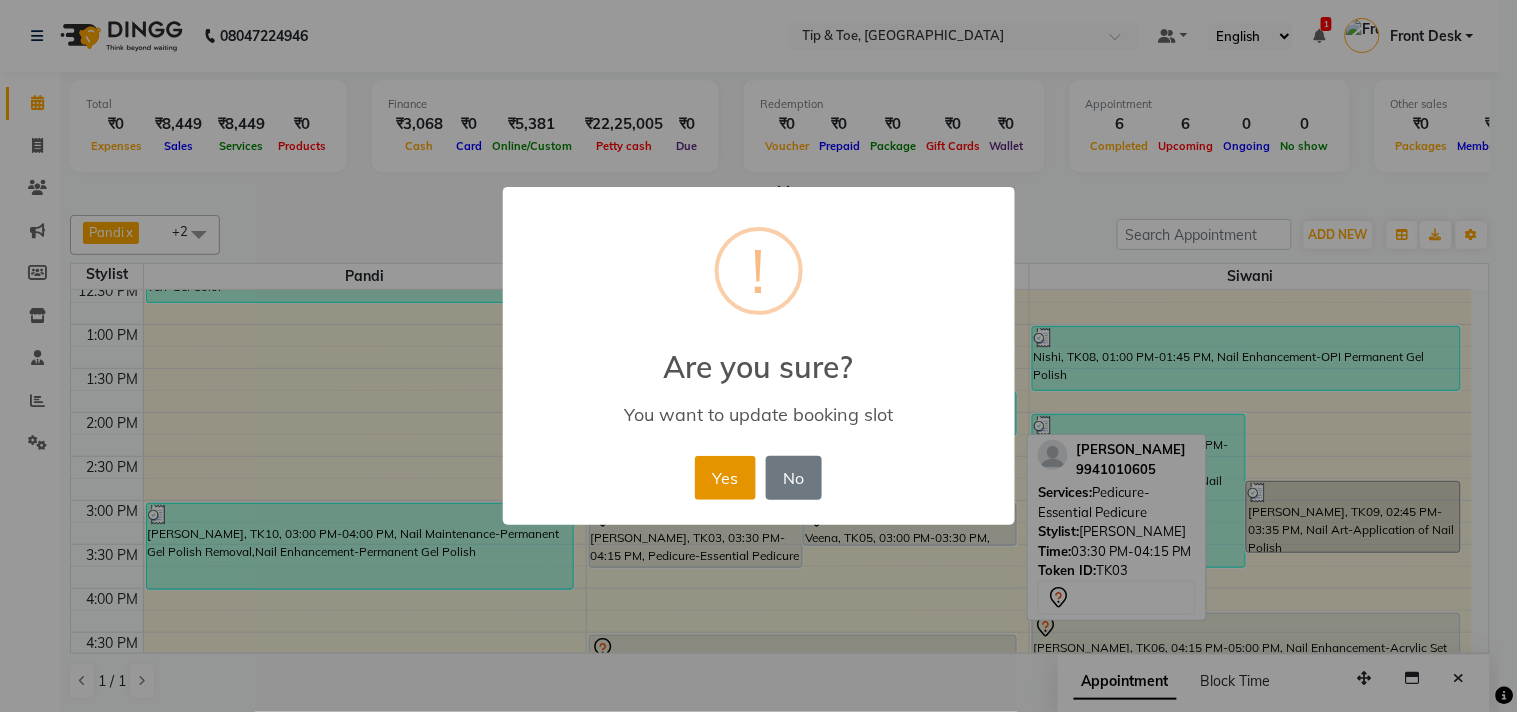 click on "Yes" at bounding box center (725, 478) 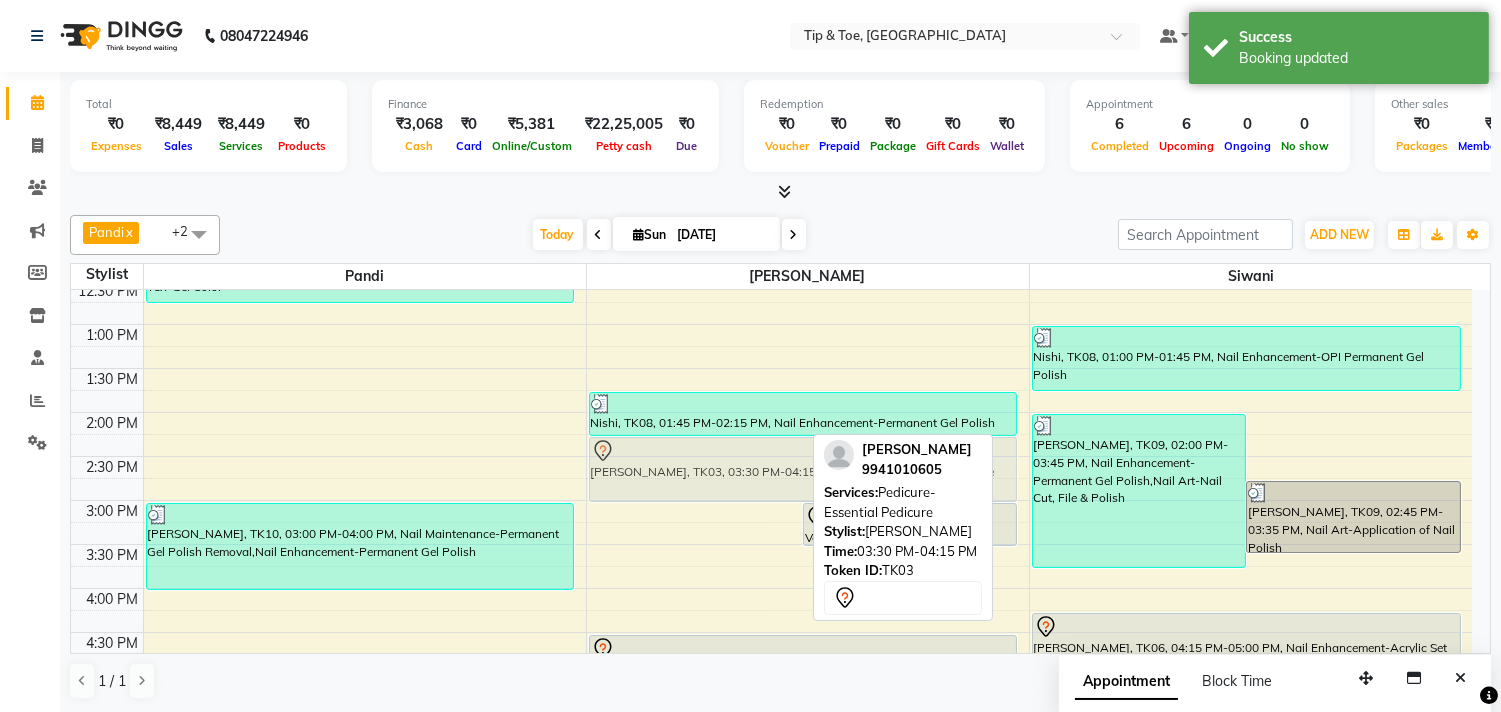drag, startPoint x: 725, startPoint y: 541, endPoint x: 715, endPoint y: 475, distance: 66.75328 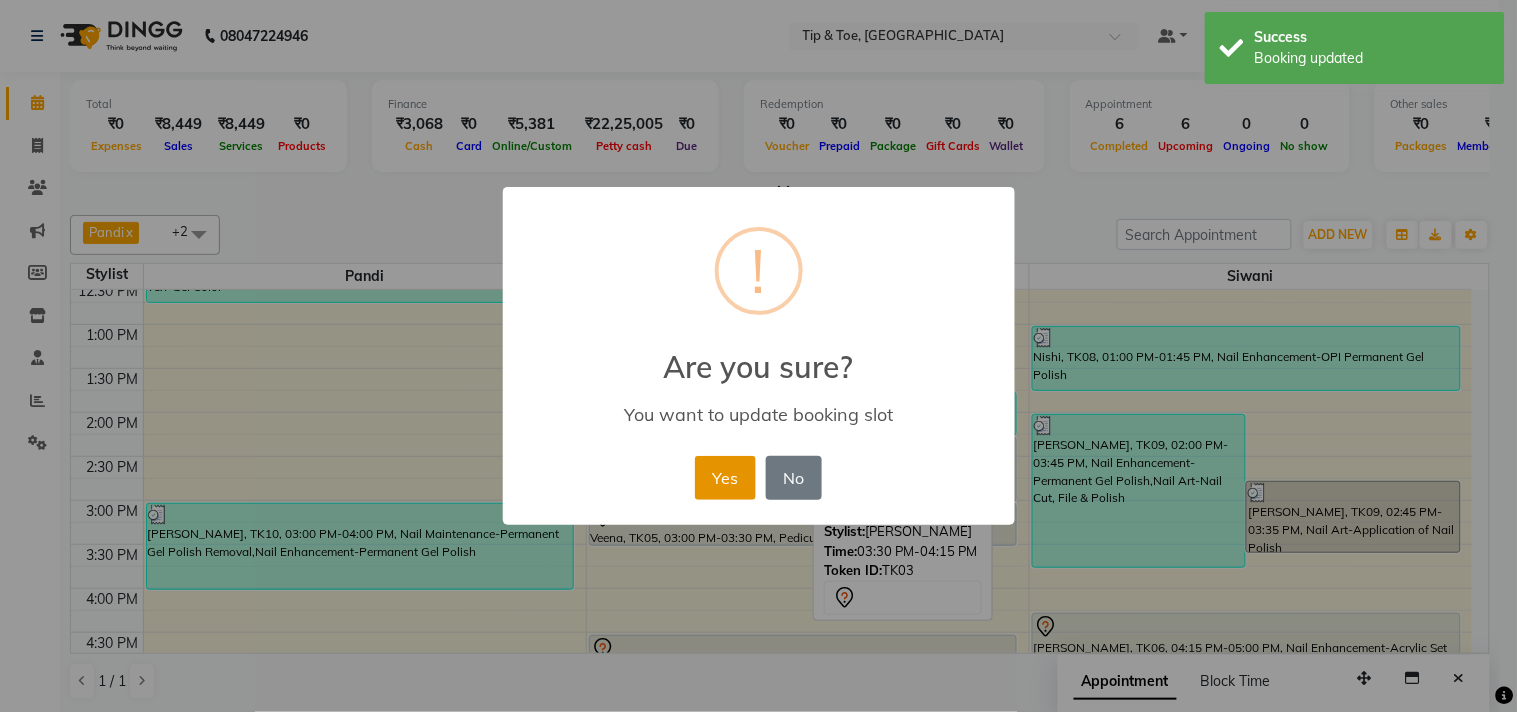 click on "Yes" at bounding box center [725, 478] 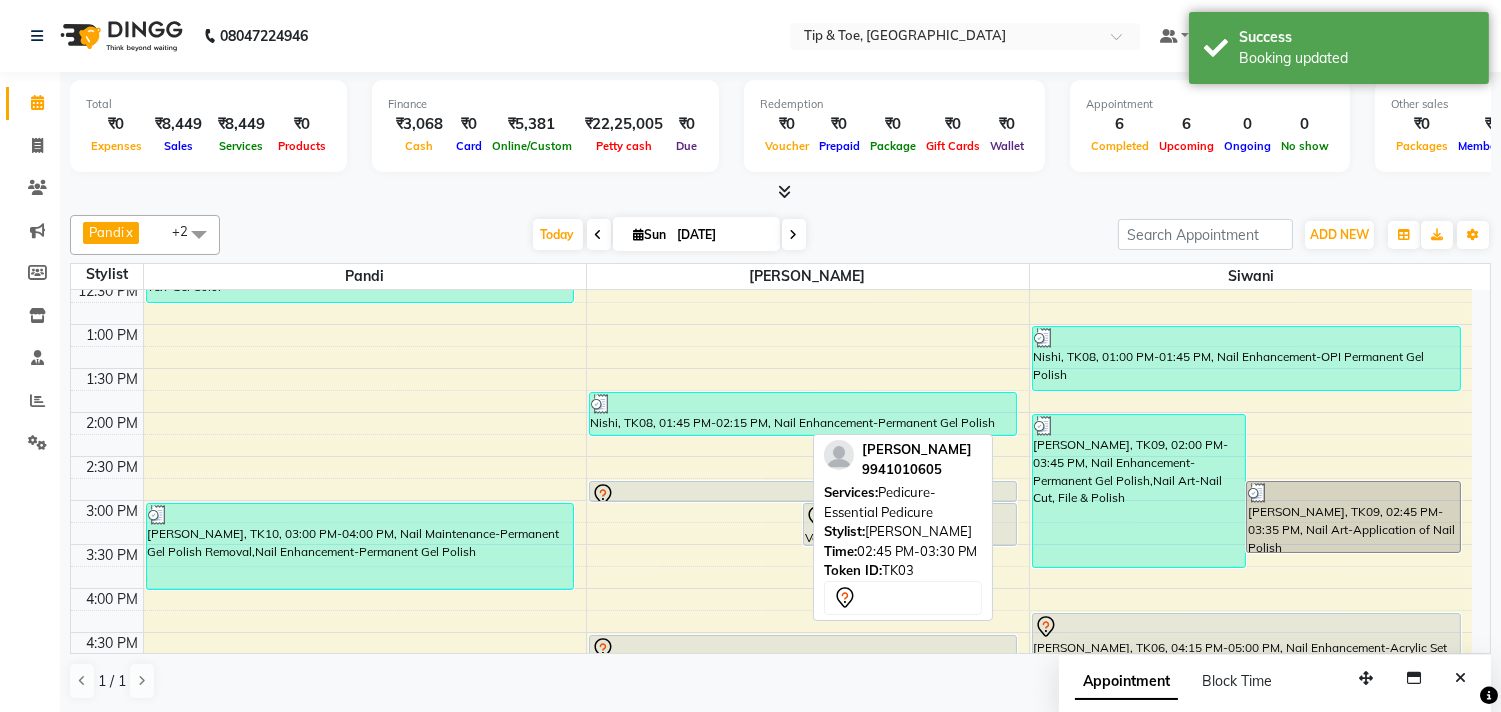 drag, startPoint x: 687, startPoint y: 540, endPoint x: 706, endPoint y: 490, distance: 53.488316 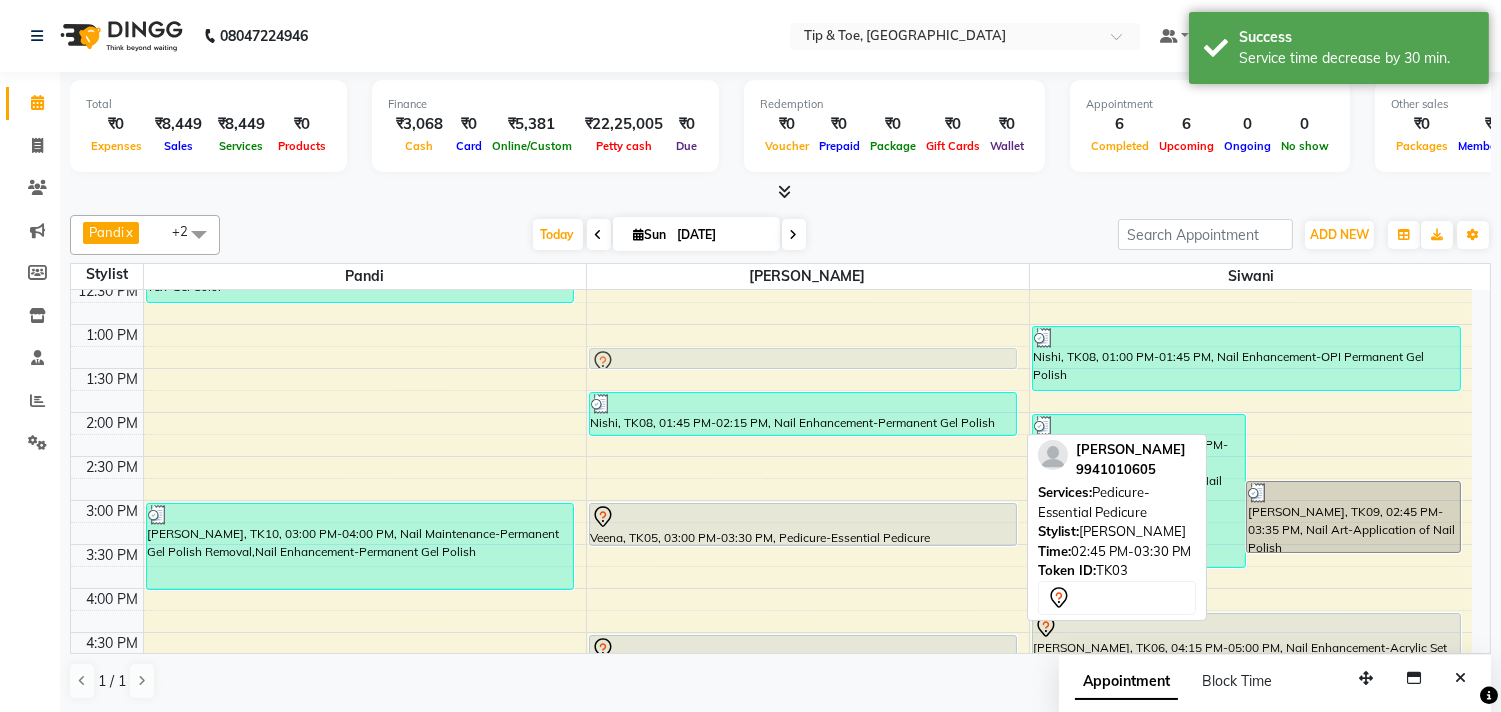 drag, startPoint x: 707, startPoint y: 492, endPoint x: 733, endPoint y: 366, distance: 128.65457 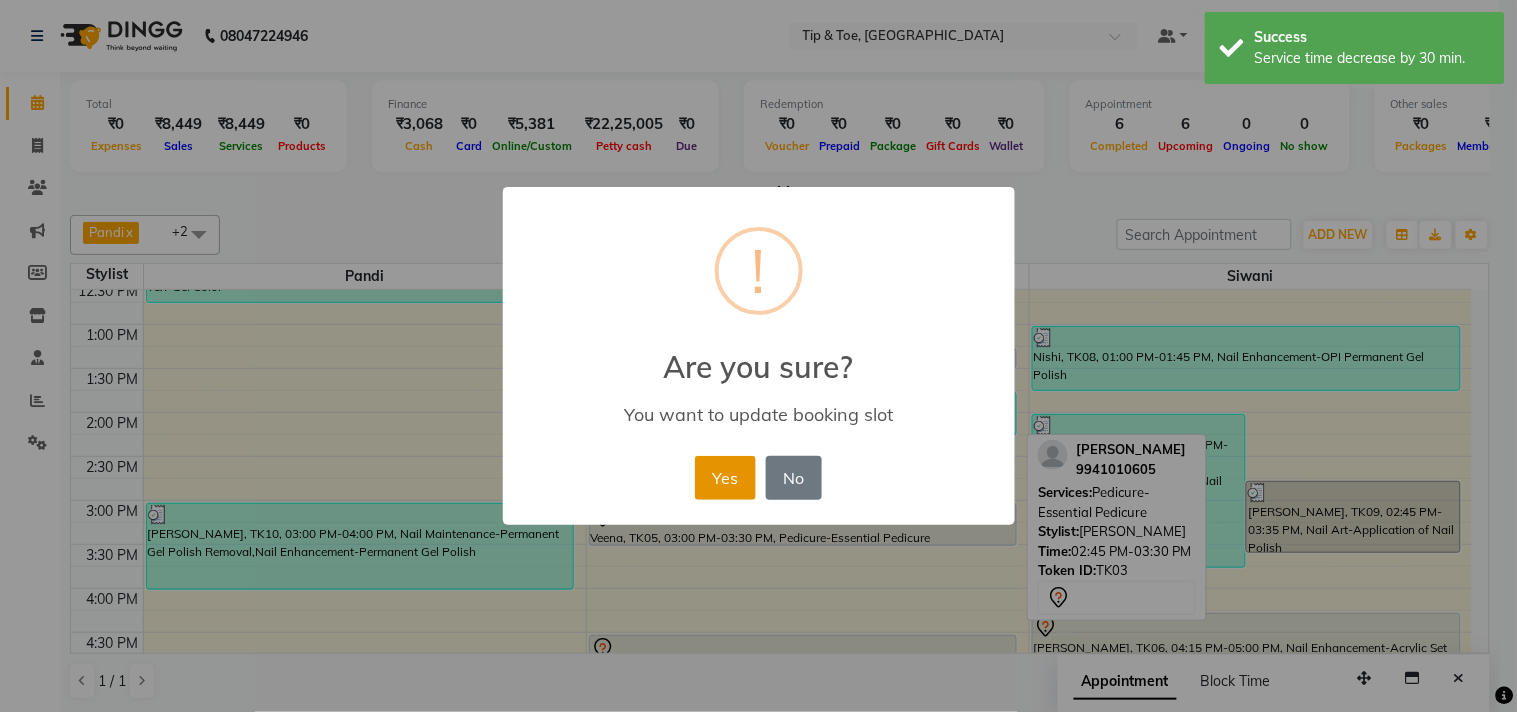click on "Yes" at bounding box center [725, 478] 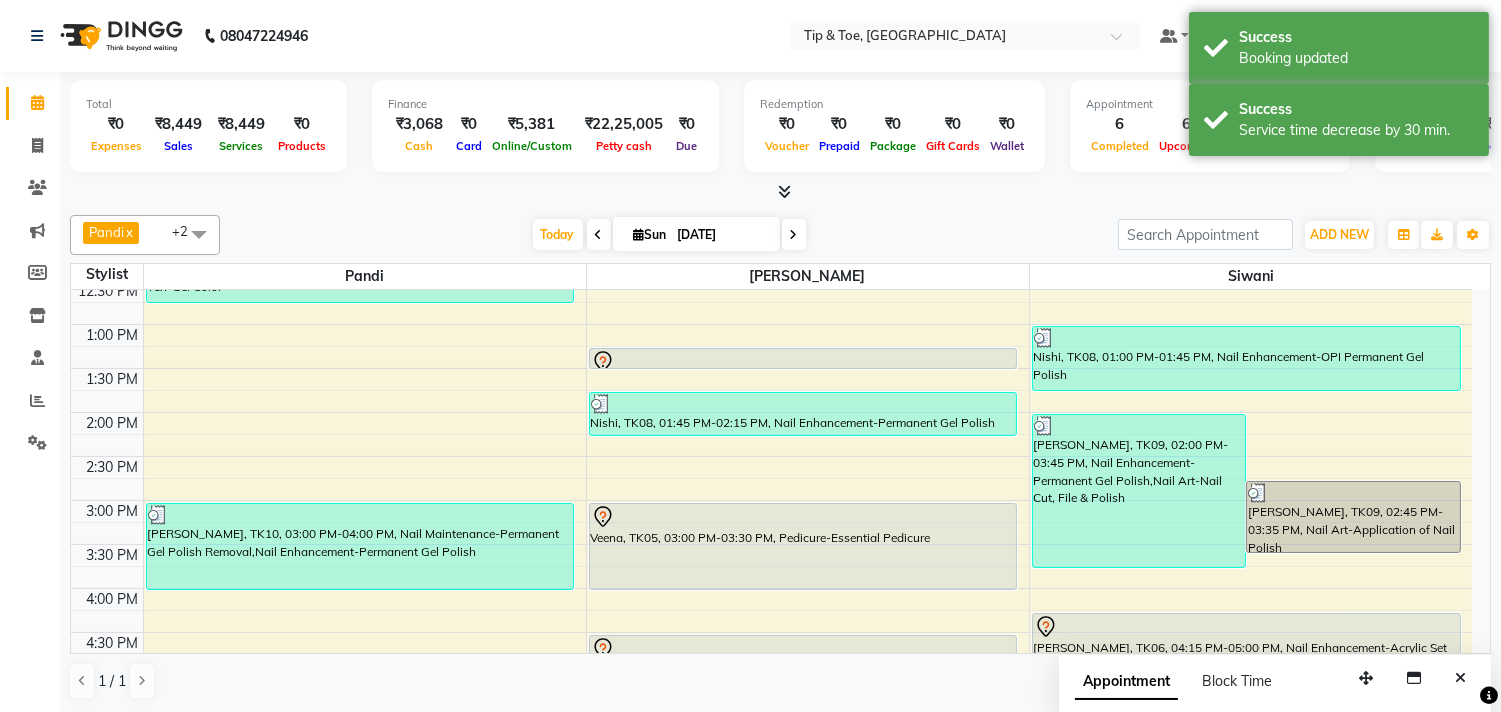 drag, startPoint x: 735, startPoint y: 544, endPoint x: 746, endPoint y: 583, distance: 40.5216 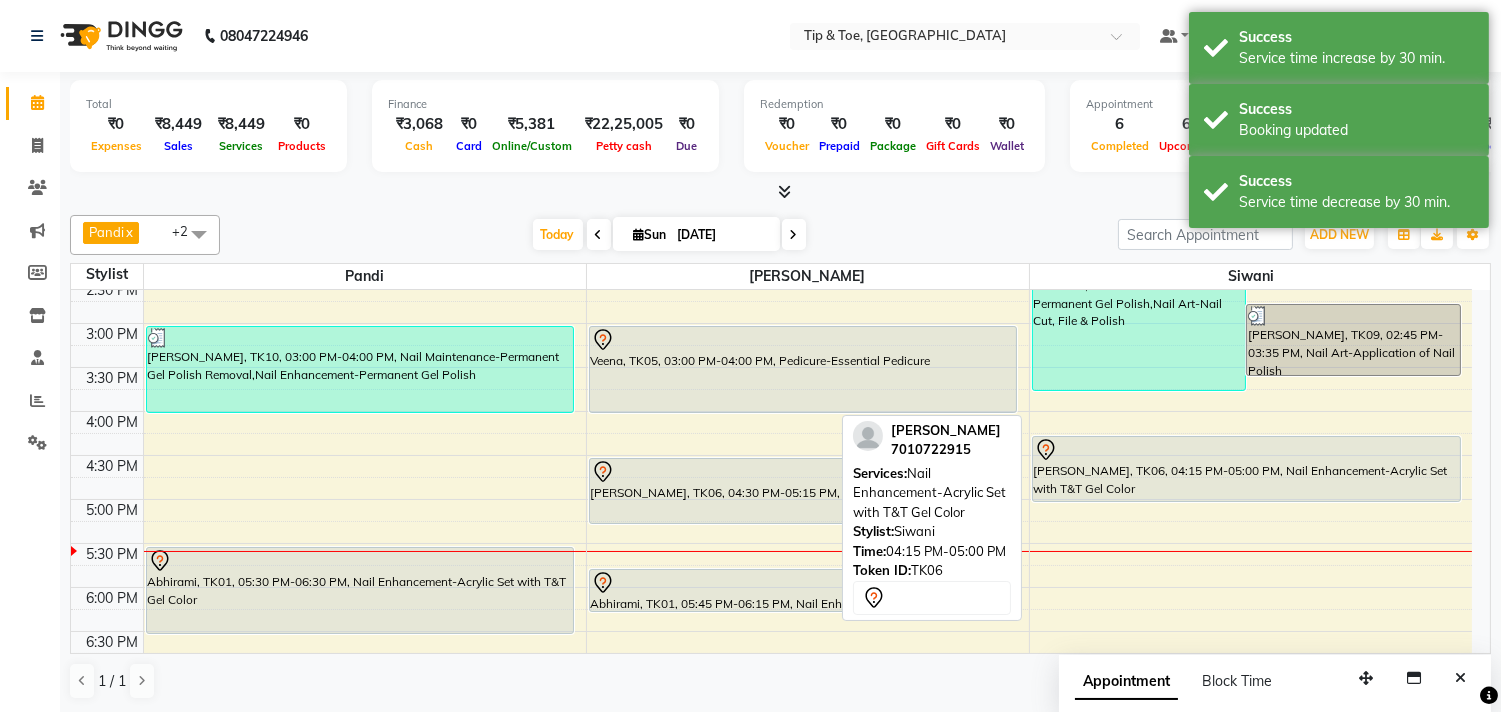 scroll, scrollTop: 540, scrollLeft: 0, axis: vertical 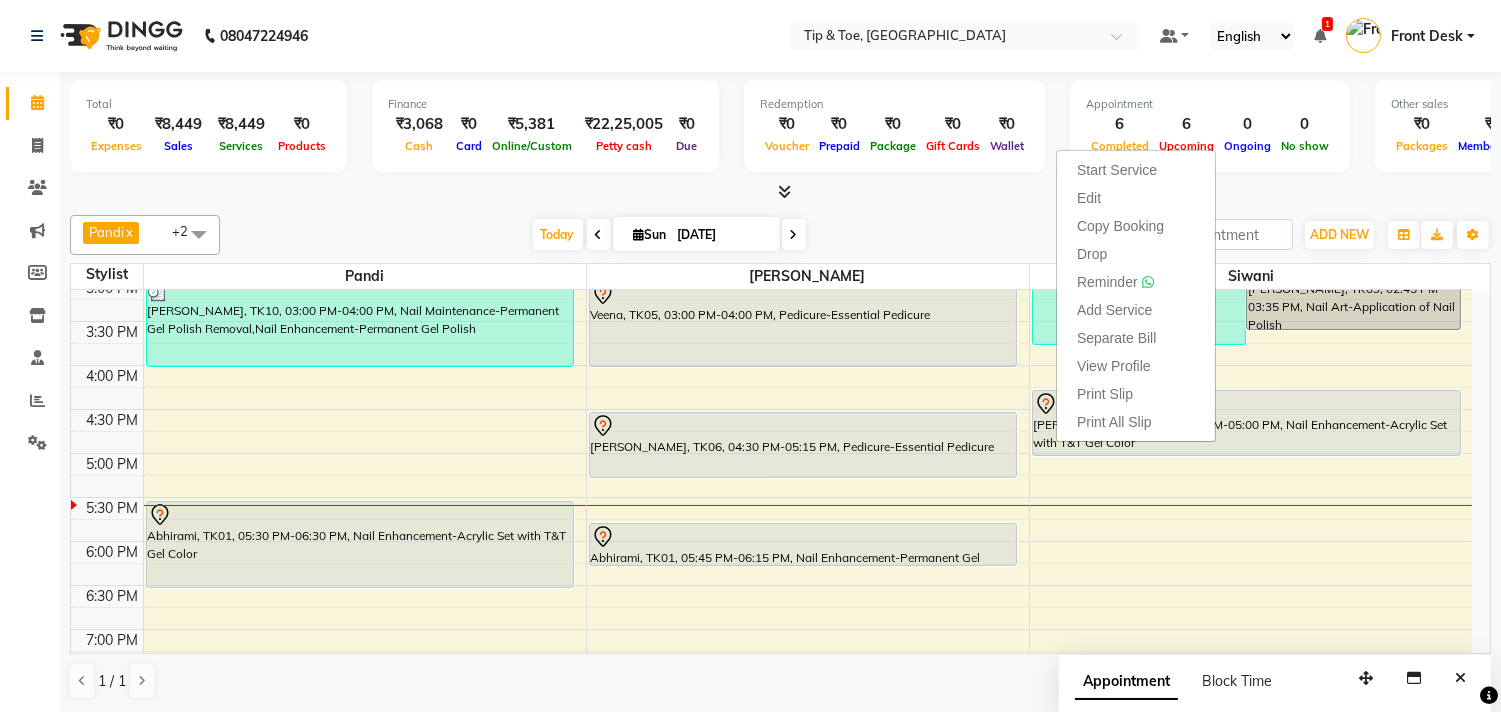 click on "Edit" at bounding box center [1089, 198] 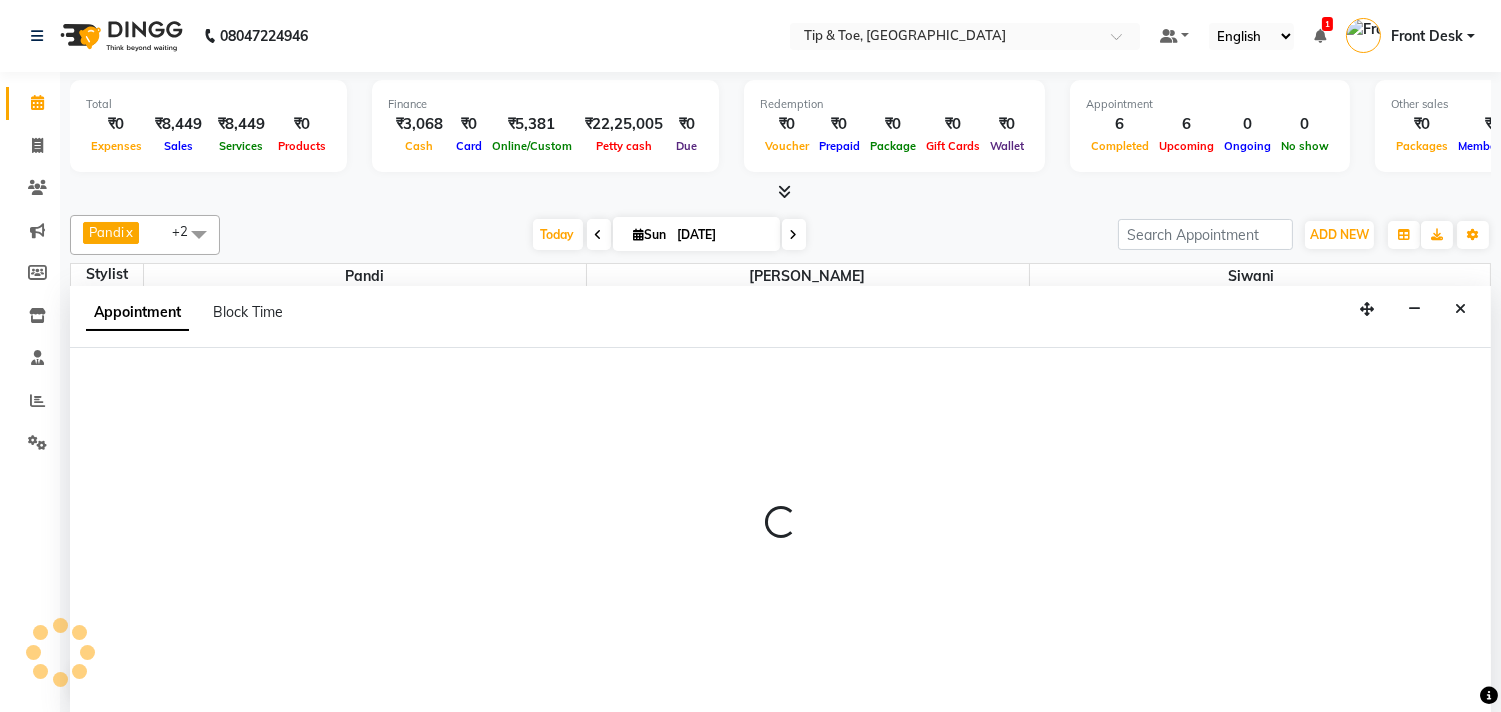 select on "tentative" 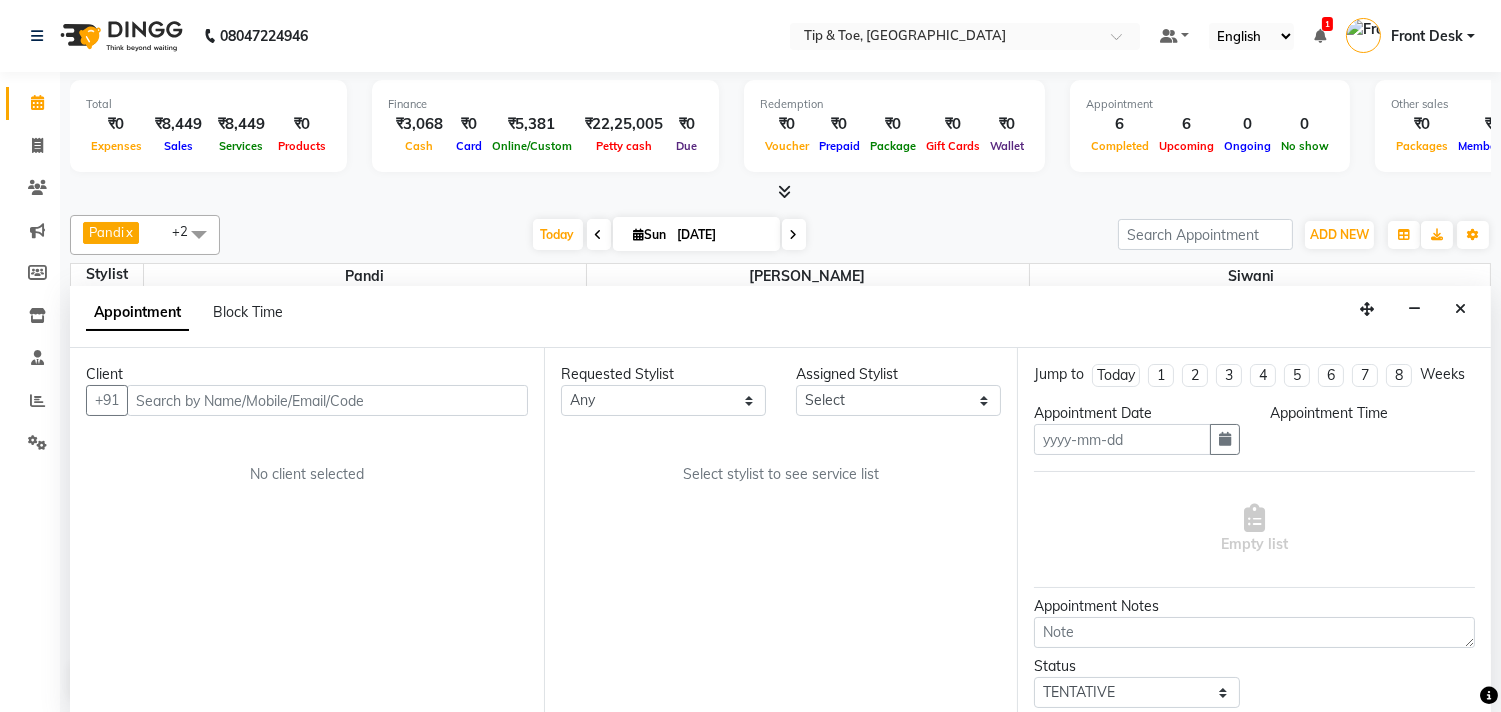 scroll, scrollTop: 1, scrollLeft: 0, axis: vertical 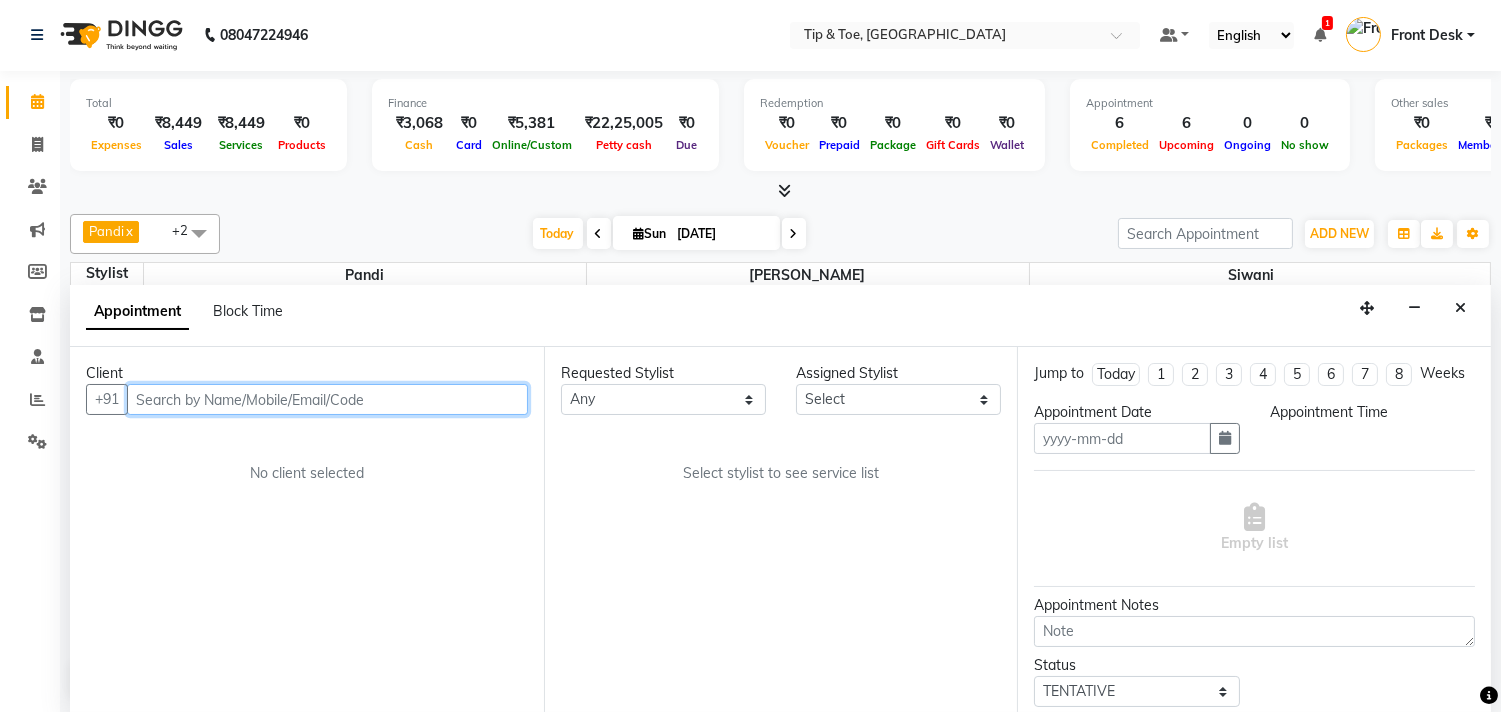 type on "[DATE]" 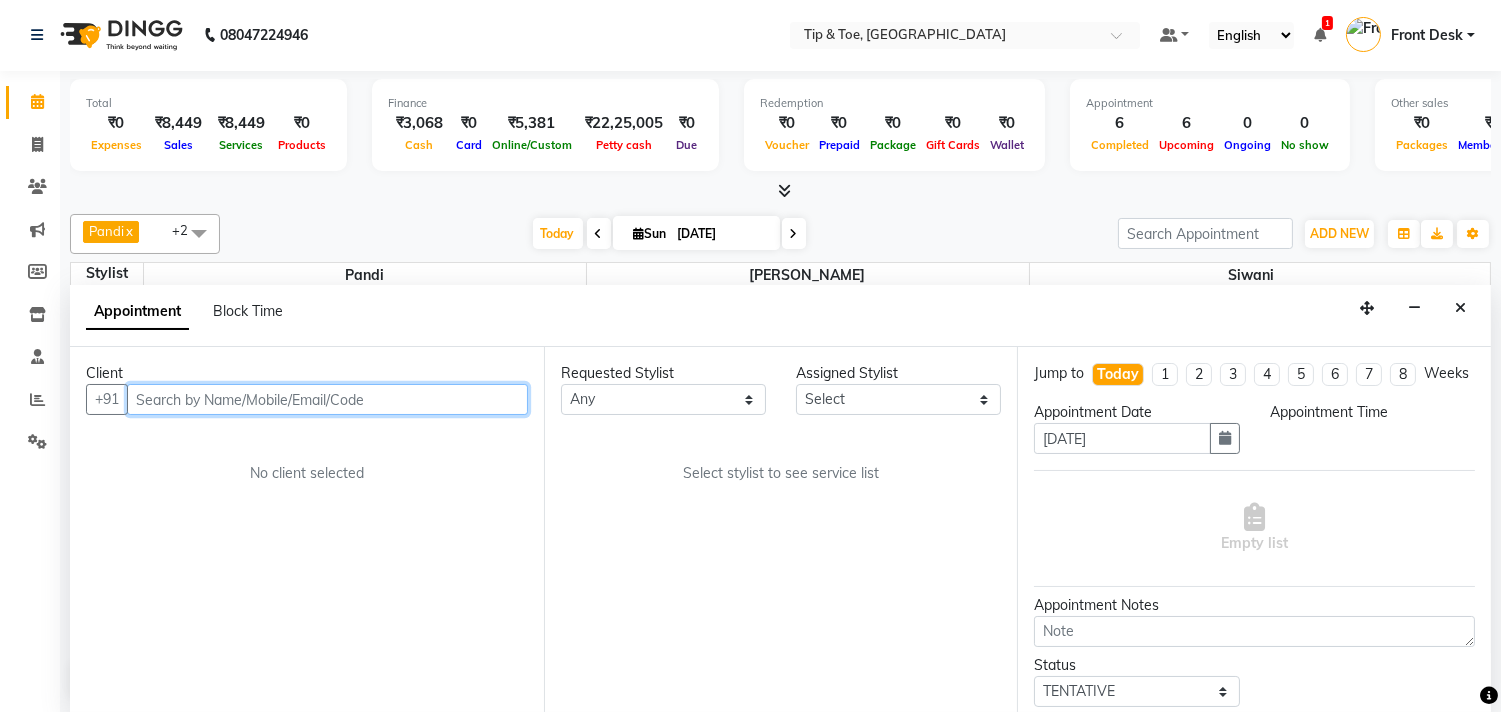 scroll, scrollTop: 0, scrollLeft: 0, axis: both 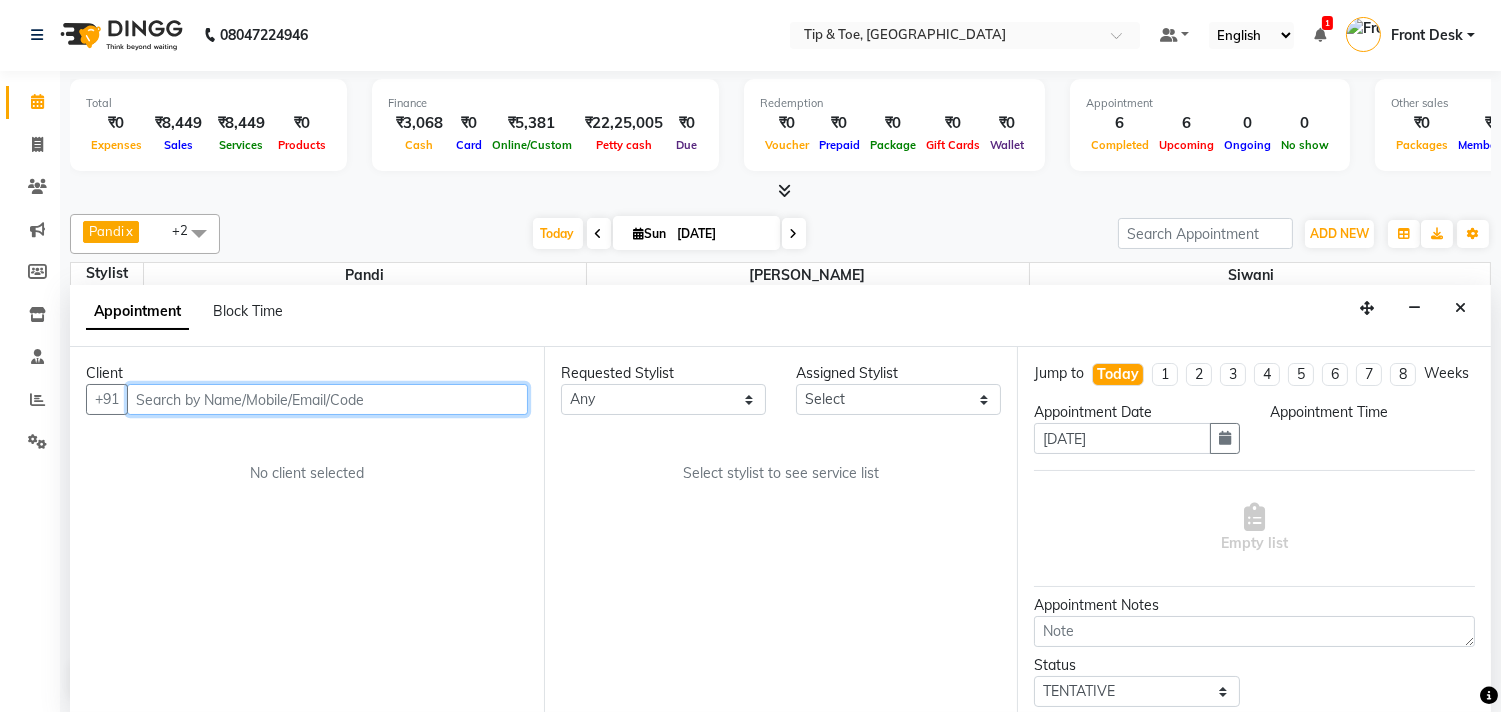 select on "39914" 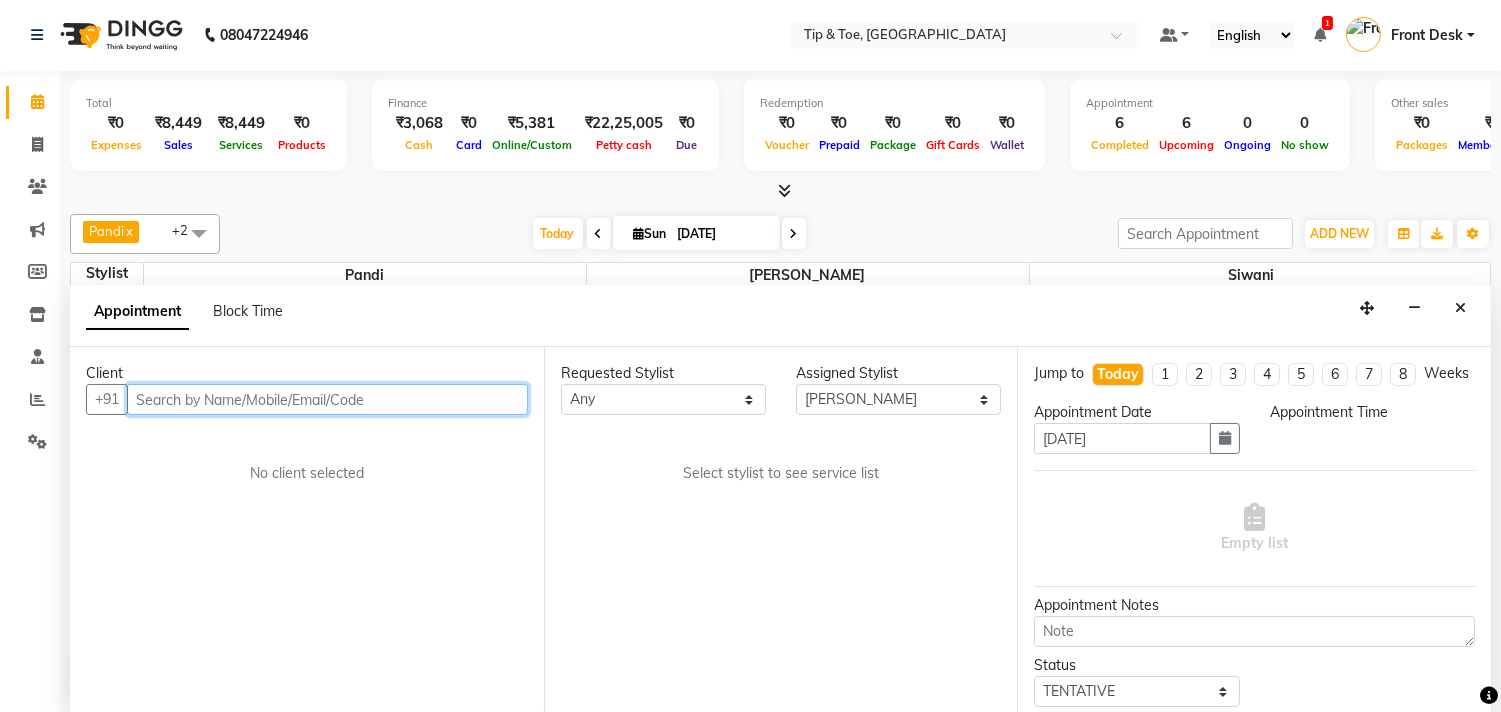 select on "975" 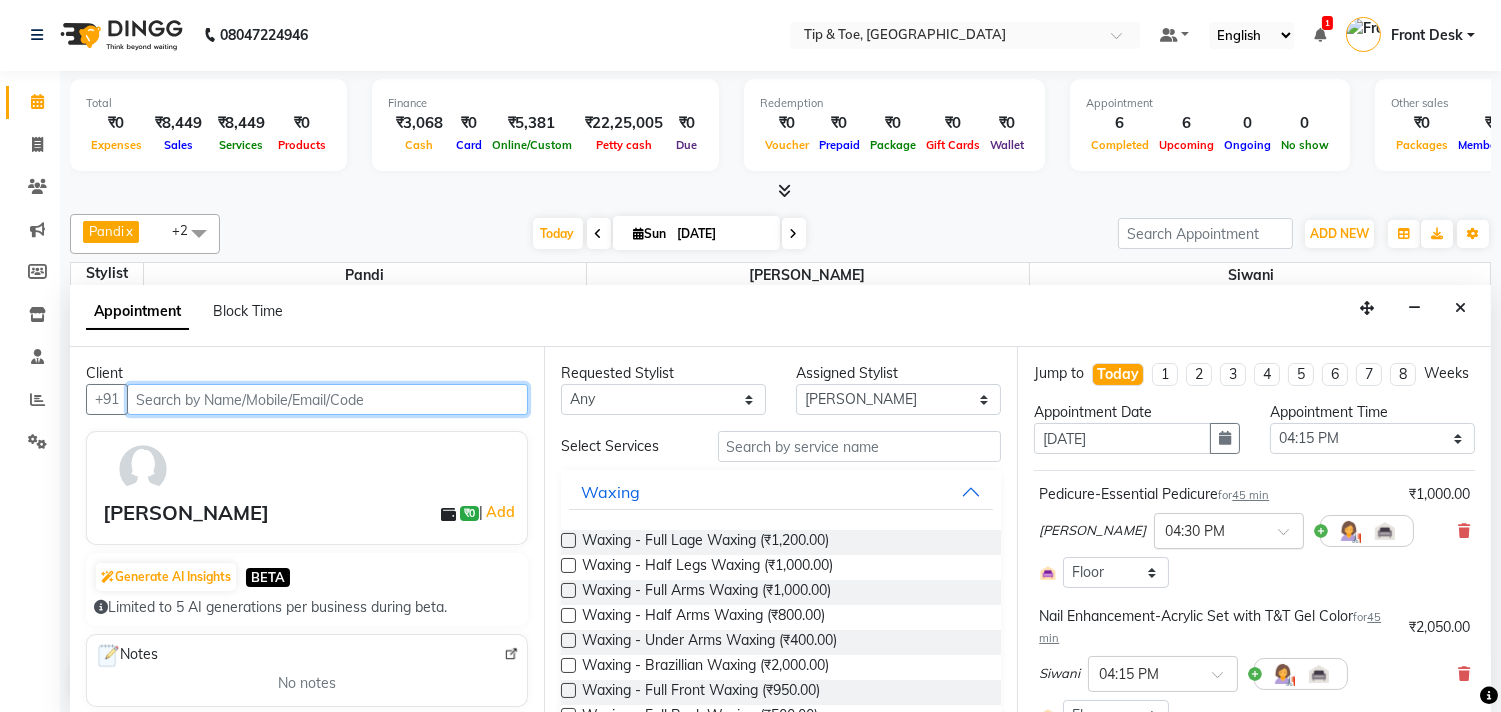 scroll, scrollTop: 707, scrollLeft: 0, axis: vertical 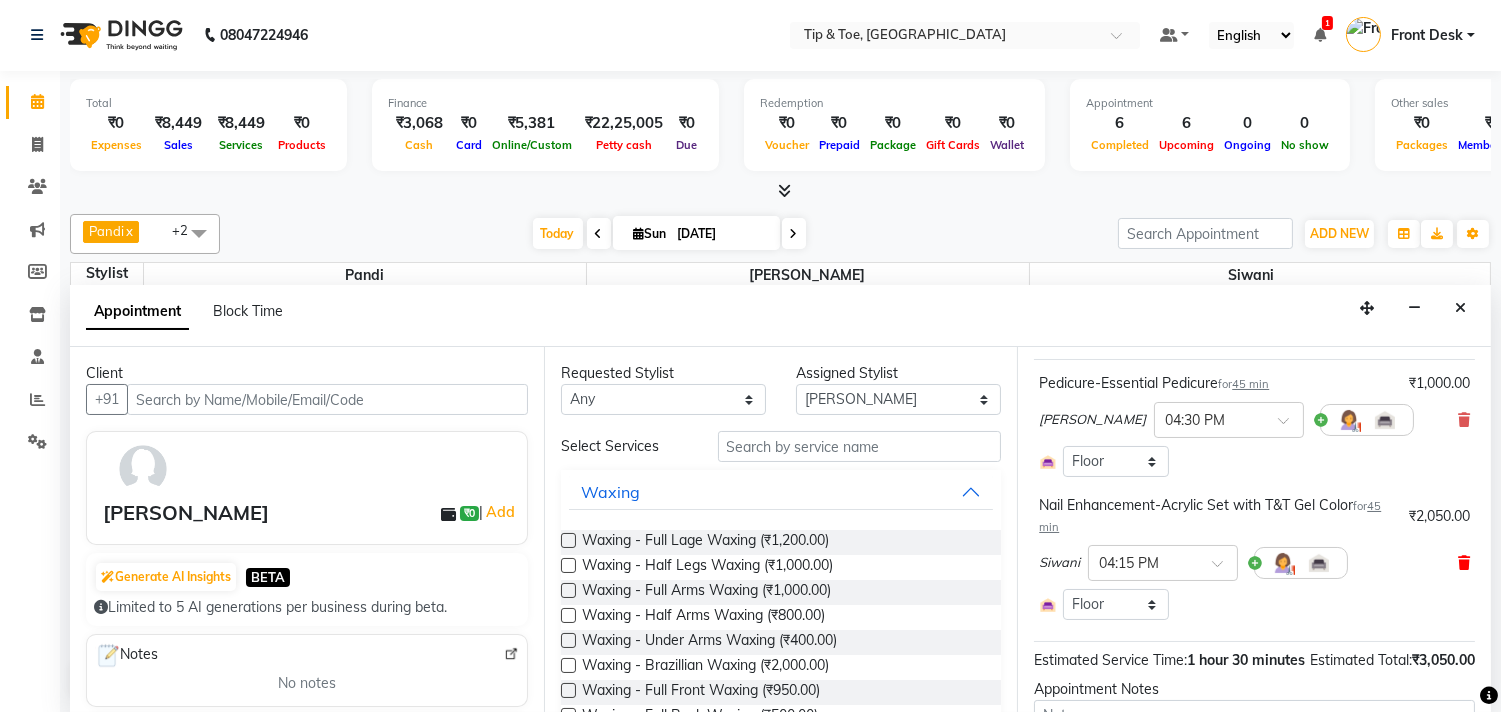 click at bounding box center [1464, 563] 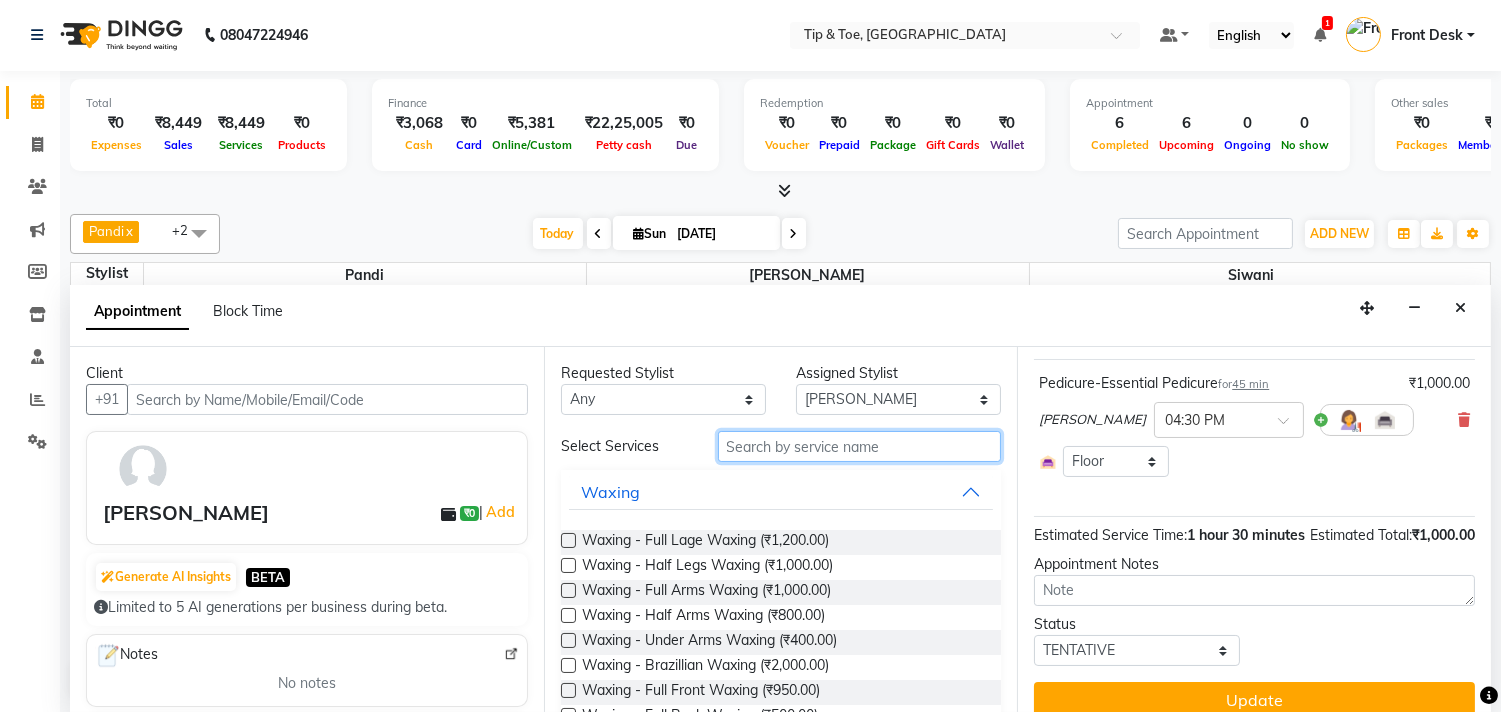 click at bounding box center [860, 446] 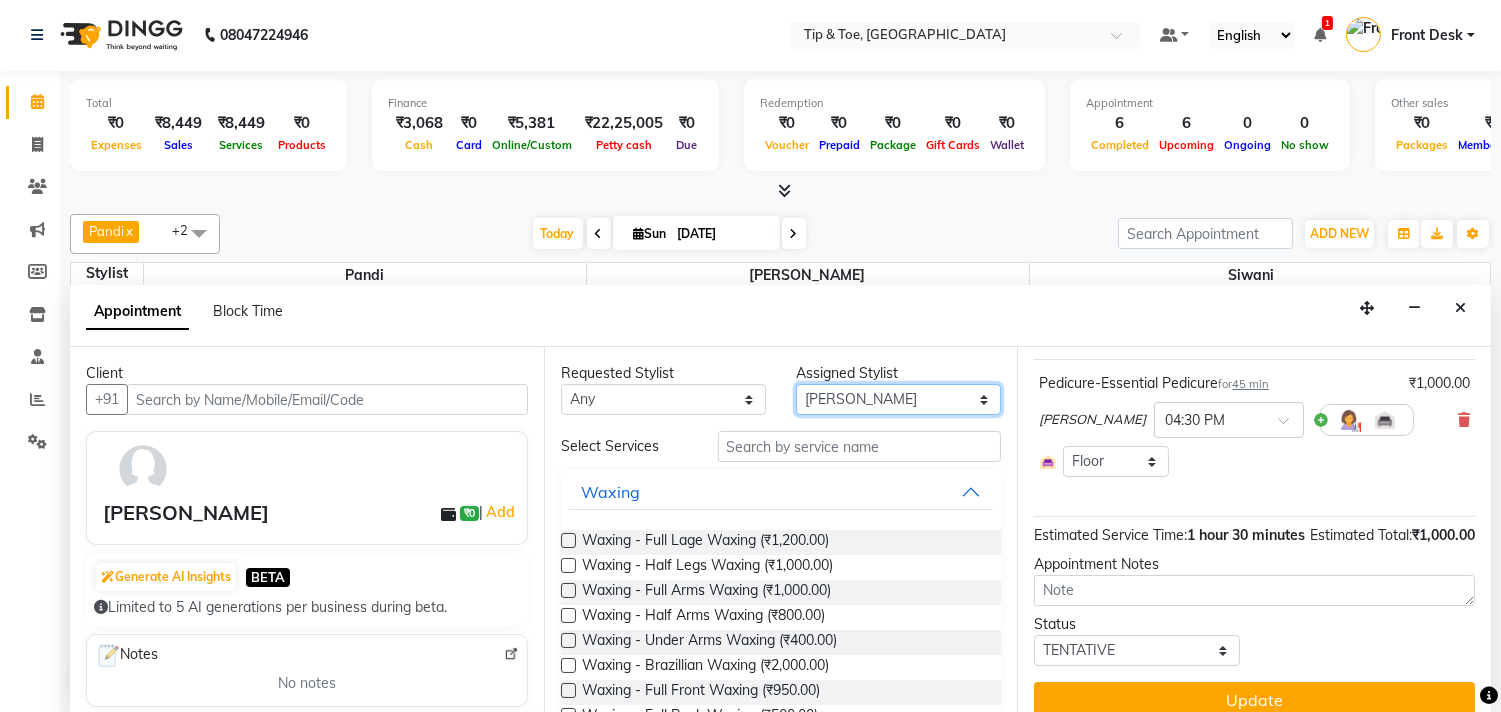 click on "Select afroz Afroz Pandi Preeti Raj Rebecca Ricky Manager Siwani" at bounding box center [898, 399] 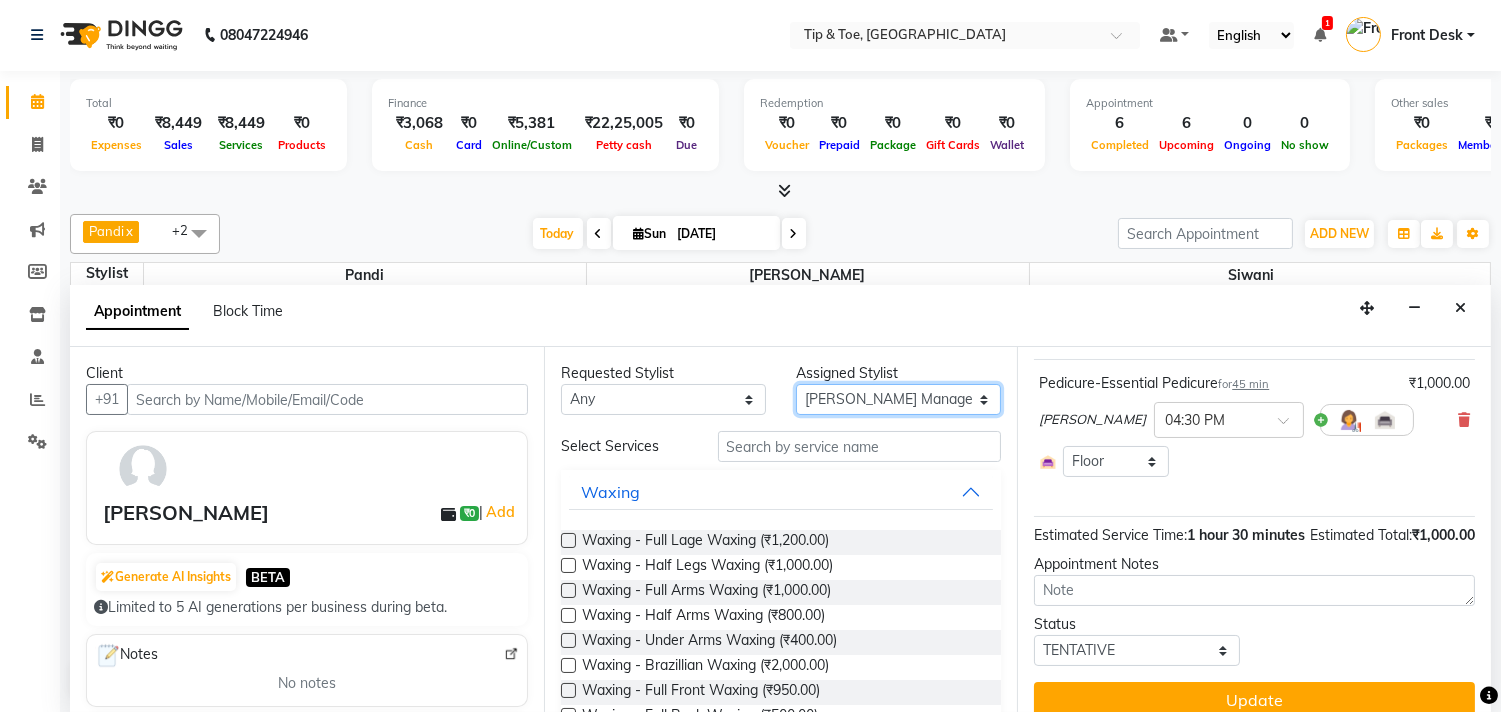 click on "Select afroz Afroz Pandi Preeti Raj Rebecca Ricky Manager Siwani" at bounding box center (898, 399) 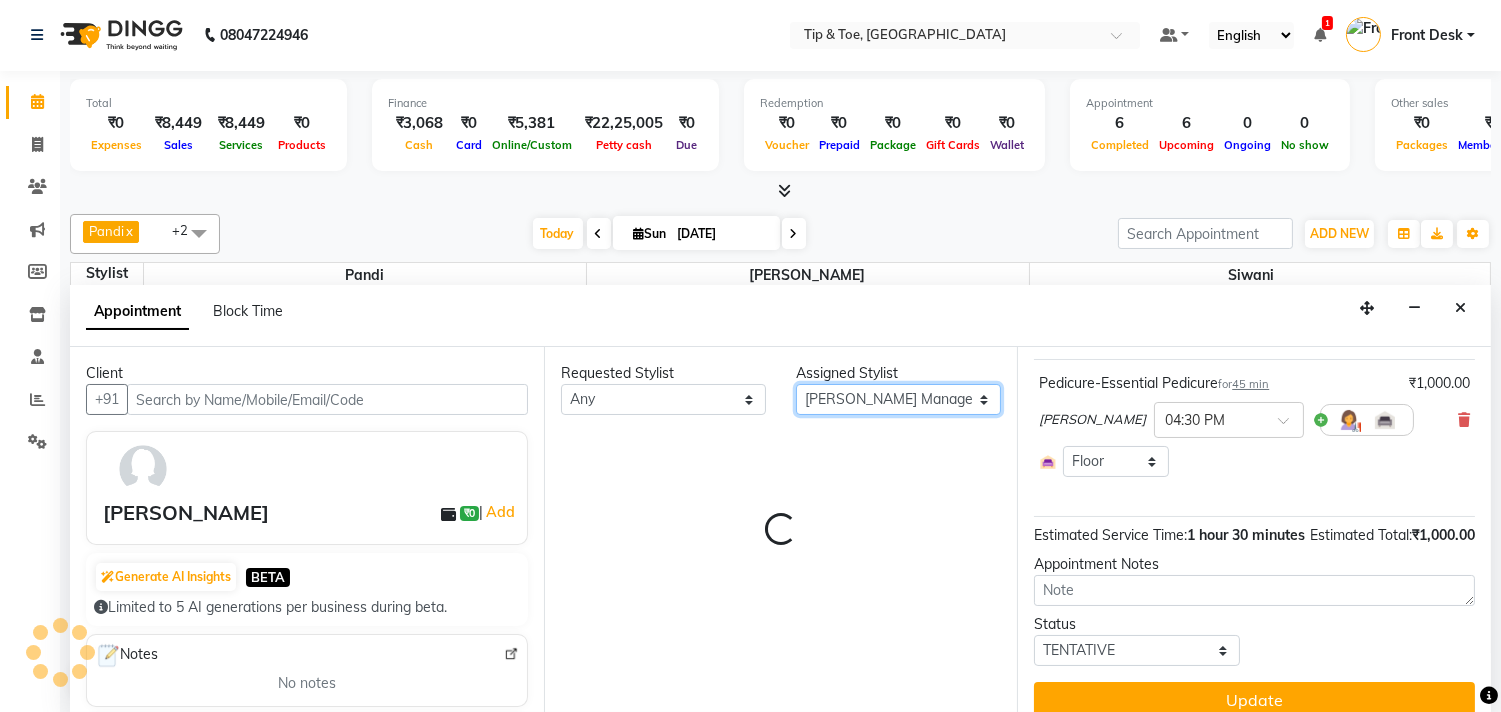 click on "Select afroz Afroz Pandi Preeti Raj Rebecca Ricky Manager Siwani" at bounding box center [898, 399] 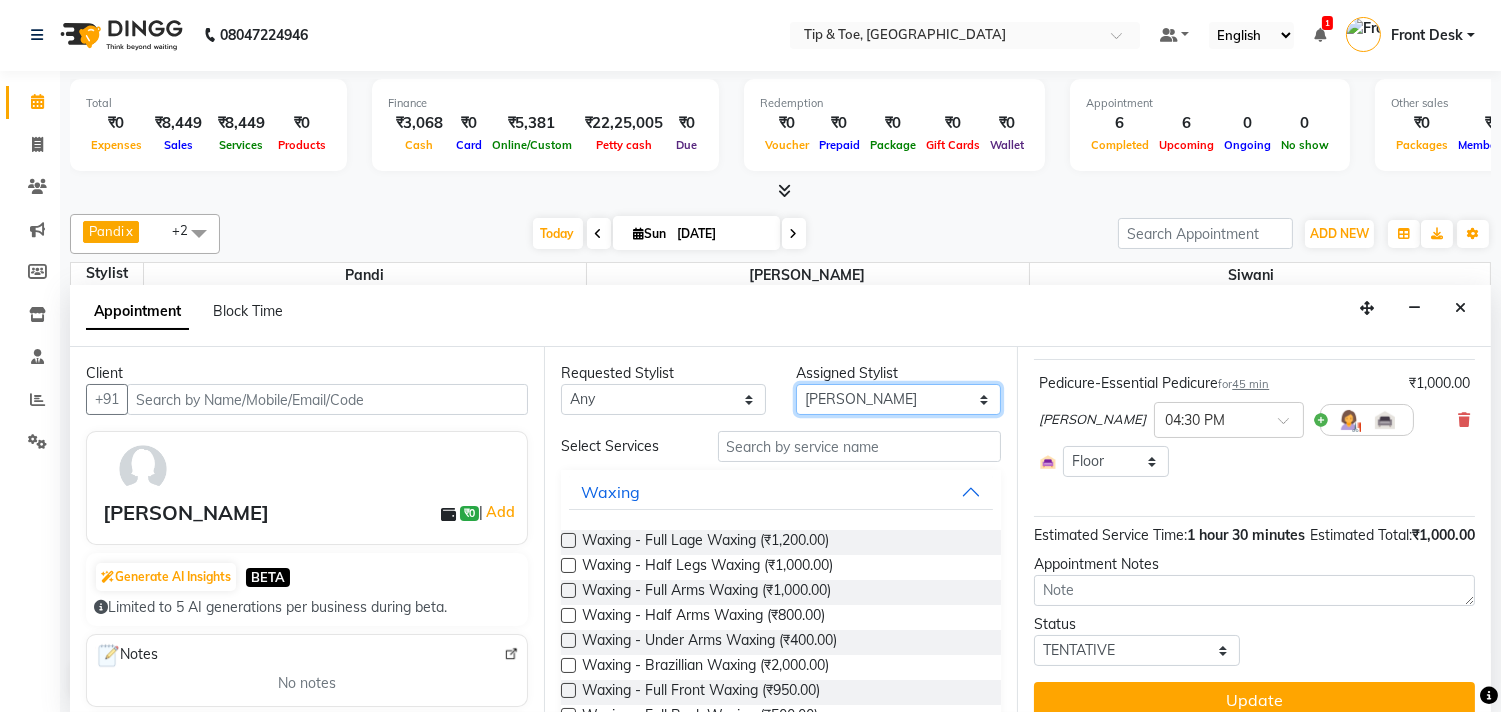 click on "Select afroz Afroz Pandi Preeti Raj Rebecca Ricky Manager Siwani" at bounding box center [898, 399] 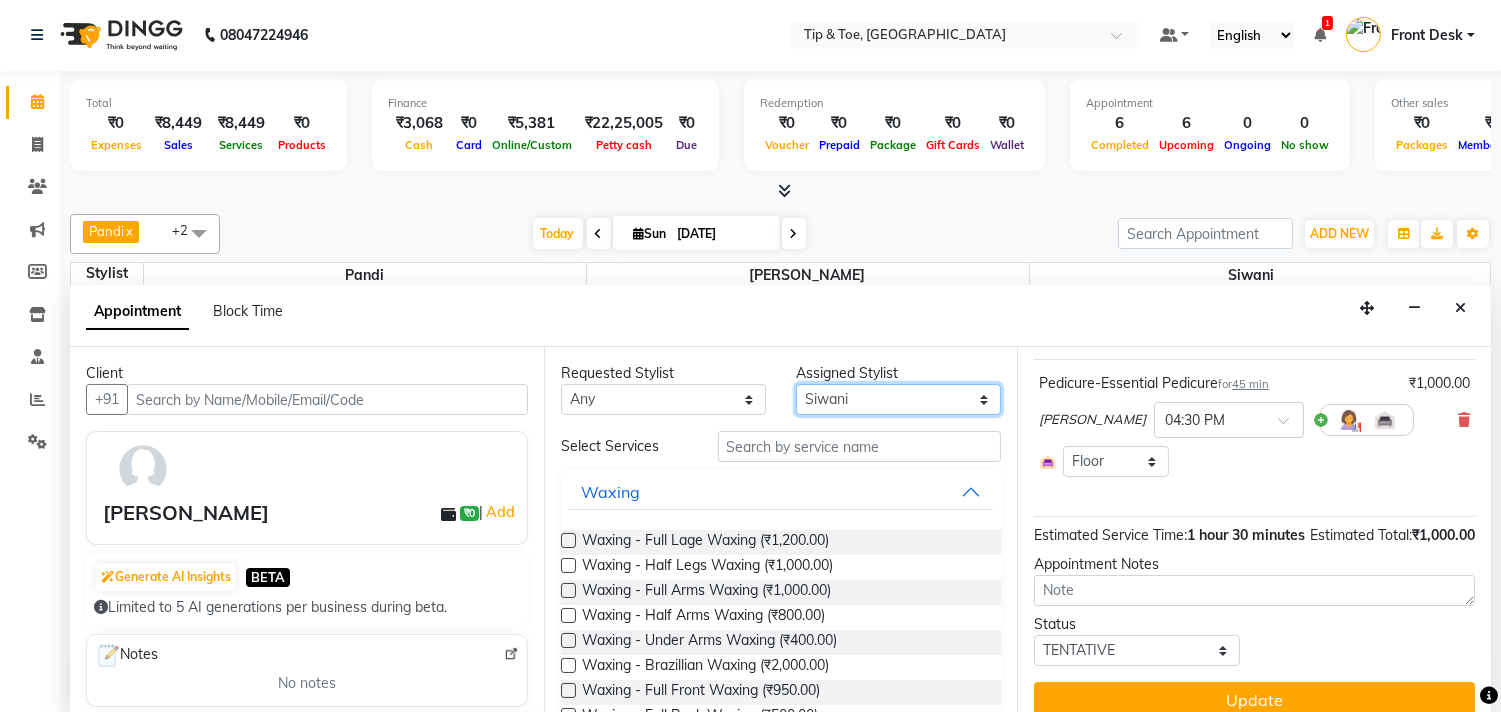 click on "Select afroz Afroz Pandi Preeti Raj Rebecca Ricky Manager Siwani" at bounding box center [898, 399] 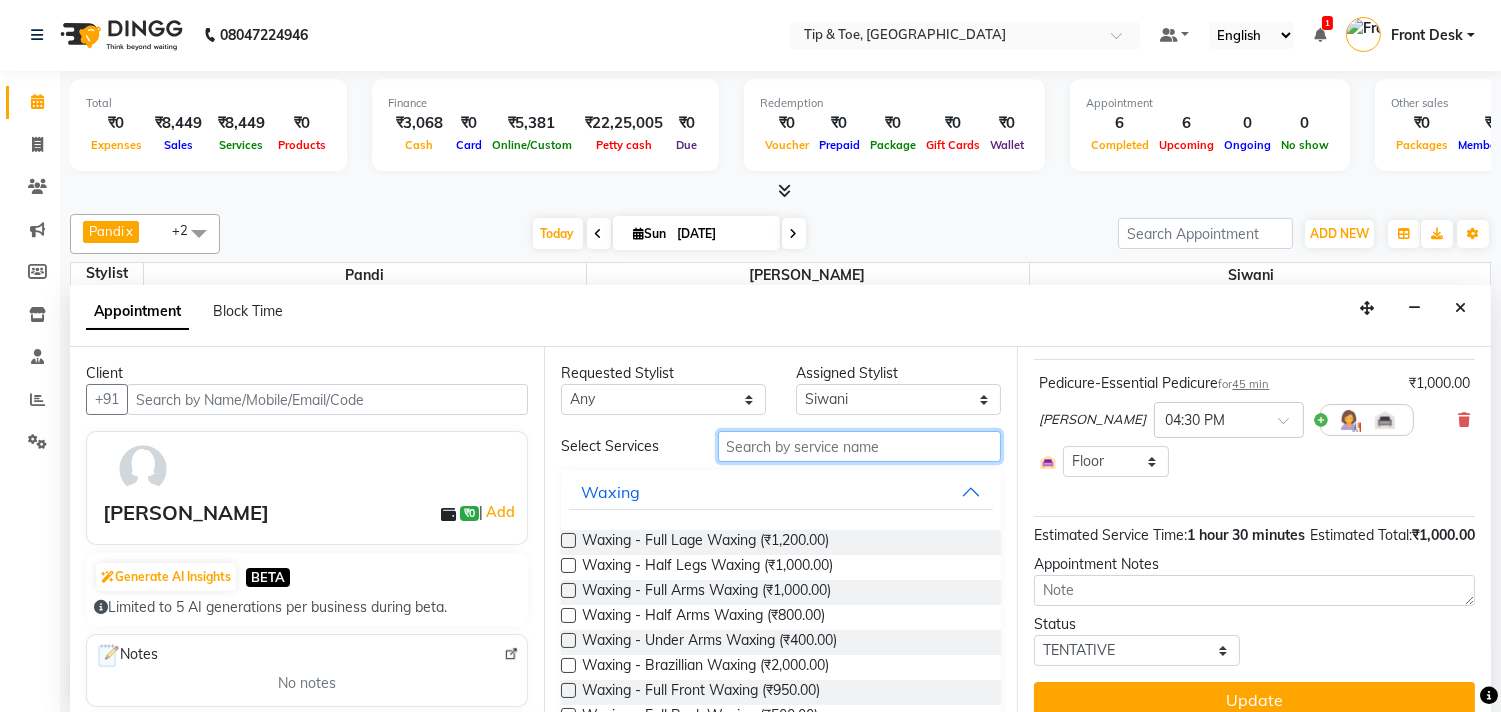 click at bounding box center [860, 446] 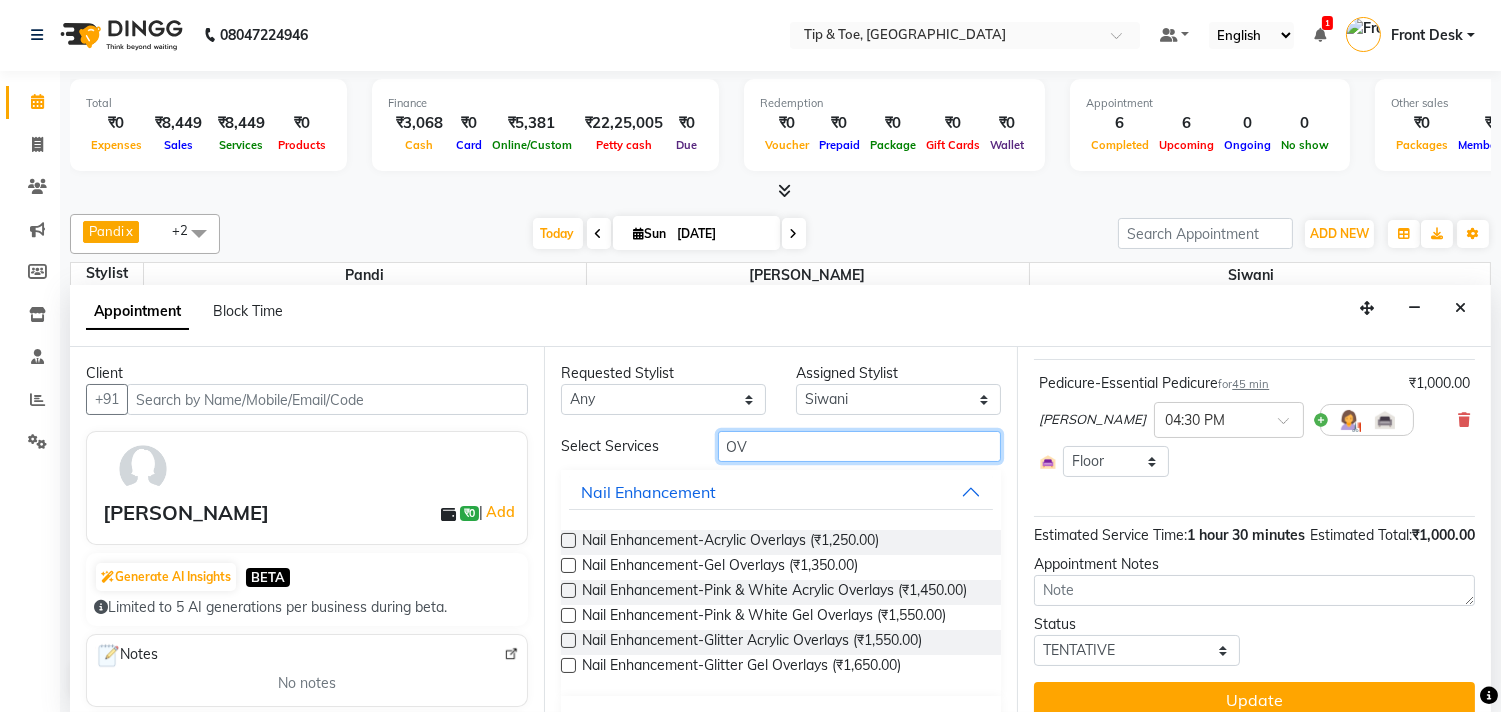 type on "O" 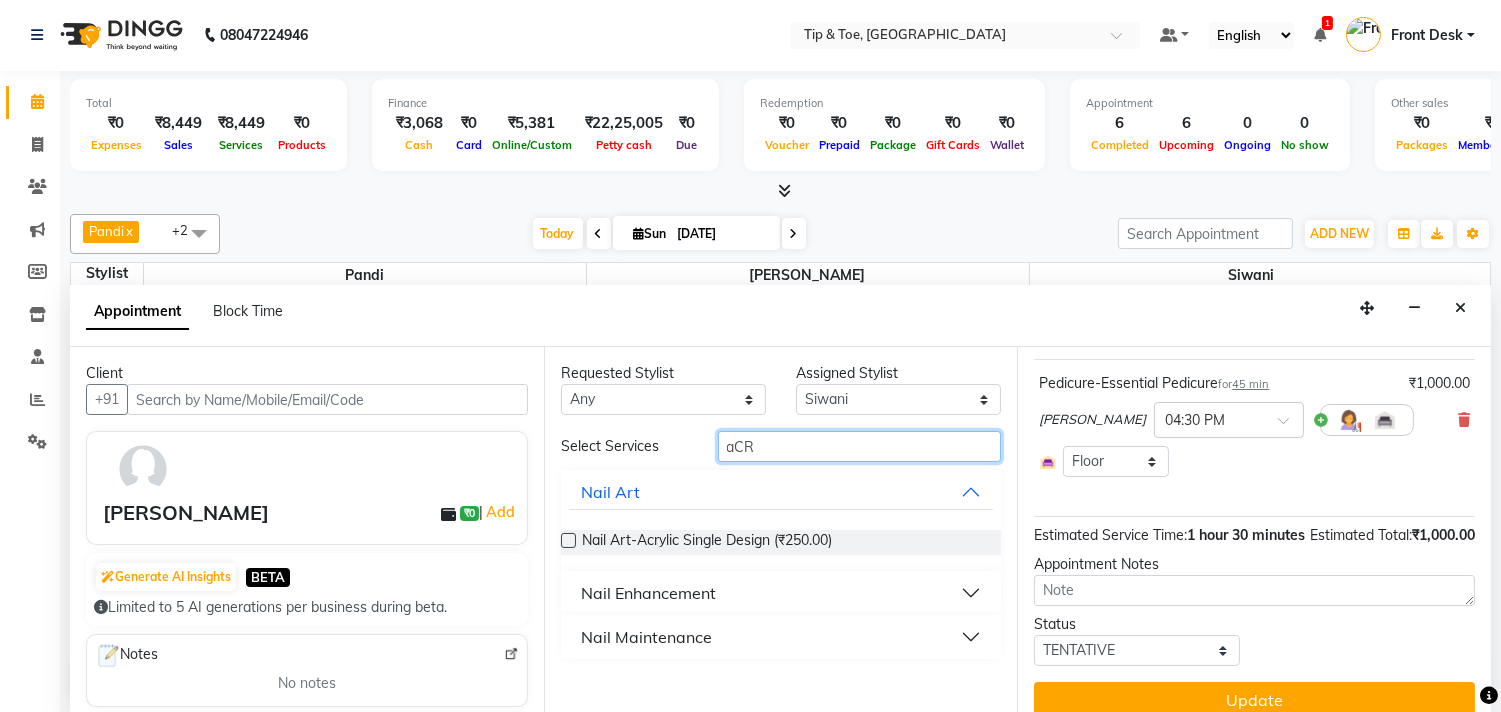 type on "aCR" 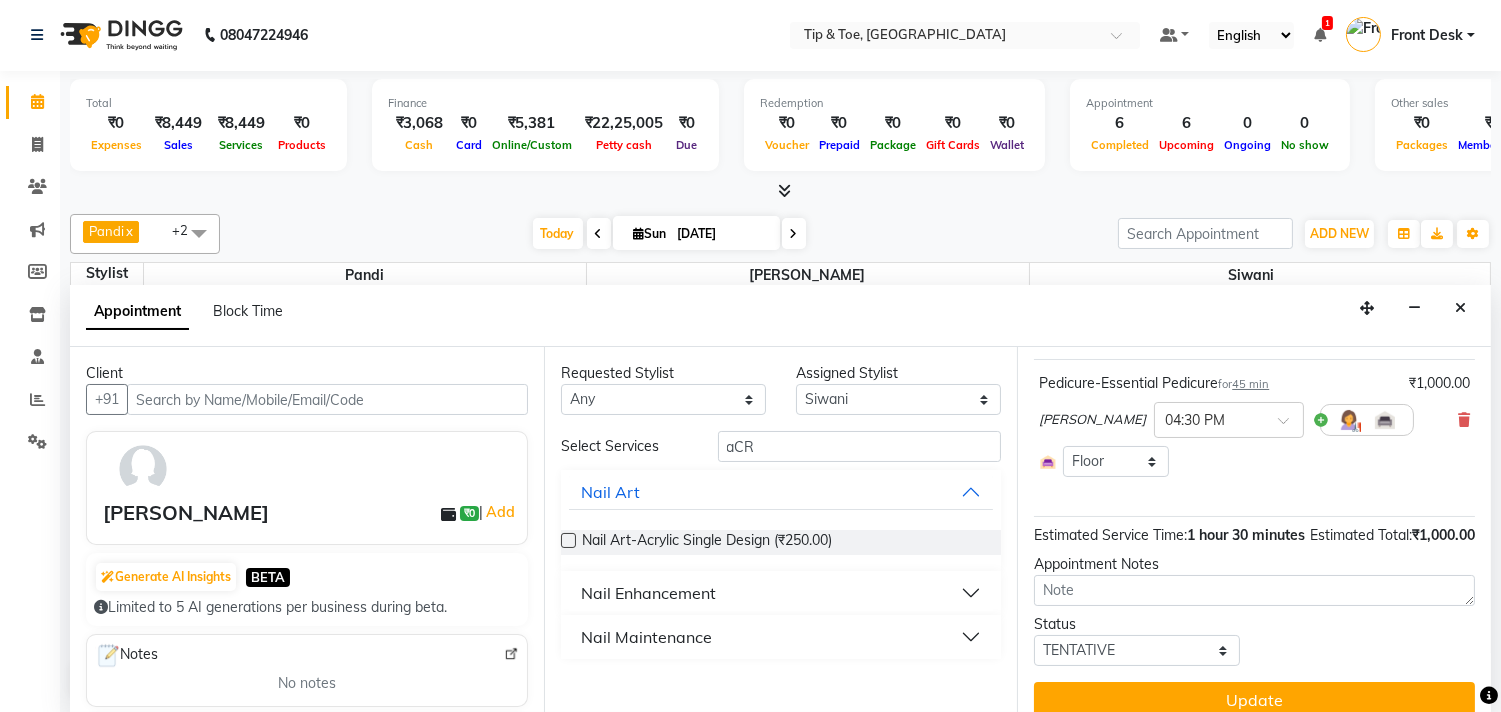 click on "Nail Enhancement" at bounding box center (781, 593) 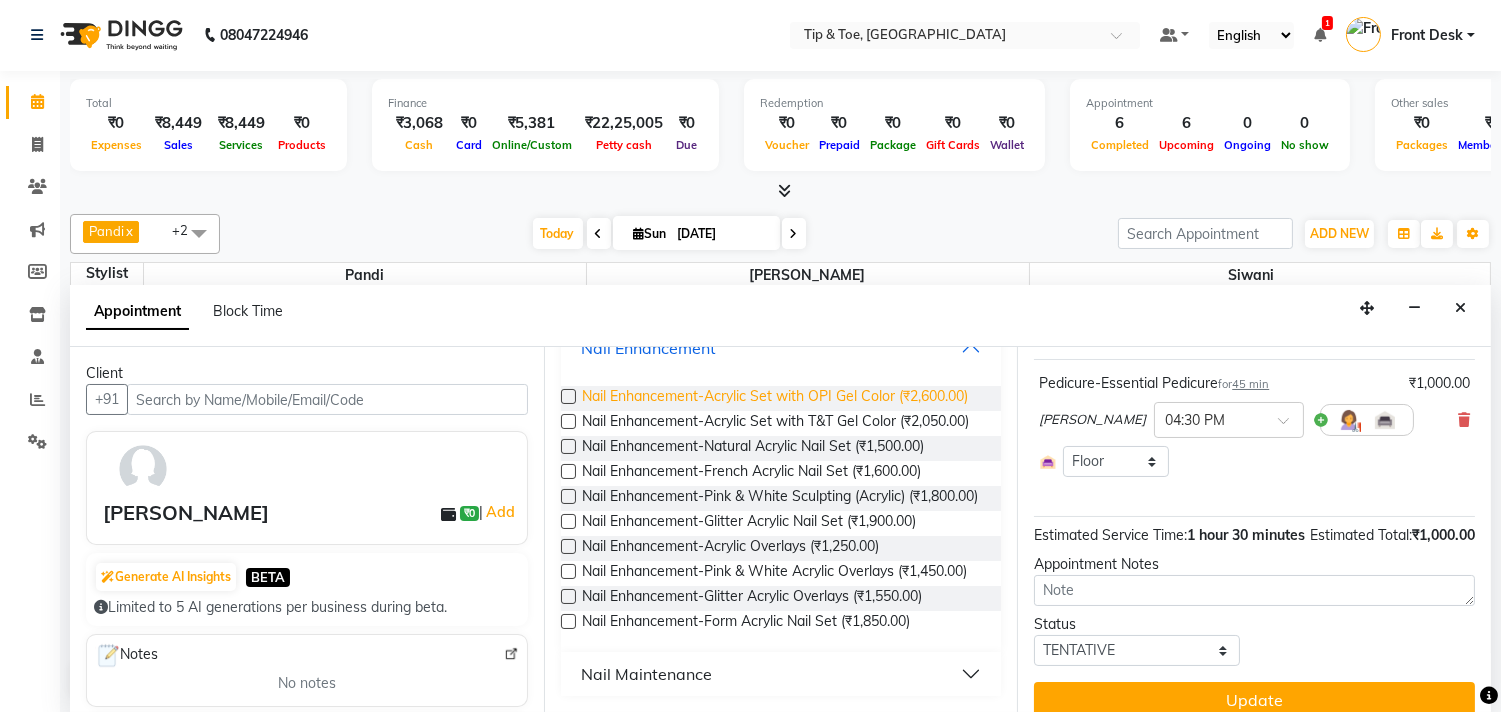 scroll, scrollTop: 312, scrollLeft: 0, axis: vertical 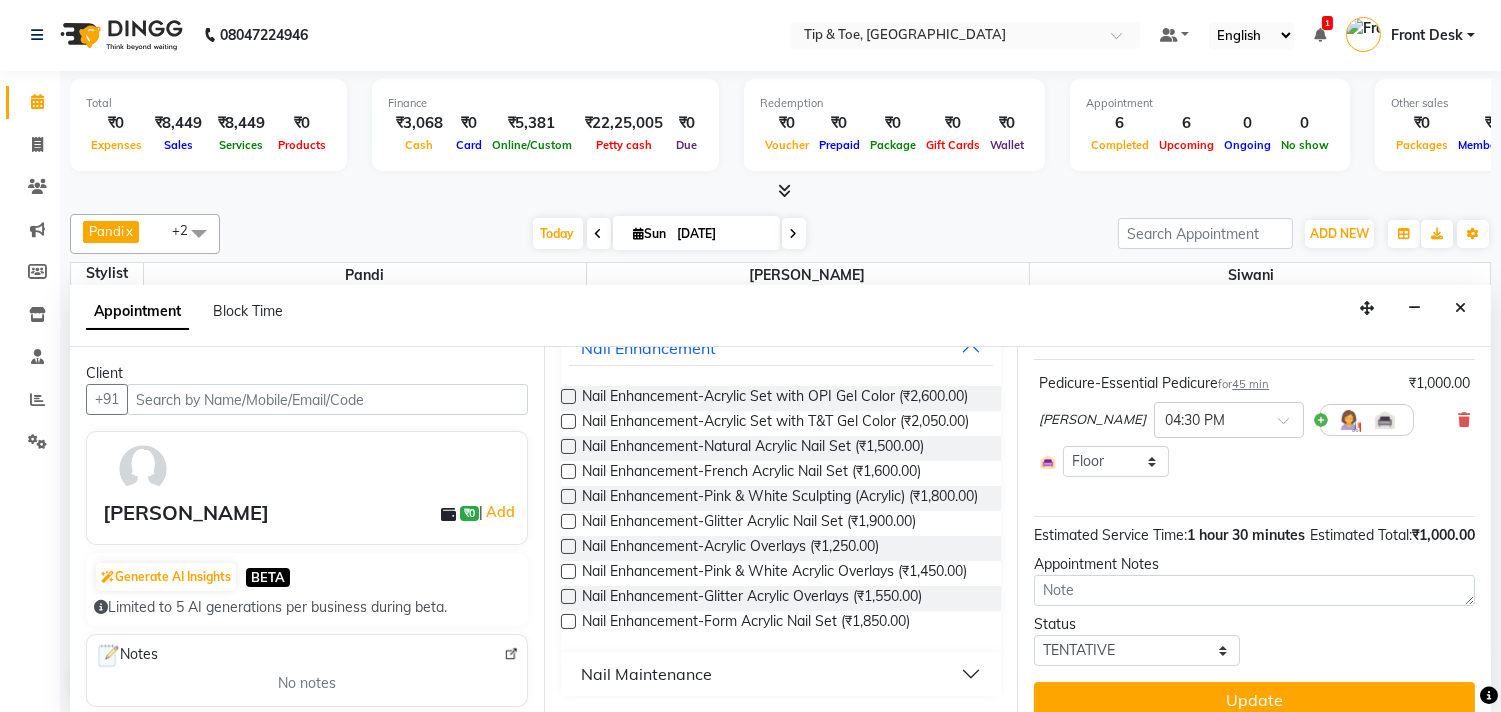click on "Nail Maintenance" at bounding box center [781, 674] 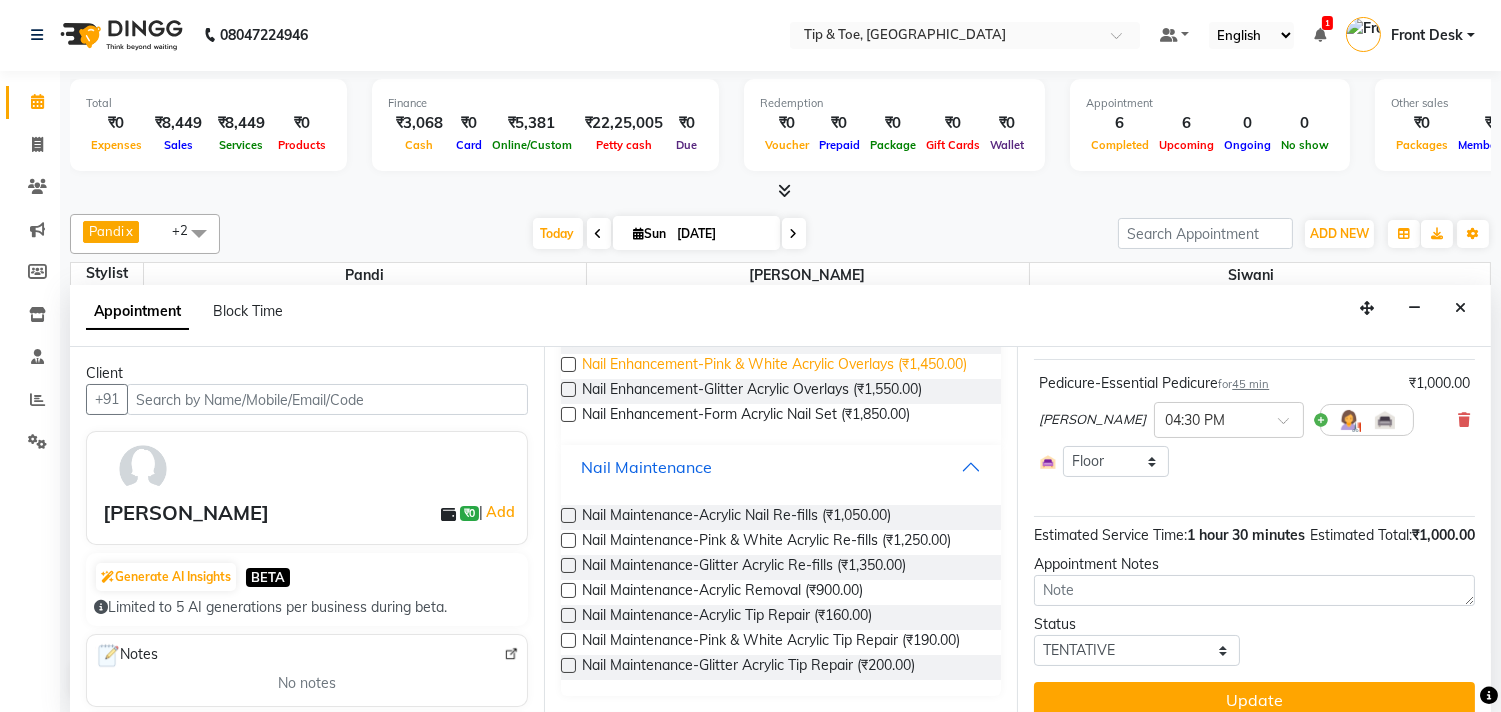 scroll, scrollTop: 518, scrollLeft: 0, axis: vertical 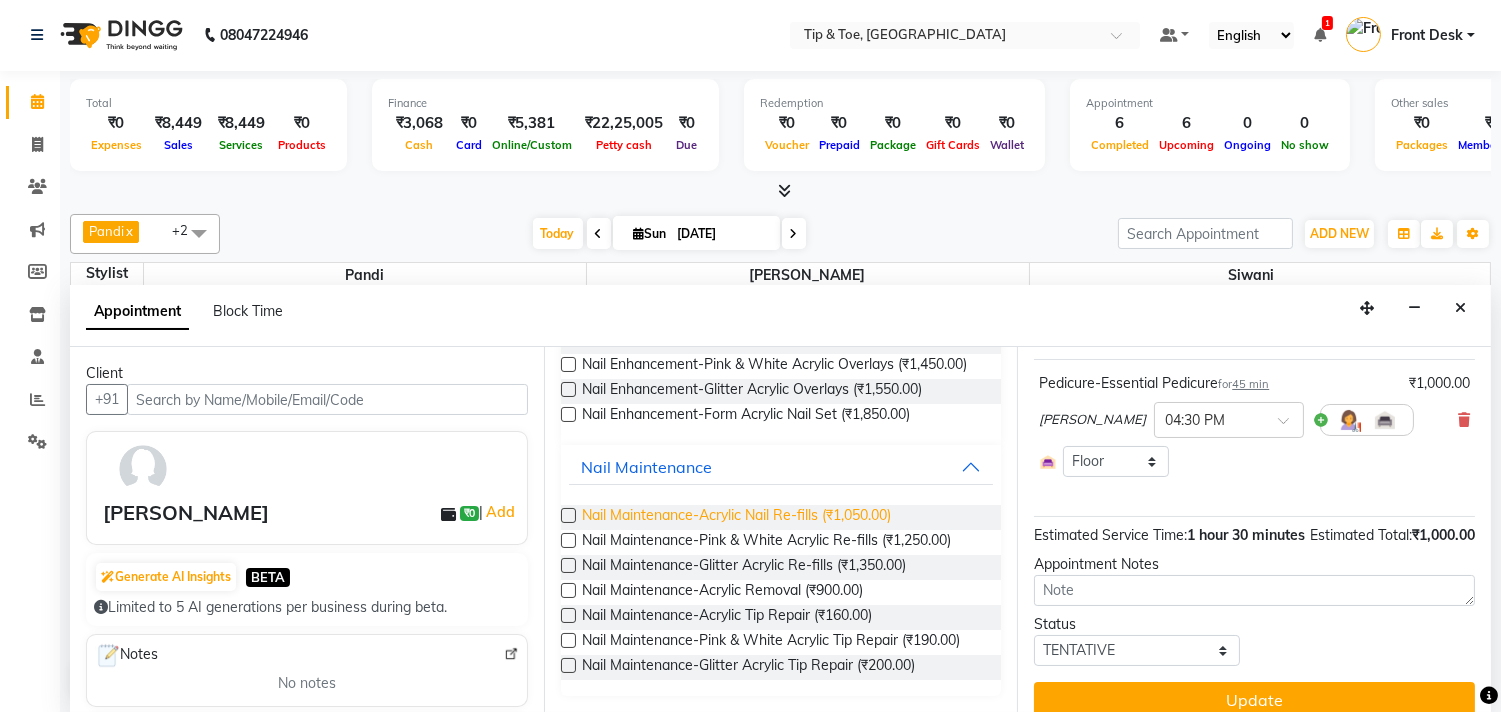 click on "Nail Maintenance-Acrylic Nail Re-fills (₹1,050.00)" at bounding box center (736, 517) 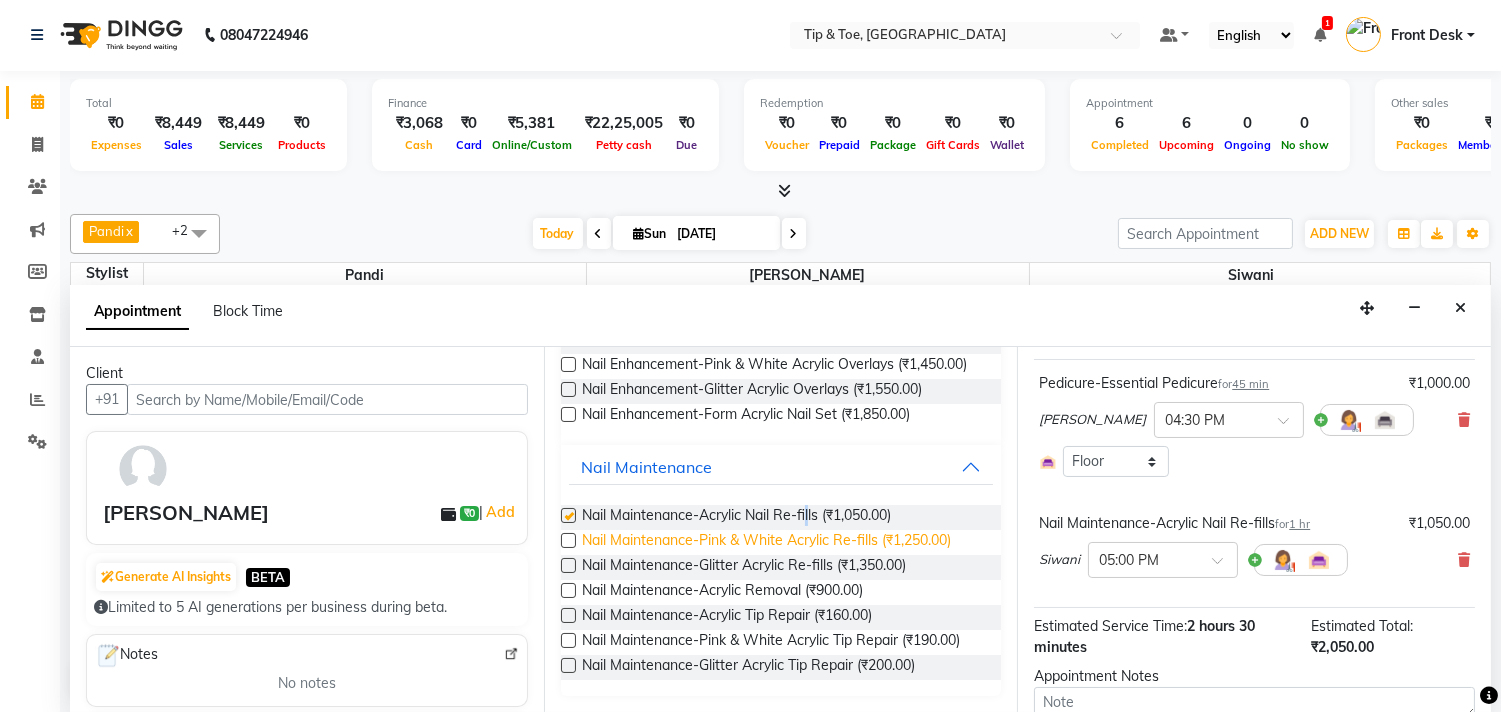 checkbox on "false" 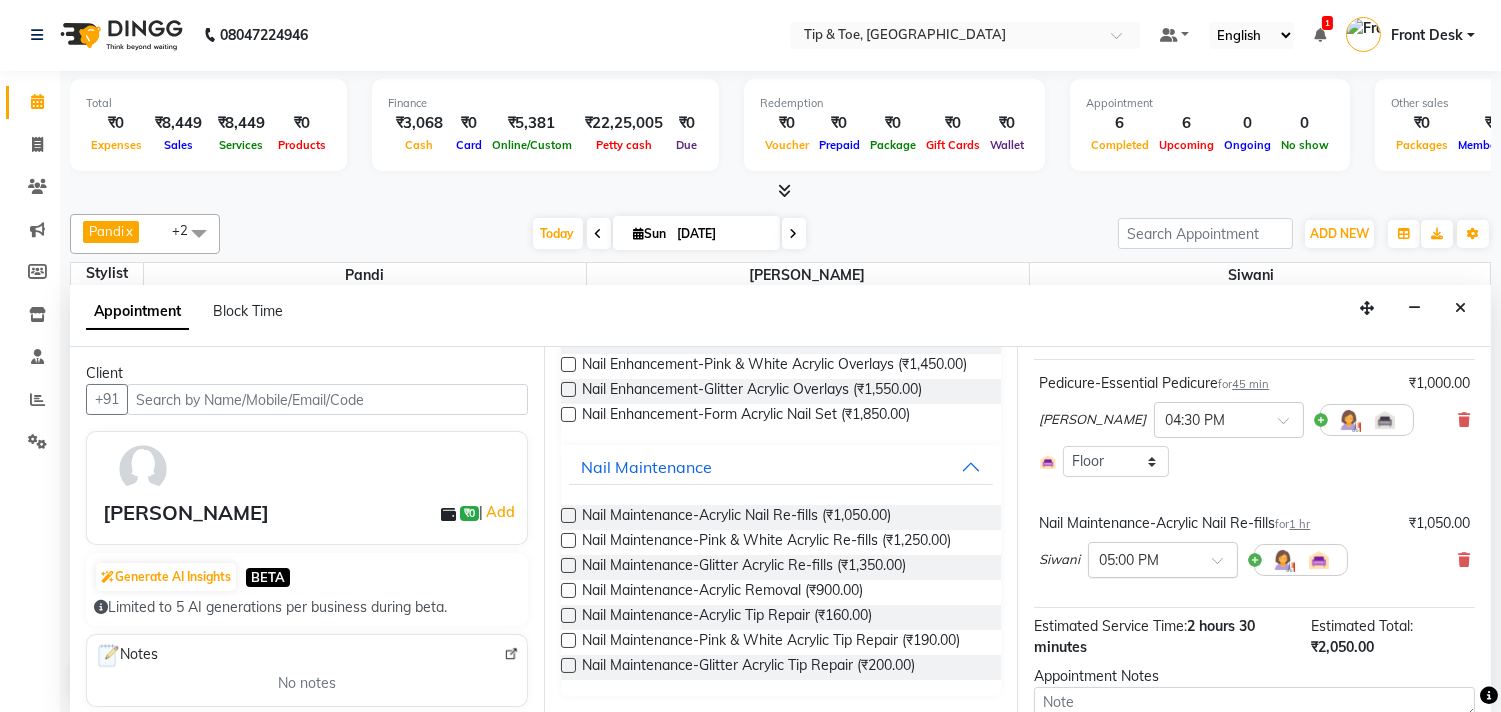 click at bounding box center (1143, 558) 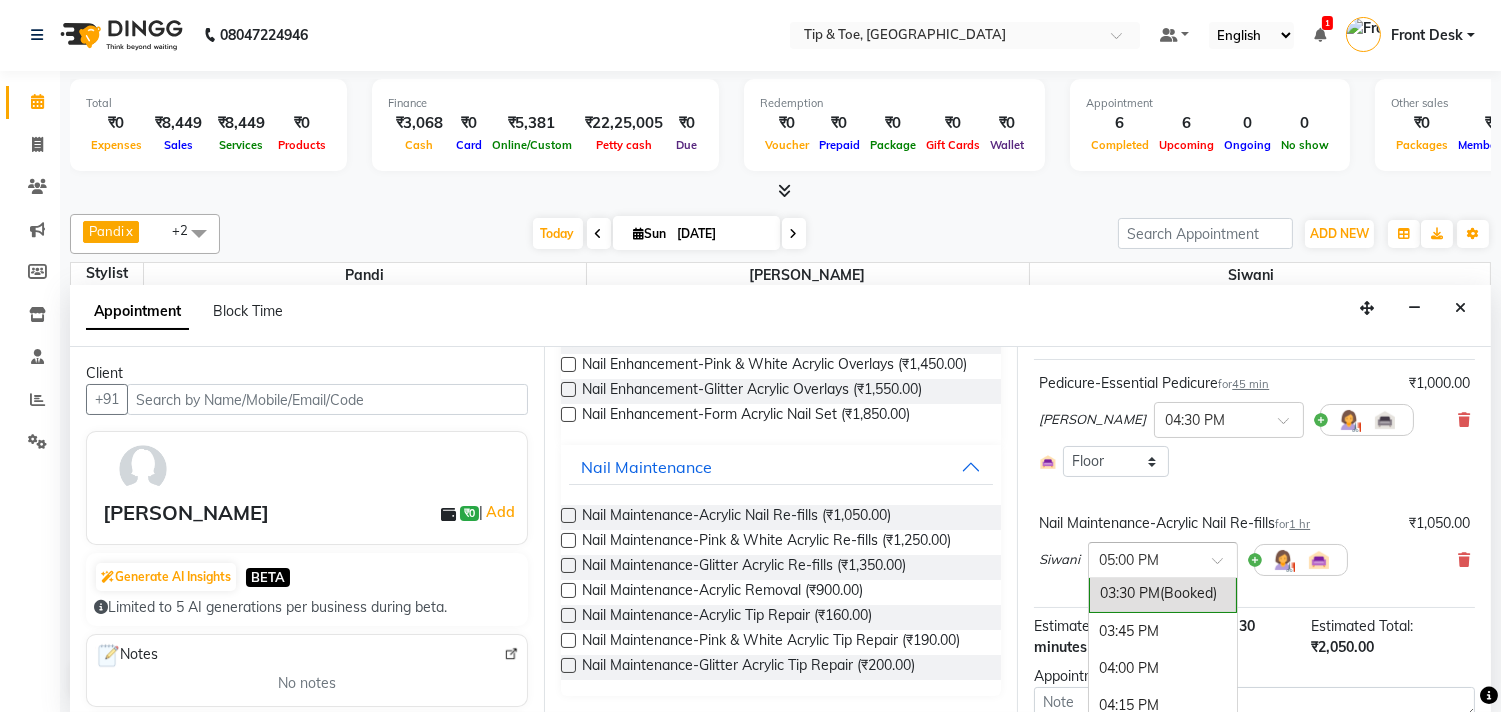 scroll, scrollTop: 834, scrollLeft: 0, axis: vertical 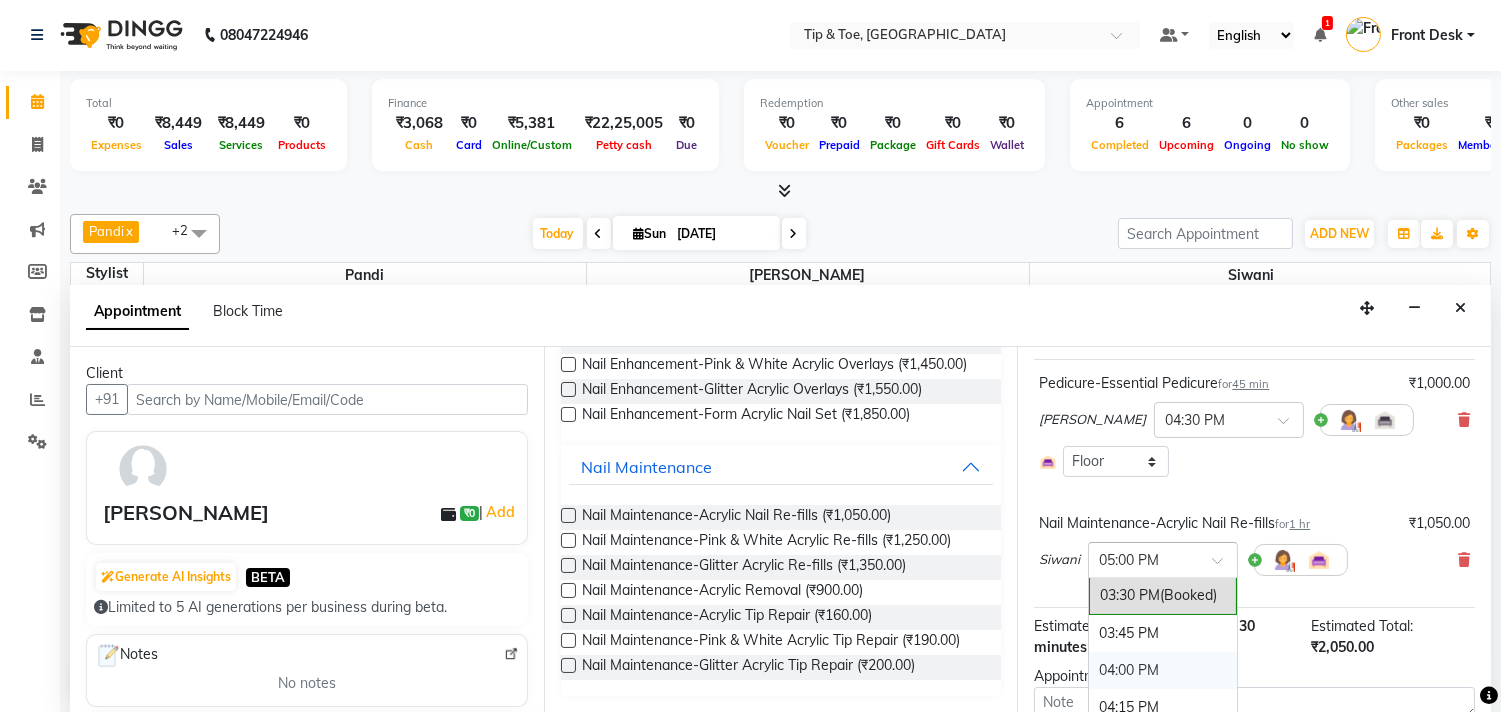 click on "04:00 PM" at bounding box center [1163, 670] 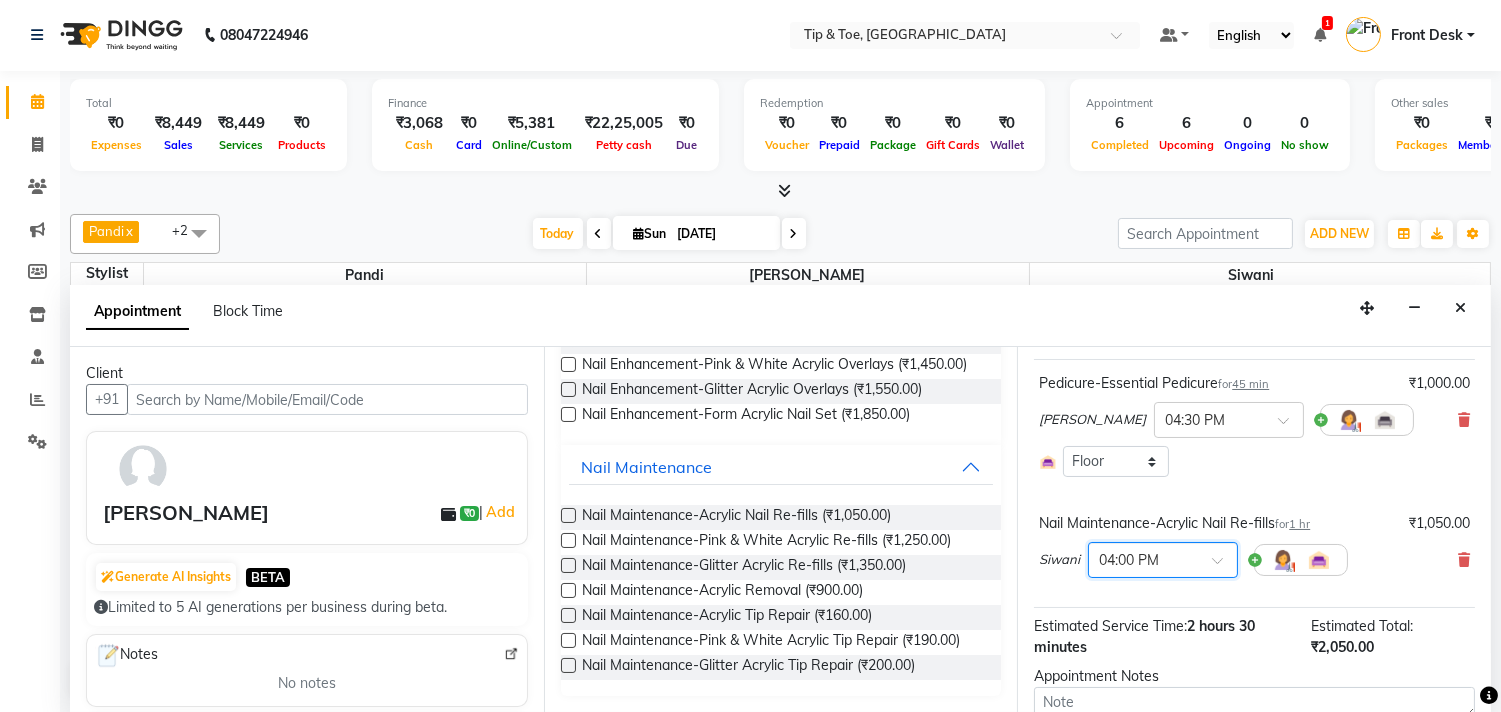 click at bounding box center [1163, 558] 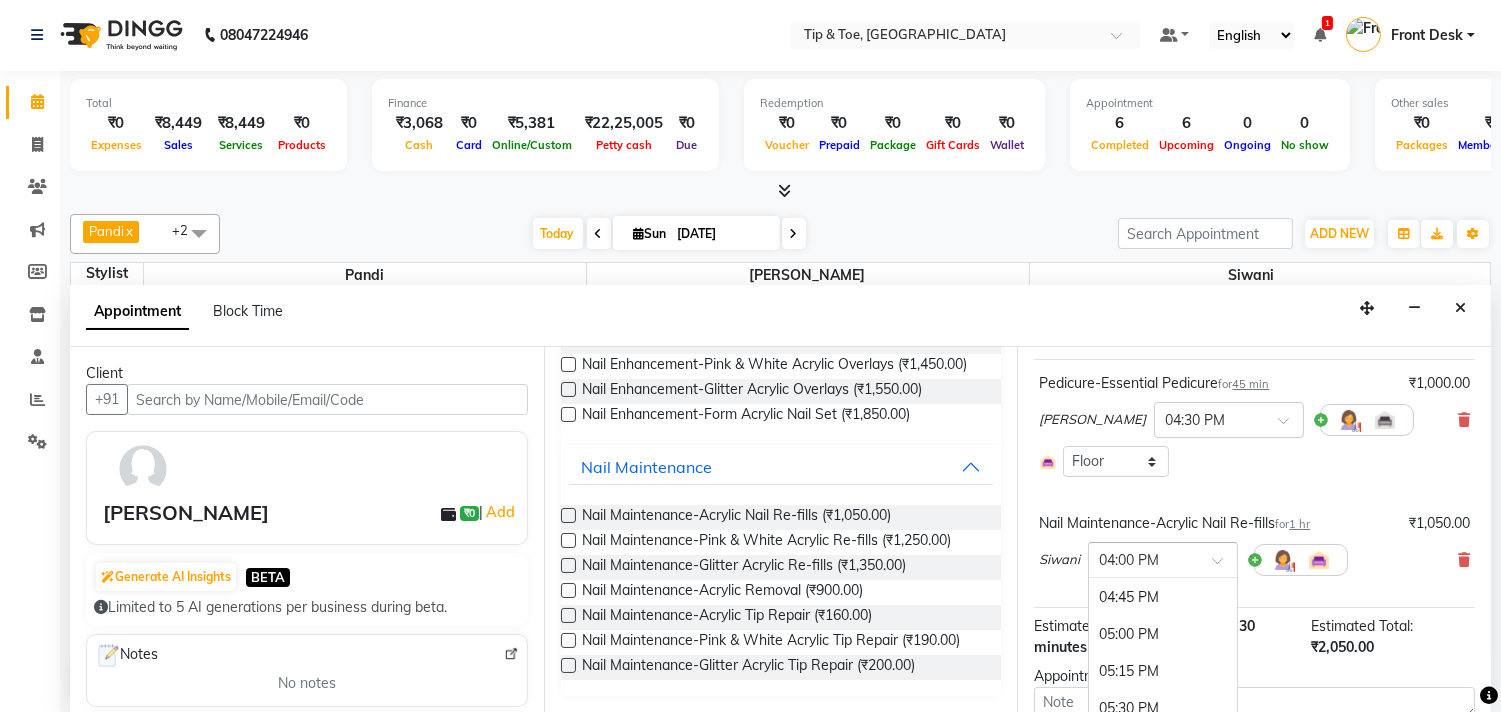 scroll, scrollTop: 1020, scrollLeft: 0, axis: vertical 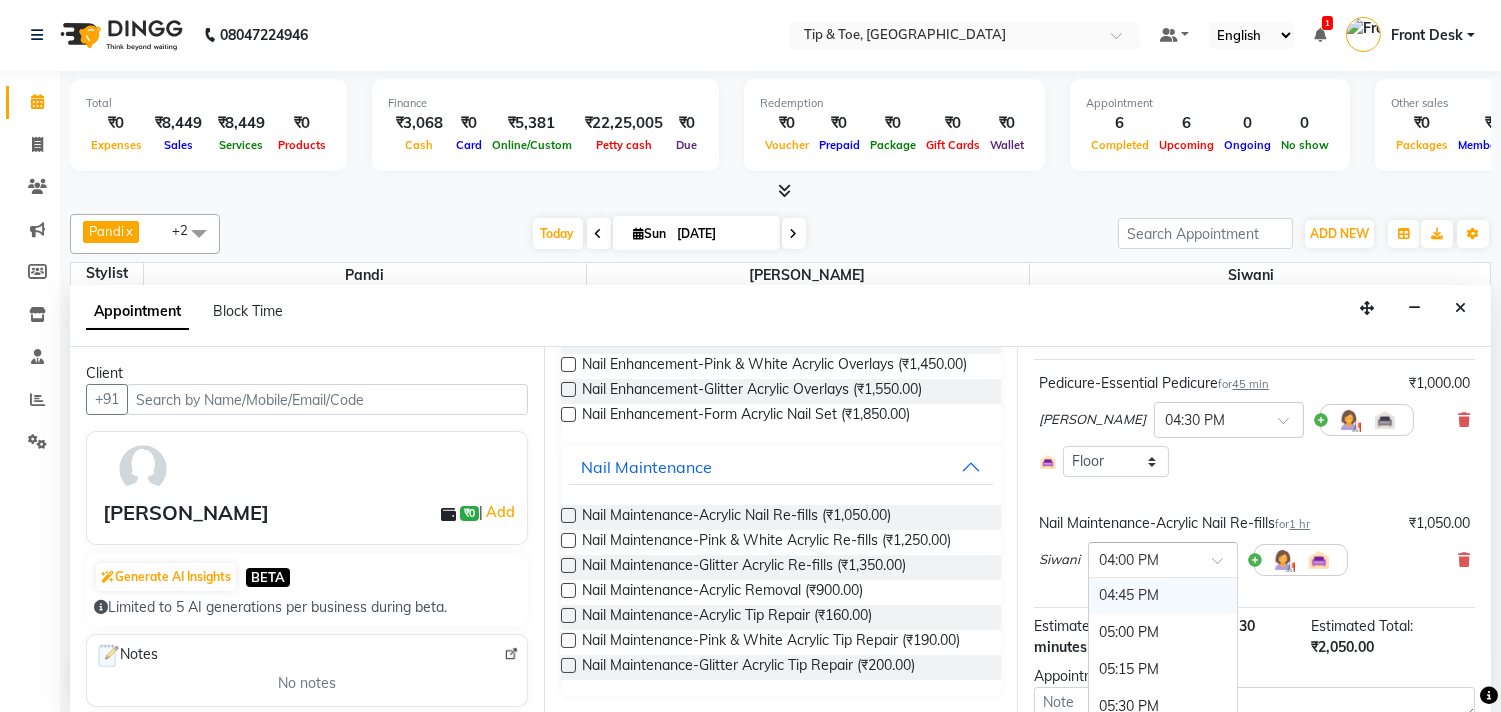 click on "04:45 PM" at bounding box center (1163, 595) 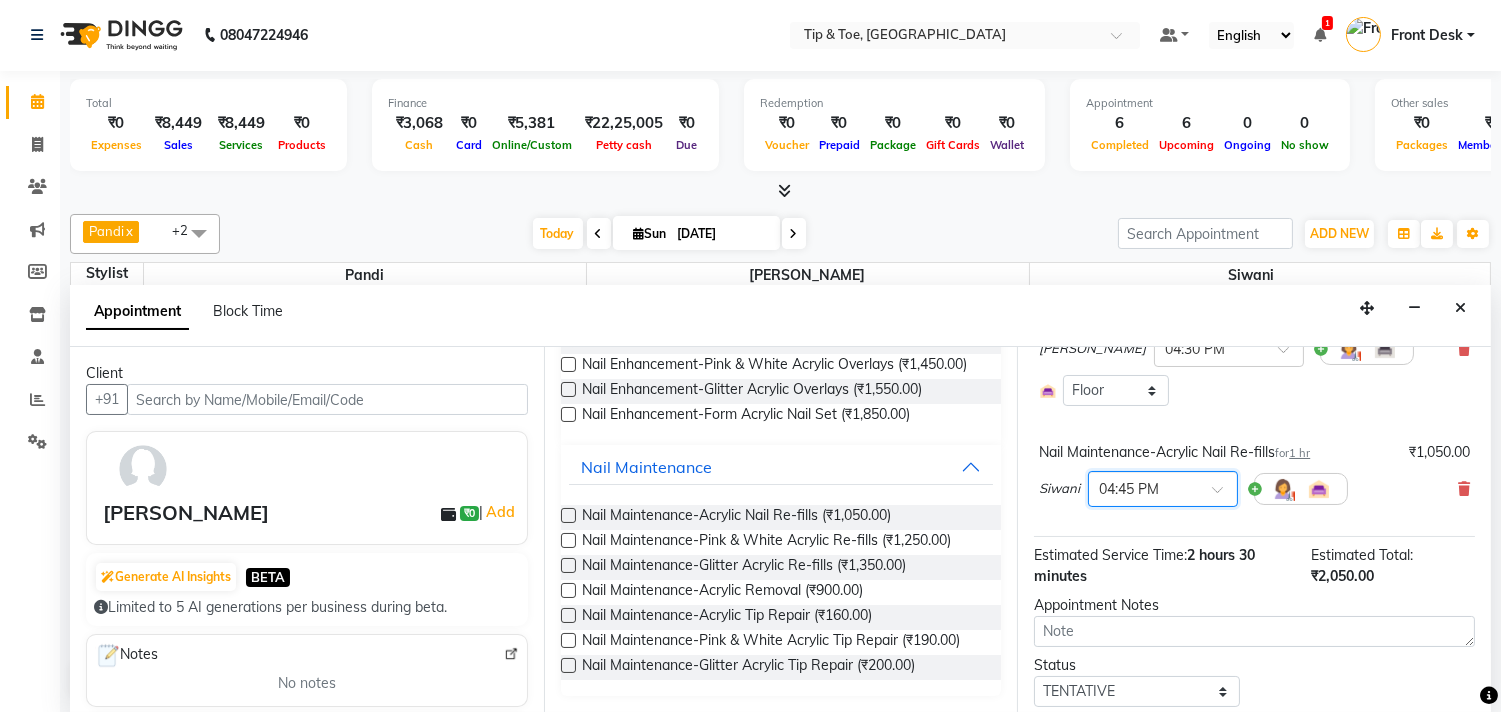 scroll, scrollTop: 263, scrollLeft: 0, axis: vertical 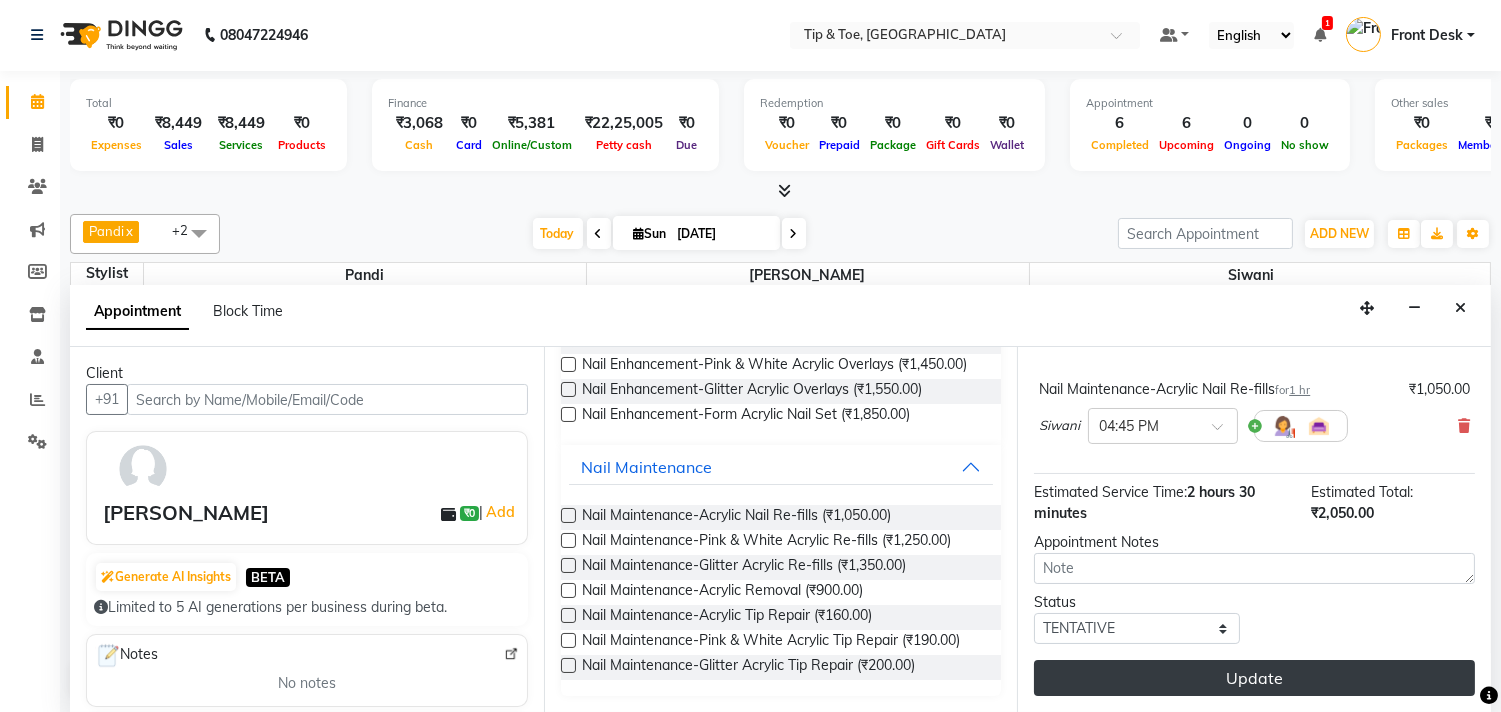 click on "Update" at bounding box center [1254, 678] 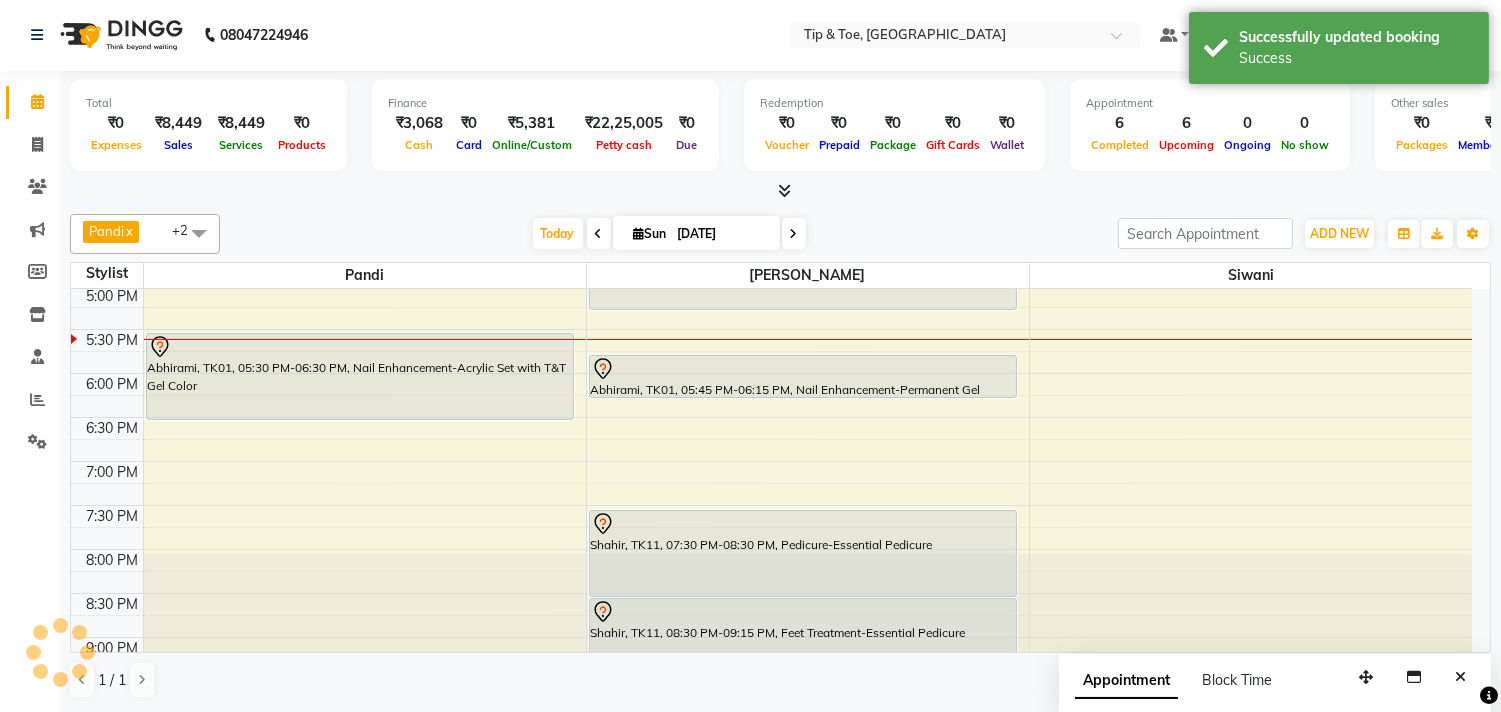 scroll, scrollTop: 0, scrollLeft: 0, axis: both 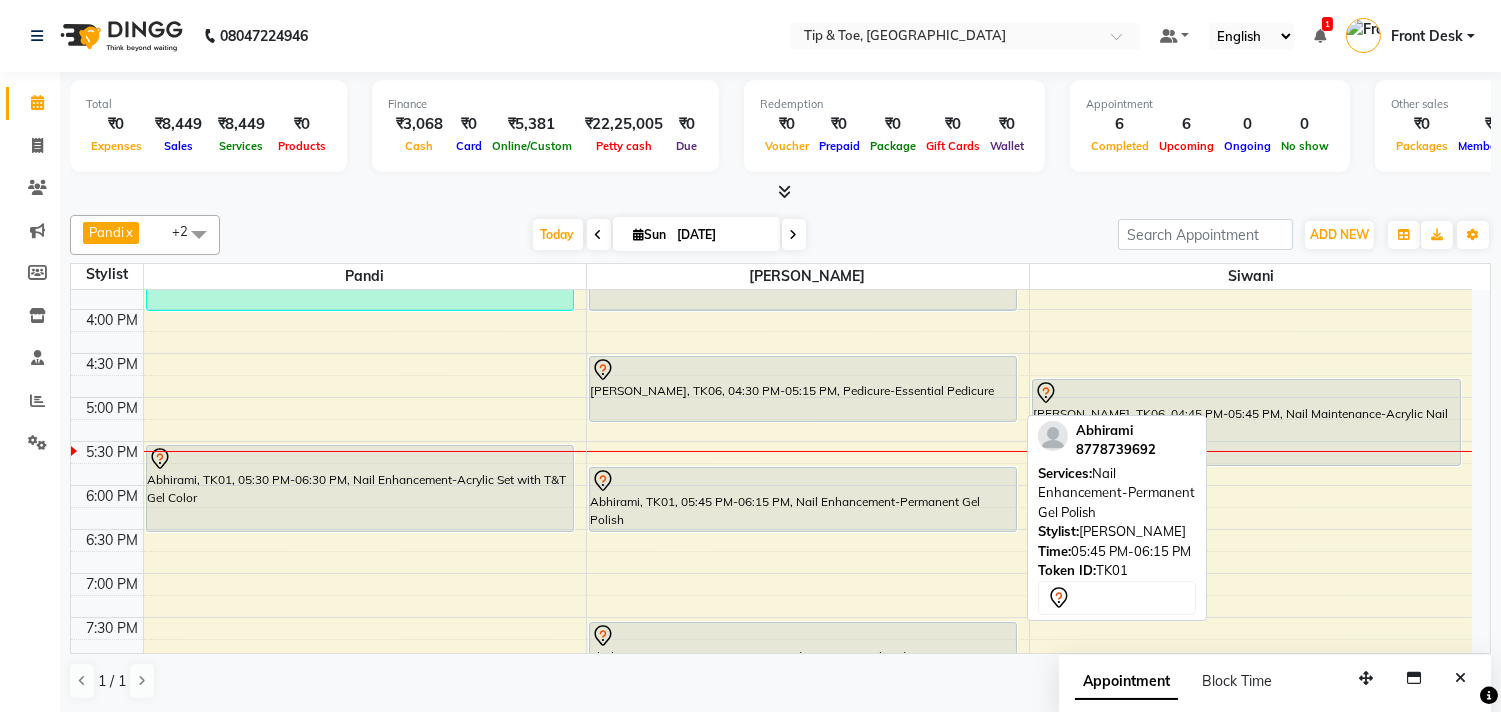 drag, startPoint x: 734, startPoint y: 505, endPoint x: 744, endPoint y: 522, distance: 19.723083 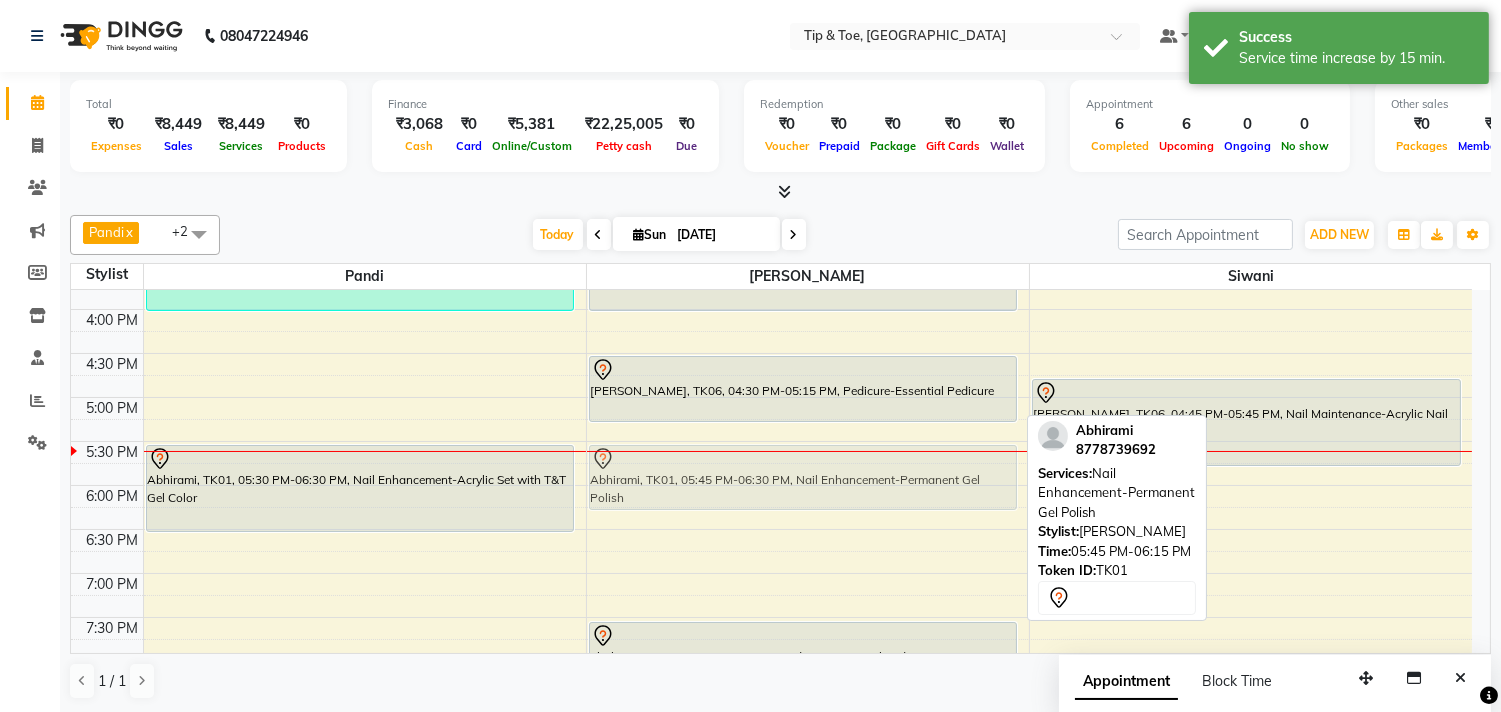 drag, startPoint x: 650, startPoint y: 488, endPoint x: 645, endPoint y: 464, distance: 24.5153 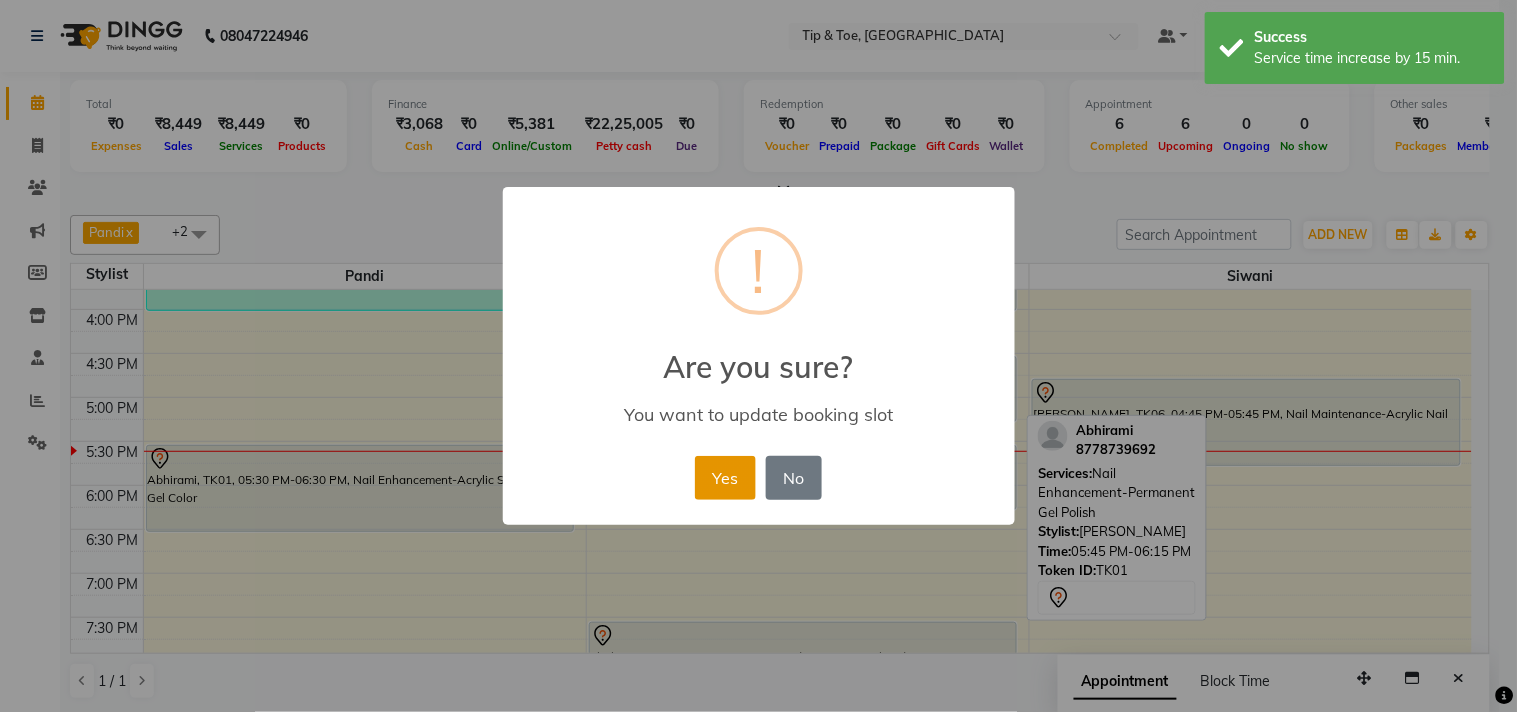 click on "Yes" at bounding box center (725, 478) 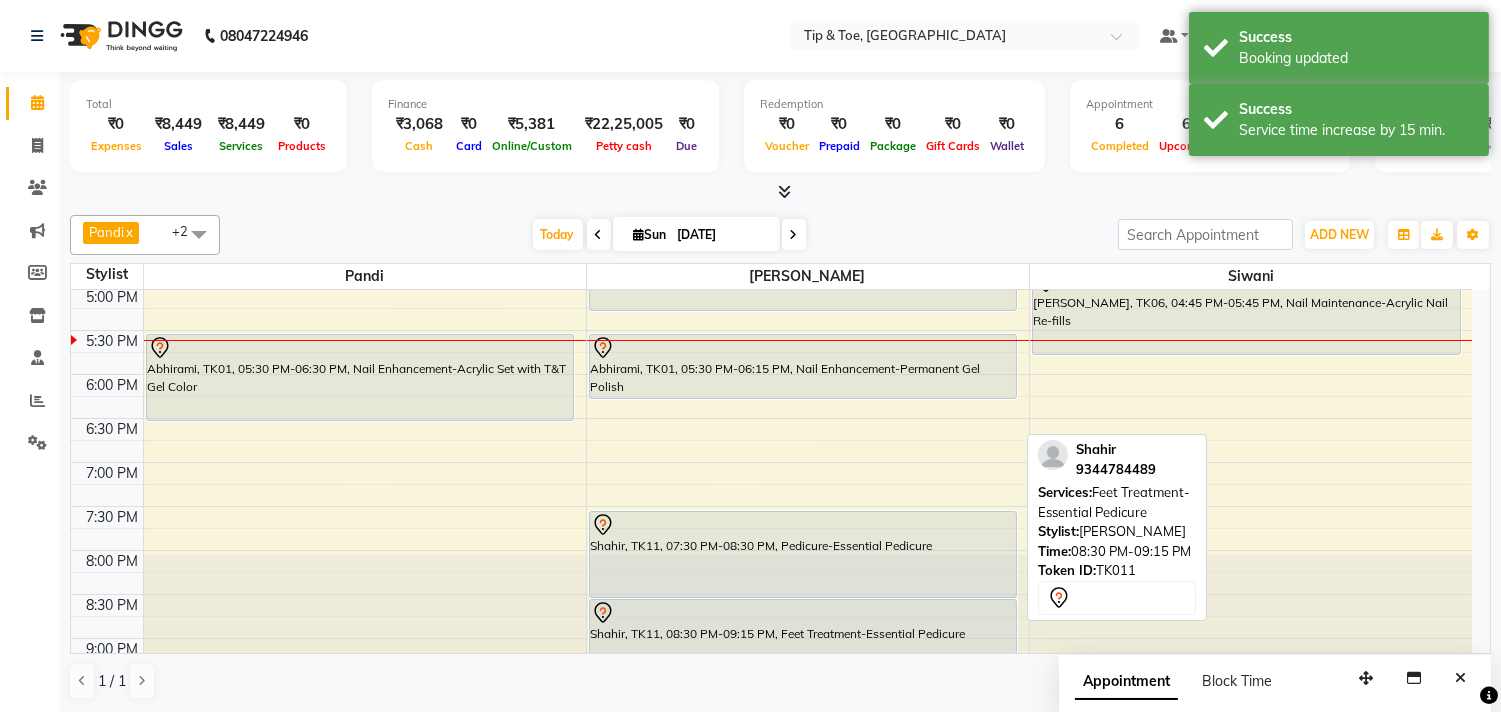 scroll, scrollTop: 596, scrollLeft: 0, axis: vertical 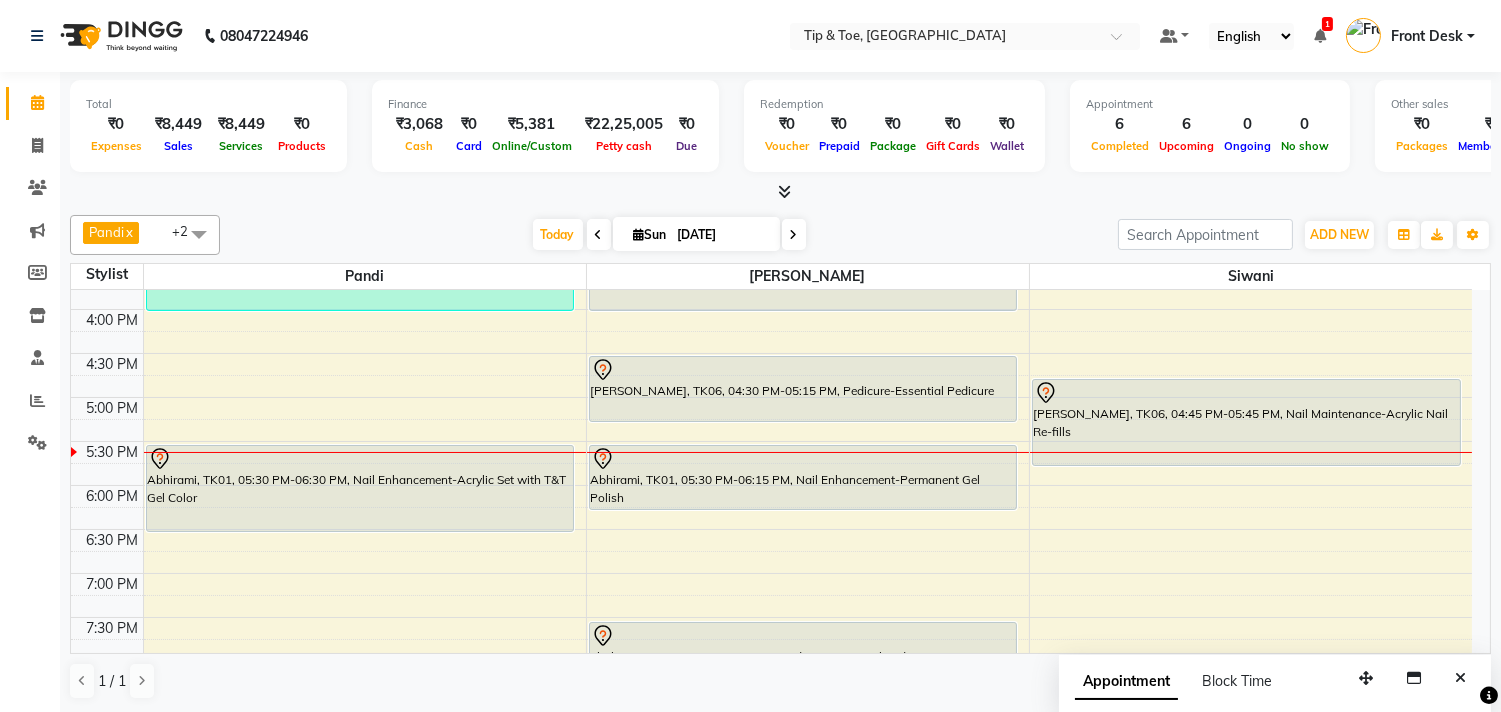 click at bounding box center (794, 234) 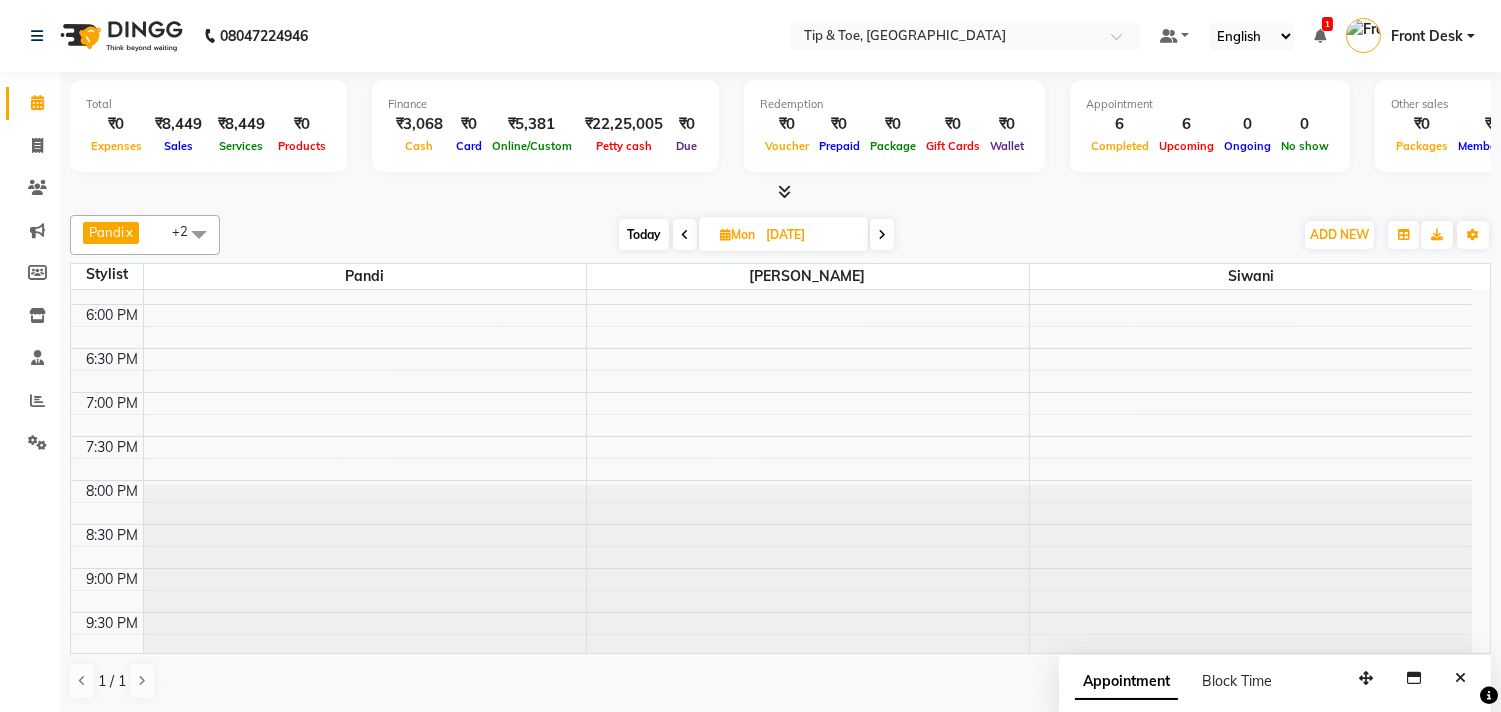 scroll, scrollTop: 873, scrollLeft: 0, axis: vertical 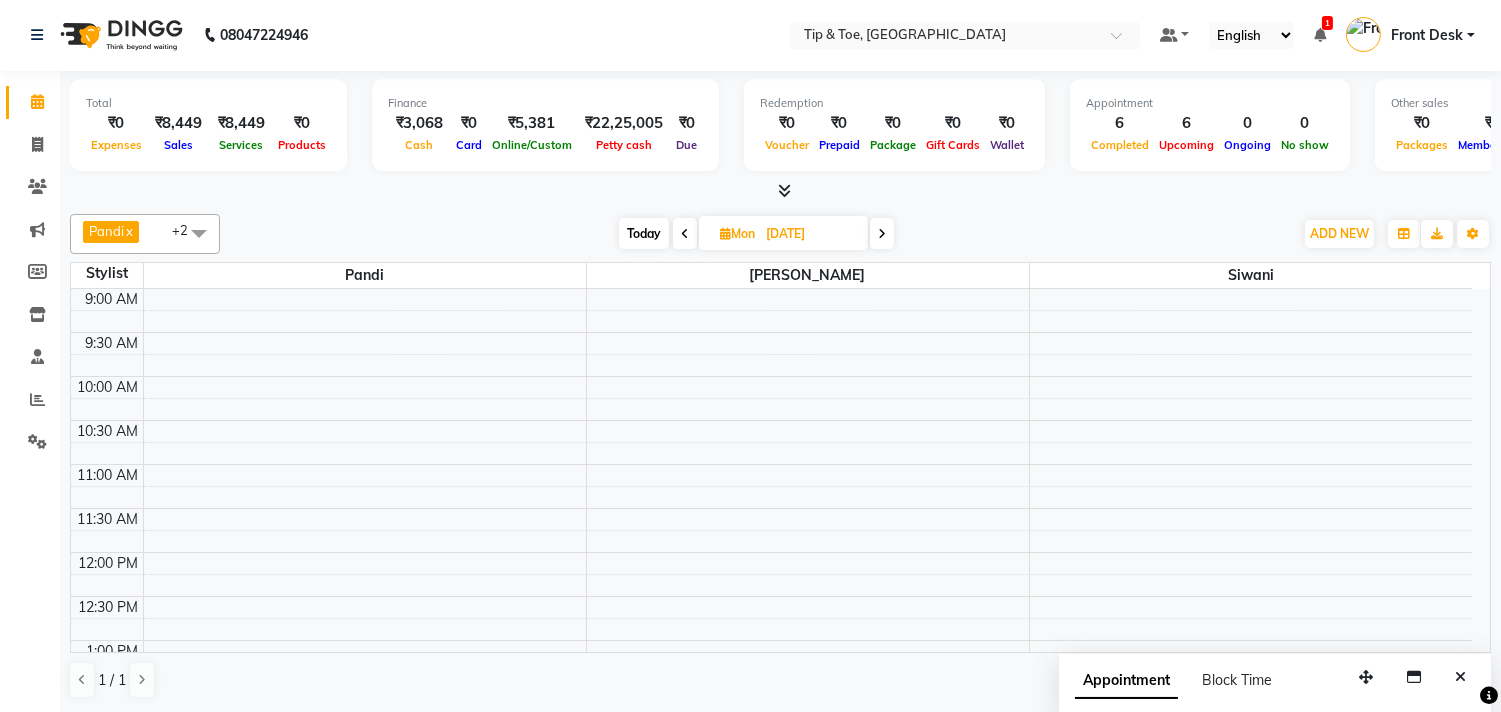 click on "Today" at bounding box center [644, 233] 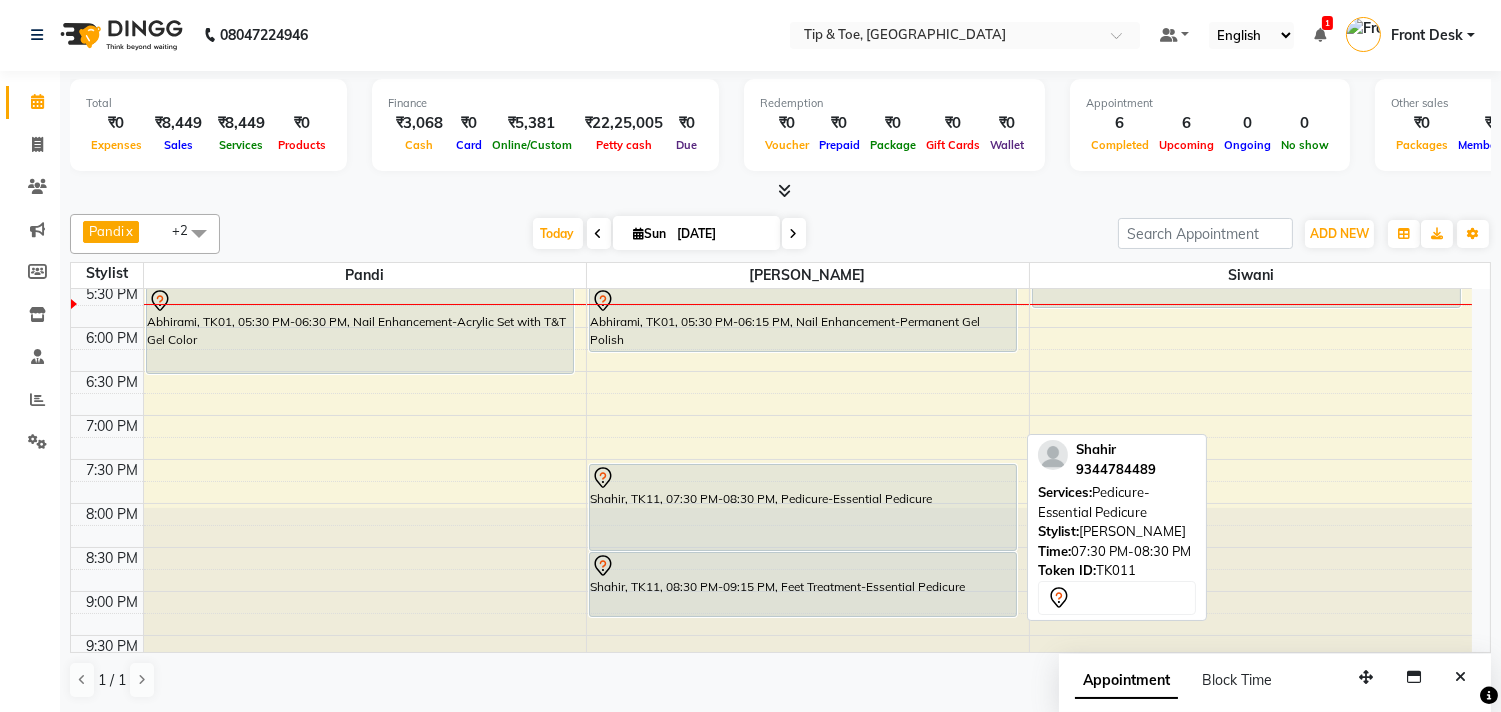 scroll, scrollTop: 707, scrollLeft: 0, axis: vertical 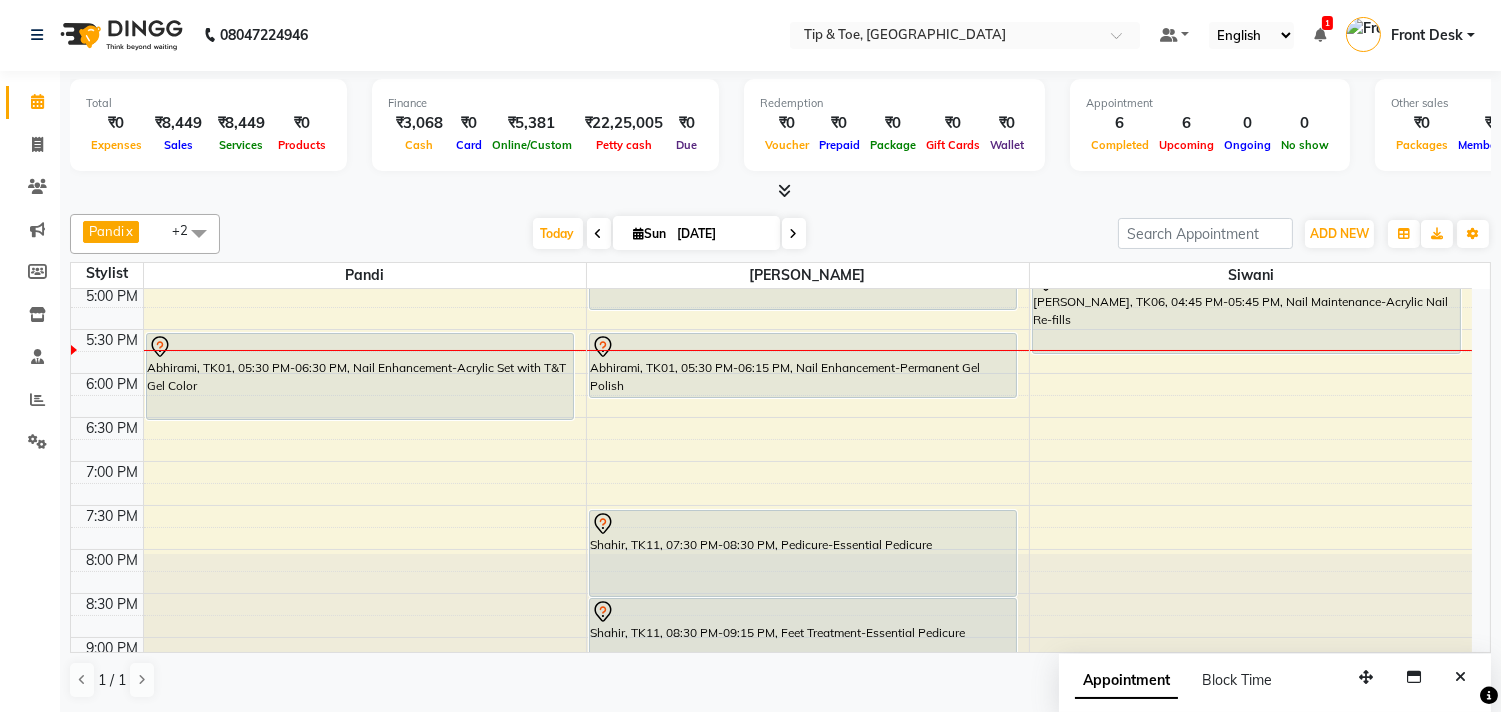 click at bounding box center (794, 233) 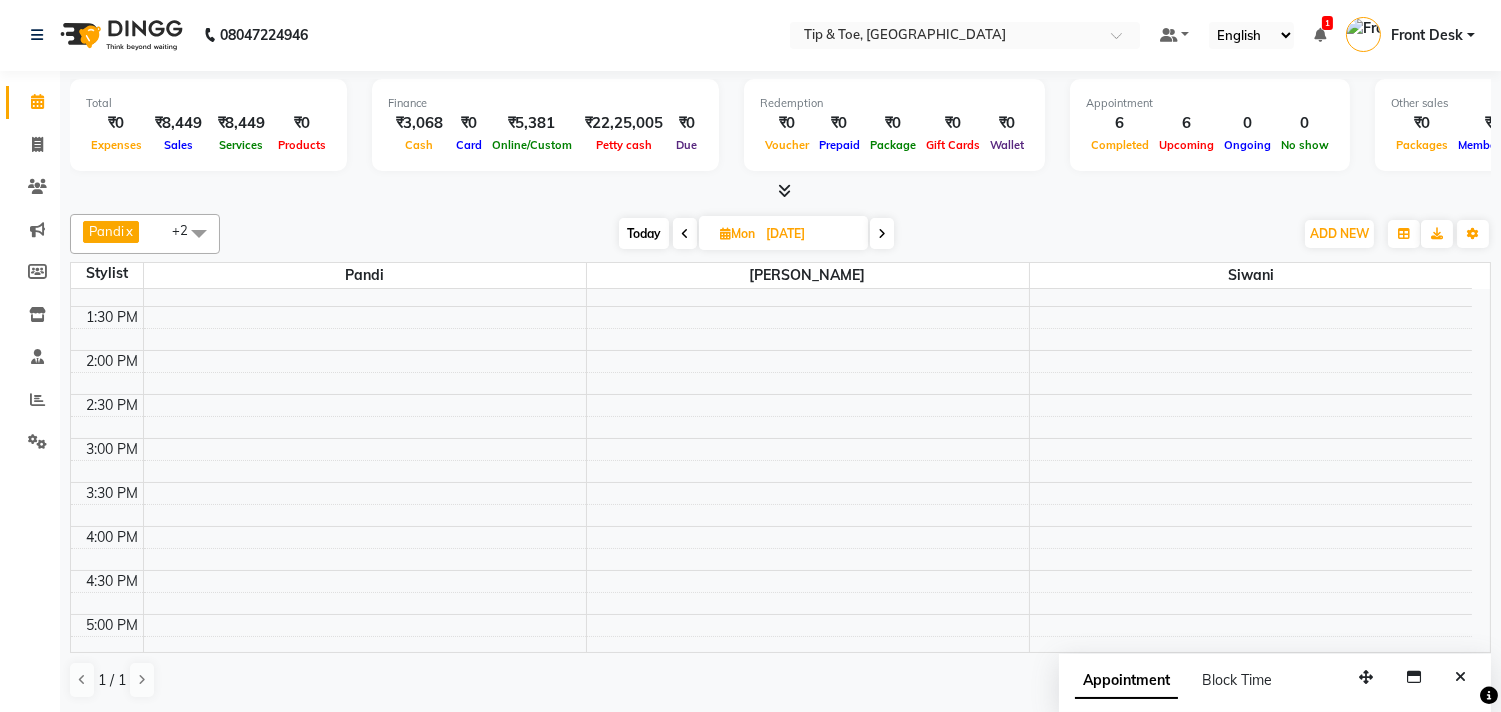 scroll, scrollTop: 555, scrollLeft: 0, axis: vertical 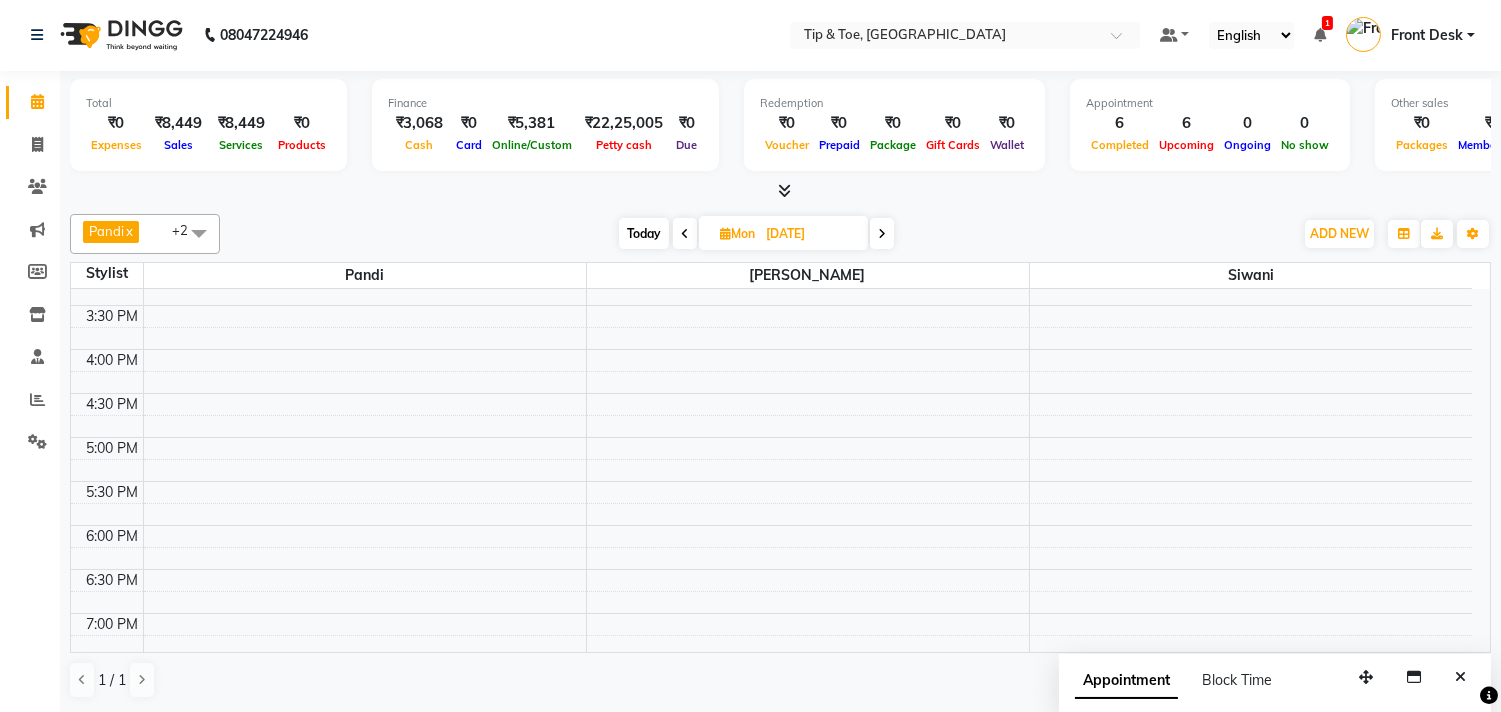 click on "Today" at bounding box center [644, 233] 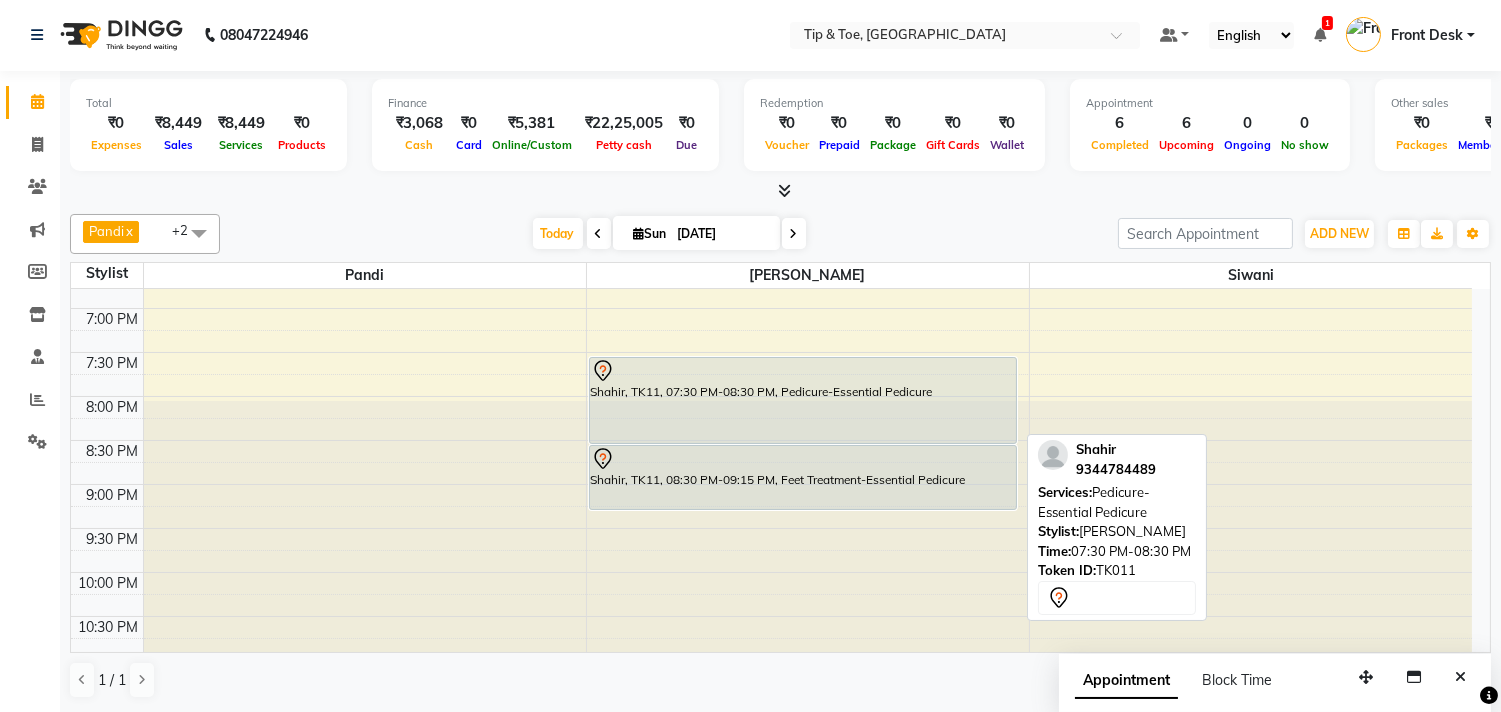 scroll, scrollTop: 873, scrollLeft: 0, axis: vertical 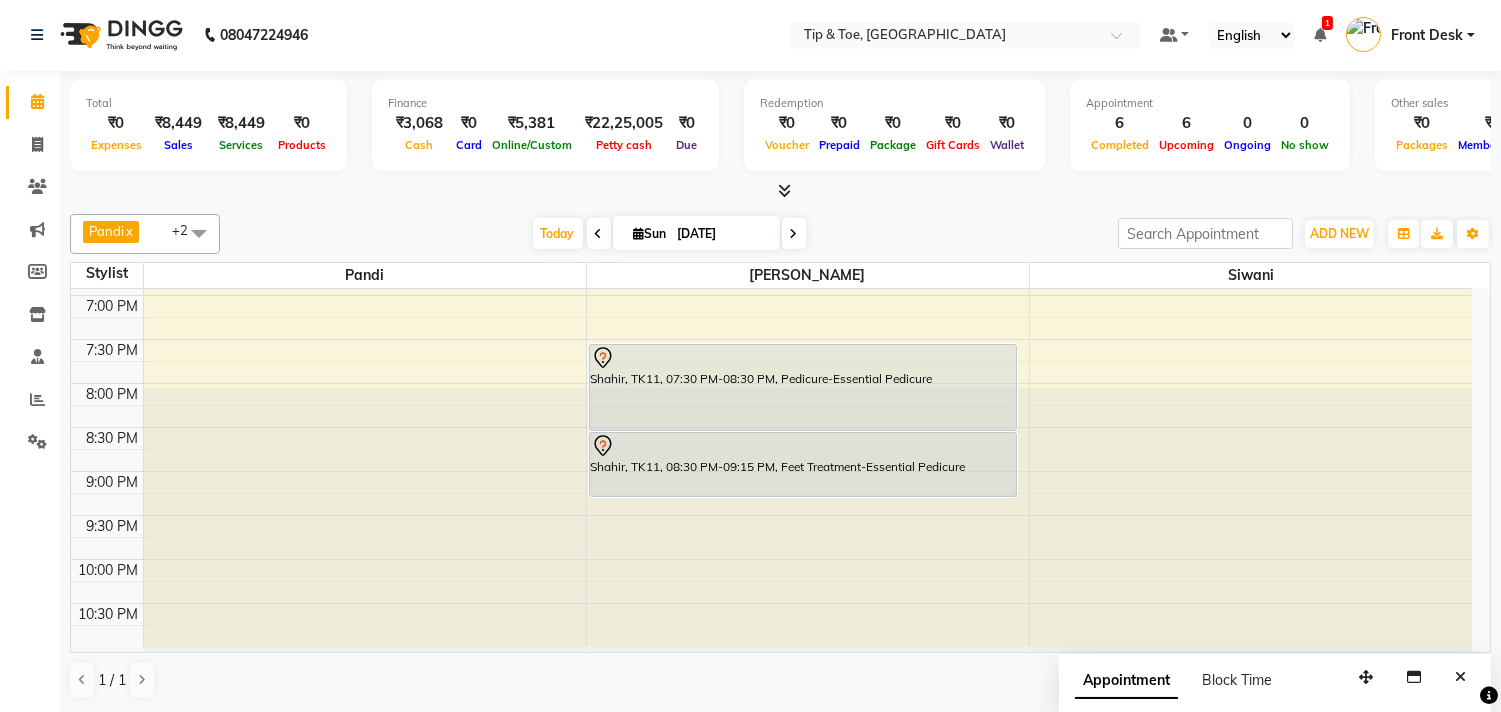 click at bounding box center (794, 233) 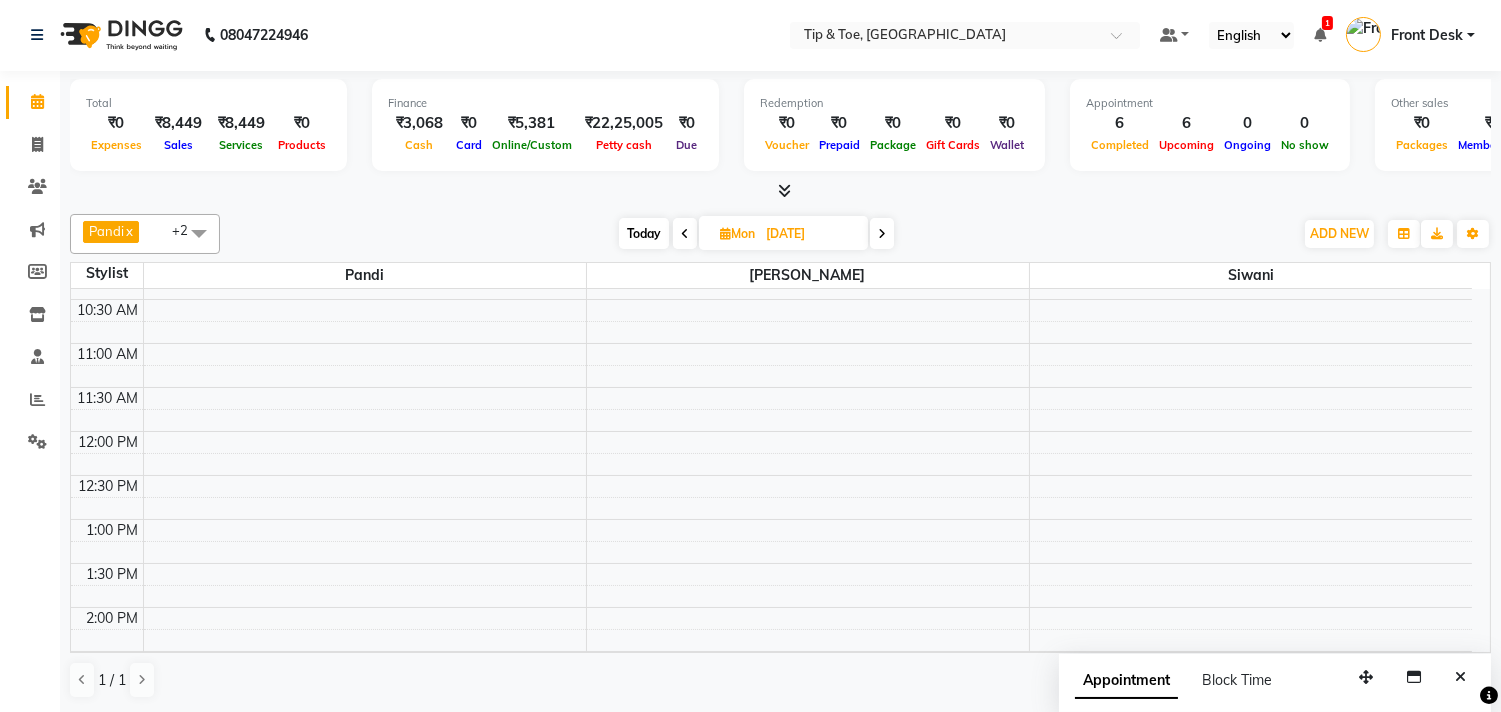 scroll, scrollTop: 0, scrollLeft: 0, axis: both 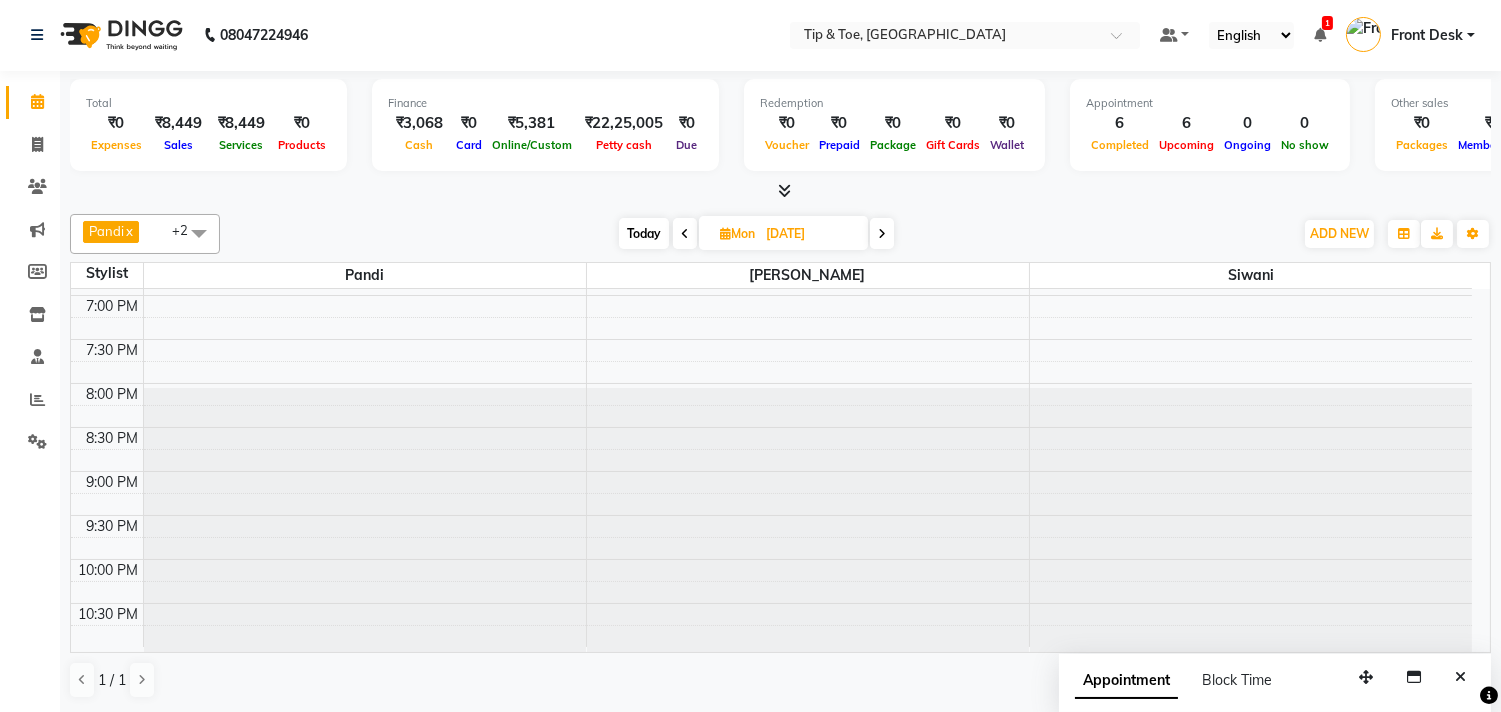click on "Today" at bounding box center [644, 233] 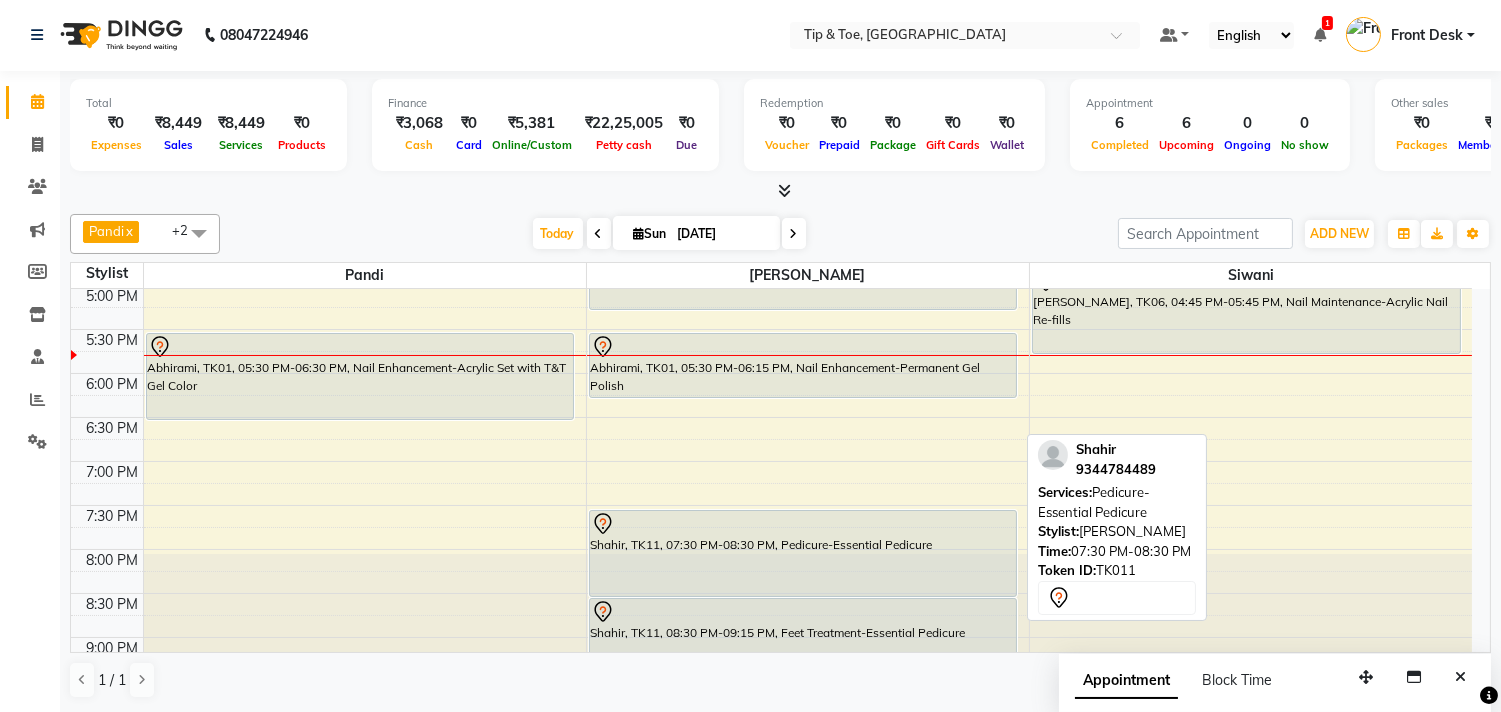 scroll, scrollTop: 485, scrollLeft: 0, axis: vertical 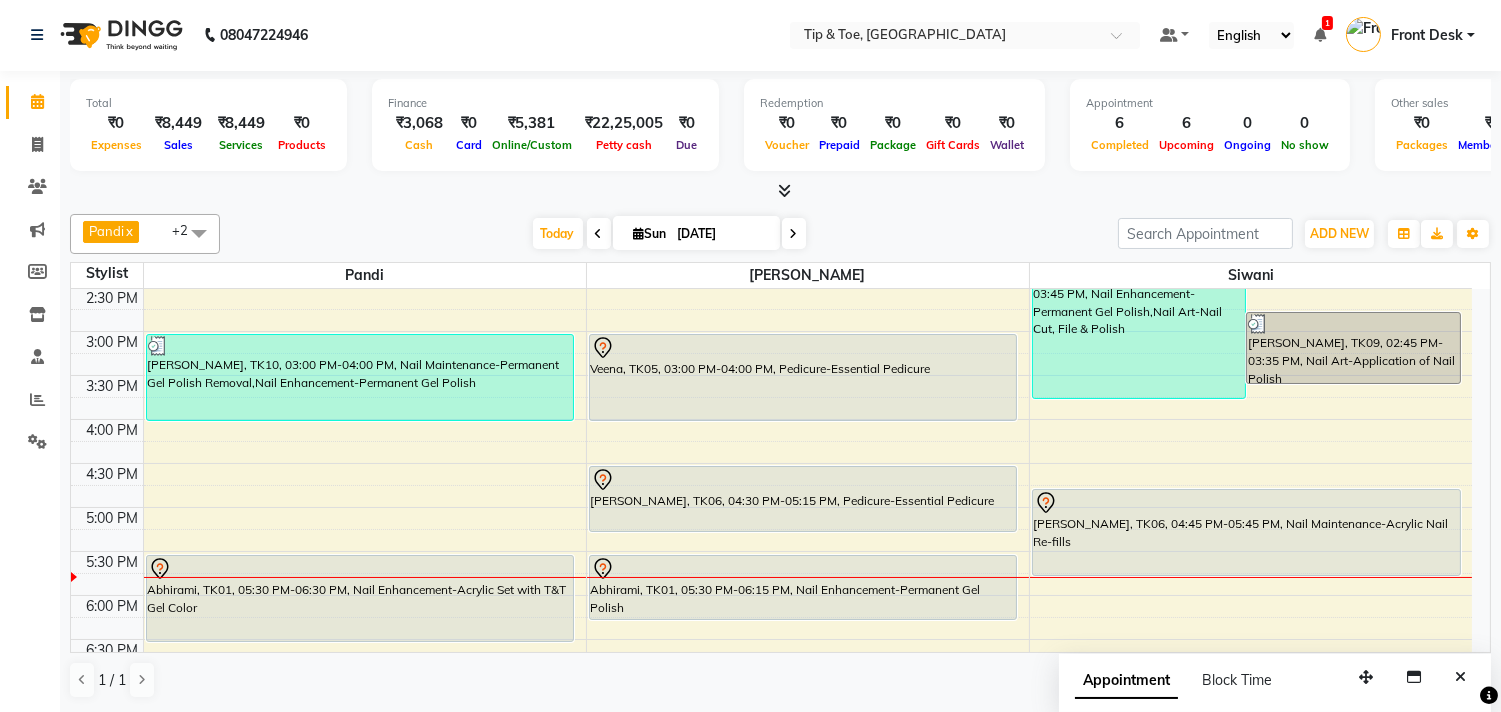 click at bounding box center (599, 233) 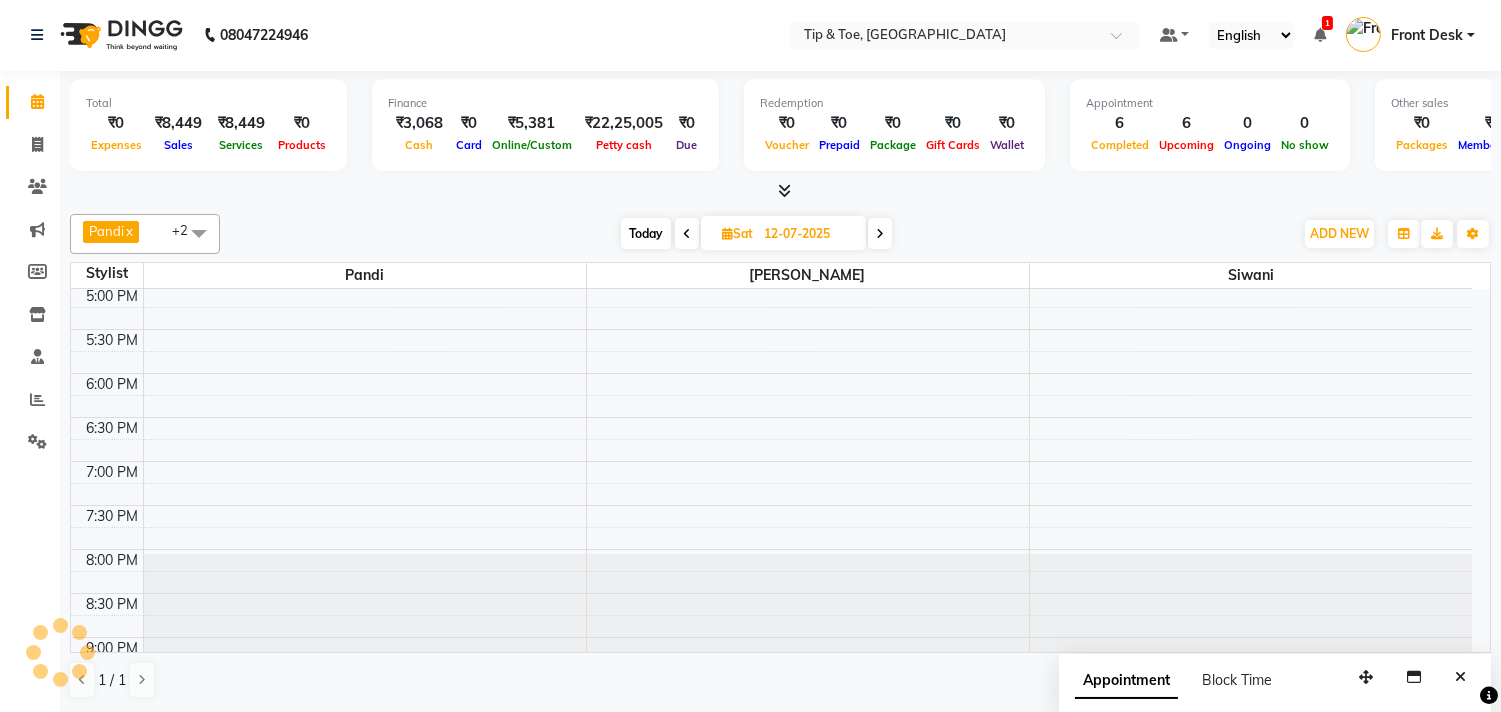 scroll, scrollTop: 707, scrollLeft: 0, axis: vertical 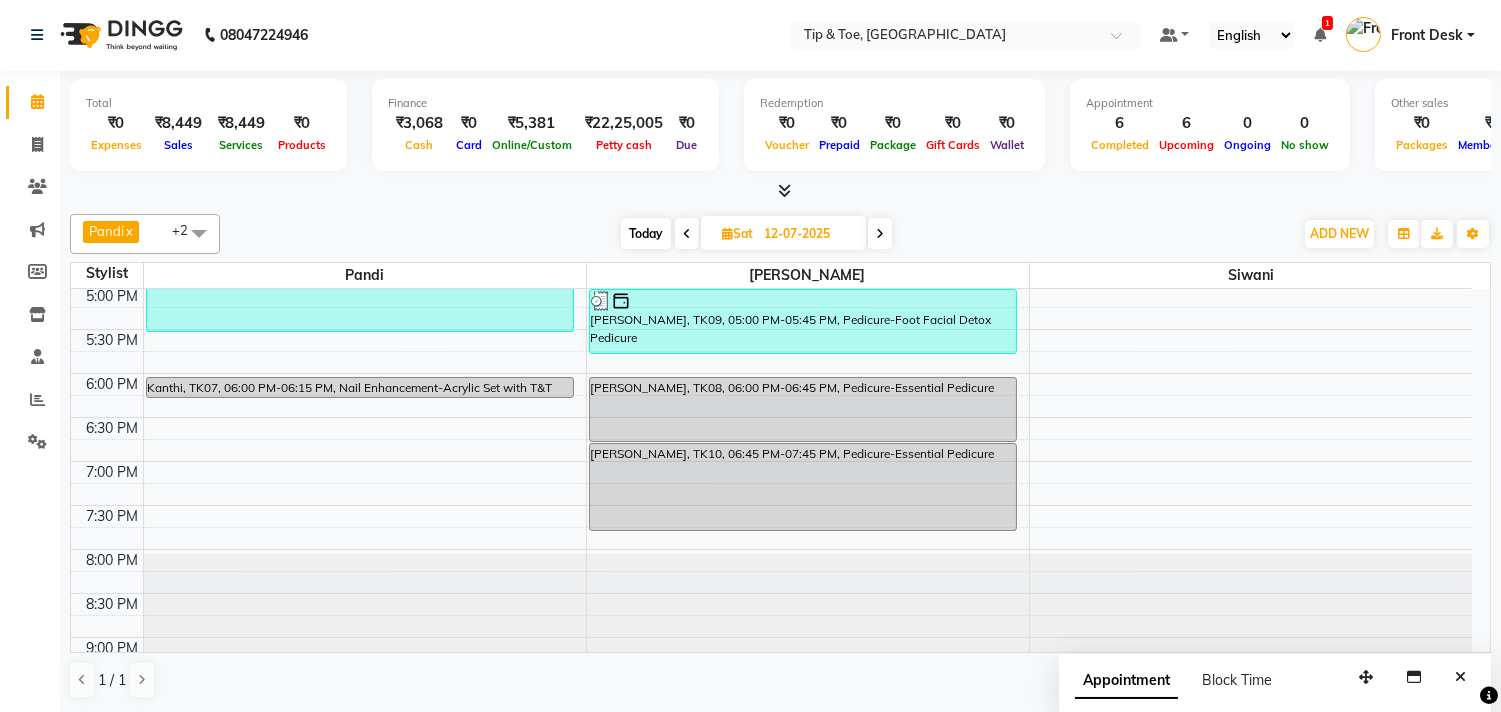 click at bounding box center (687, 233) 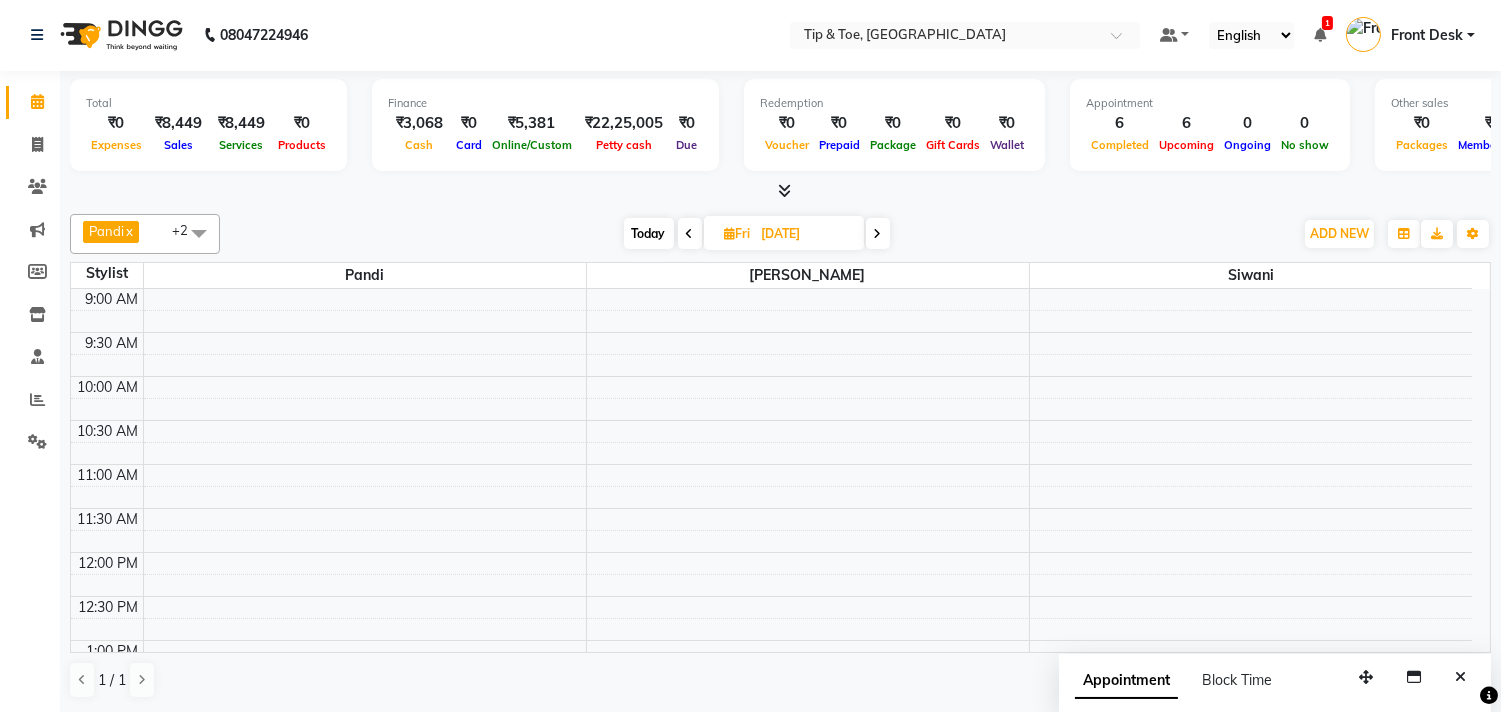 scroll, scrollTop: 707, scrollLeft: 0, axis: vertical 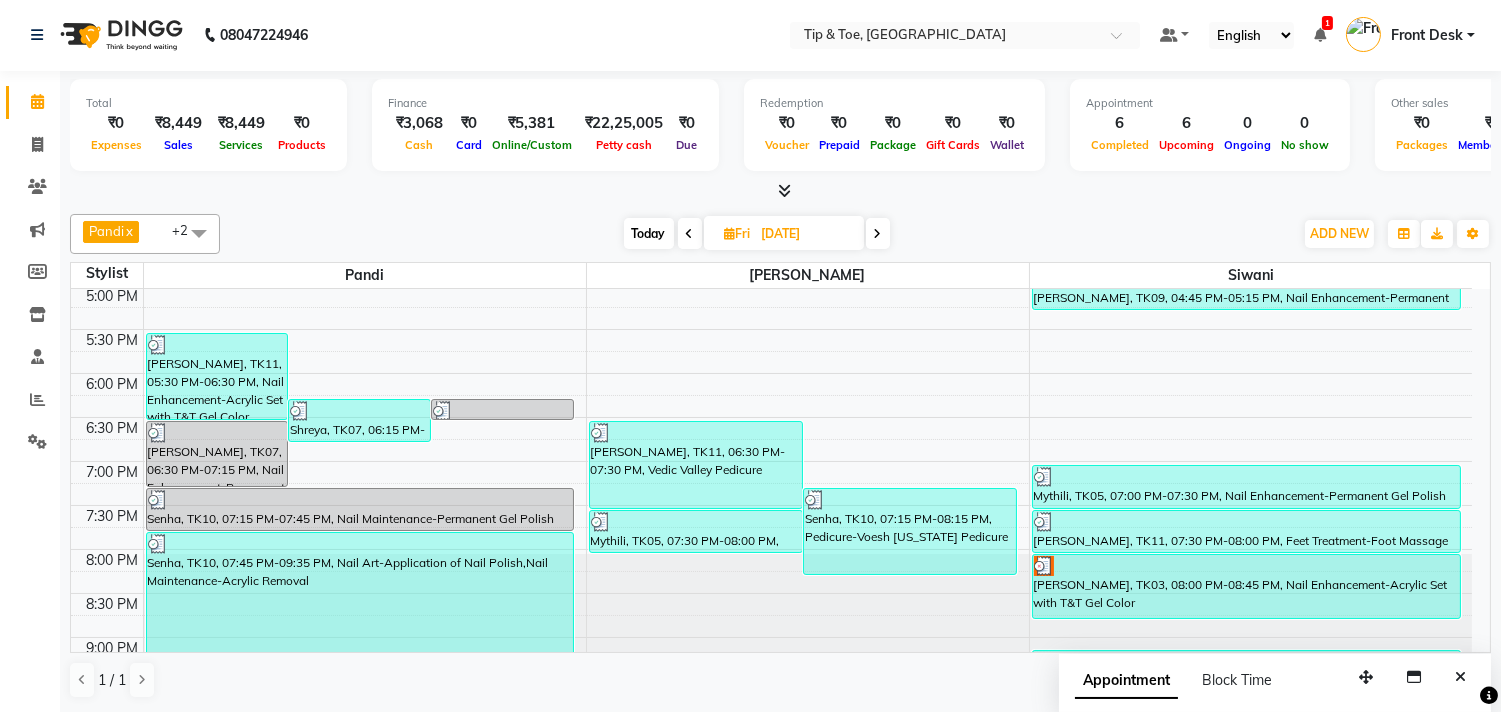 click at bounding box center [878, 233] 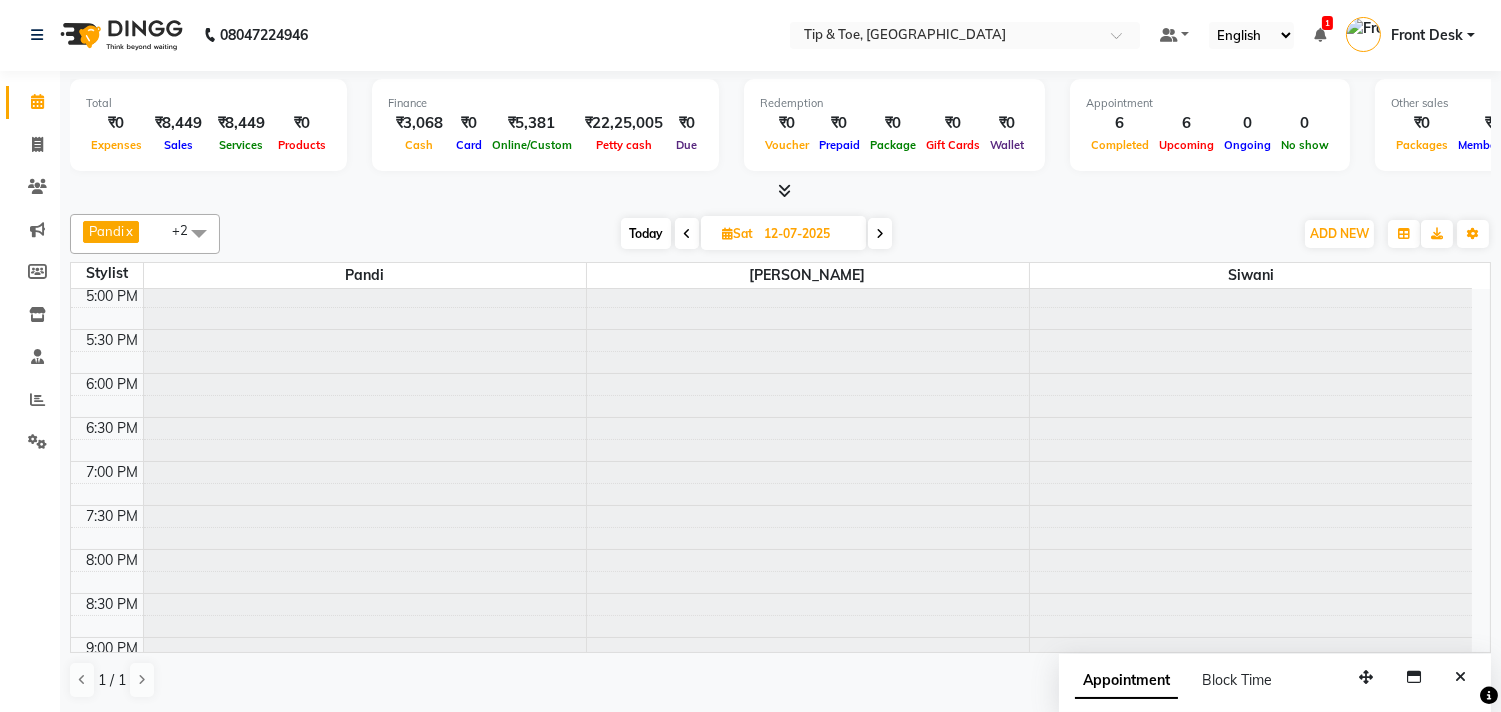 scroll, scrollTop: 0, scrollLeft: 0, axis: both 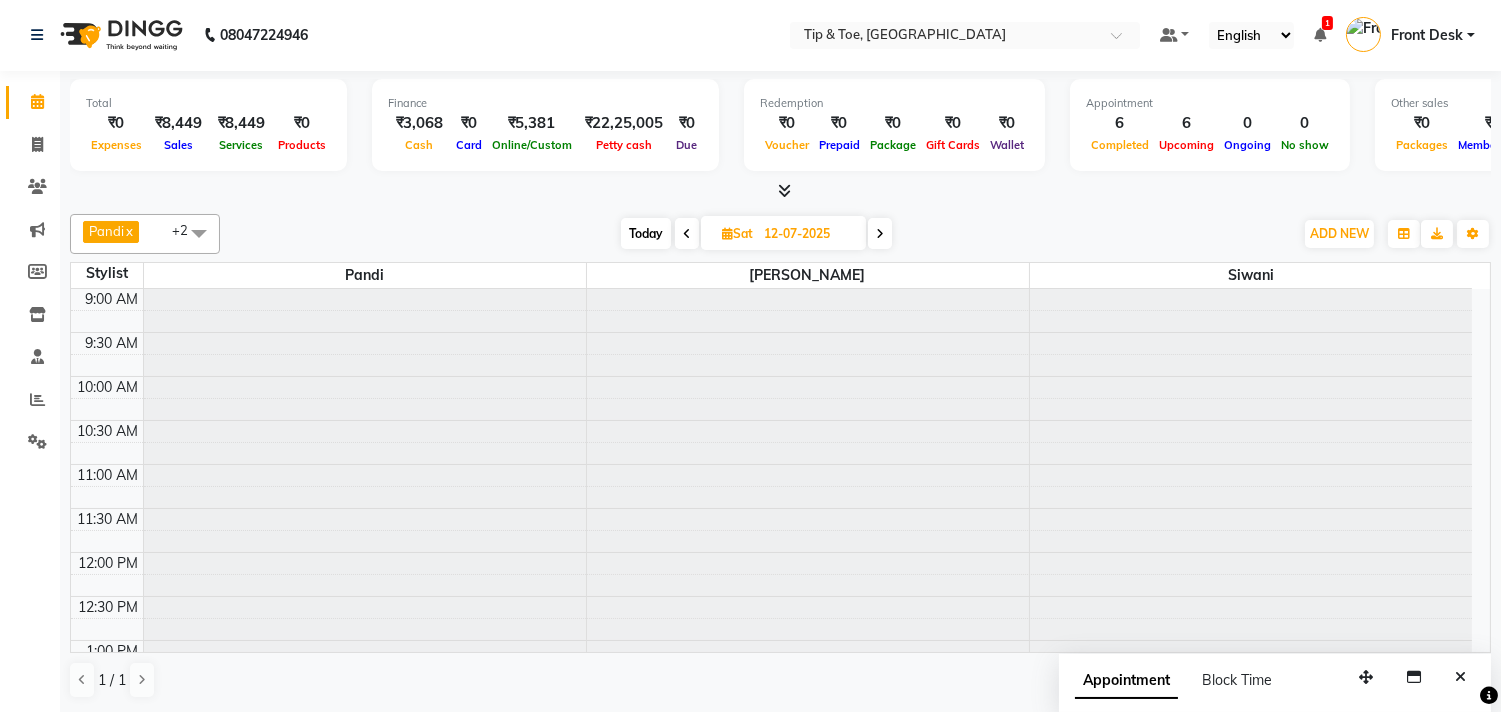 click at bounding box center (880, 233) 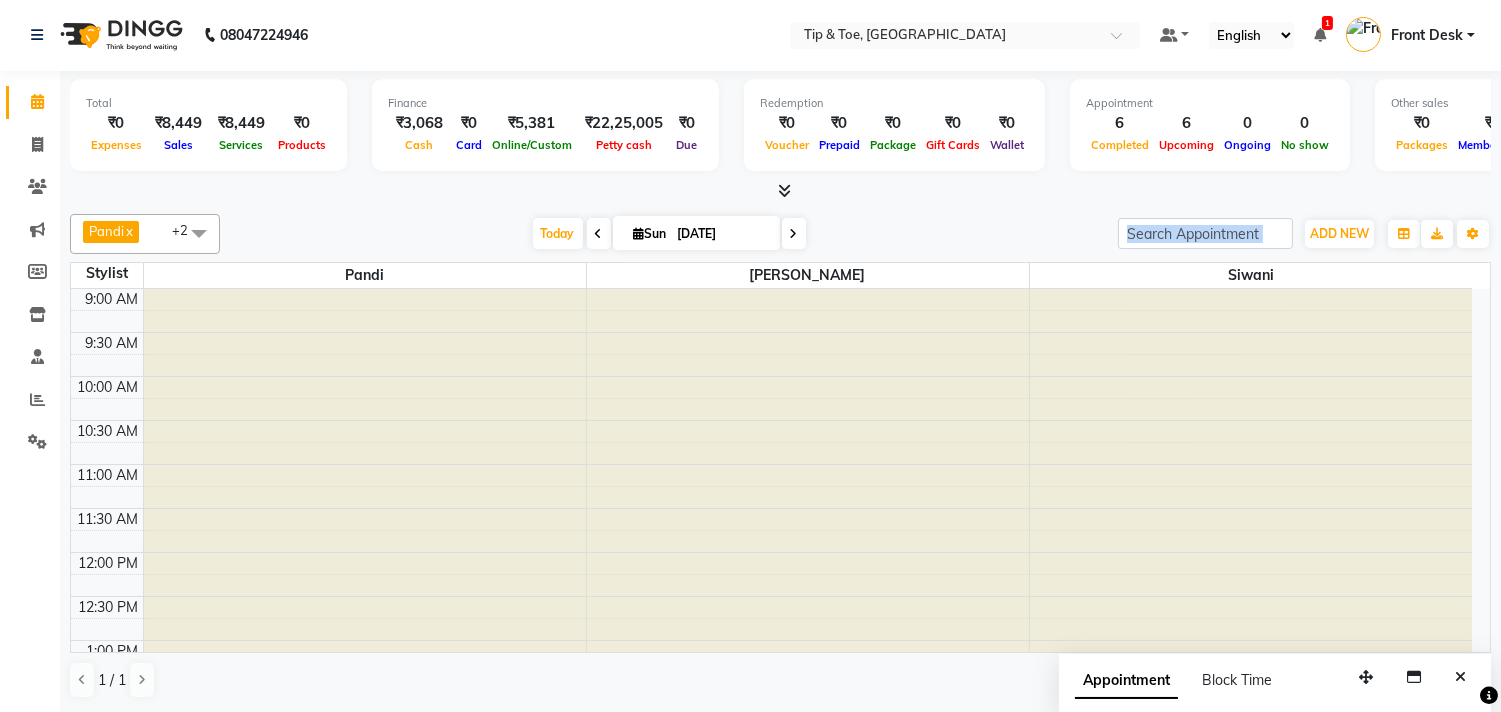 scroll, scrollTop: 707, scrollLeft: 0, axis: vertical 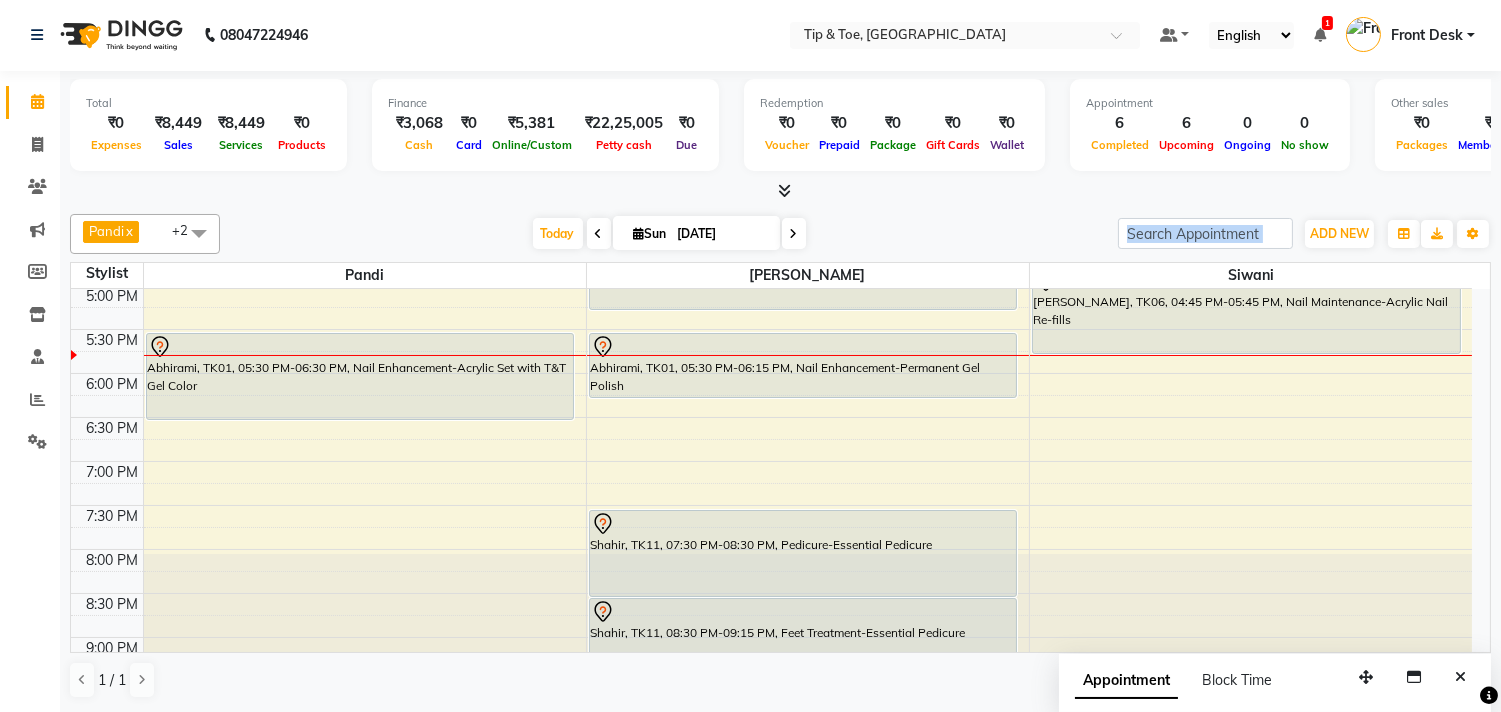 click on "Today  Sun 13-07-2025" at bounding box center (669, 234) 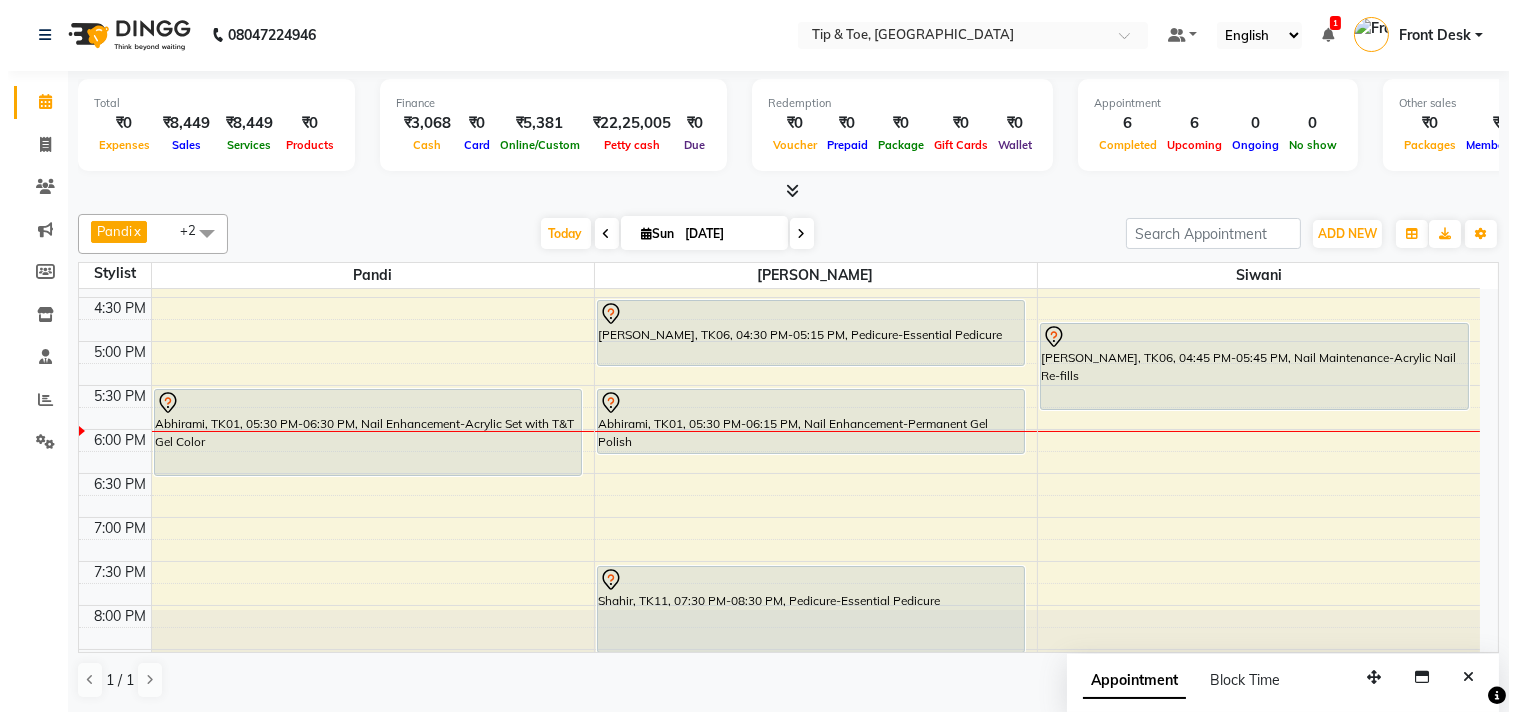 scroll, scrollTop: 428, scrollLeft: 0, axis: vertical 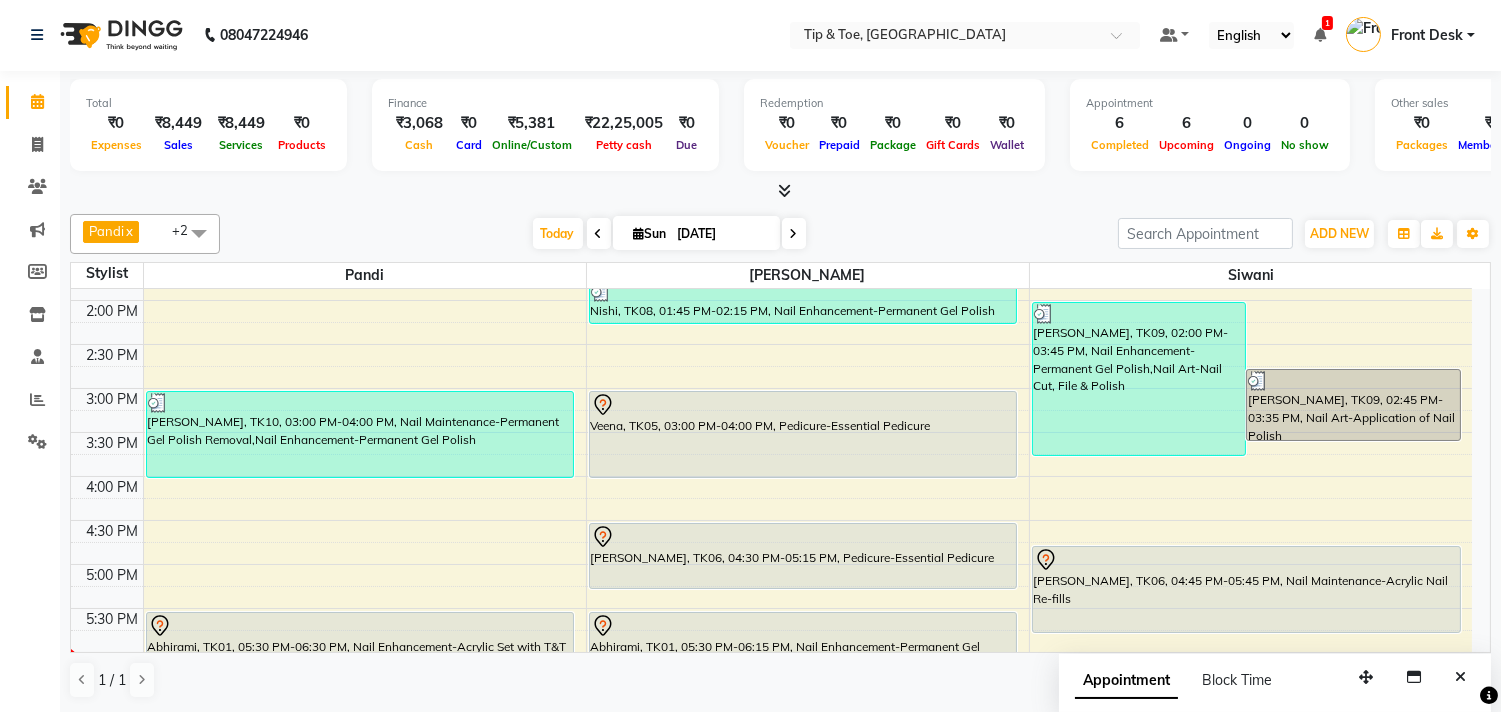 click on "9:00 AM 9:30 AM 10:00 AM 10:30 AM 11:00 AM 11:30 AM 12:00 PM 12:30 PM 1:00 PM 1:30 PM 2:00 PM 2:30 PM 3:00 PM 3:30 PM 4:00 PM 4:30 PM 5:00 PM 5:30 PM 6:00 PM 6:30 PM 7:00 PM 7:30 PM 8:00 PM 8:30 PM 9:00 PM 9:30 PM 10:00 PM 10:30 PM     Rithajali, TK07, 11:30 AM-12:00 PM, Nail Maintenance-Permanent Gel Polish Removal     Nivedhitha, TK04, 12:00 PM-12:45 PM, Nail Enhancement-Acrylic Set with T&T Gel Color     prathiva, TK10, 03:00 PM-04:00 PM, Nail Maintenance-Permanent Gel Polish Removal,Nail Enhancement-Permanent Gel Polish             Abhirami, TK01, 05:30 PM-06:30 PM, Nail Enhancement-Acrylic Set with T&T Gel Color             upasana, TK03, 01:15 PM-01:30 PM, Pedicure-Essential Pedicure     Nishi, TK08, 01:45 PM-02:15 PM, Nail Enhancement-Permanent Gel Polish             Veena, TK05, 03:00 PM-04:00 PM, Pedicure-Essential Pedicure             Vijayalaksshmi, TK06, 04:30 PM-05:15 PM, Pedicure-Essential Pedicure             Abhirami, TK01, 05:30 PM-06:15 PM, Nail Enhancement-Permanent Gel Polish" at bounding box center (771, 476) 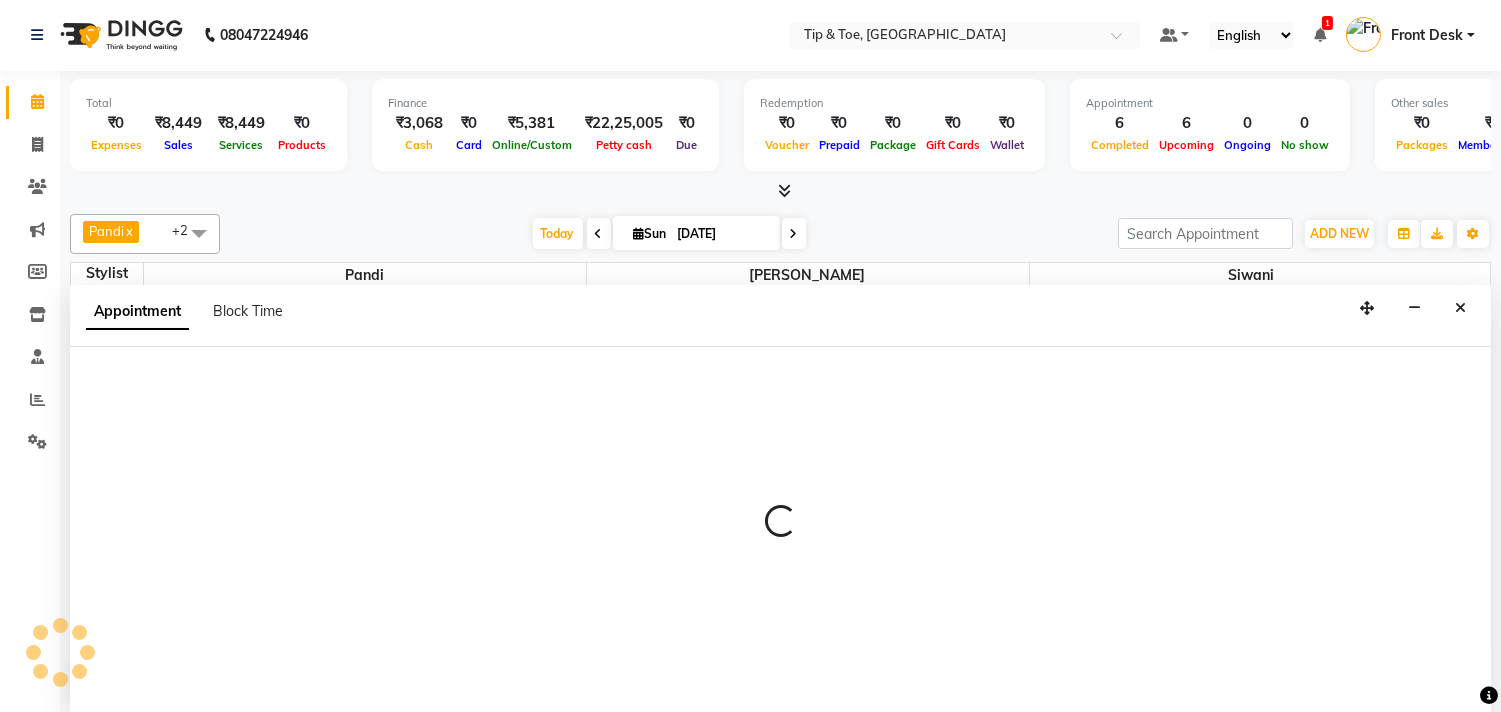 select on "39914" 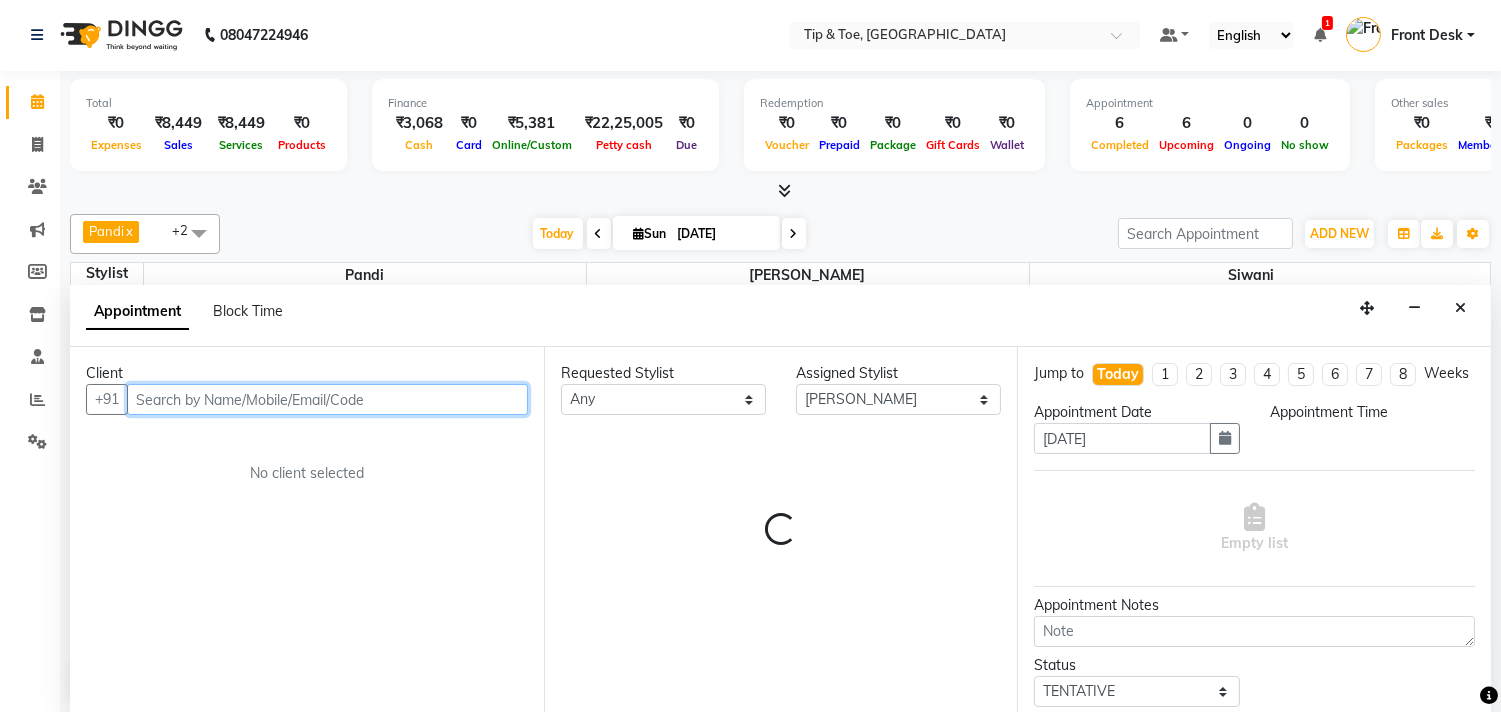 select on "960" 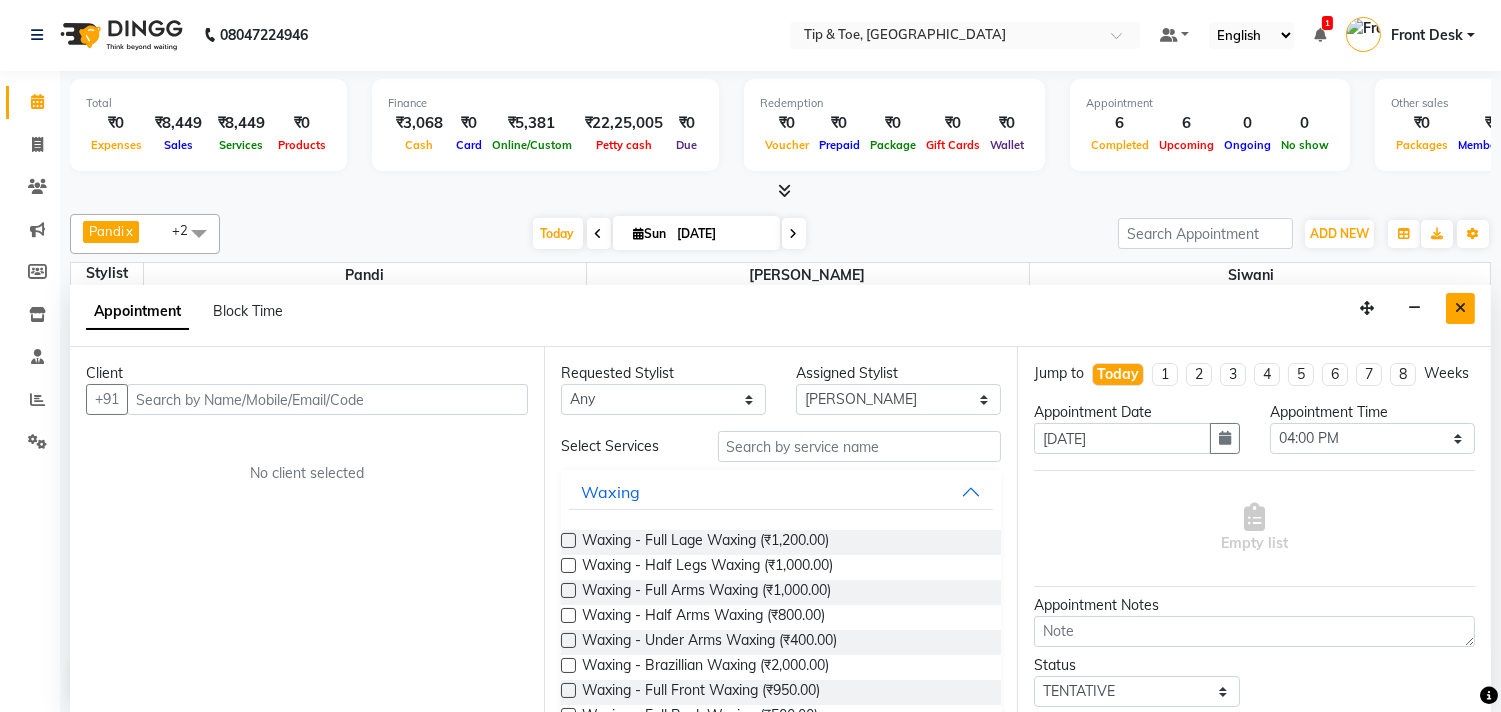 click at bounding box center [1460, 308] 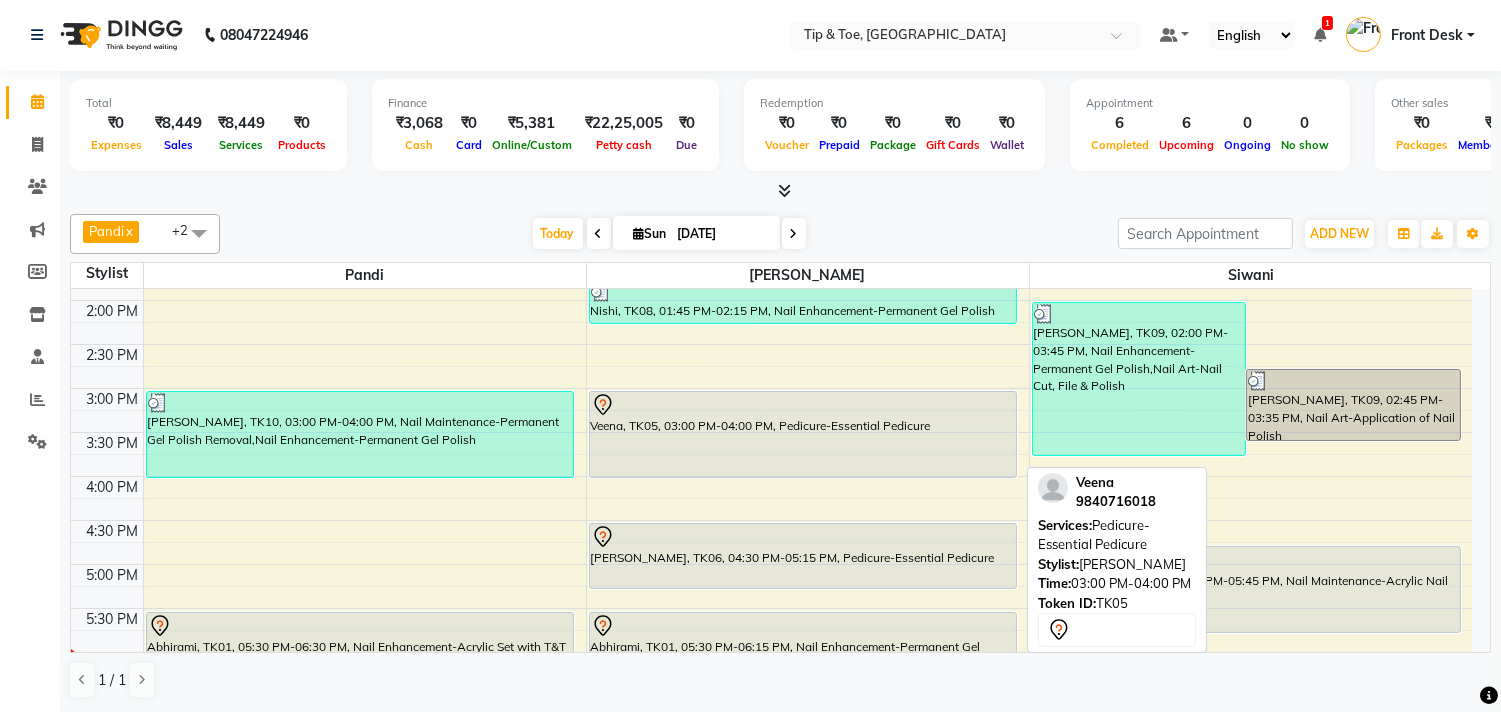 click at bounding box center [803, 405] 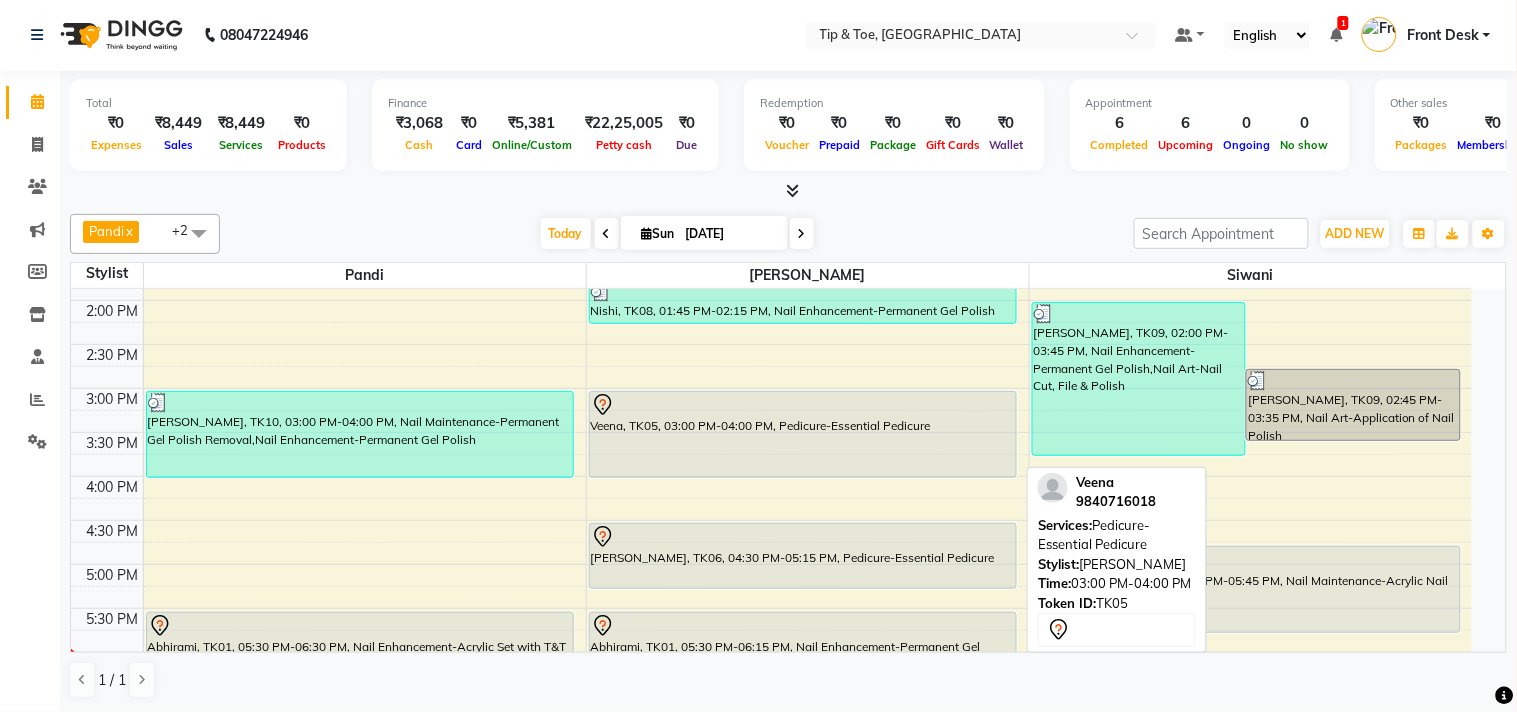 select on "7" 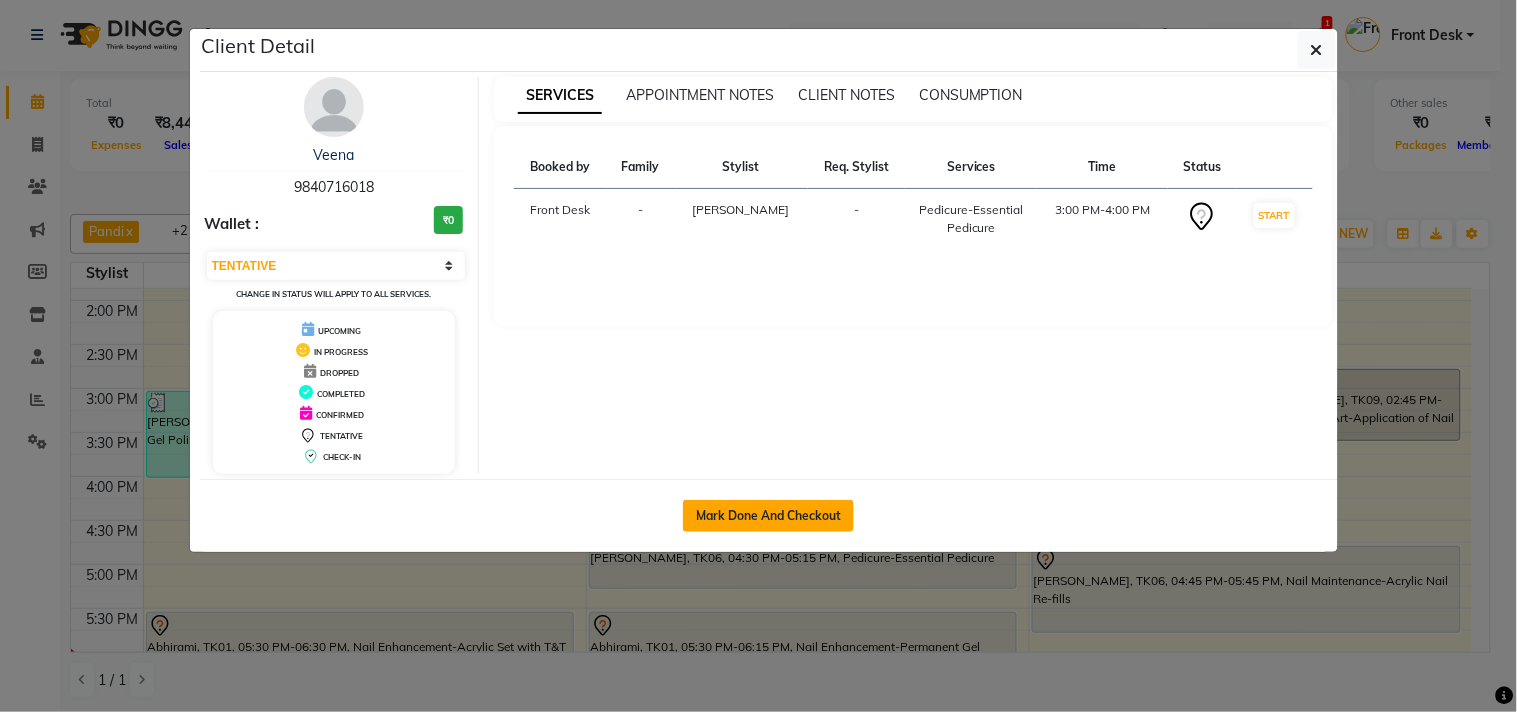 click on "Mark Done And Checkout" 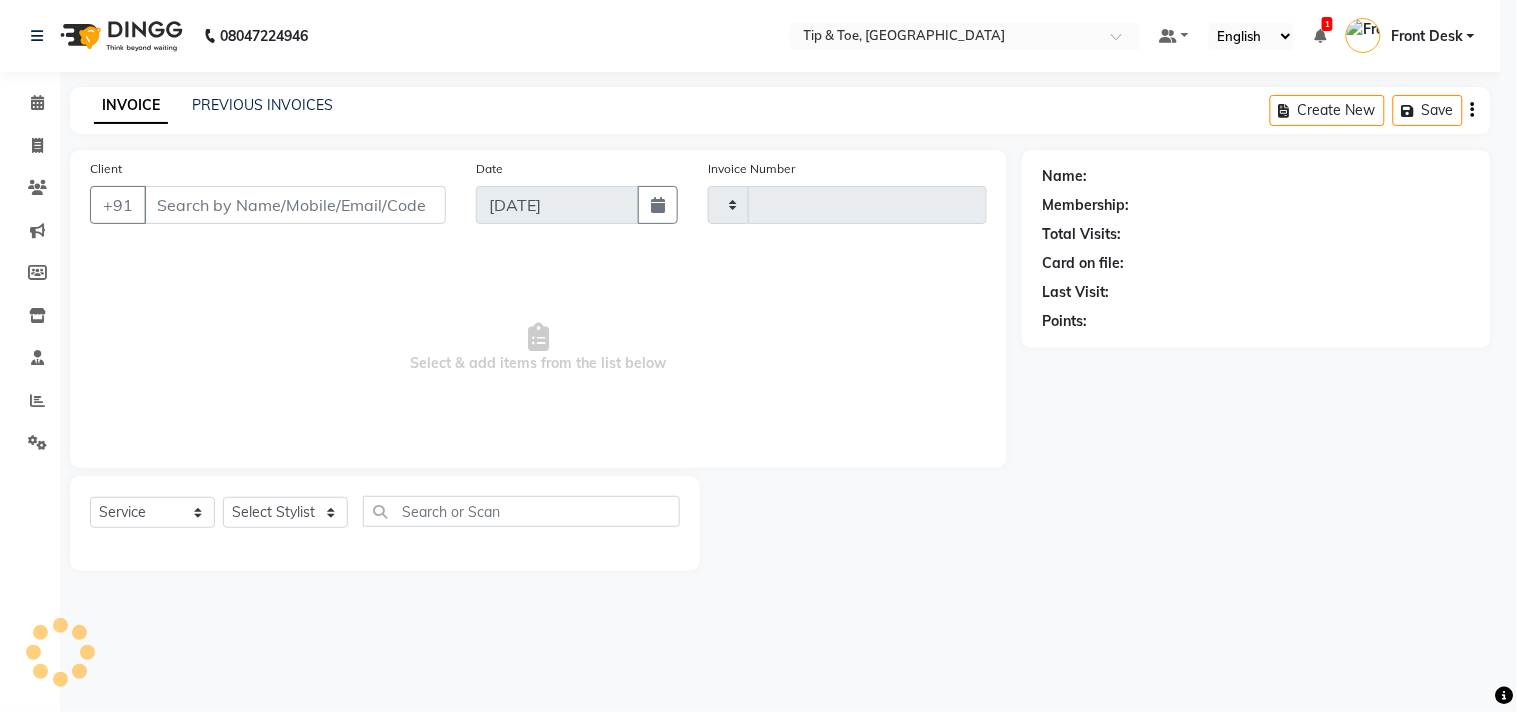 type on "0753" 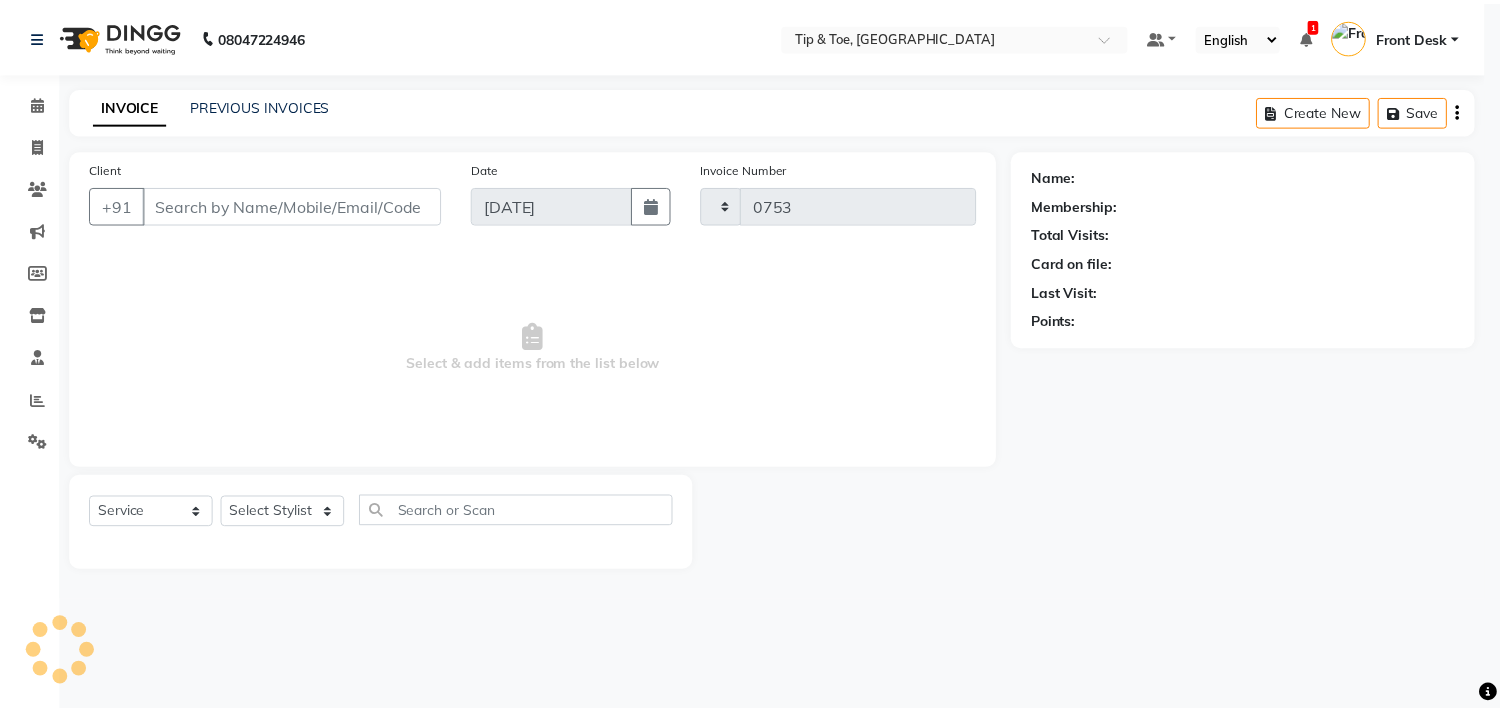 scroll, scrollTop: 0, scrollLeft: 0, axis: both 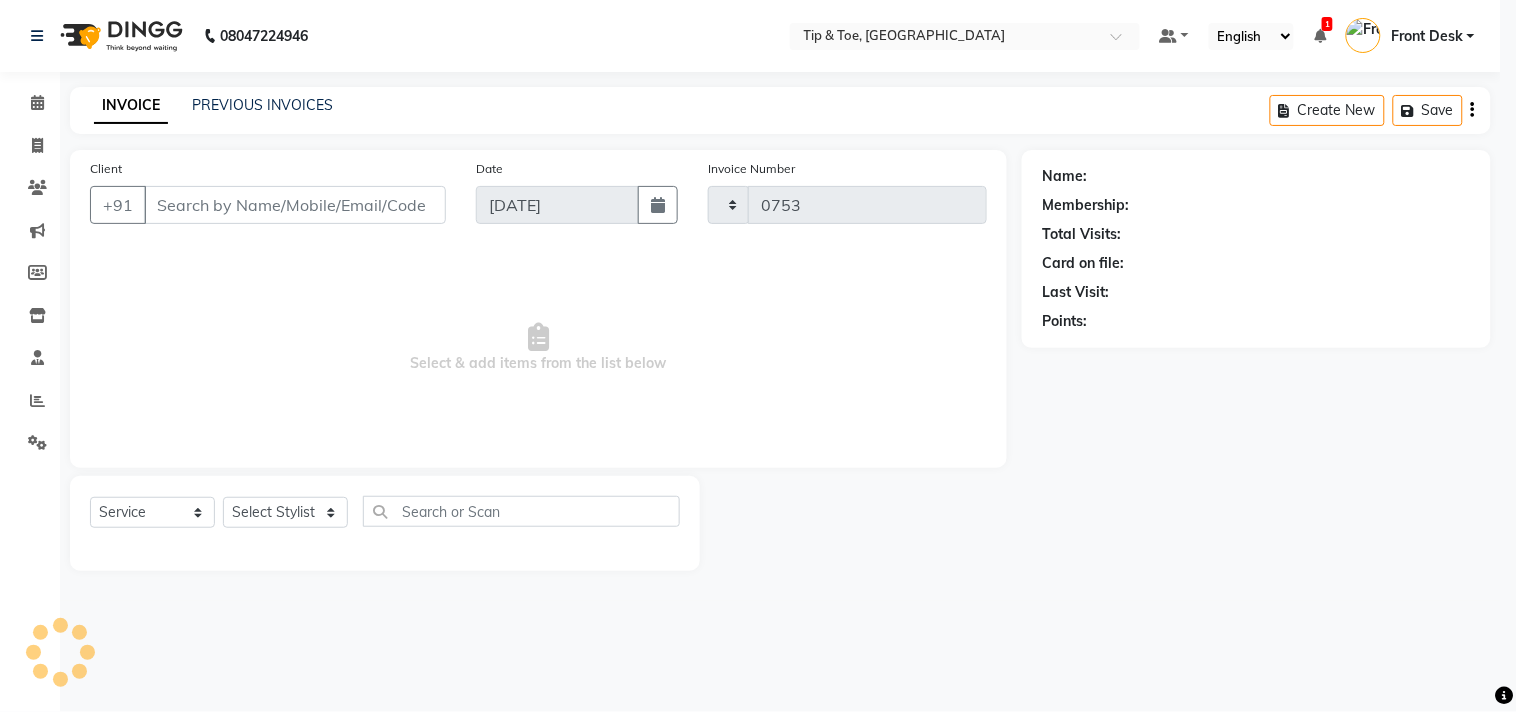 select on "5770" 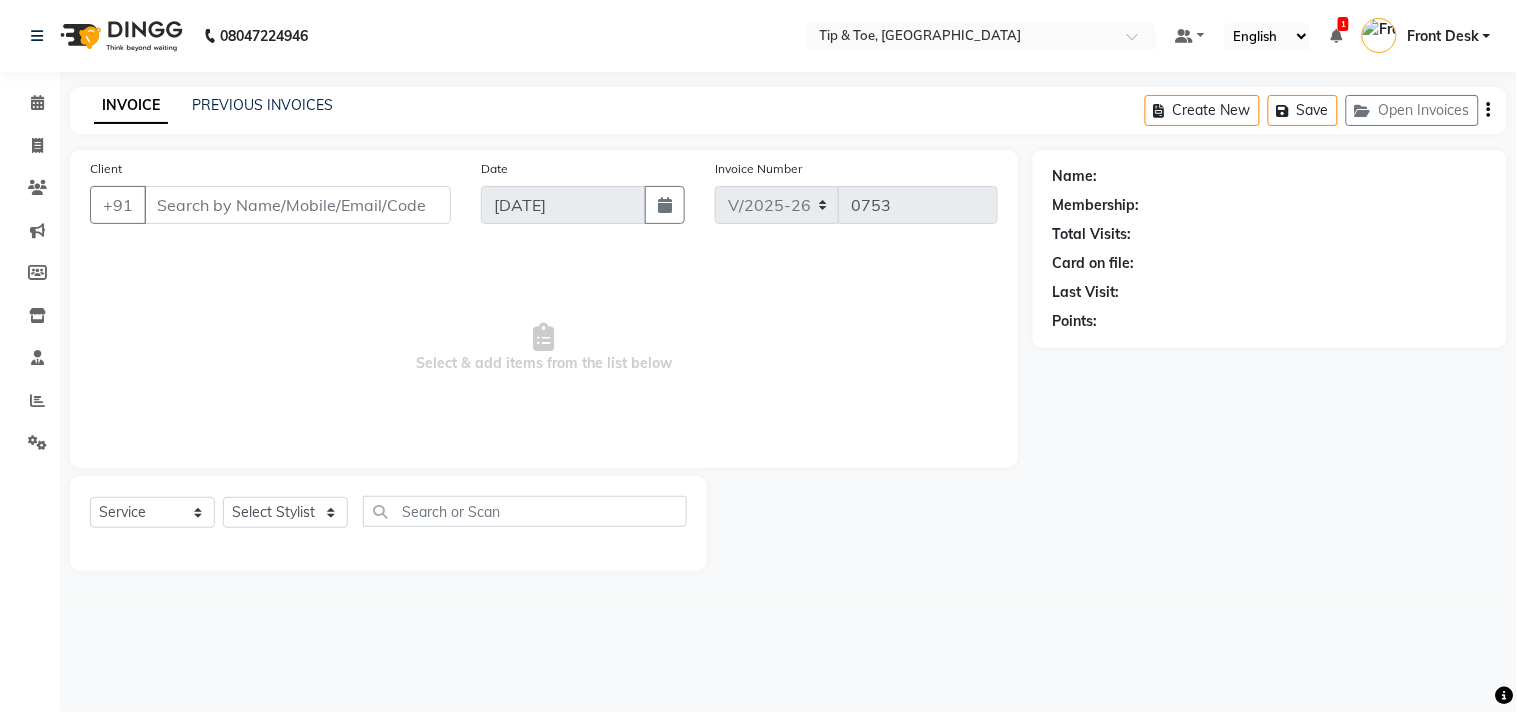 type on "9840716018" 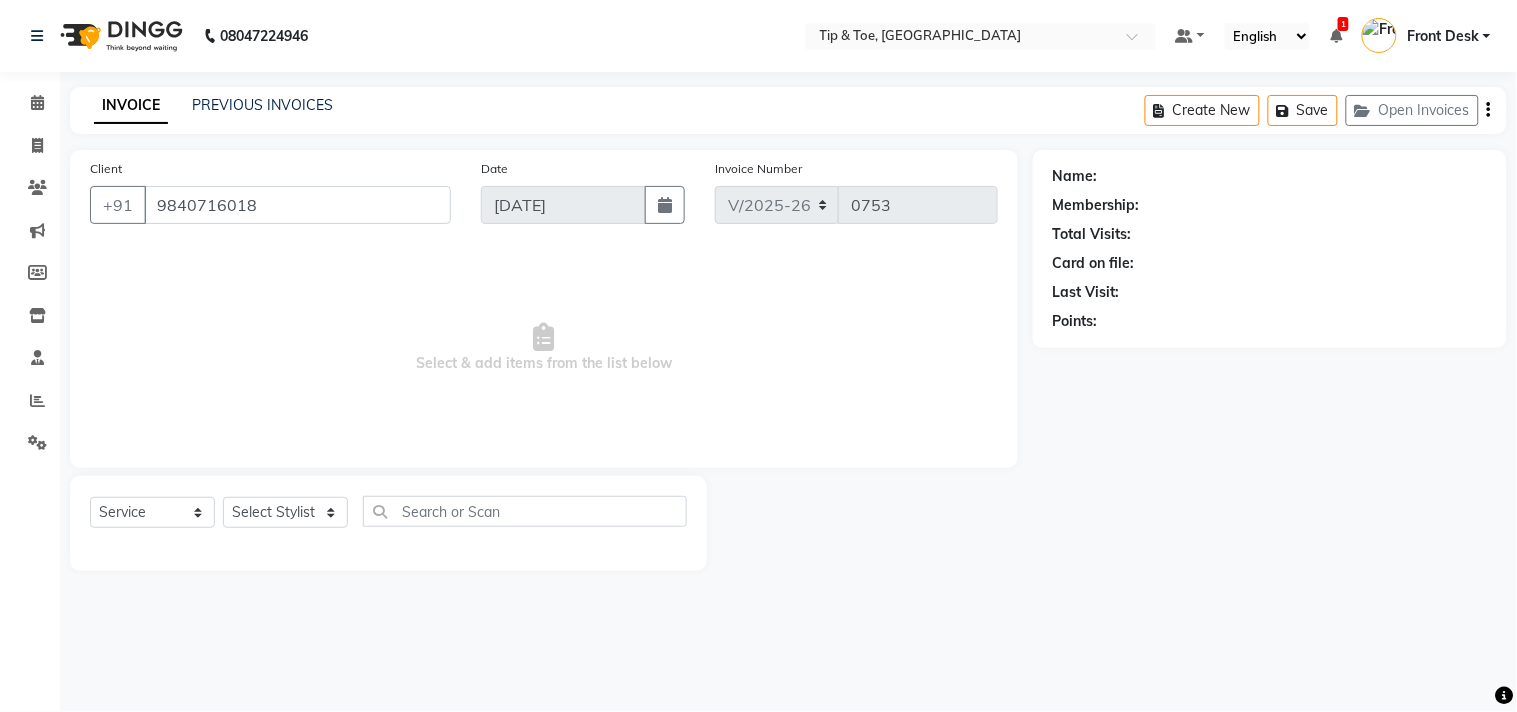 select on "39914" 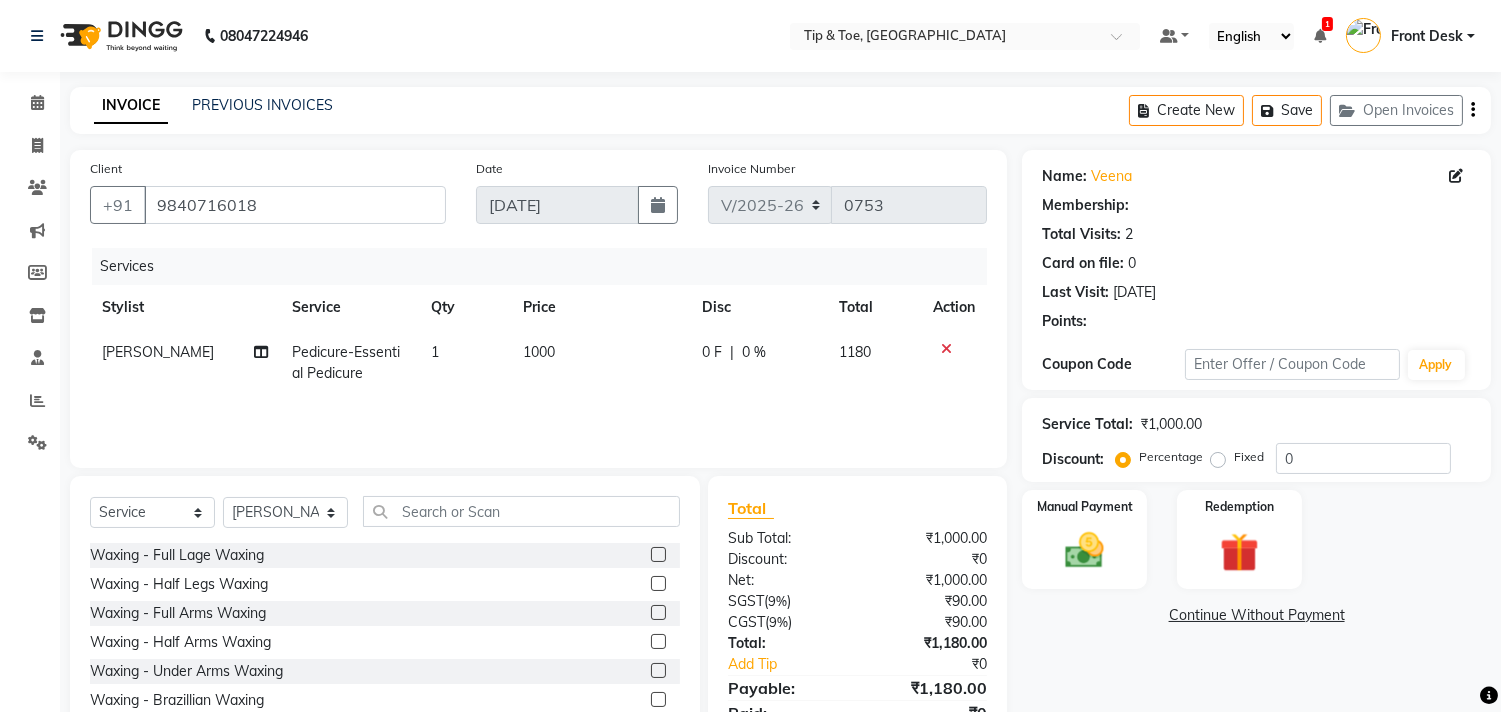 select on "1: Object" 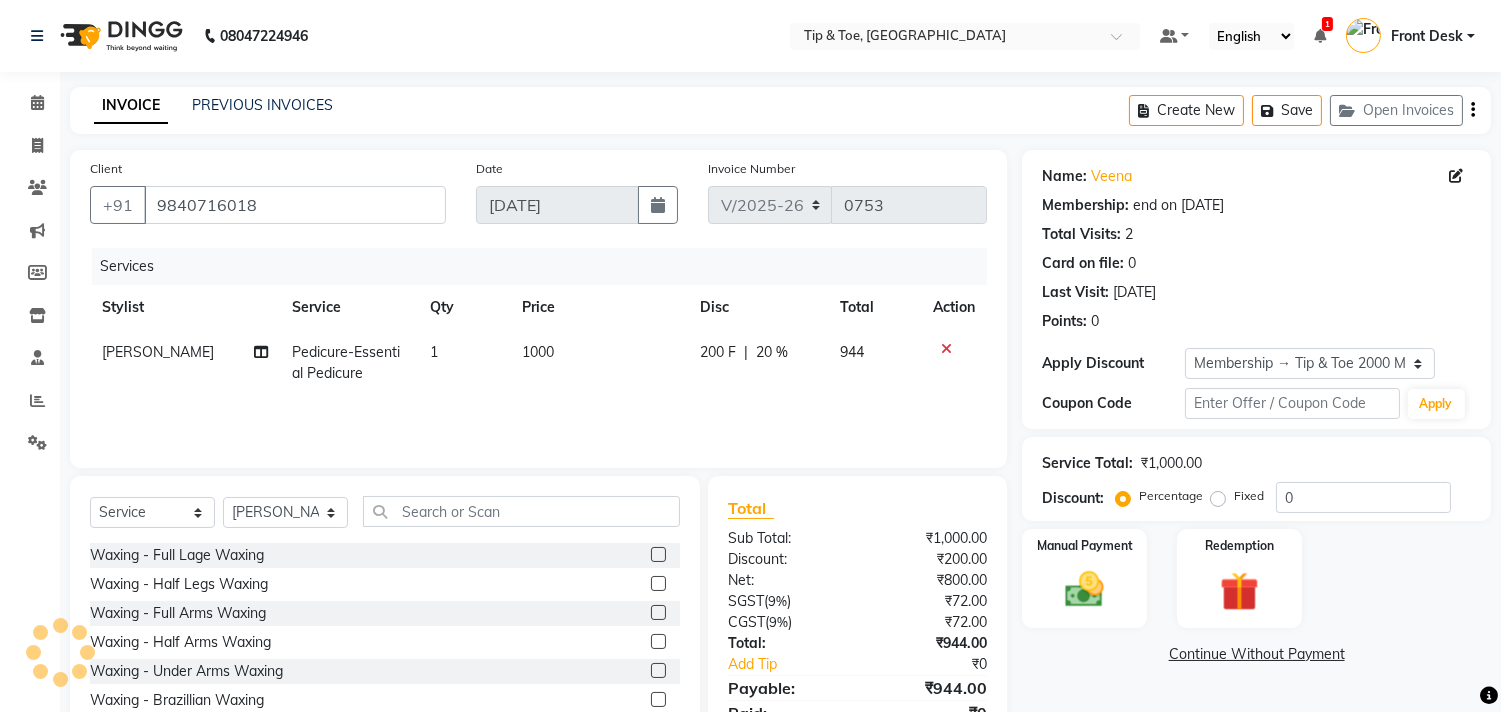 type on "20" 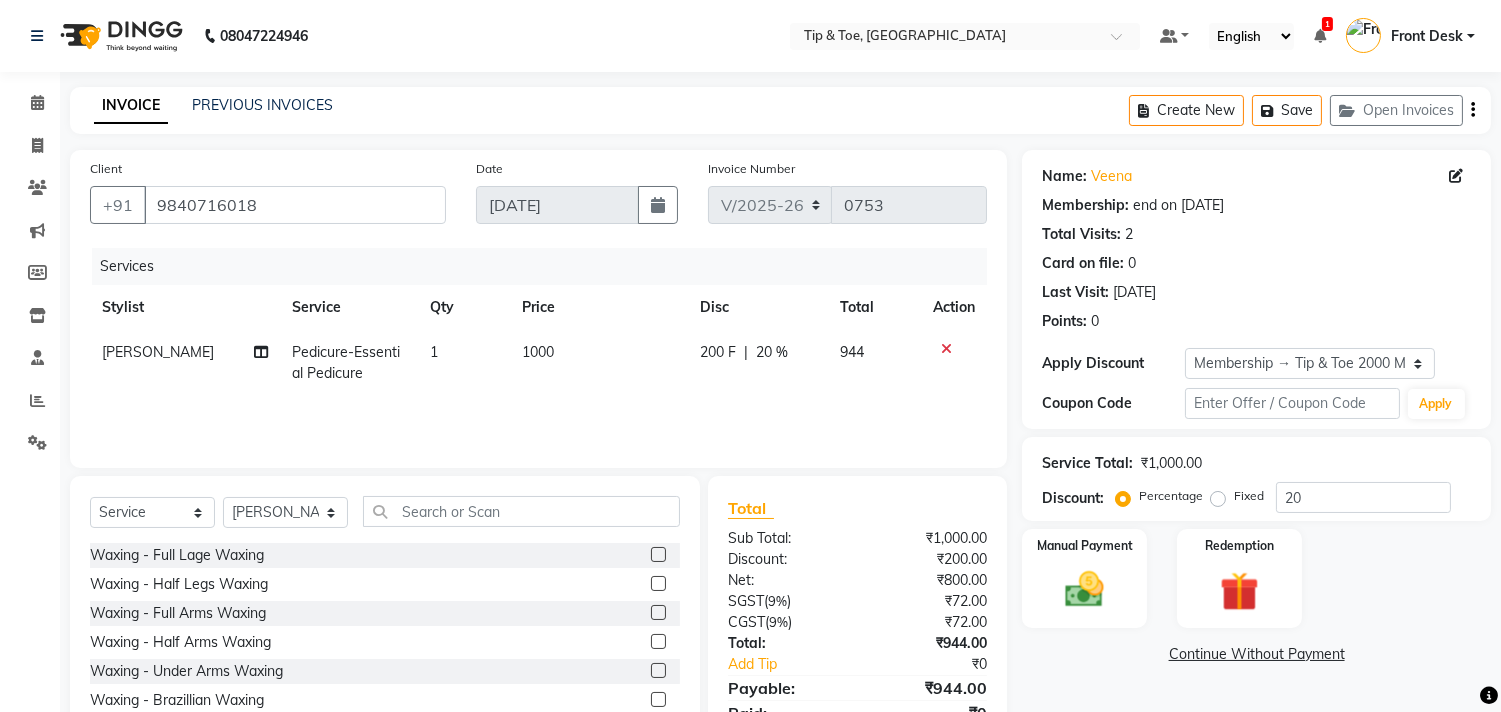 click on "Pedicure-Essential Pedicure" 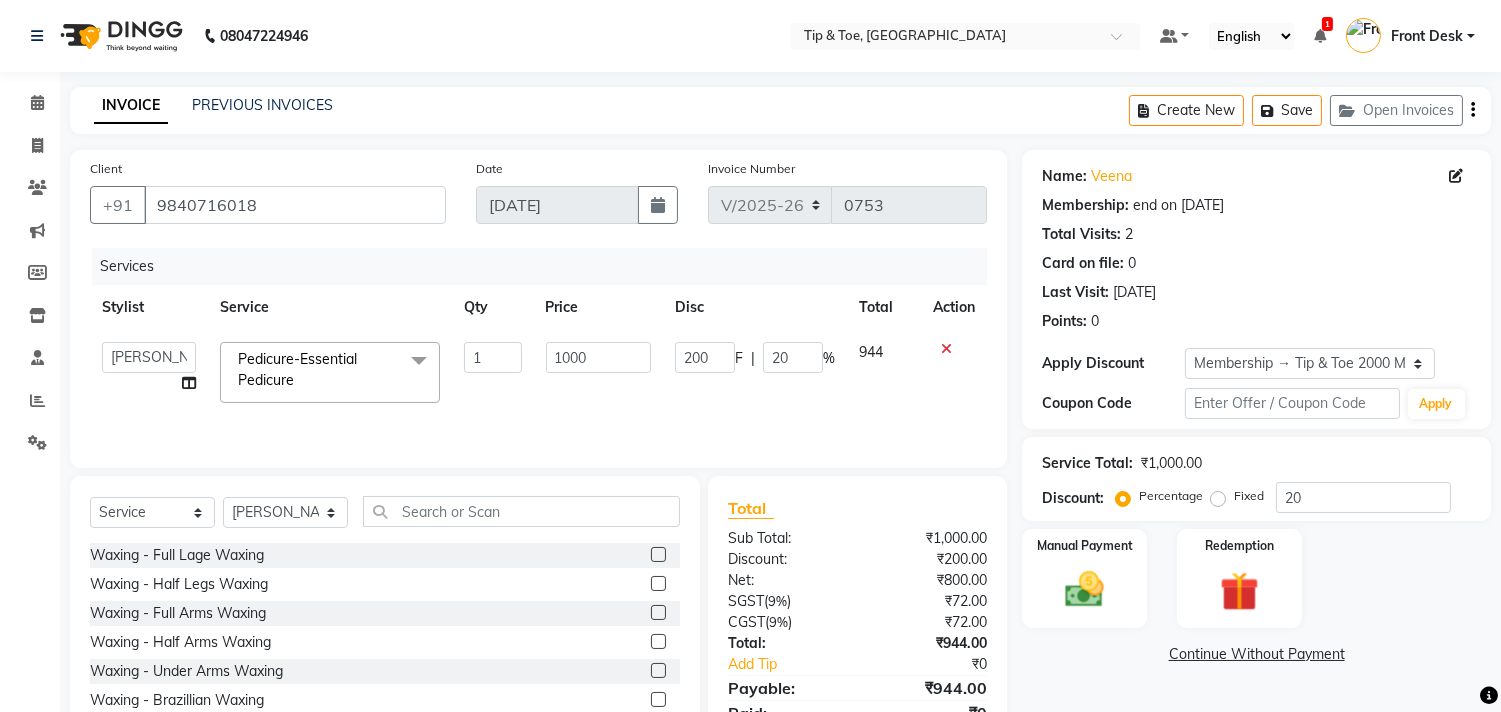 click on "Pedicure-Essential Pedicure" 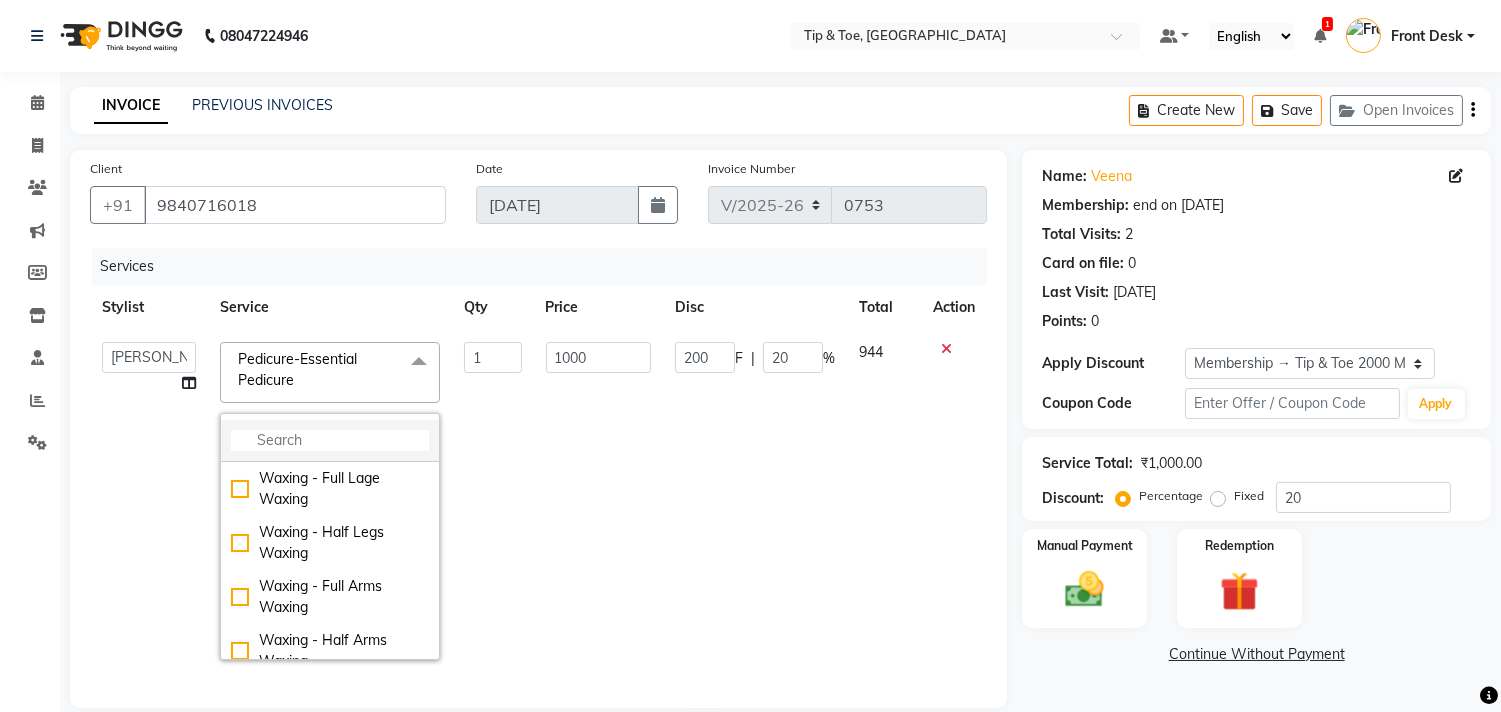 click 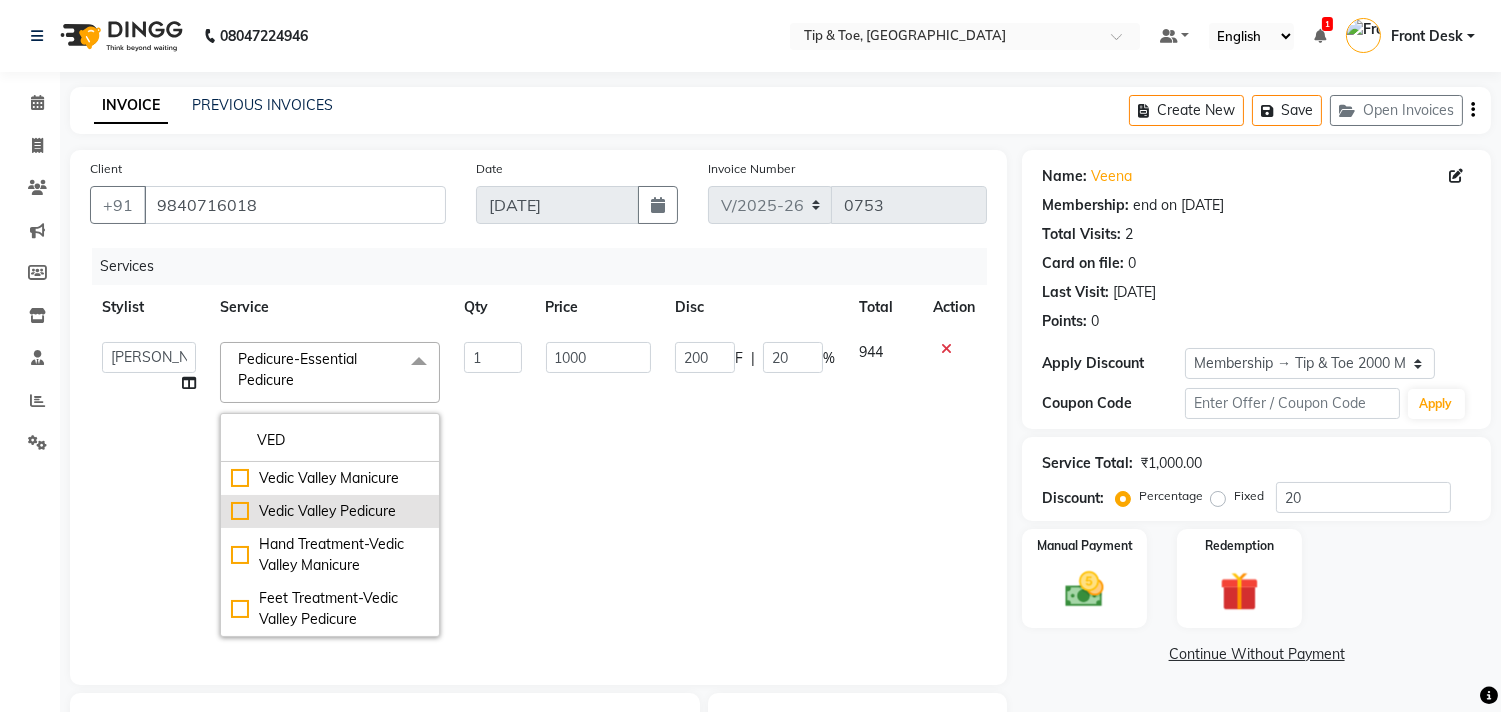 type on "VED" 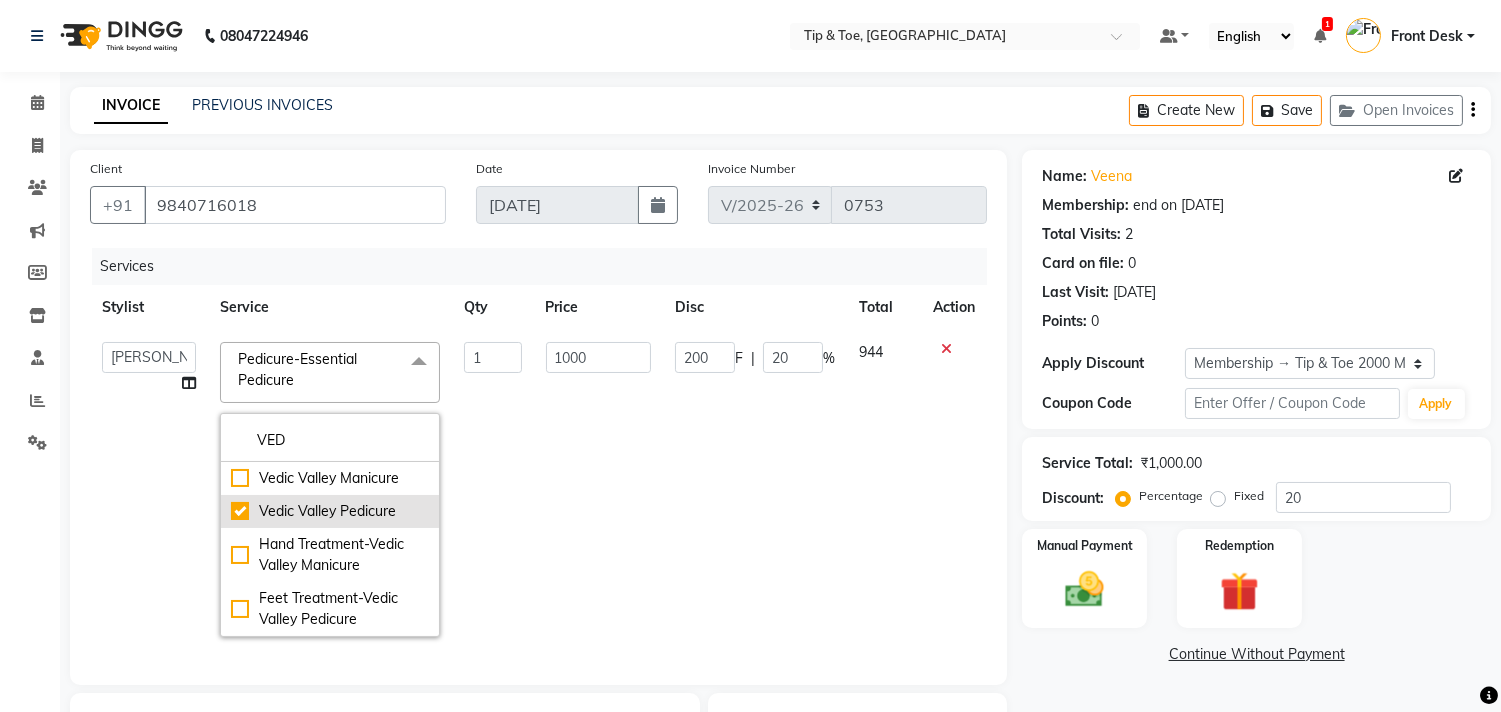 checkbox on "true" 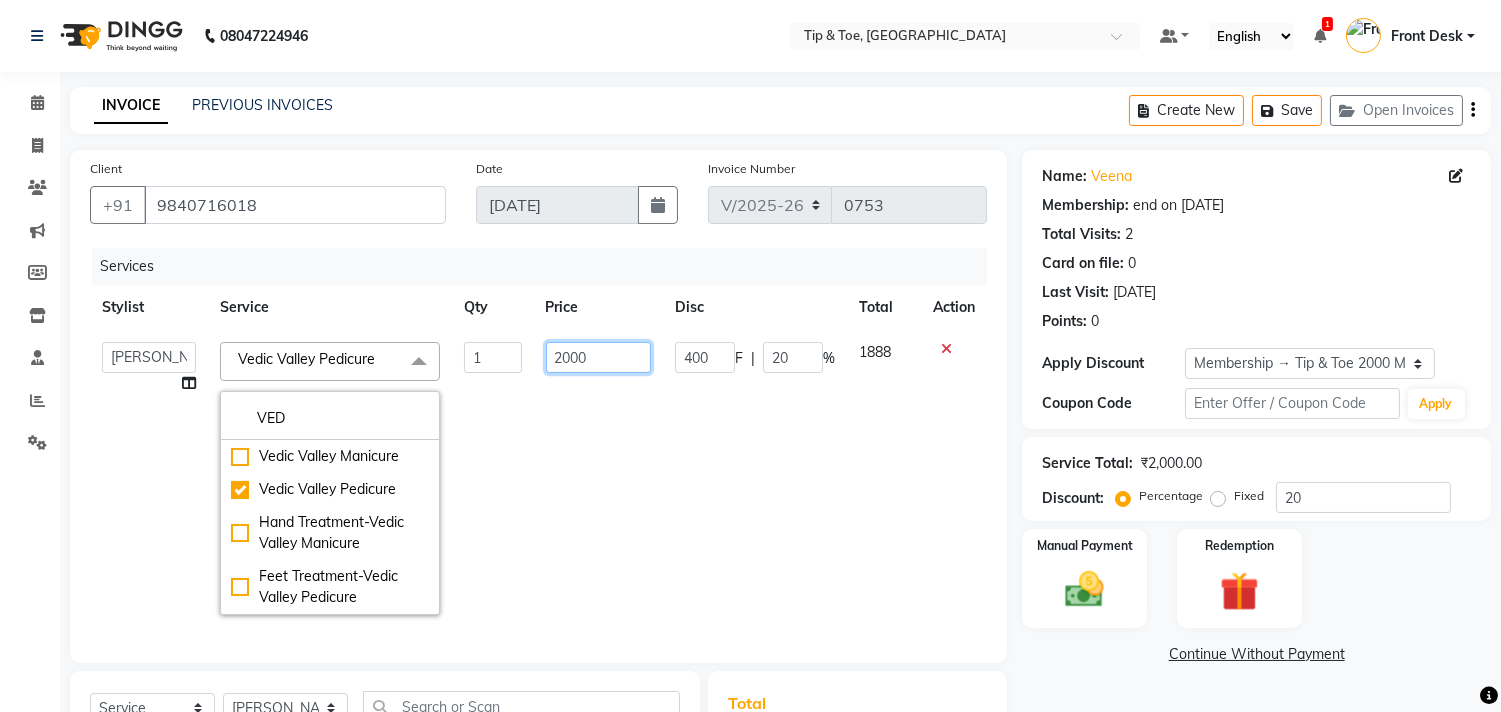click on "2000" 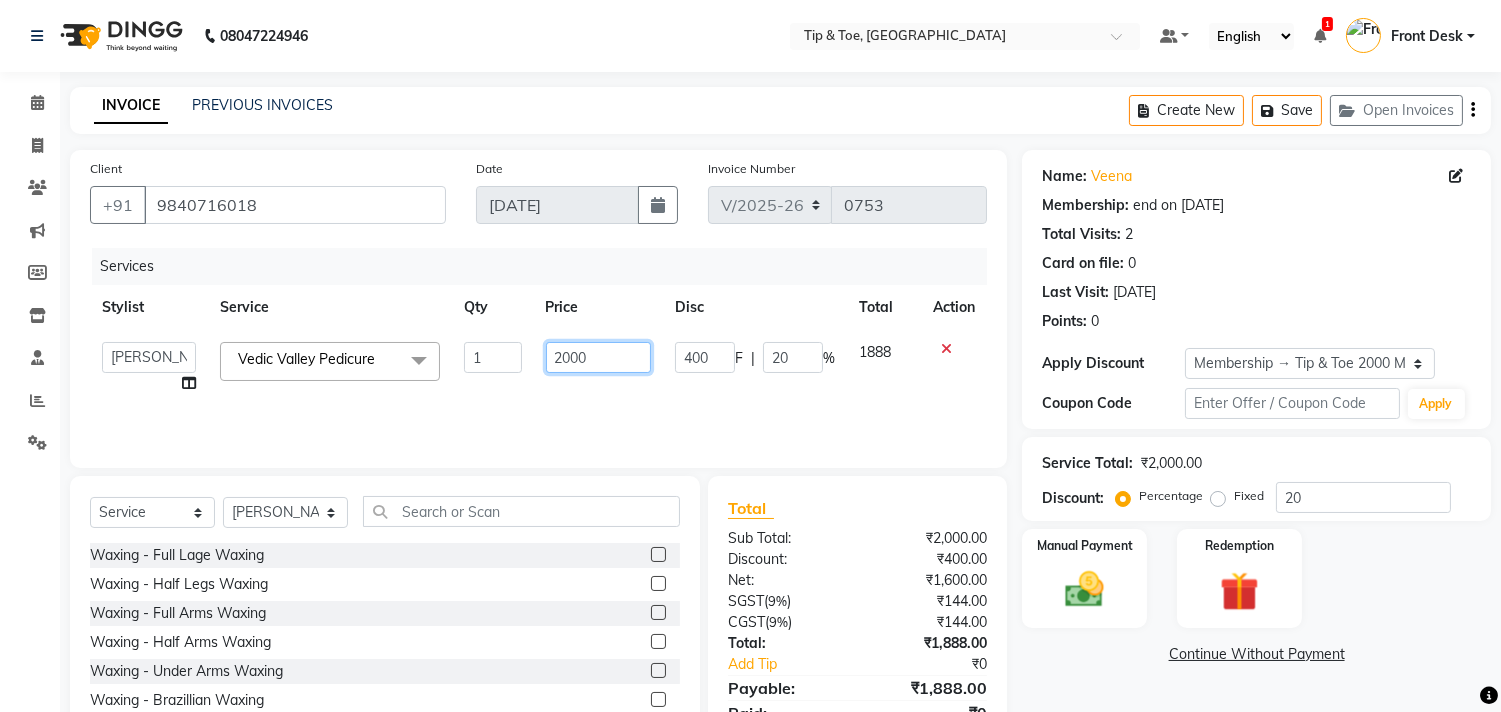 click on "2000" 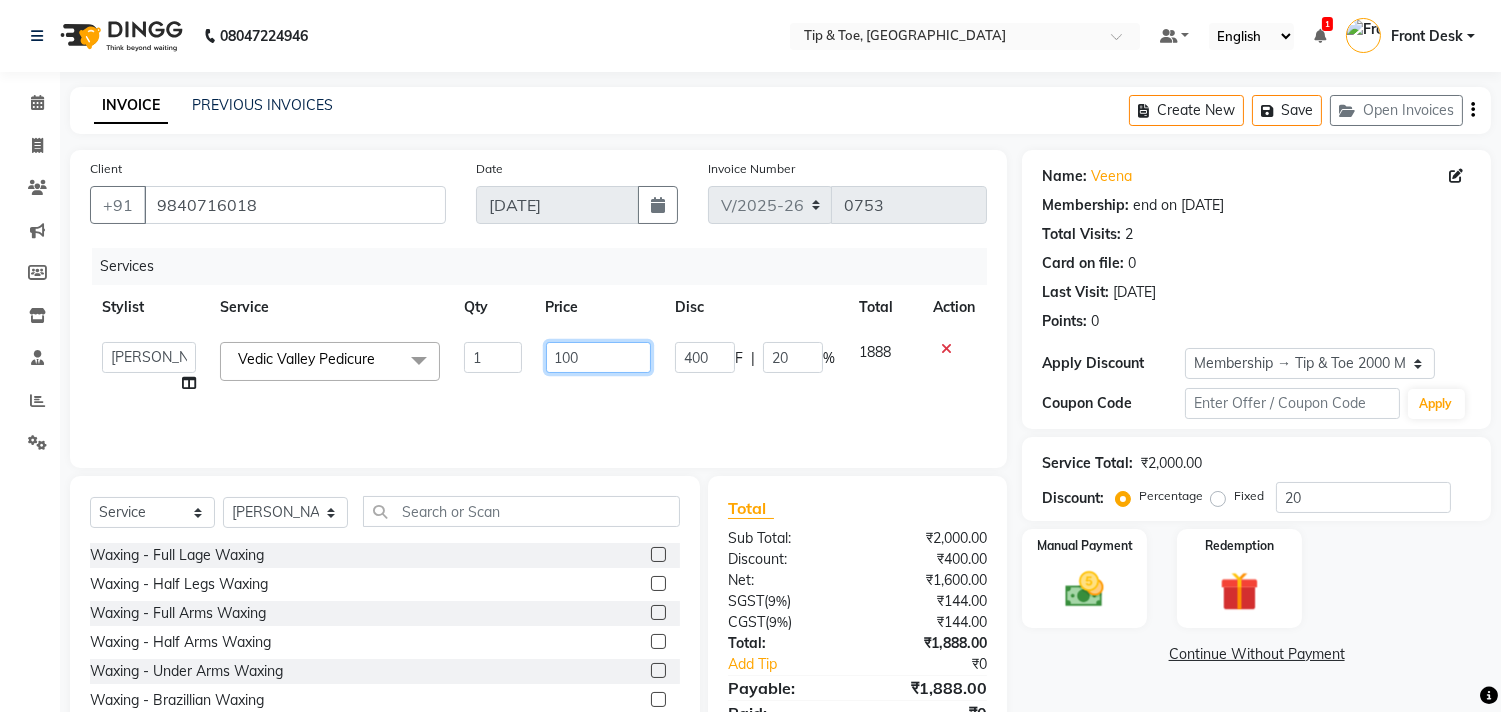type on "1500" 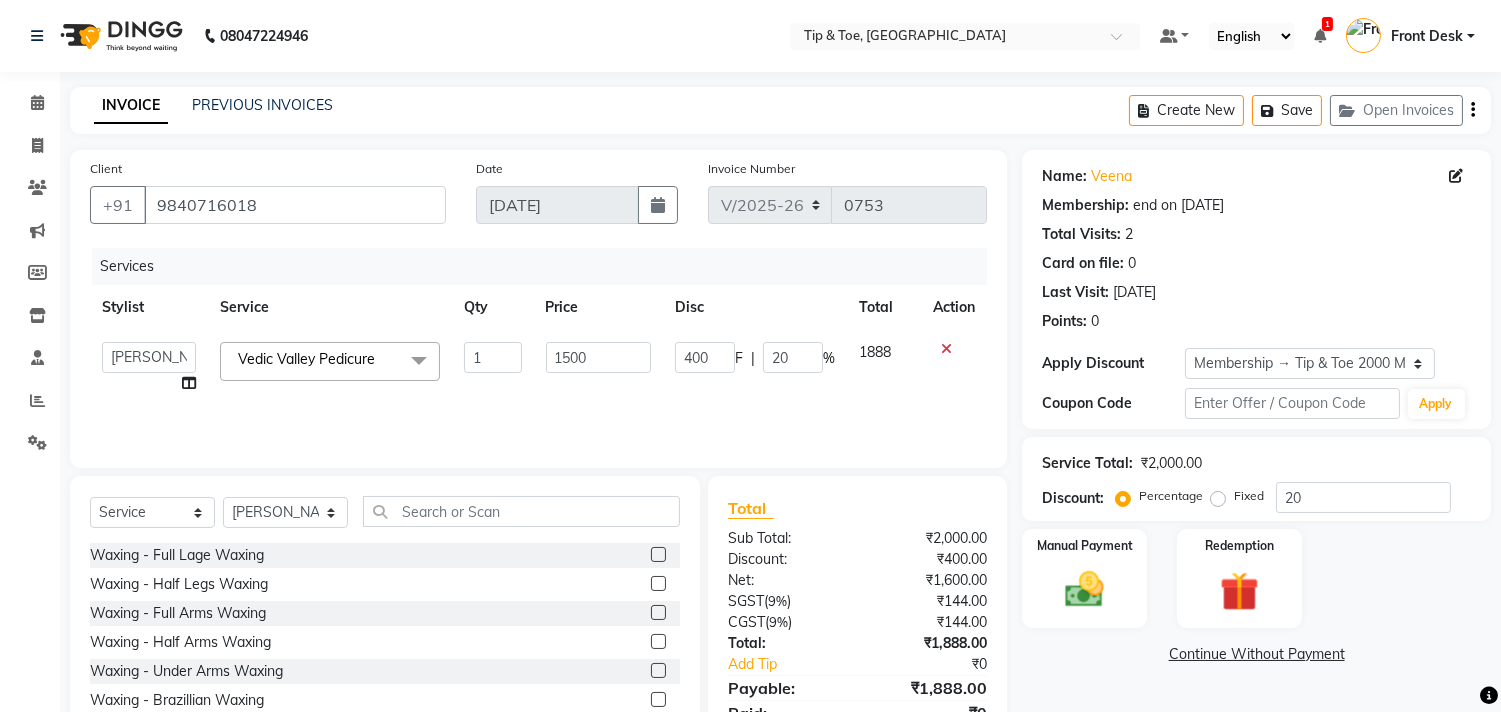 click on "Name: Veena  Membership: end on 29-06-2027 Total Visits:  2 Card on file:  0 Last Visit:   14-02-2025 Points:   0  Apply Discount Select Membership → Tip & Toe 2000 Membership Coupon Code Apply Service Total:  ₹2,000.00  Discount:  Percentage   Fixed  20 Manual Payment Redemption  Continue Without Payment" 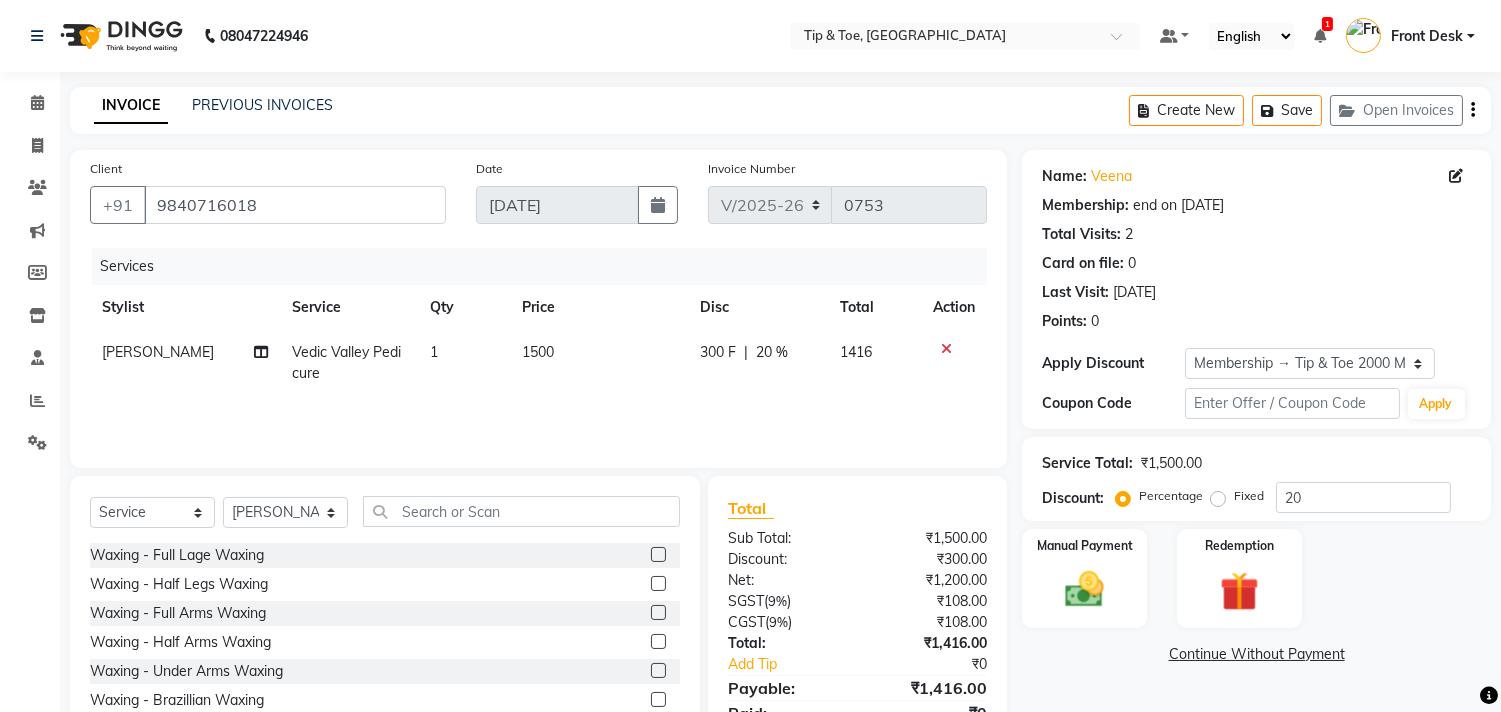 scroll, scrollTop: 88, scrollLeft: 0, axis: vertical 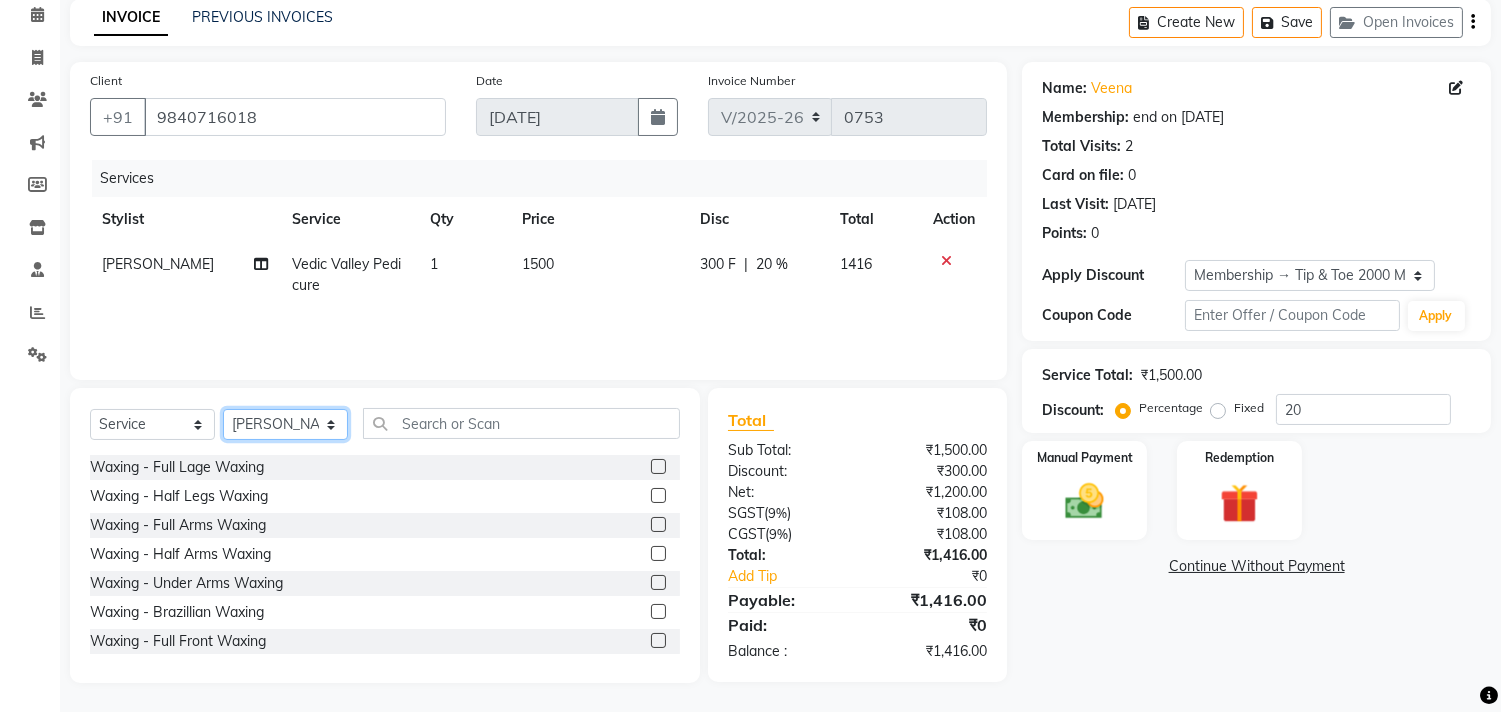 click on "Select Stylist afroz Afroz DAISY Front Desk Joys Karthik Murali NANDHINI K Pandi Preeti Raj Rebecca Ricky Manager Siwani" 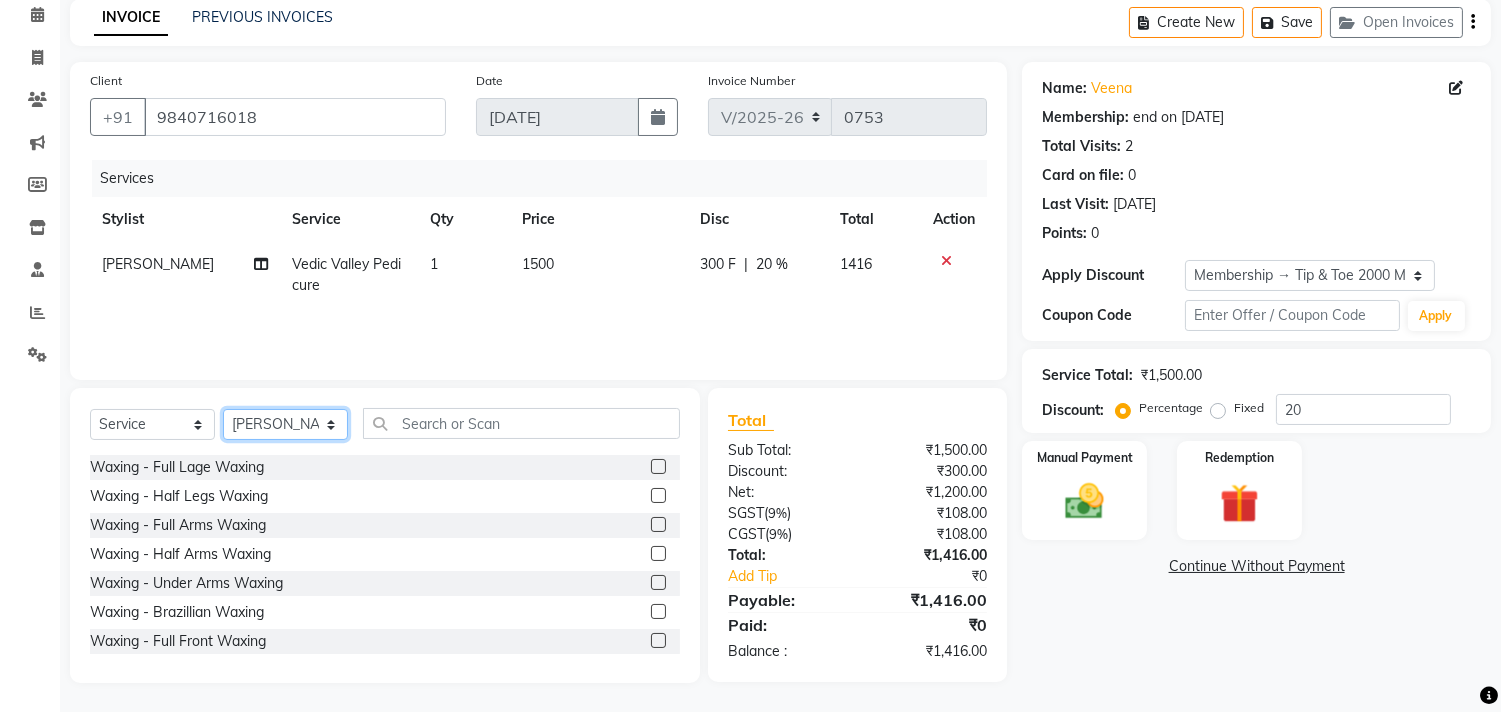 click on "Select Stylist afroz Afroz DAISY Front Desk Joys Karthik Murali NANDHINI K Pandi Preeti Raj Rebecca Ricky Manager Siwani" 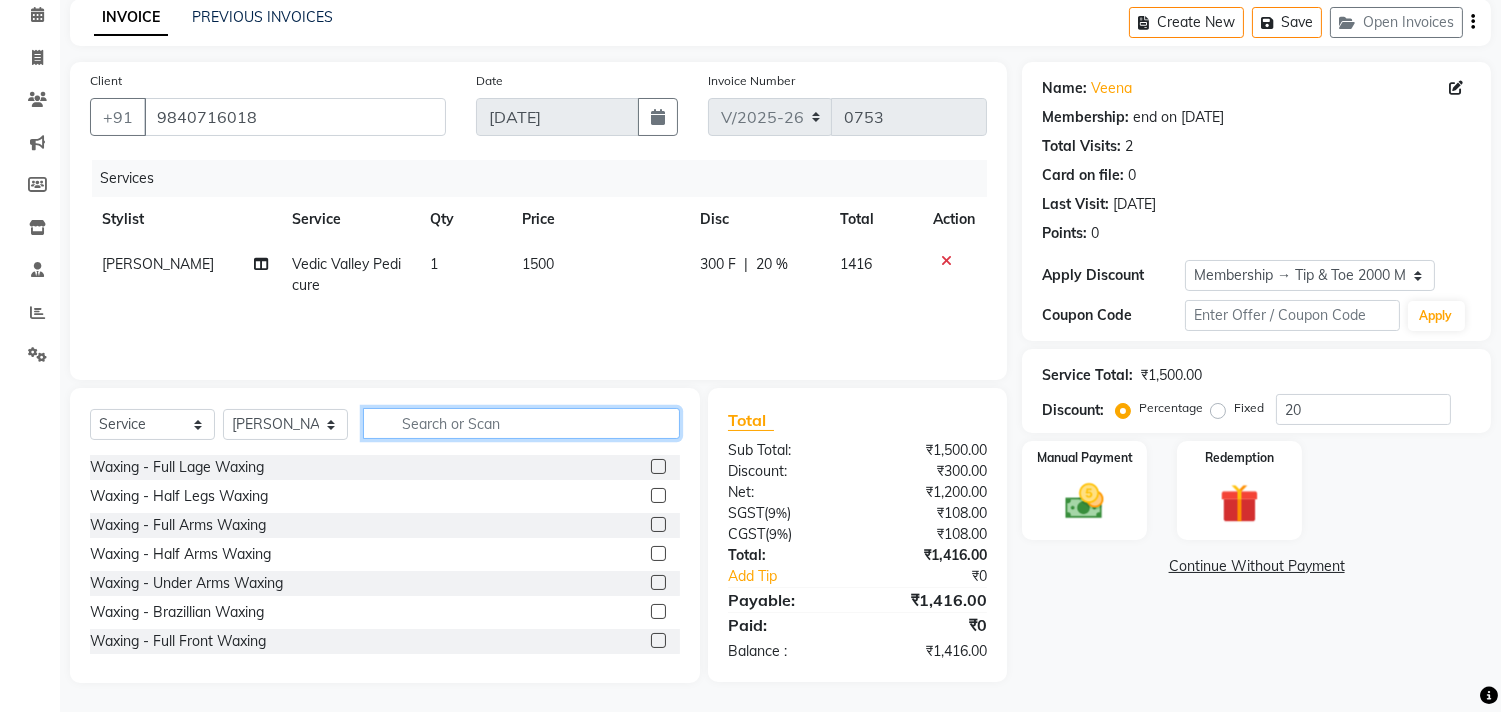 click 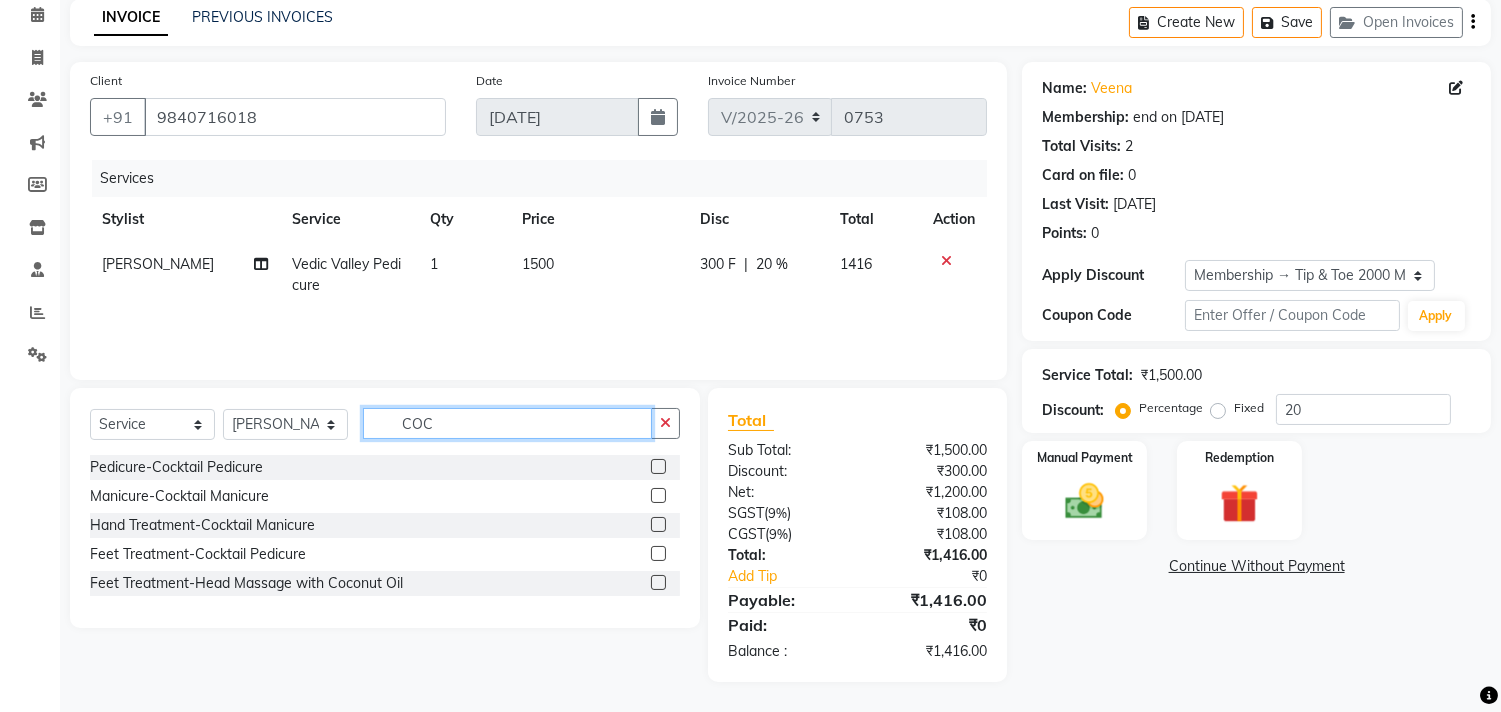 scroll, scrollTop: 87, scrollLeft: 0, axis: vertical 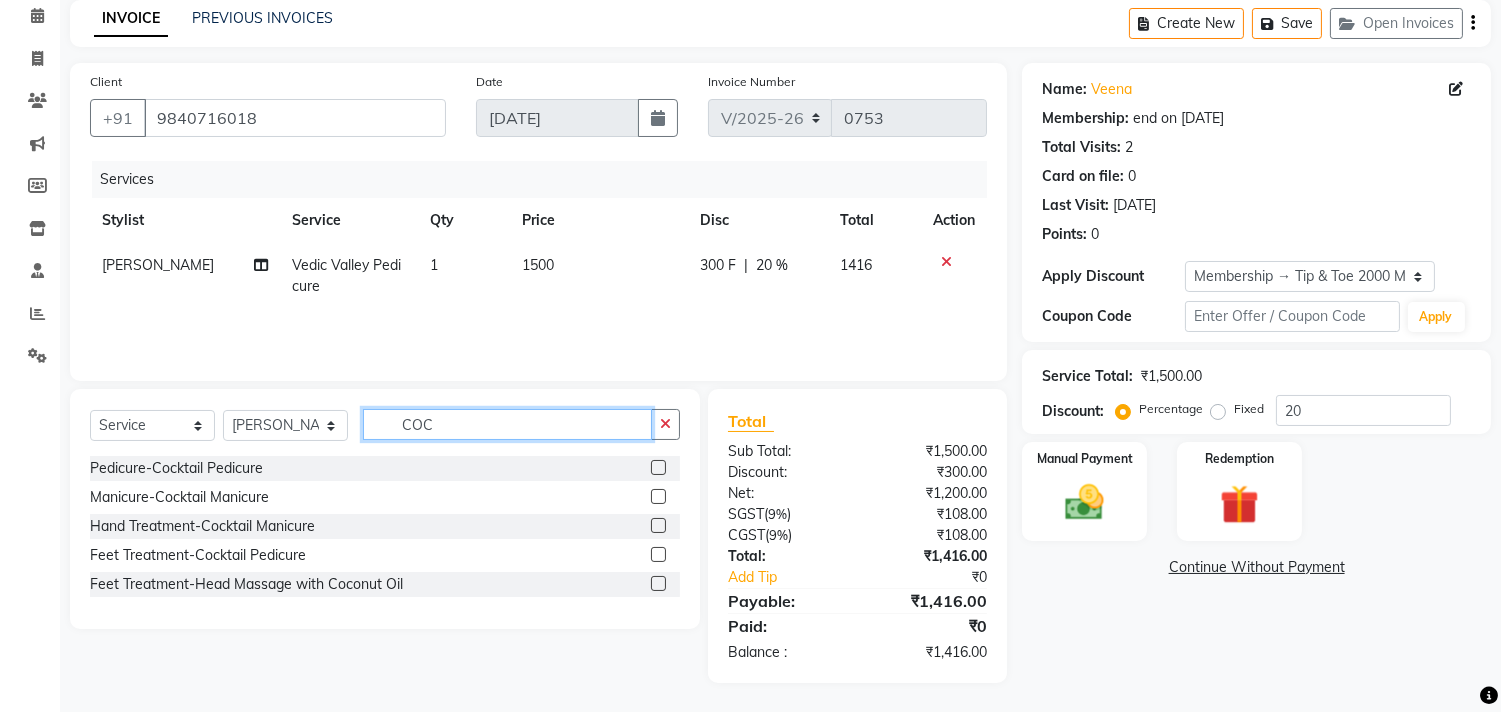 type on "COC" 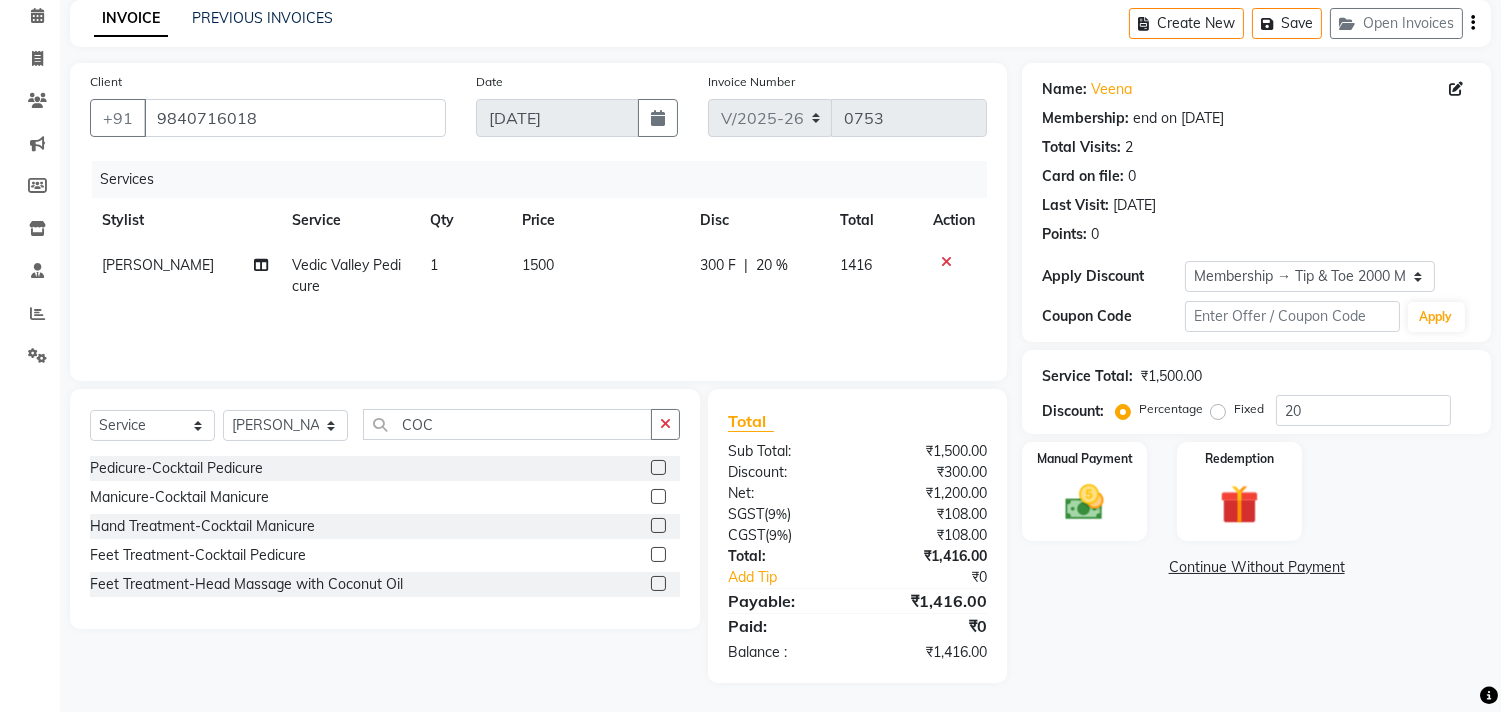 click 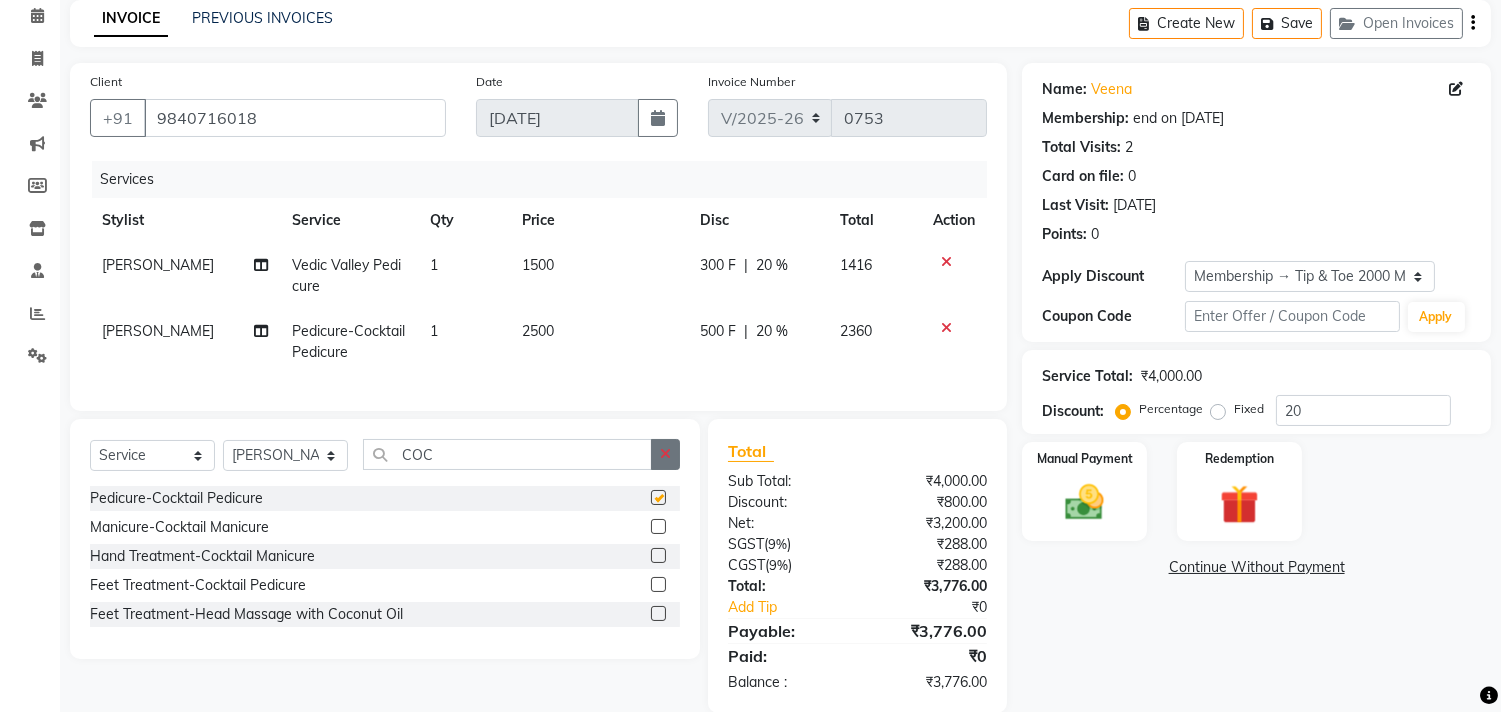 checkbox on "false" 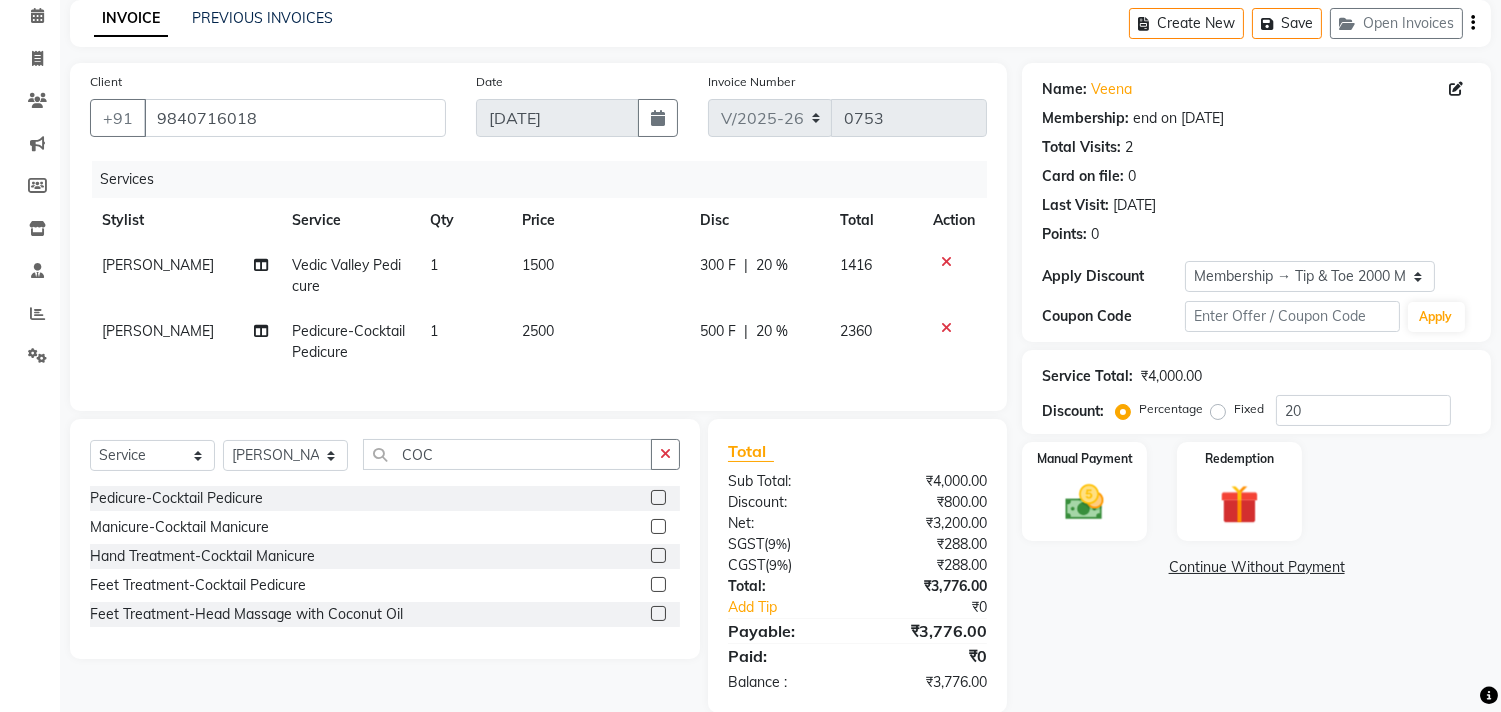 scroll, scrollTop: 134, scrollLeft: 0, axis: vertical 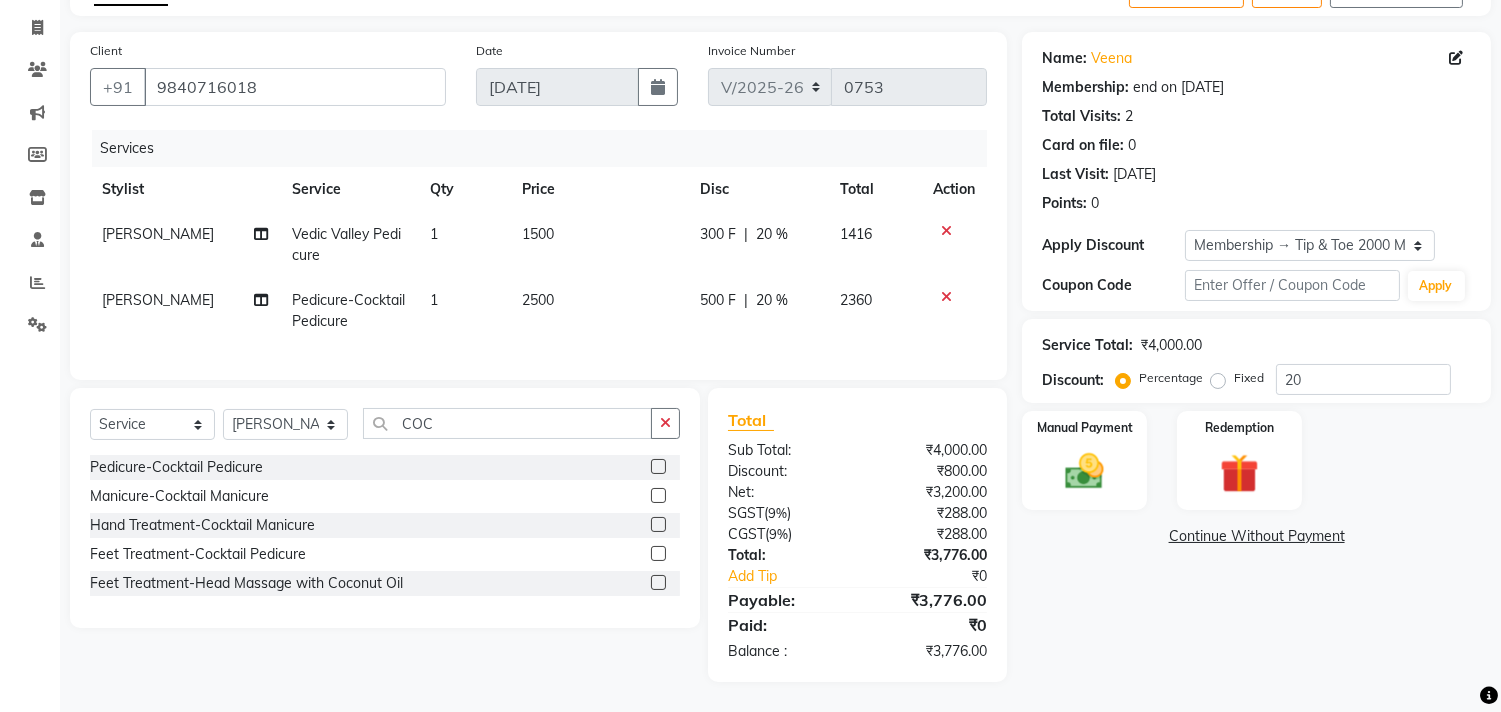 click on "Name: Veena  Membership: end on 29-06-2027 Total Visits:  2 Card on file:  0 Last Visit:   14-02-2025 Points:   0  Apply Discount Select Membership → Tip & Toe 2000 Membership Coupon Code Apply Service Total:  ₹4,000.00  Discount:  Percentage   Fixed  20 Manual Payment Redemption  Continue Without Payment" 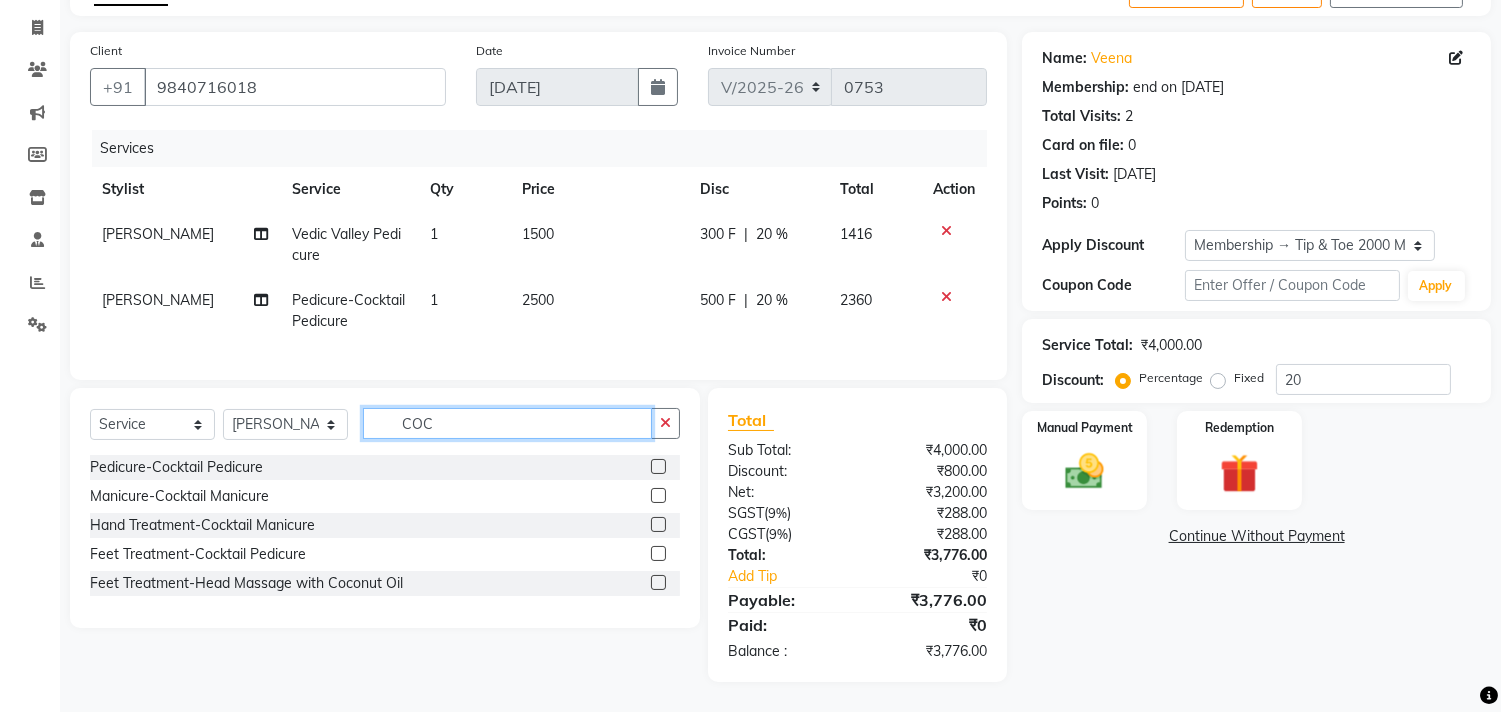 click on "COC" 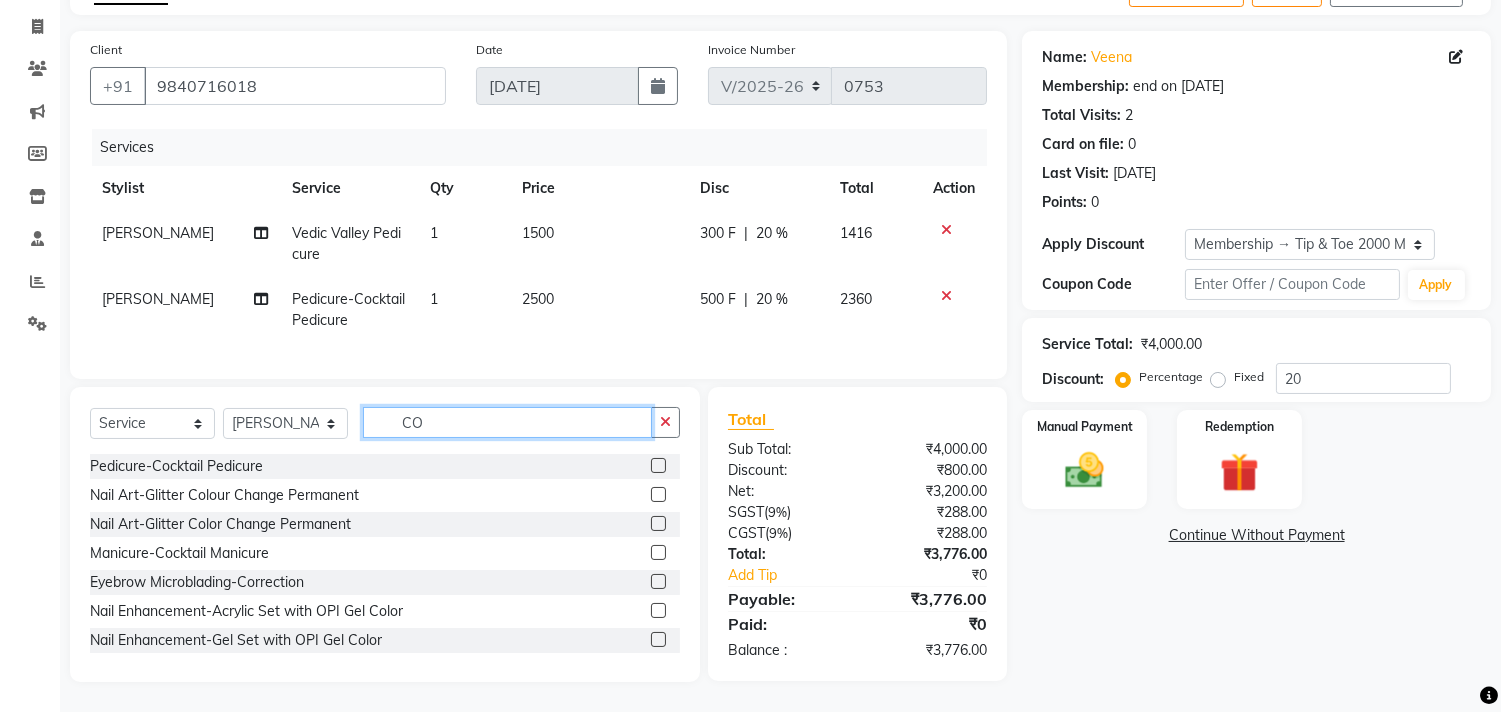 type on "C" 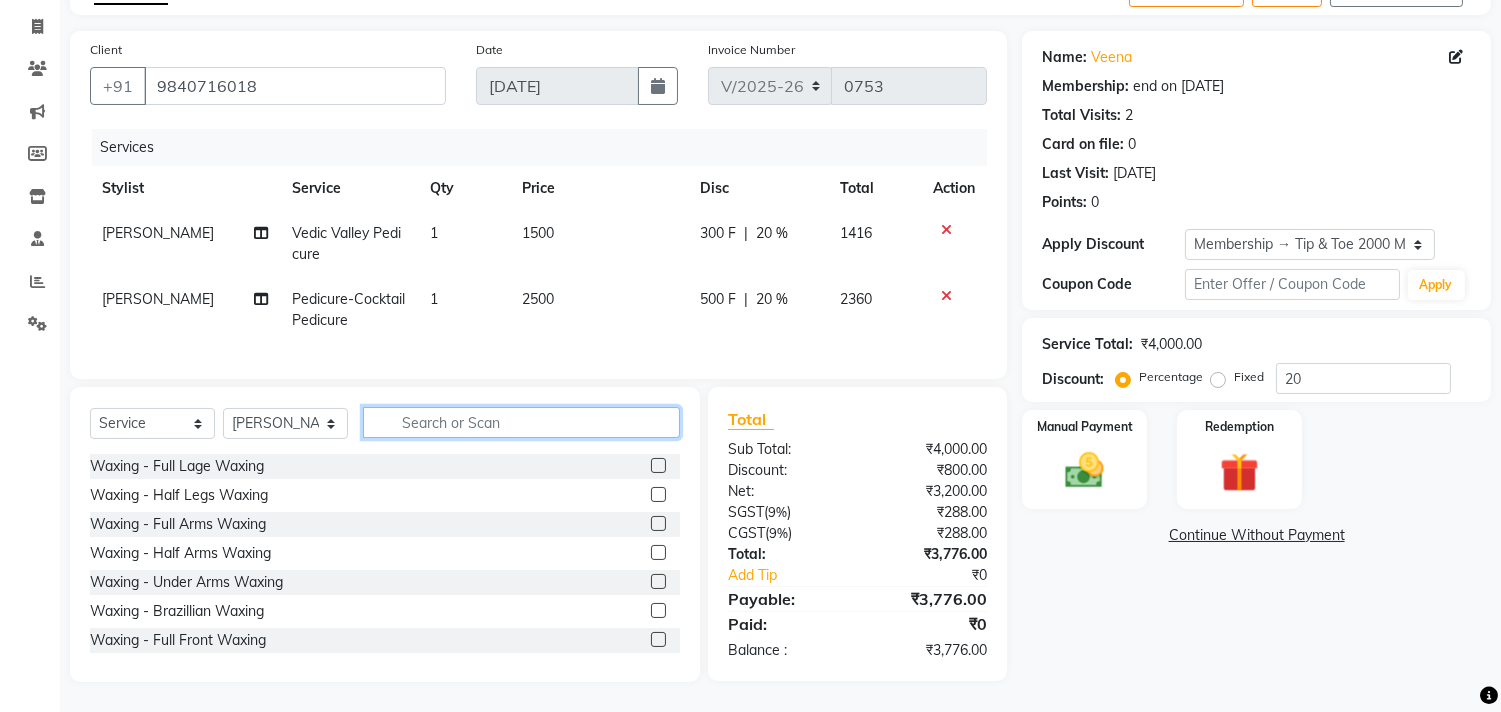 type 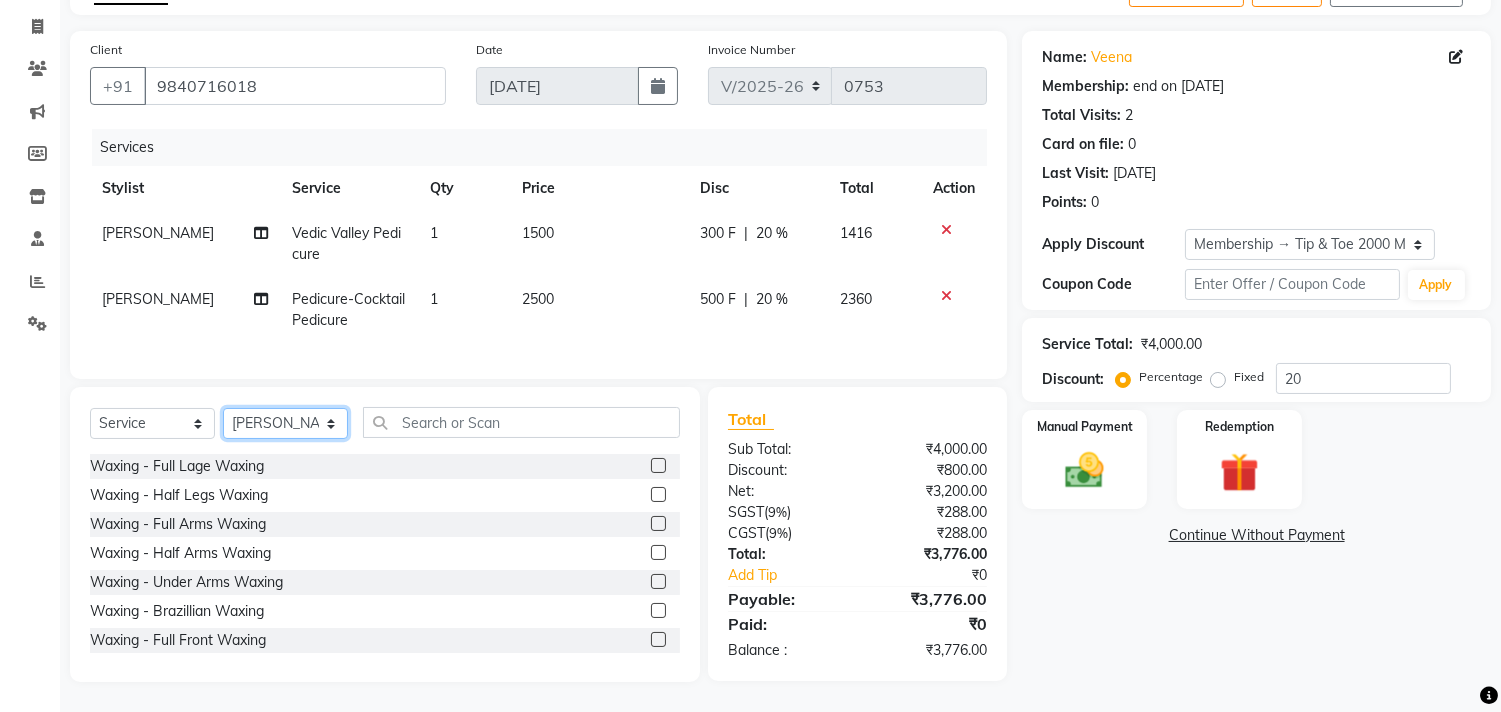 click on "Select Stylist afroz Afroz DAISY Front Desk Joys Karthik Murali NANDHINI K Pandi Preeti Raj Rebecca Ricky Manager Siwani" 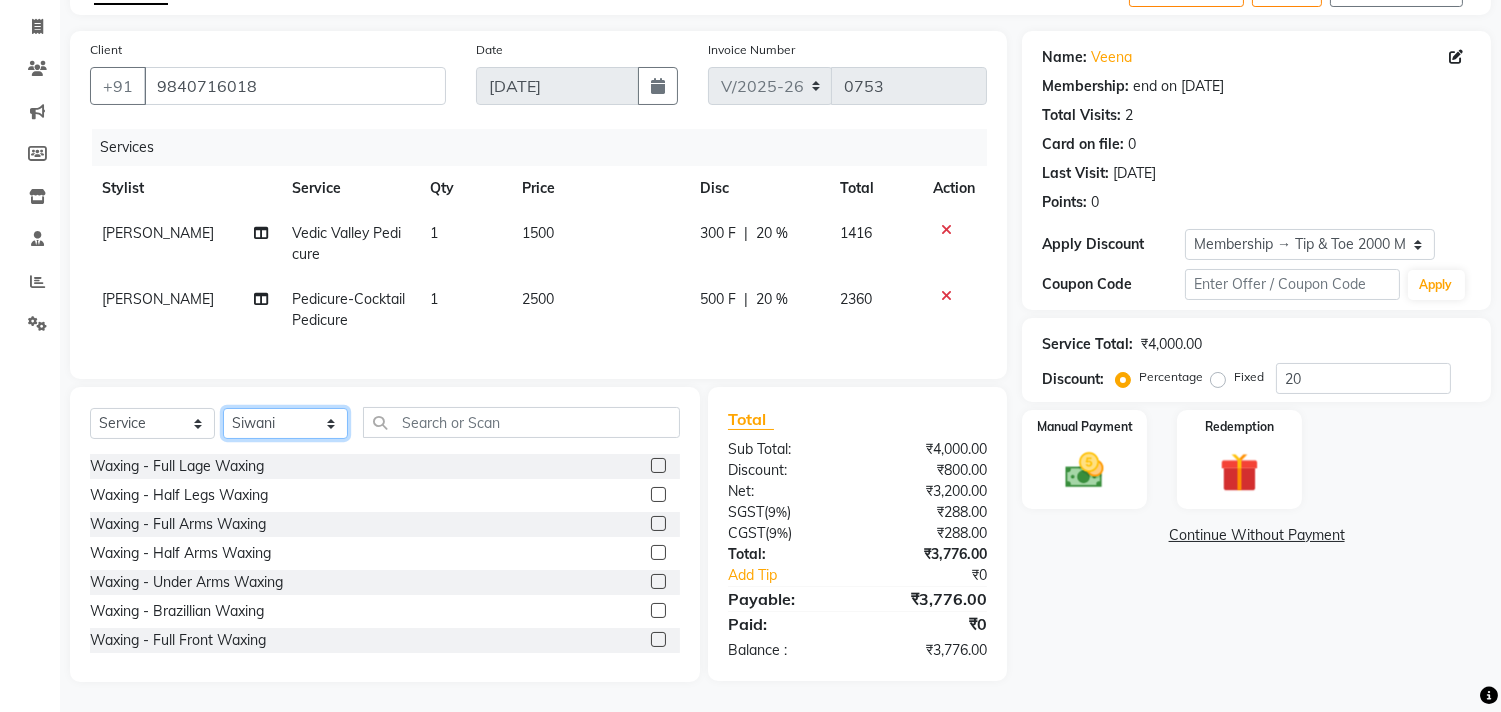 click on "Select Stylist afroz Afroz DAISY Front Desk Joys Karthik Murali NANDHINI K Pandi Preeti Raj Rebecca Ricky Manager Siwani" 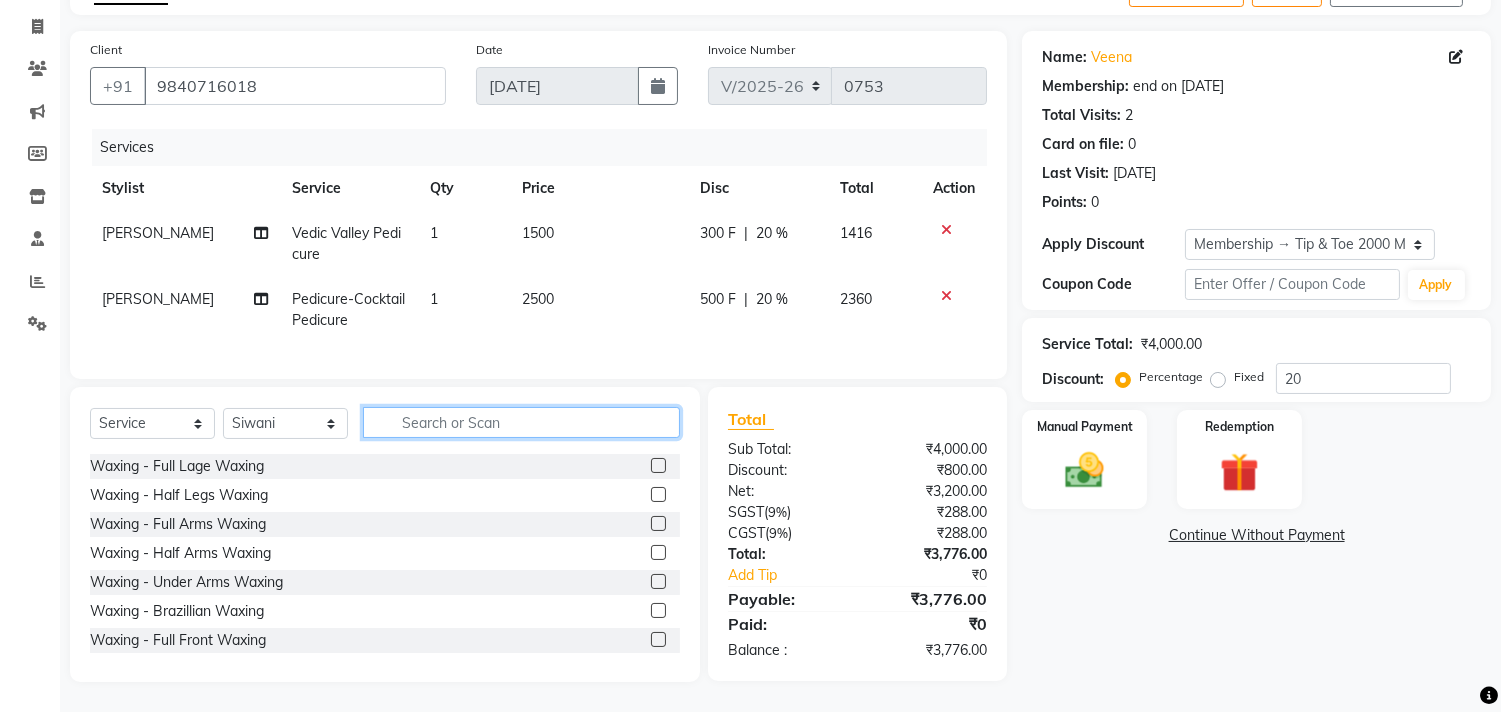 click 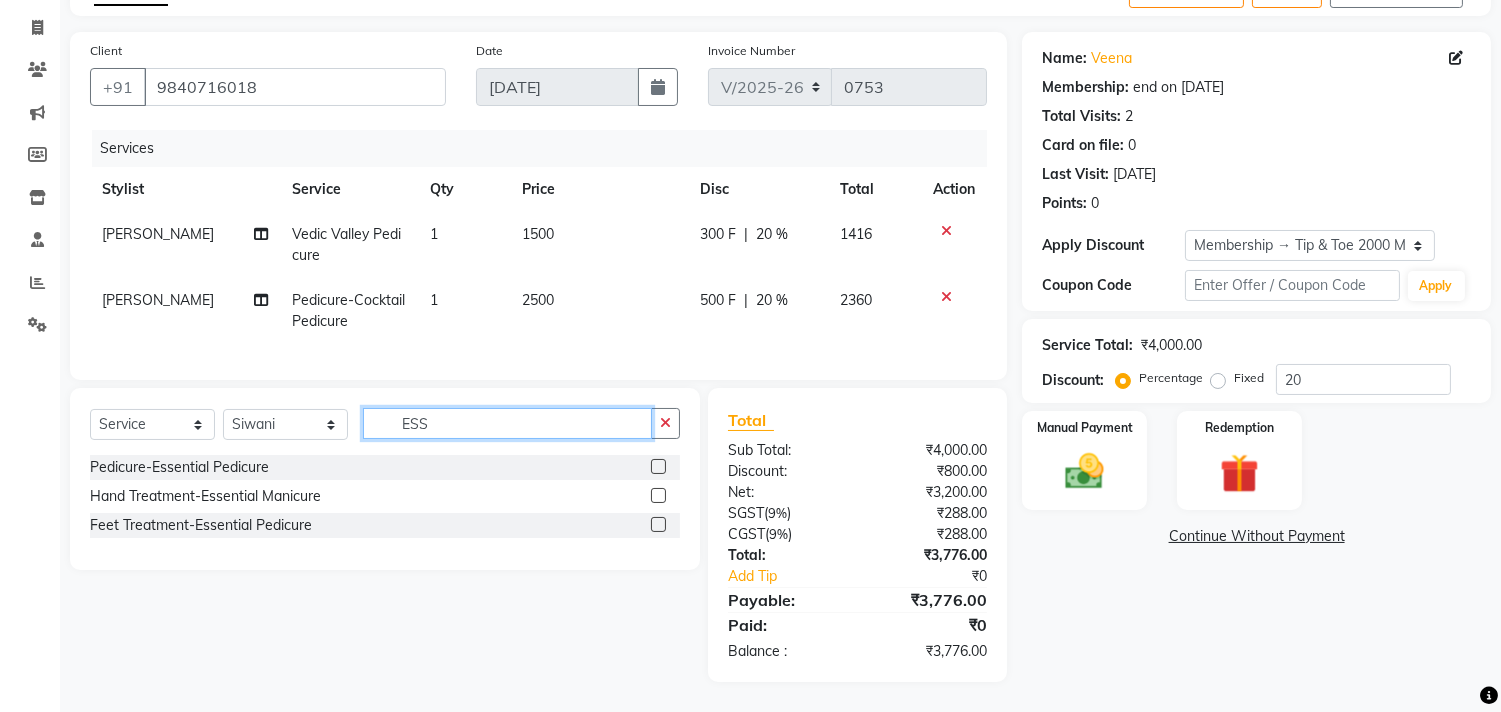 type on "ESS" 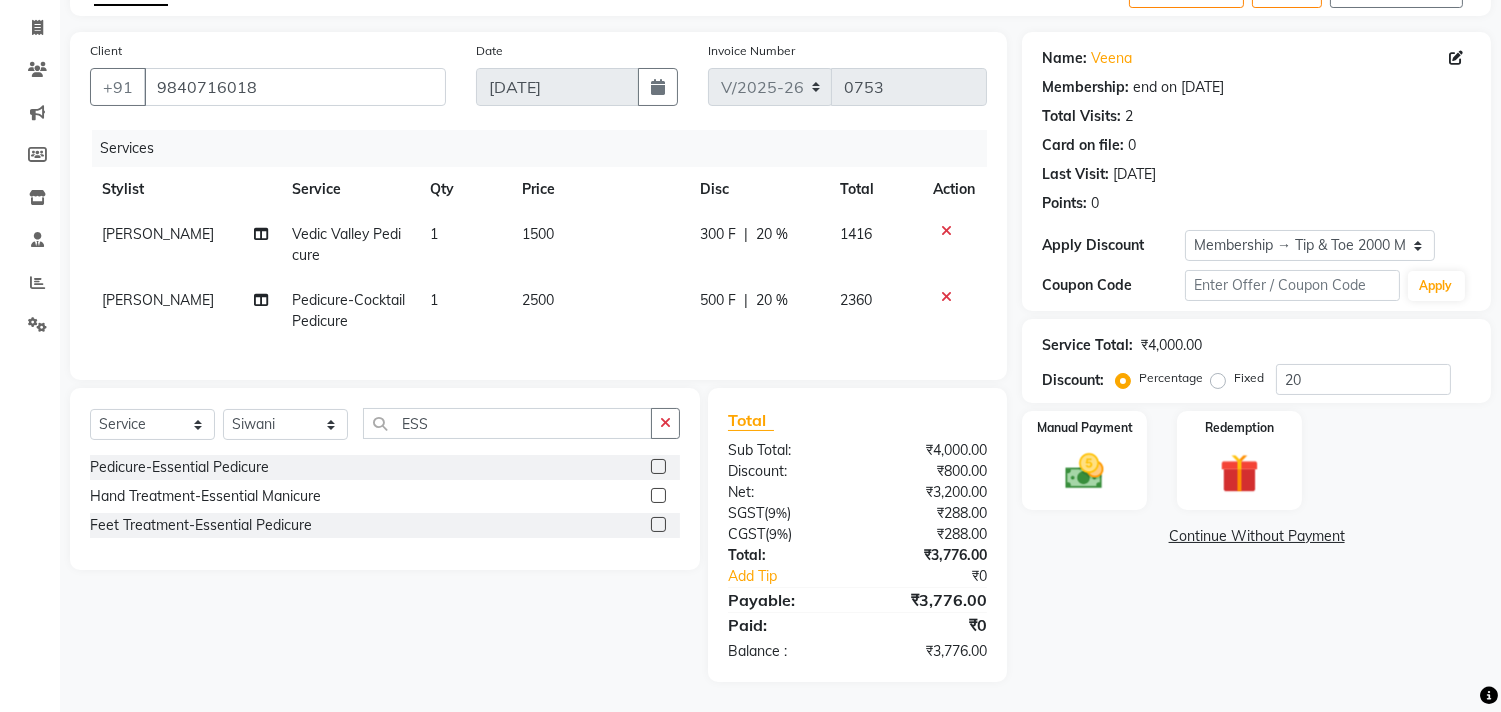click 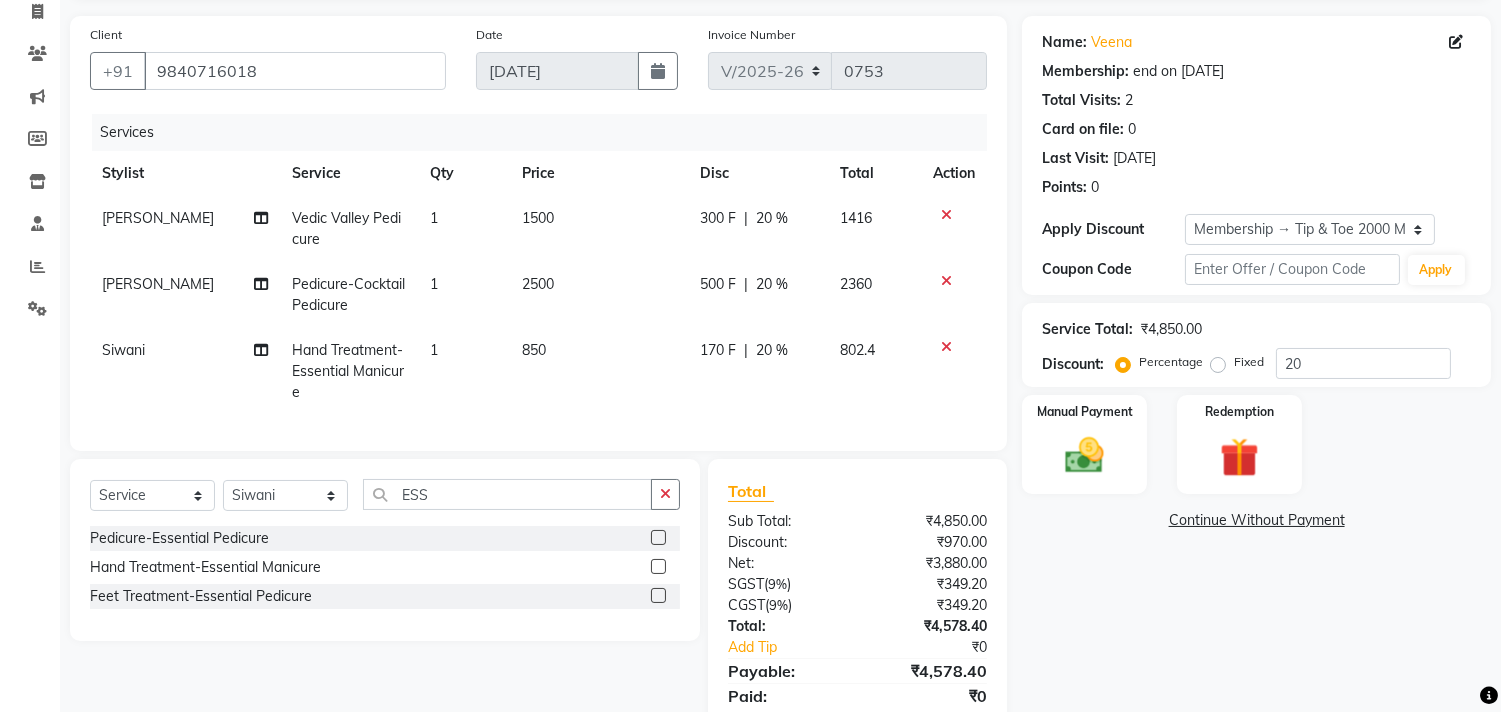 click 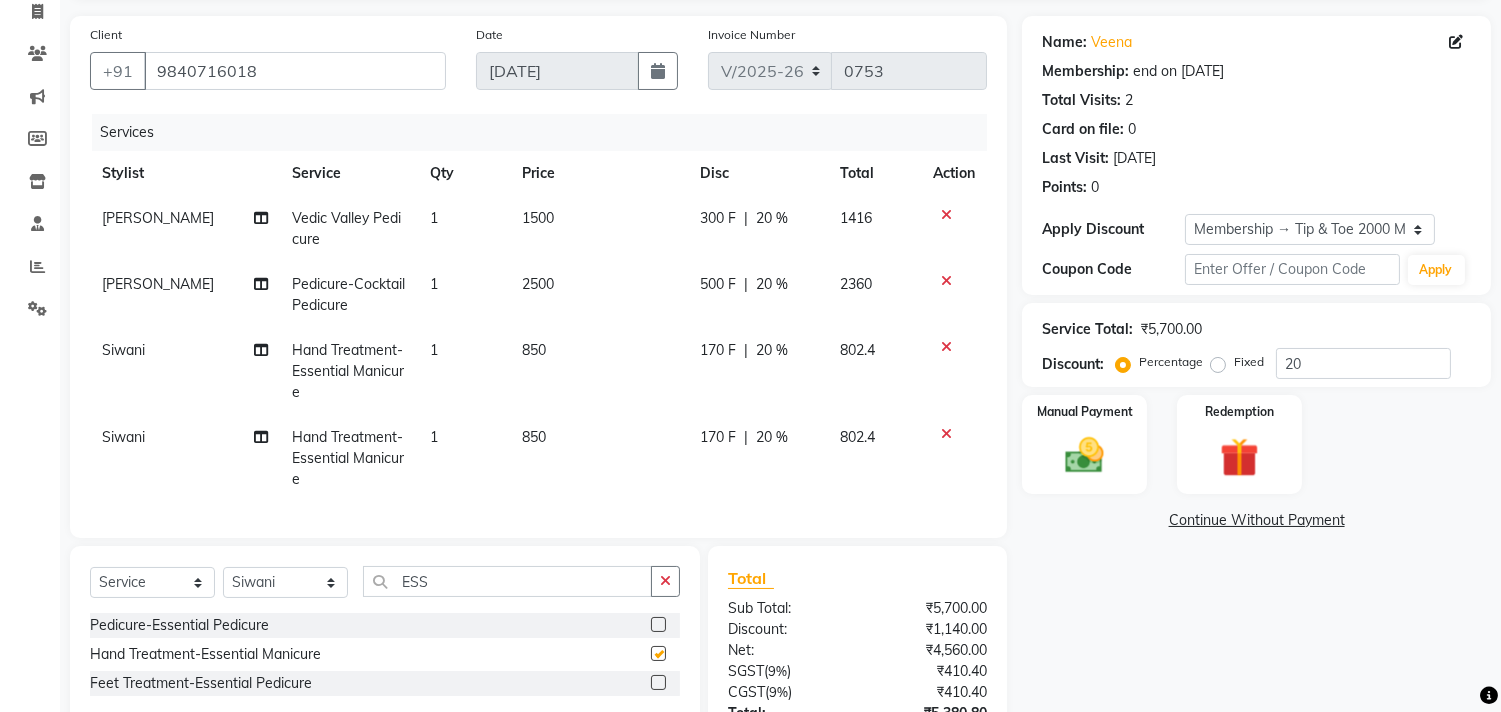 checkbox on "false" 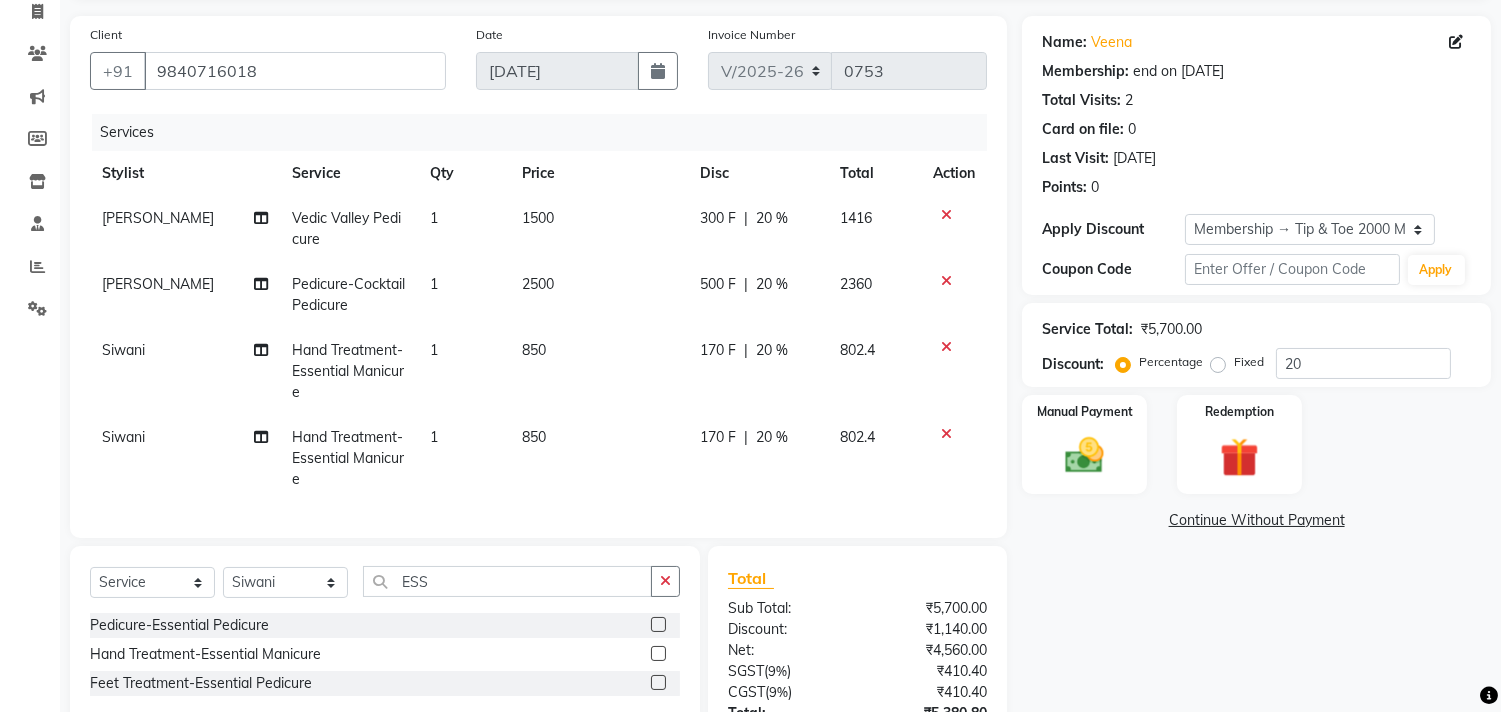 click on "Siwani" 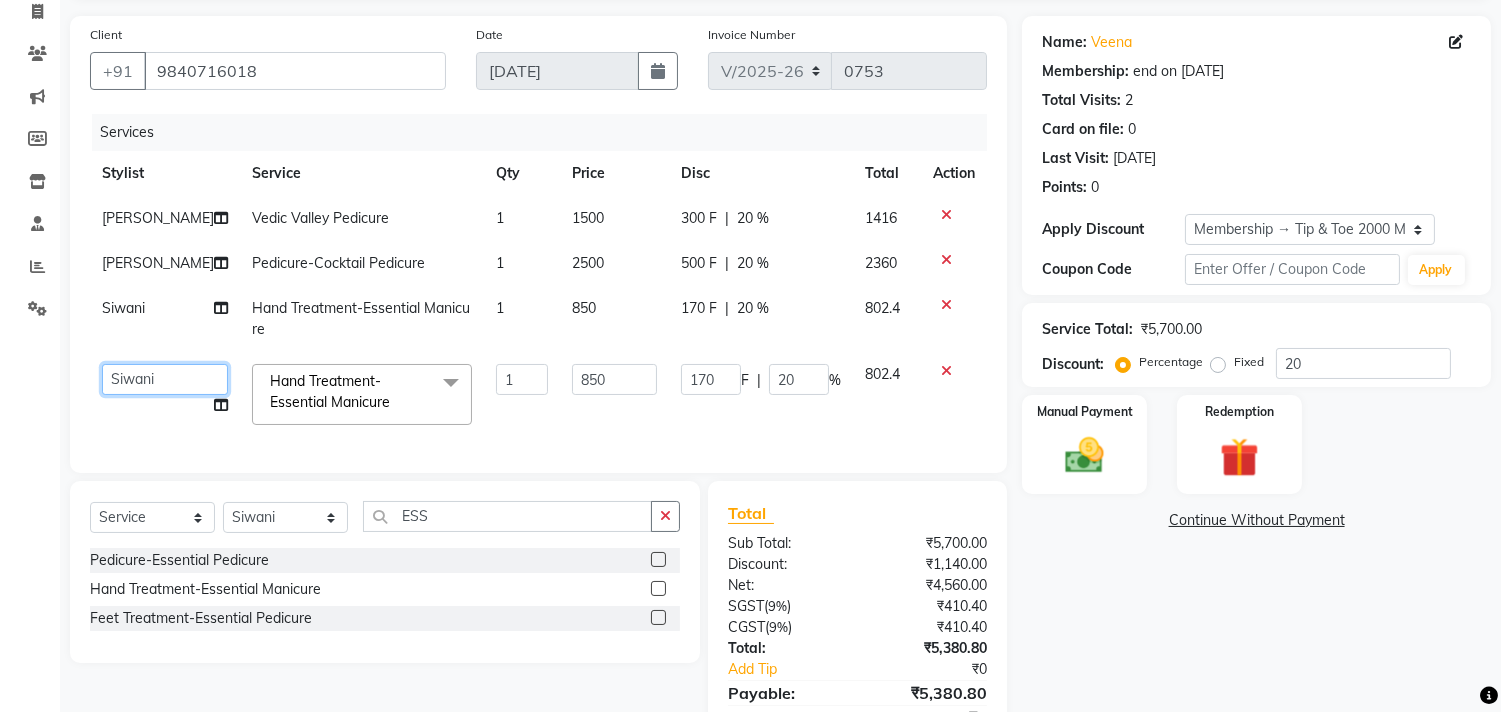 click on "afroz   Afroz   DAISY   Front Desk   Joys   Karthik   Murali   NANDHINI K   Pandi   Preeti   Raj   Rebecca   Ricky Manager   Siwani" 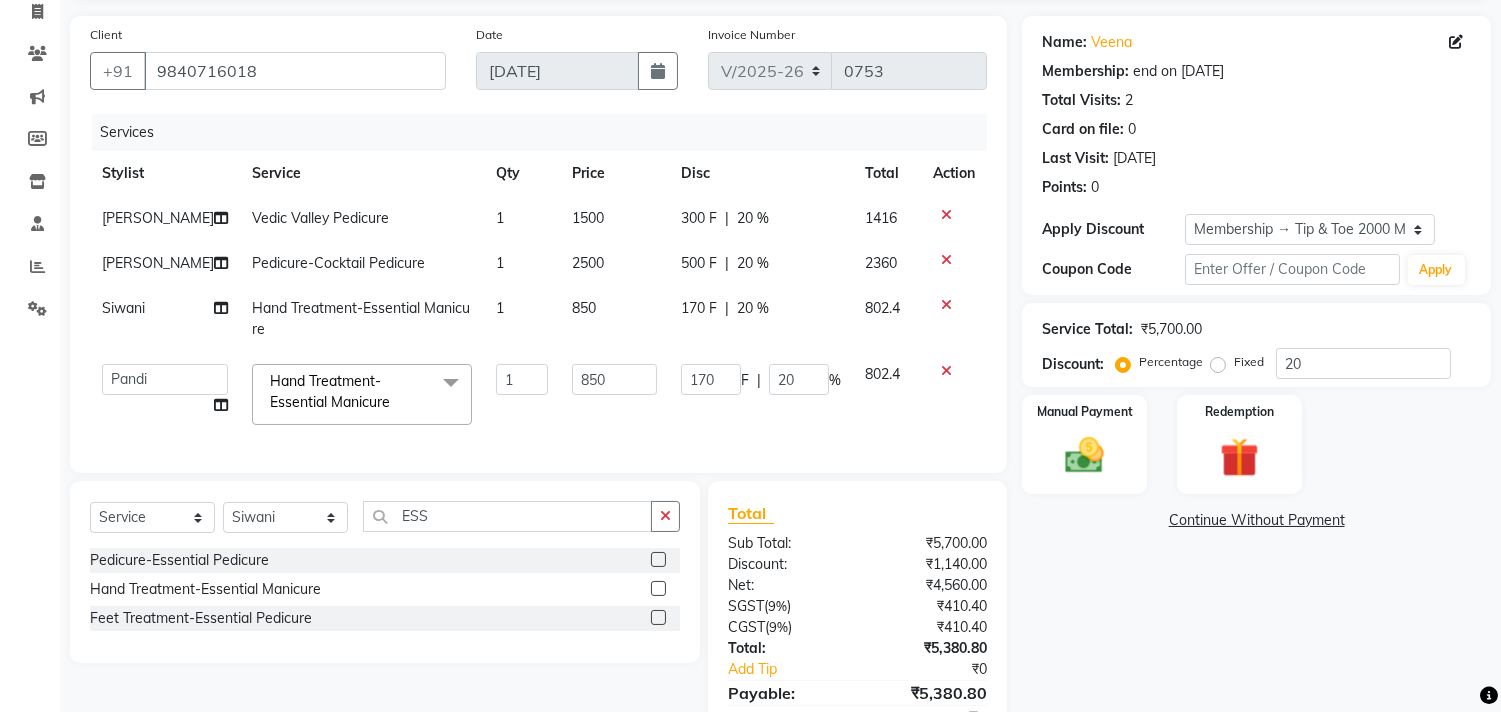 select on "39912" 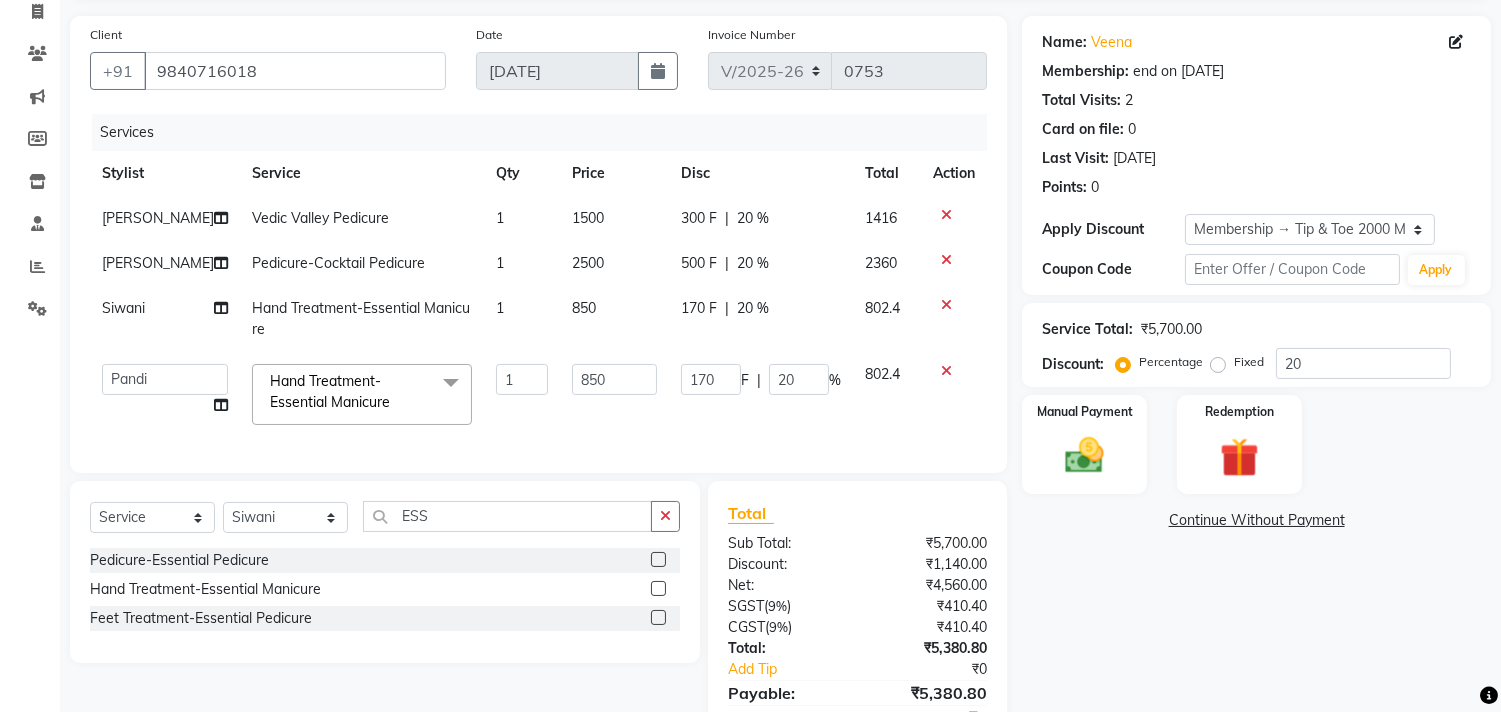 scroll, scrollTop: 243, scrollLeft: 0, axis: vertical 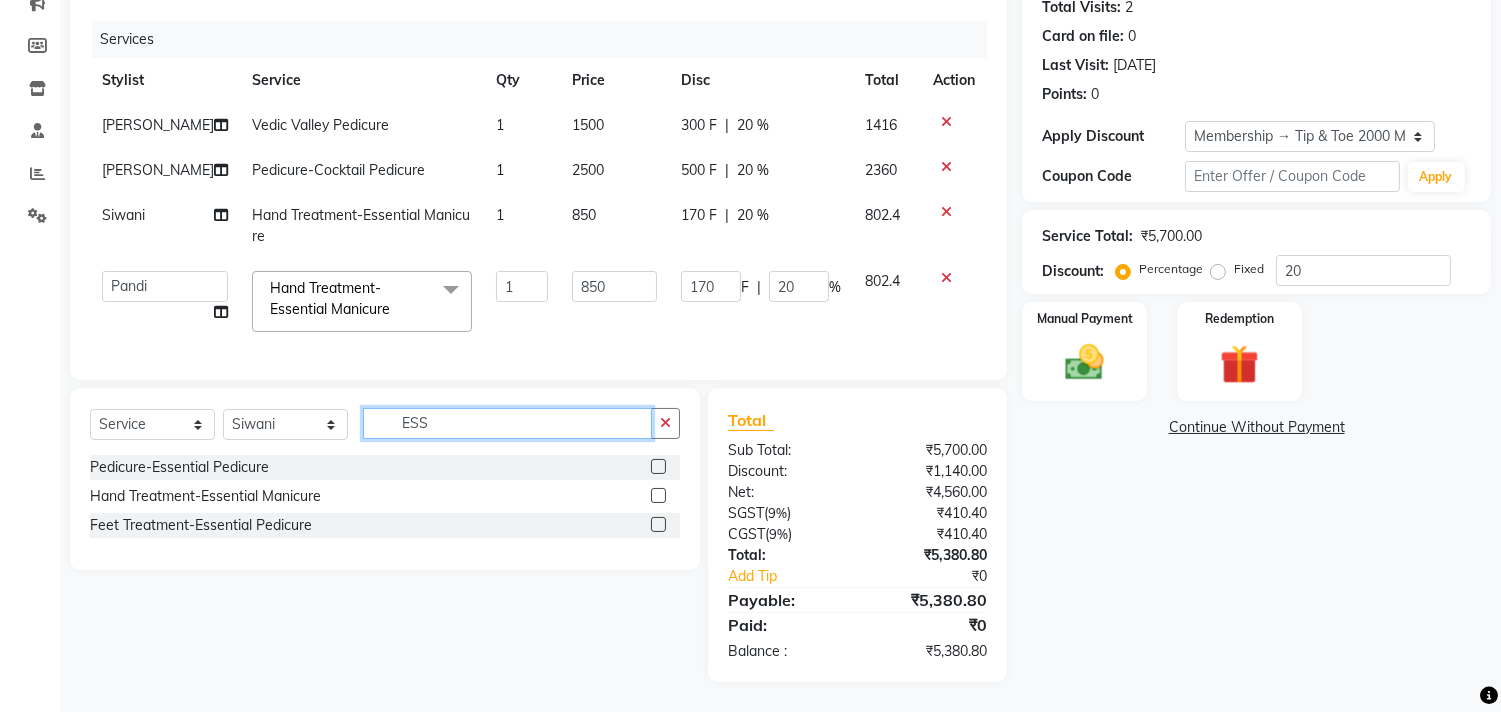 click on "ESS" 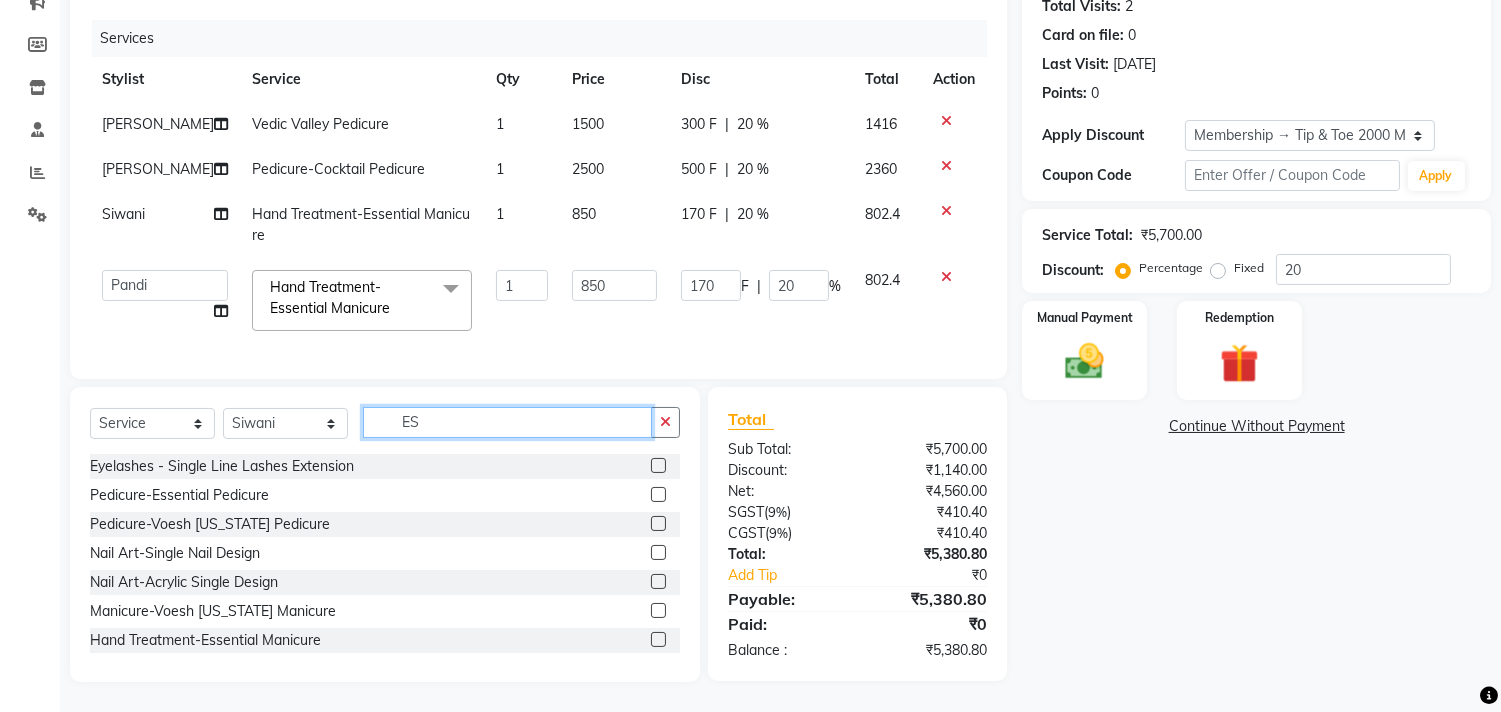 type on "E" 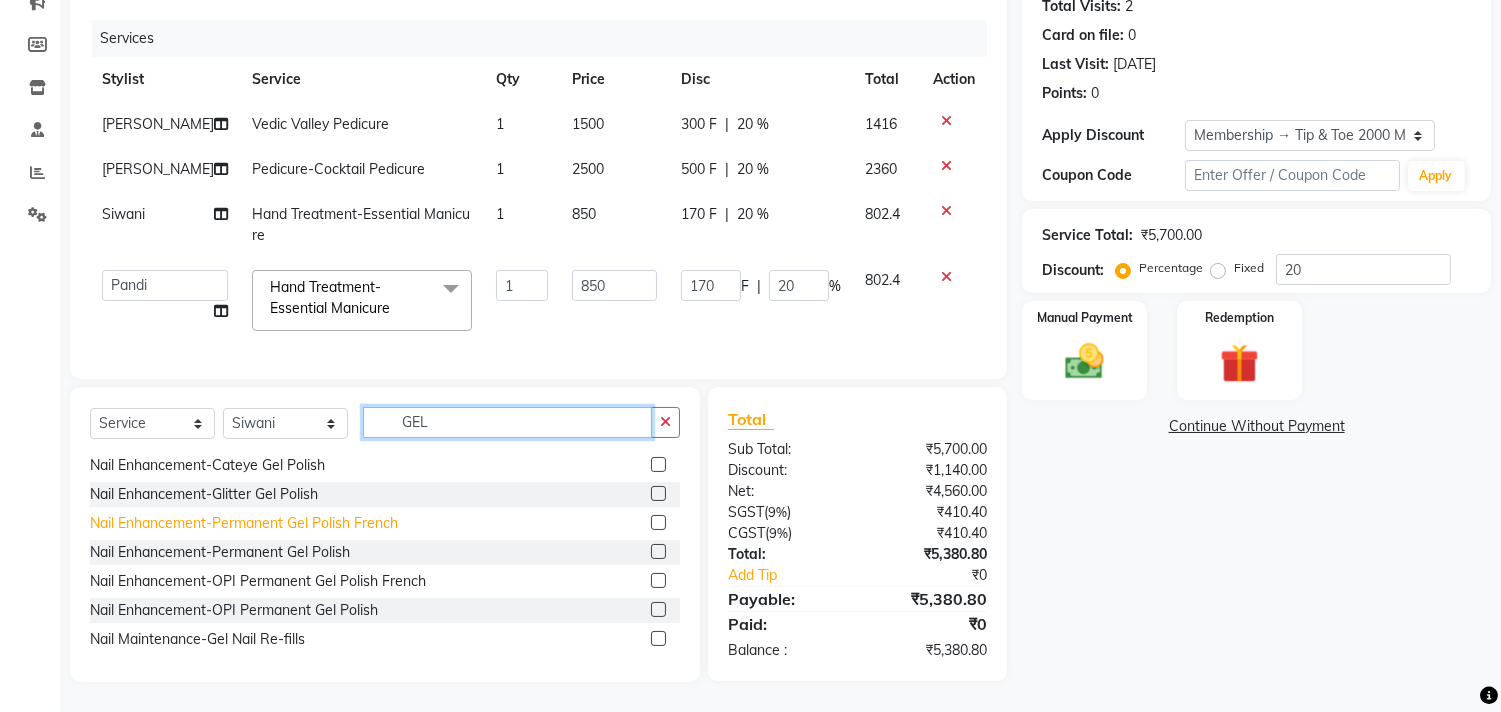 scroll, scrollTop: 333, scrollLeft: 0, axis: vertical 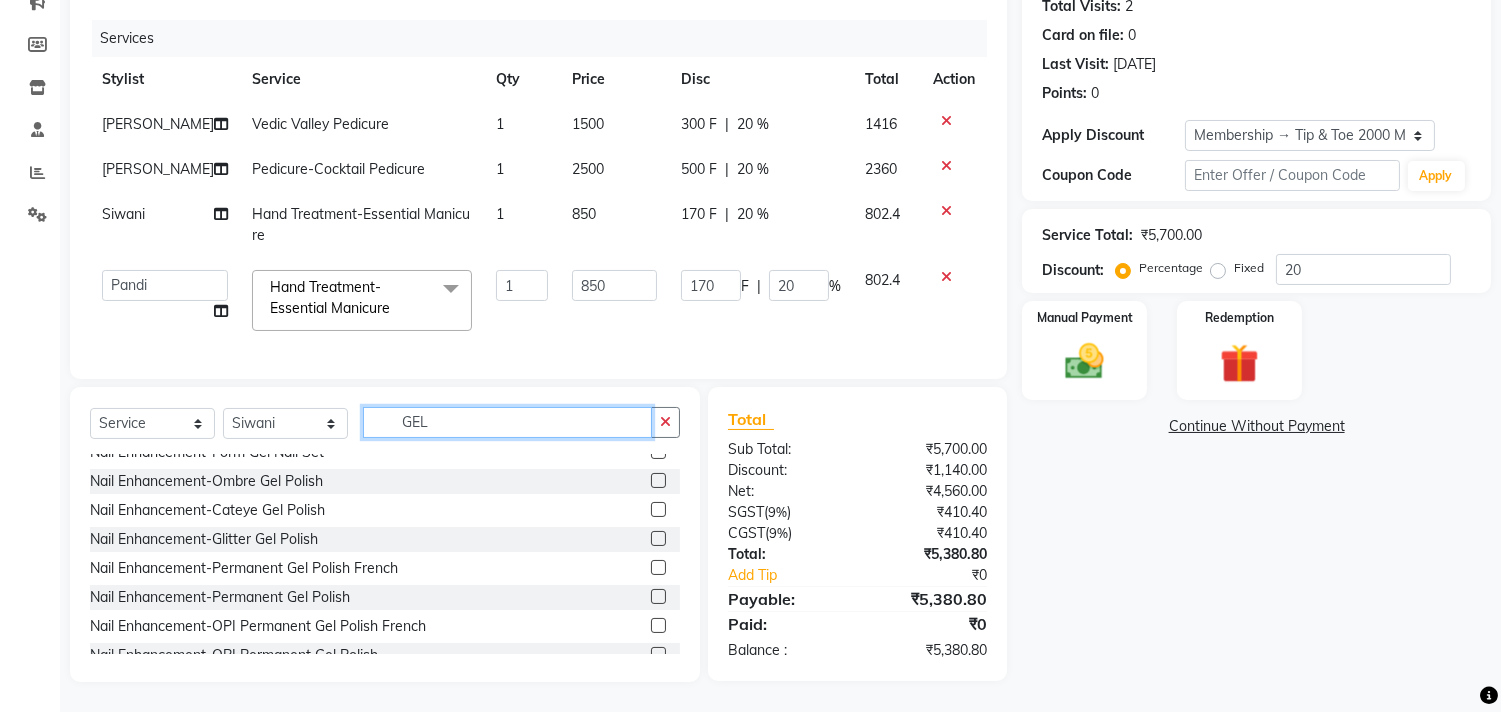 type on "GEL" 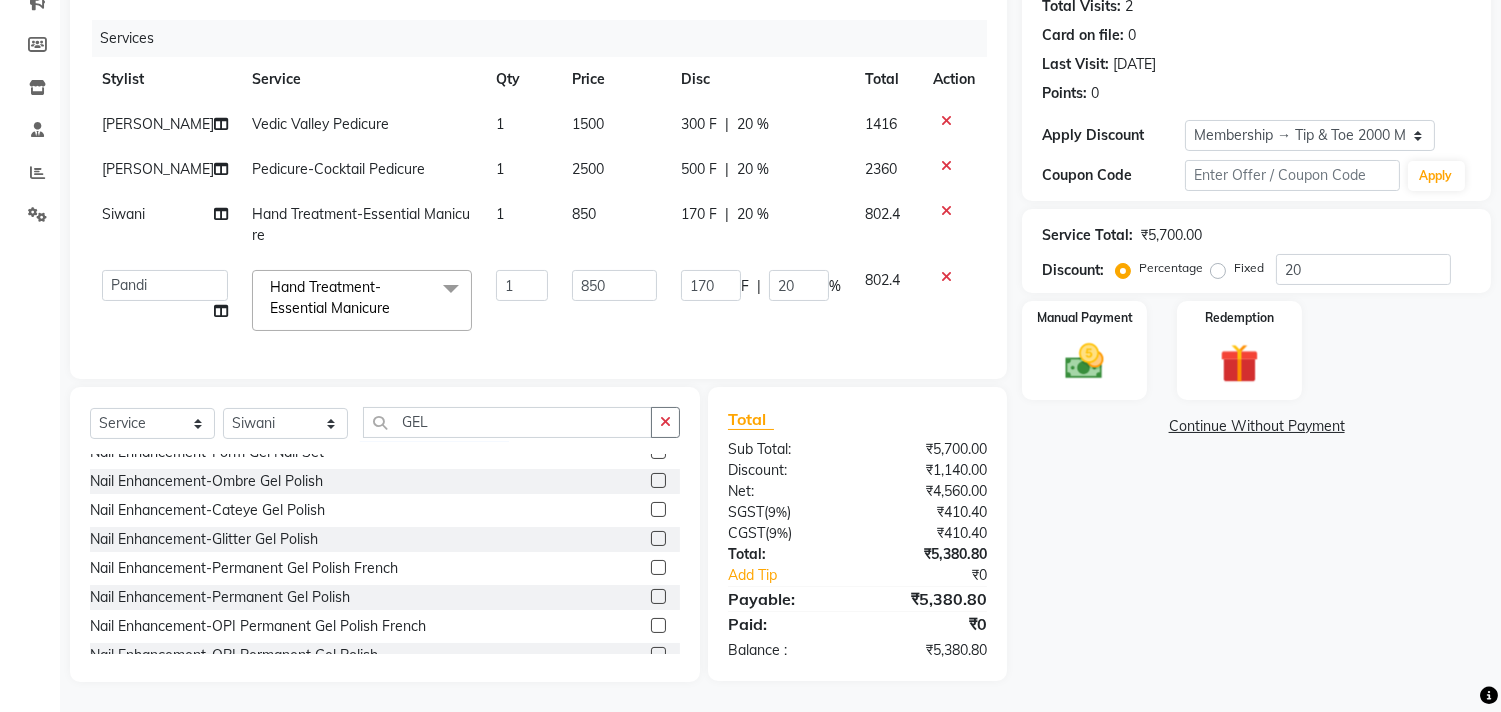 click 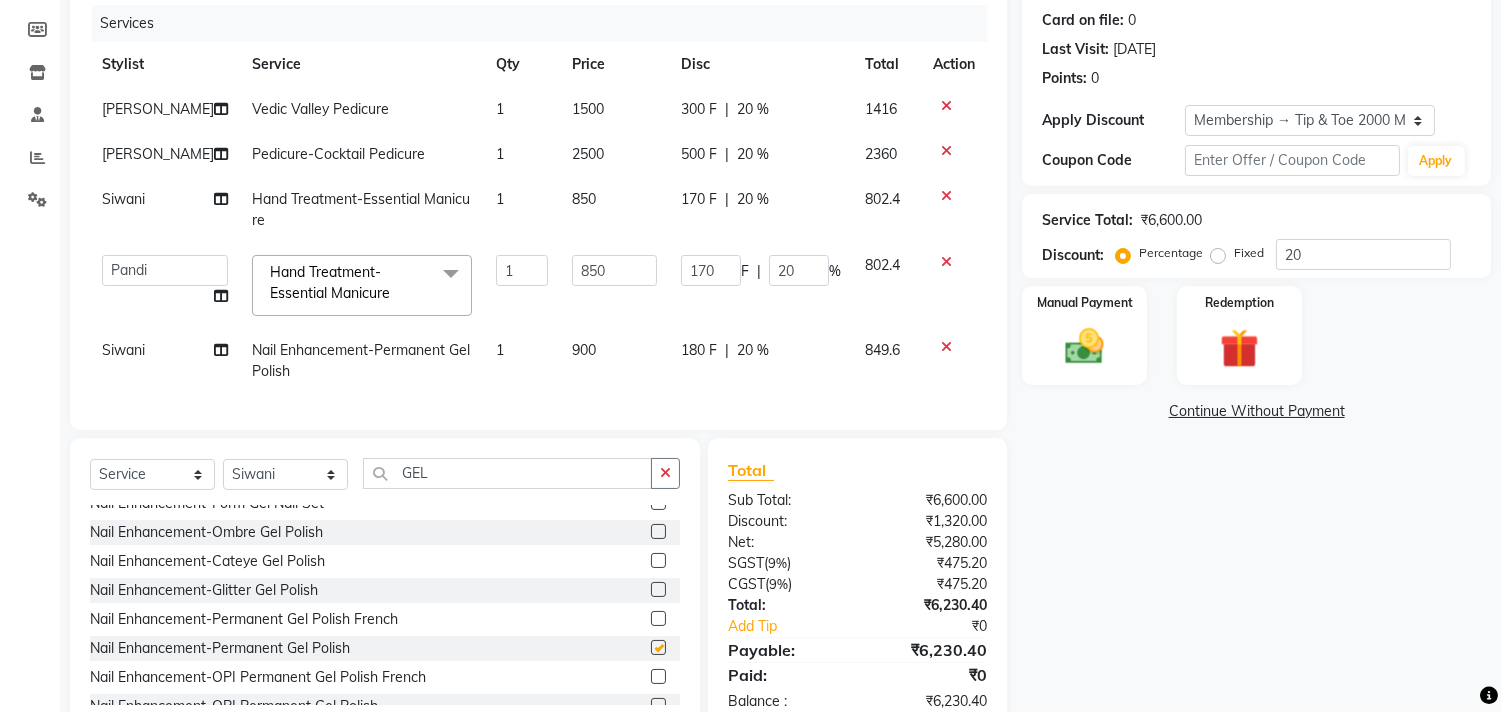 checkbox on "false" 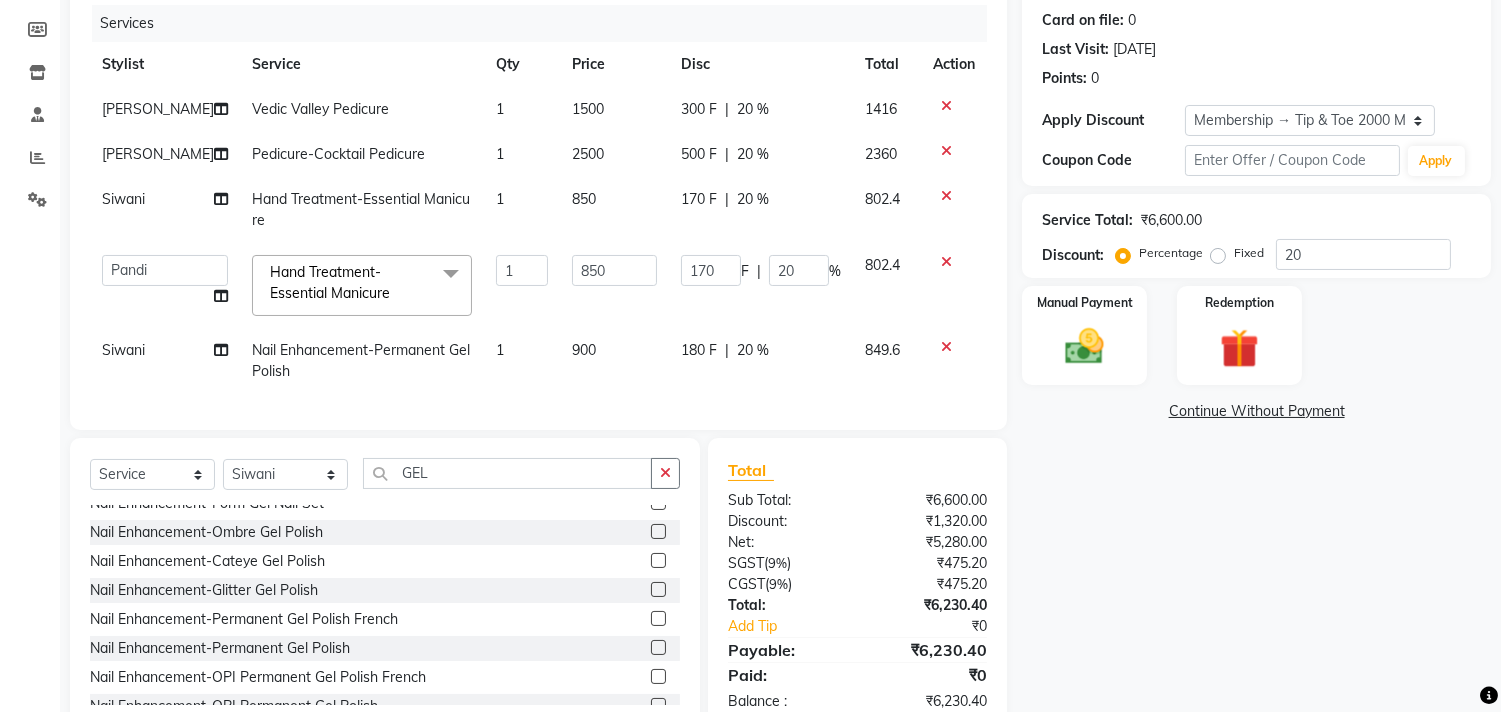 scroll, scrollTop: 311, scrollLeft: 0, axis: vertical 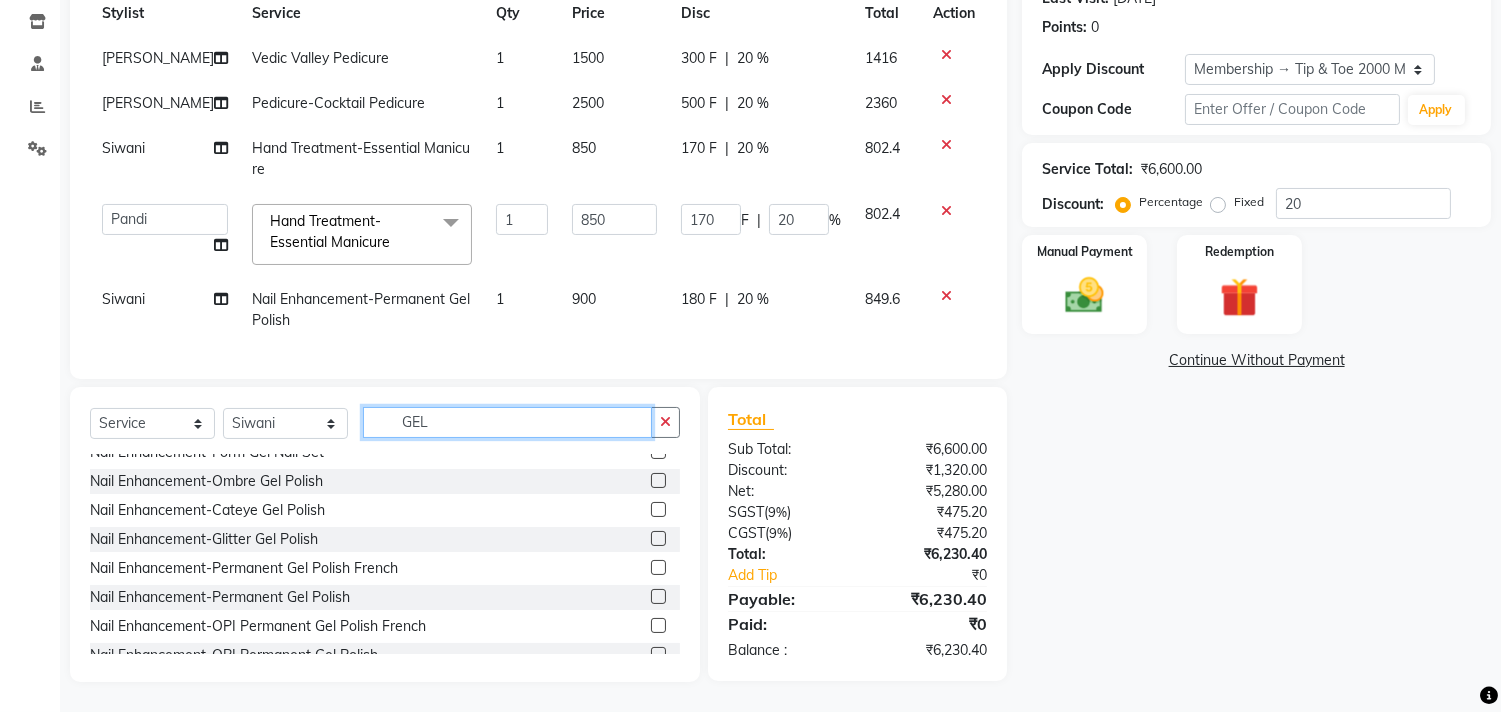 click on "GEL" 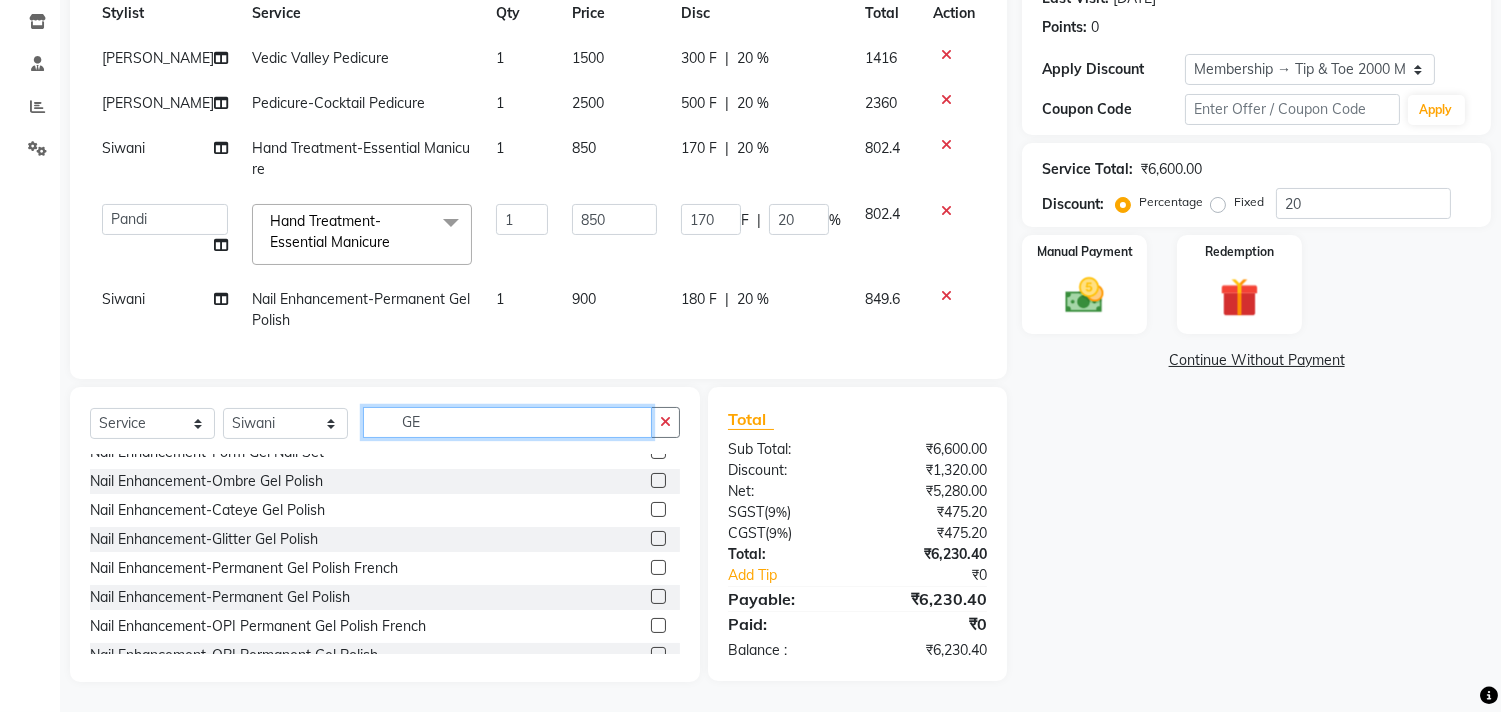 scroll, scrollTop: 564, scrollLeft: 0, axis: vertical 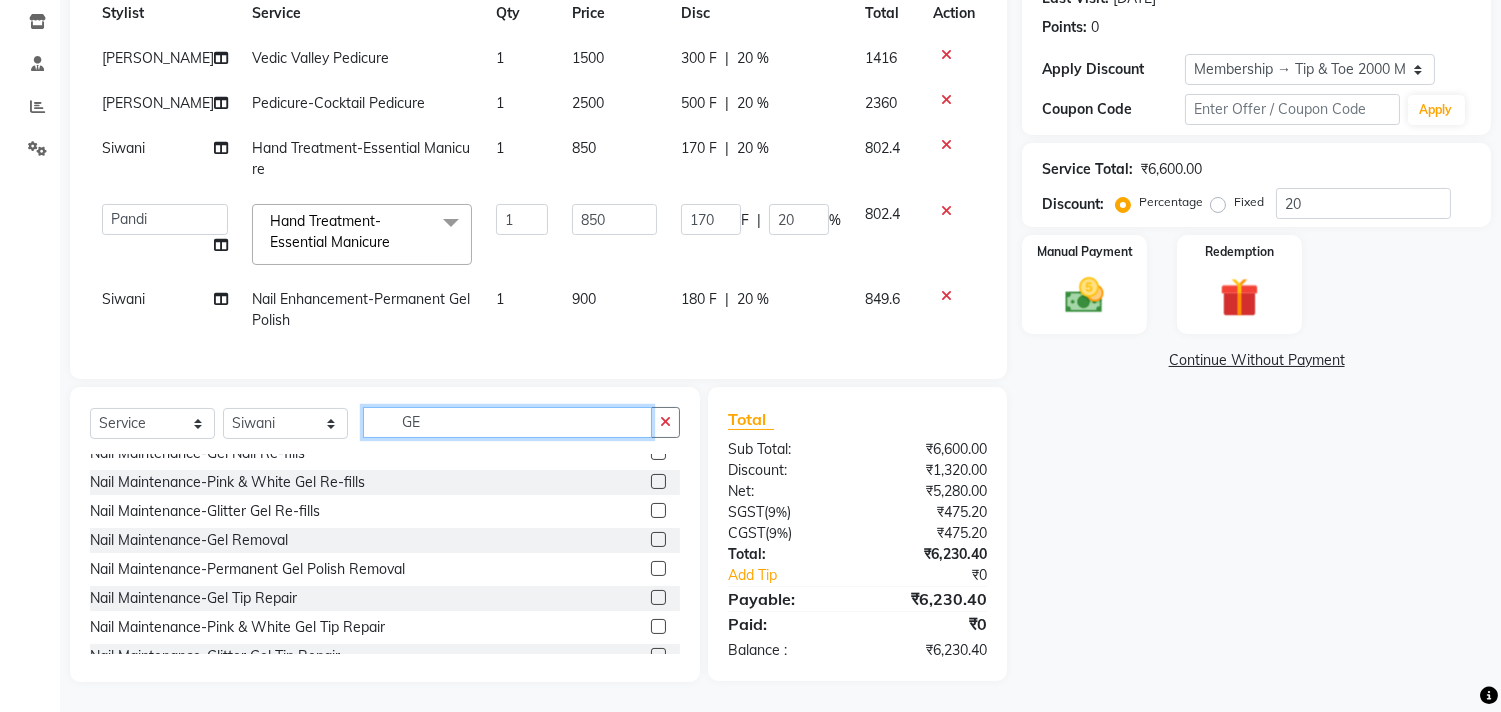 type on "G" 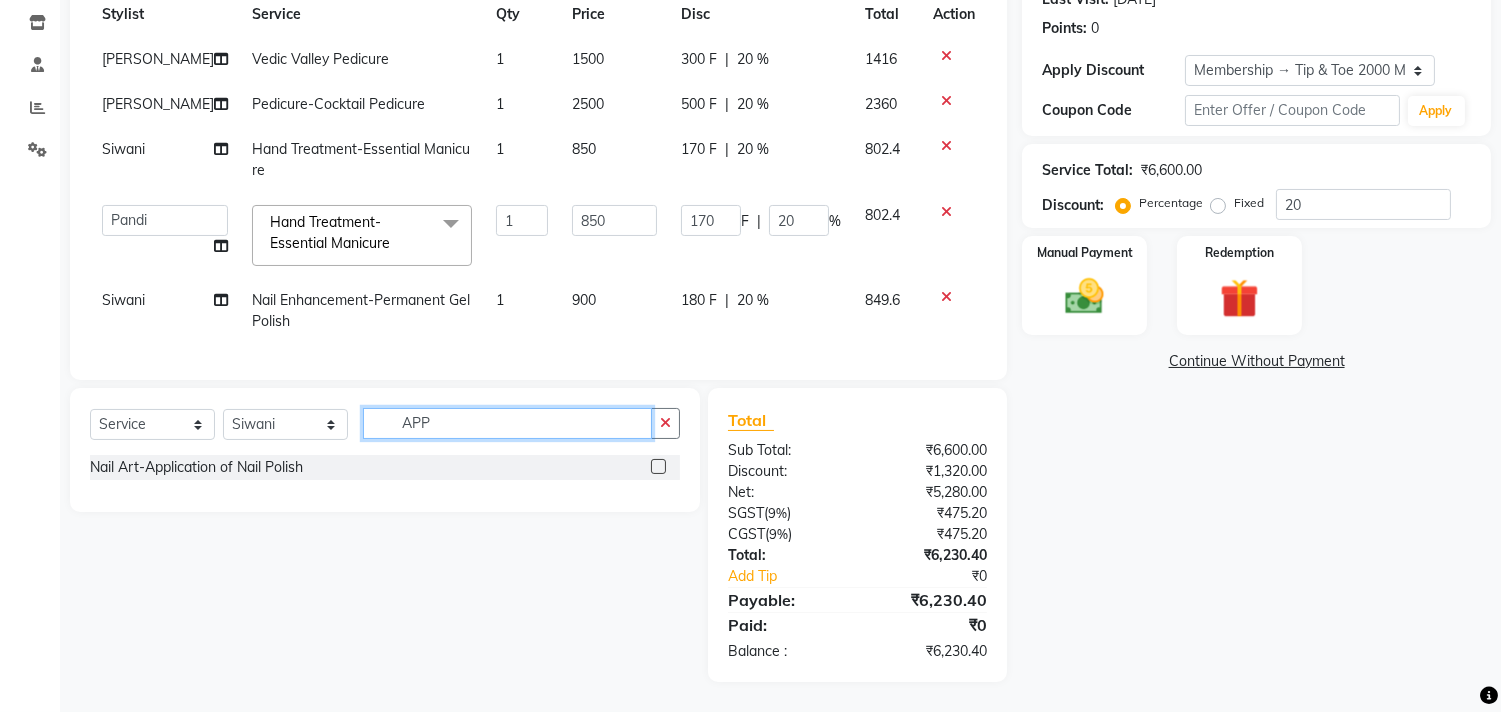 scroll, scrollTop: 310, scrollLeft: 0, axis: vertical 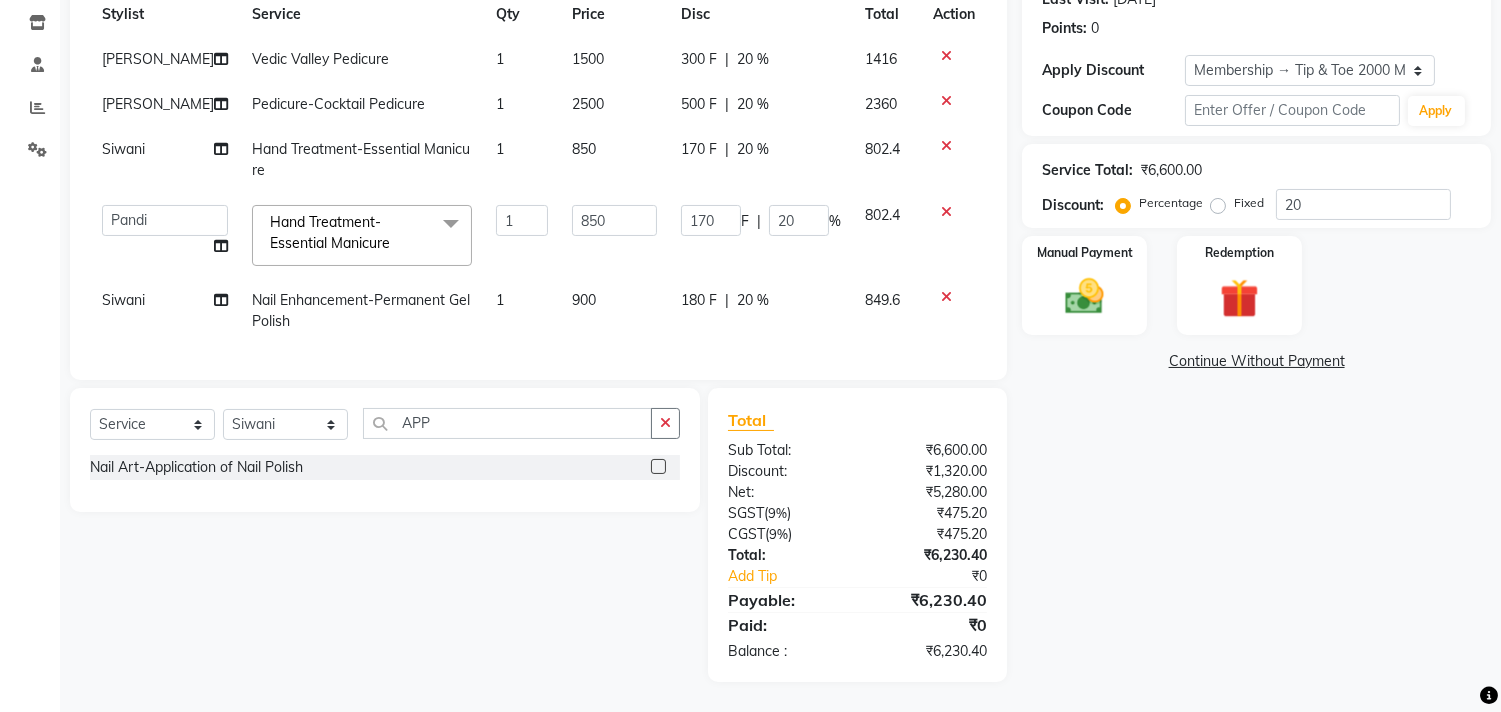 click 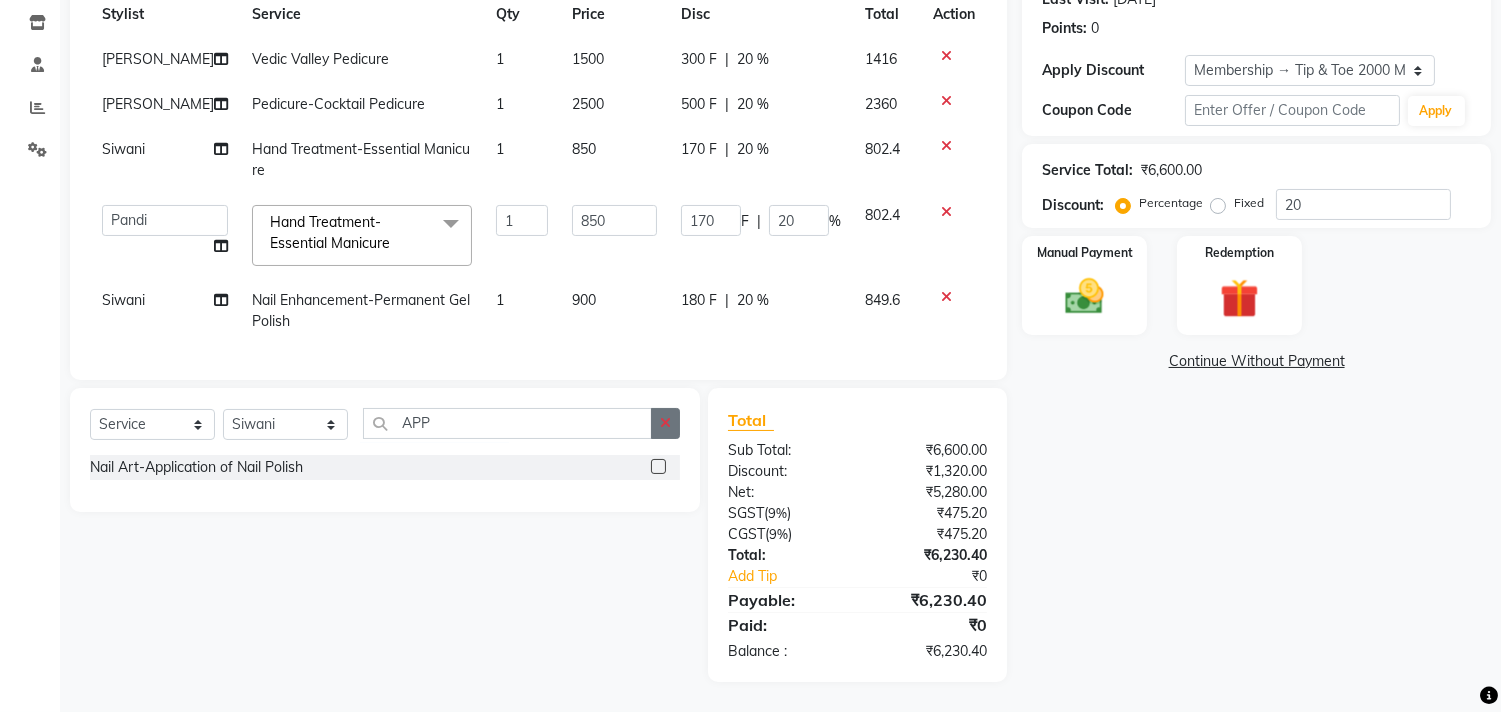 click at bounding box center (657, 467) 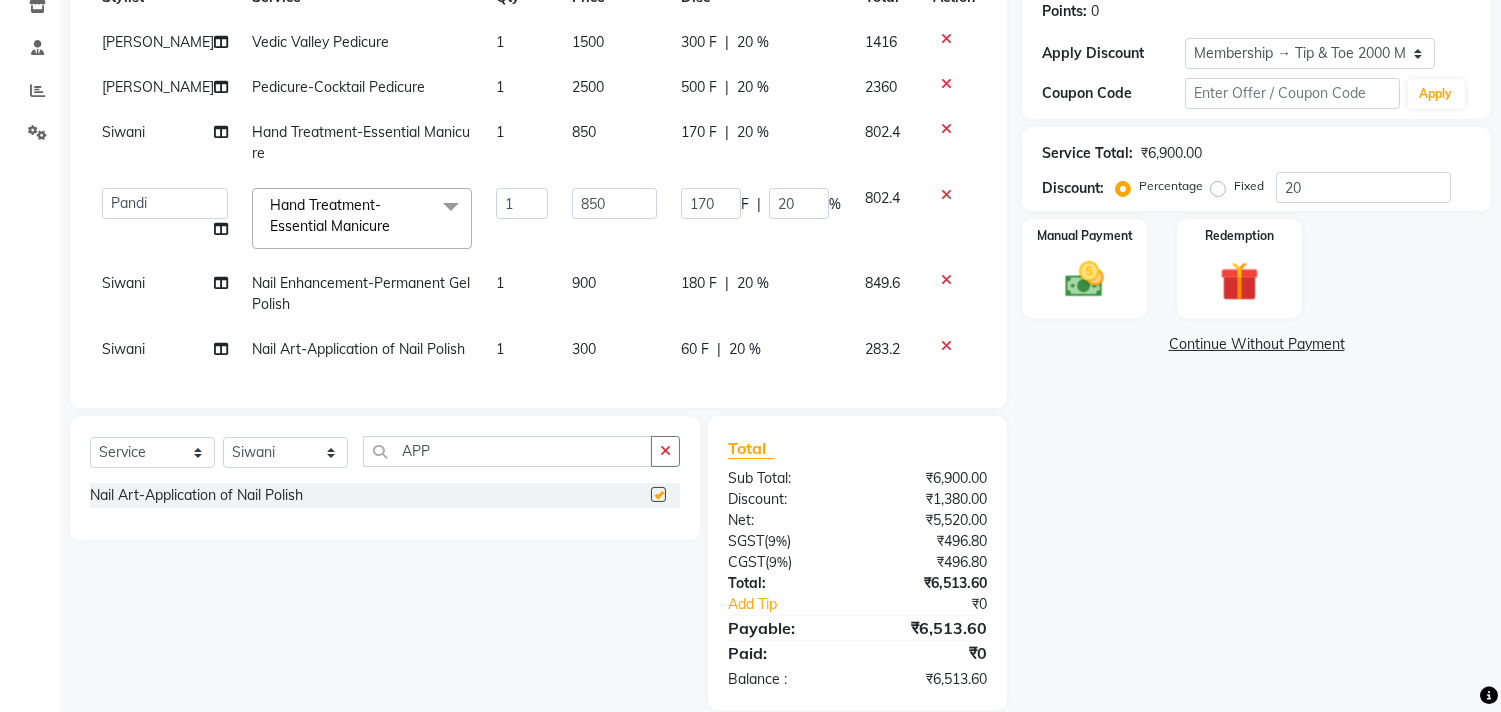 checkbox on "false" 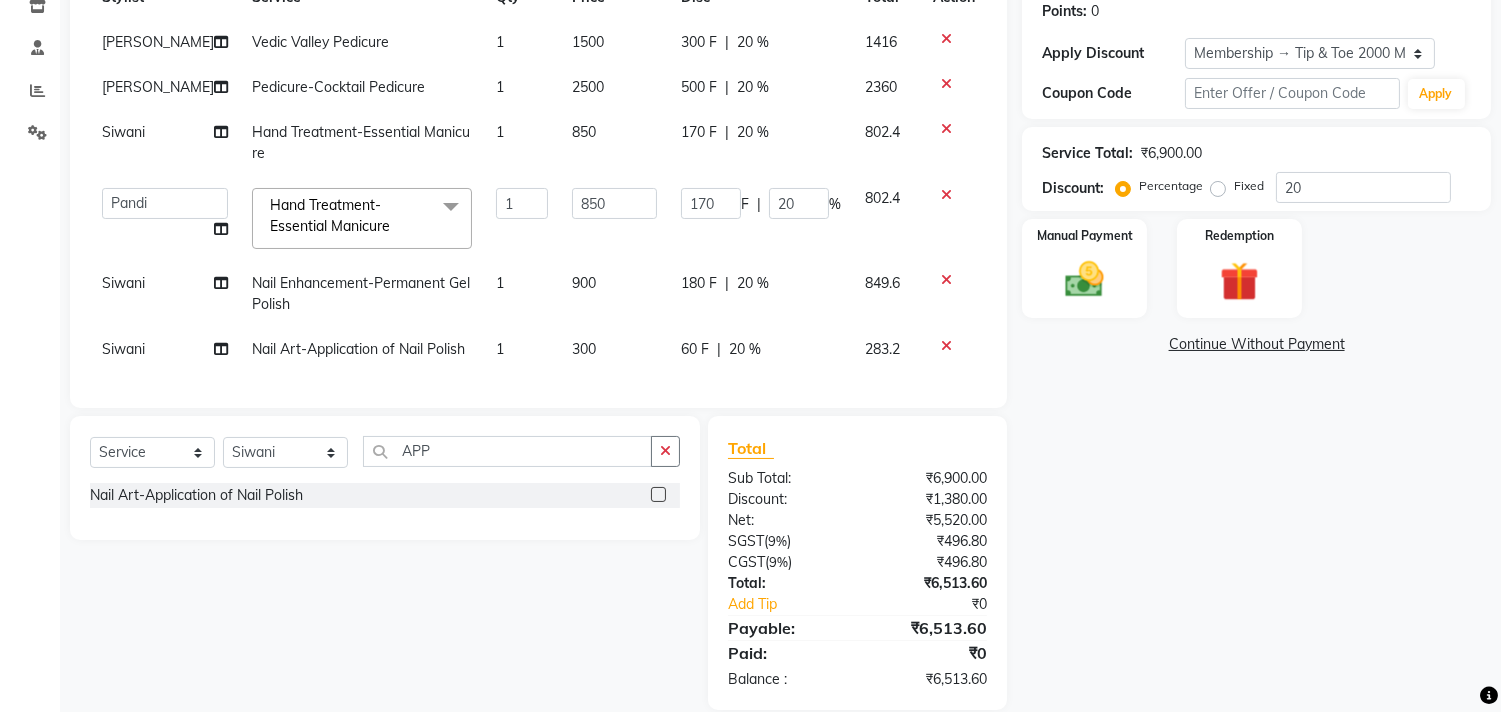 click on "Siwani" 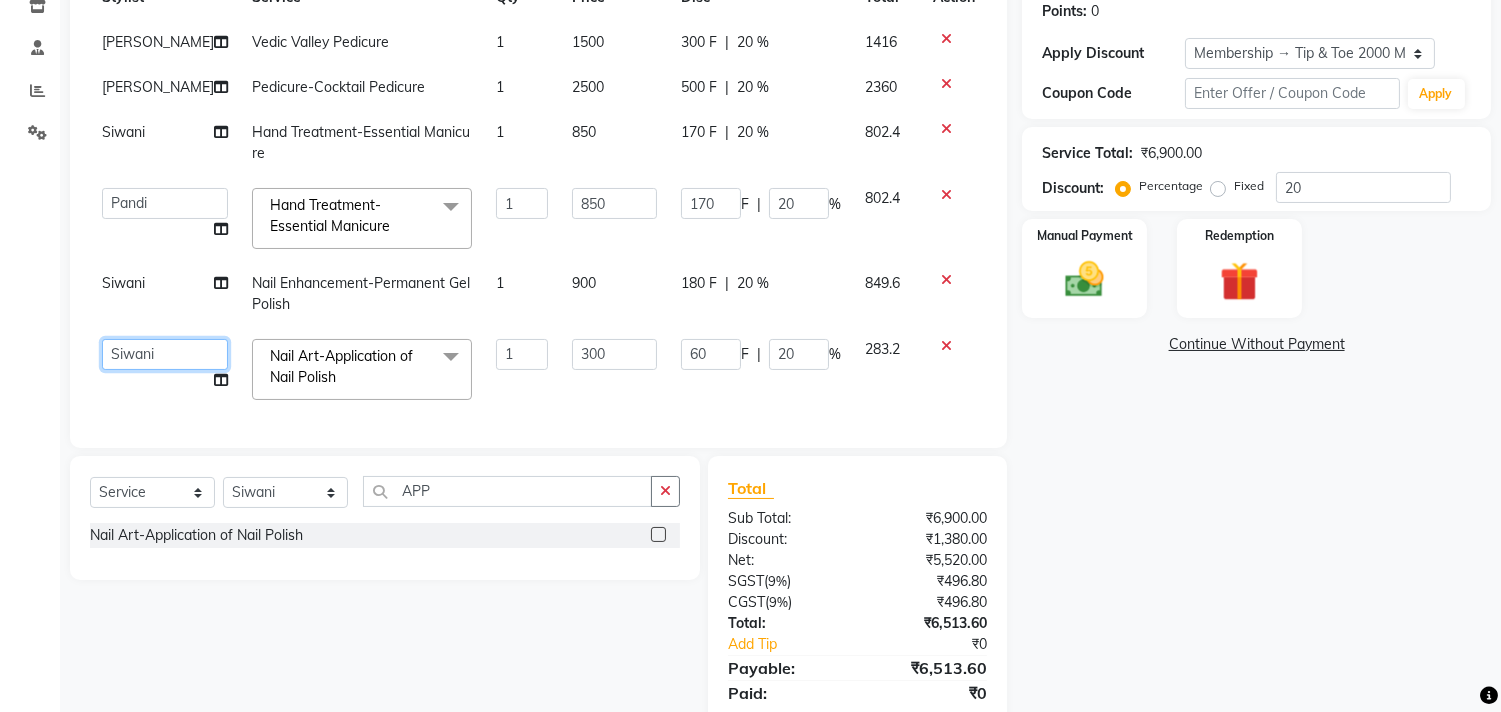 click on "afroz   Afroz   DAISY   Front Desk   Joys   Karthik   Murali   NANDHINI K   Pandi   Preeti   Raj   Rebecca   Ricky Manager   Siwani" 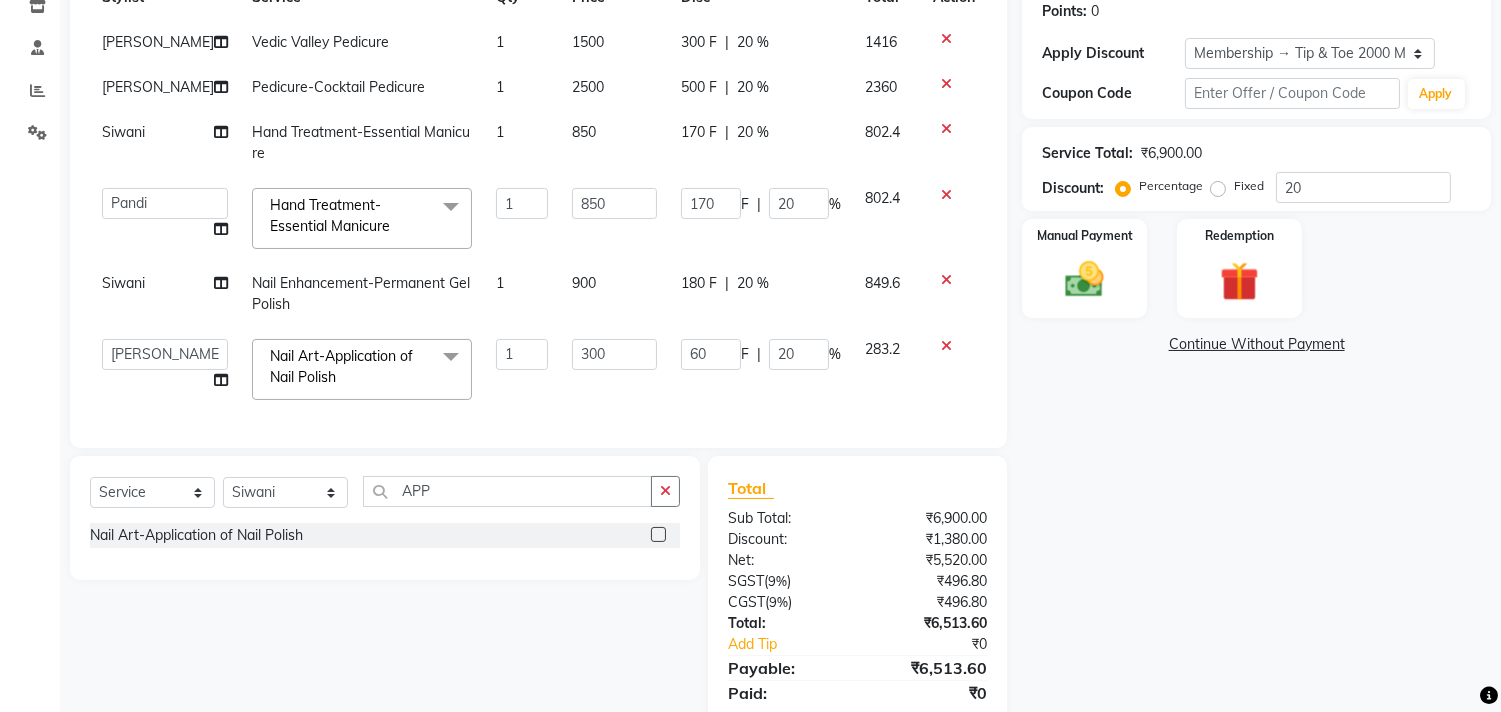 select on "39914" 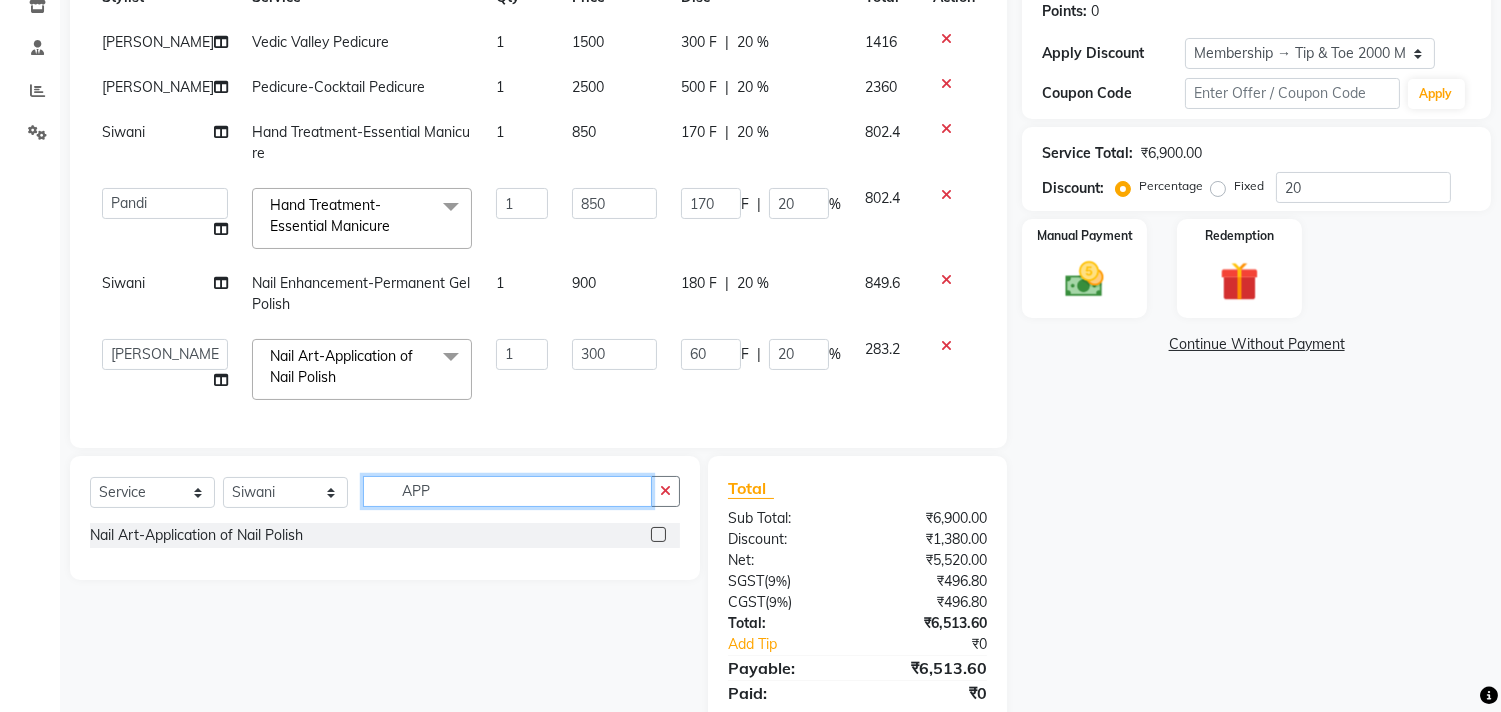 click on "APP" 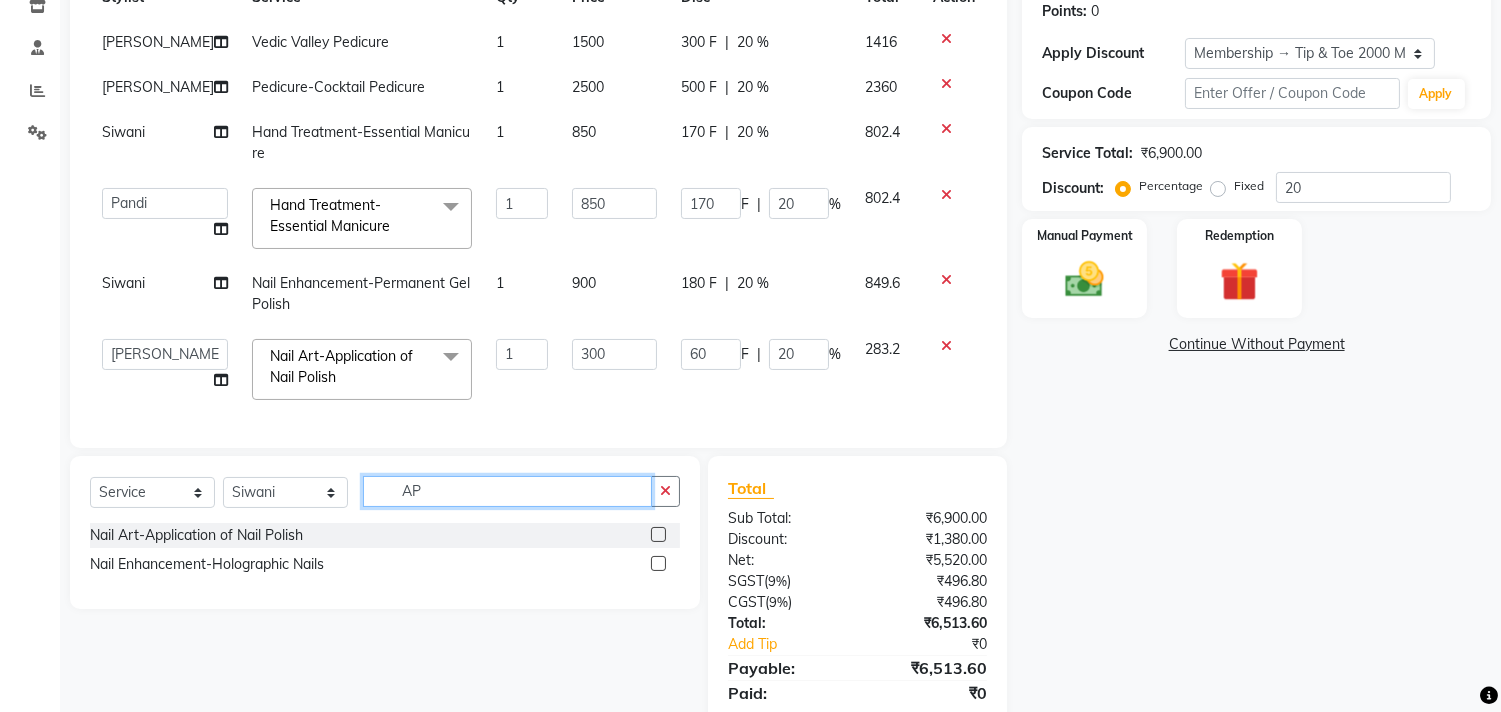 type on "A" 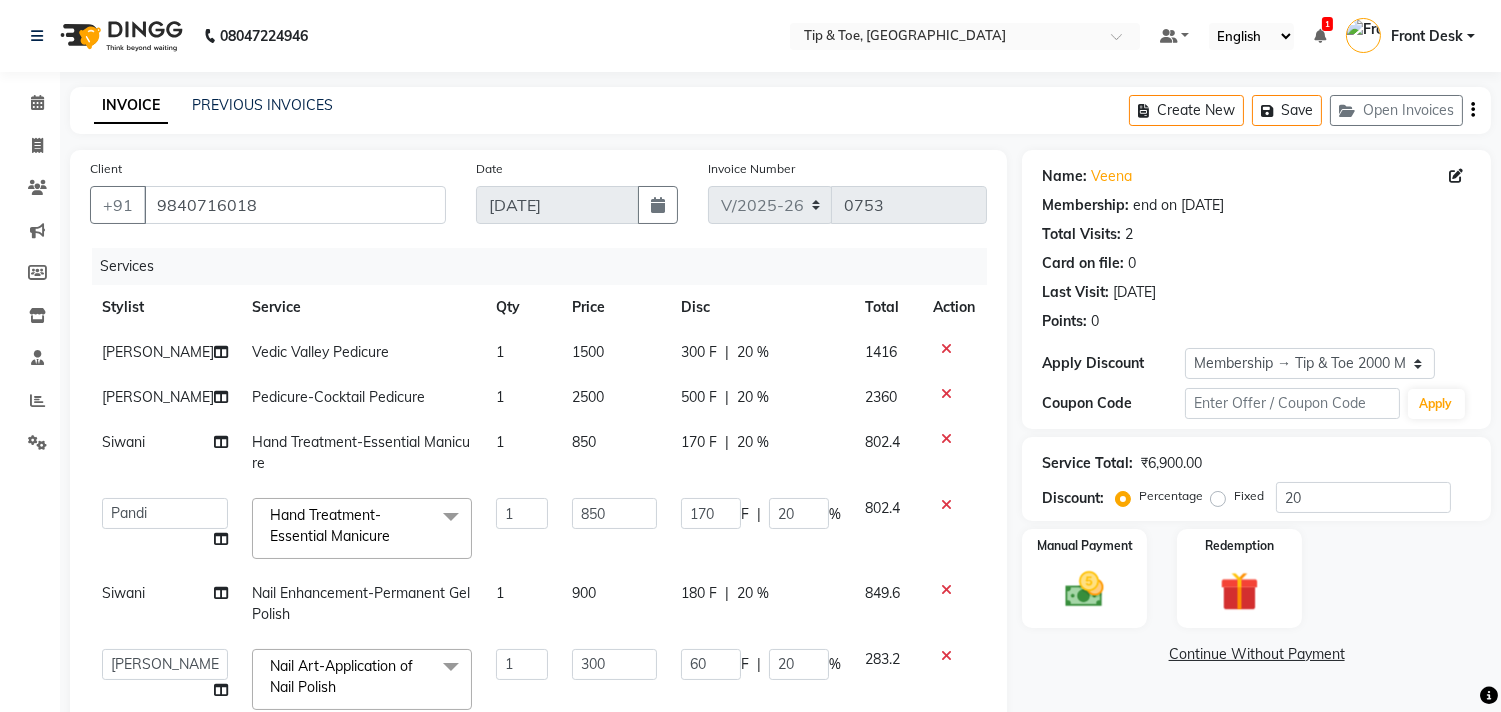 scroll, scrollTop: 111, scrollLeft: 0, axis: vertical 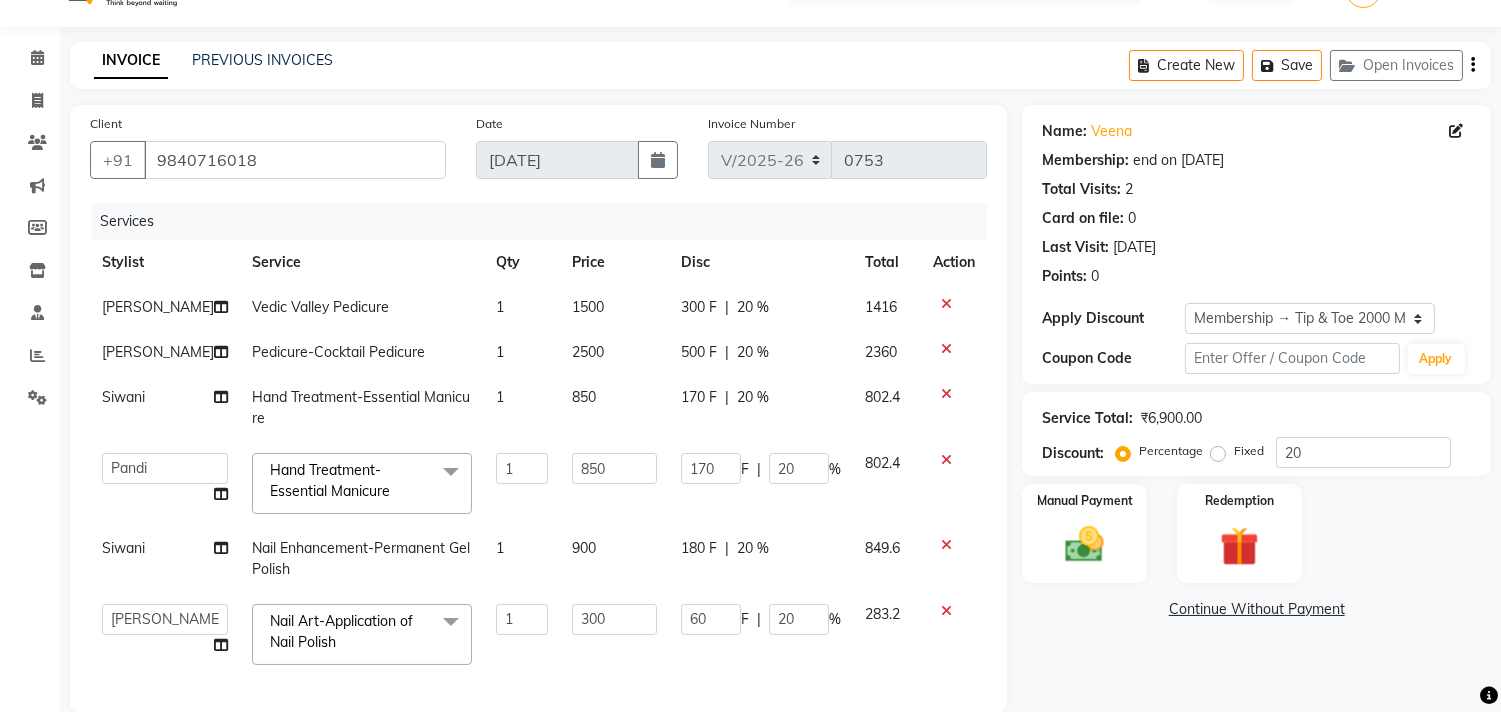 type 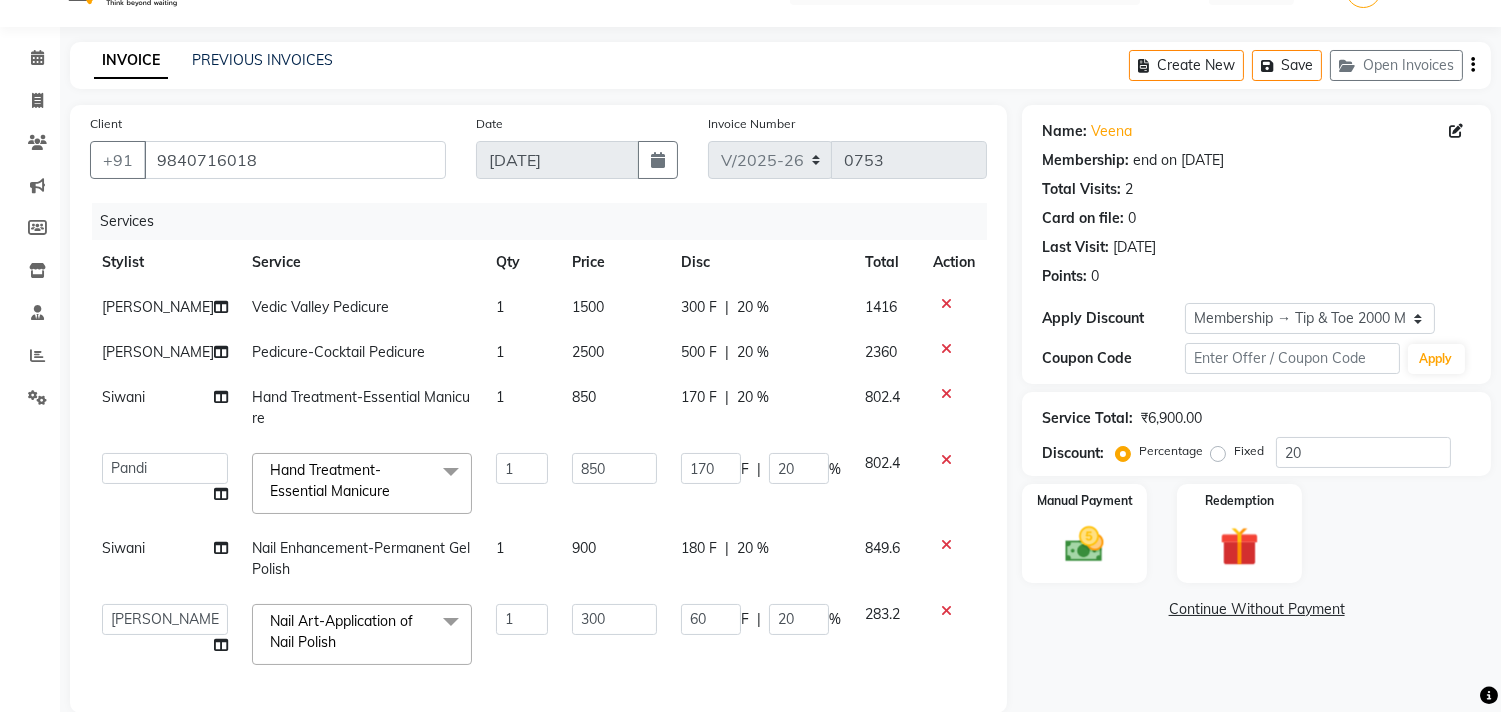 click on "Name: Veena  Membership: end on 29-06-2027 Total Visits:  2 Card on file:  0 Last Visit:   14-02-2025 Points:   0  Apply Discount Select Membership → Tip & Toe 2000 Membership Coupon Code Apply Service Total:  ₹6,900.00  Discount:  Percentage   Fixed  20 Manual Payment Redemption  Continue Without Payment" 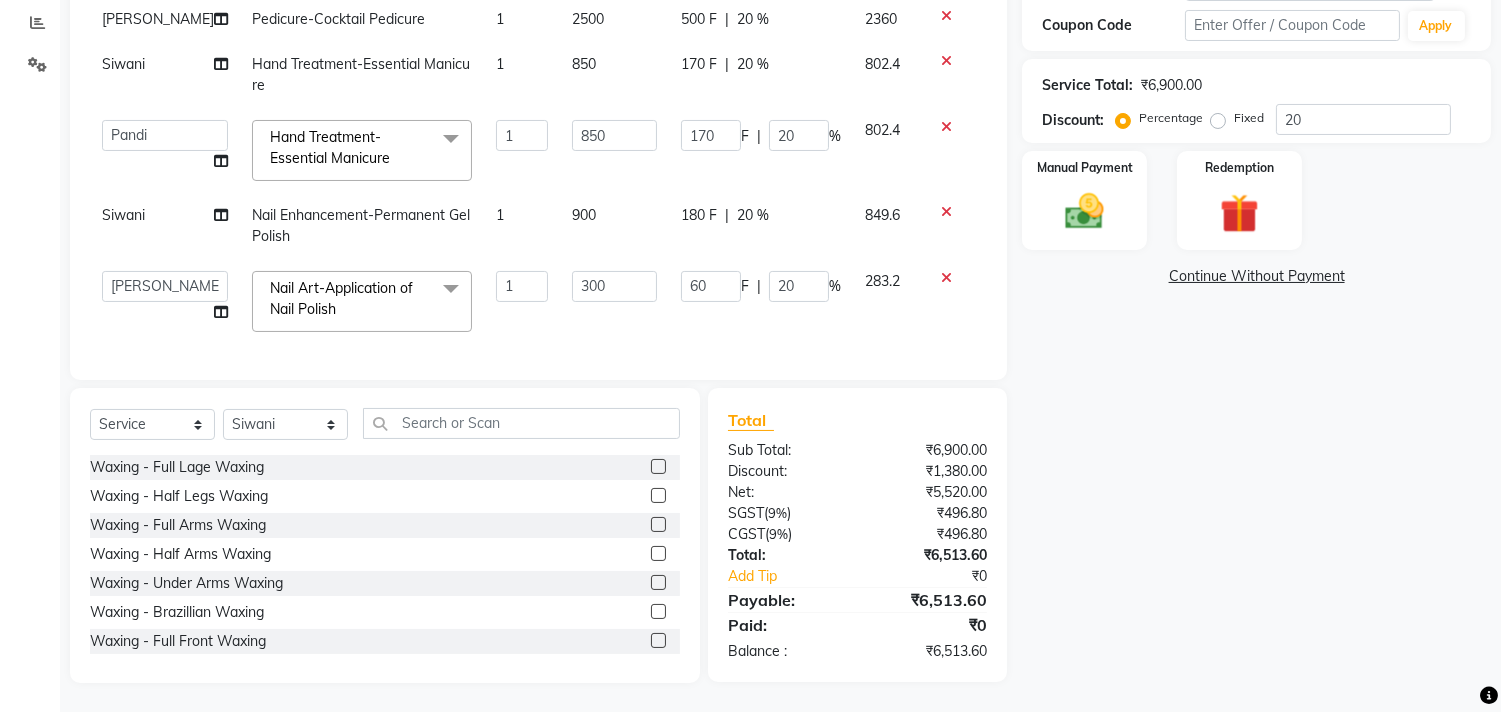 scroll, scrollTop: 267, scrollLeft: 0, axis: vertical 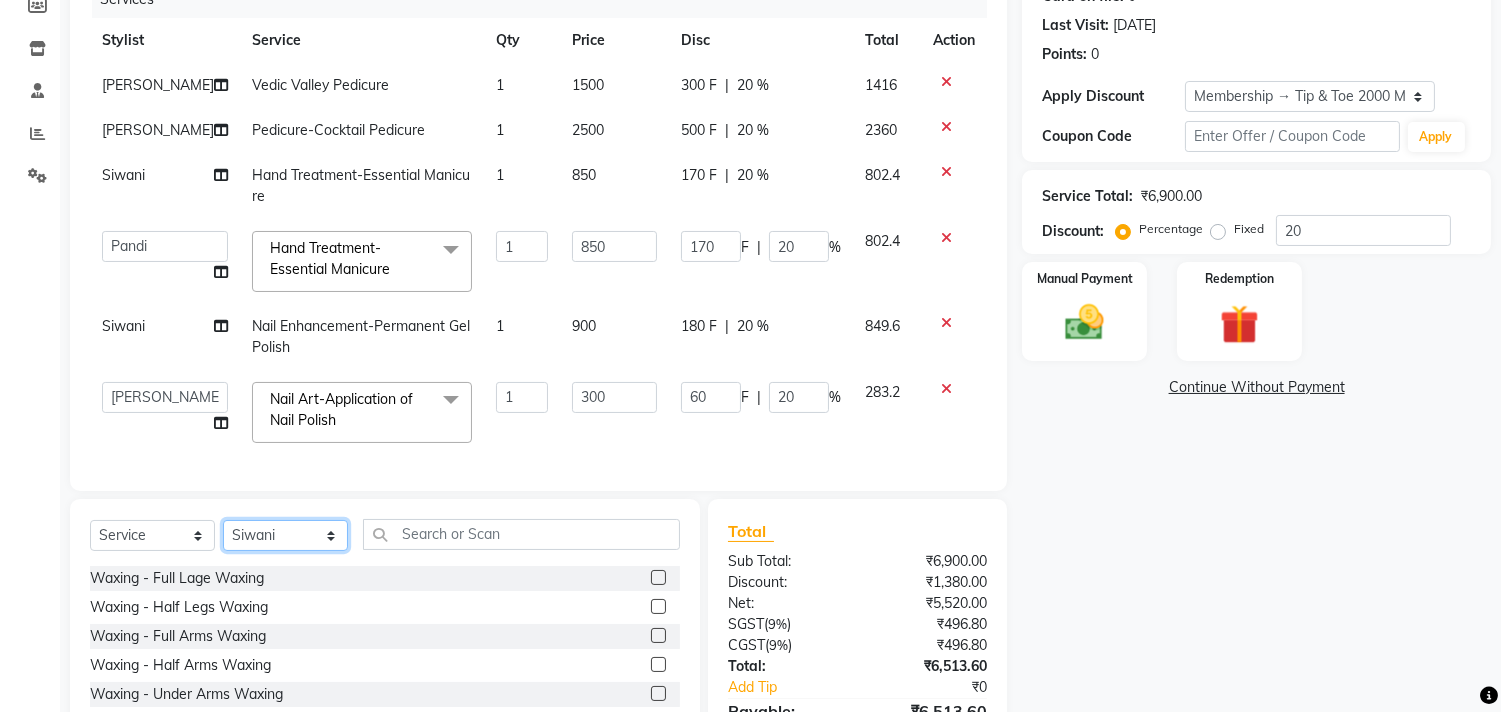 click on "Select Stylist afroz Afroz DAISY Front Desk Joys Karthik Murali NANDHINI K Pandi Preeti Raj Rebecca Ricky Manager Siwani" 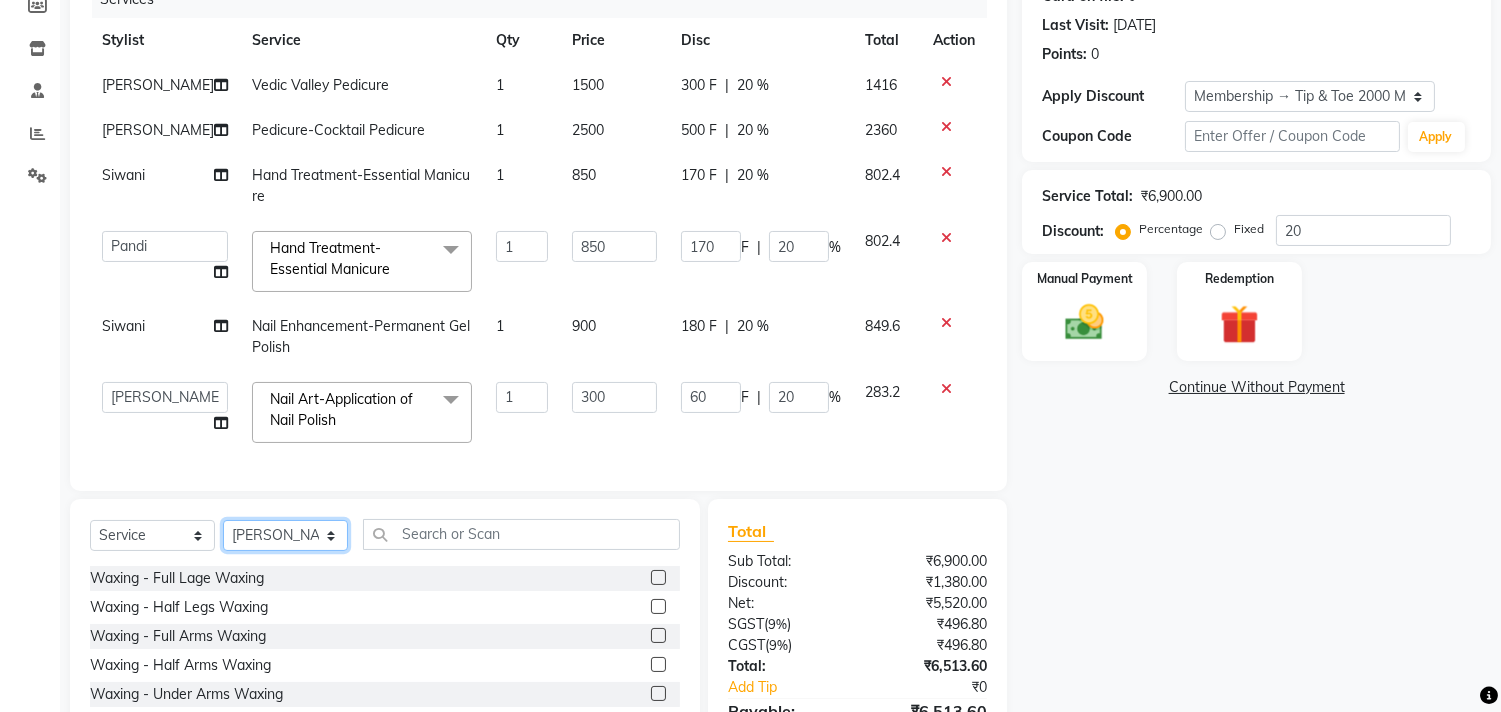 click on "Select Stylist afroz Afroz DAISY Front Desk Joys Karthik Murali NANDHINI K Pandi Preeti Raj Rebecca Ricky Manager Siwani" 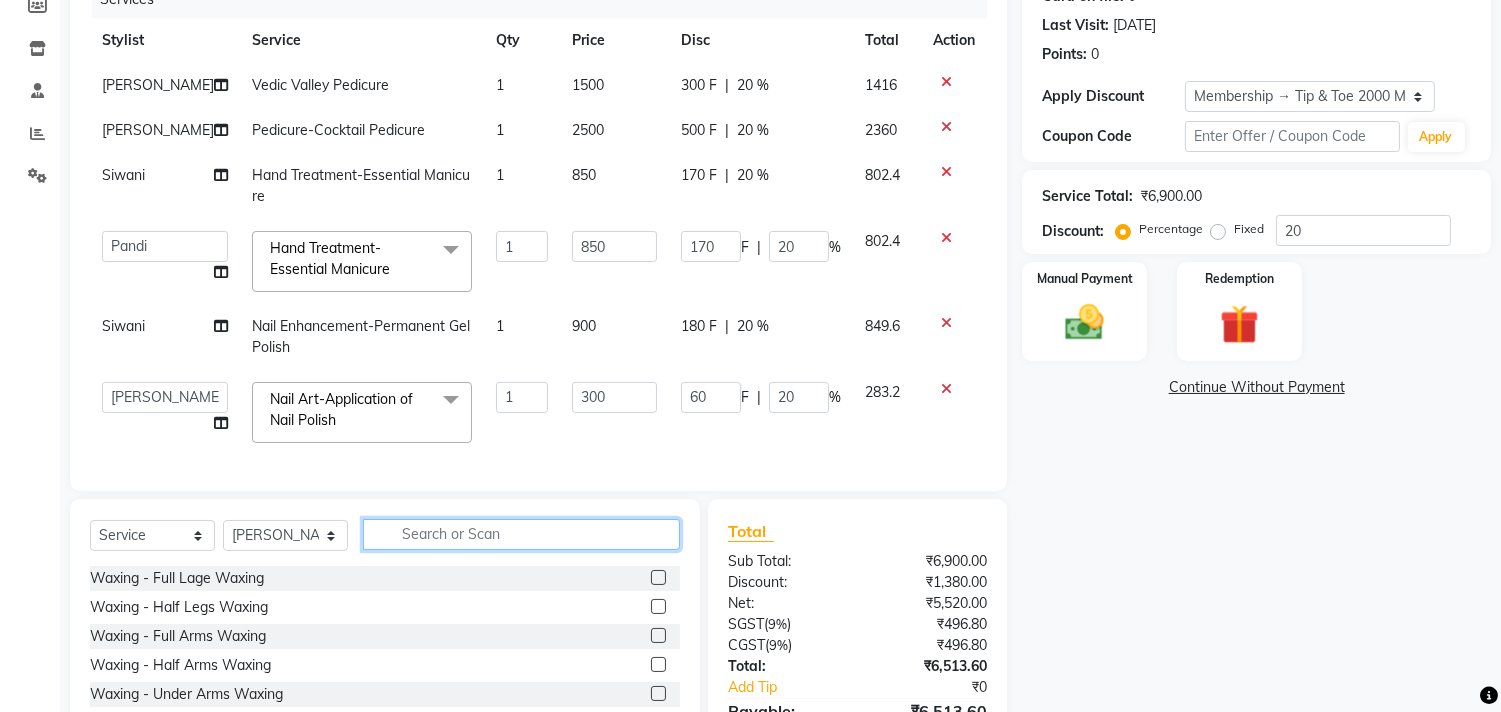 click 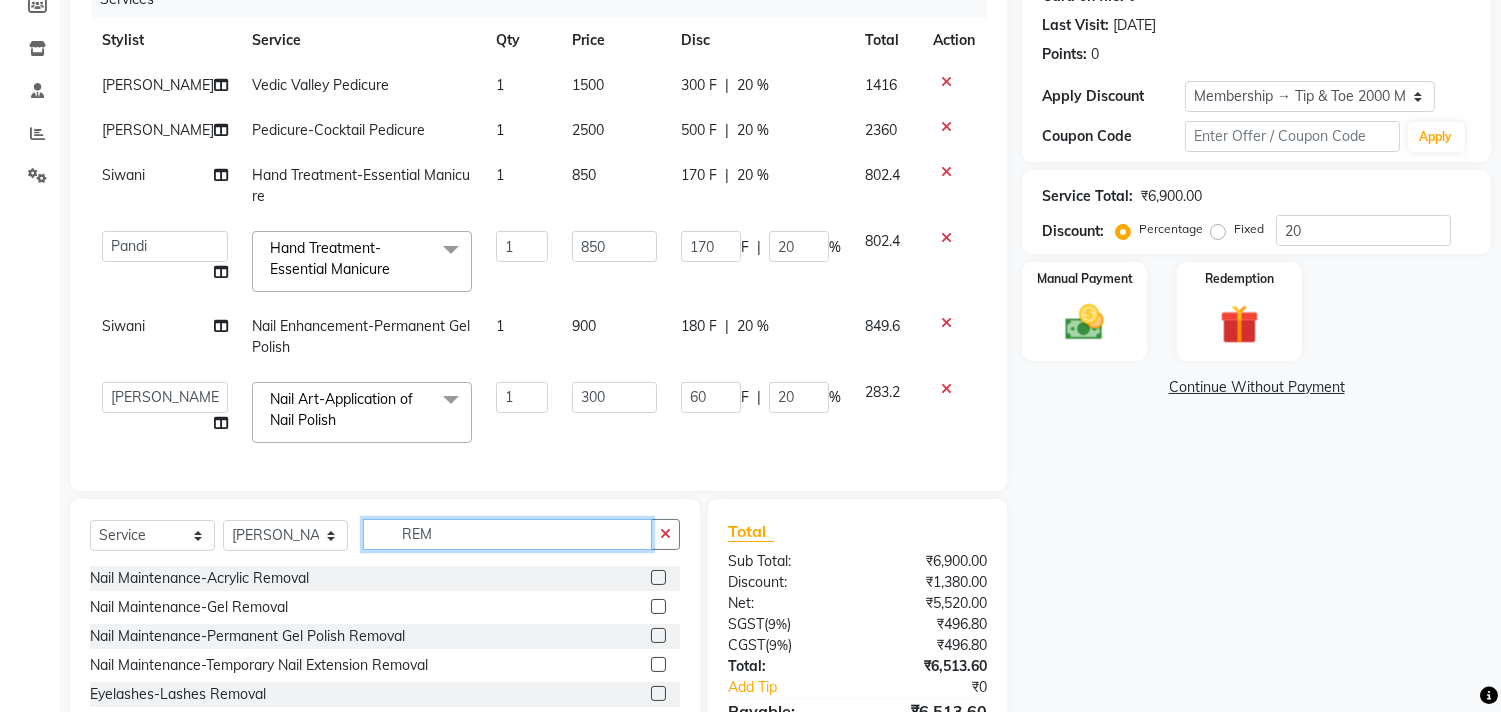 scroll, scrollTop: 377, scrollLeft: 0, axis: vertical 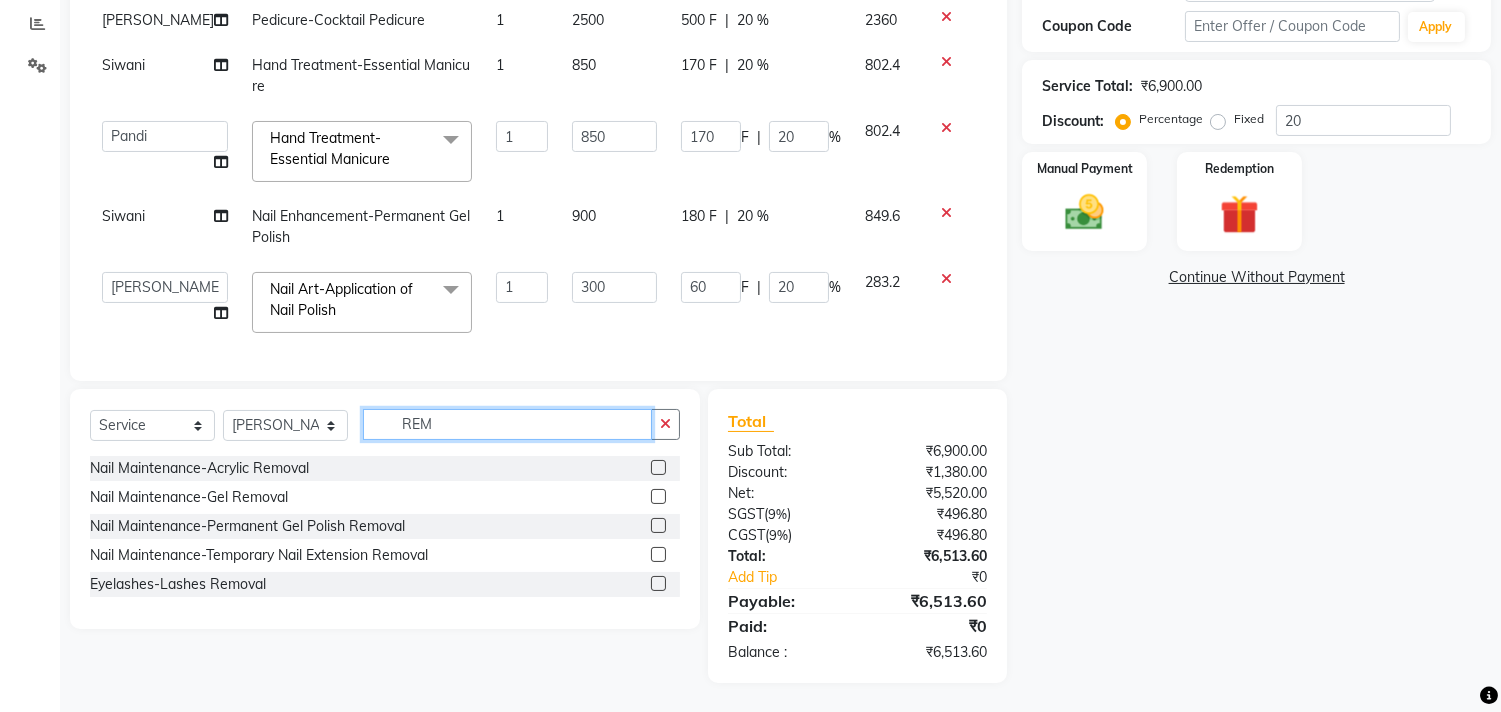type on "REM" 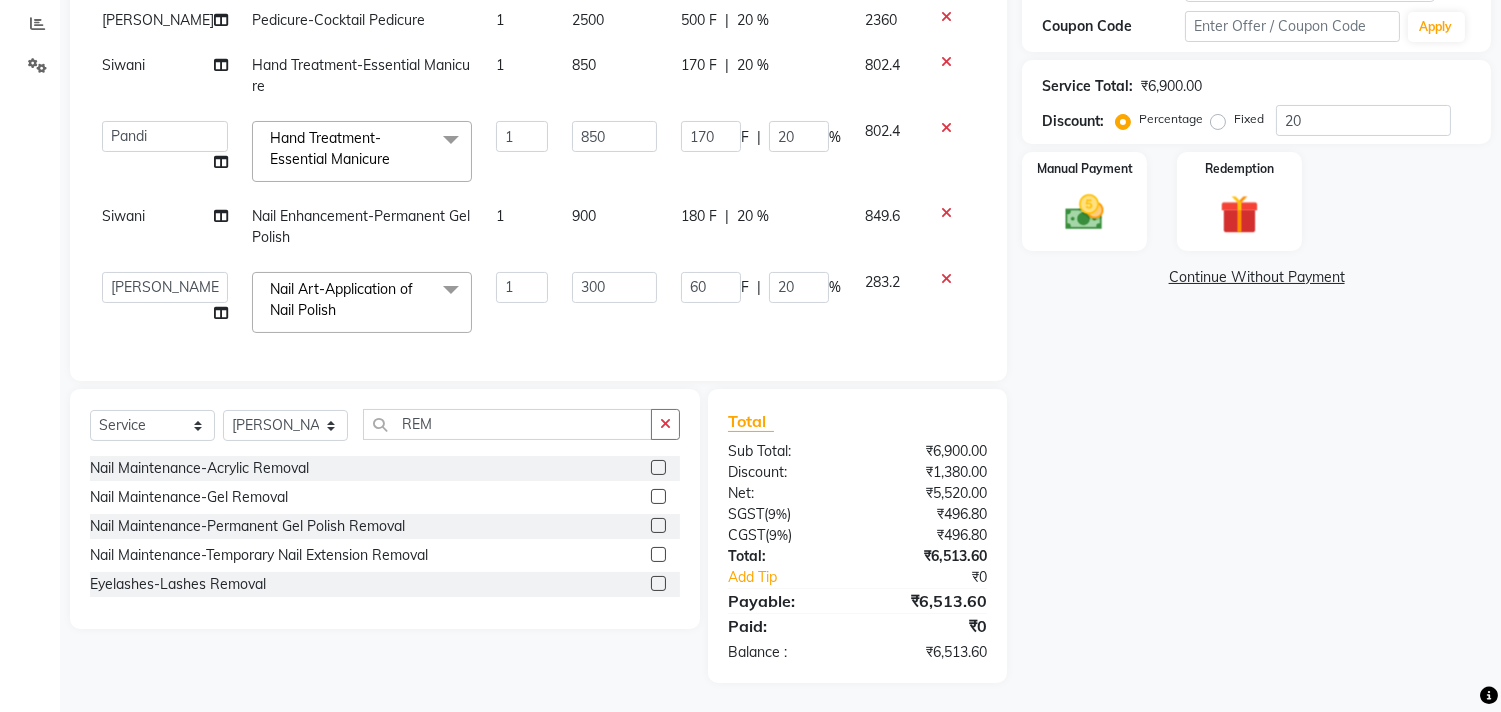 click 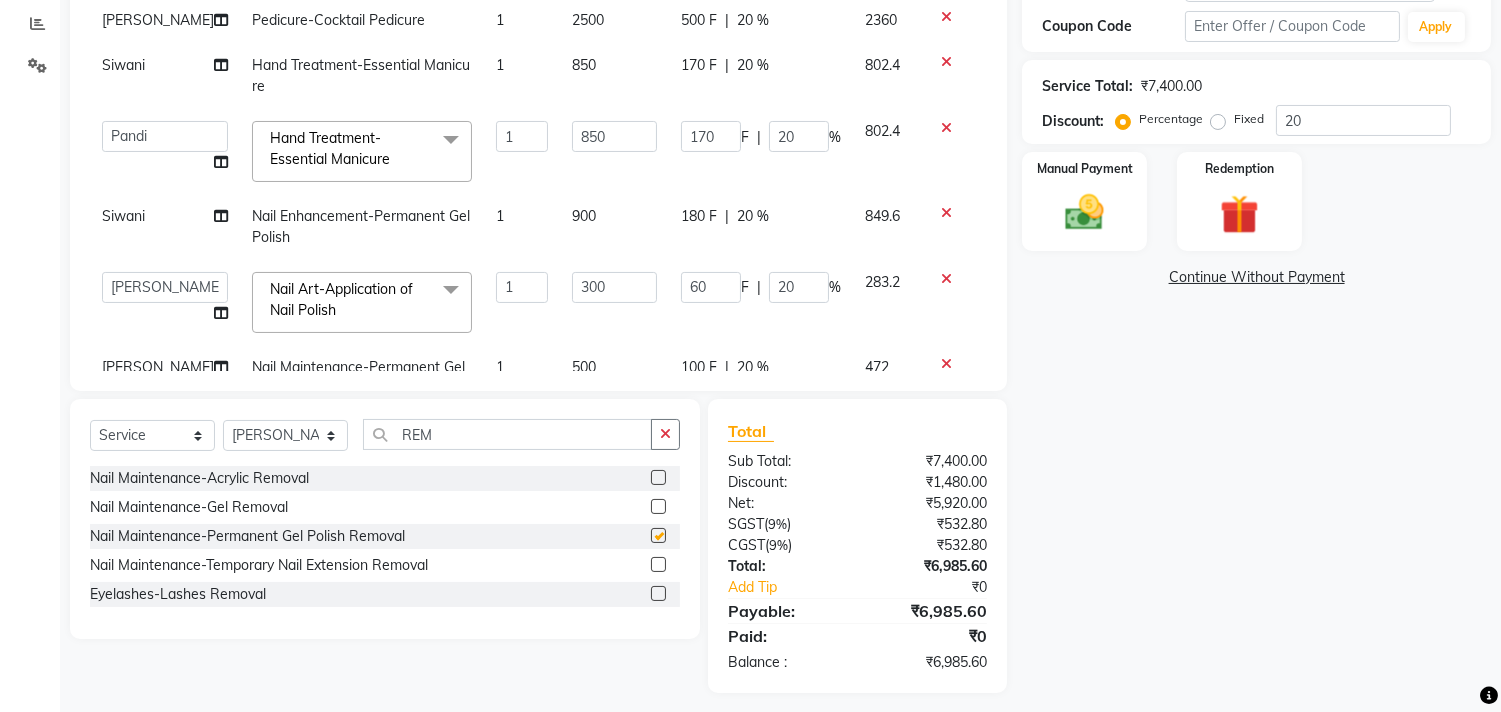 checkbox on "false" 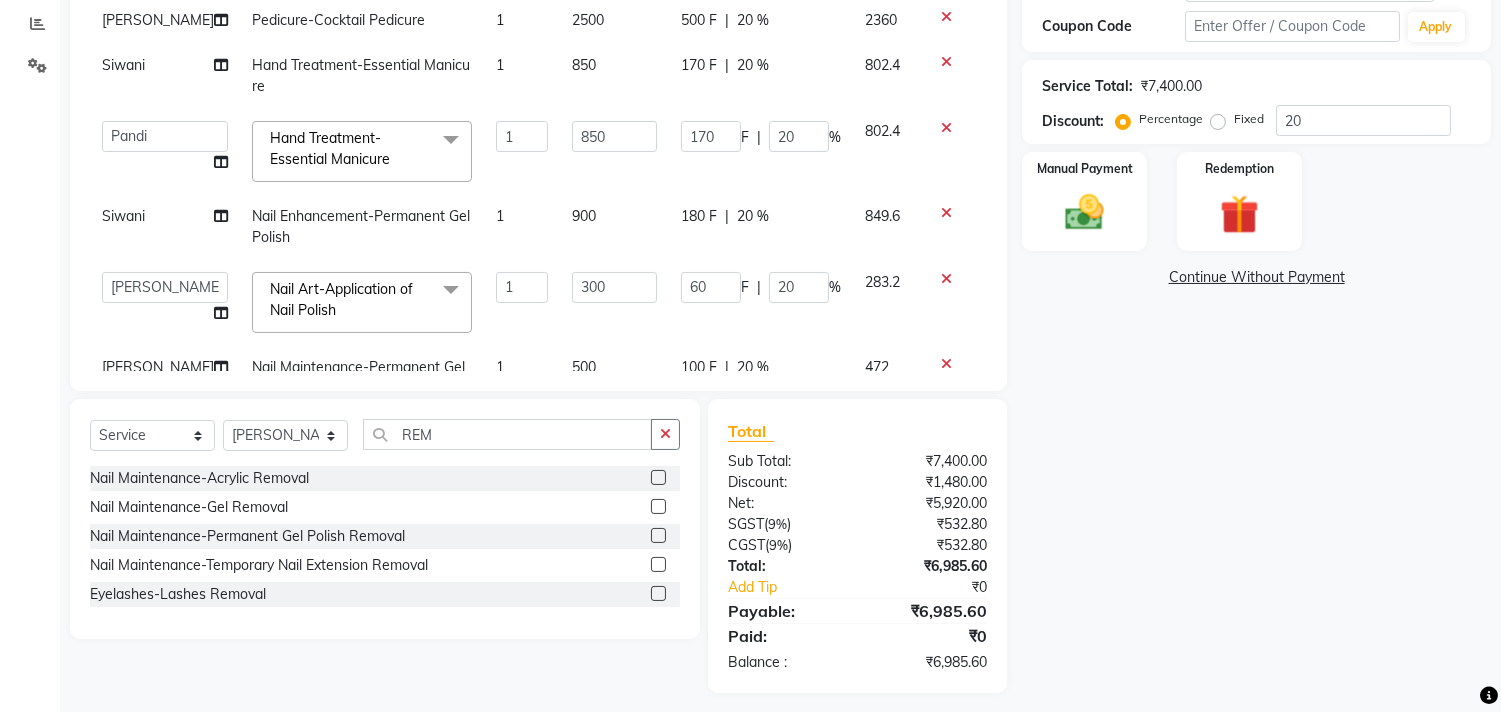 click 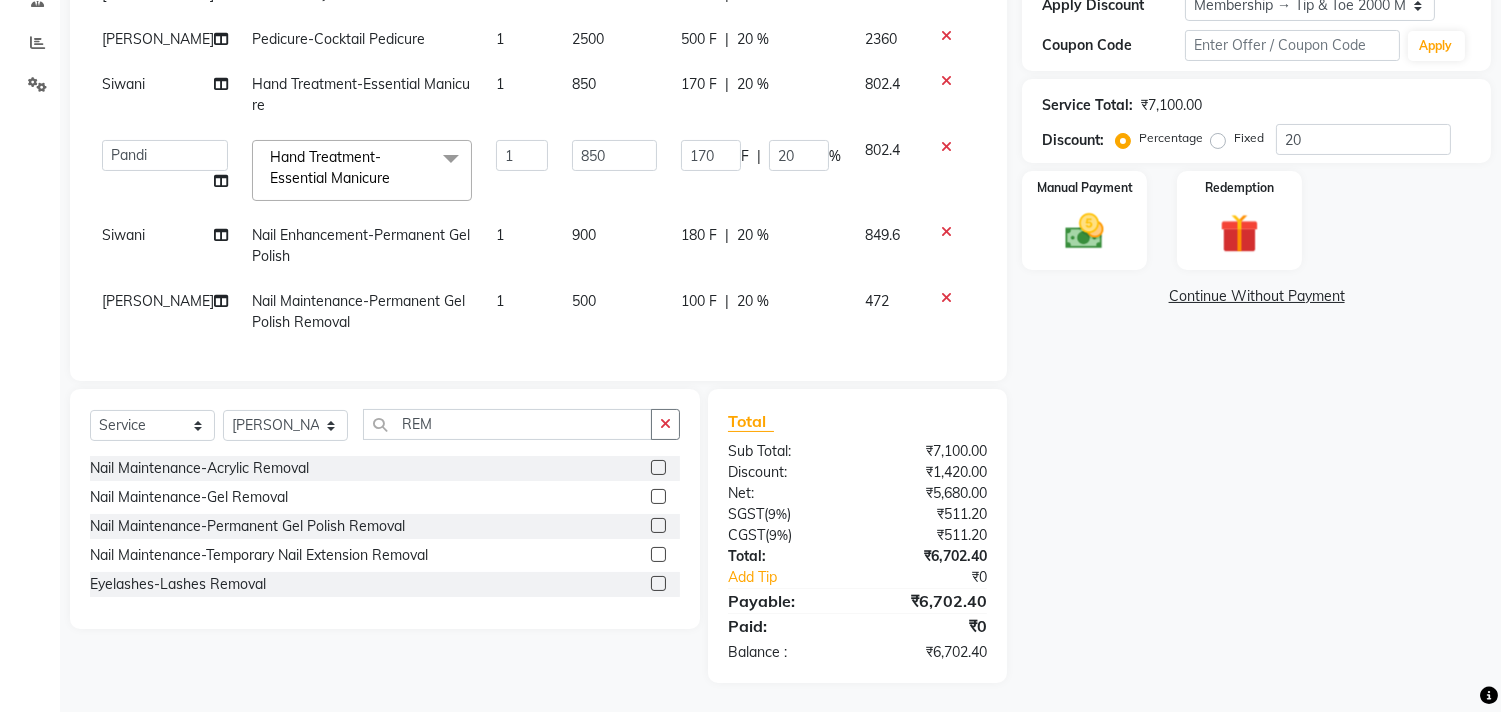scroll, scrollTop: 375, scrollLeft: 0, axis: vertical 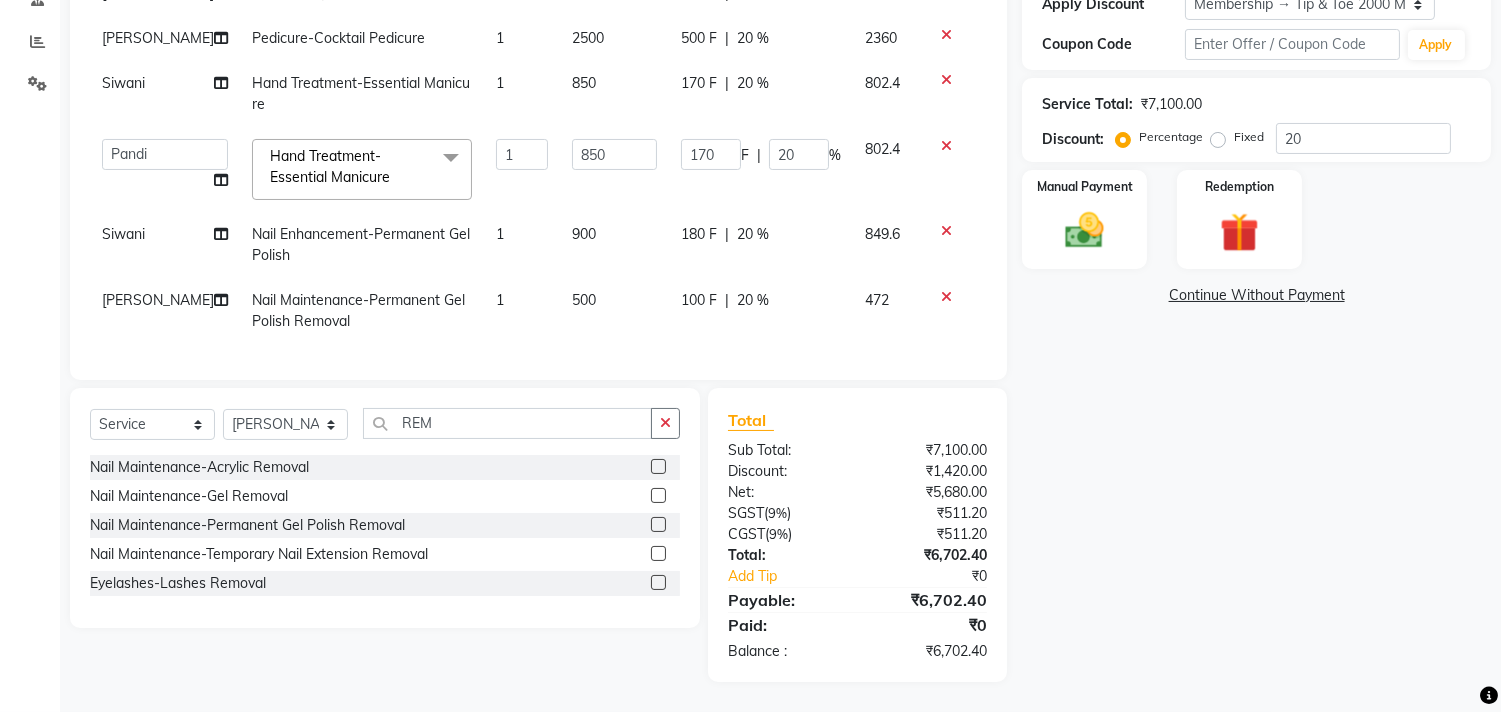 click on "Nail Enhancement-Permanent Gel Polish" 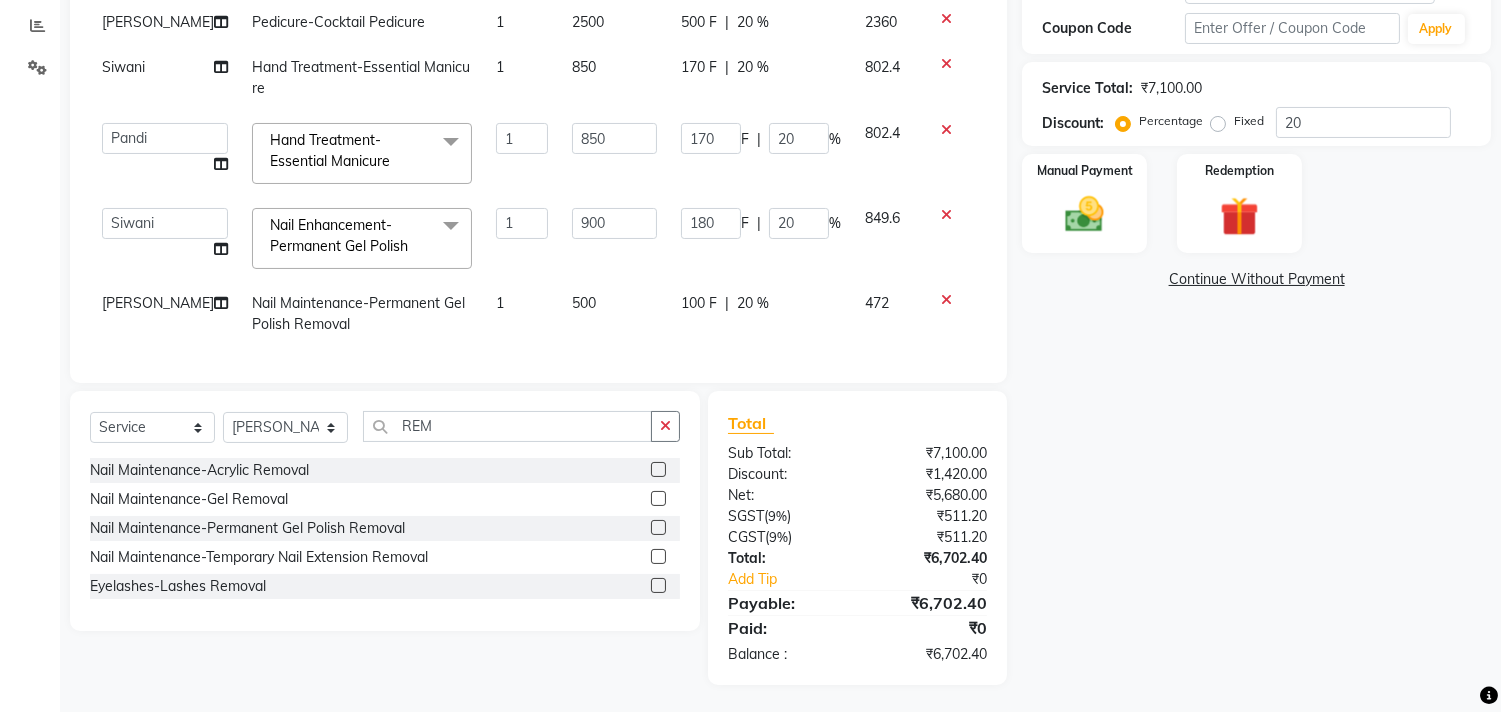 scroll, scrollTop: 377, scrollLeft: 0, axis: vertical 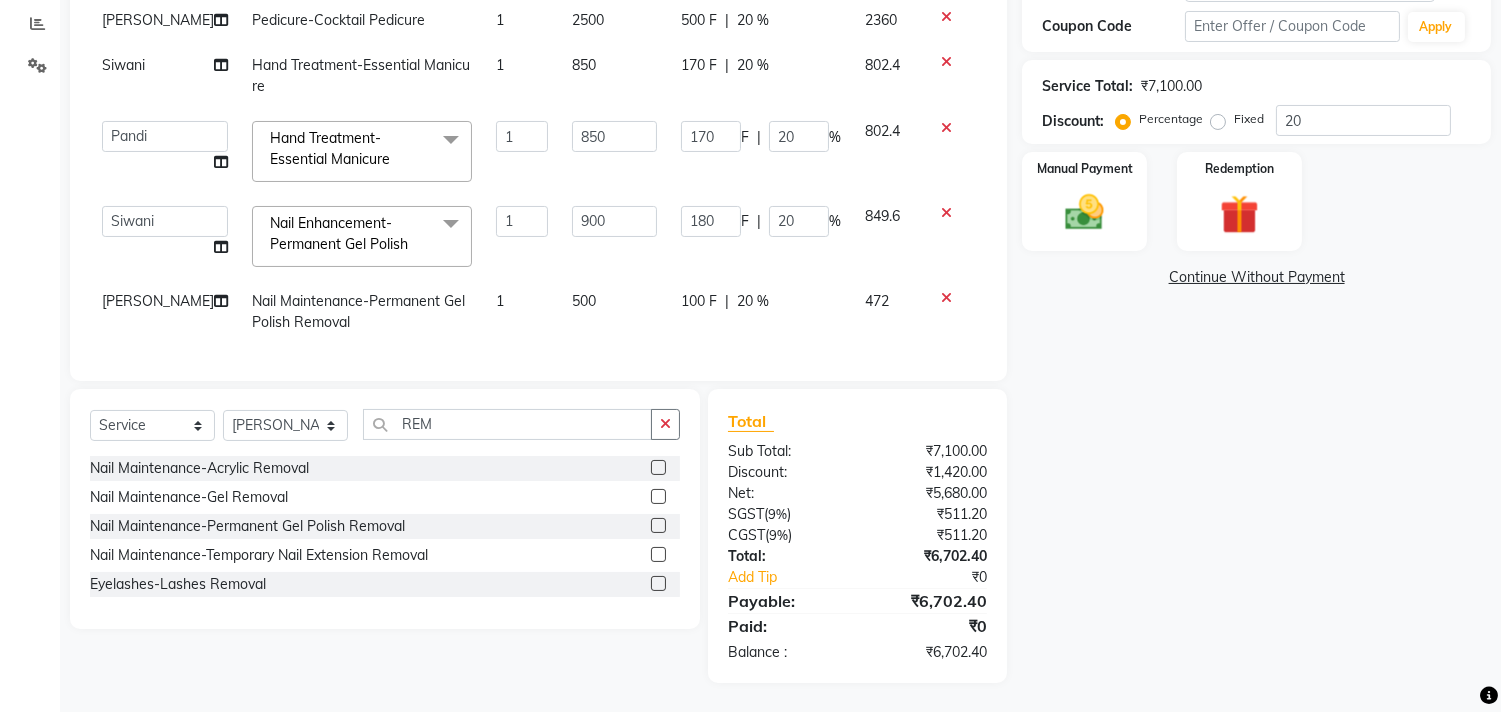 click on "Nail Enhancement-Permanent Gel Polish  x" 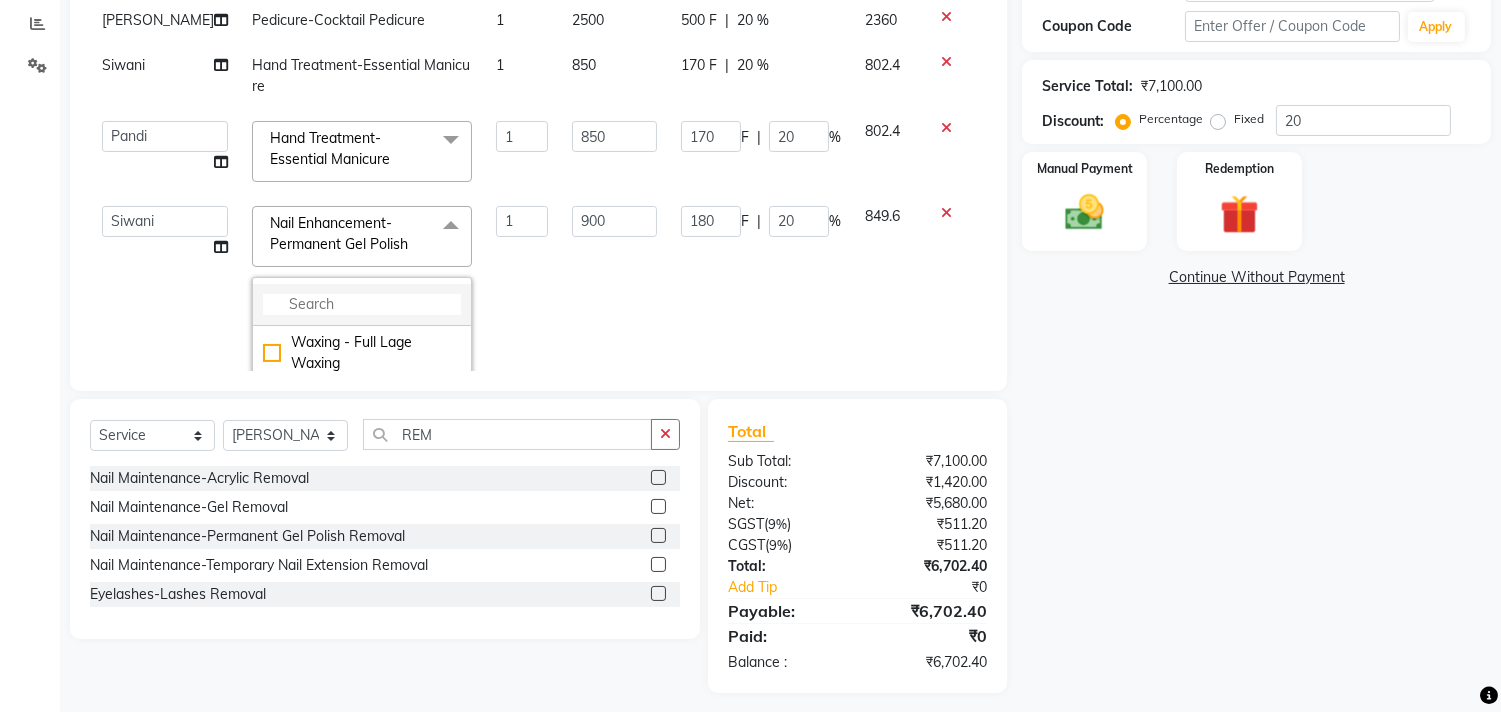 click 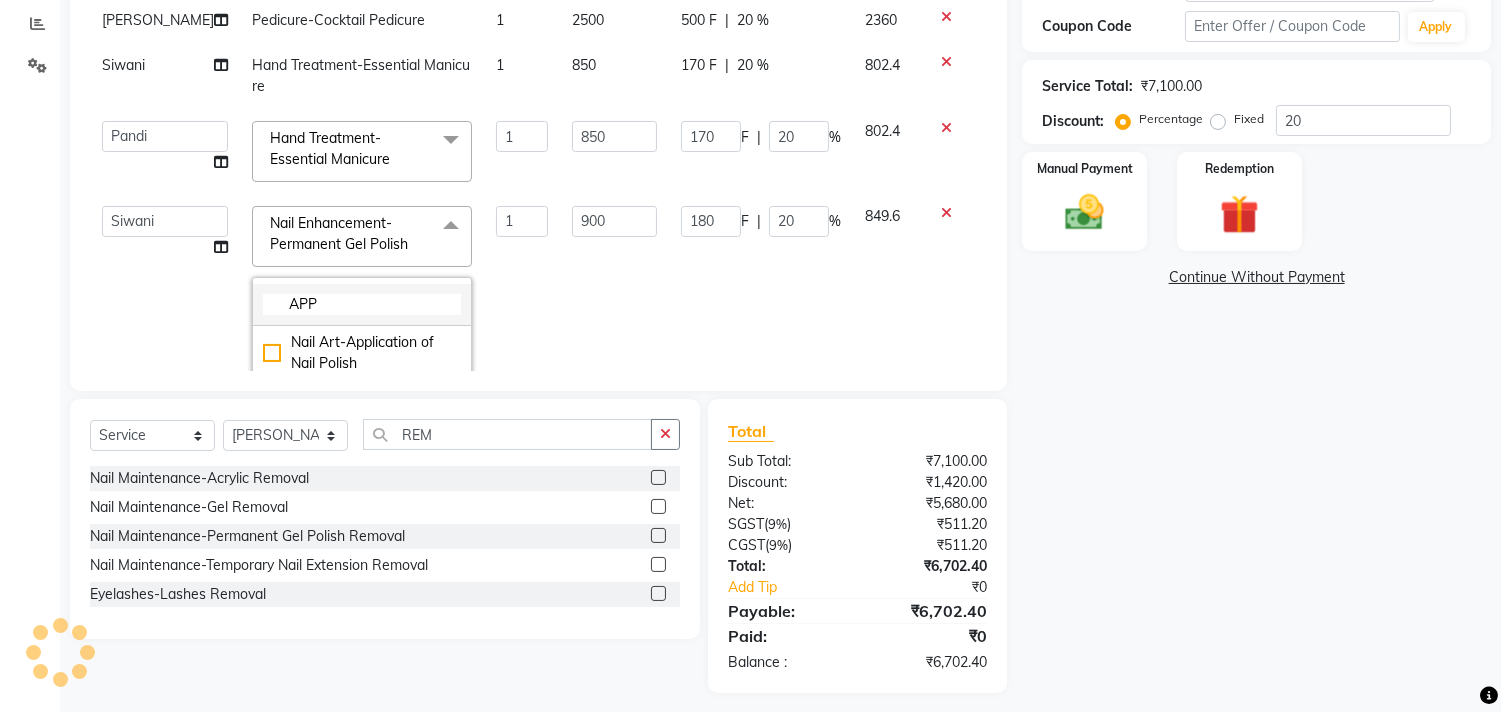 scroll, scrollTop: 387, scrollLeft: 0, axis: vertical 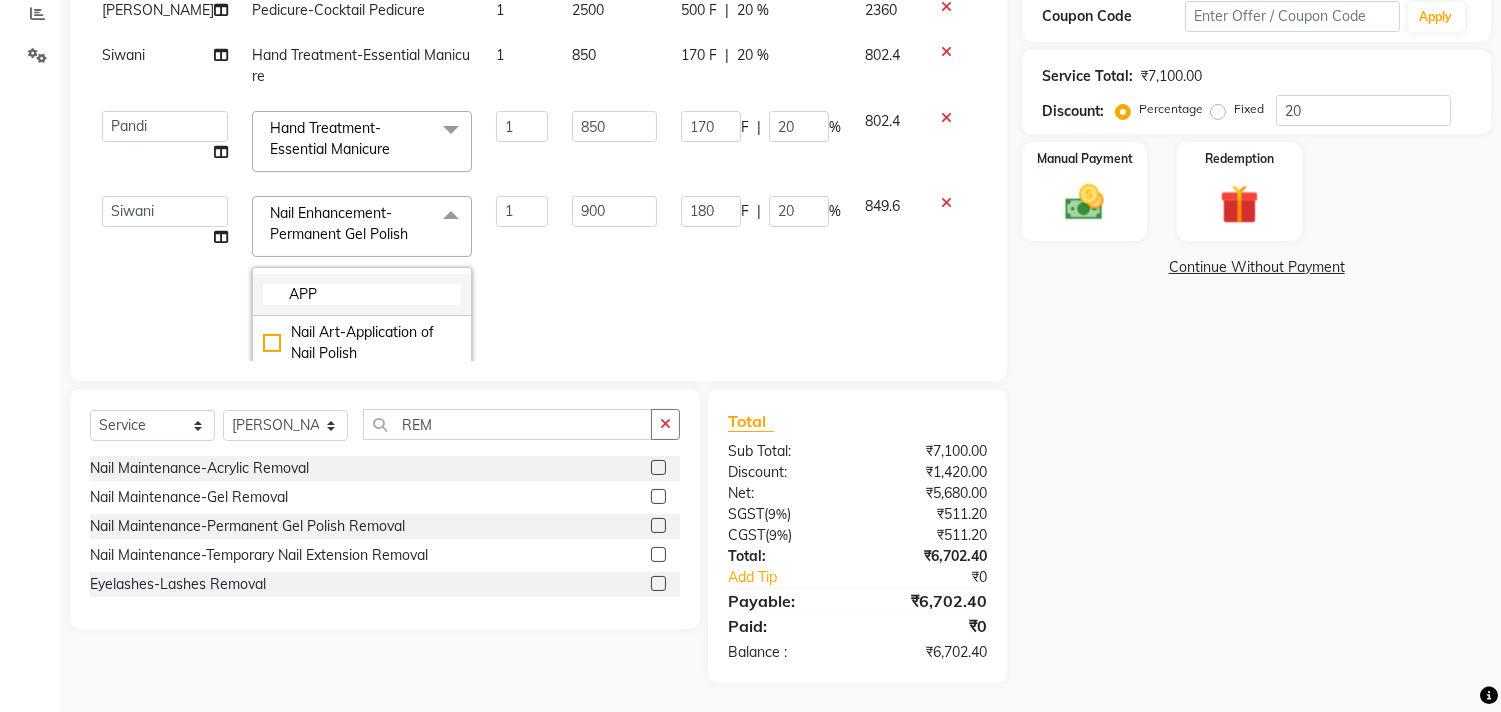 click on "APP" 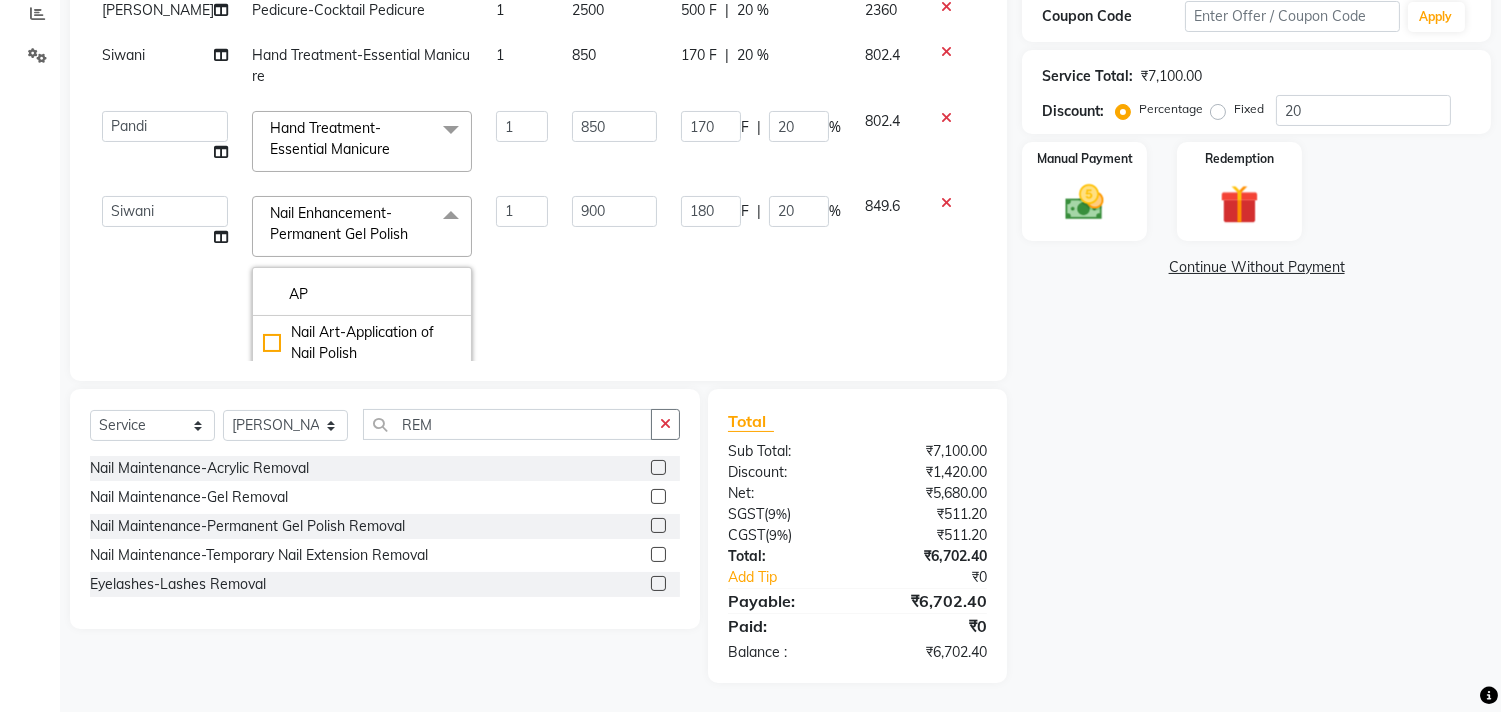type on "A" 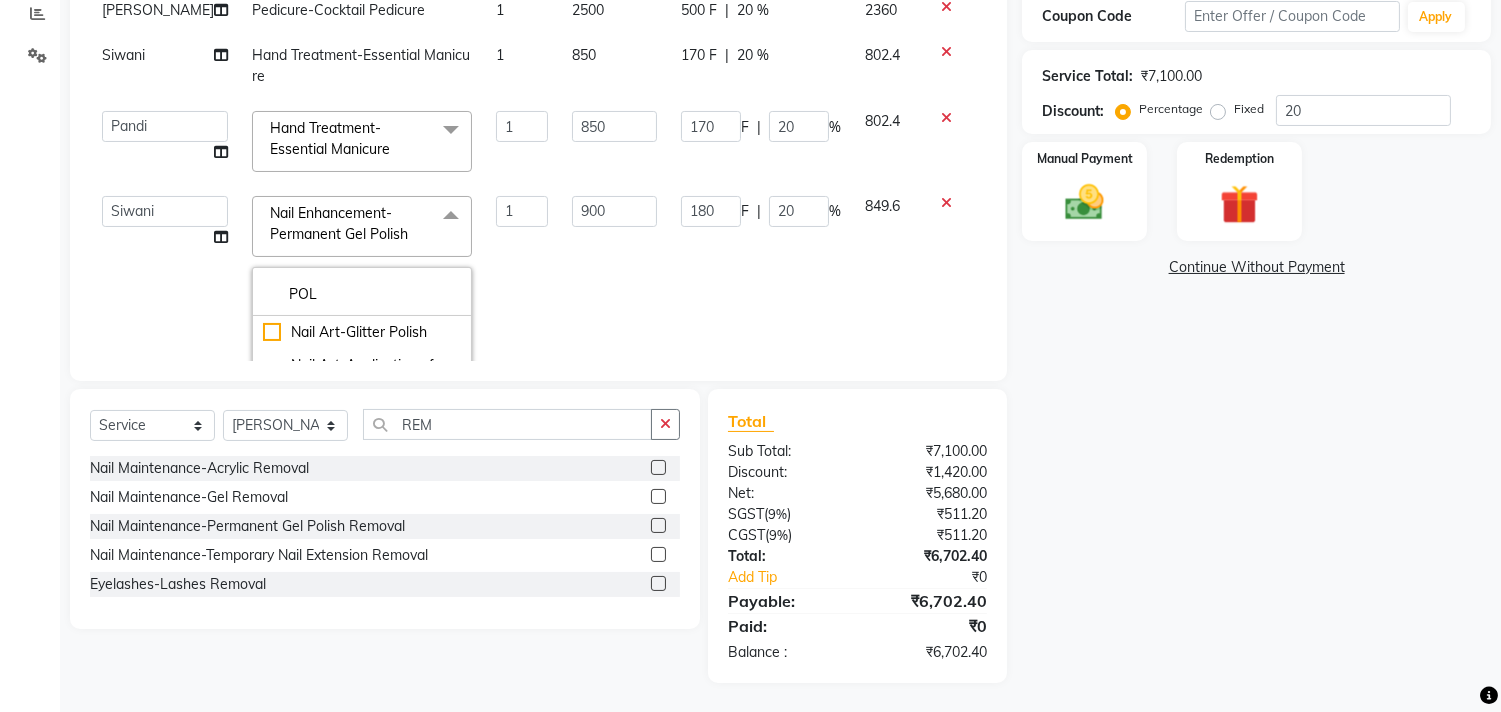 drag, startPoint x: 1120, startPoint y: 590, endPoint x: 608, endPoint y: 211, distance: 637.0126 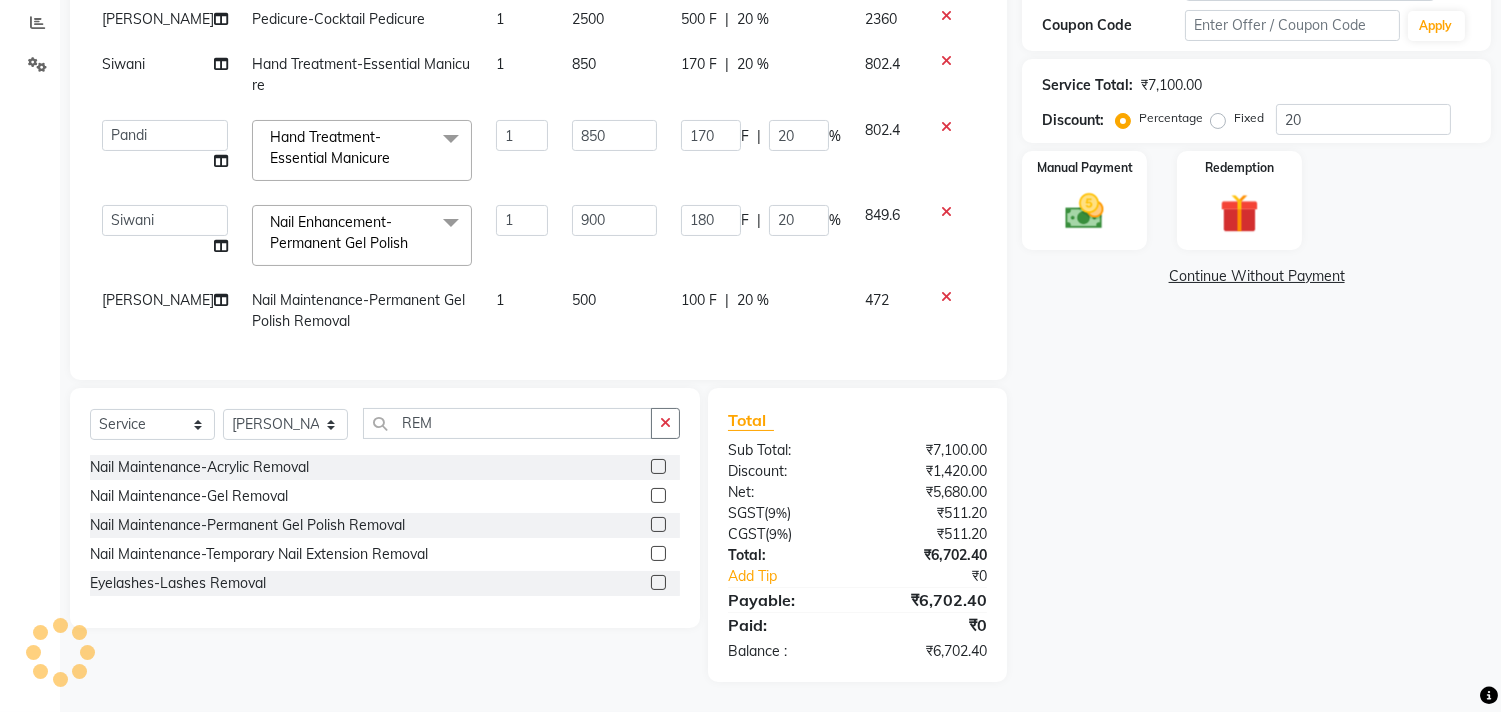 click 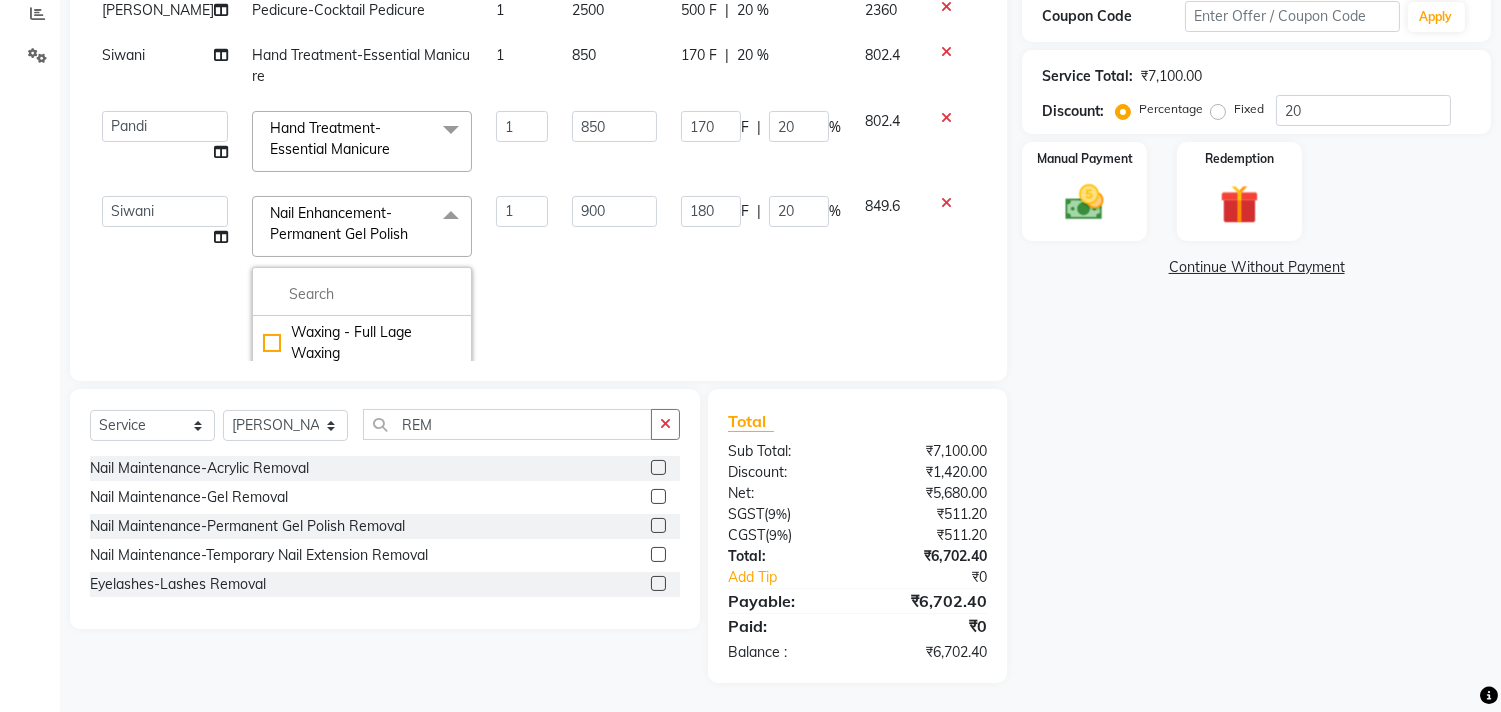 click on "Nail Enhancement-Permanent Gel Polish" 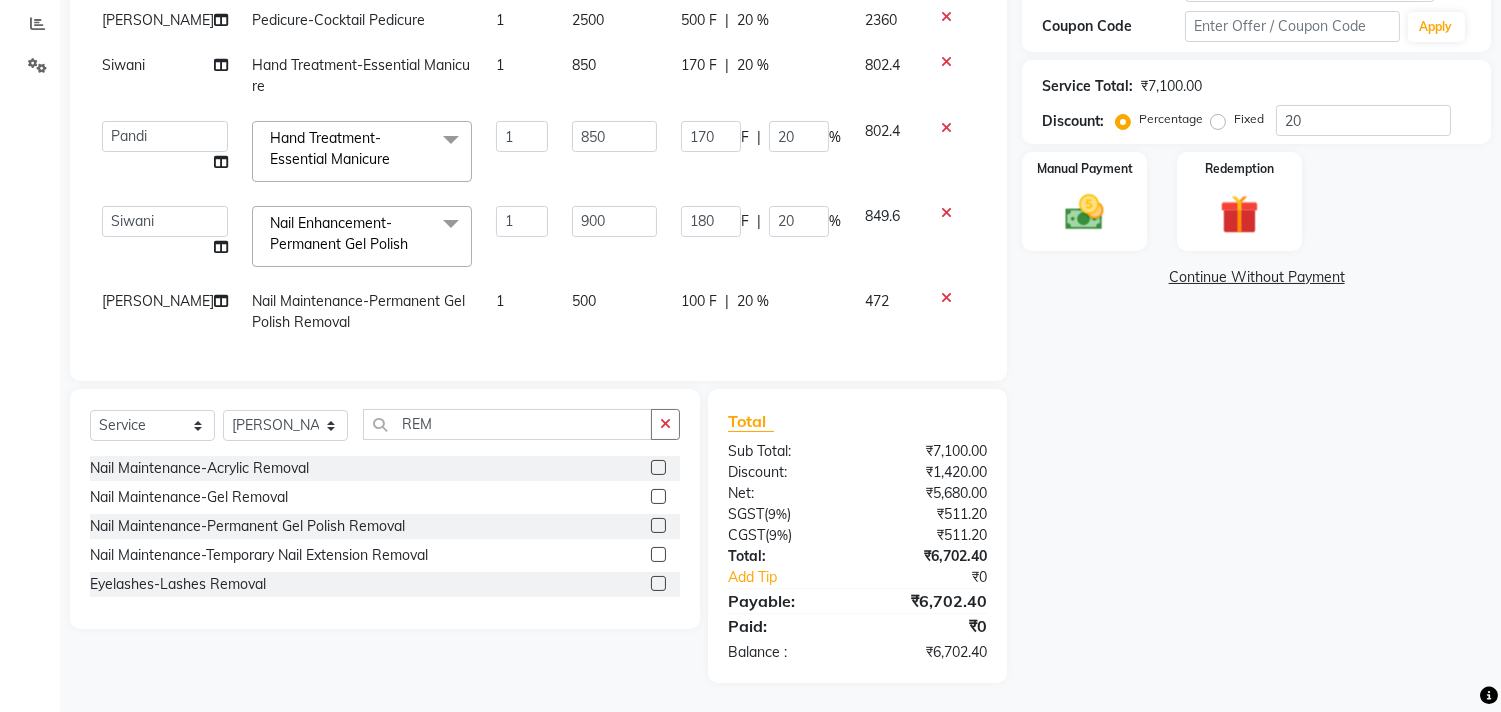 click on "Nail Enhancement-Permanent Gel Polish" 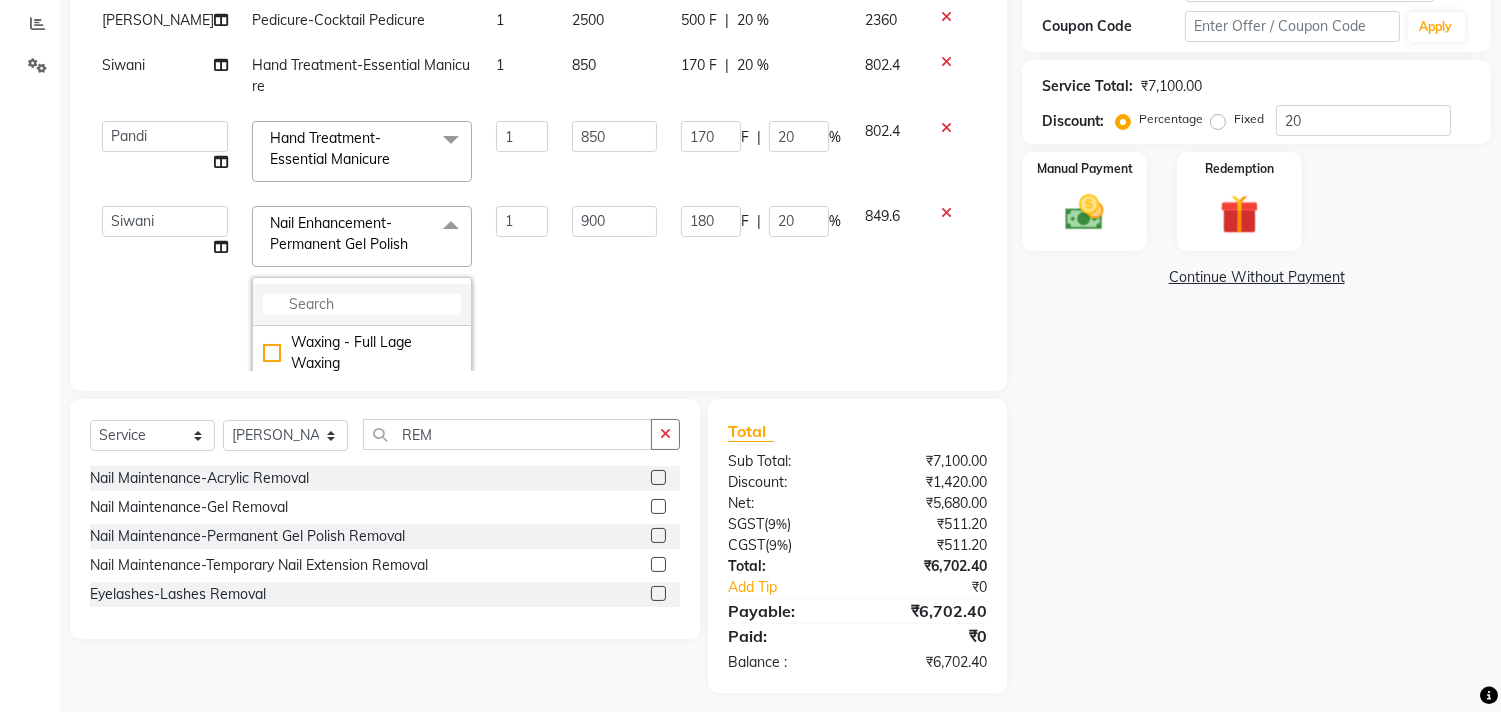 click 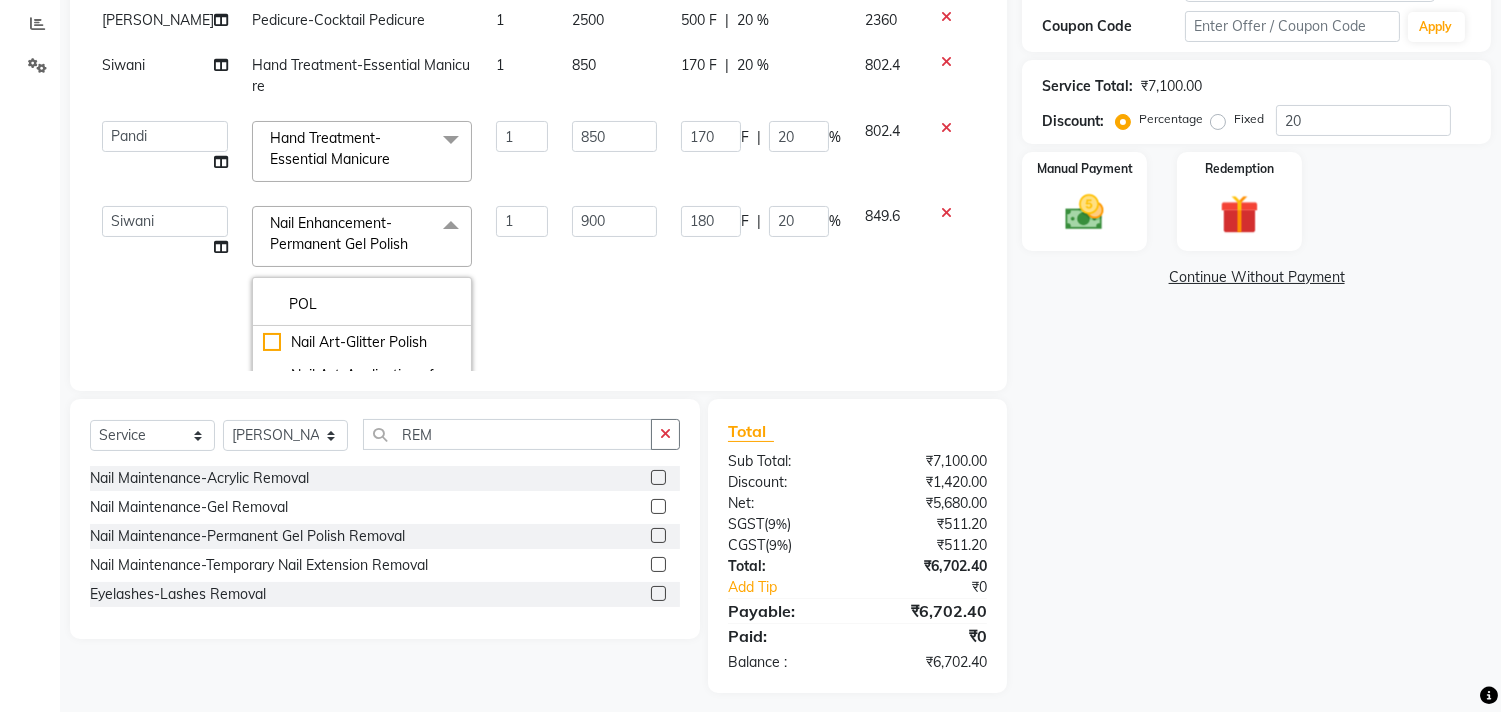 scroll, scrollTop: 165, scrollLeft: 0, axis: vertical 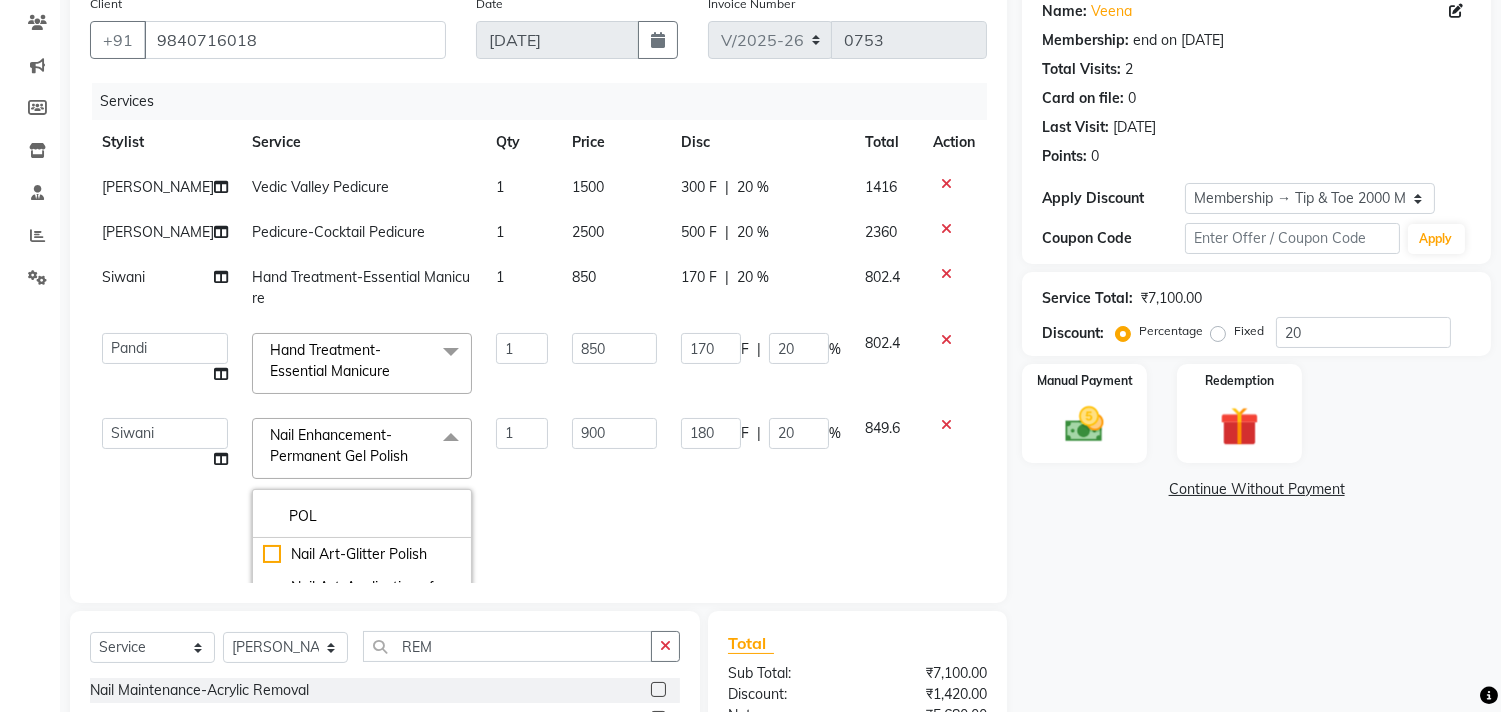 type on "POL" 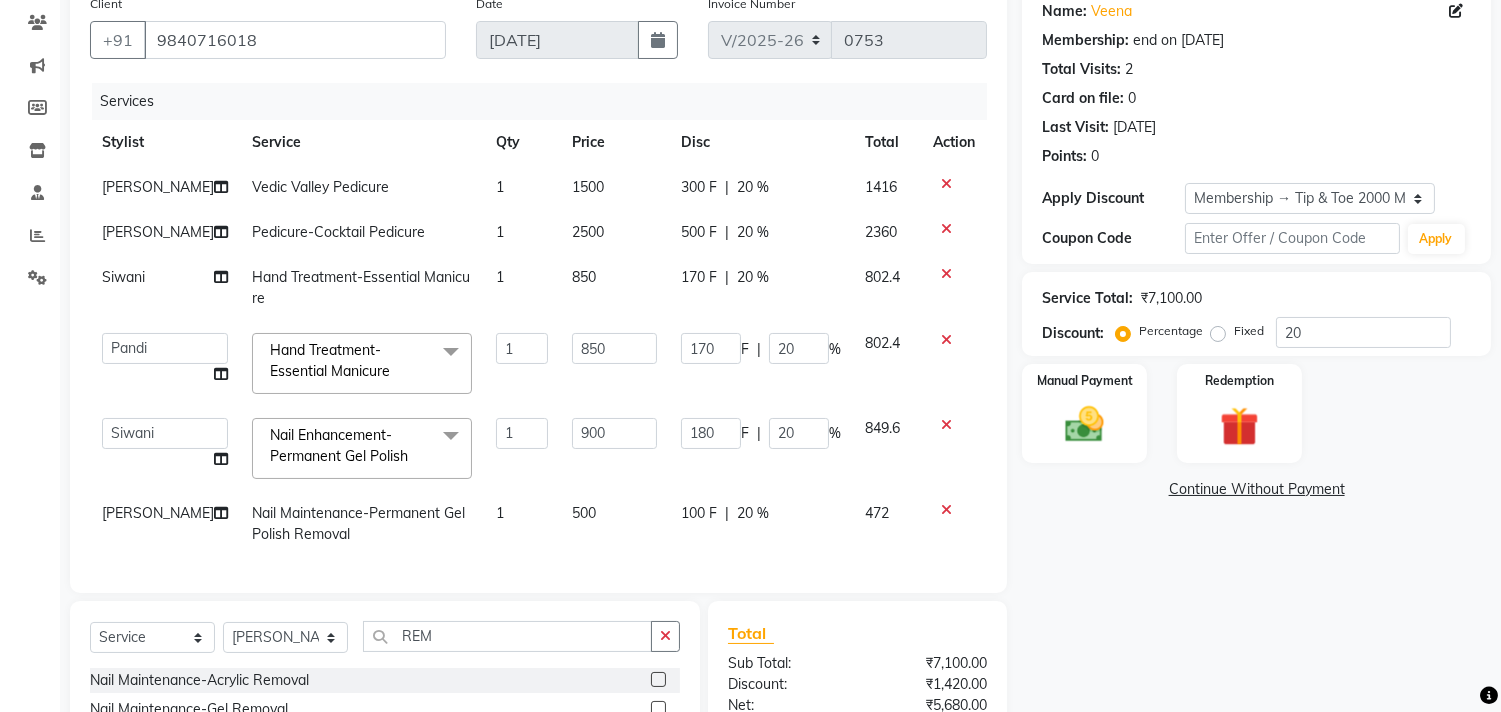scroll, scrollTop: 6, scrollLeft: 0, axis: vertical 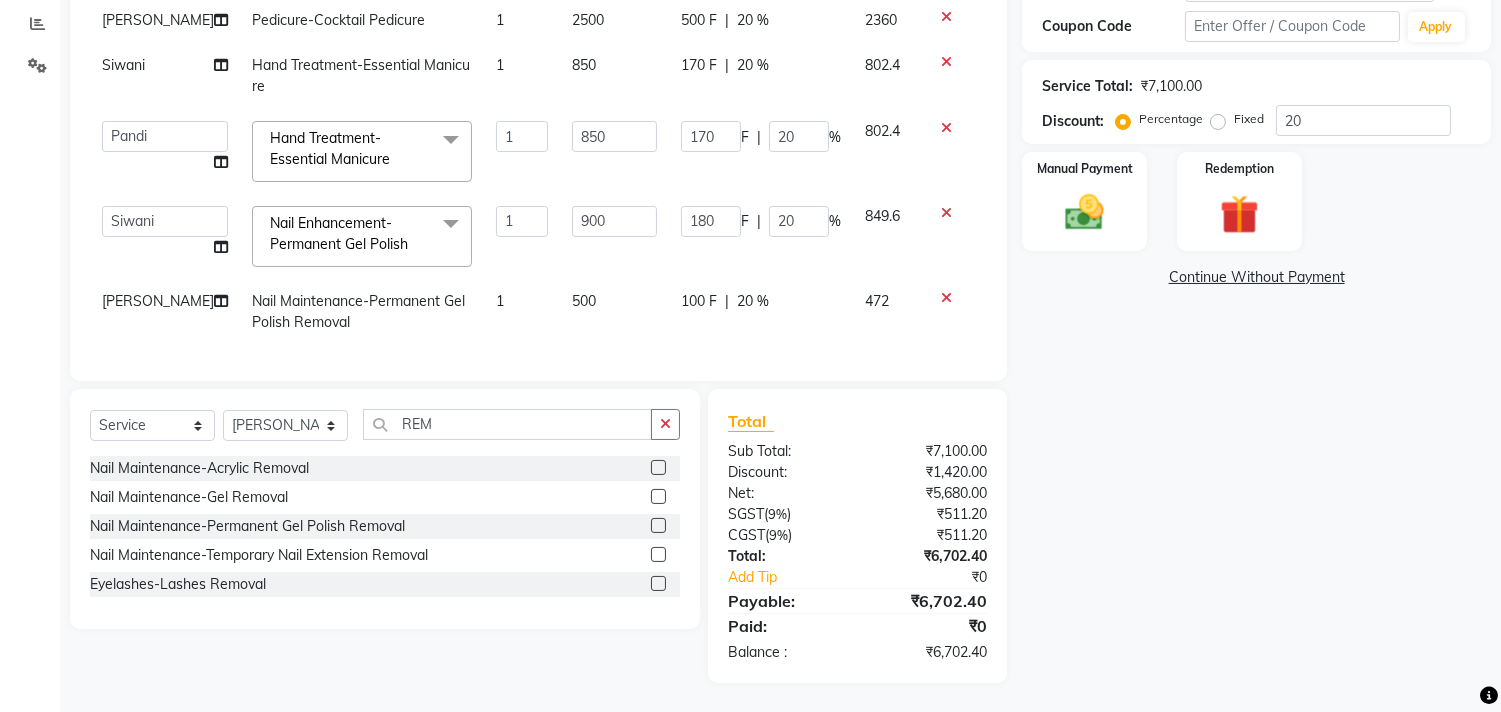 click on "Nail Maintenance-Permanent Gel Polish Removal" 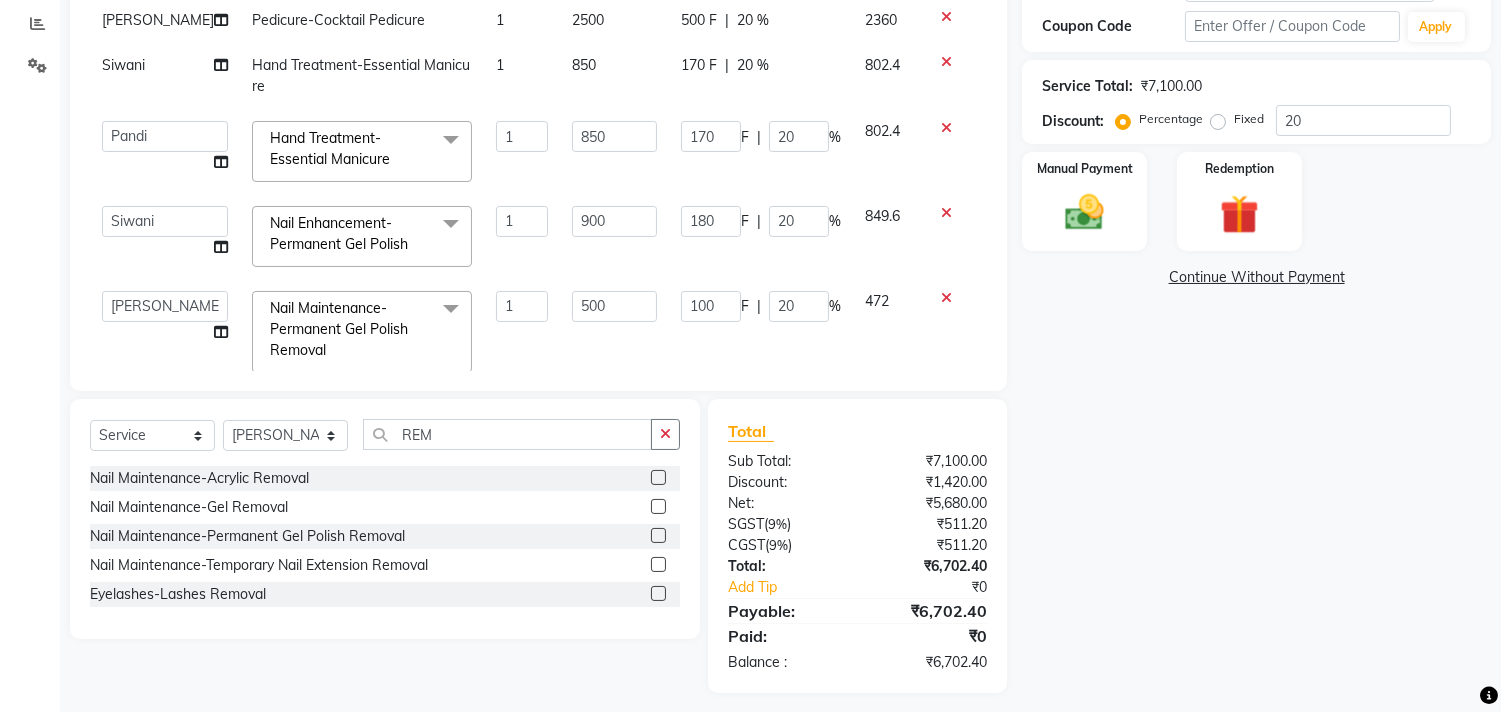 click on "Nail Maintenance-Permanent Gel Polish Removal" 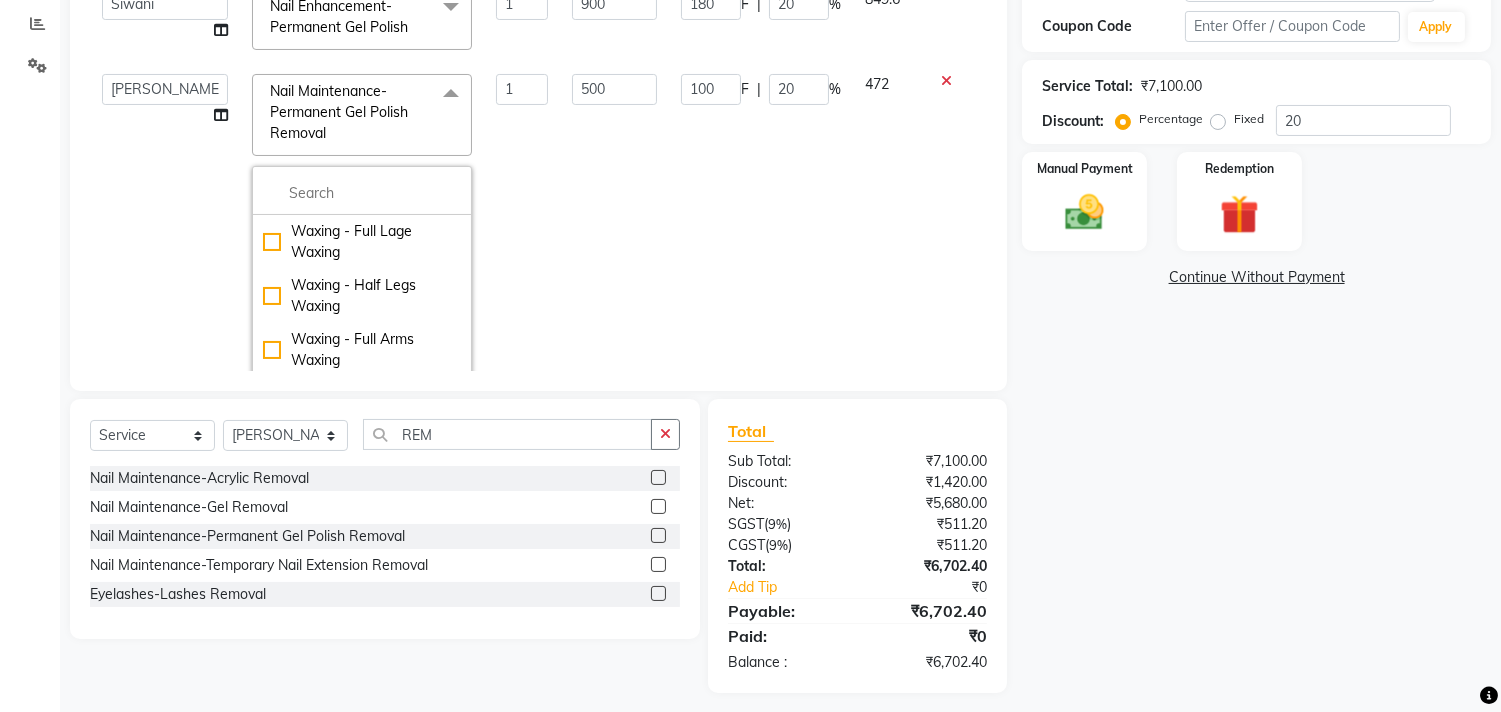 scroll, scrollTop: 222, scrollLeft: 0, axis: vertical 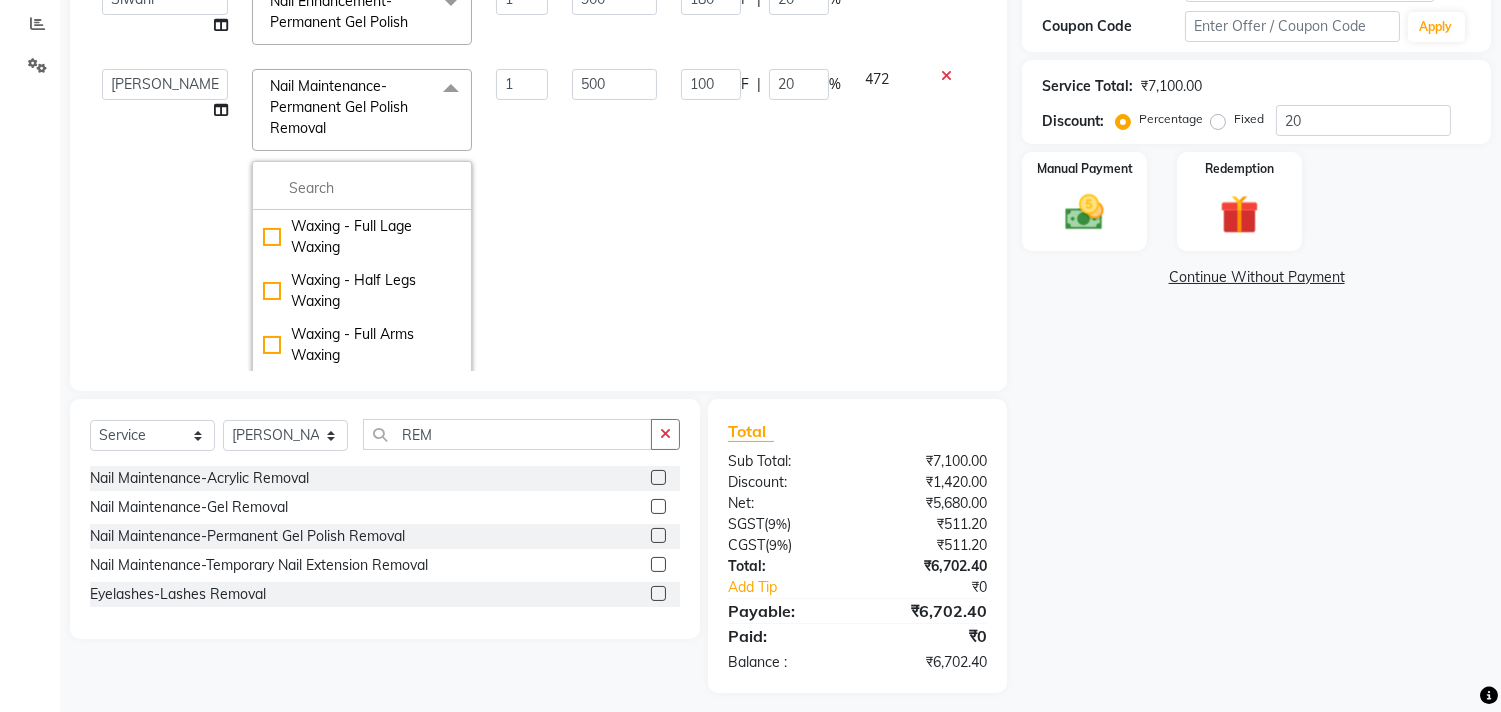 click on "Name: Veena  Membership: end on 29-06-2027 Total Visits:  2 Card on file:  0 Last Visit:   14-02-2025 Points:   0  Apply Discount Select Membership → Tip & Toe 2000 Membership Coupon Code Apply Service Total:  ₹7,100.00  Discount:  Percentage   Fixed  20 Manual Payment Redemption  Continue Without Payment" 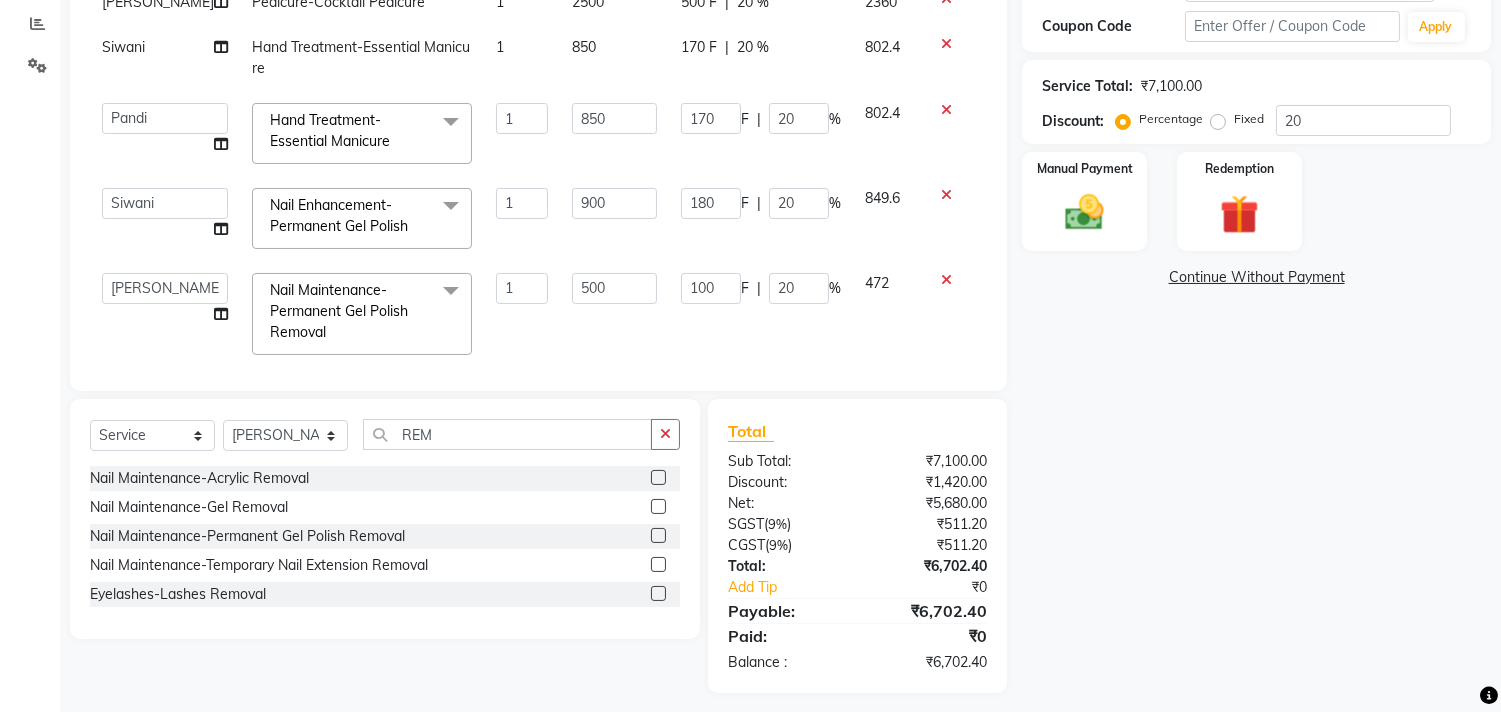 scroll, scrollTop: 0, scrollLeft: 0, axis: both 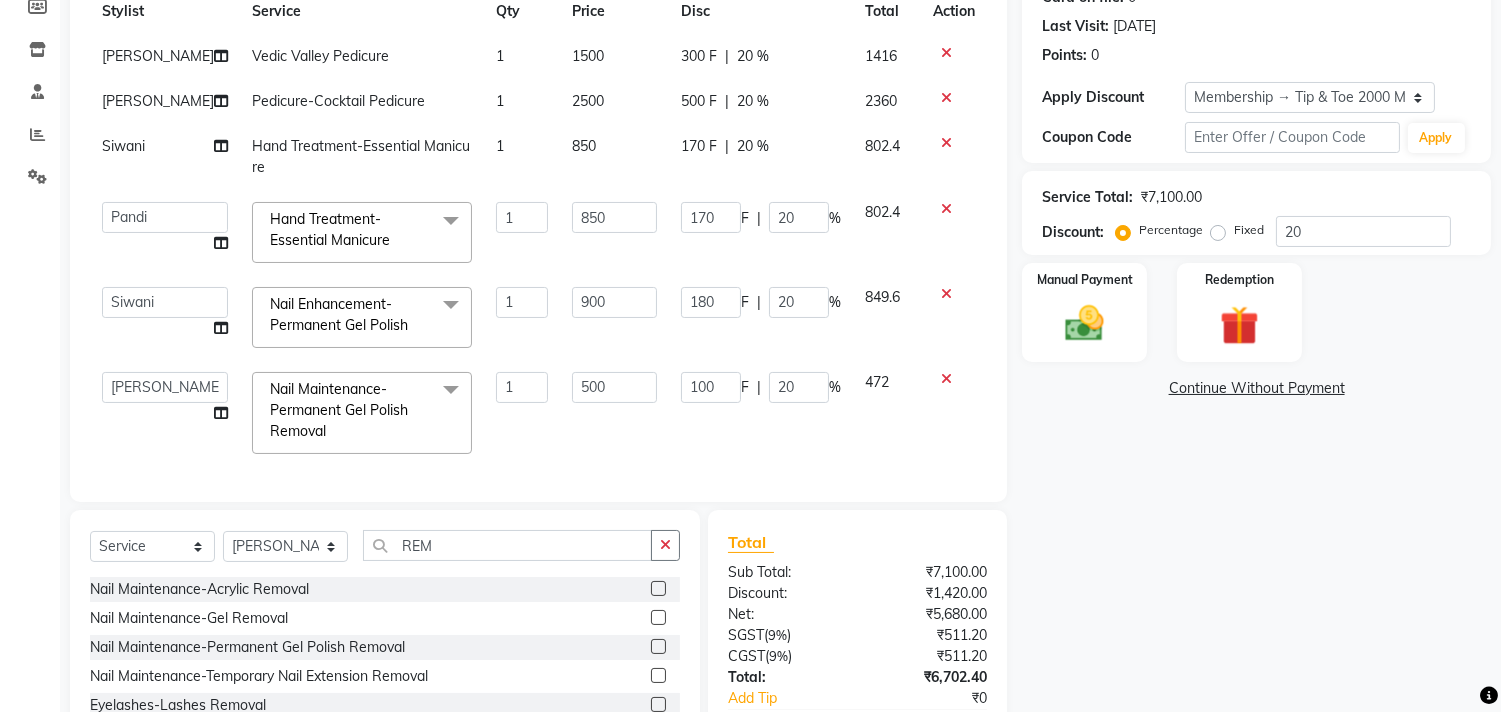 click on "Nail Enhancement-Permanent Gel Polish" 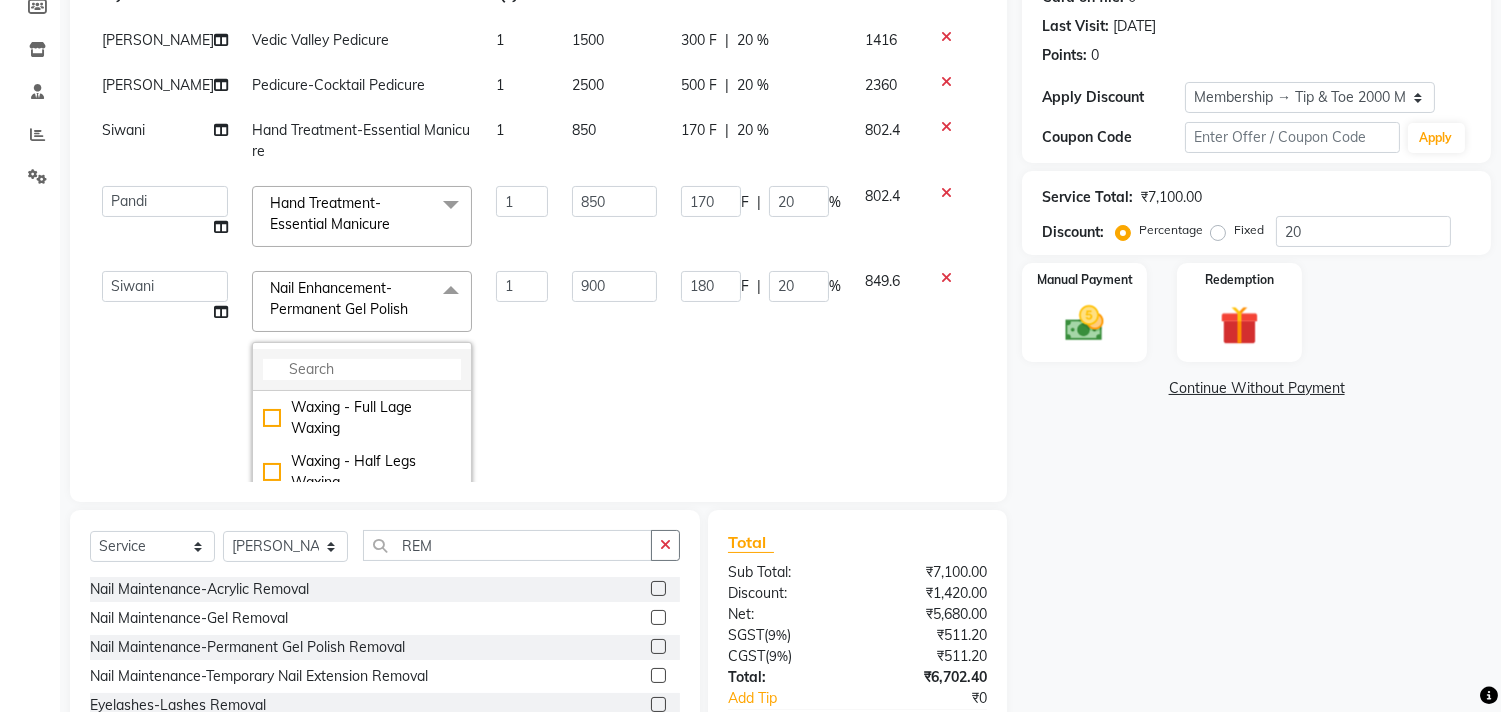 click 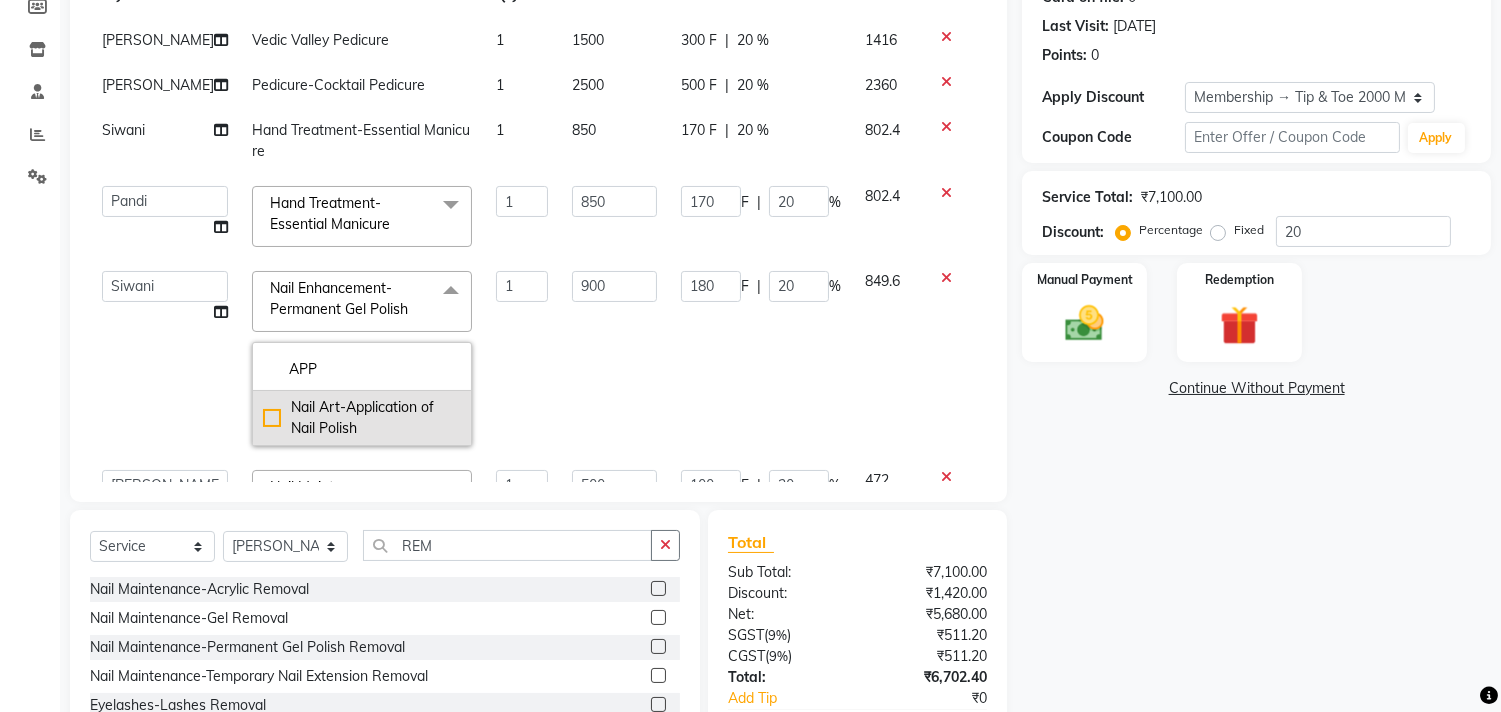 type on "APP" 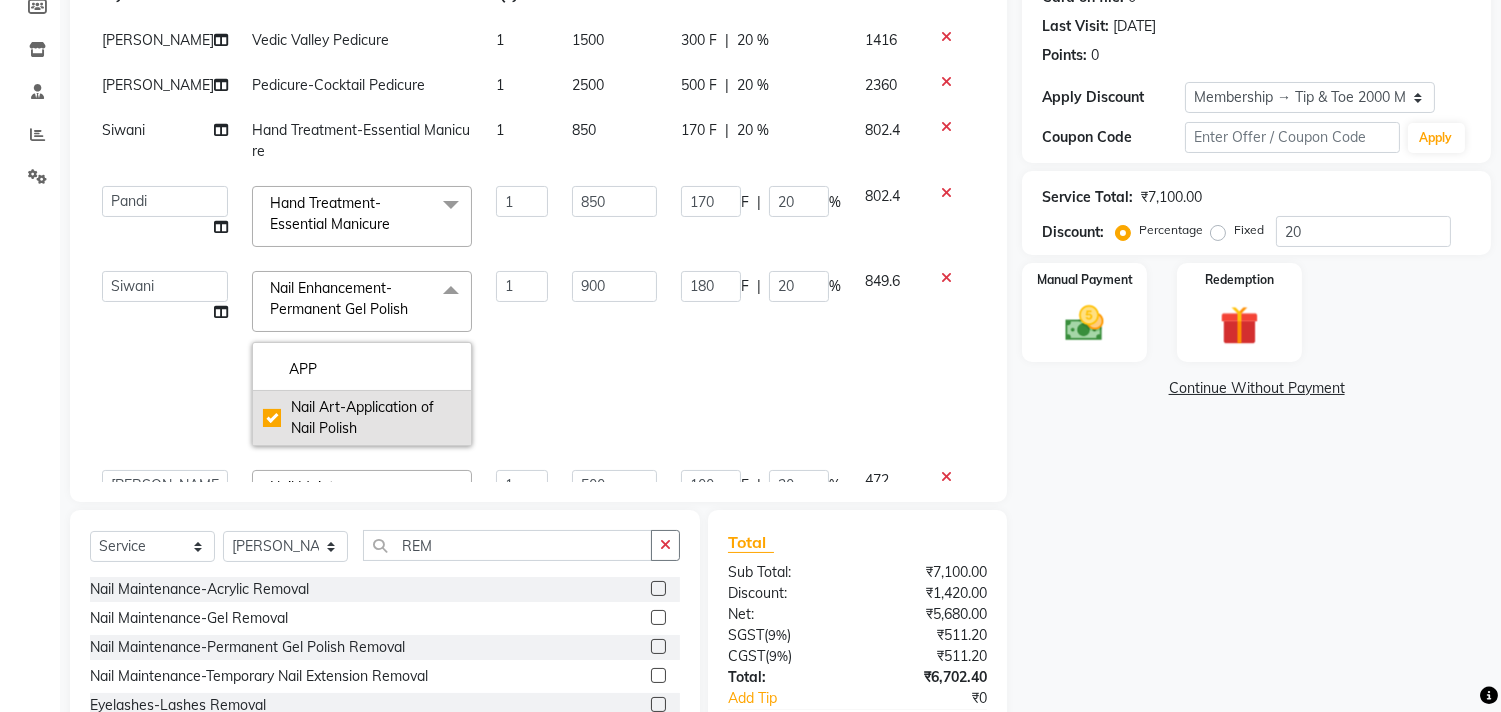 checkbox on "true" 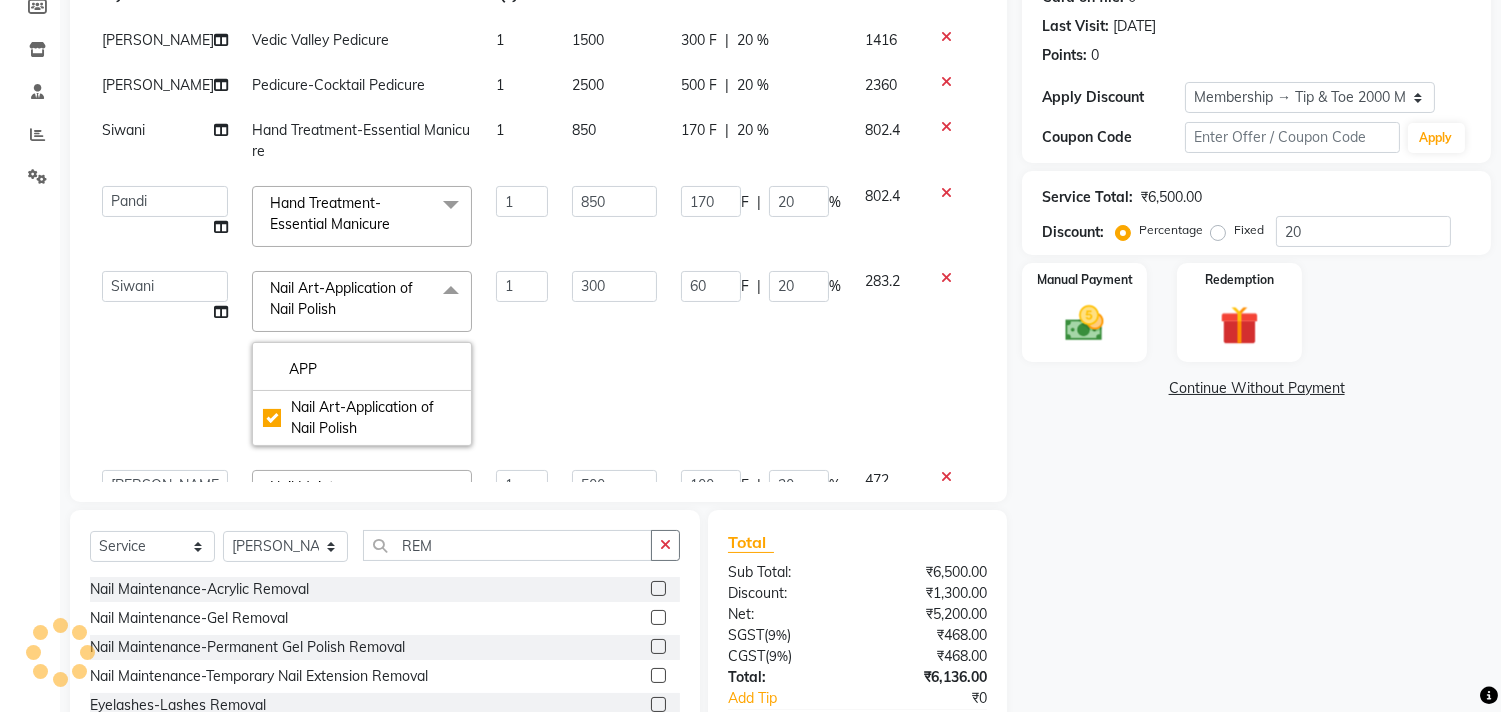click on "Name: Veena  Membership: end on 29-06-2027 Total Visits:  2 Card on file:  0 Last Visit:   14-02-2025 Points:   0  Apply Discount Select Membership → Tip & Toe 2000 Membership Coupon Code Apply Service Total:  ₹6,500.00  Discount:  Percentage   Fixed  20 Manual Payment Redemption  Continue Without Payment" 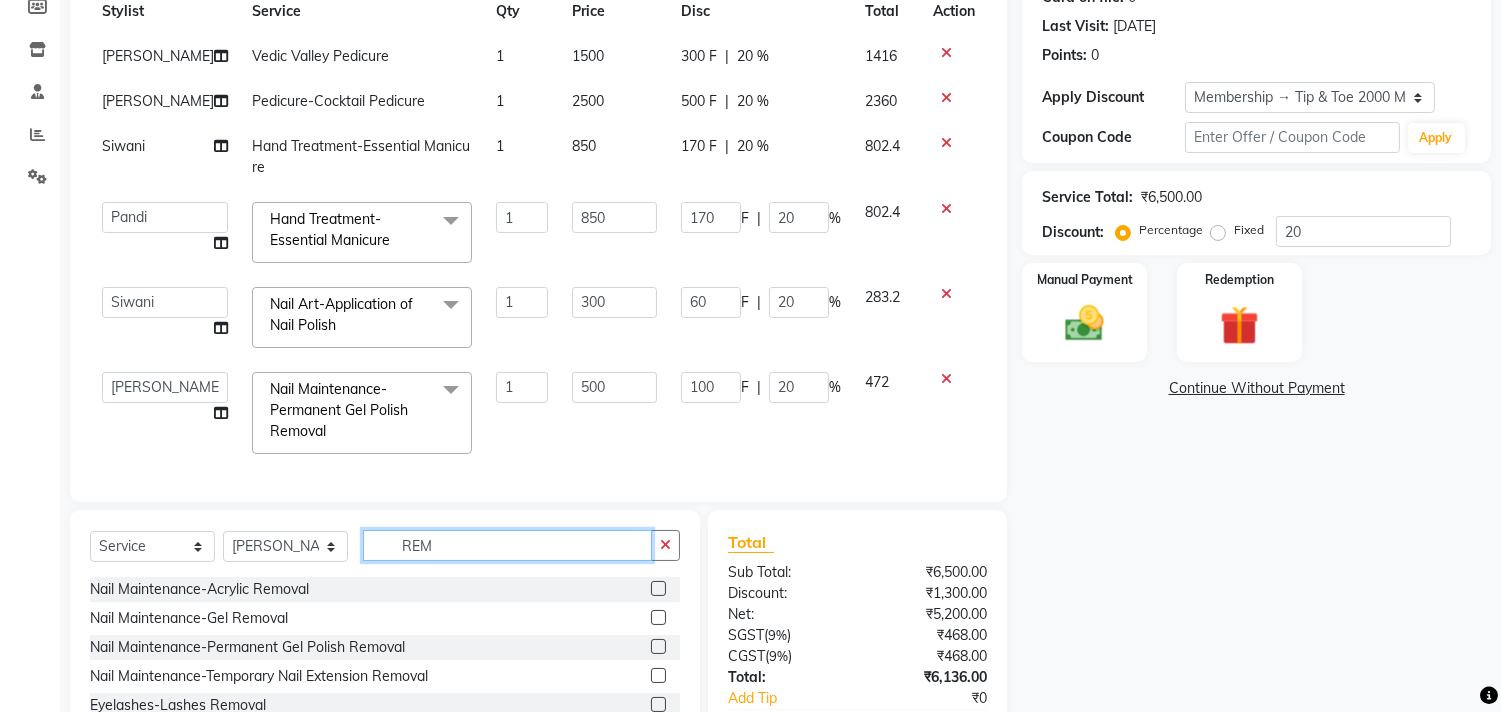 click on "REM" 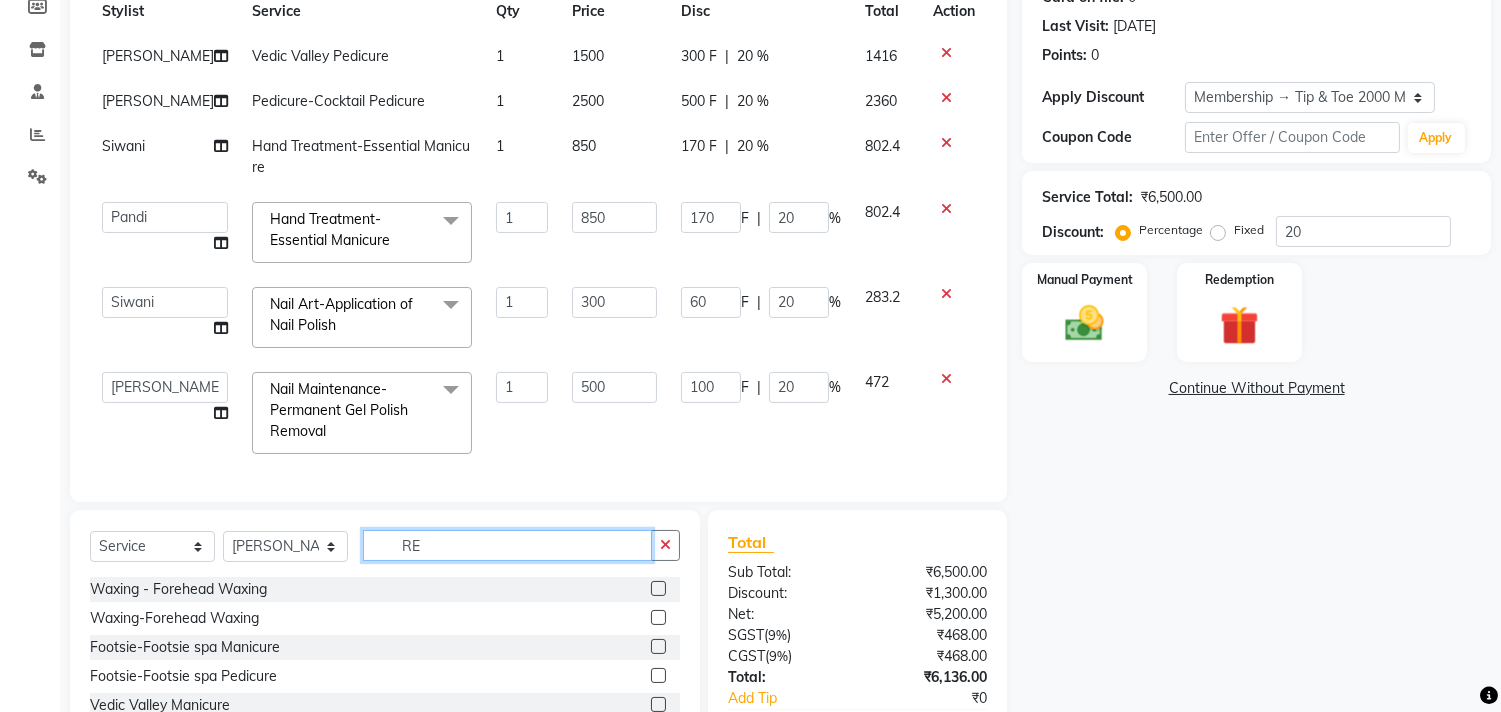 type on "R" 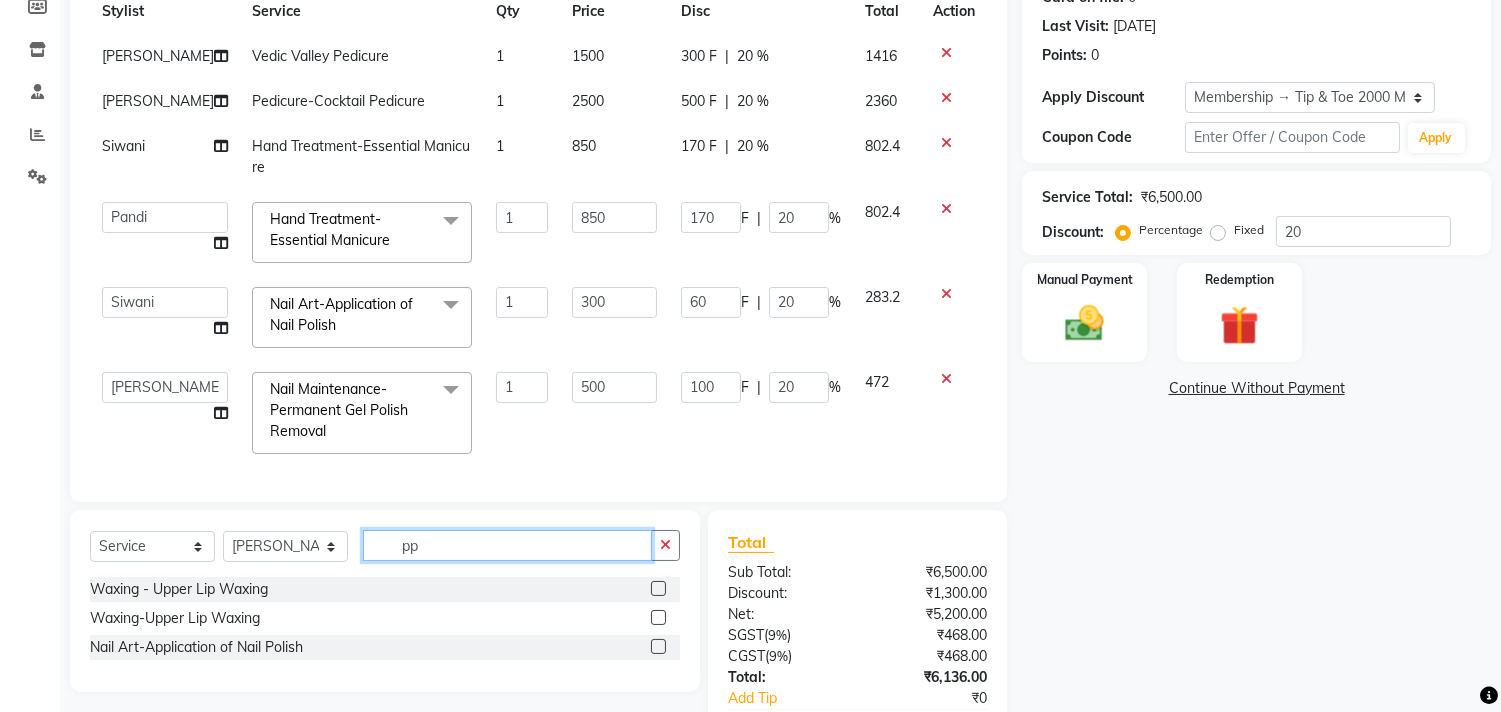 scroll, scrollTop: 387, scrollLeft: 0, axis: vertical 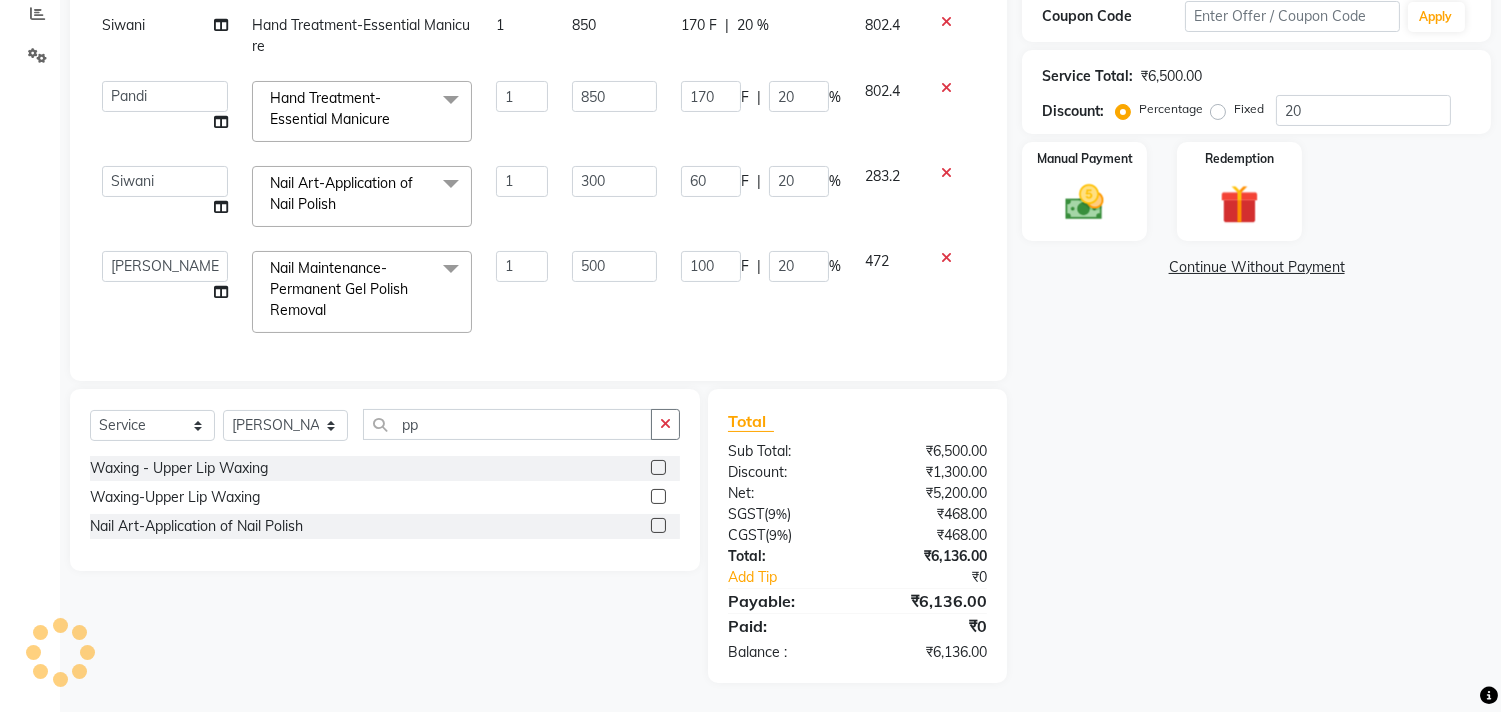 click on "Select  Service  Product  Membership  Package Voucher Prepaid Gift Card  Select Stylist afroz Afroz DAISY Front Desk Joys Karthik Murali NANDHINI K Pandi Preeti Raj Rebecca Ricky Manager Siwani pp Waxing - Upper Lip Waxing  Waxing-Upper Lip Waxing  Nail Art-Application of Nail Polish" 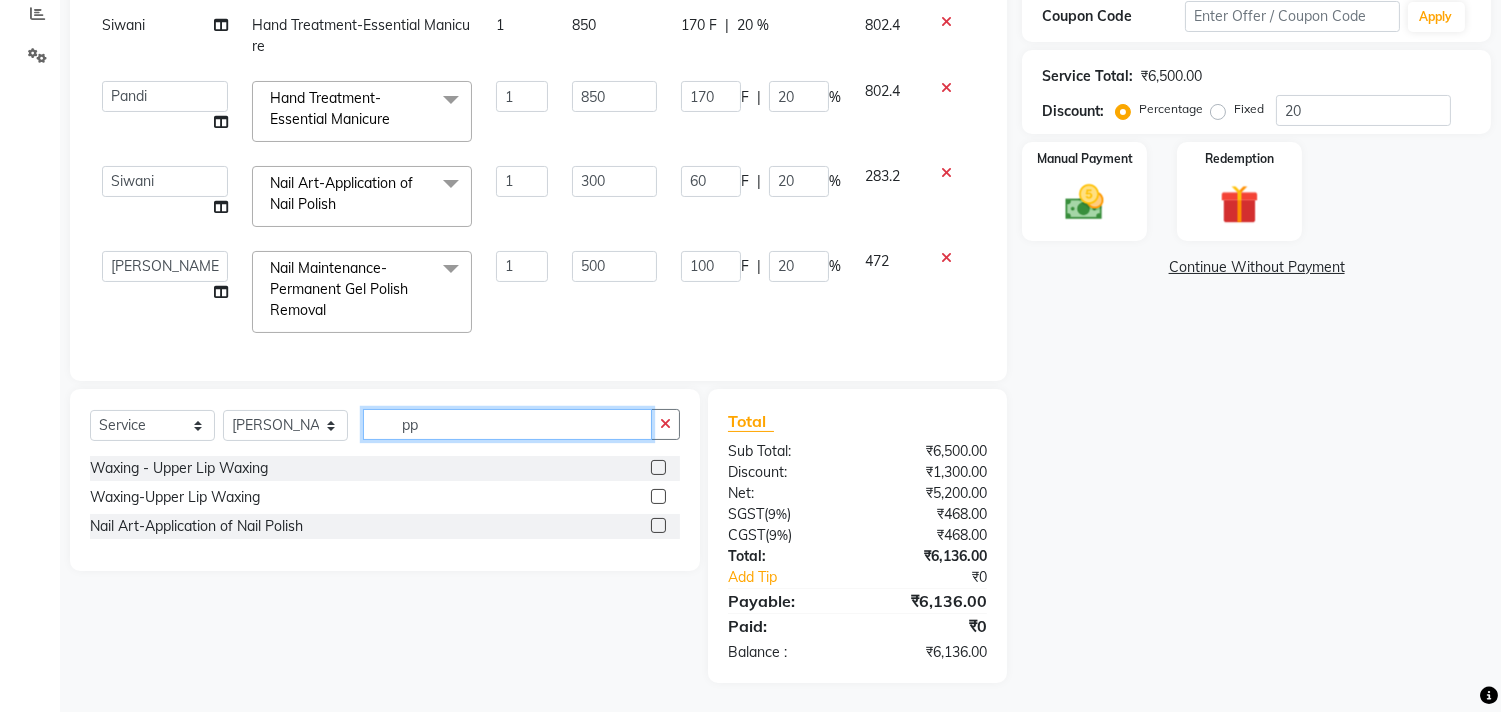 click on "pp" 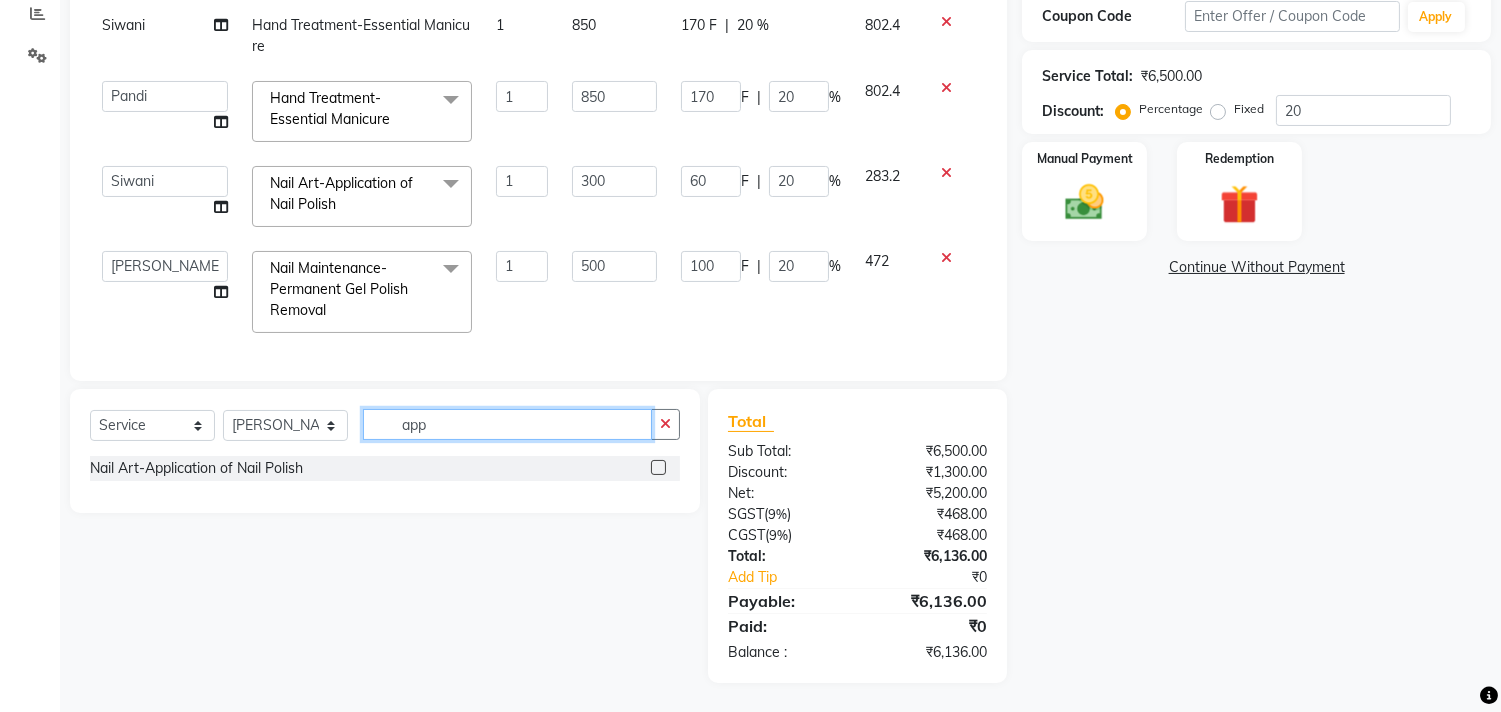type on "app" 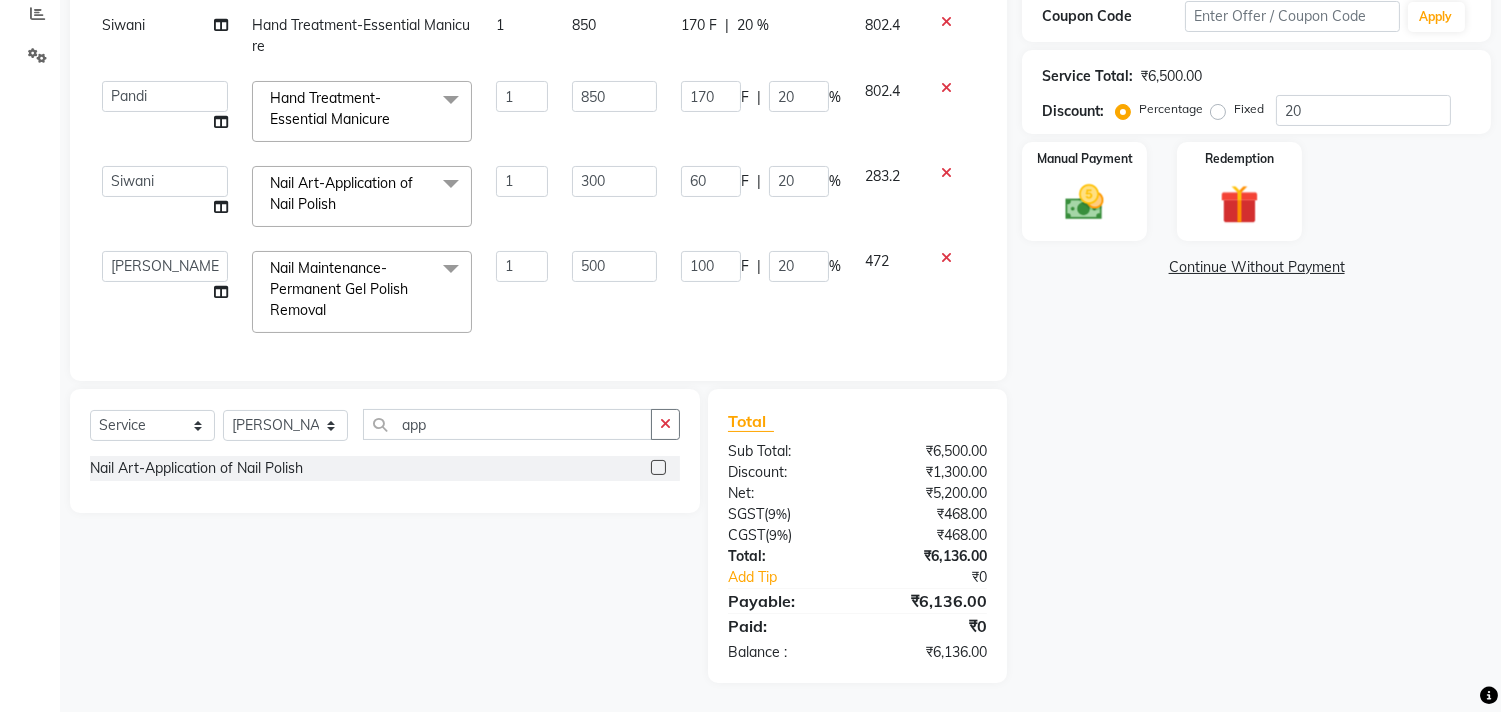 click 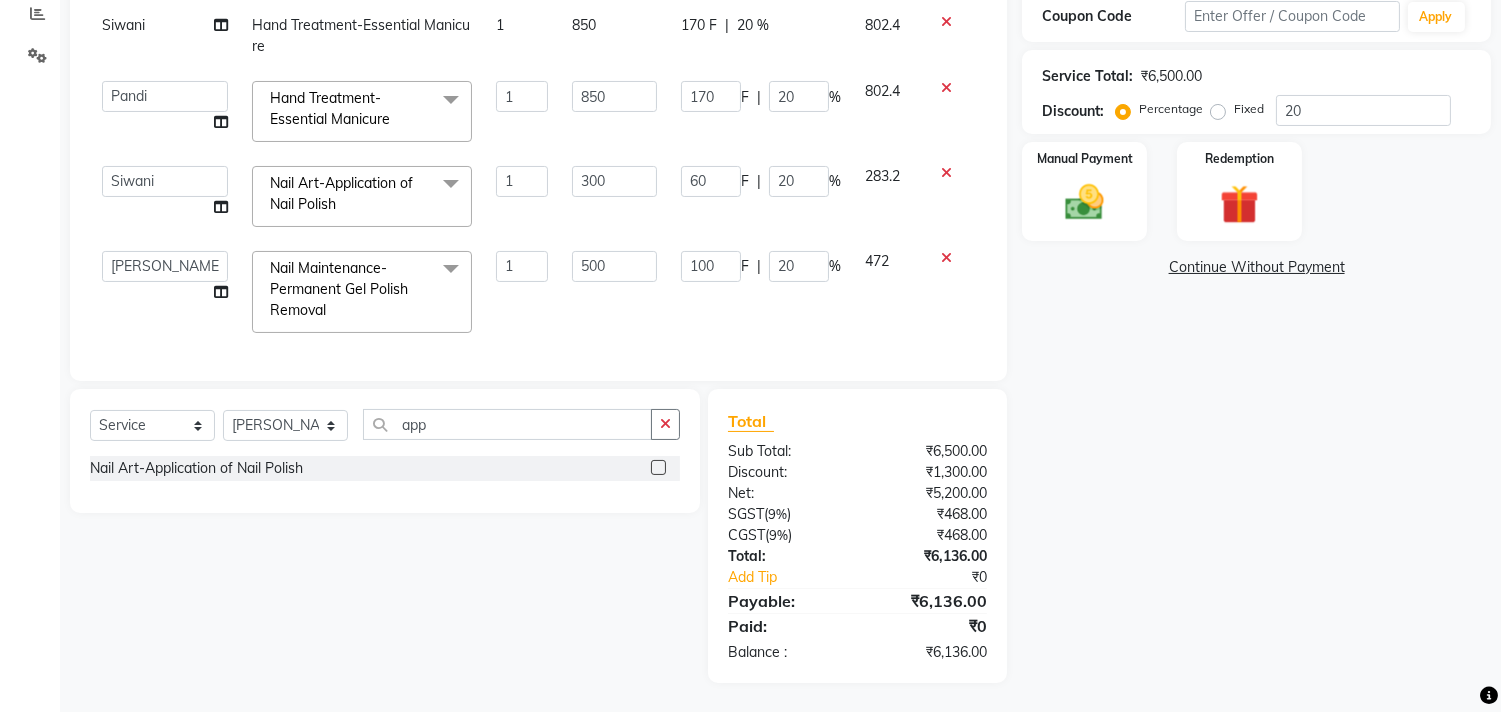 scroll, scrollTop: 46, scrollLeft: 0, axis: vertical 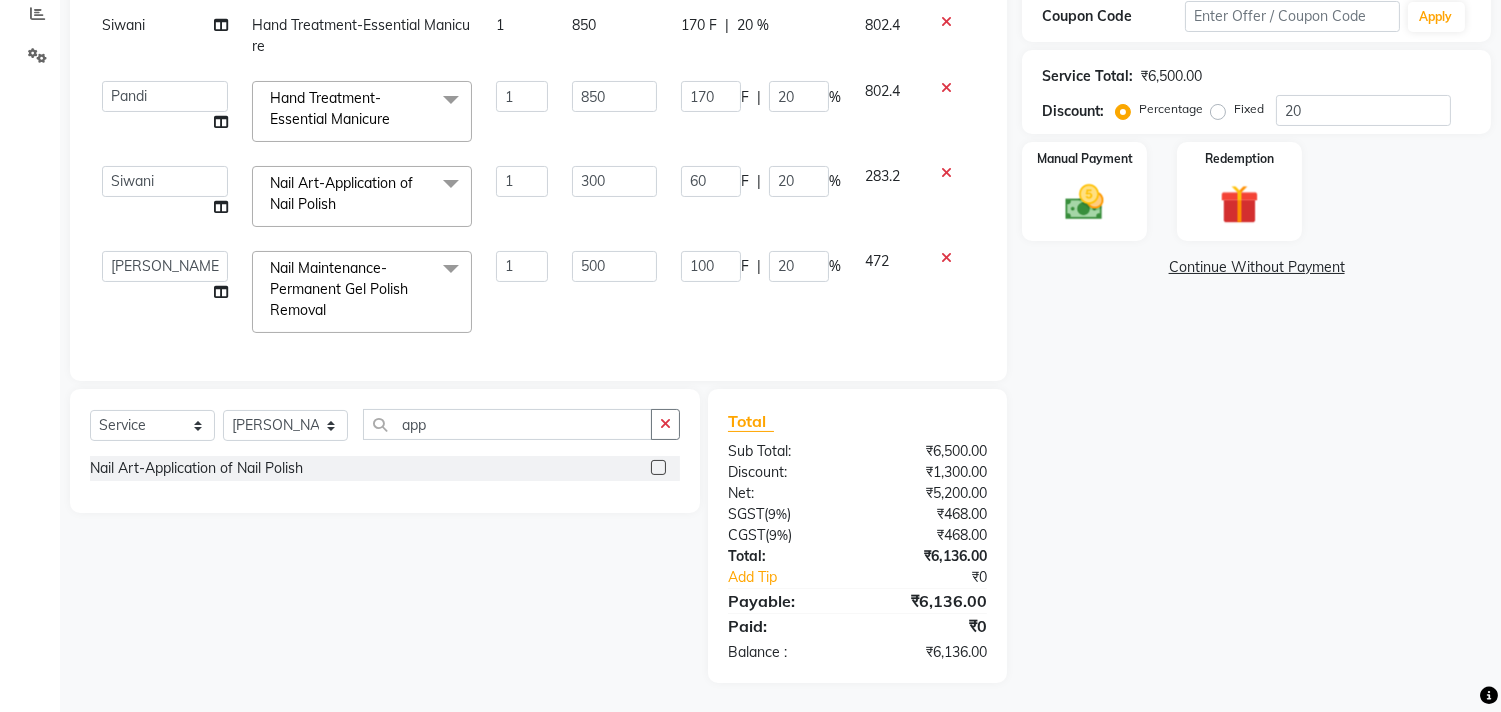 click 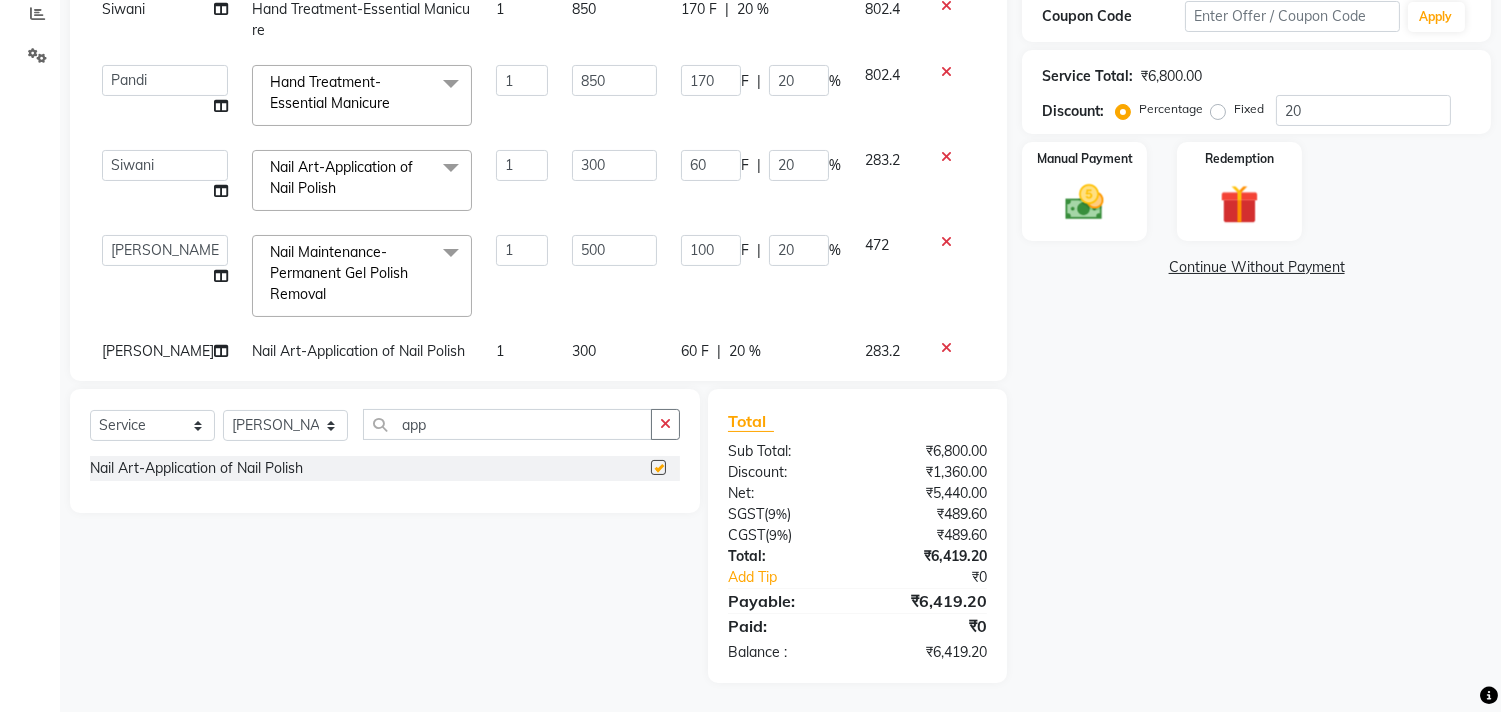 checkbox on "false" 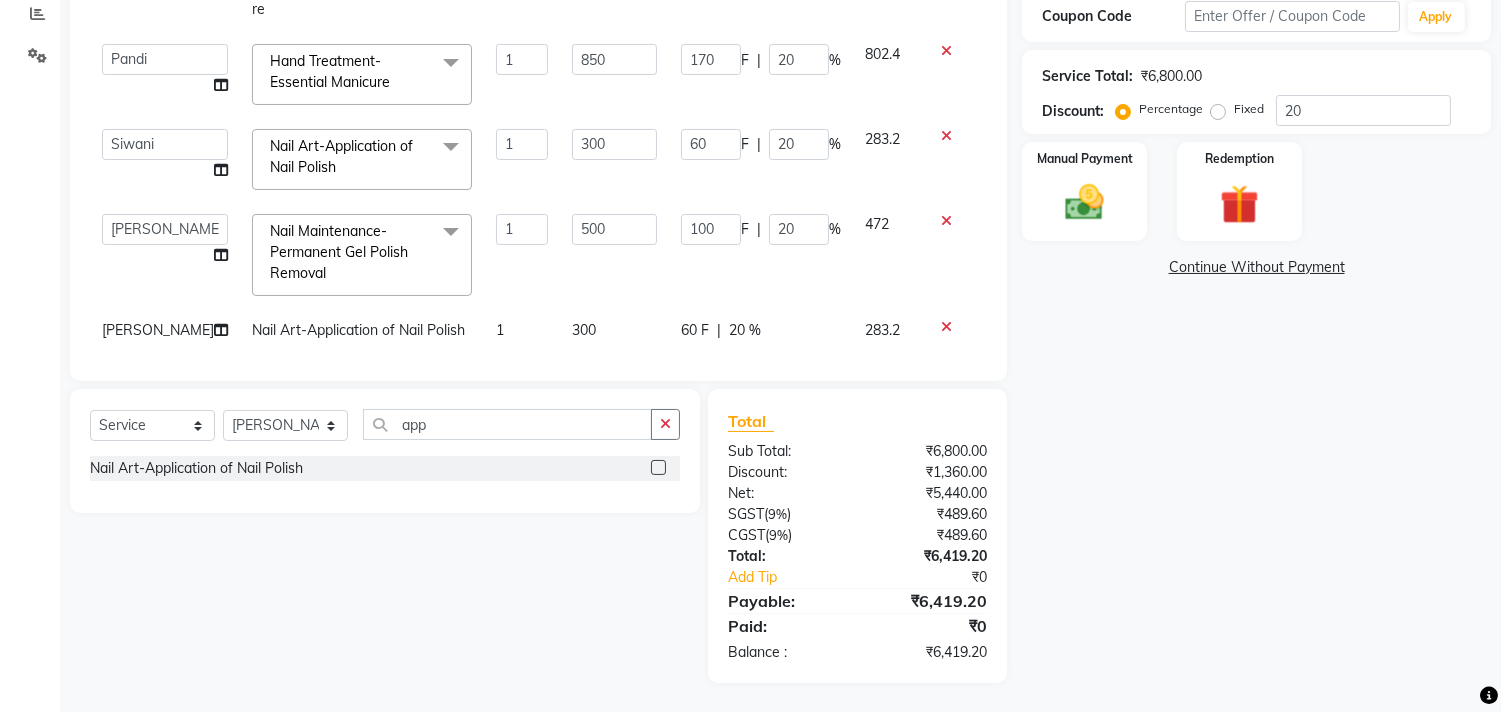 scroll, scrollTop: 92, scrollLeft: 0, axis: vertical 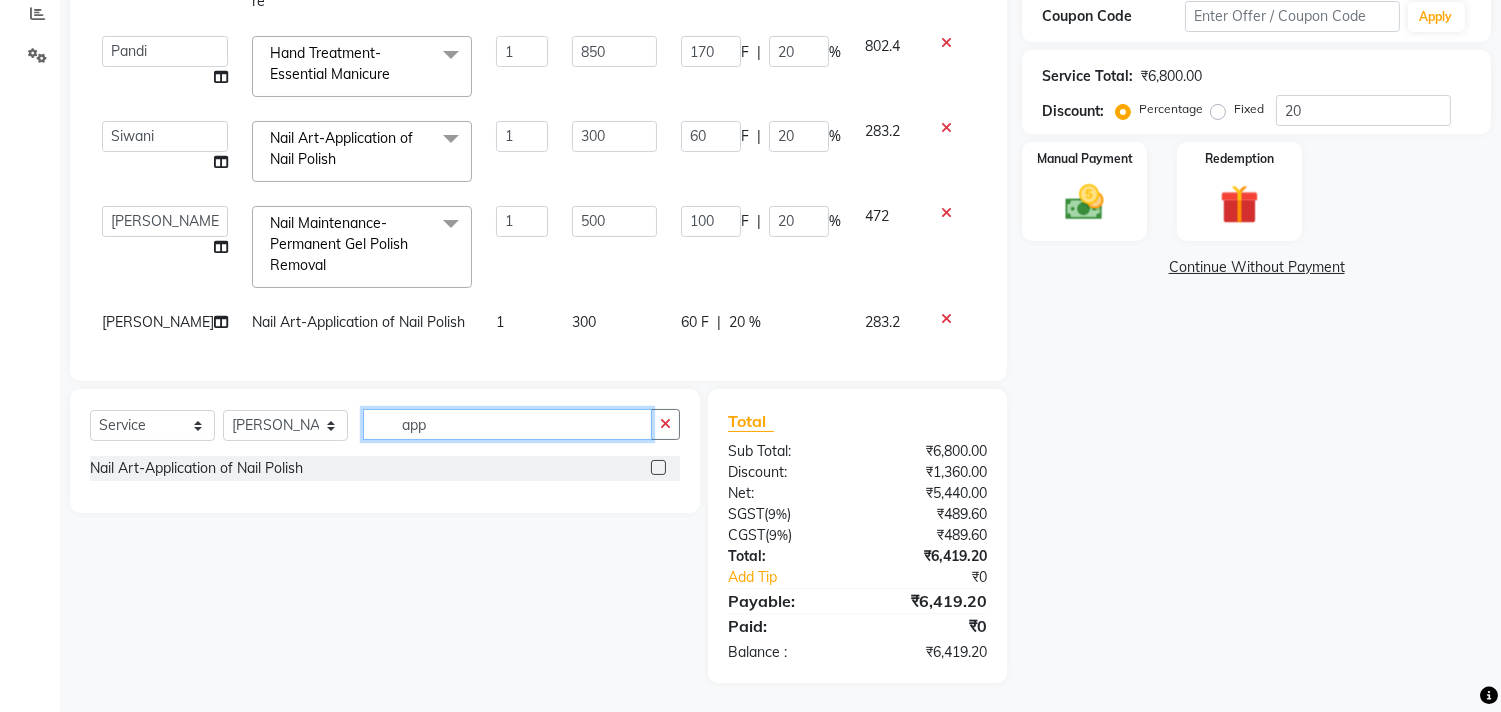 click on "app" 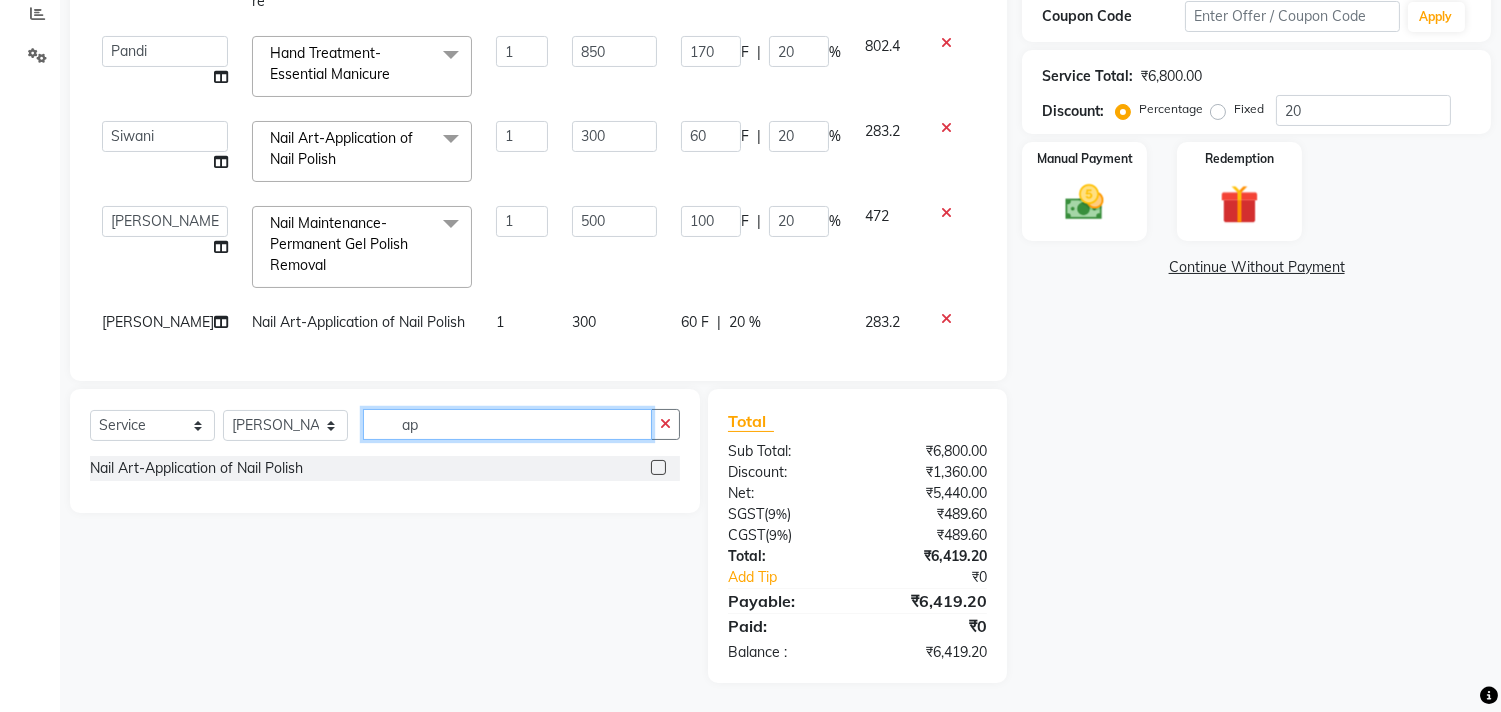 type on "a" 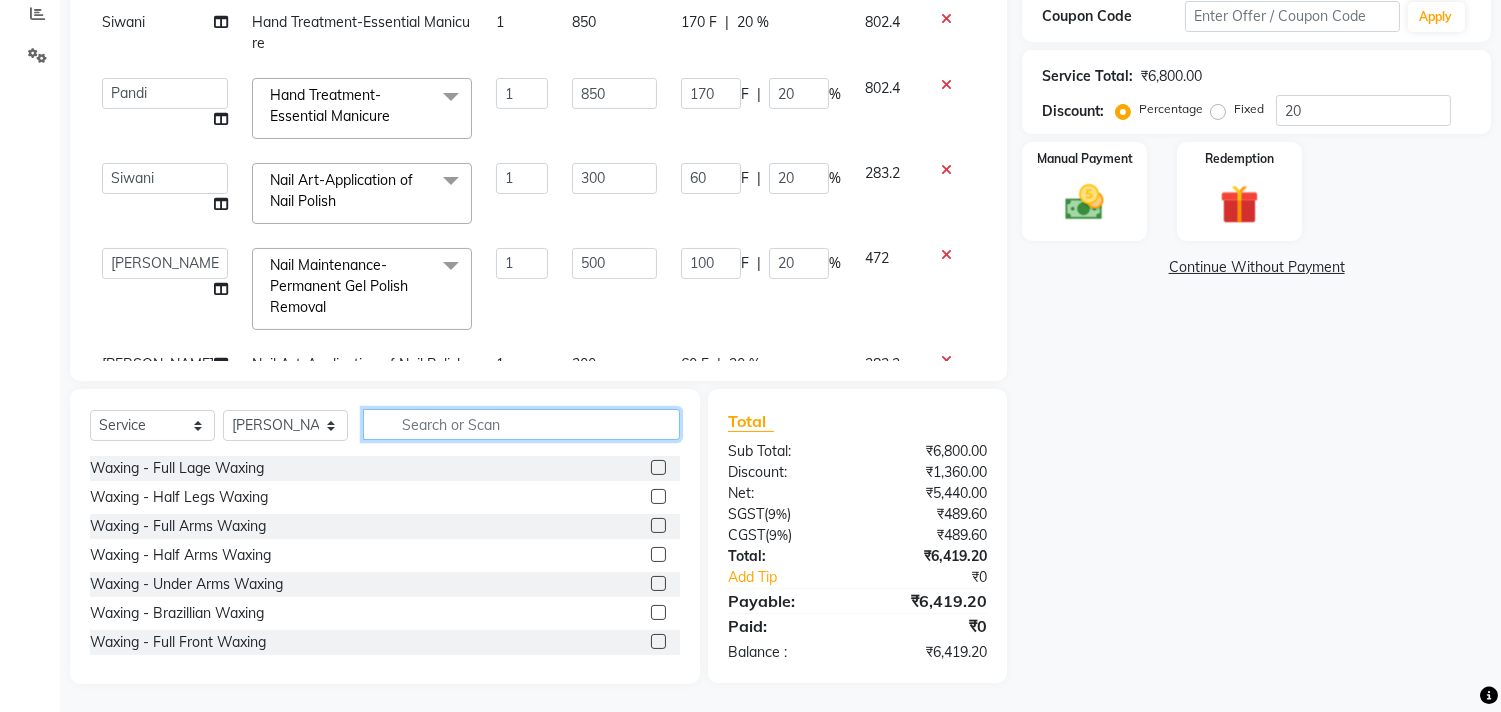 scroll, scrollTop: 0, scrollLeft: 0, axis: both 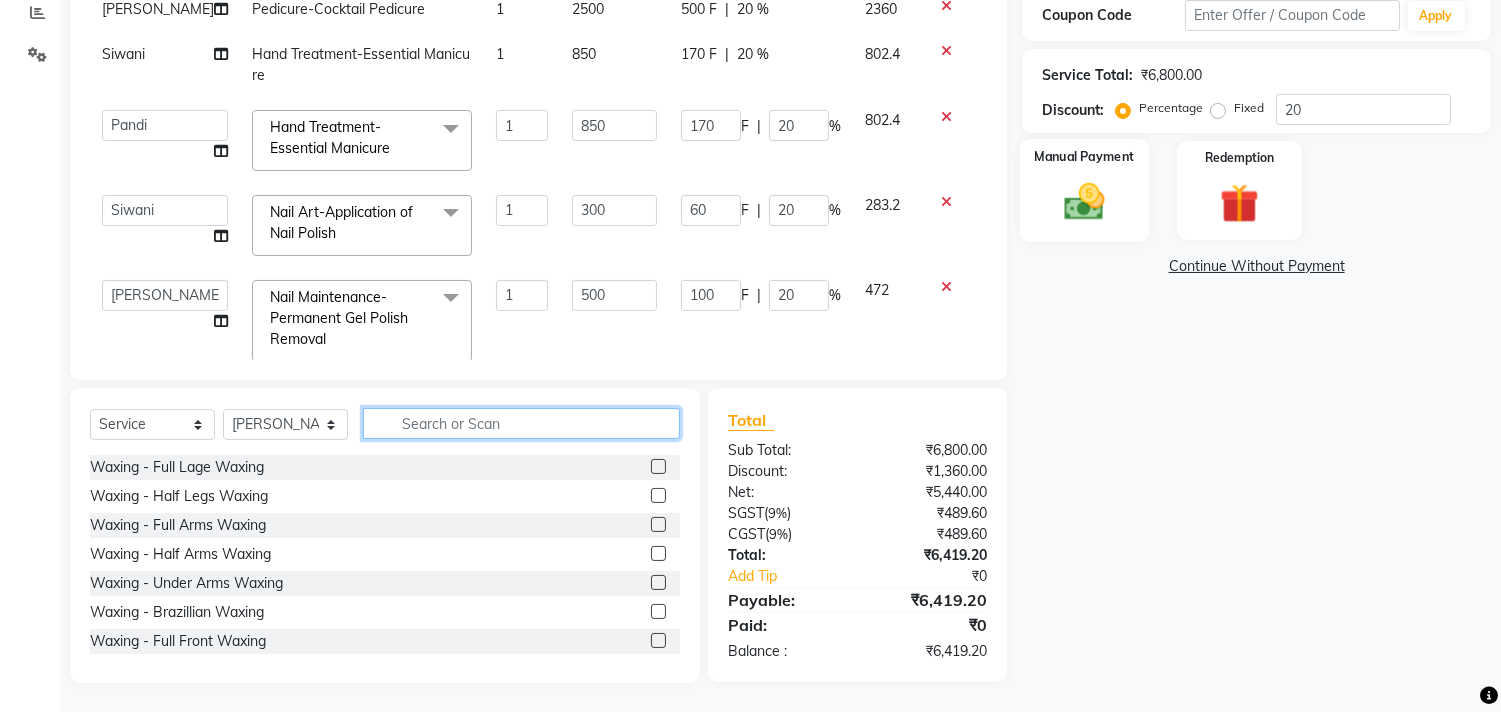 type 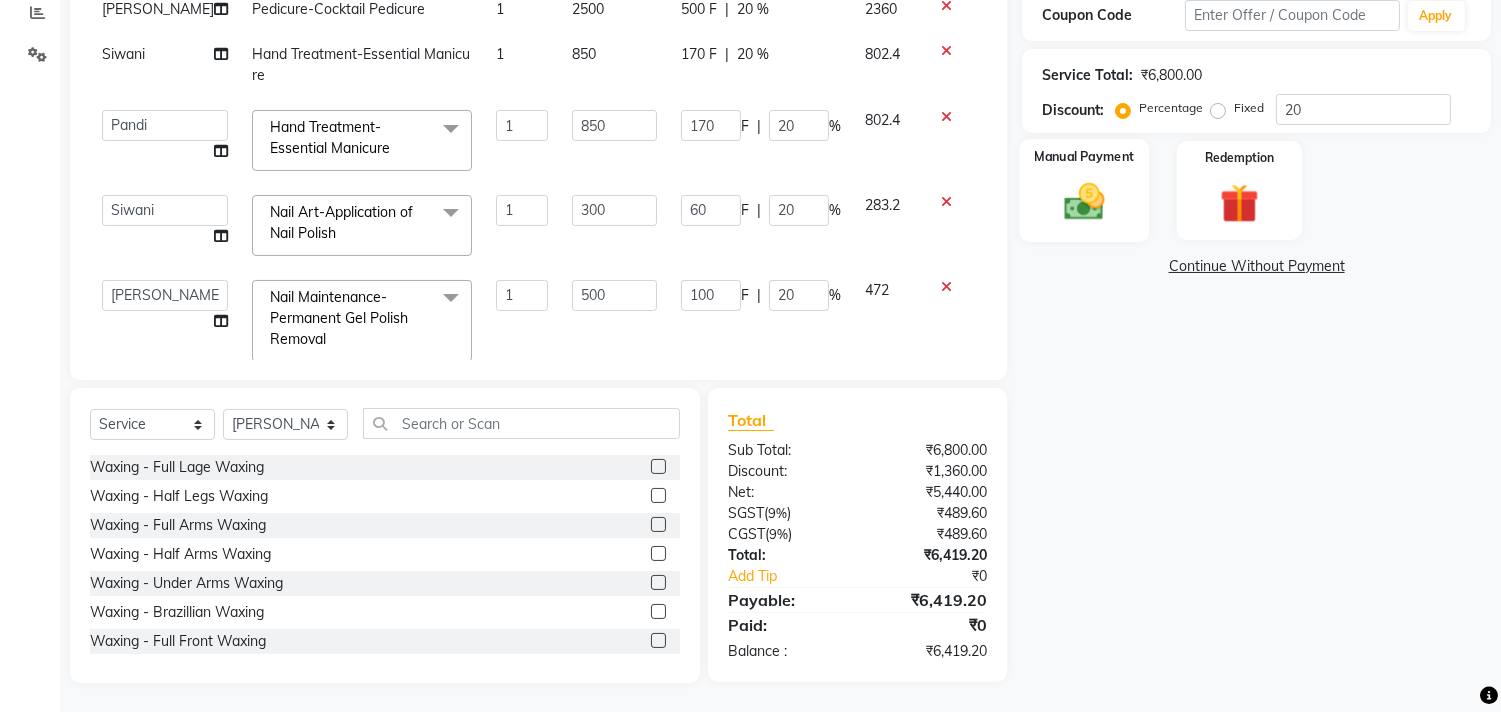 click 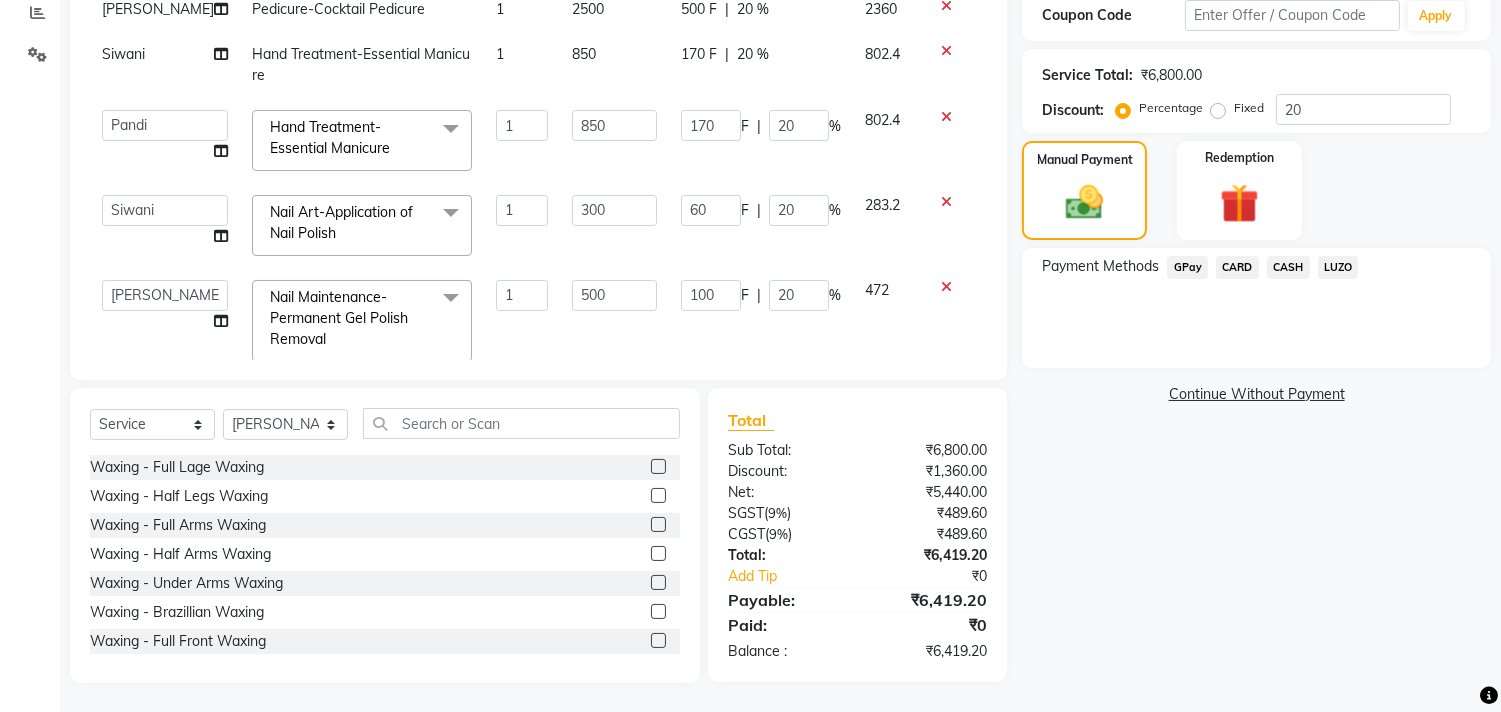 scroll, scrollTop: 0, scrollLeft: 0, axis: both 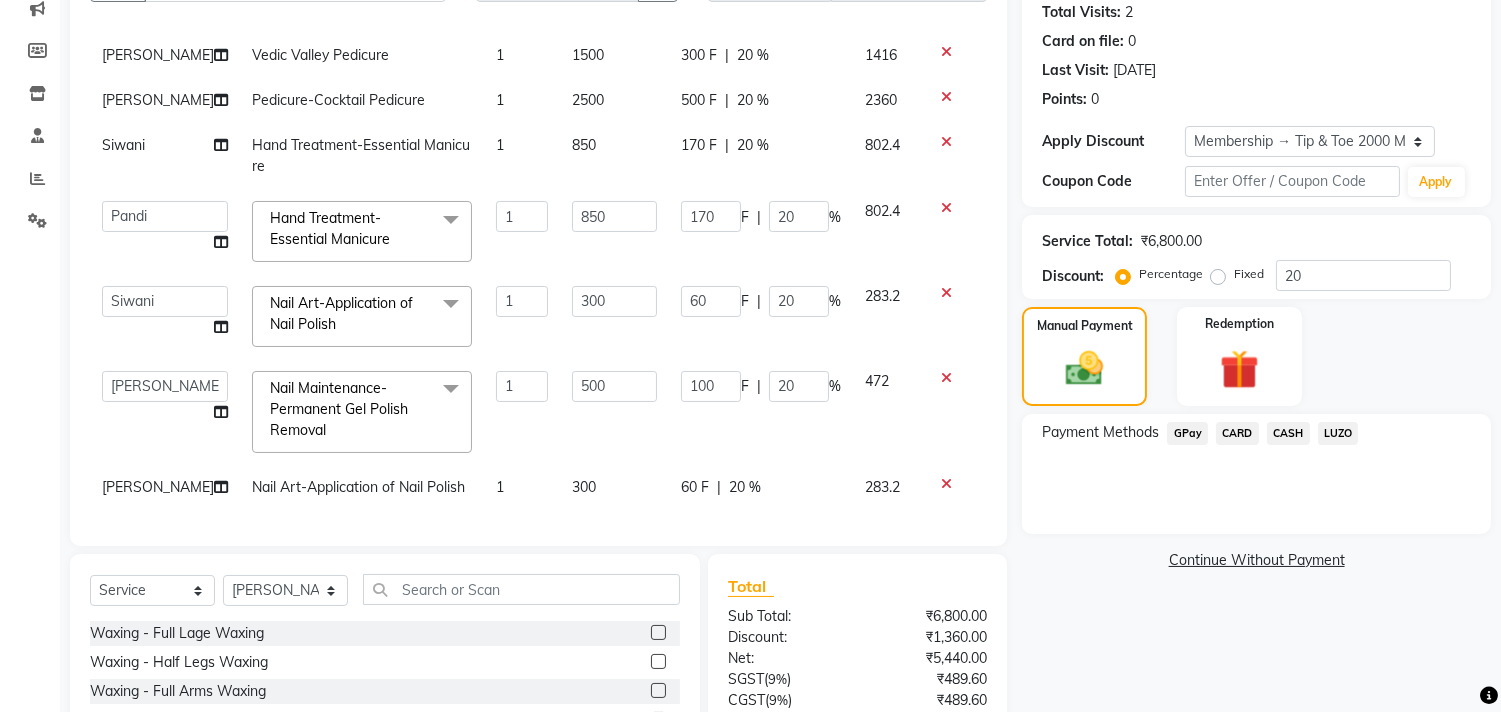 click on "GPay" 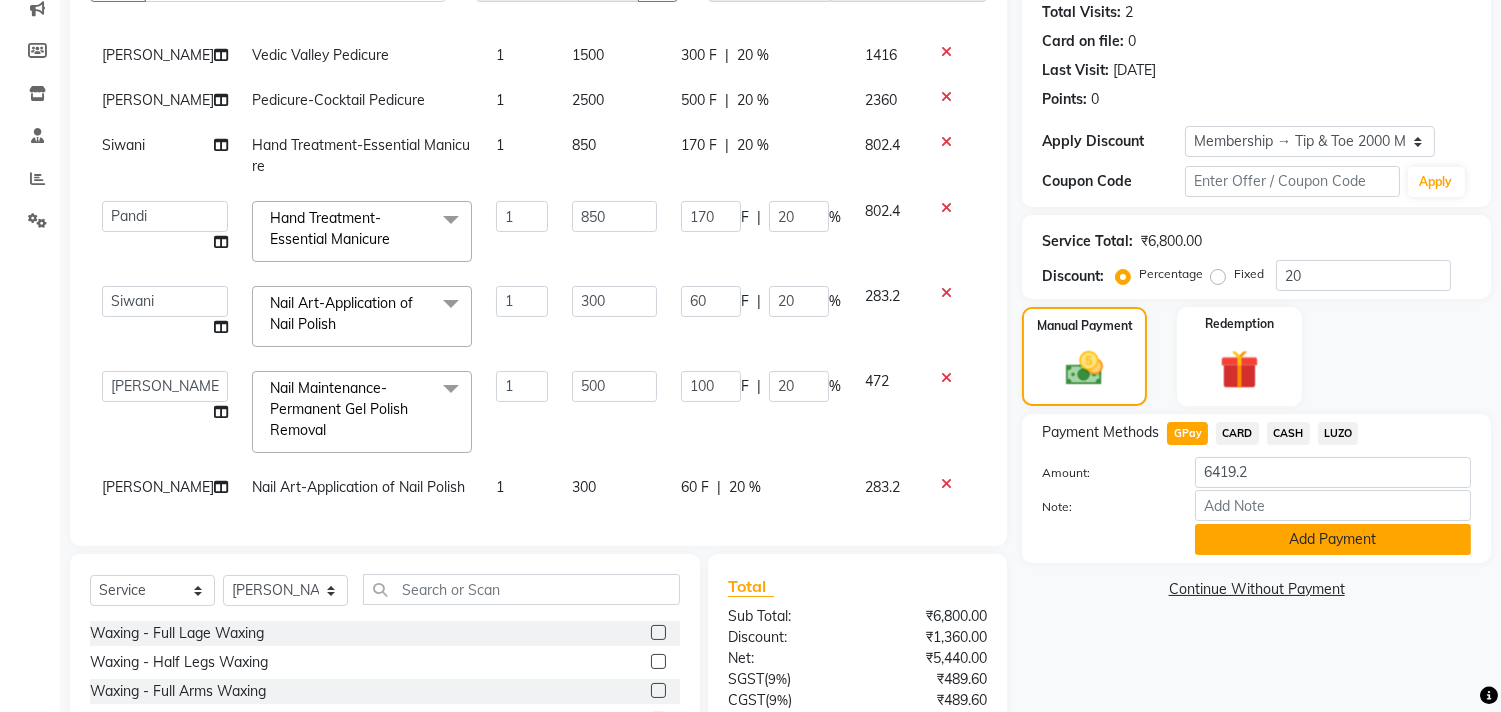 click on "Add Payment" 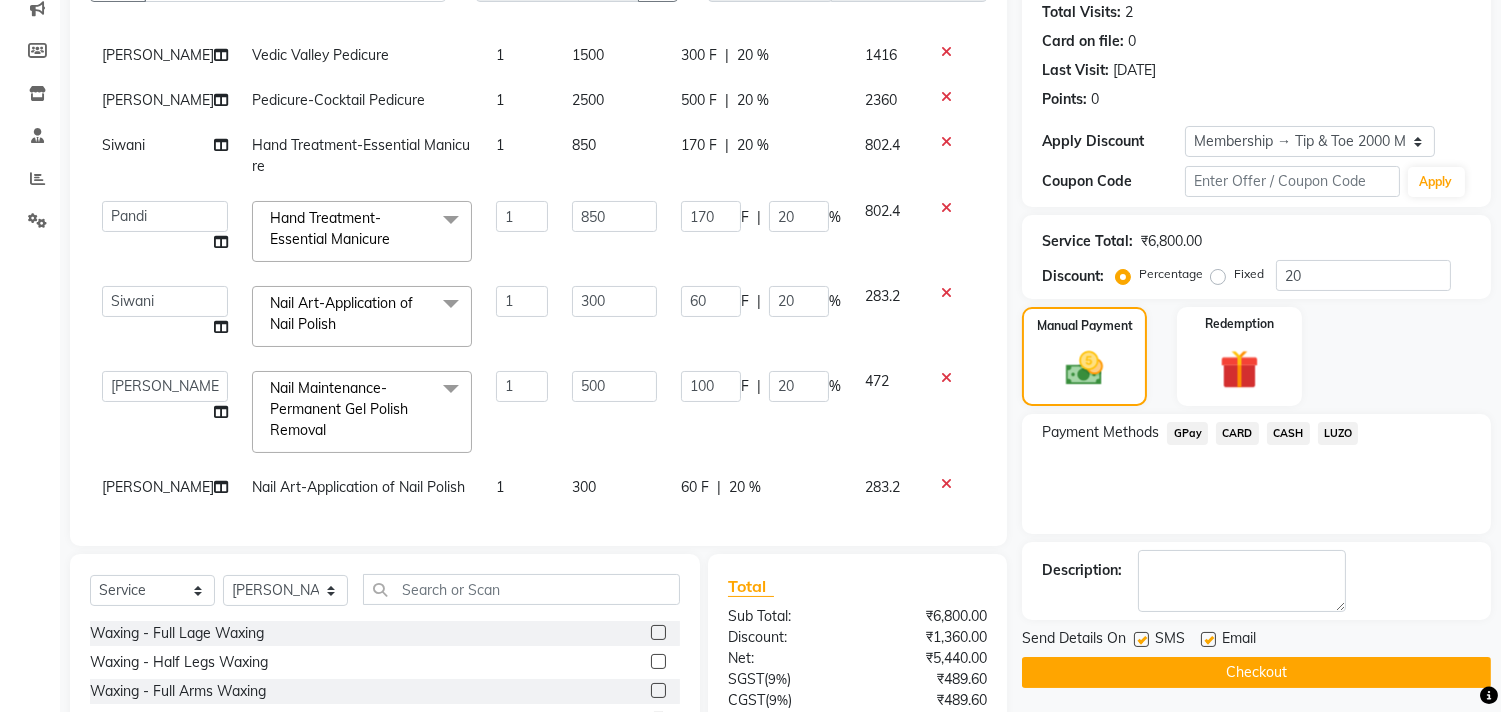 scroll, scrollTop: 430, scrollLeft: 0, axis: vertical 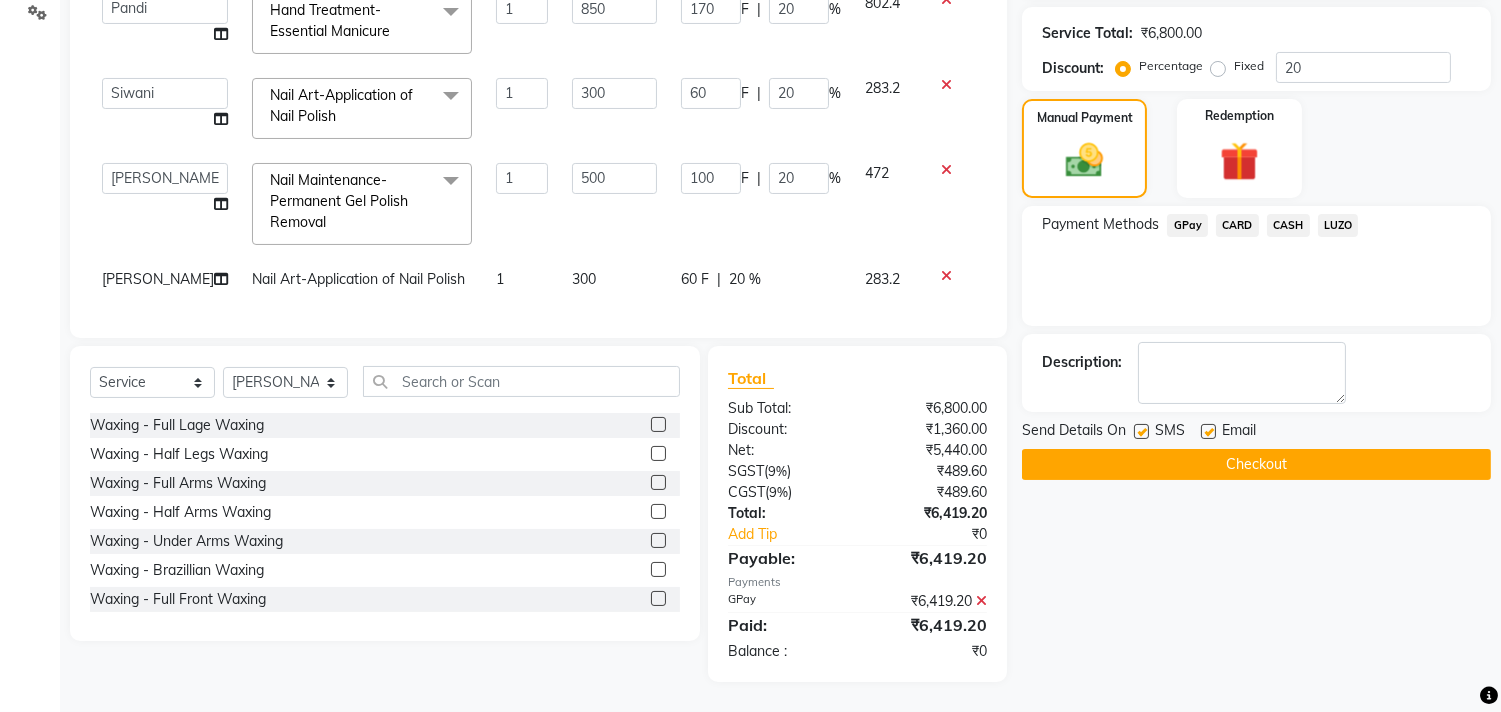 click on "Checkout" 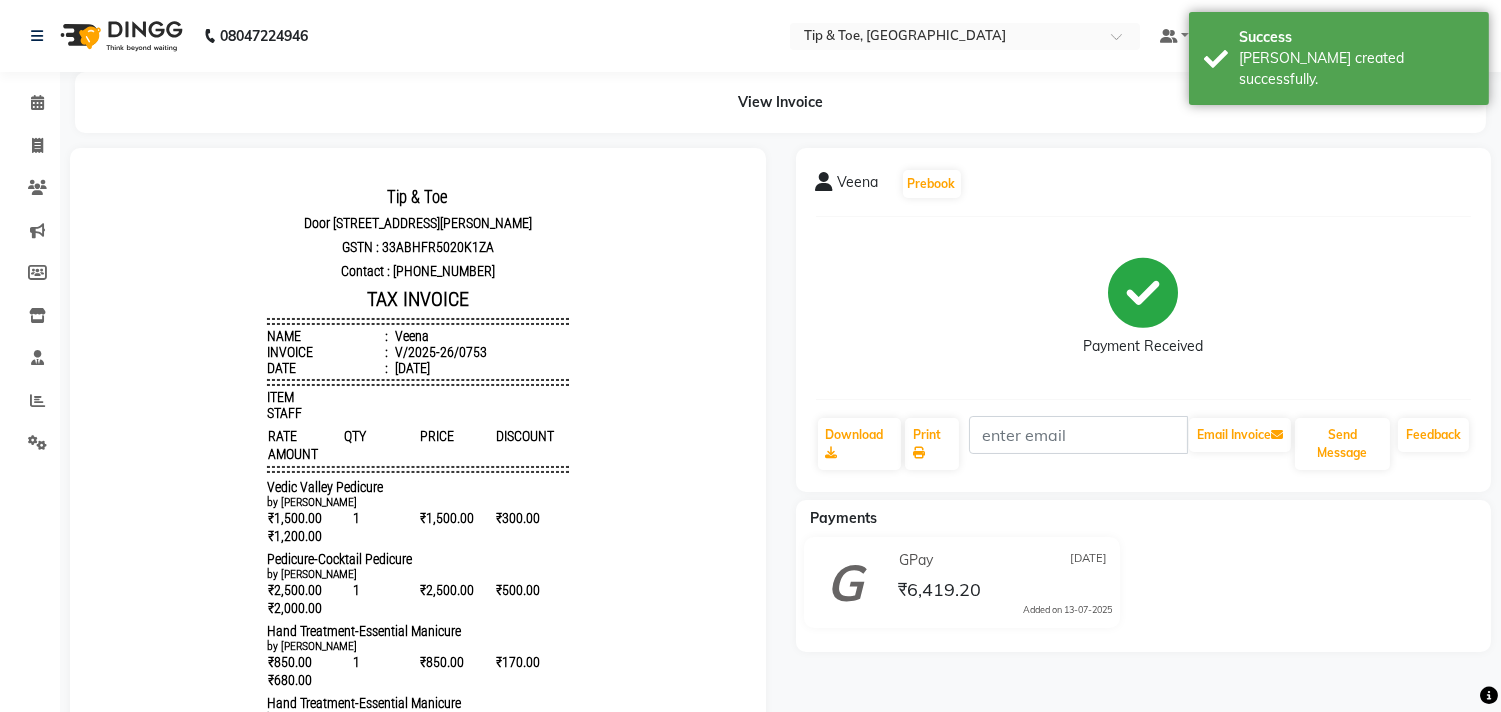 scroll, scrollTop: 0, scrollLeft: 0, axis: both 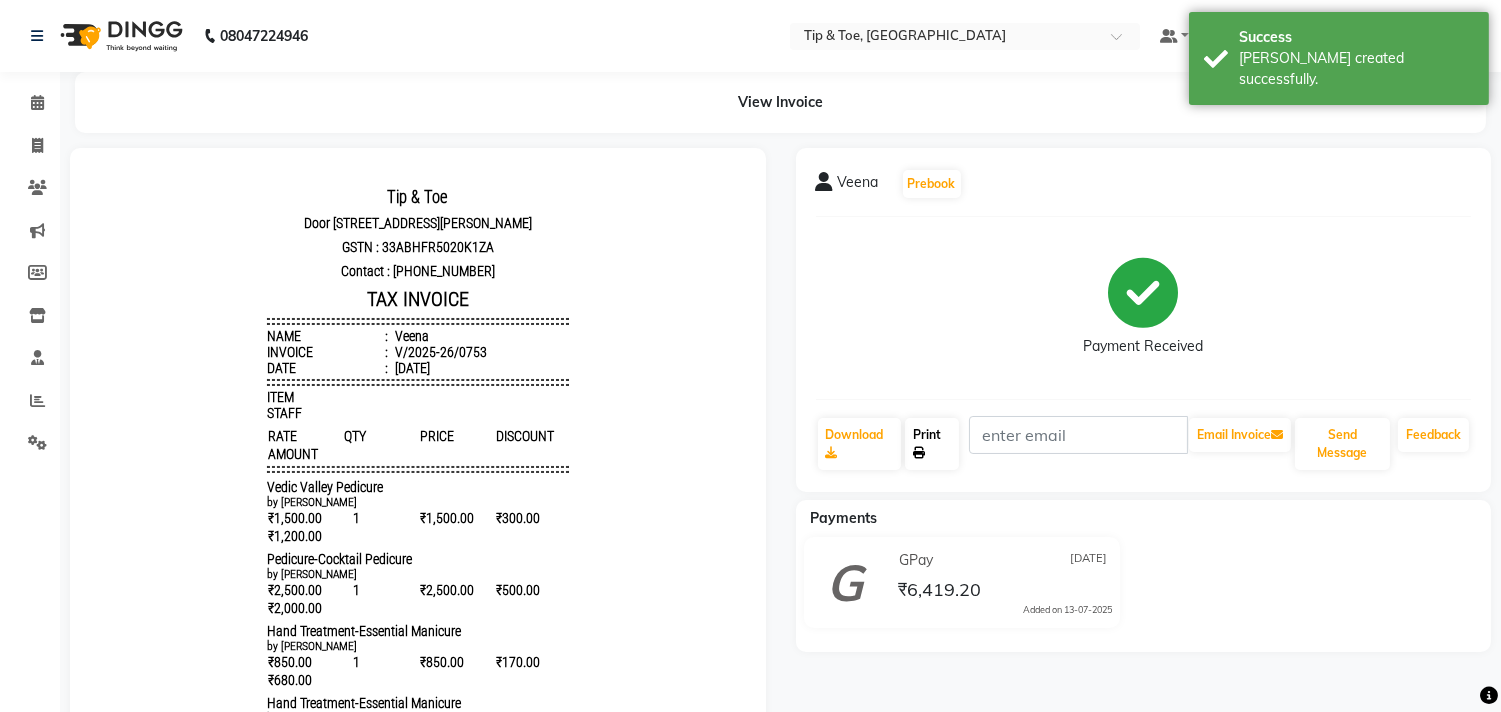click on "Print" 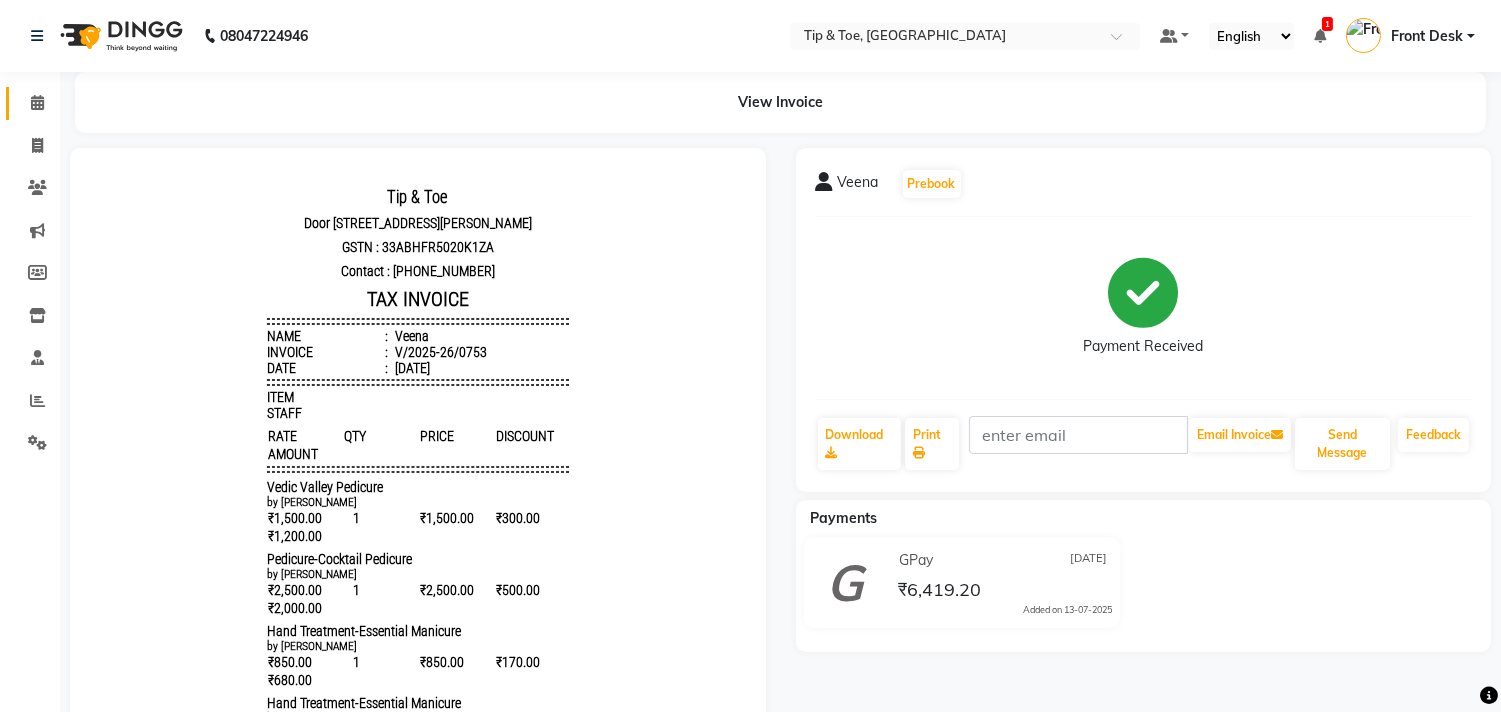 click on "Calendar" 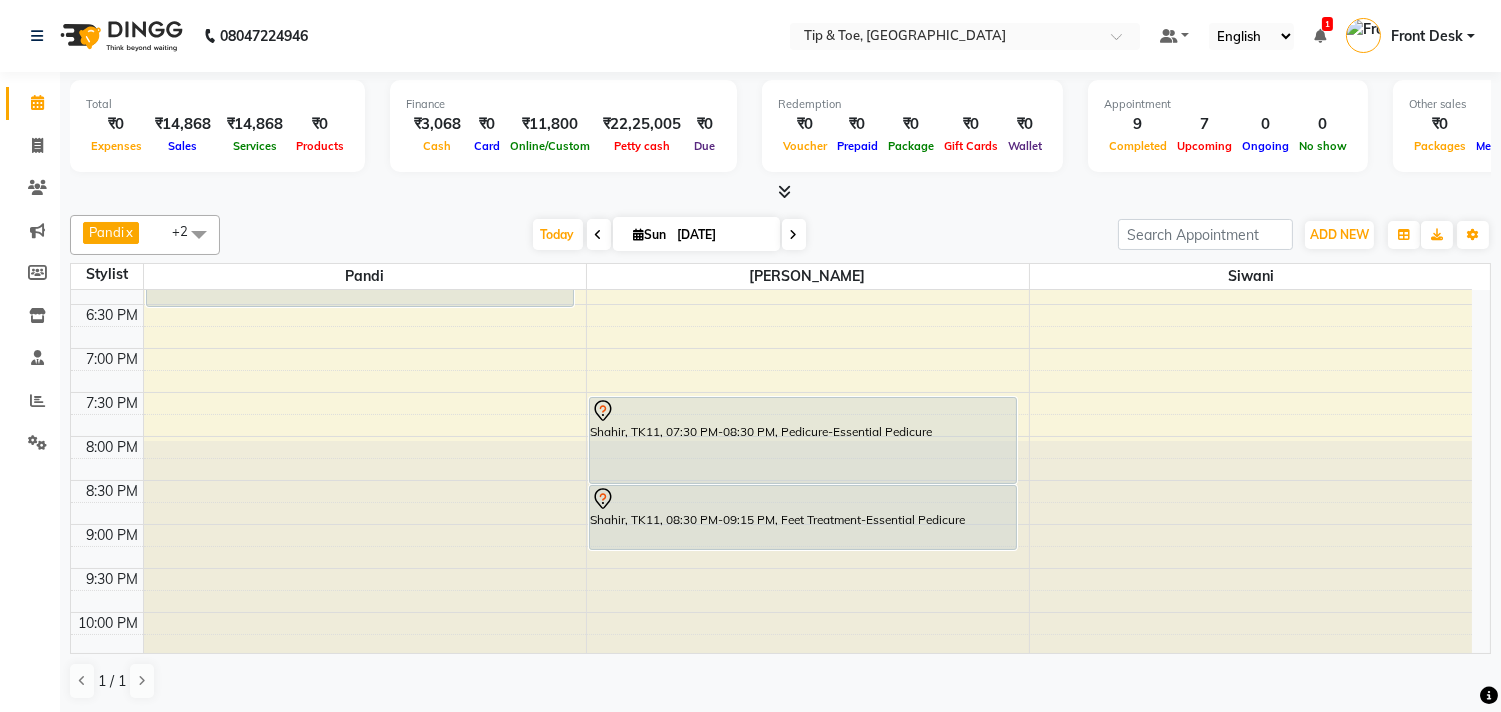 scroll, scrollTop: 873, scrollLeft: 0, axis: vertical 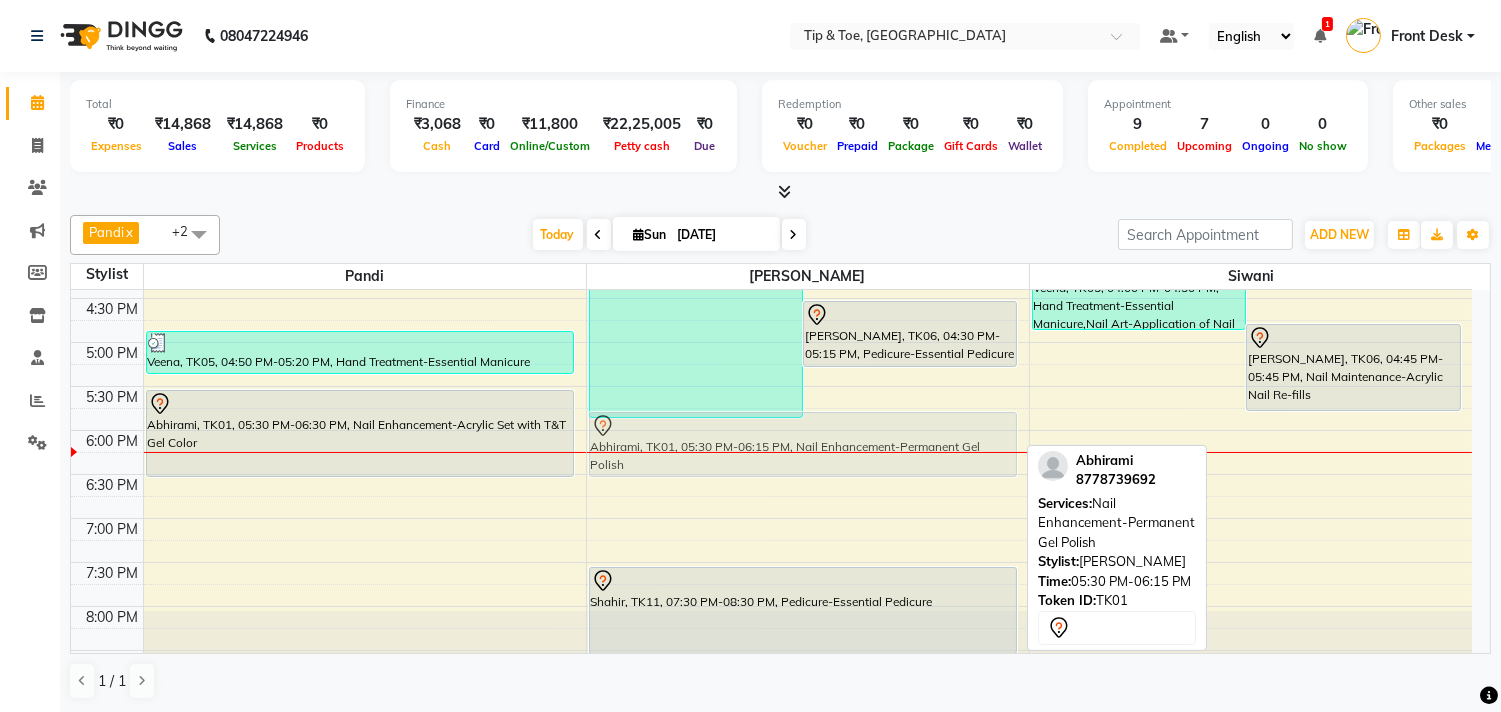 drag, startPoint x: 885, startPoint y: 426, endPoint x: 897, endPoint y: 458, distance: 34.176014 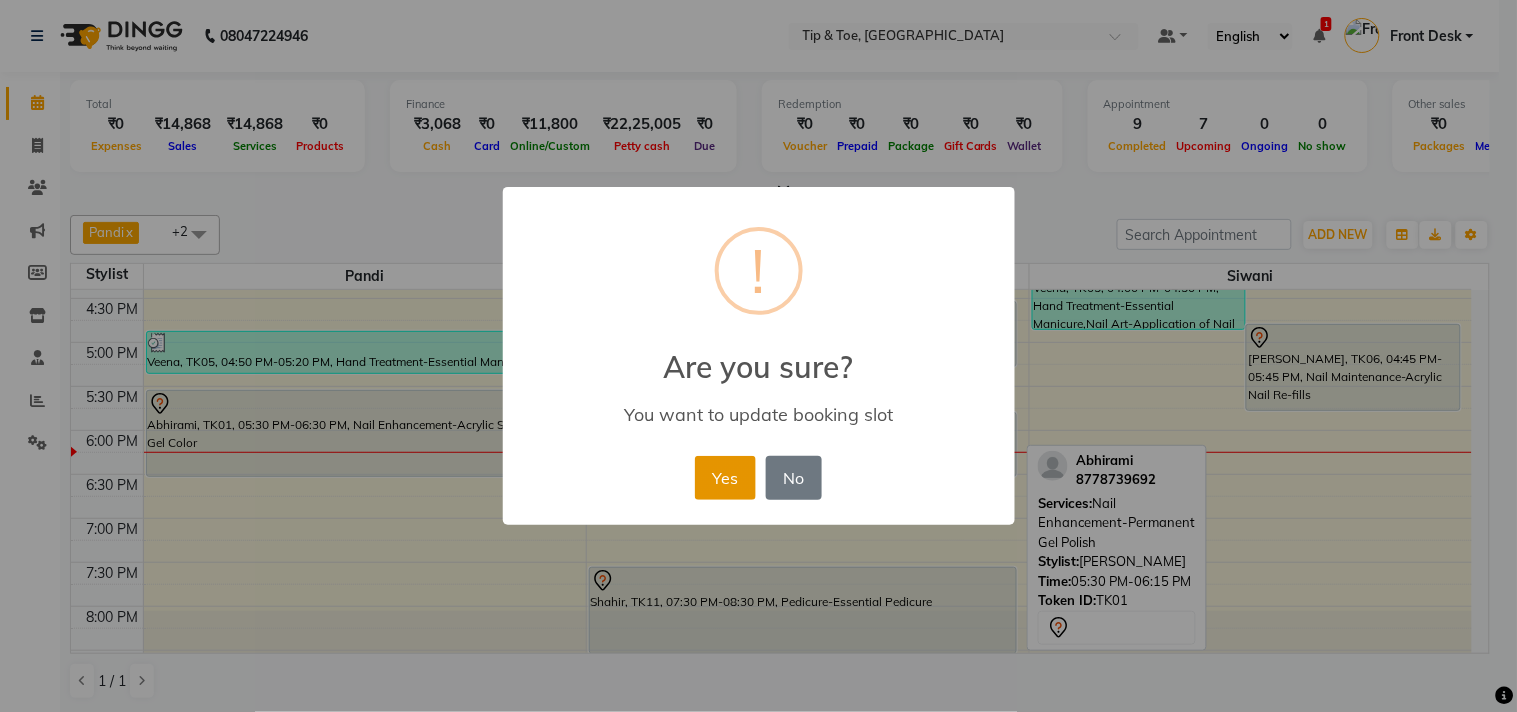 click on "Yes" at bounding box center [725, 478] 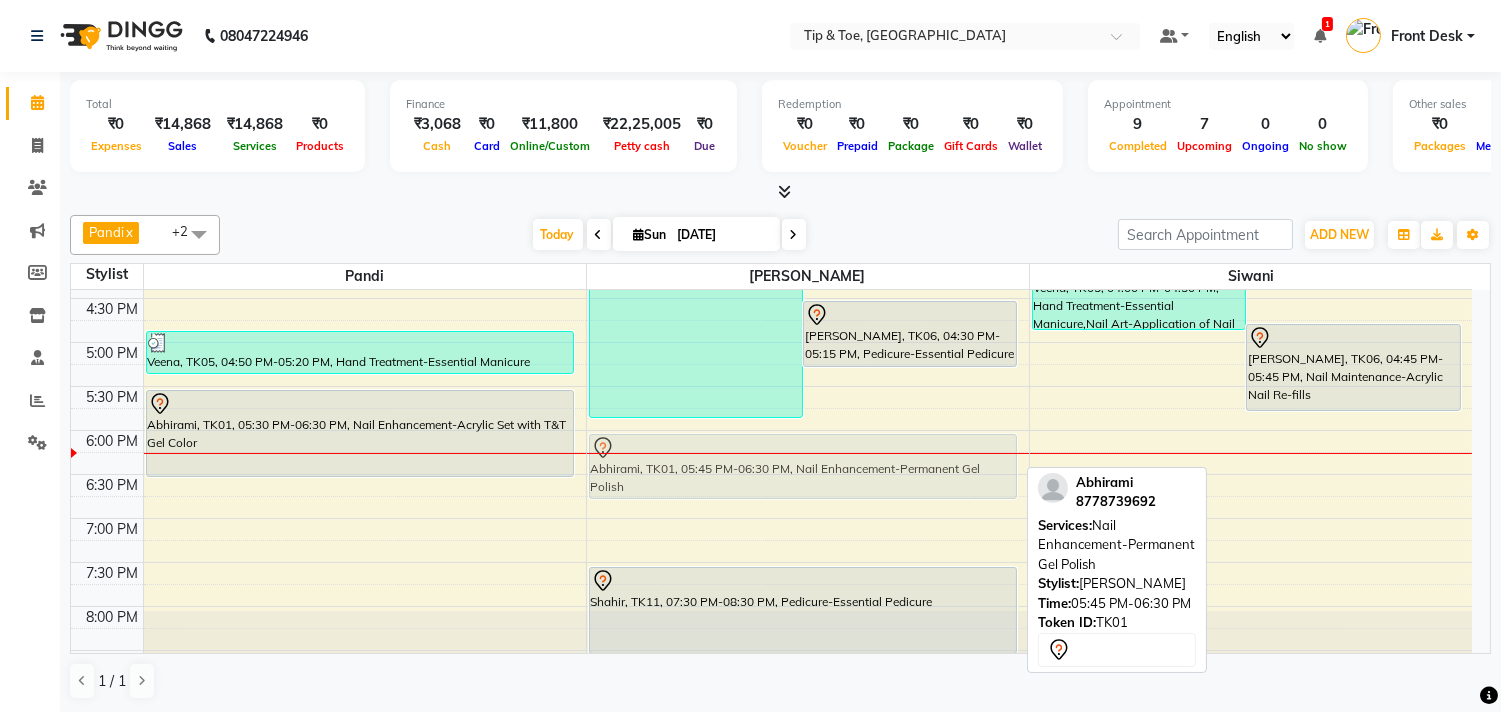 drag, startPoint x: 883, startPoint y: 416, endPoint x: 871, endPoint y: 438, distance: 25.059929 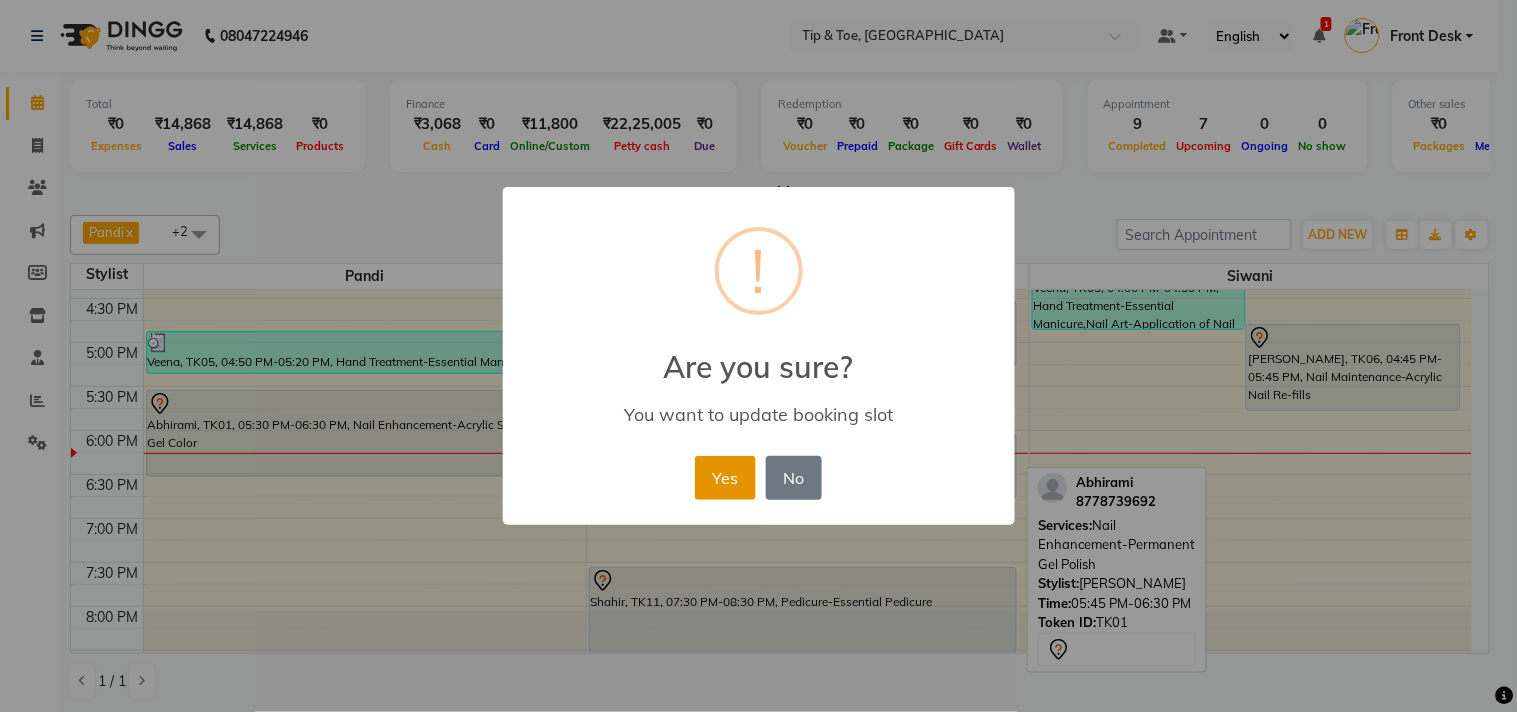 click on "Yes" at bounding box center [725, 478] 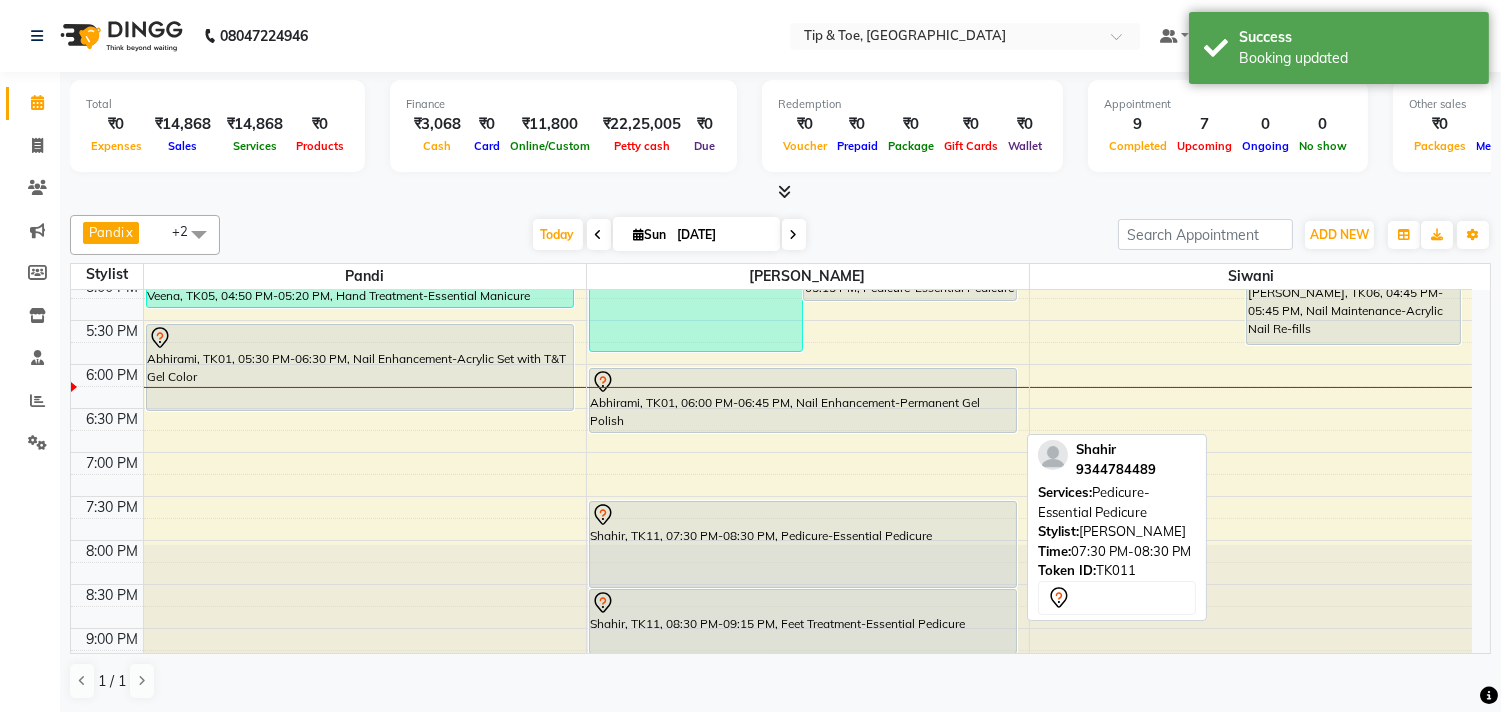 scroll, scrollTop: 762, scrollLeft: 0, axis: vertical 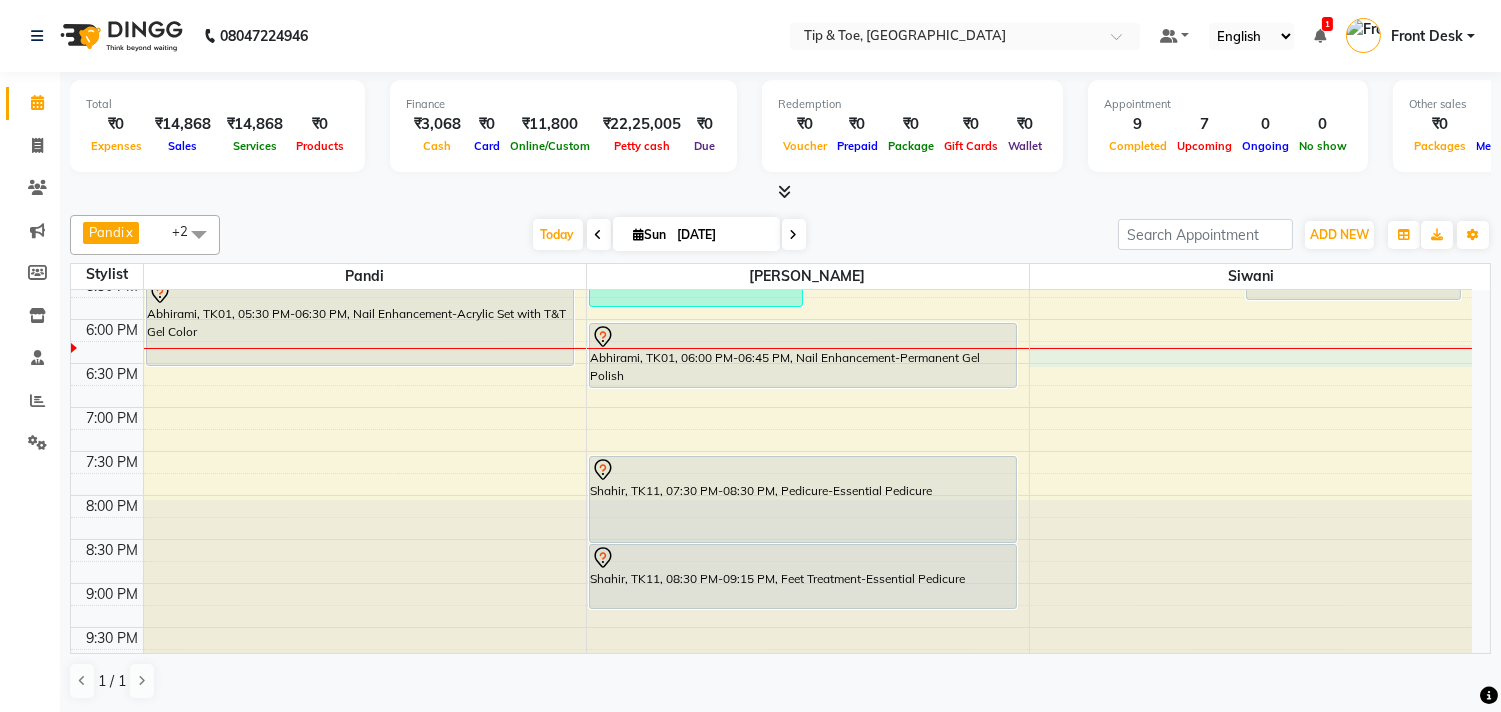 click on "9:00 AM 9:30 AM 10:00 AM 10:30 AM 11:00 AM 11:30 AM 12:00 PM 12:30 PM 1:00 PM 1:30 PM 2:00 PM 2:30 PM 3:00 PM 3:30 PM 4:00 PM 4:30 PM 5:00 PM 5:30 PM 6:00 PM 6:30 PM 7:00 PM 7:30 PM 8:00 PM 8:30 PM 9:00 PM 9:30 PM 10:00 PM 10:30 PM     Rithajali, TK07, 11:30 AM-12:00 PM, Nail Maintenance-Permanent Gel Polish Removal     Nivedhitha, TK04, 12:00 PM-12:45 PM, Nail Enhancement-Acrylic Set with T&T Gel Color     prathiva, TK10, 03:00 PM-04:00 PM, Nail Maintenance-Permanent Gel Polish Removal,Nail Enhancement-Permanent Gel Polish     Veena, TK05, 04:50 PM-05:20 PM, Hand Treatment-Essential Manicure             Abhirami, TK01, 05:30 PM-06:30 PM, Nail Enhancement-Acrylic Set with T&T Gel Color     Veena, TK05, 03:00 PM-05:50 PM,  Vedic Valley Pedicure,Pedicure-Cocktail Pedicure,Nail Maintenance-Permanent Gel Polish Removal,Nail Art-Application of Nail Polish             Vijayalaksshmi, TK06, 04:30 PM-05:15 PM, Pedicure-Essential Pedicure             upasana, TK03, 01:15 PM-01:30 PM, Pedicure-Essential Pedicure" at bounding box center (771, 143) 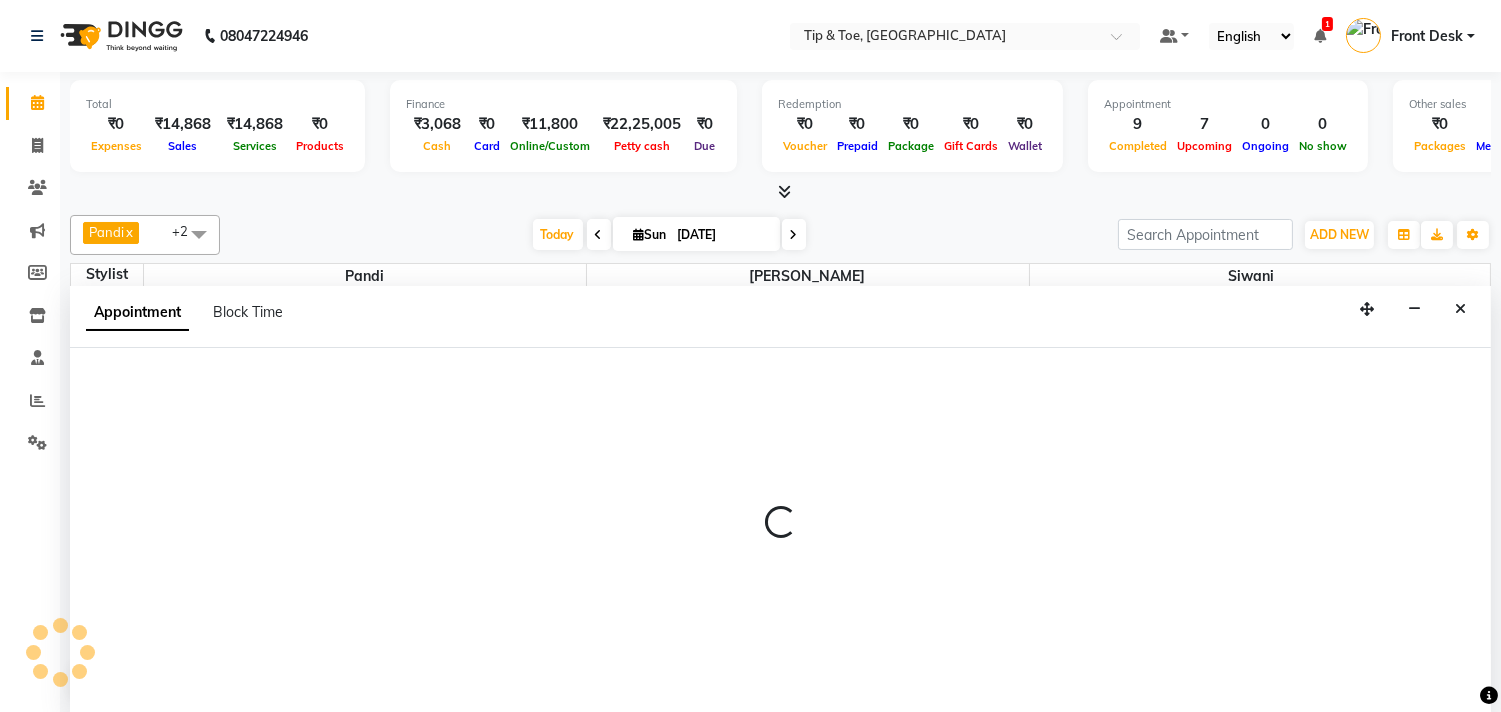 select on "49685" 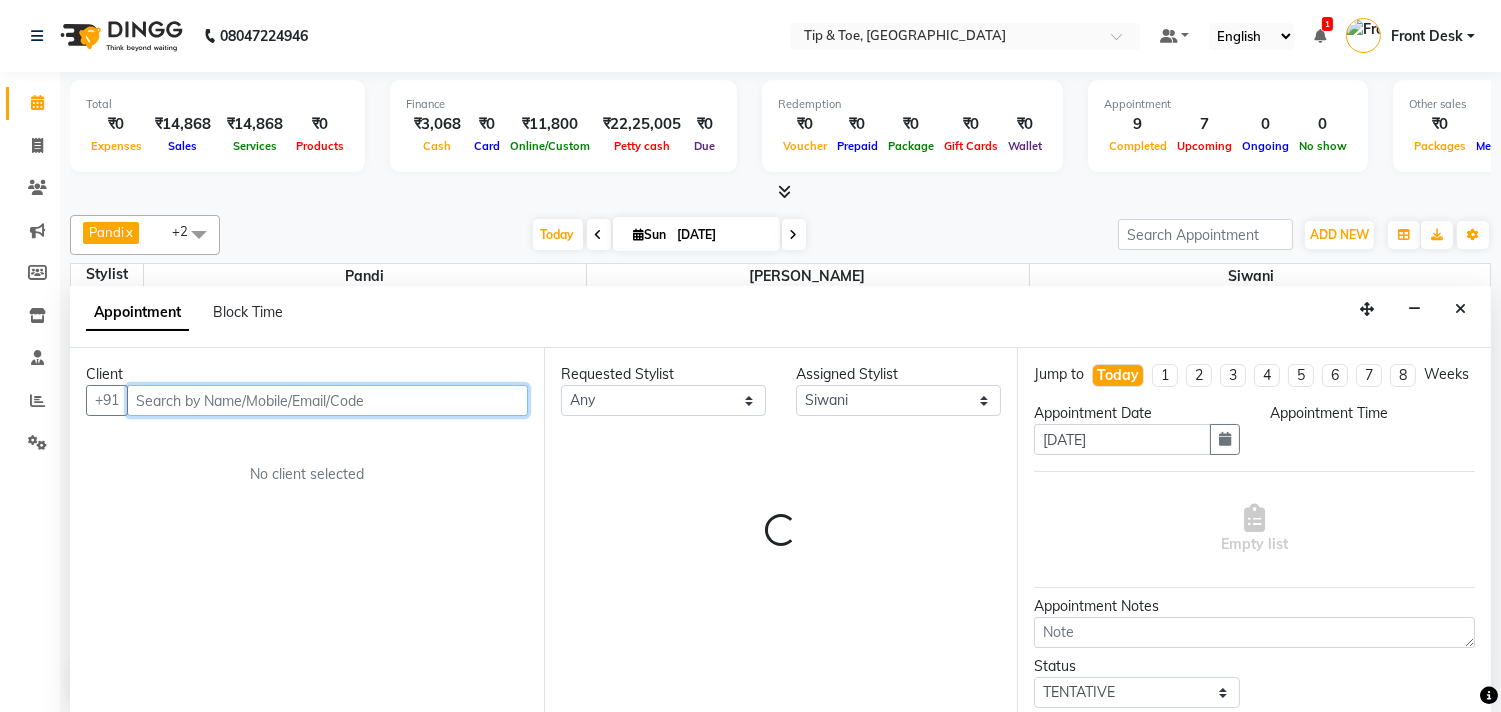 select on "1095" 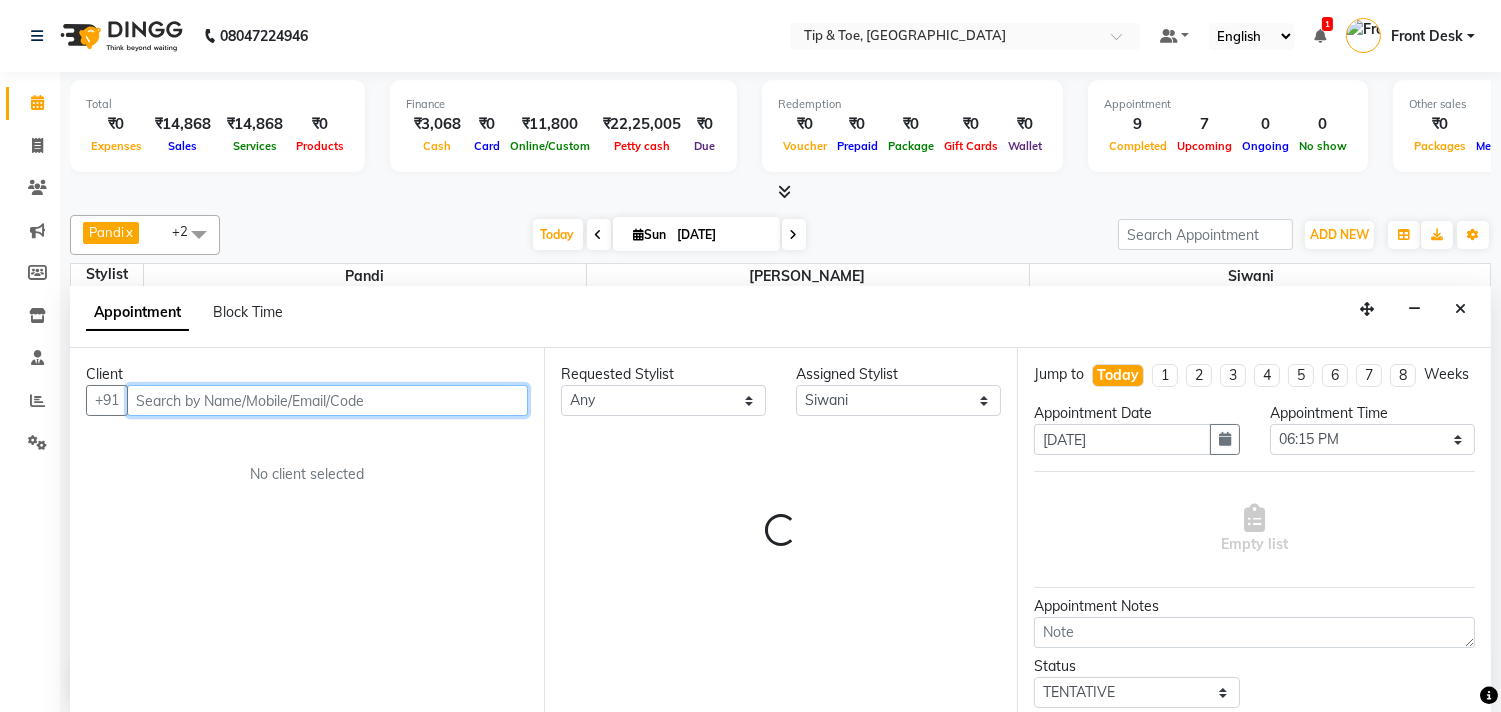 scroll, scrollTop: 1, scrollLeft: 0, axis: vertical 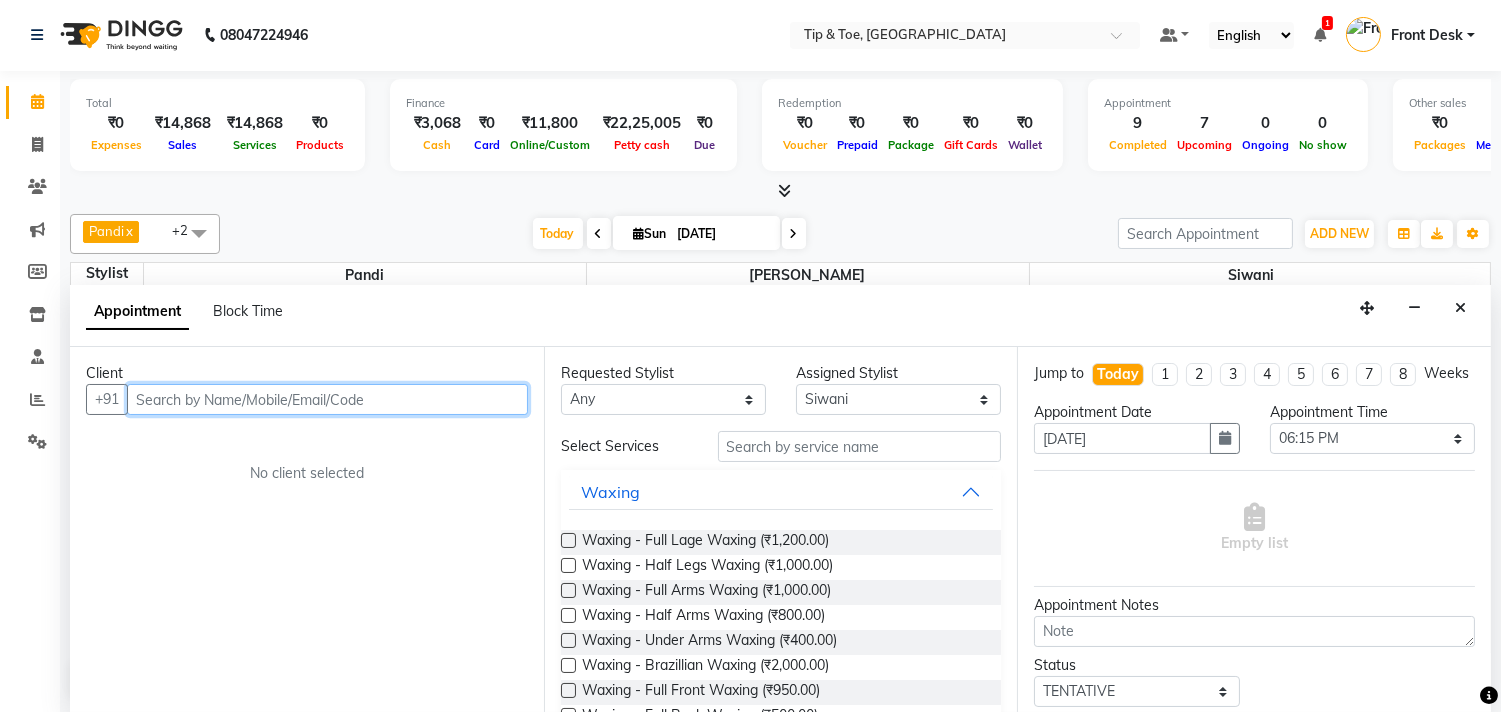 click at bounding box center (327, 399) 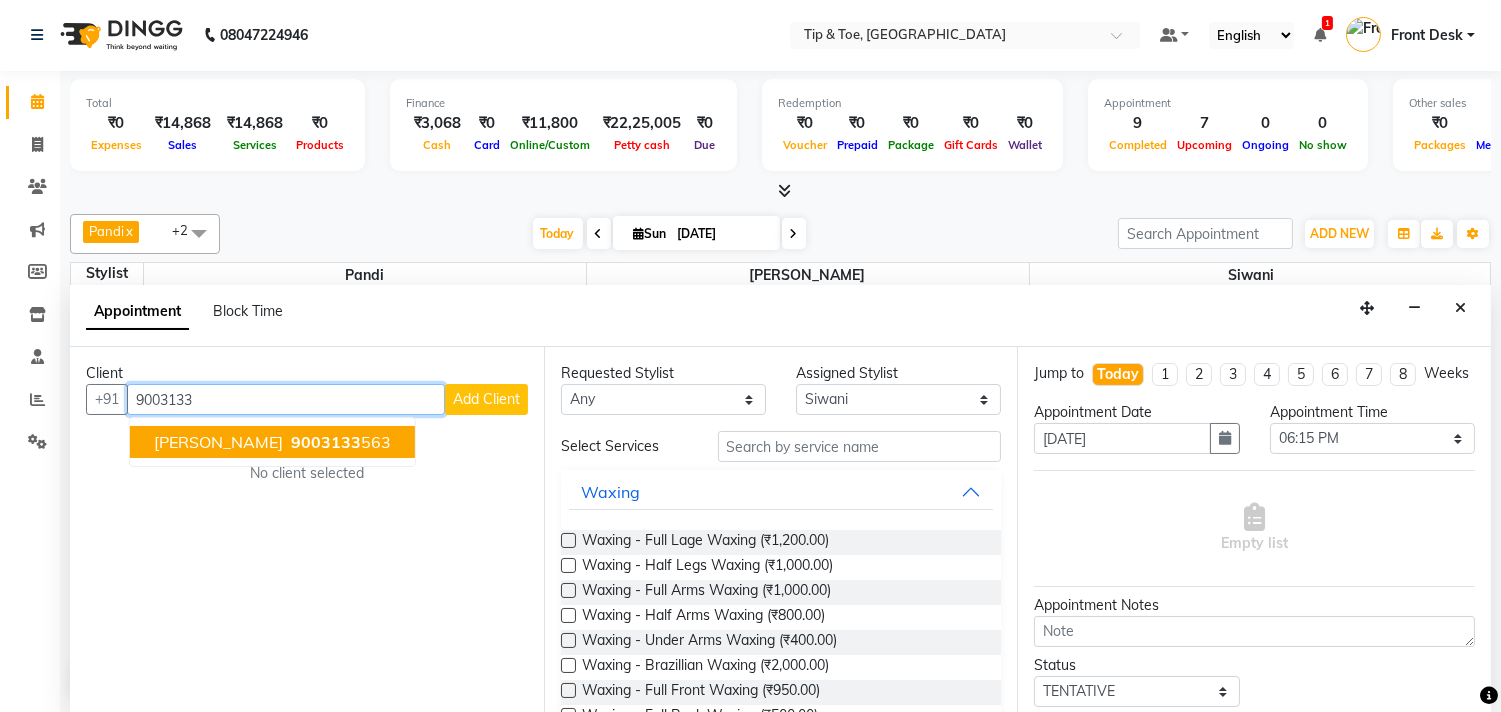 click on "9003133" at bounding box center [326, 442] 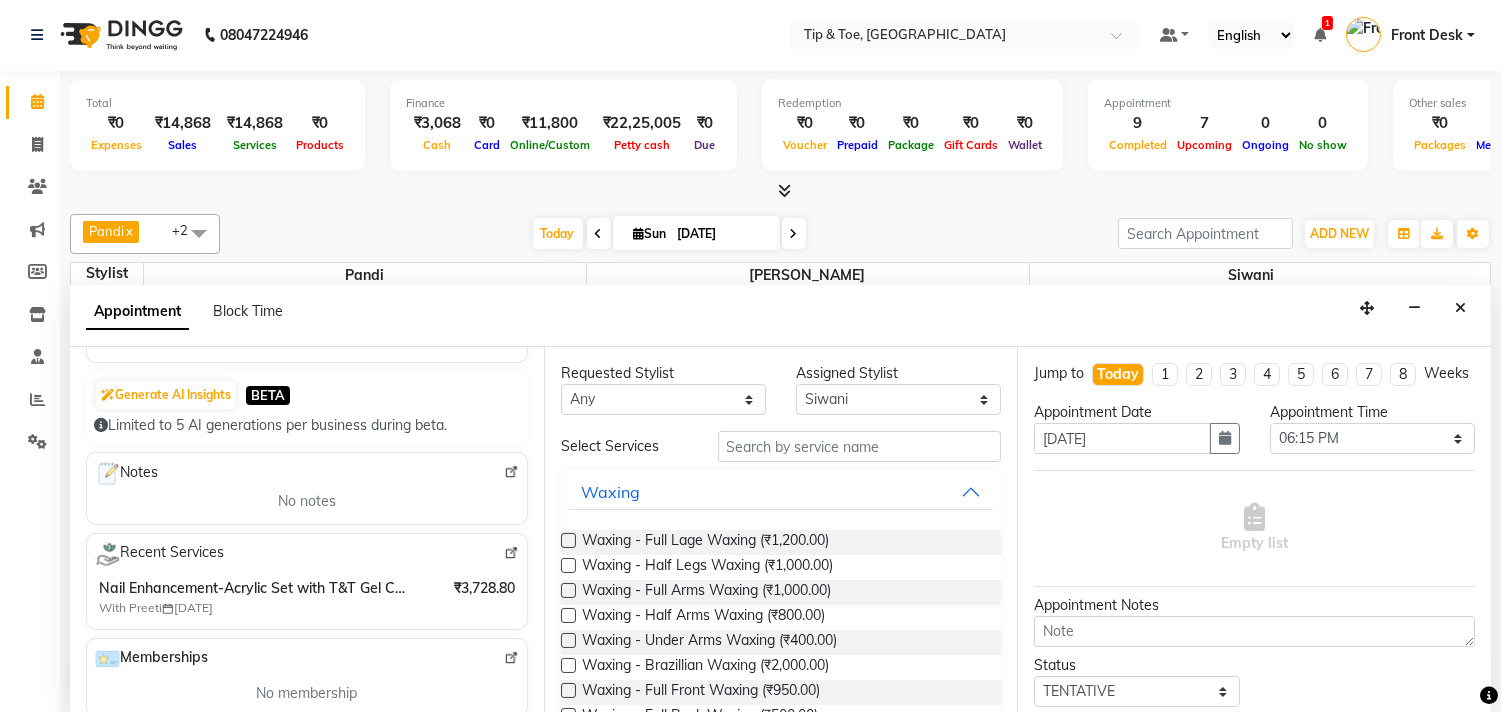 scroll, scrollTop: 222, scrollLeft: 0, axis: vertical 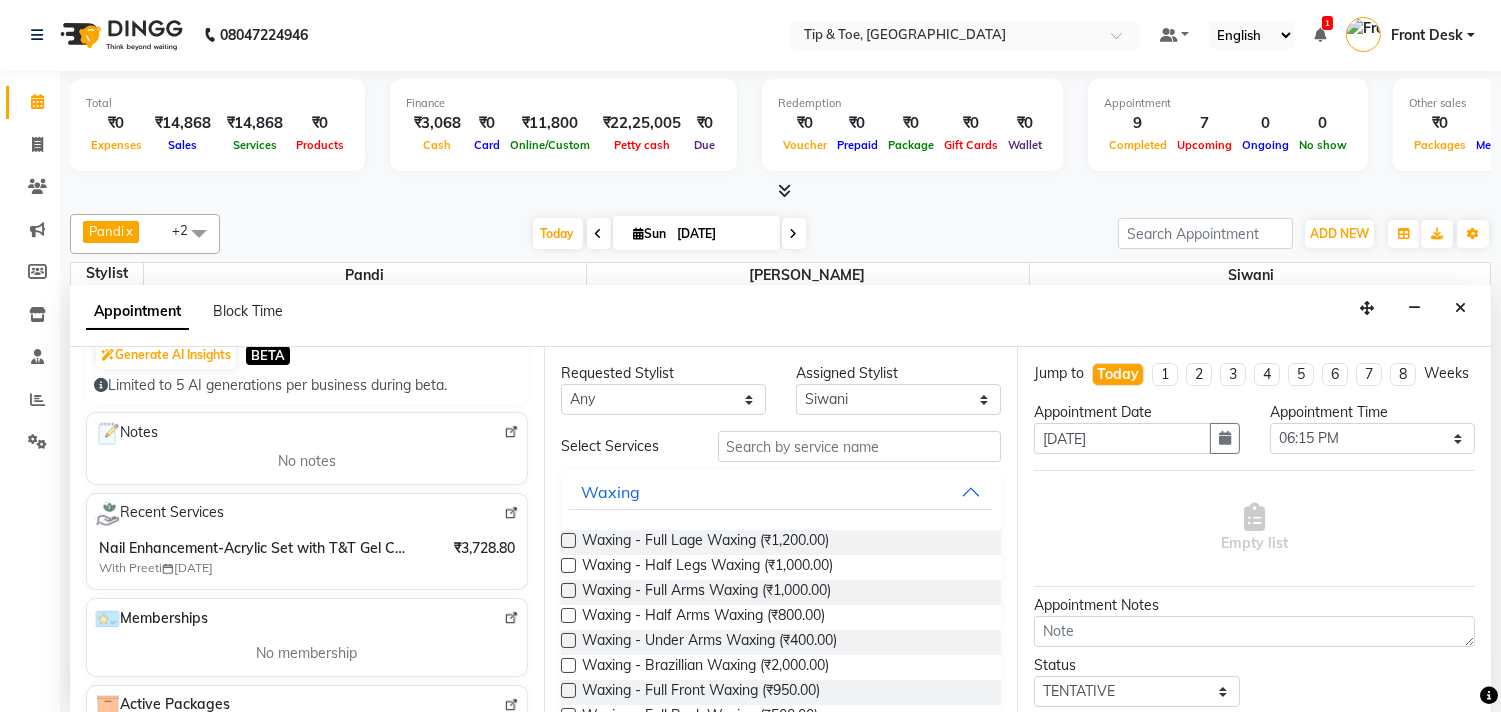 type on "9003133563" 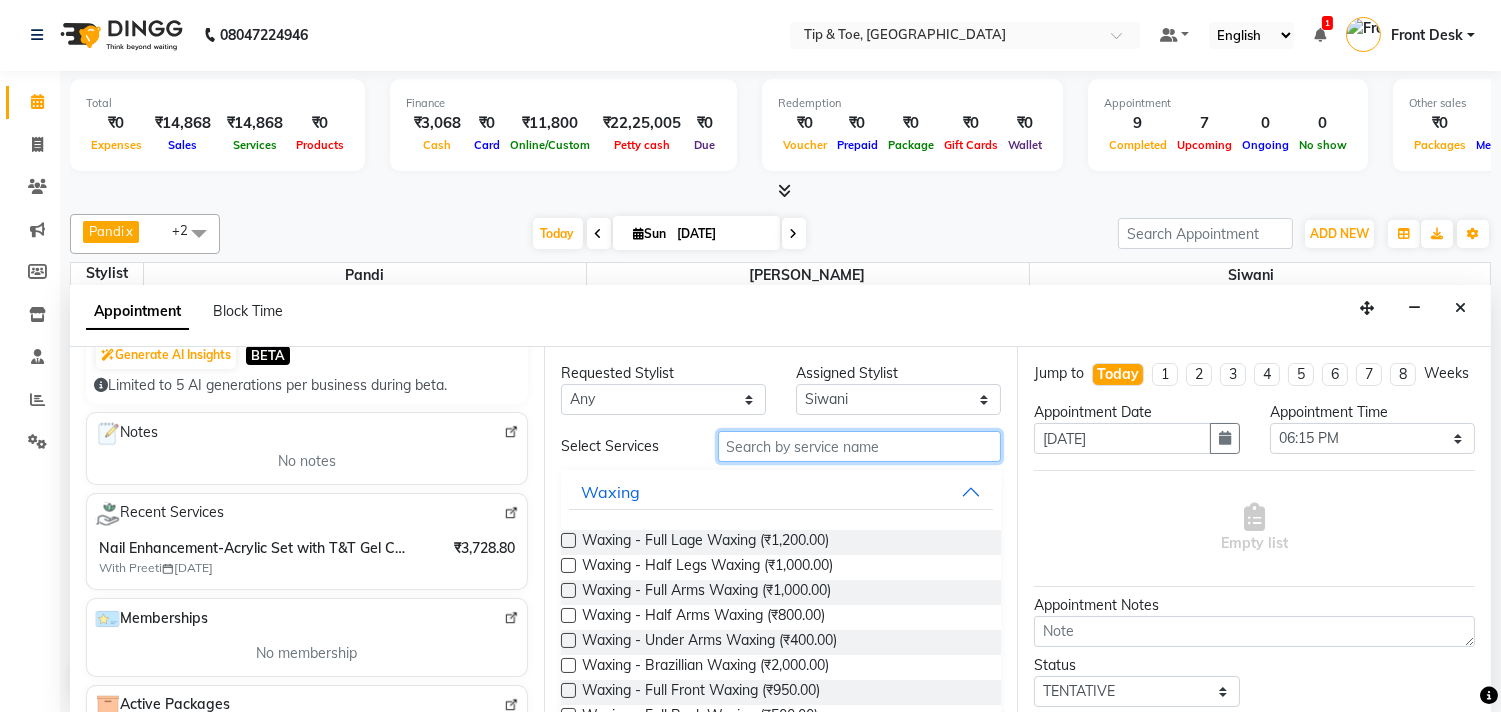 click at bounding box center (860, 446) 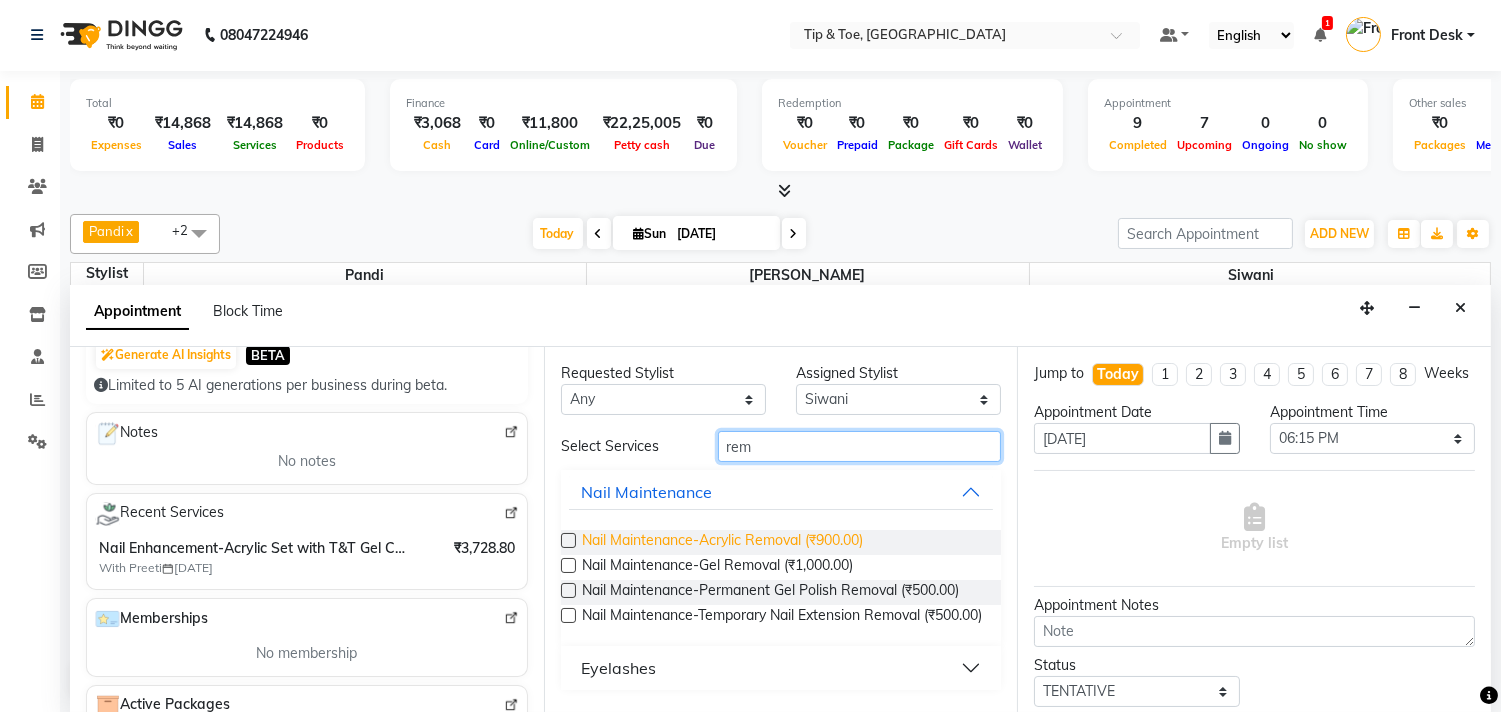 type on "rem" 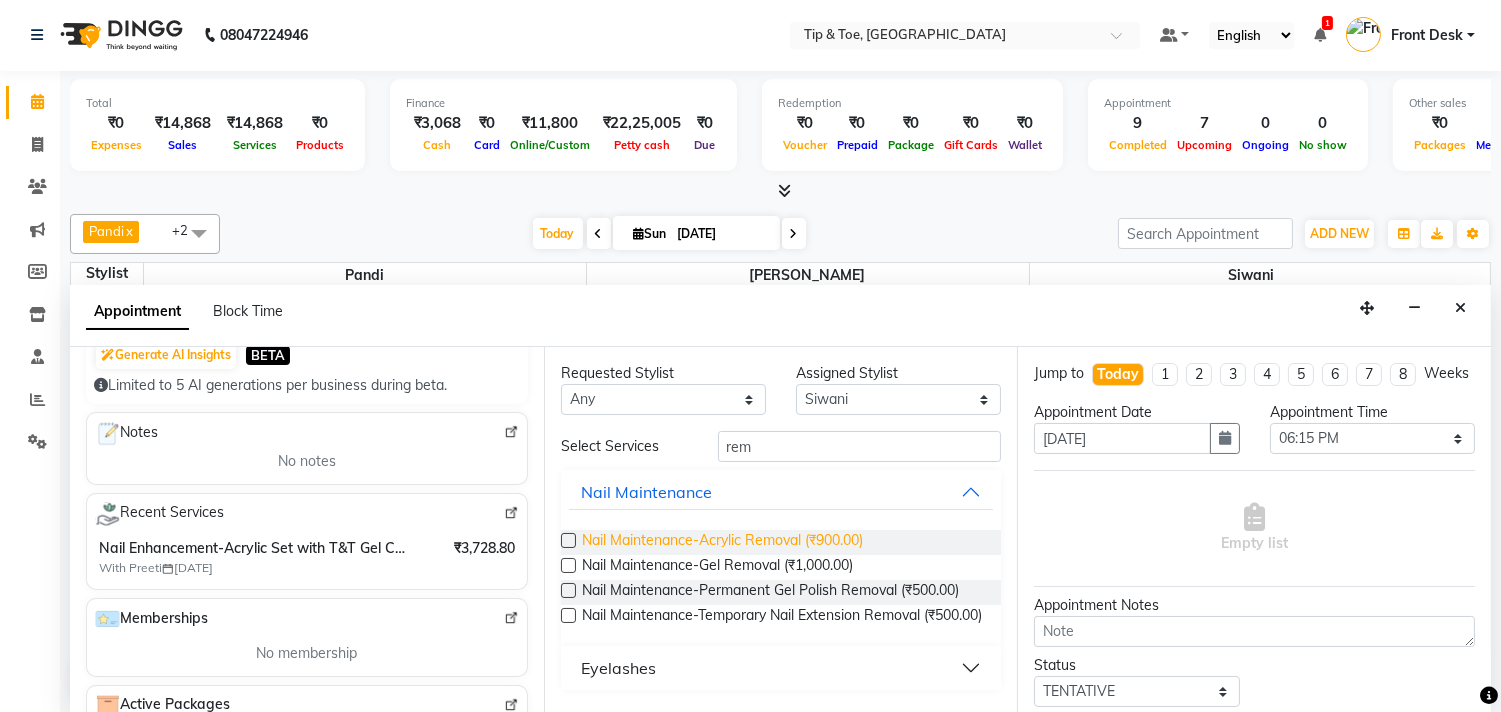 click on "Nail Maintenance-Acrylic Removal (₹900.00)" at bounding box center [722, 542] 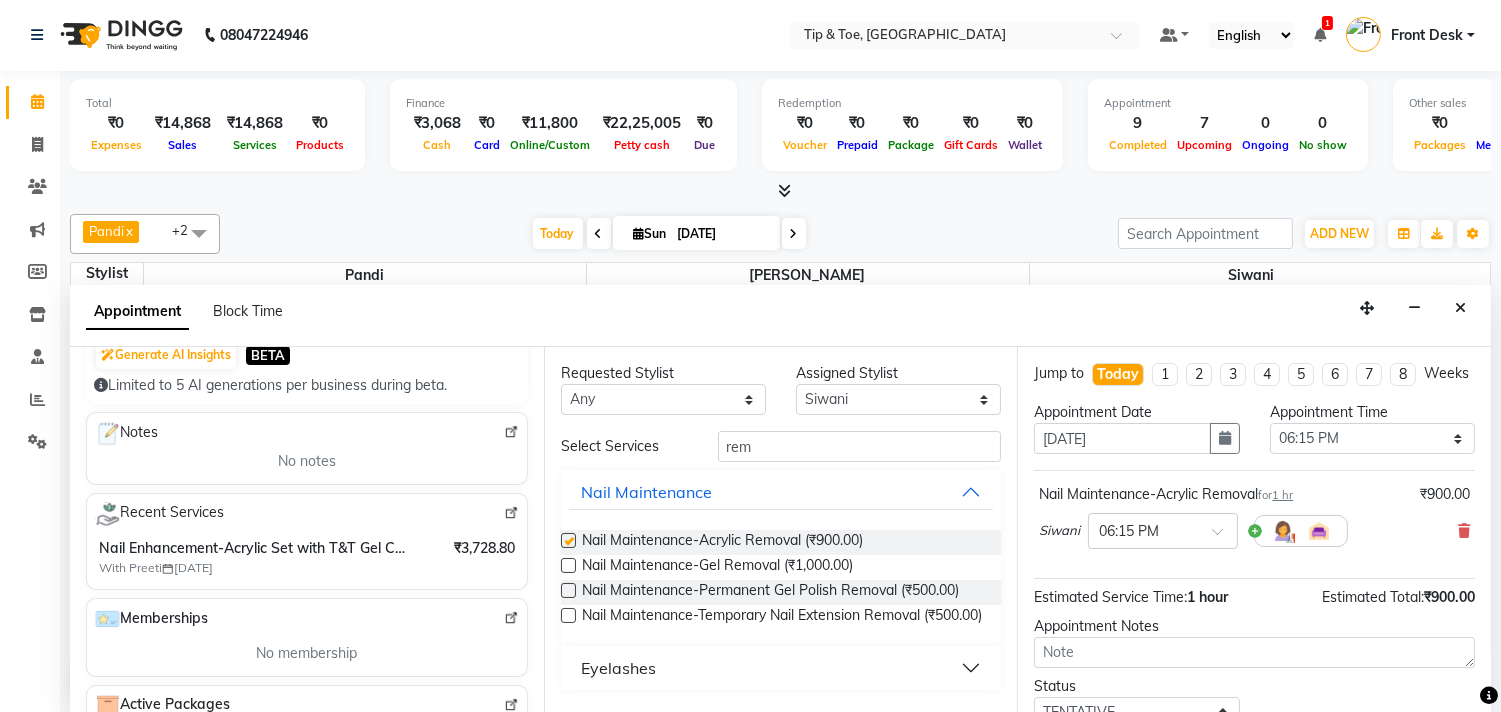 checkbox on "false" 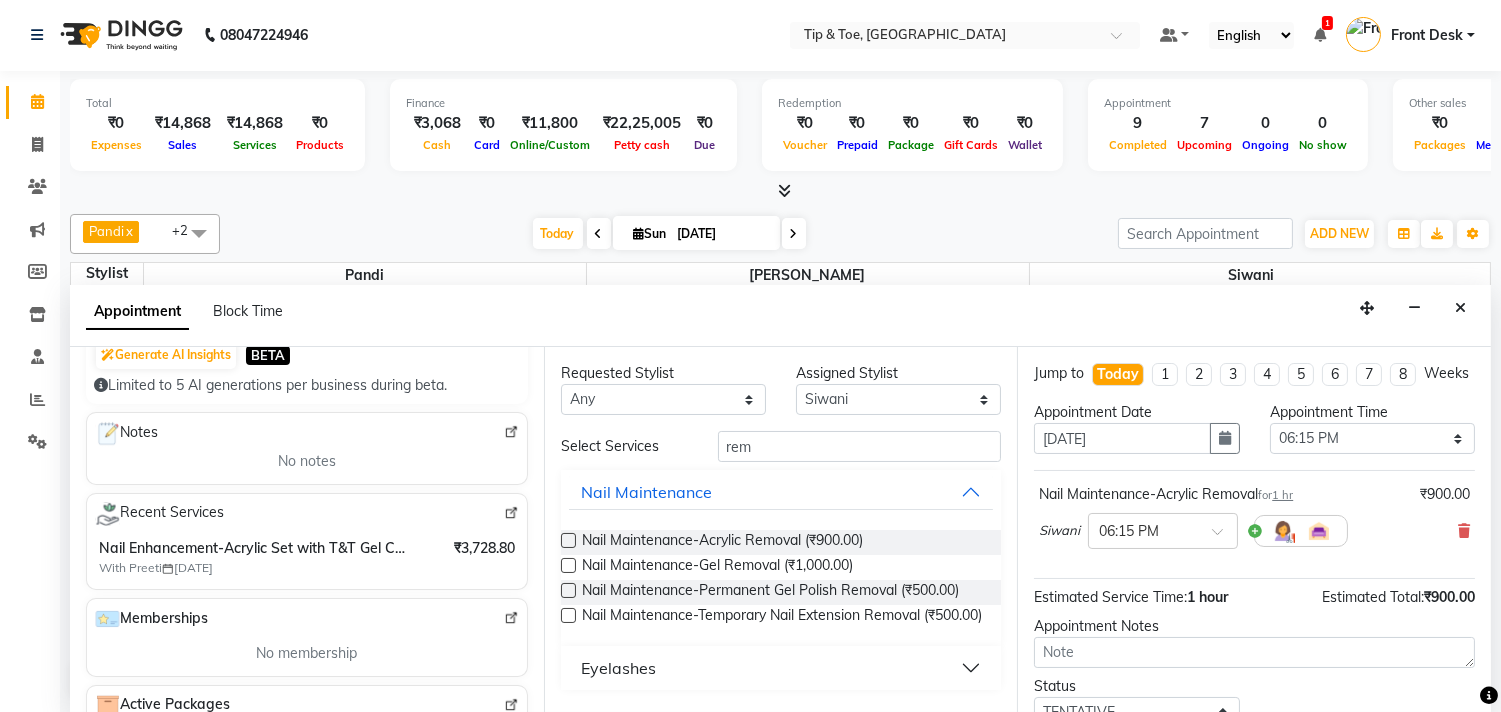 scroll, scrollTop: 111, scrollLeft: 0, axis: vertical 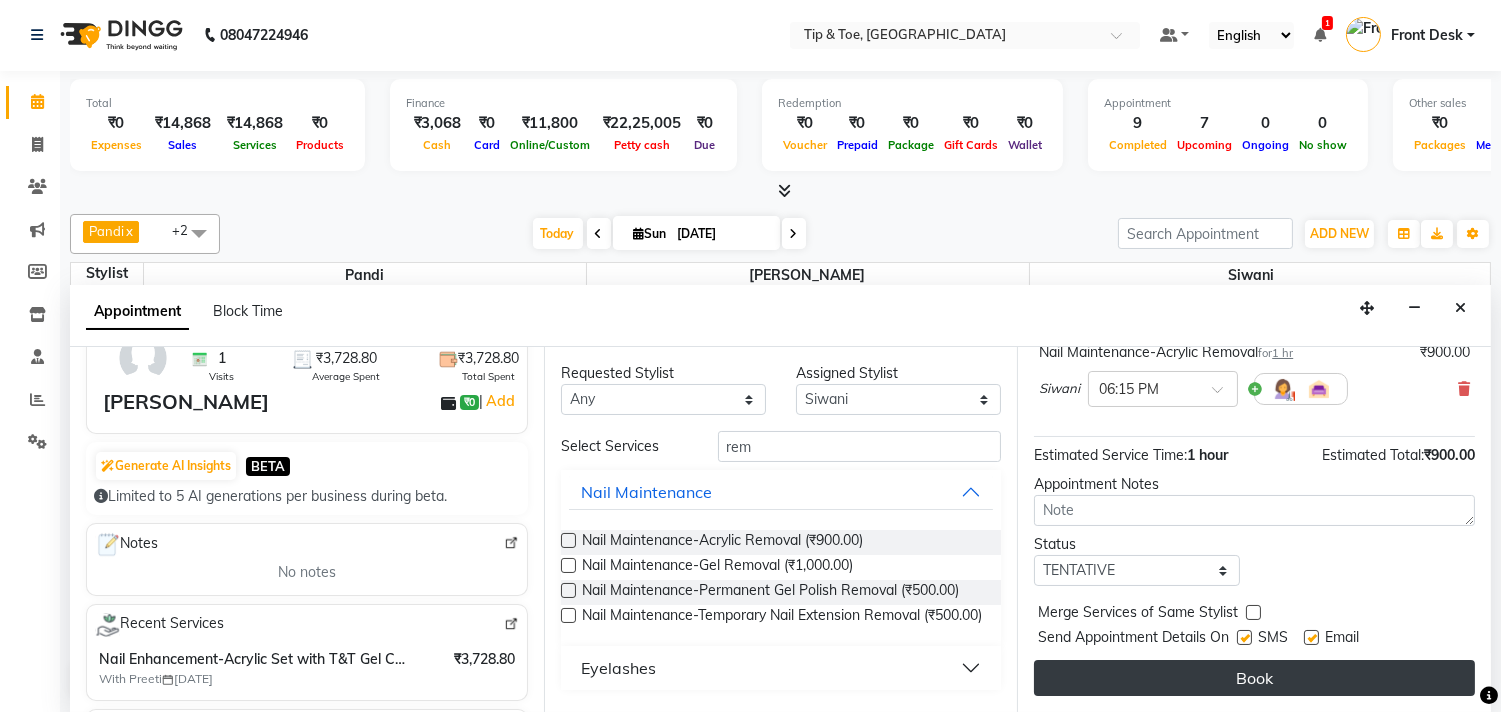 click on "Book" at bounding box center [1254, 678] 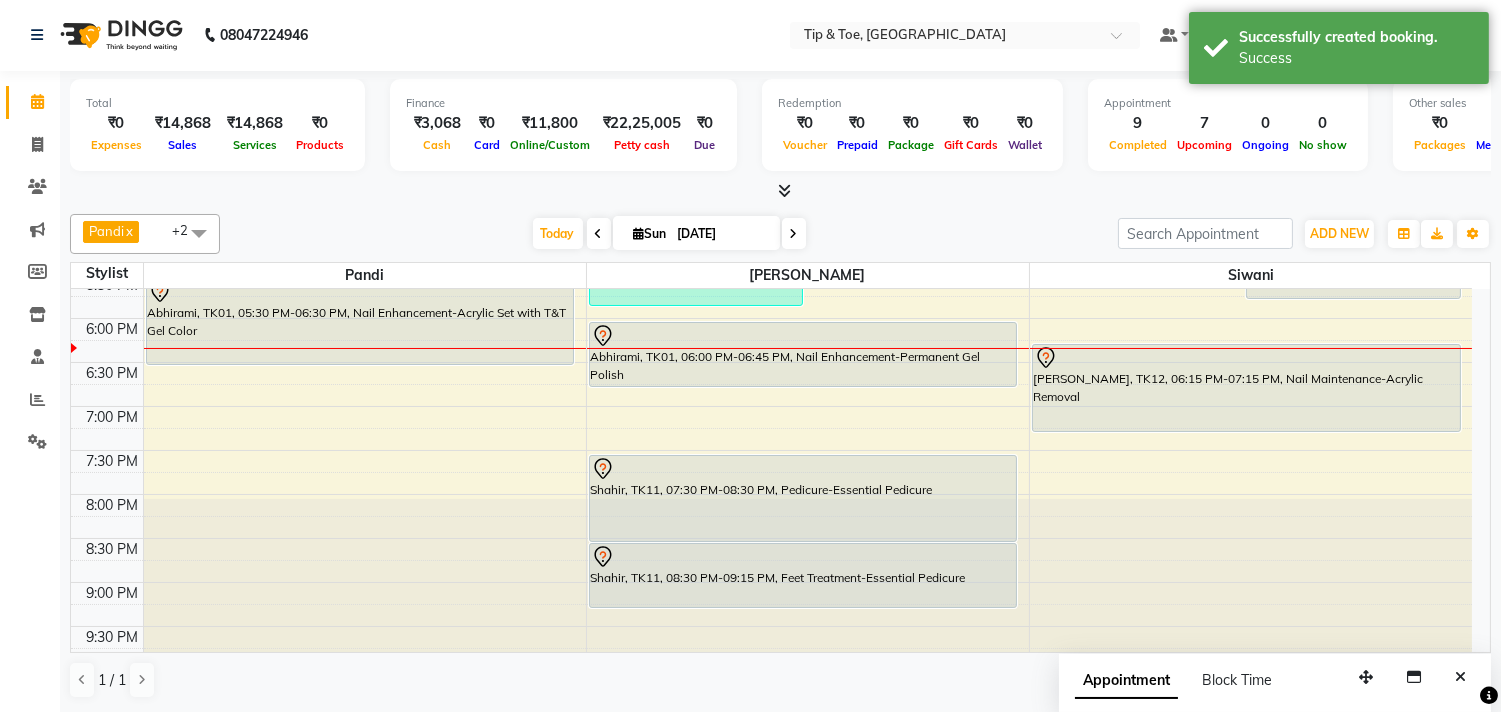 scroll, scrollTop: 0, scrollLeft: 0, axis: both 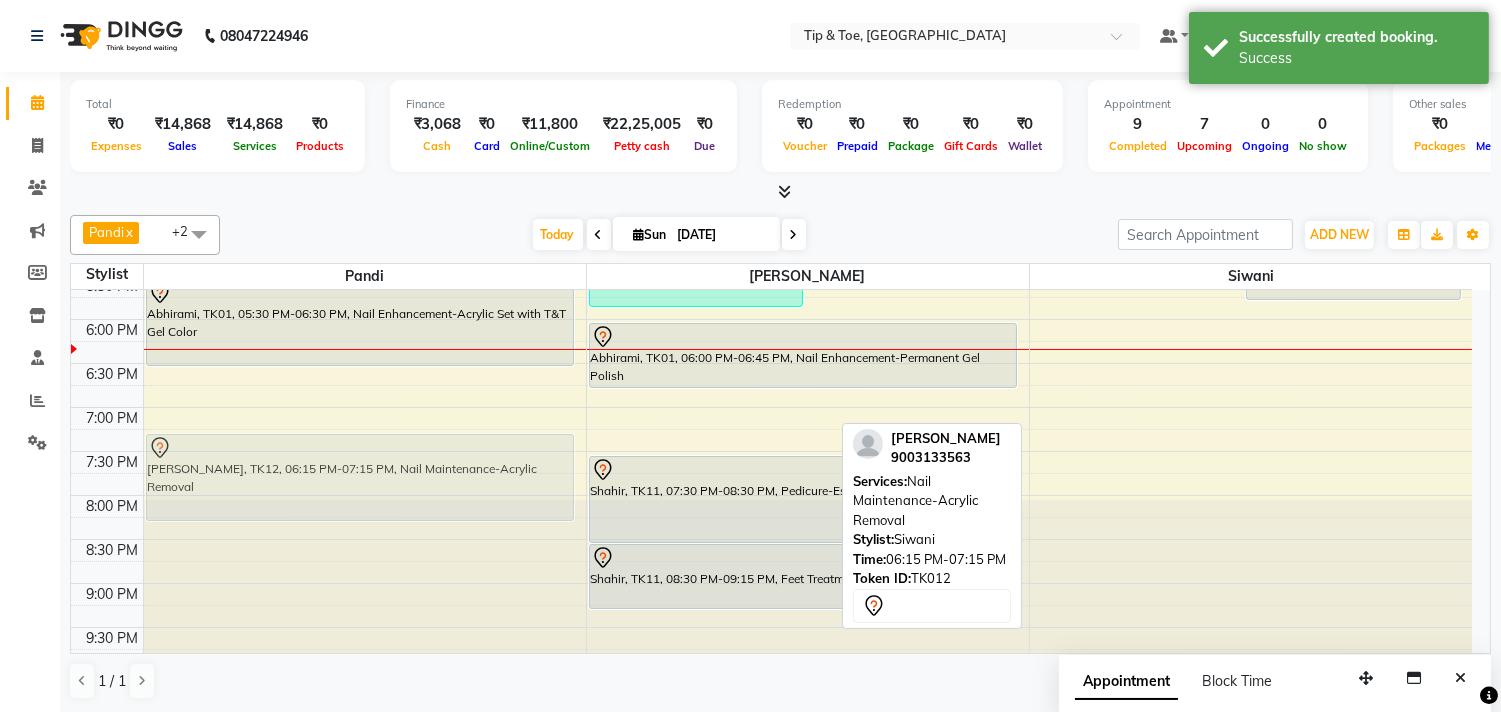 drag, startPoint x: 1138, startPoint y: 402, endPoint x: 245, endPoint y: 487, distance: 897.03625 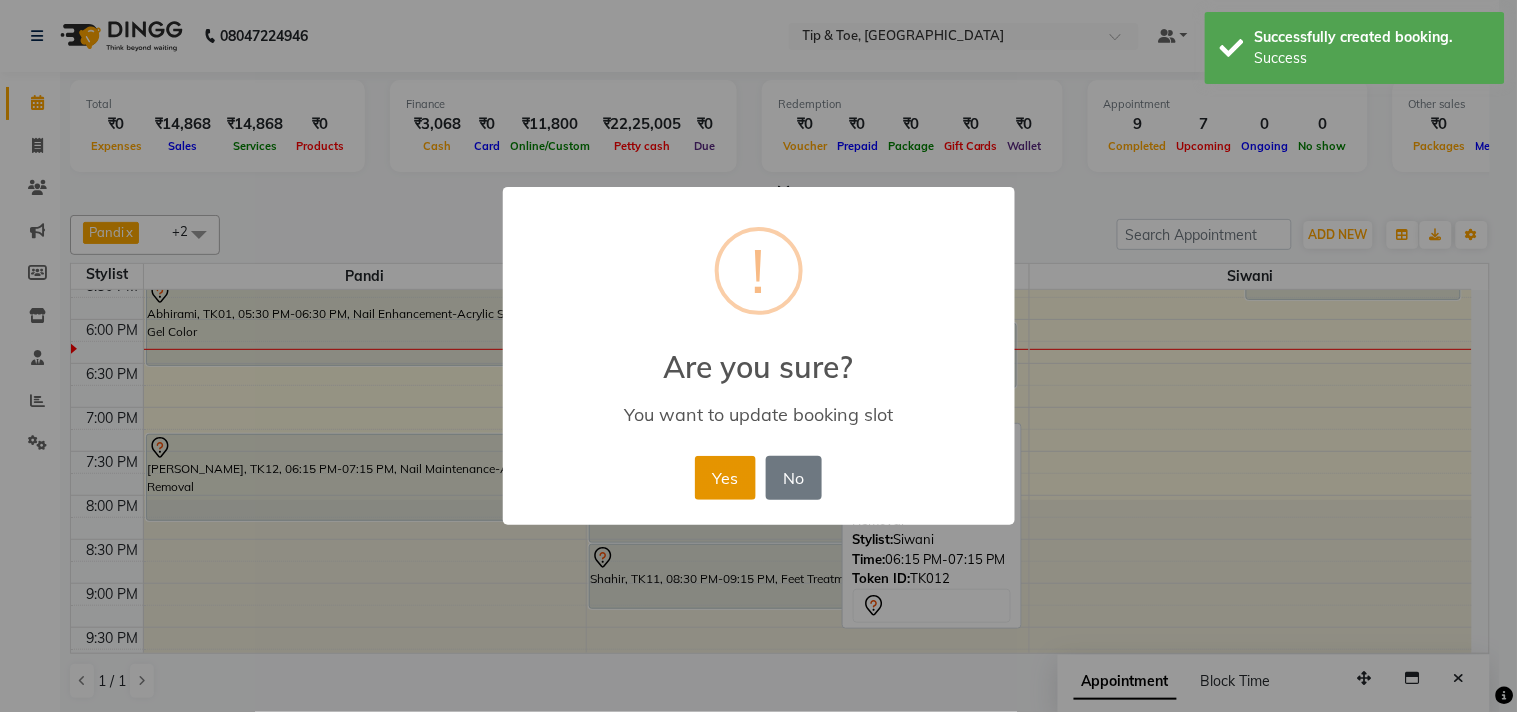 click on "Yes" at bounding box center (725, 478) 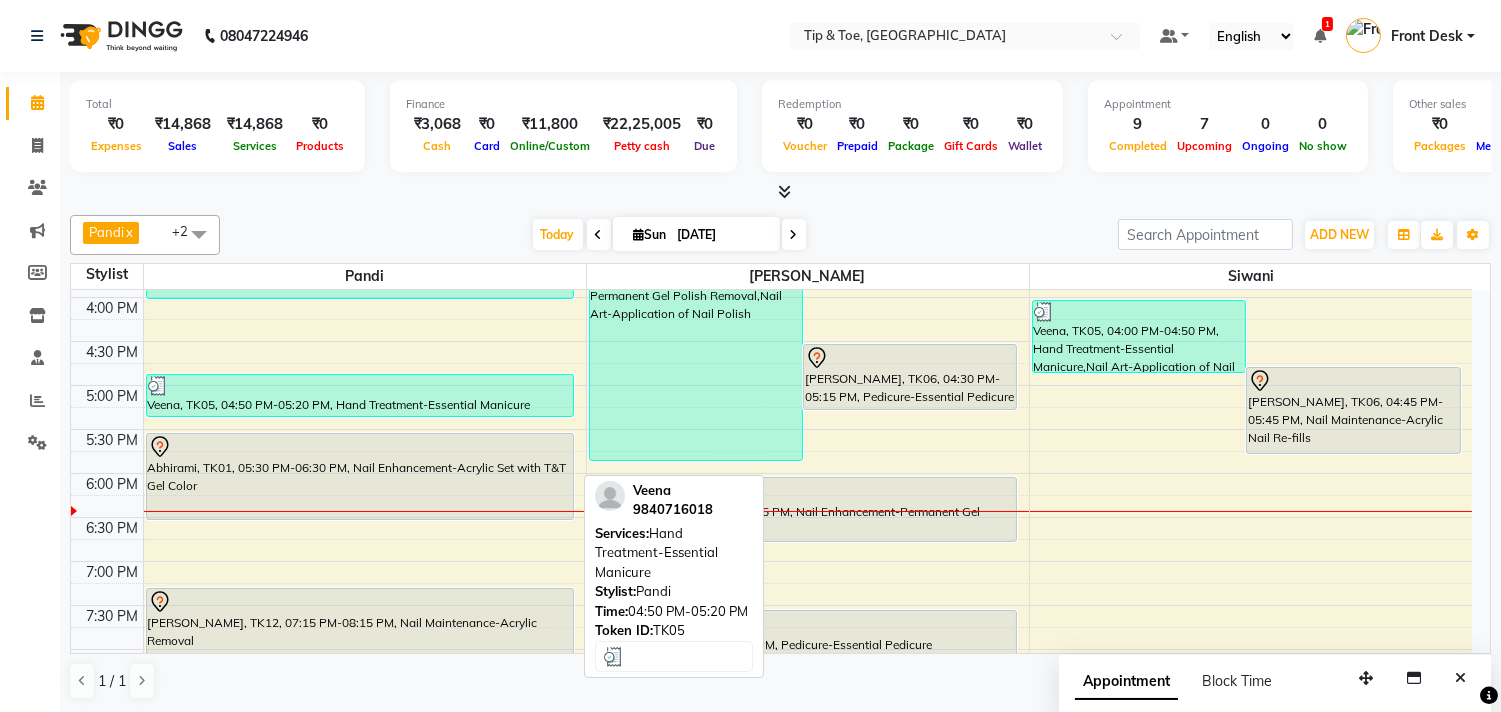 scroll, scrollTop: 651, scrollLeft: 0, axis: vertical 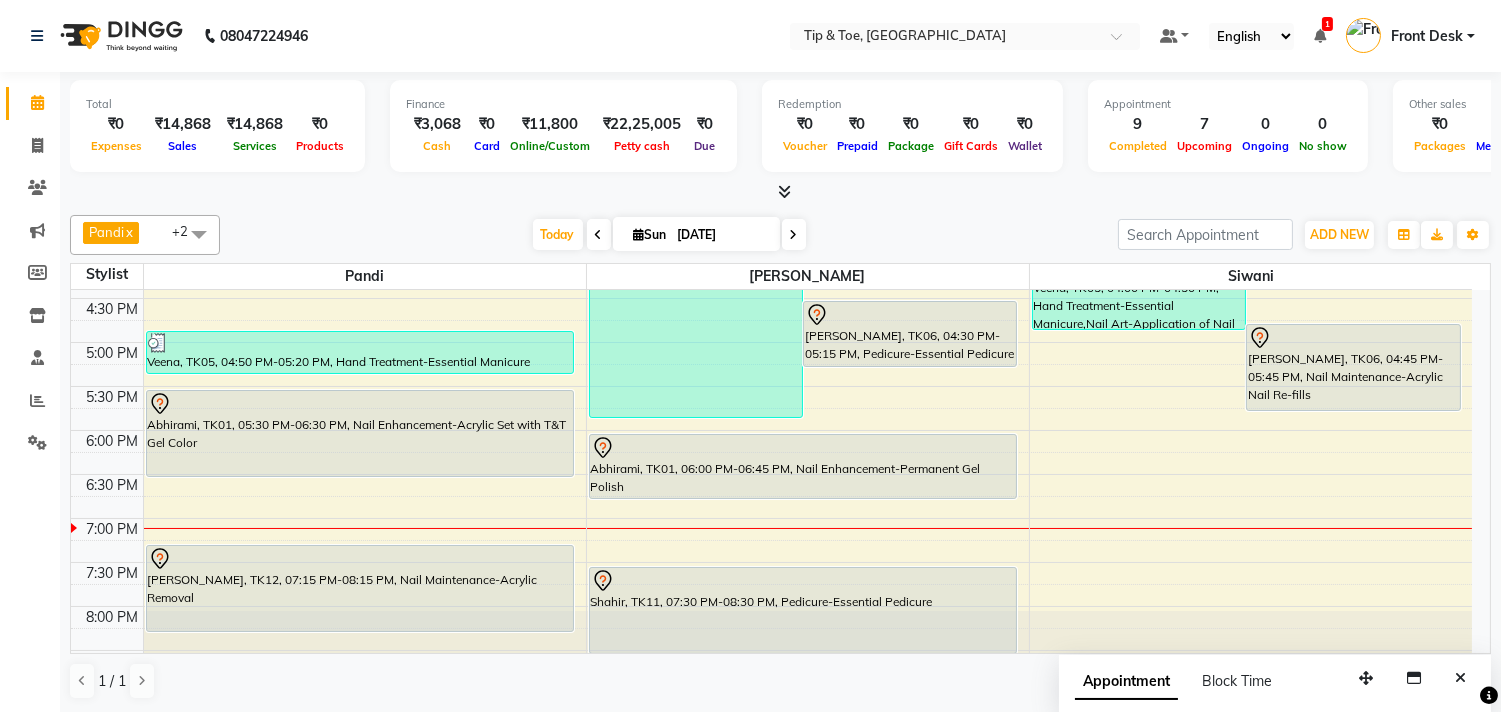 click at bounding box center (794, 234) 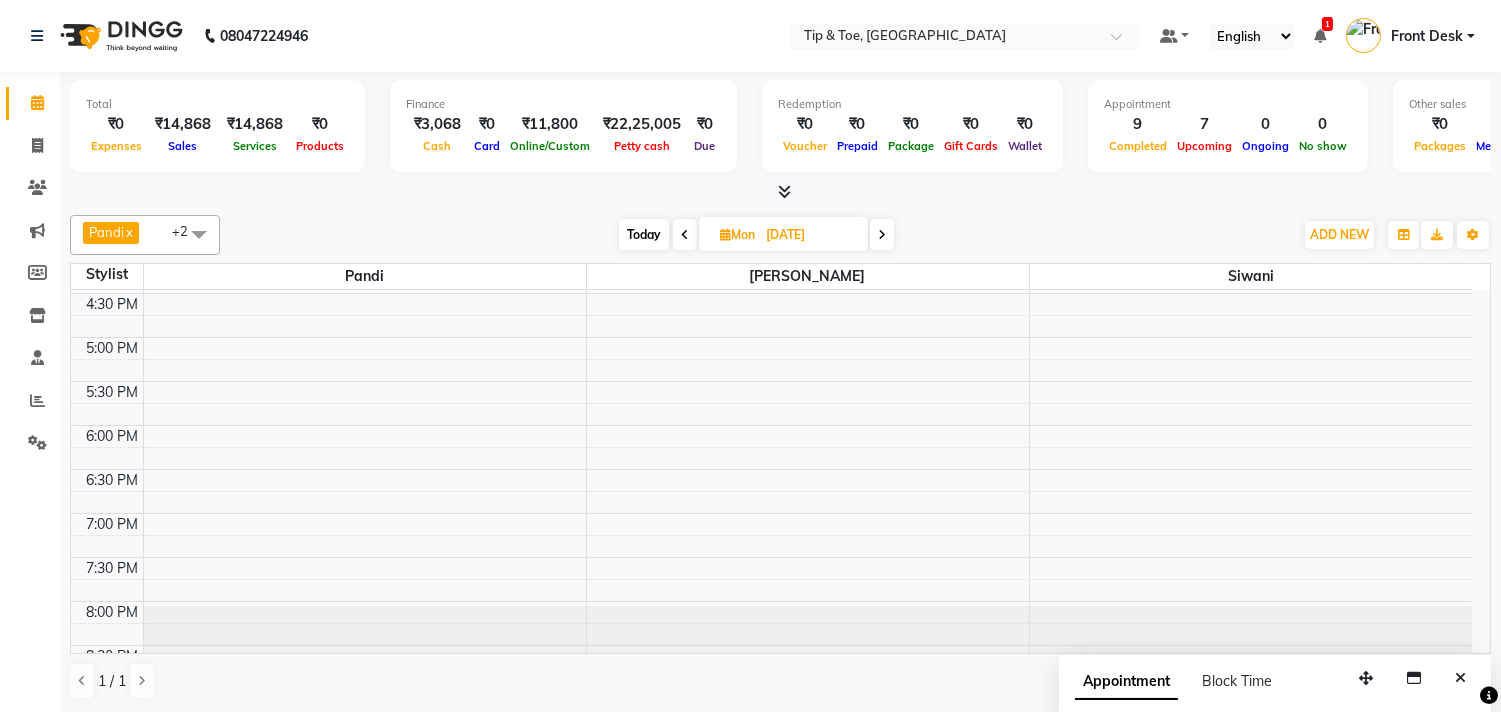 scroll, scrollTop: 651, scrollLeft: 0, axis: vertical 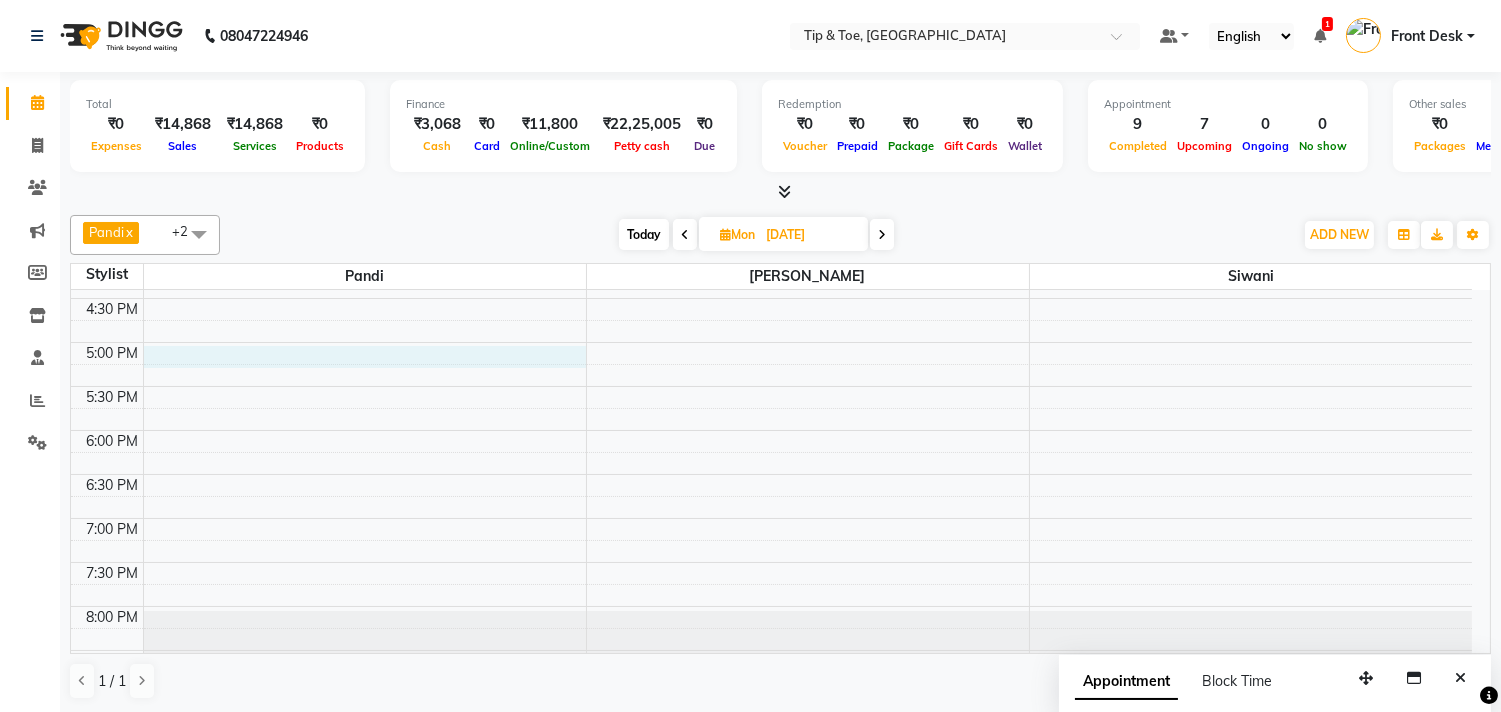 click on "9:00 AM 9:30 AM 10:00 AM 10:30 AM 11:00 AM 11:30 AM 12:00 PM 12:30 PM 1:00 PM 1:30 PM 2:00 PM 2:30 PM 3:00 PM 3:30 PM 4:00 PM 4:30 PM 5:00 PM 5:30 PM 6:00 PM 6:30 PM 7:00 PM 7:30 PM 8:00 PM 8:30 PM 9:00 PM 9:30 PM 10:00 PM 10:30 PM" at bounding box center [771, 254] 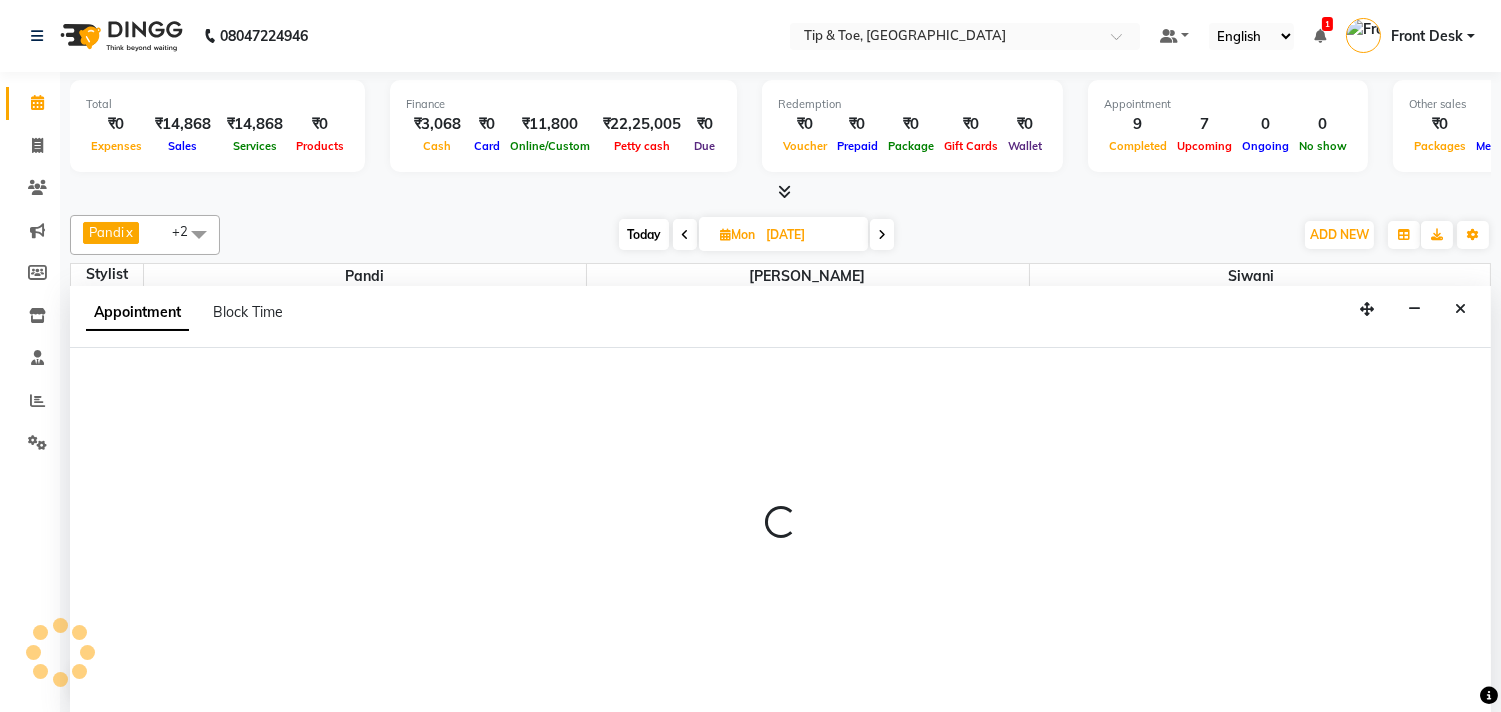 select on "39912" 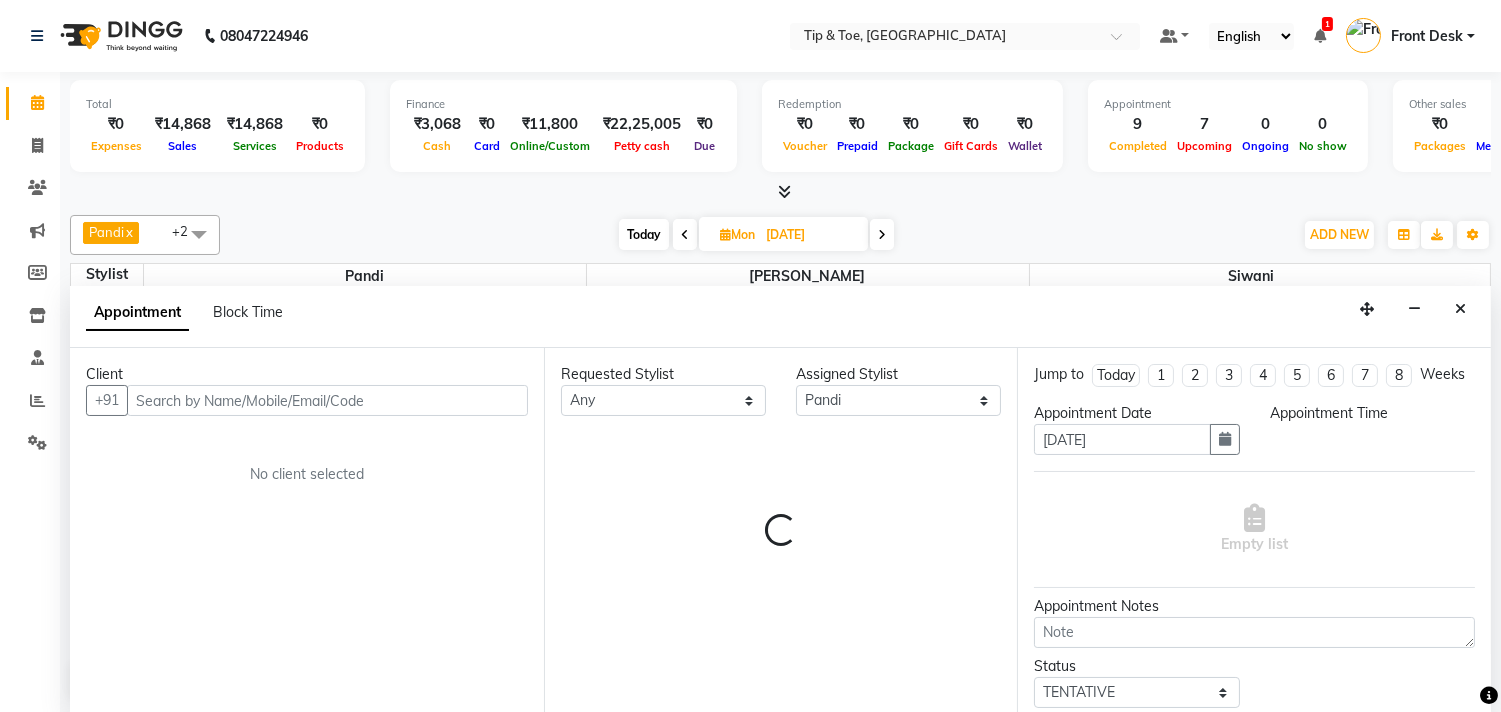 scroll, scrollTop: 1, scrollLeft: 0, axis: vertical 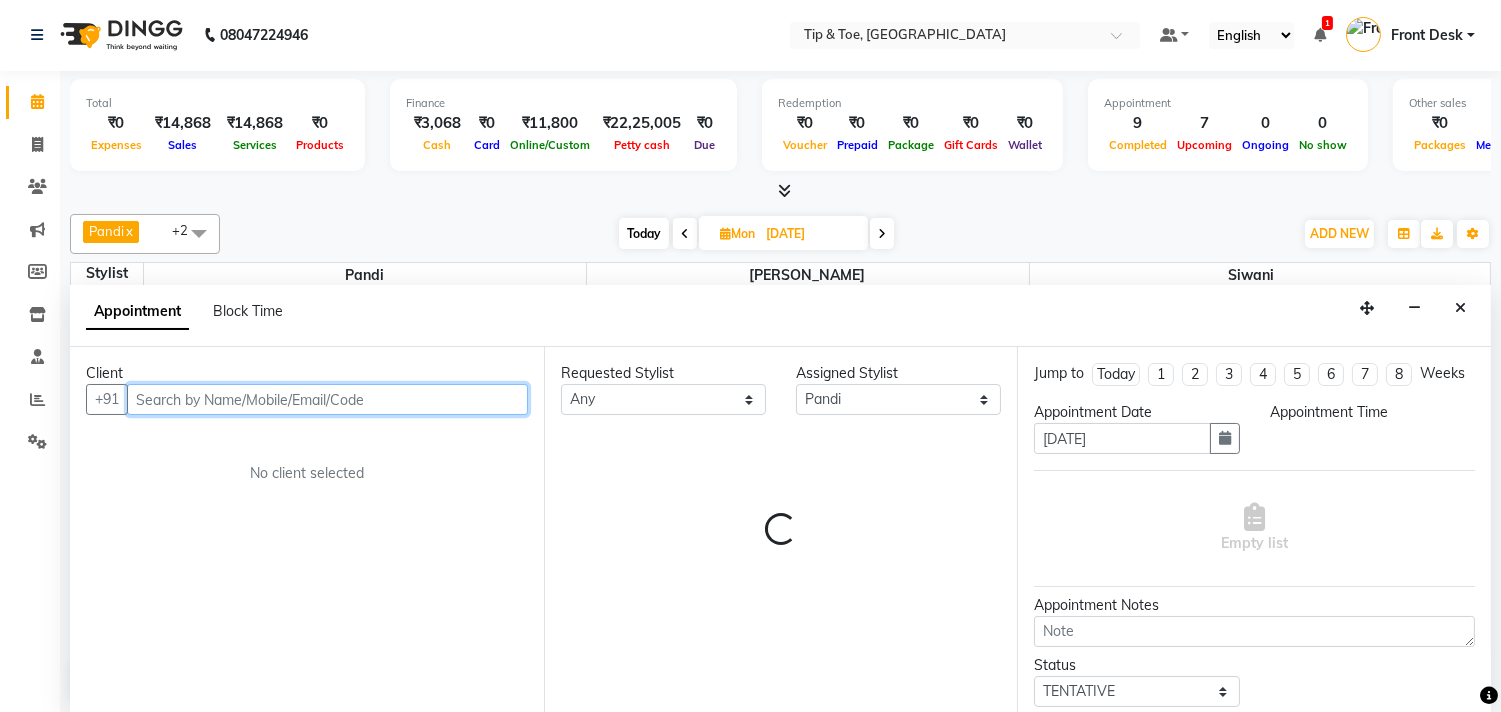 select on "1020" 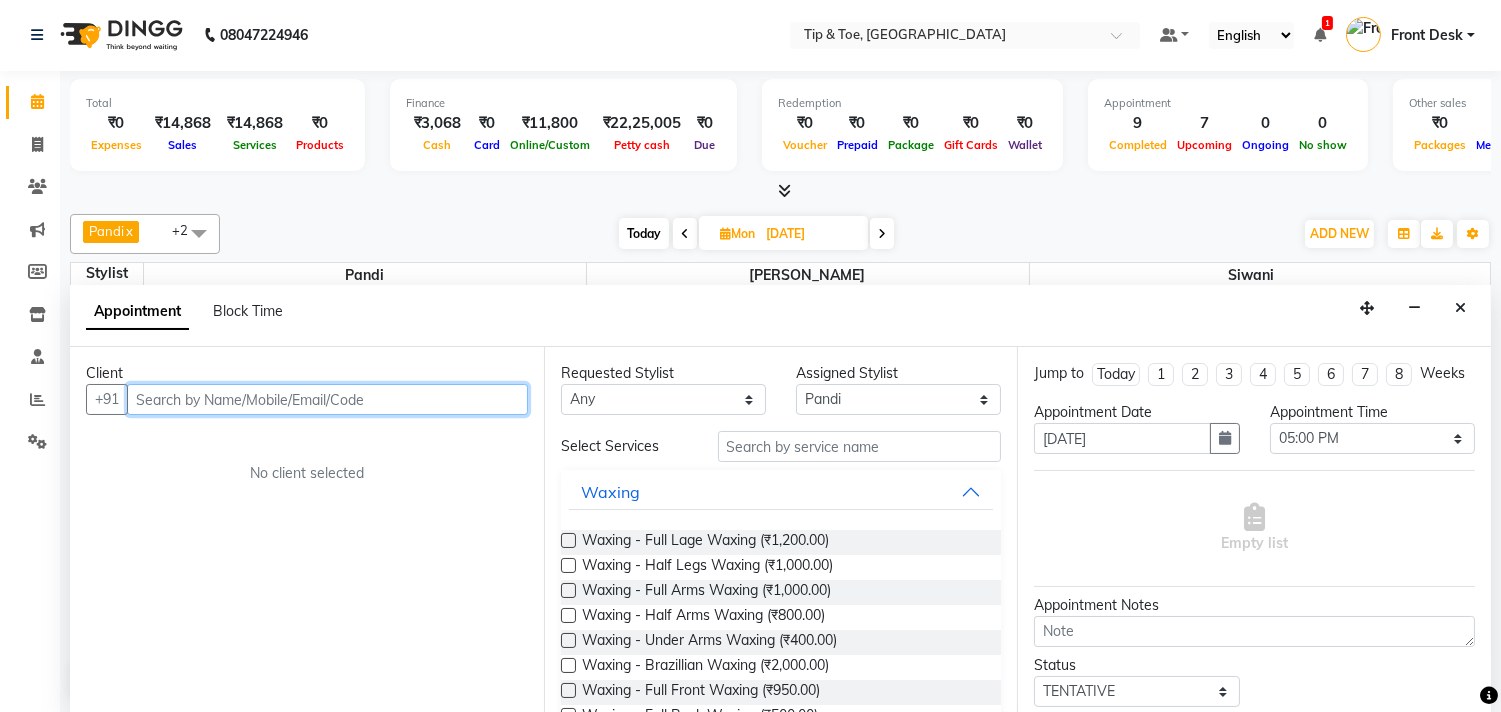 click at bounding box center (327, 399) 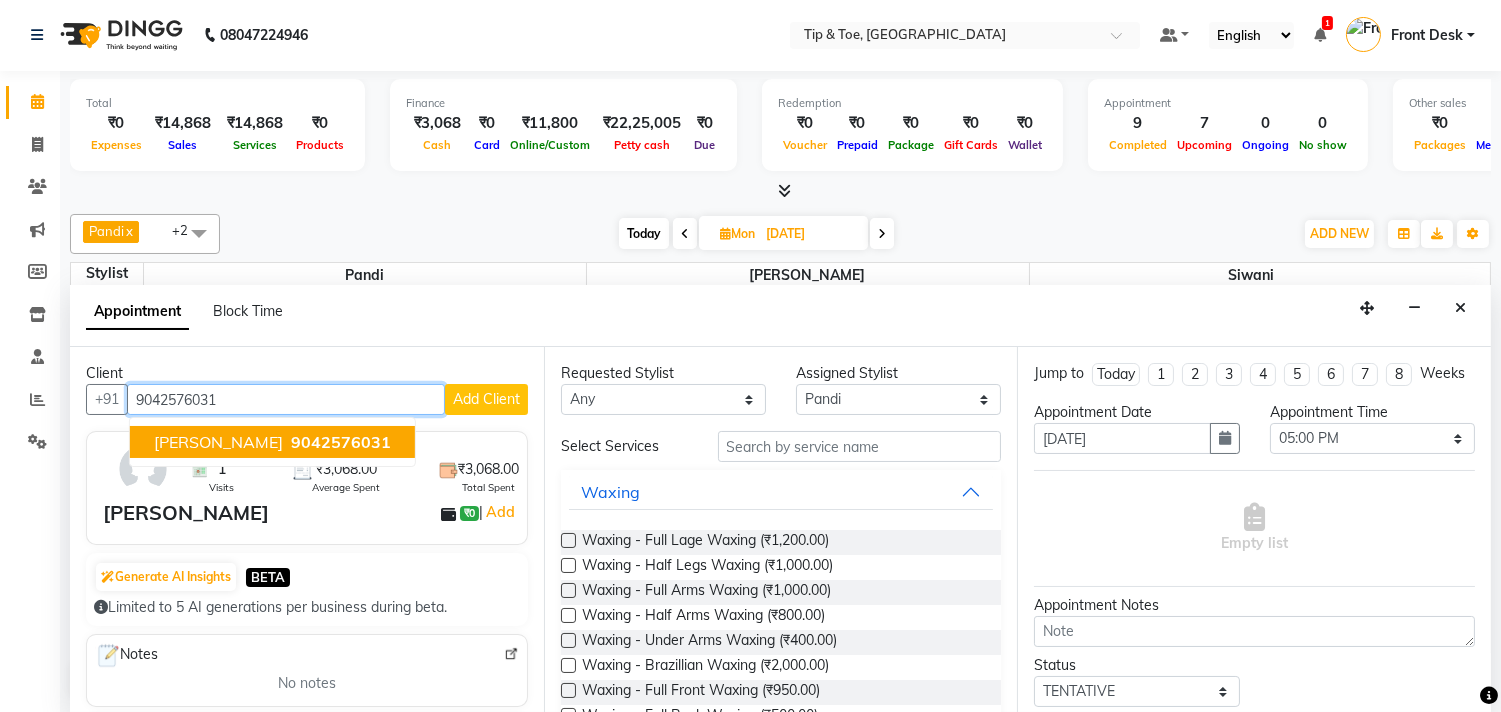 click on "Swetha   9042576031" at bounding box center [272, 442] 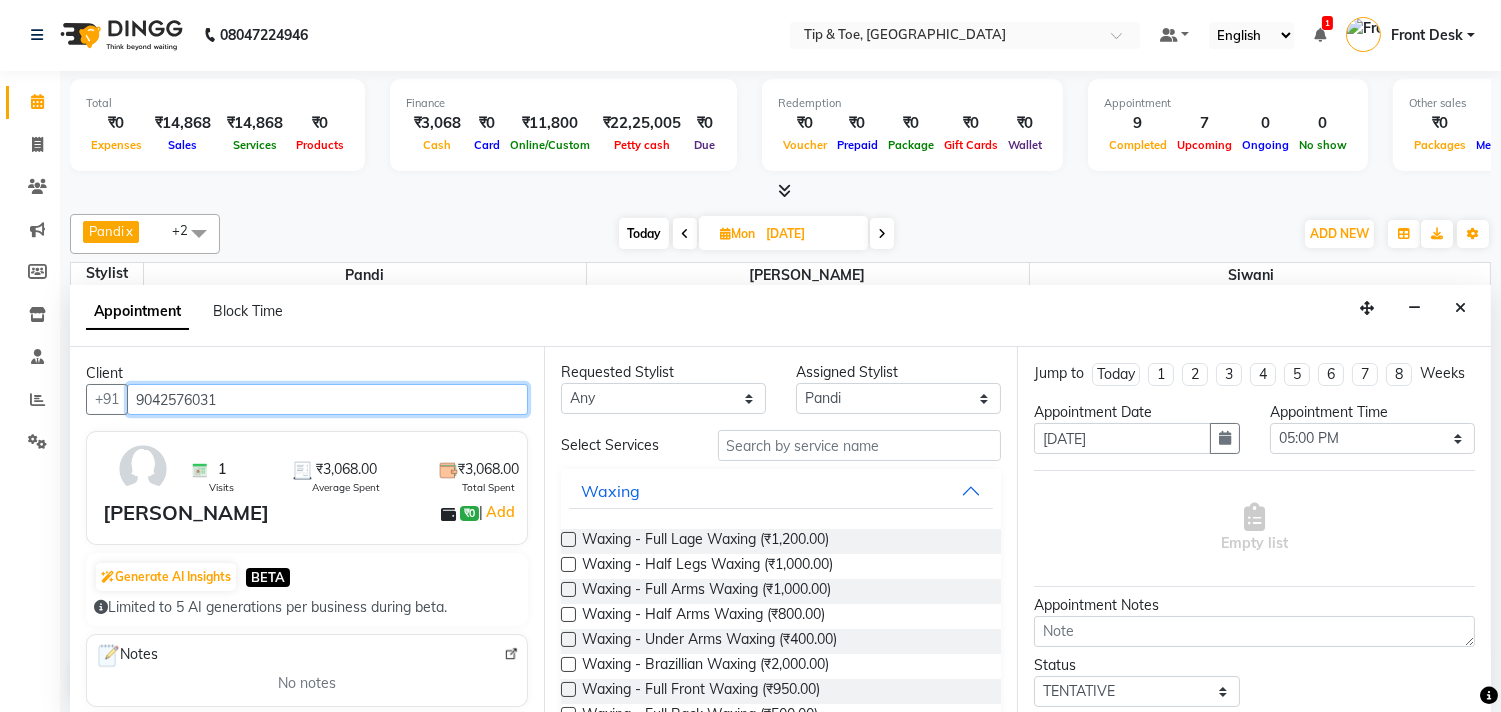 scroll, scrollTop: 0, scrollLeft: 0, axis: both 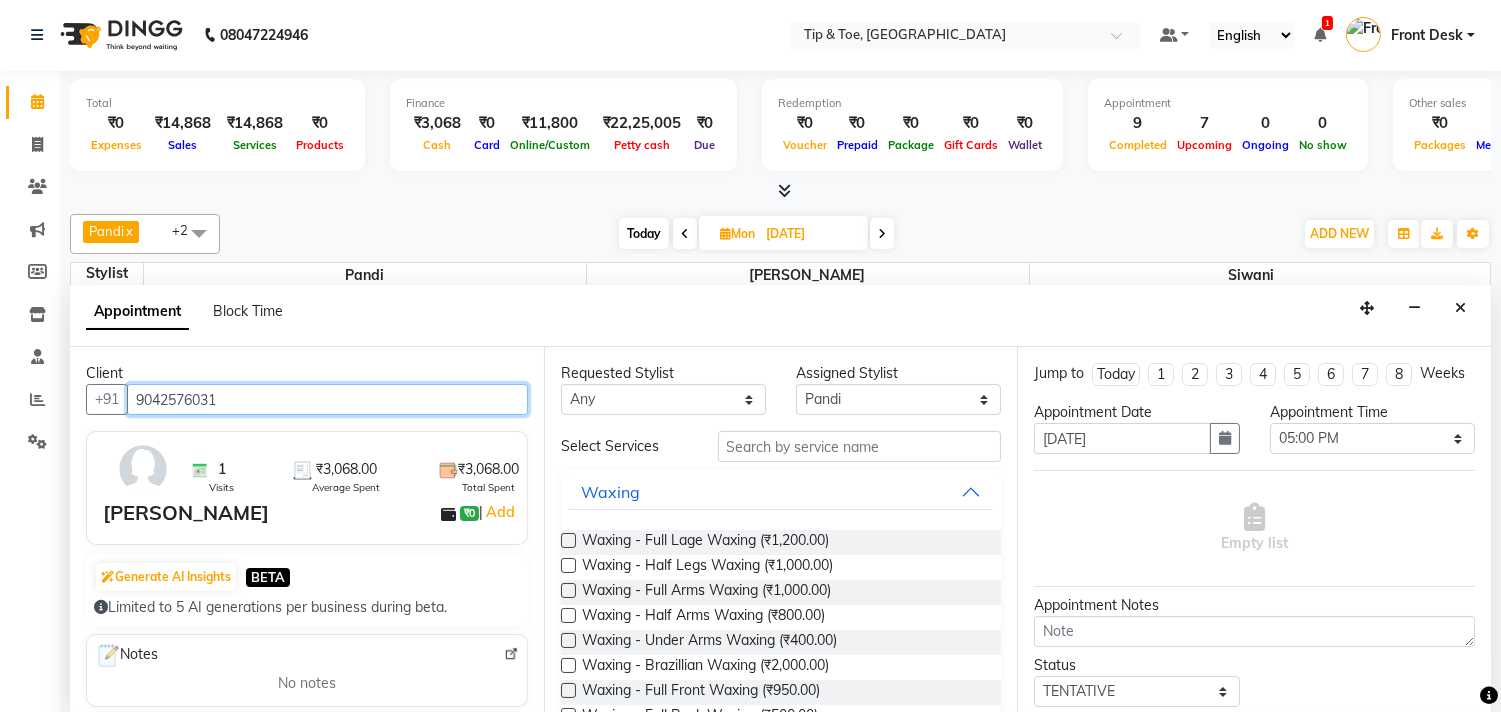 type on "9042576031" 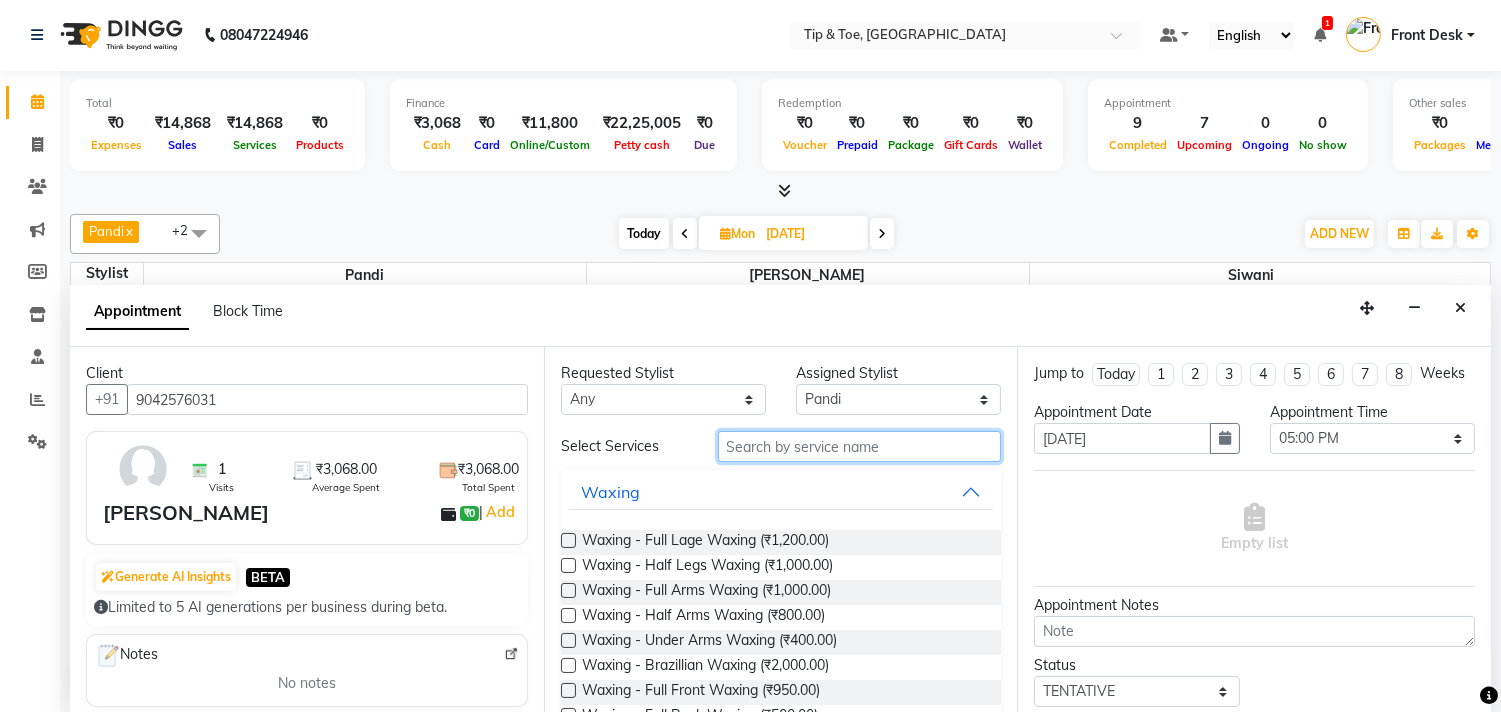 click at bounding box center [860, 446] 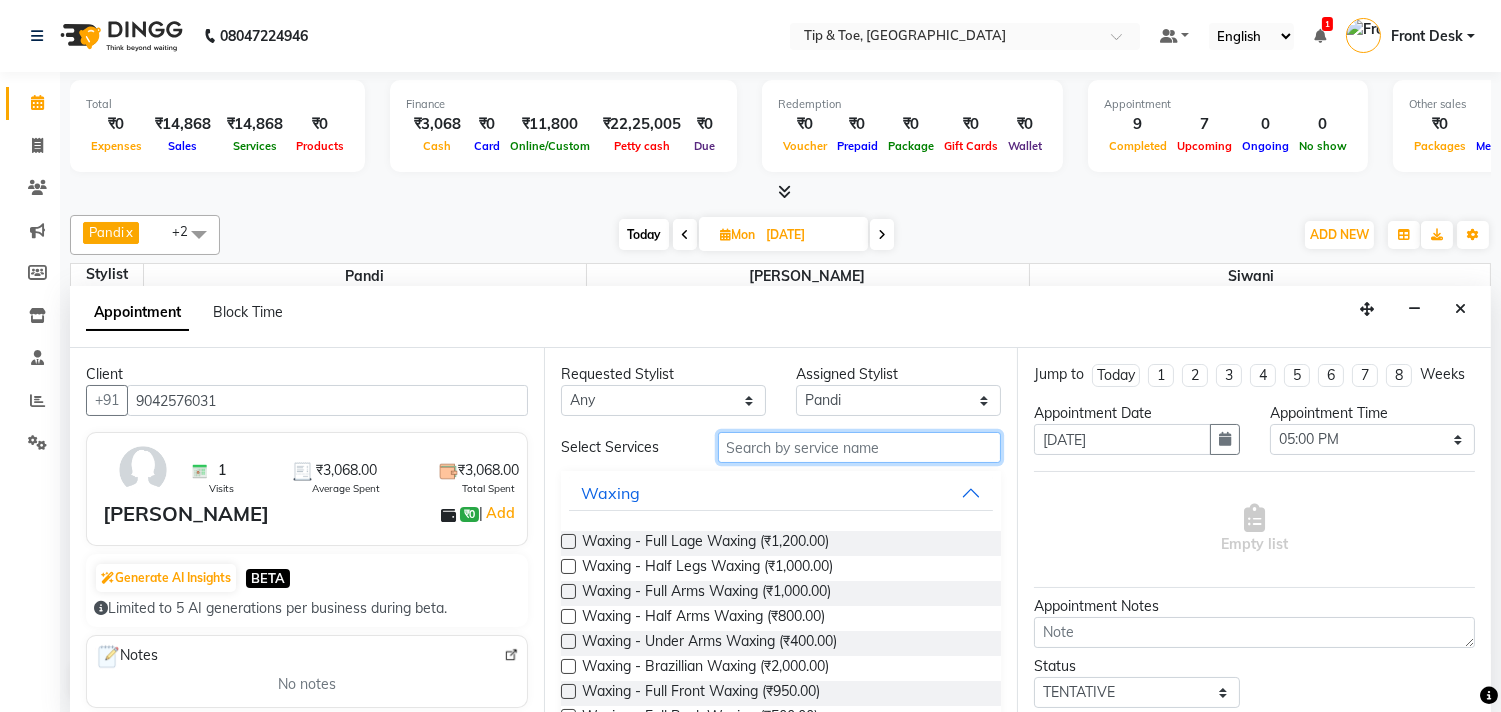 click at bounding box center (860, 447) 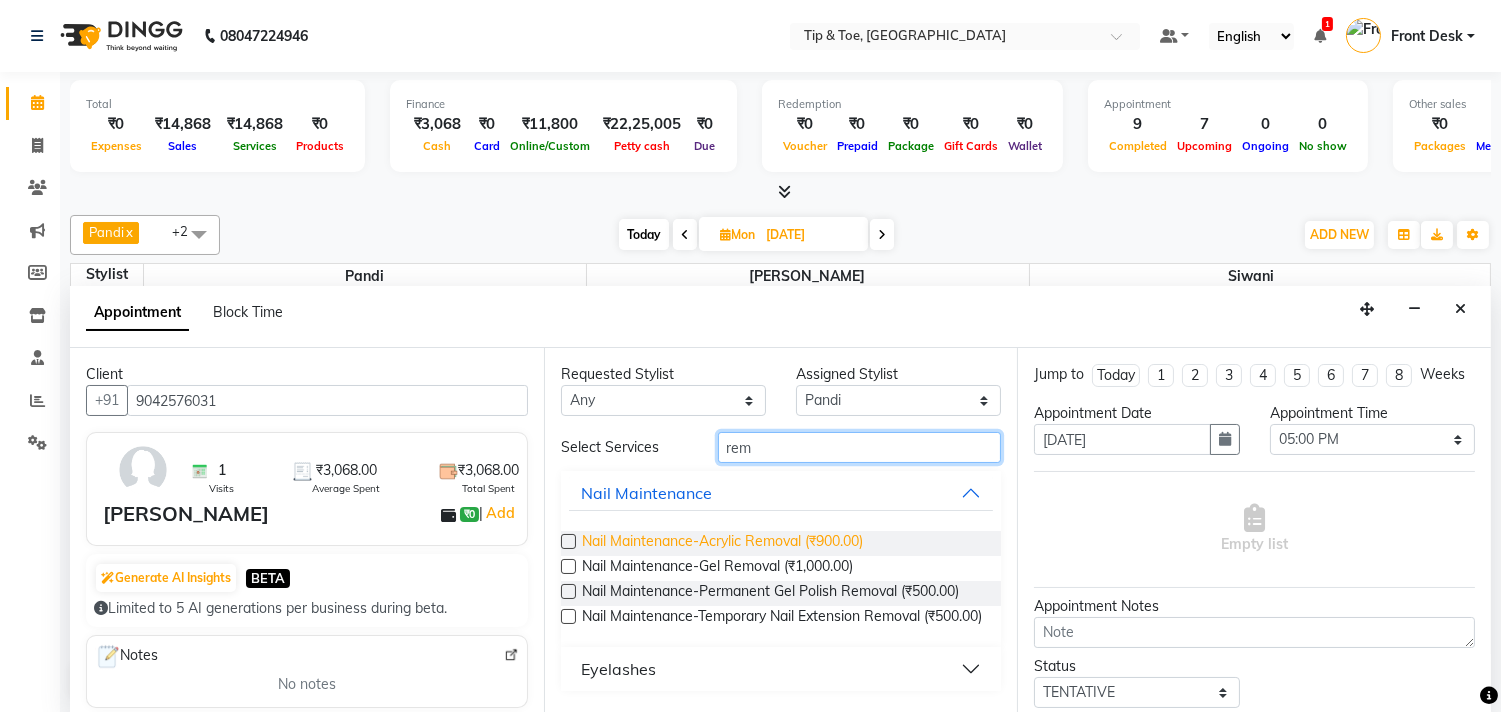 type on "rem" 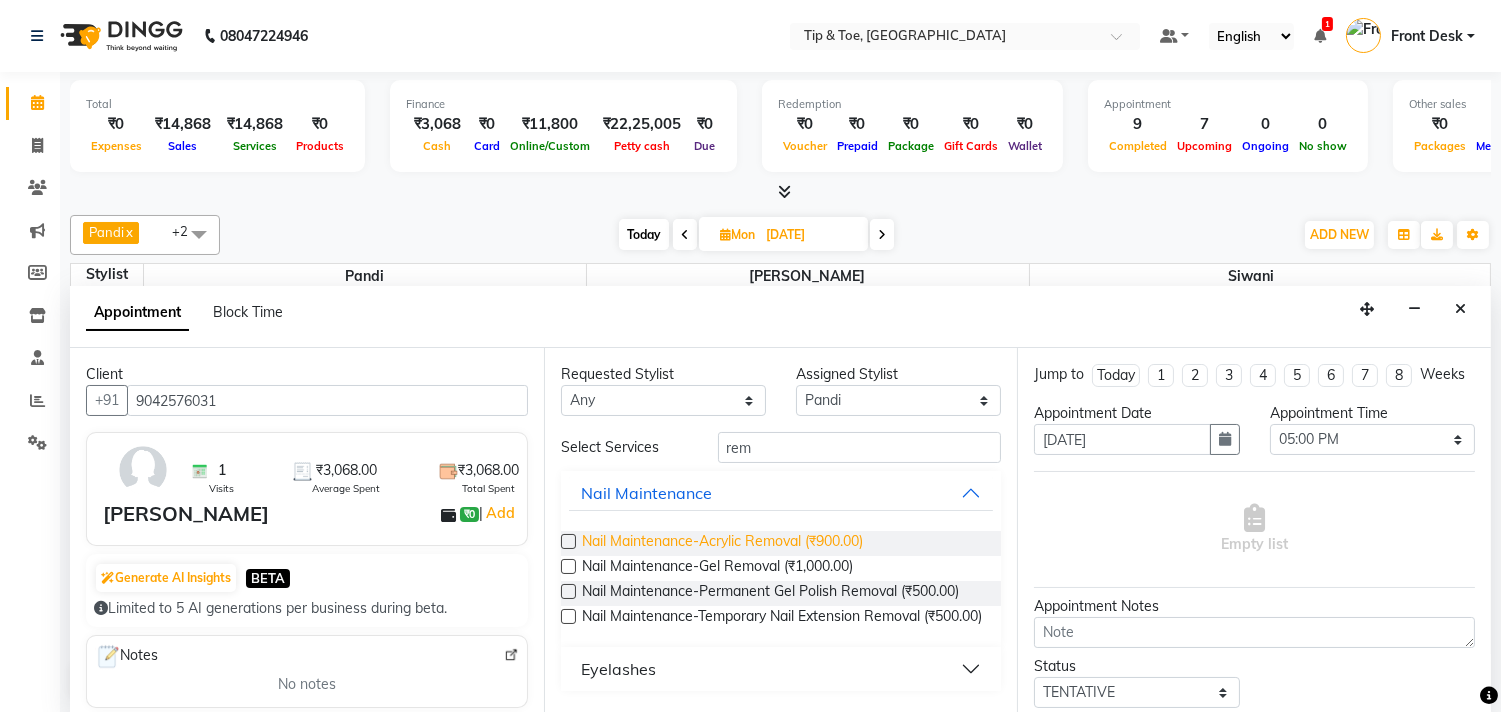 click on "Nail Maintenance-Acrylic Removal (₹900.00)" at bounding box center (722, 543) 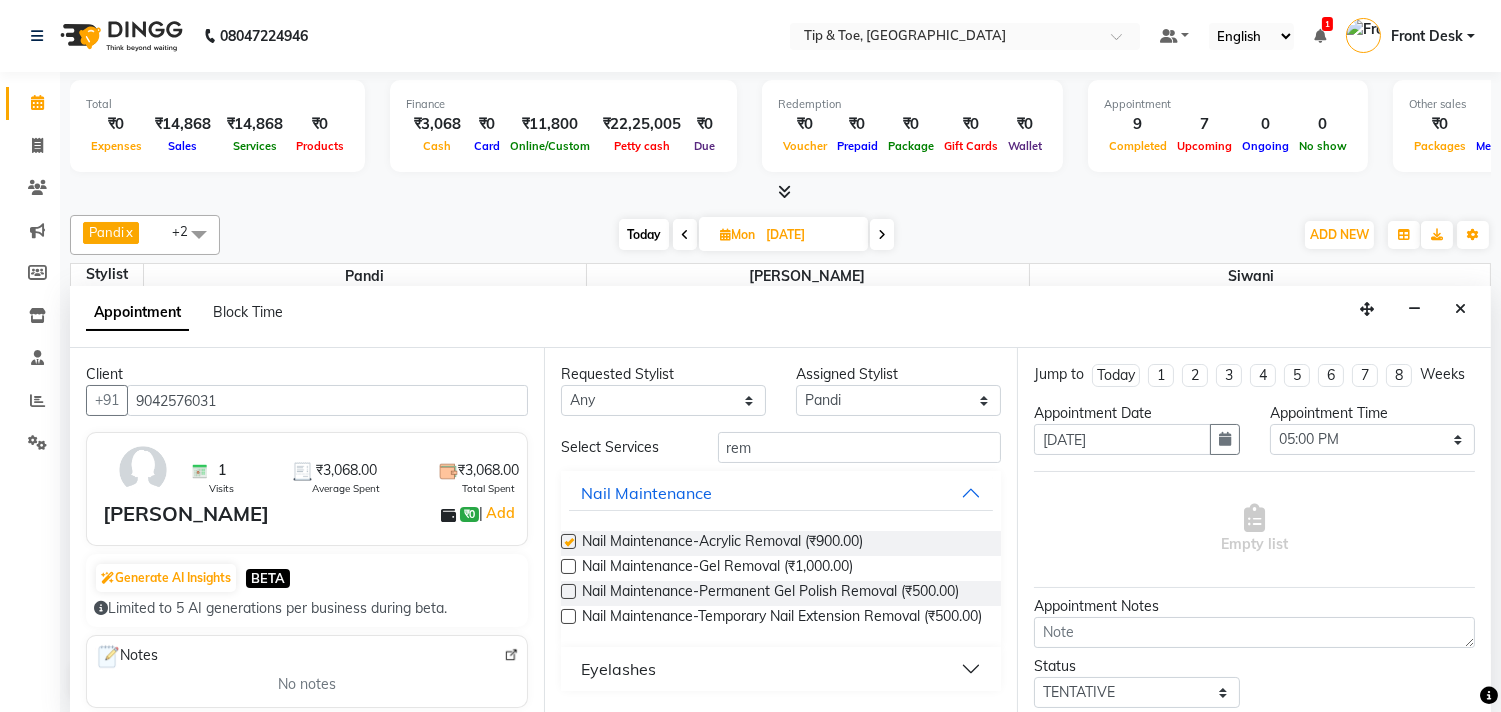 checkbox on "false" 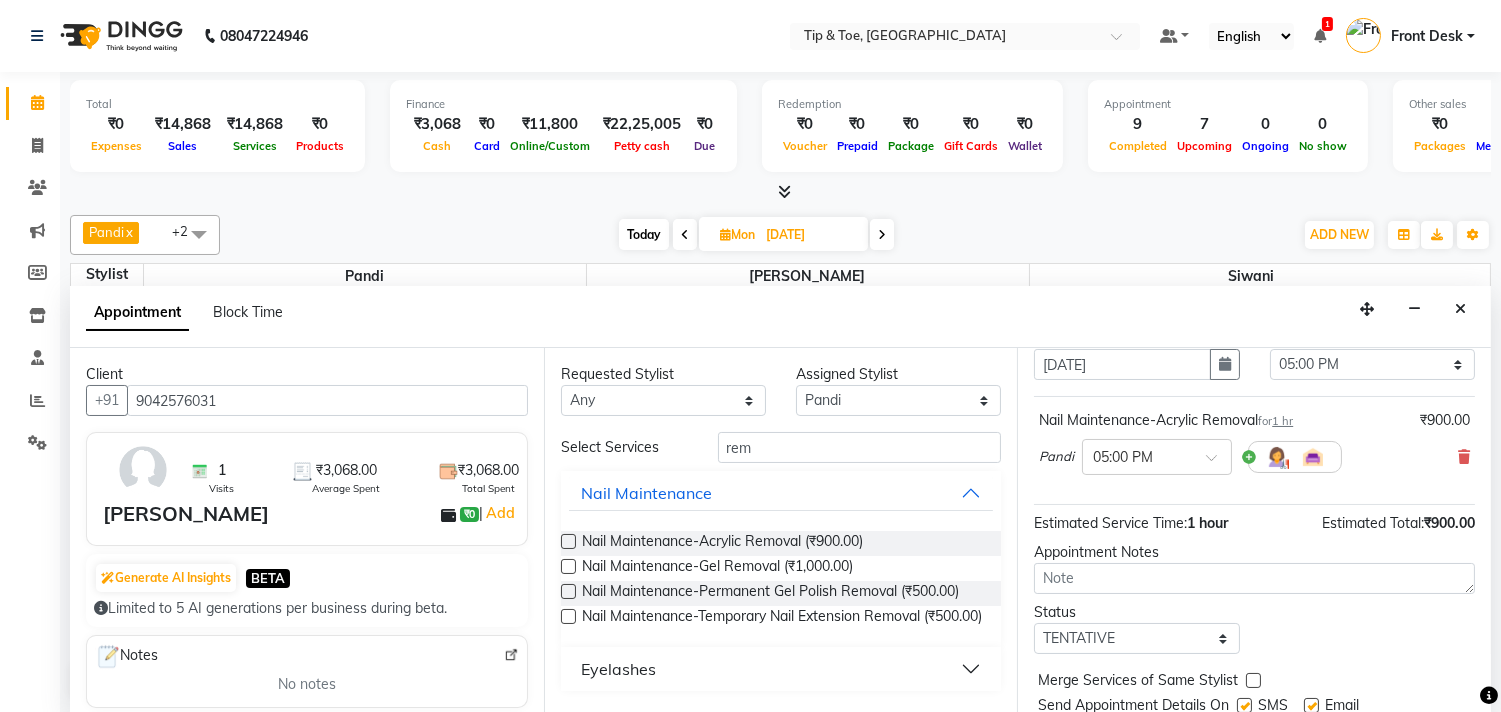 scroll, scrollTop: 161, scrollLeft: 0, axis: vertical 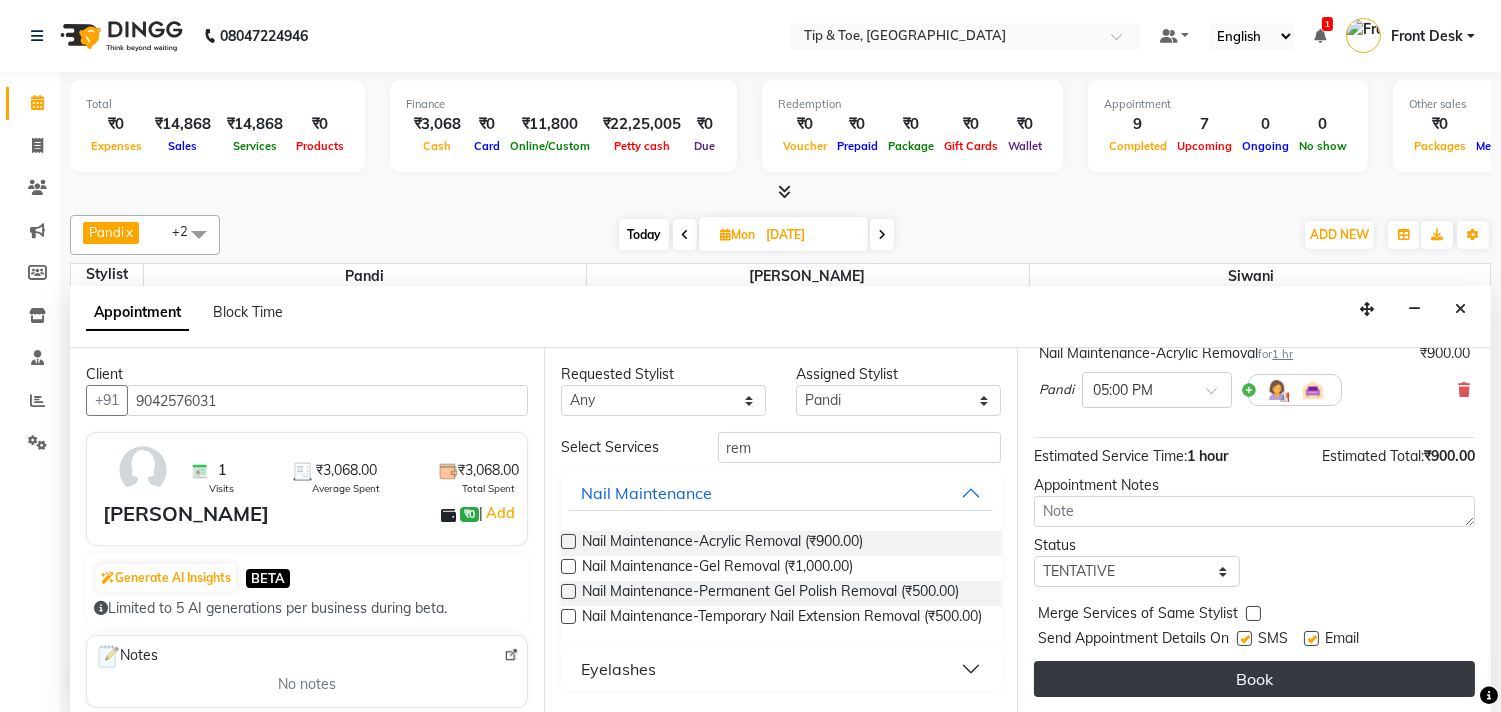 click on "Book" at bounding box center [1254, 679] 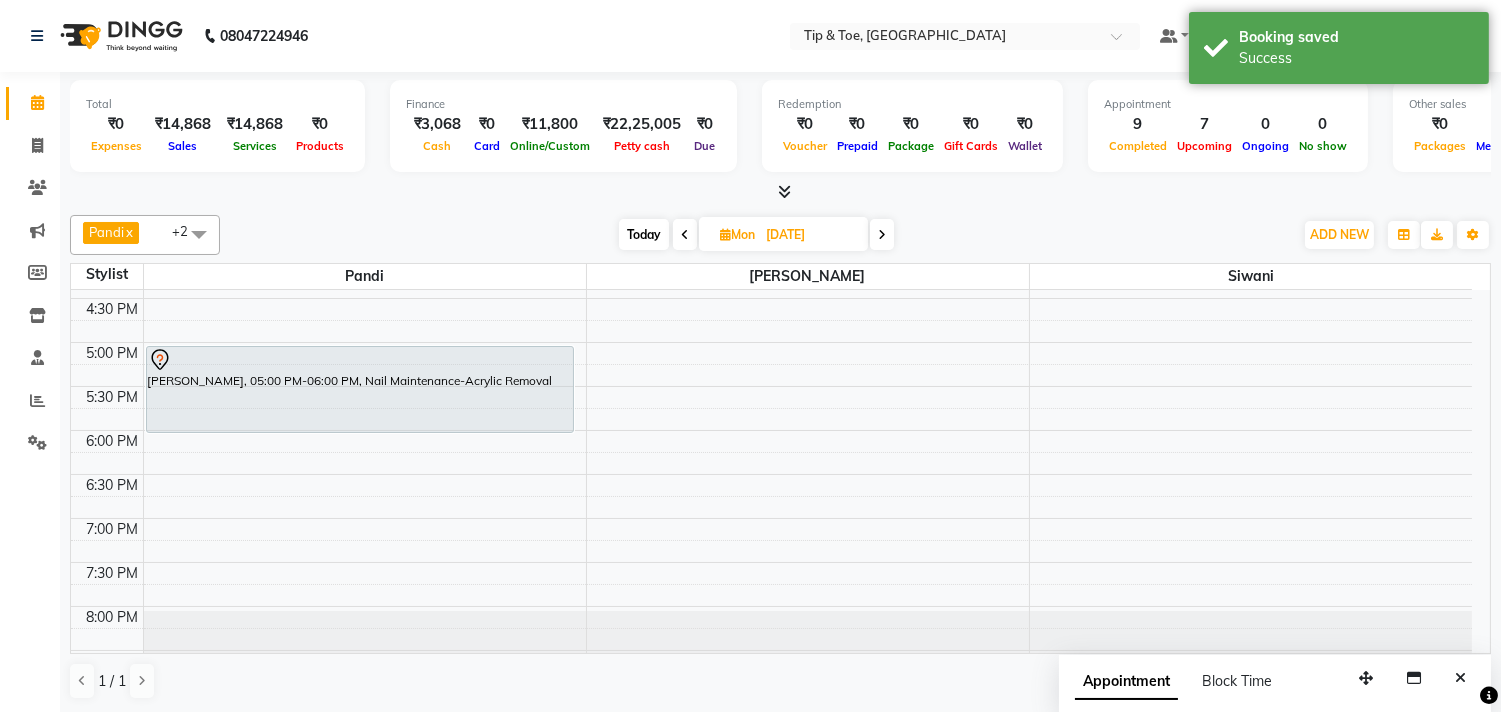 click on "Today" at bounding box center [644, 234] 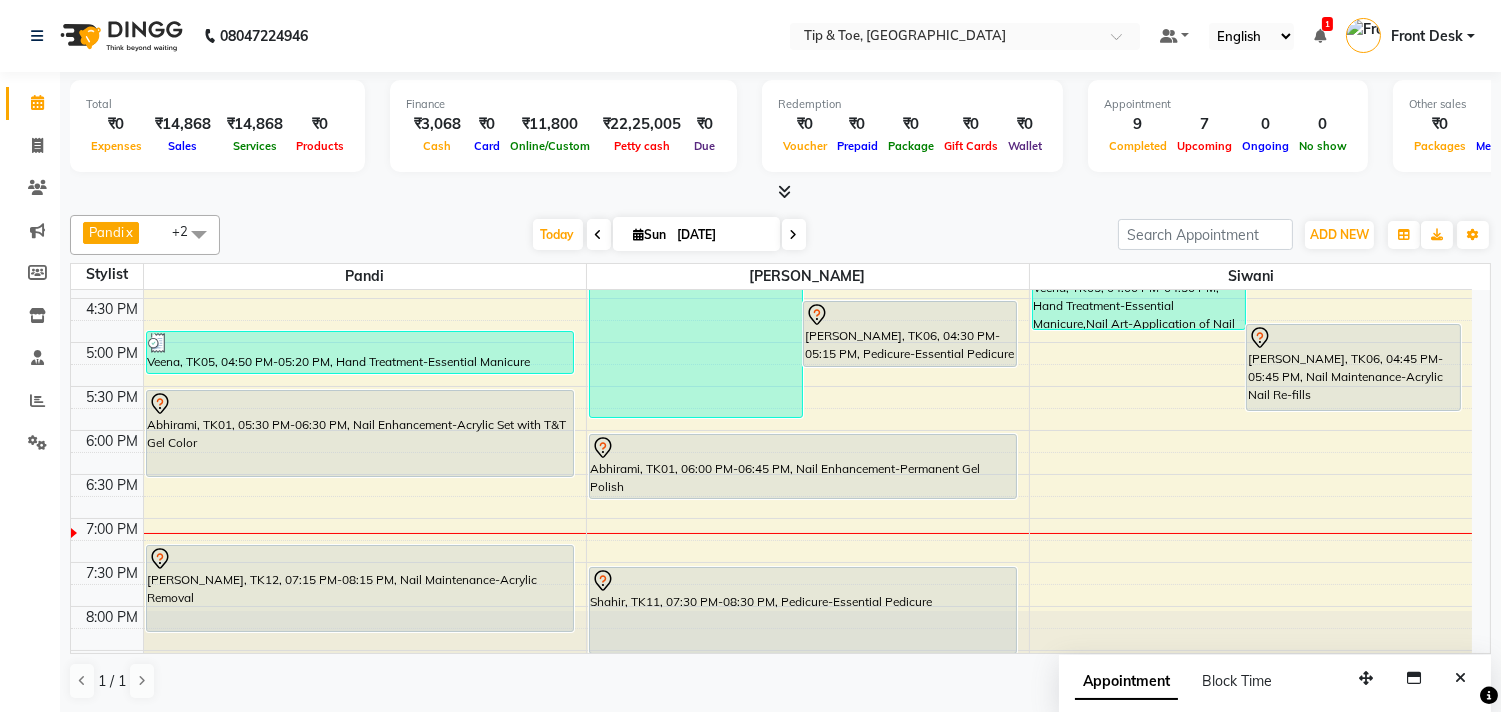 scroll, scrollTop: 540, scrollLeft: 0, axis: vertical 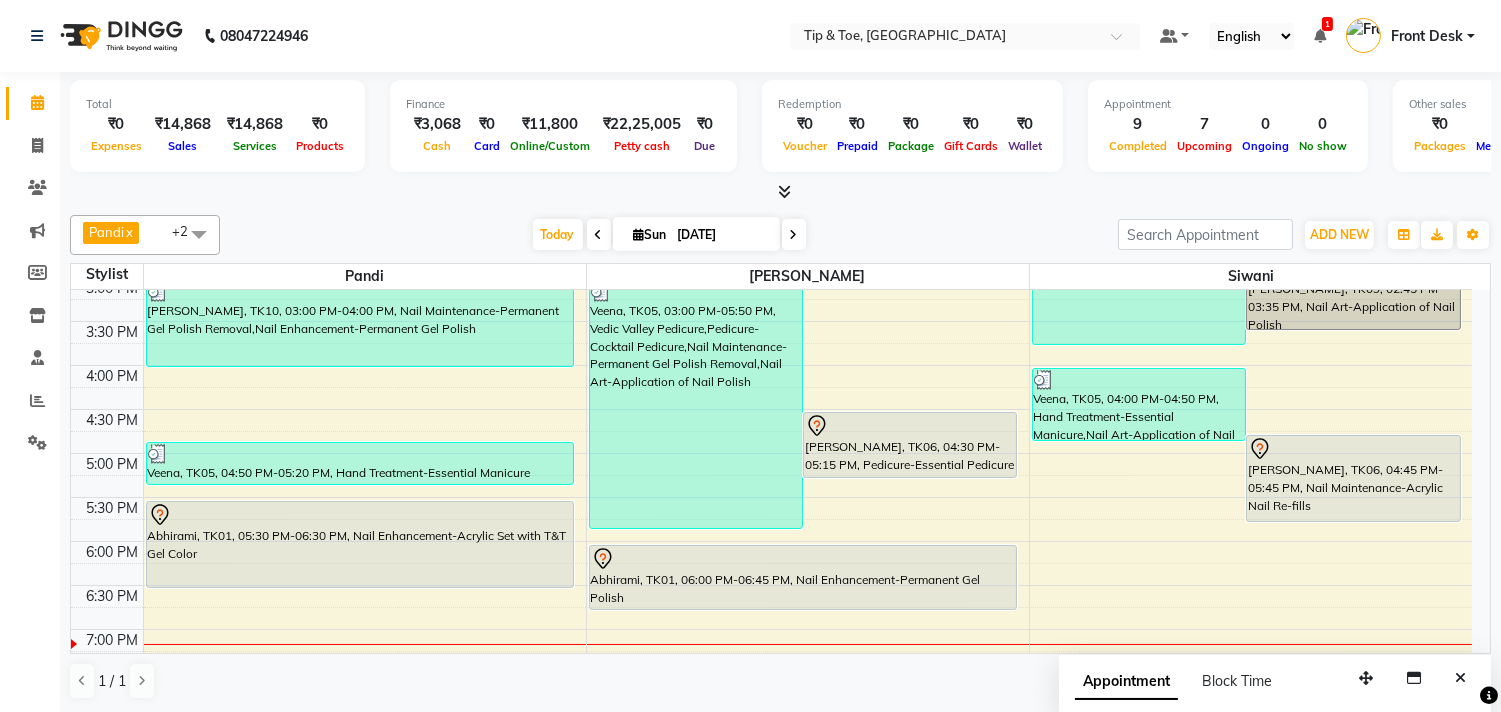 click at bounding box center (794, 235) 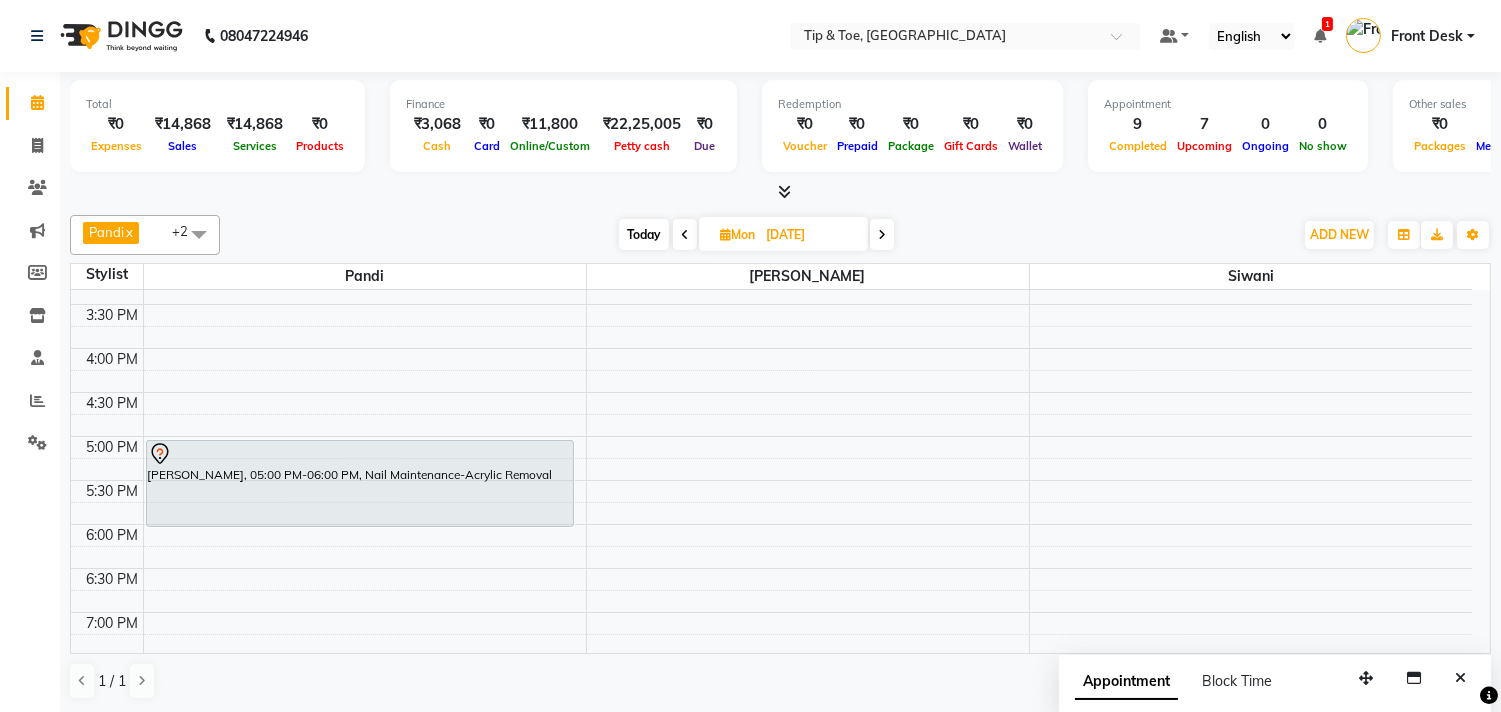 scroll, scrollTop: 555, scrollLeft: 0, axis: vertical 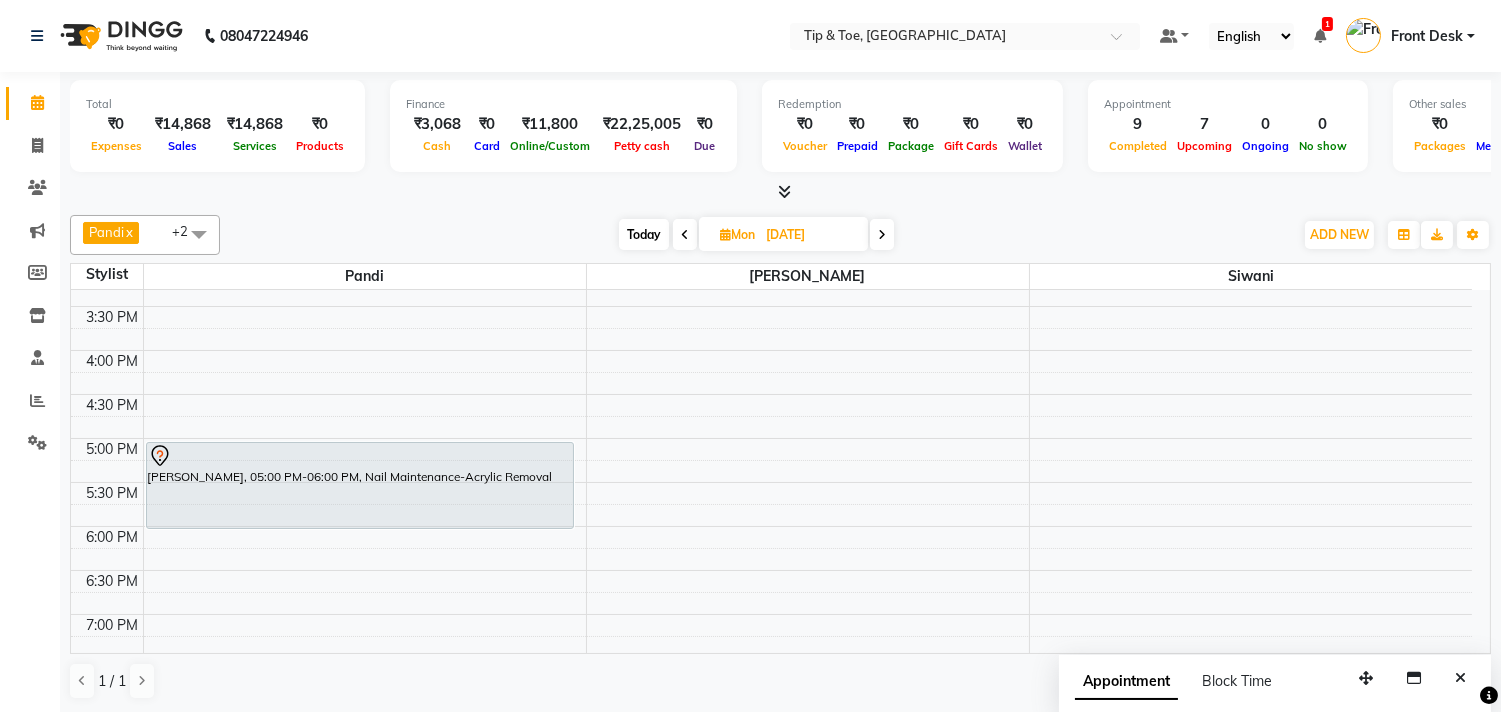 click on "Today" at bounding box center (644, 234) 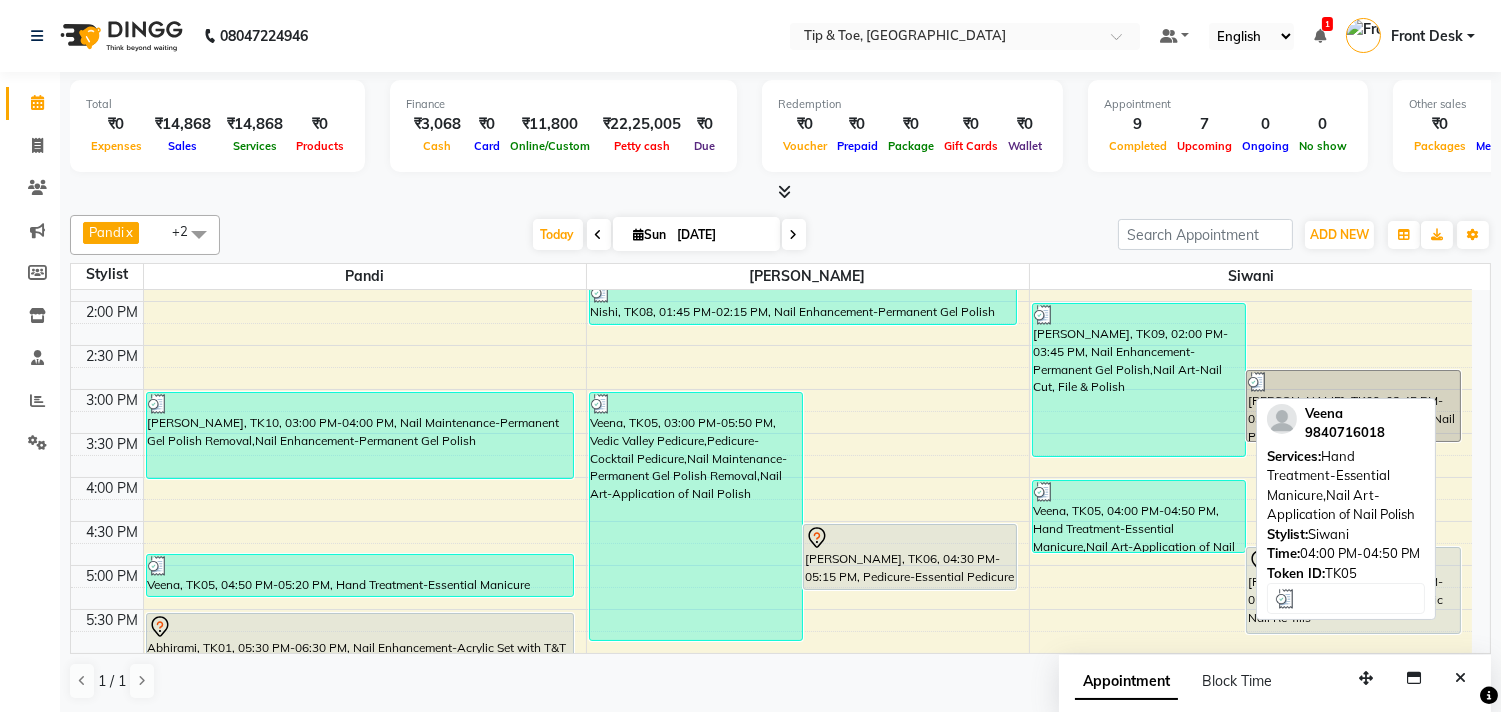 scroll, scrollTop: 540, scrollLeft: 0, axis: vertical 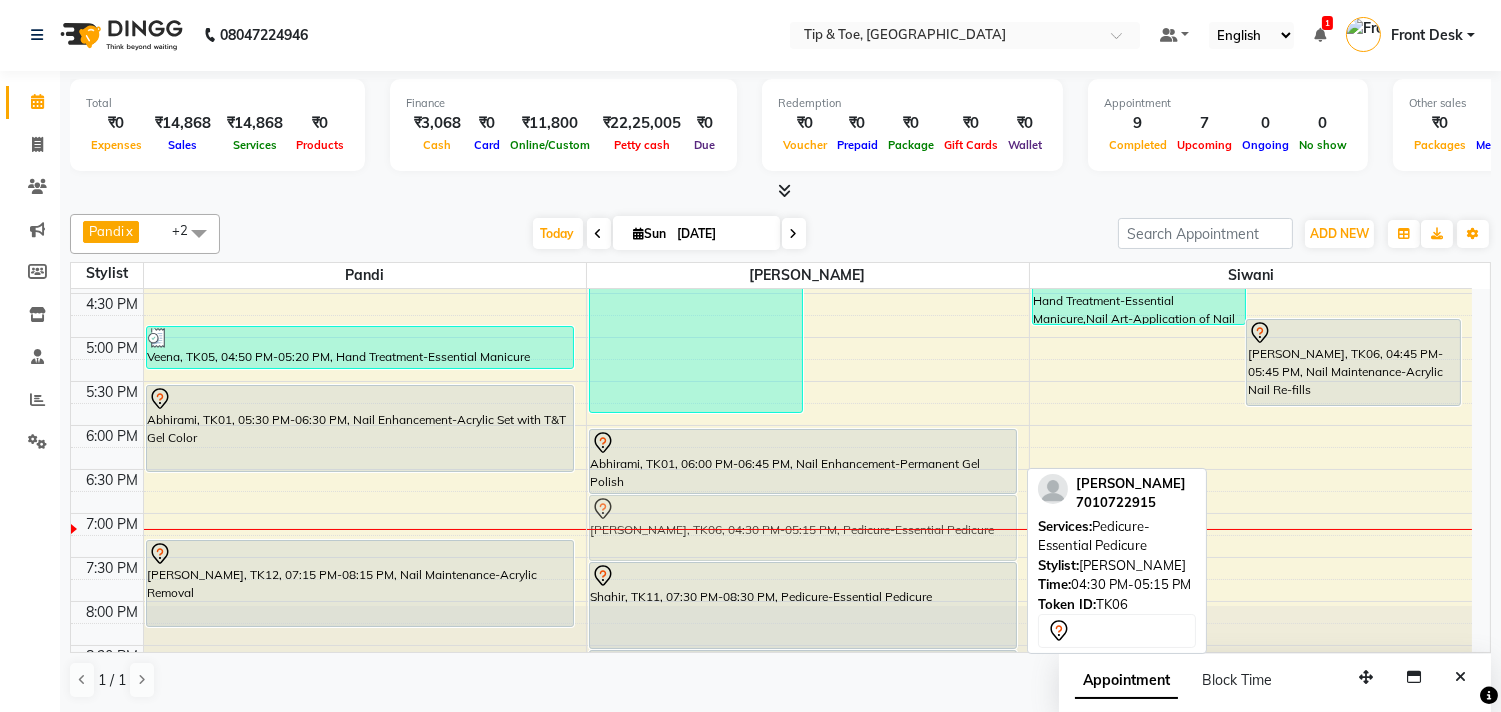 drag, startPoint x: 855, startPoint y: 436, endPoint x: 814, endPoint y: 522, distance: 95.27329 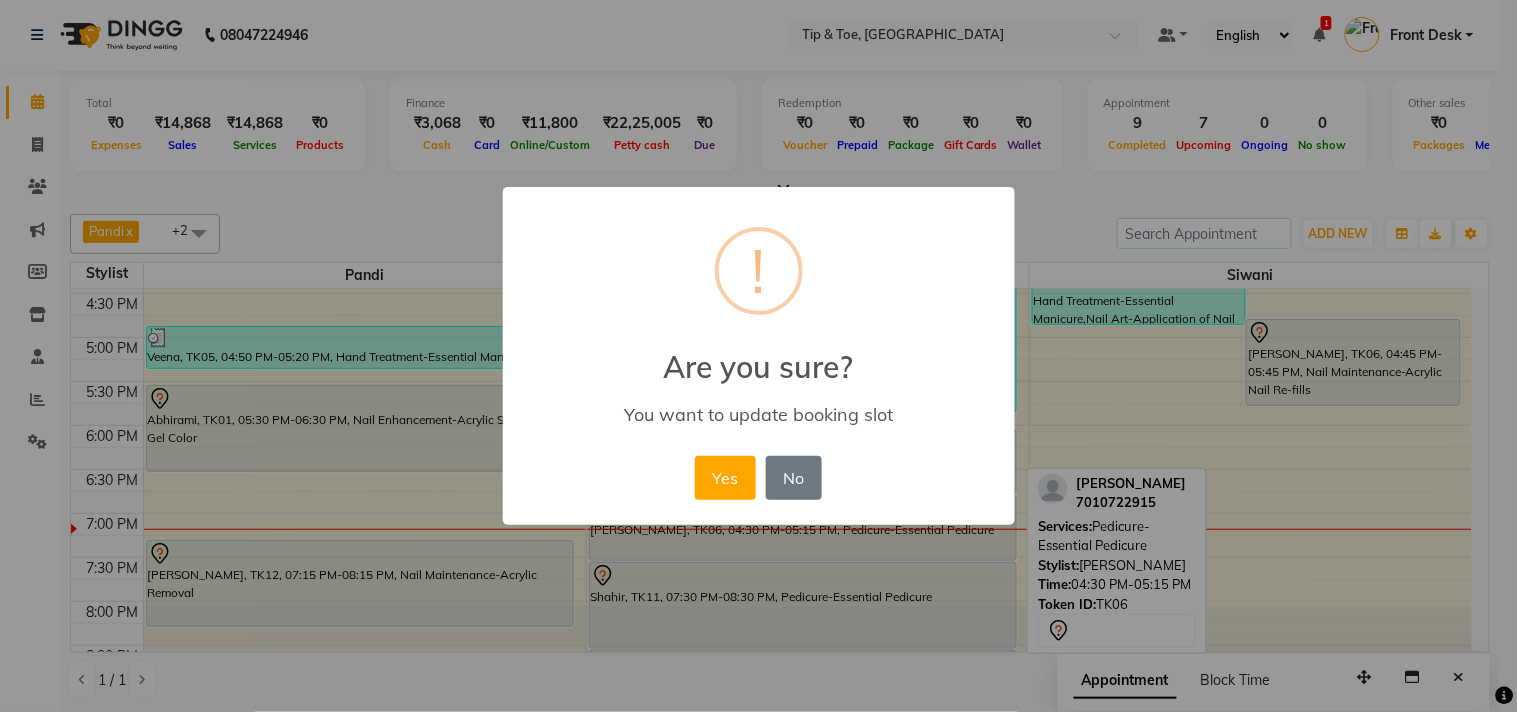 click on "Yes No No" at bounding box center [758, 478] 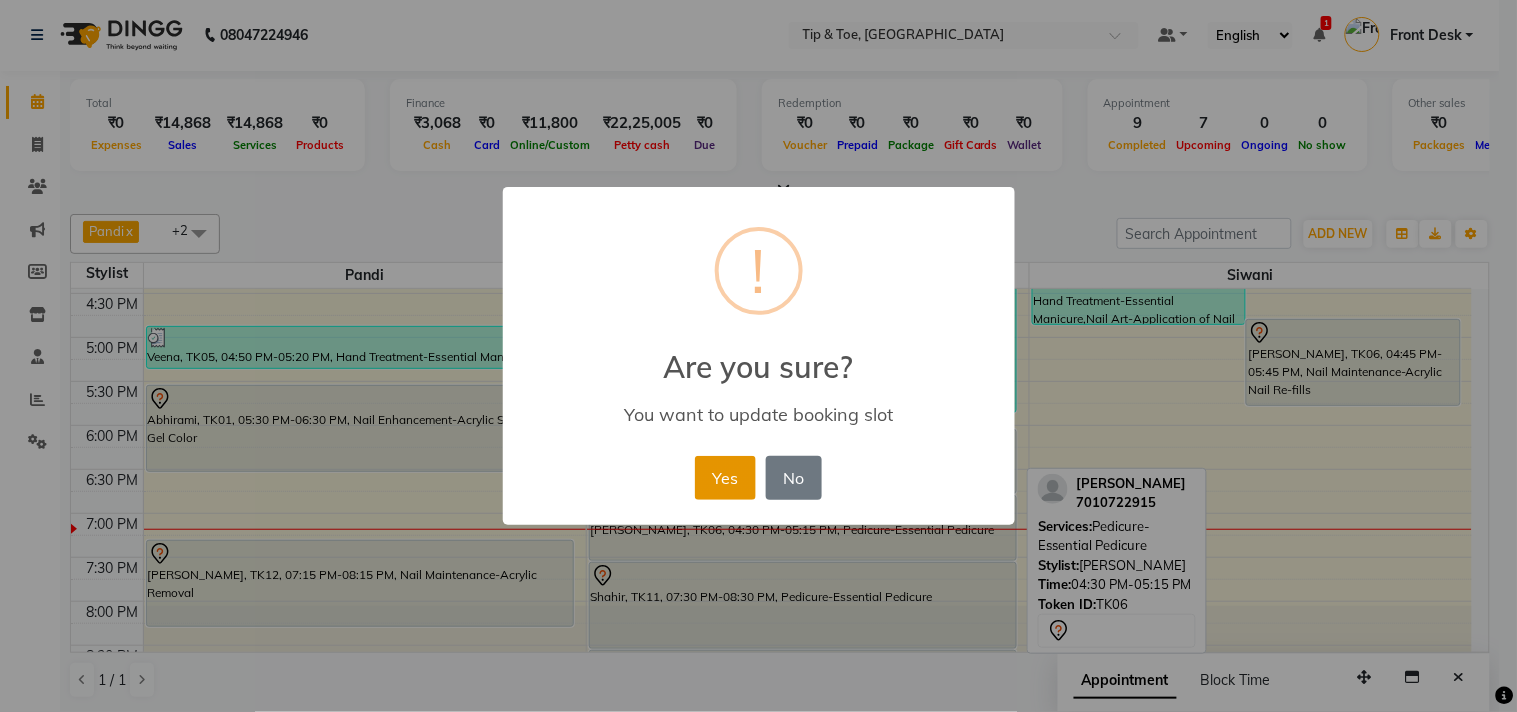 click on "Yes" at bounding box center (725, 478) 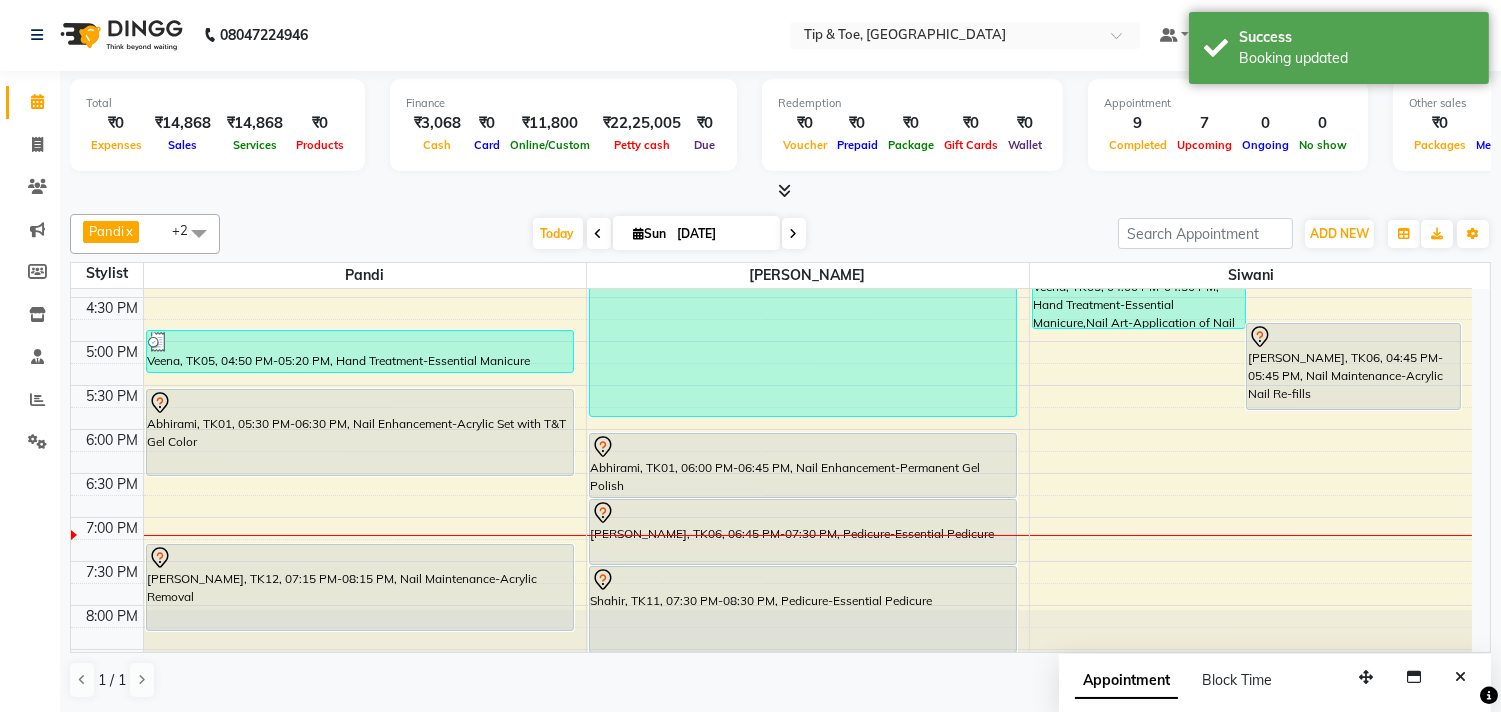 scroll, scrollTop: 540, scrollLeft: 0, axis: vertical 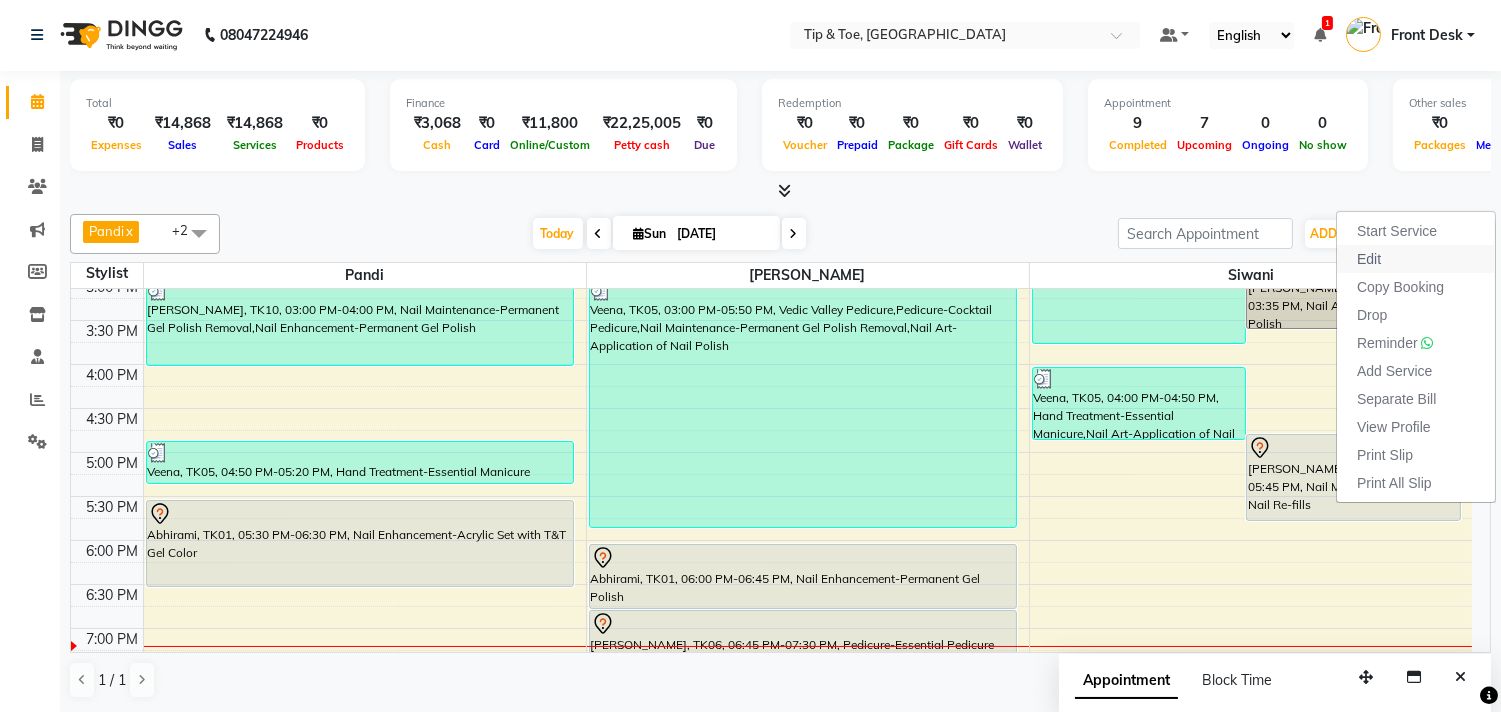 click on "Edit" at bounding box center [1369, 259] 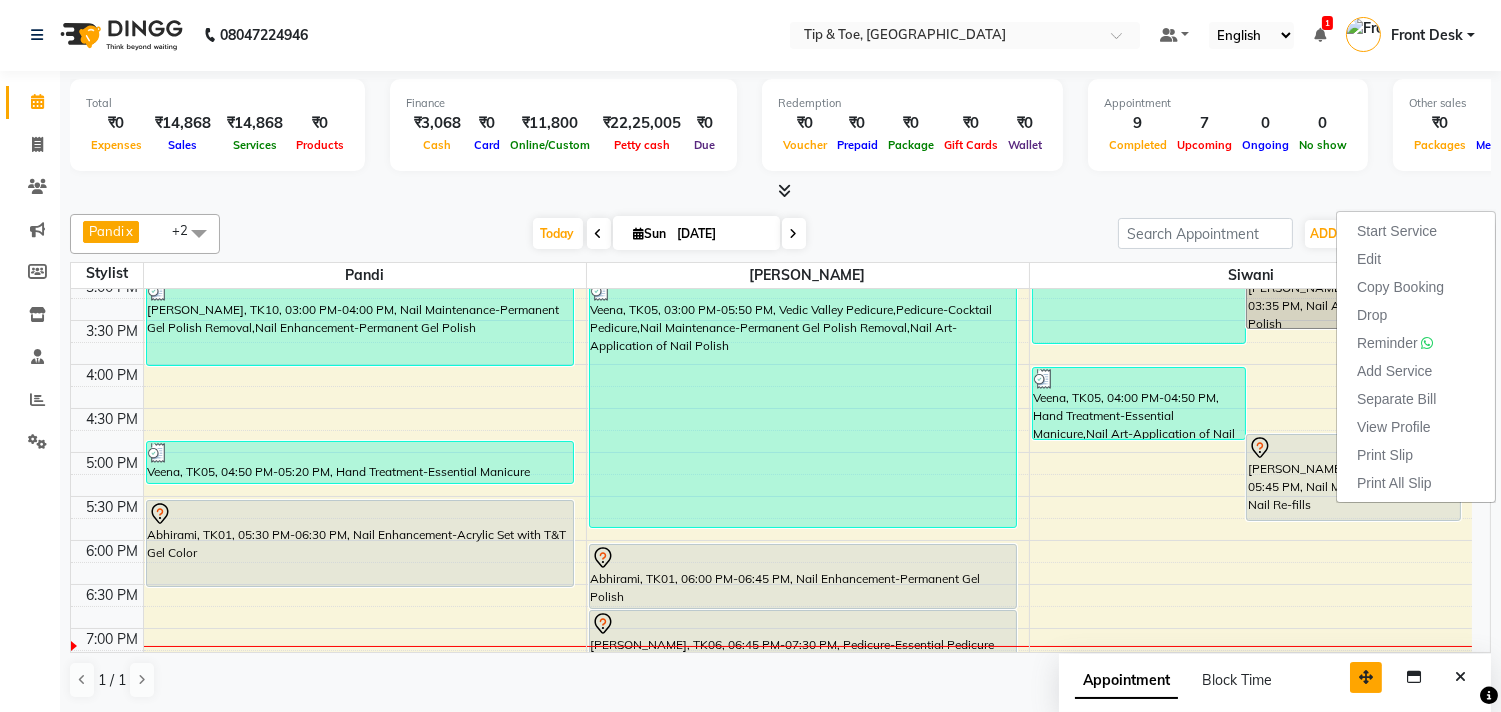 select on "tentative" 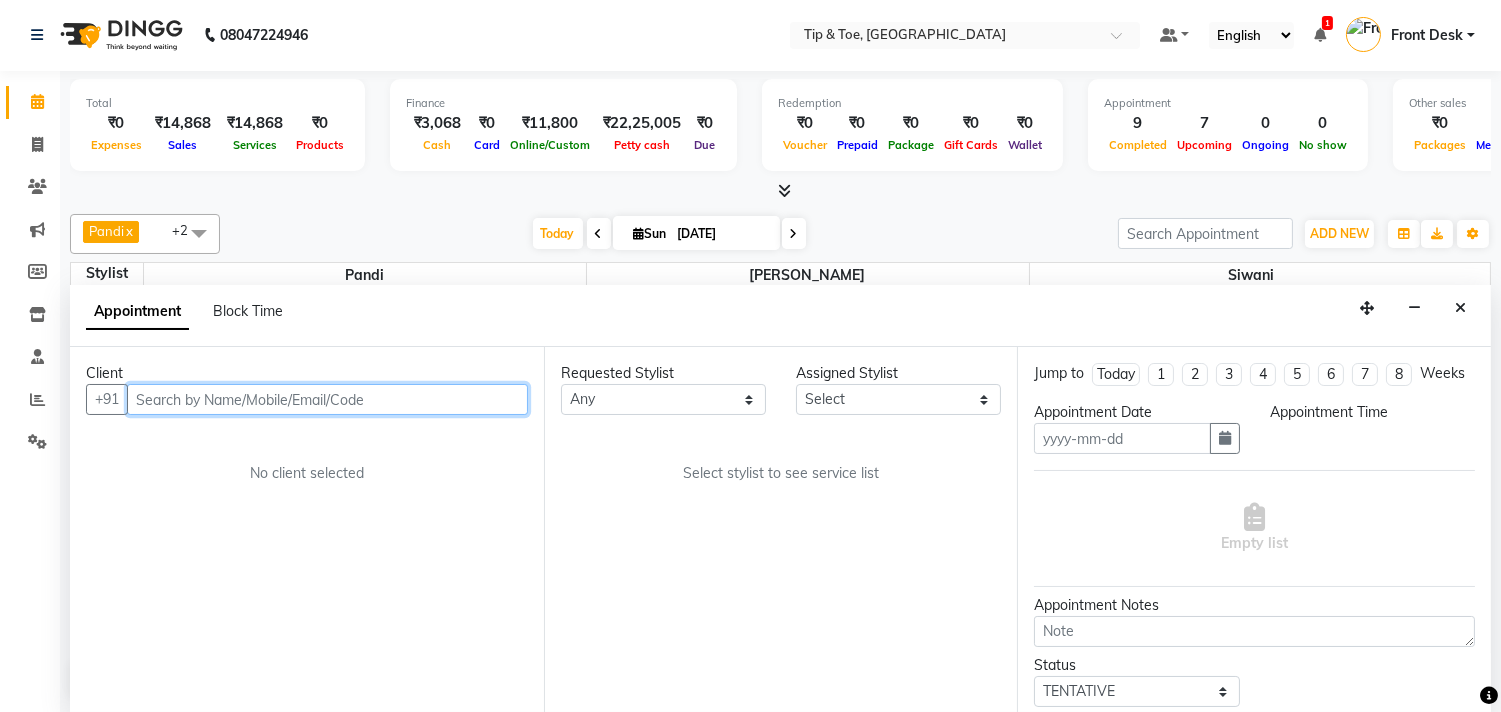 type on "[DATE]" 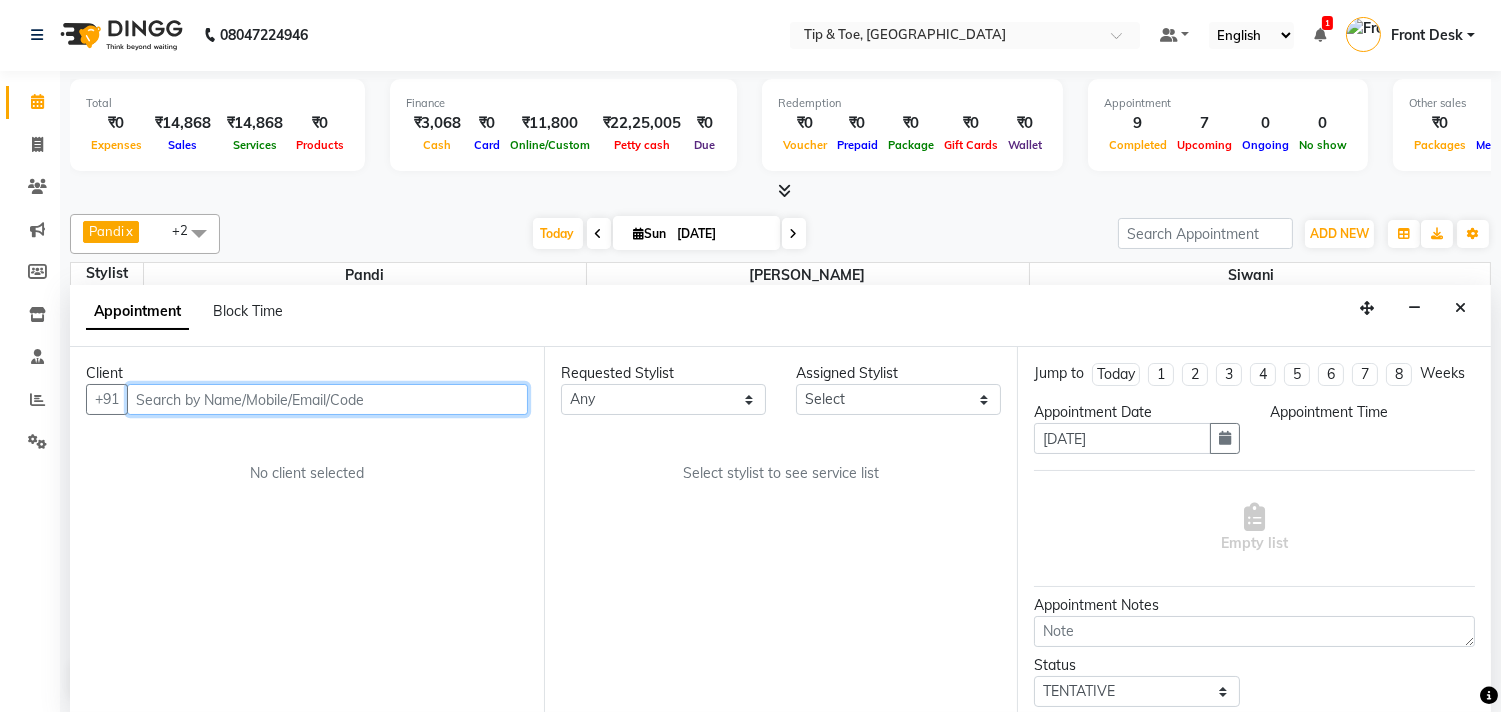 select on "1005" 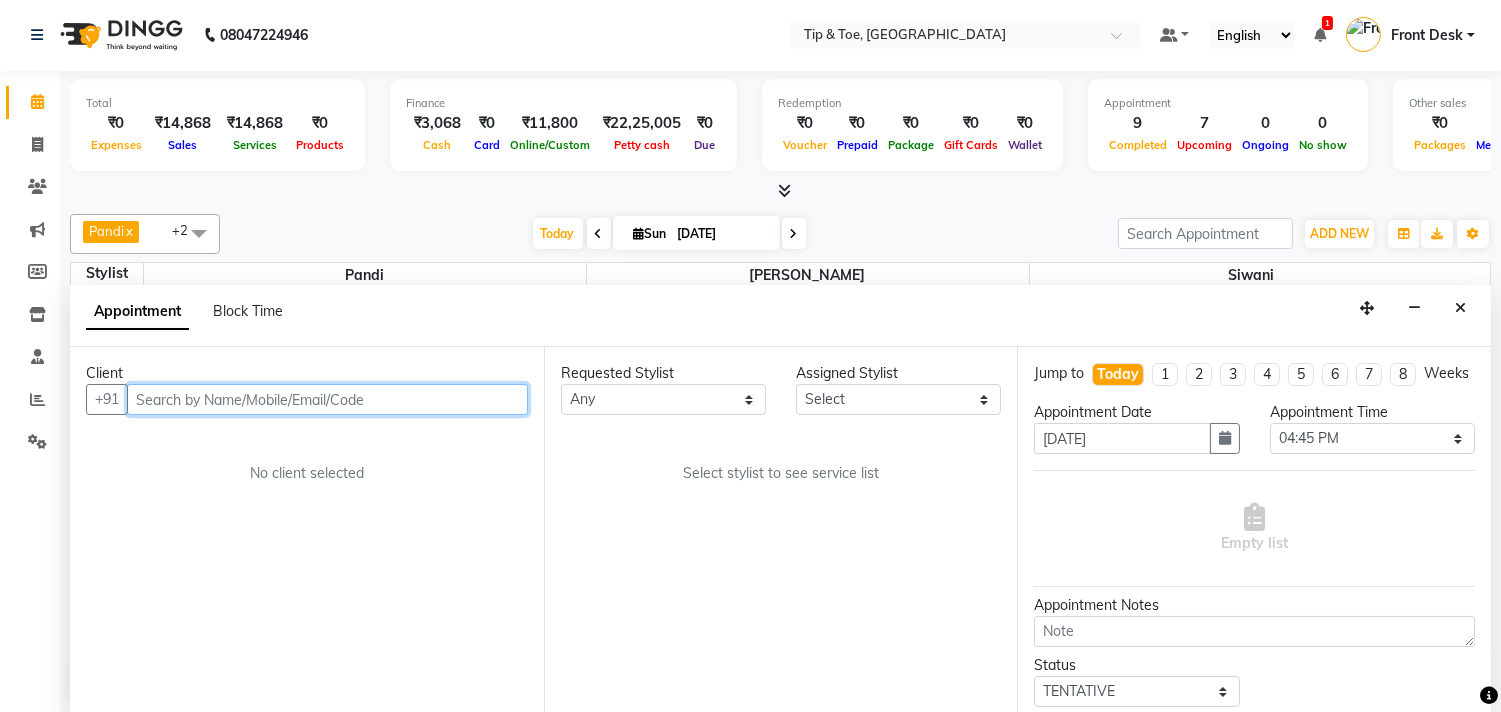 select on "39914" 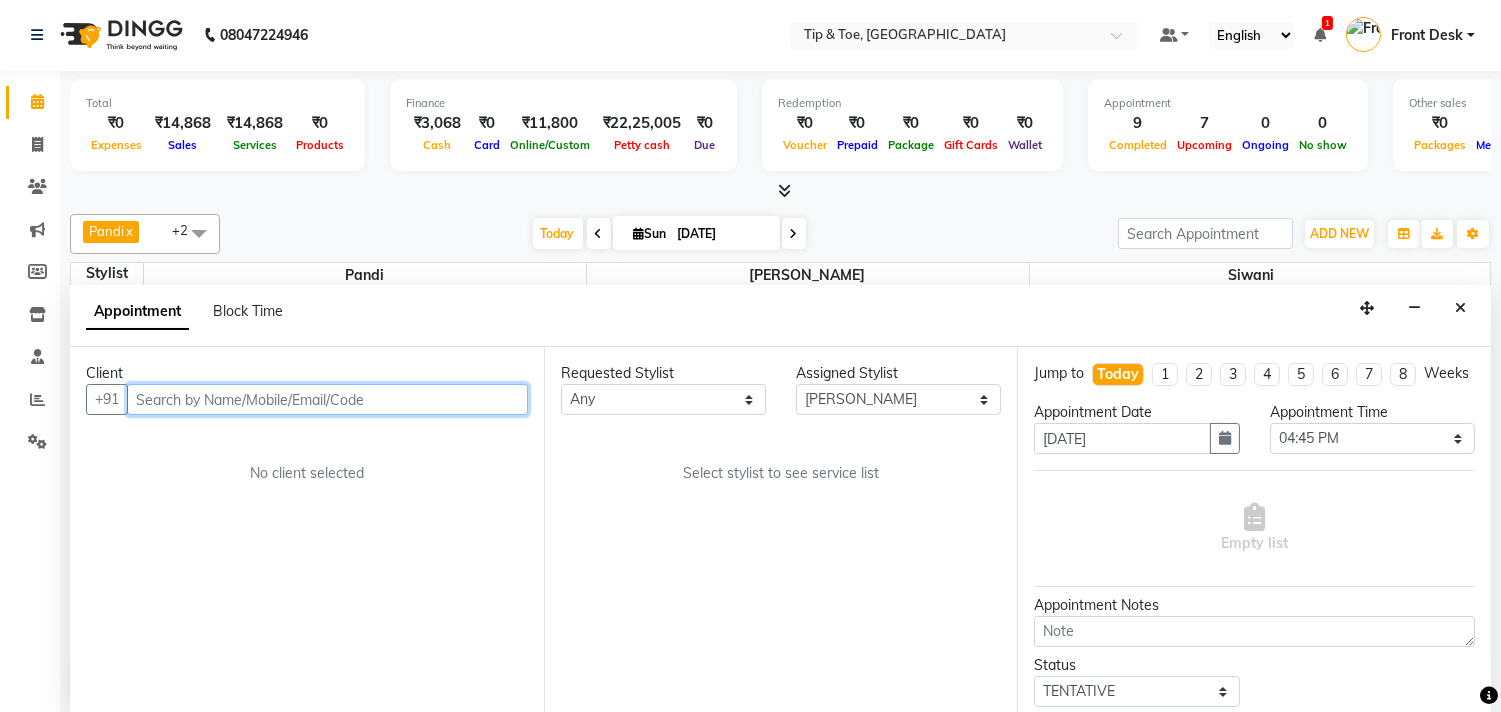 scroll, scrollTop: 873, scrollLeft: 0, axis: vertical 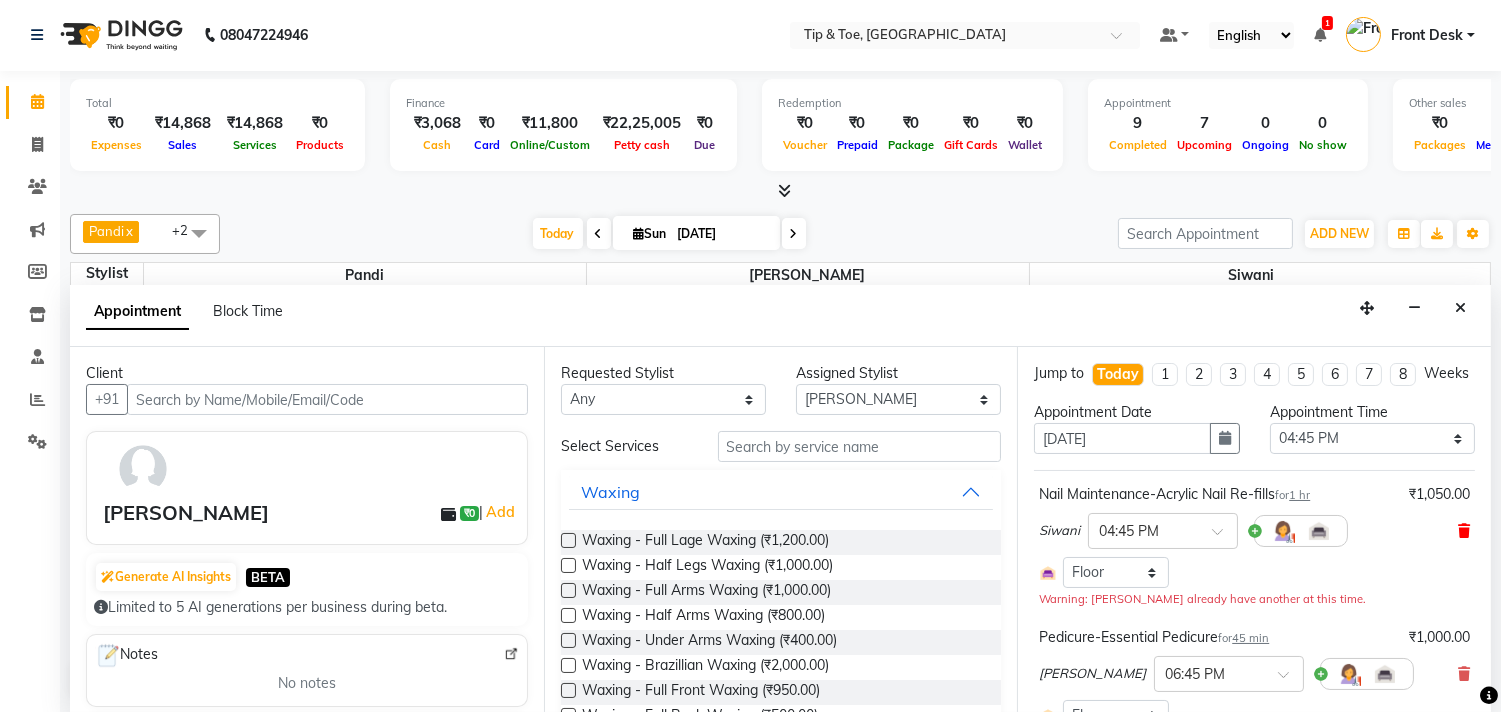 click at bounding box center [1464, 531] 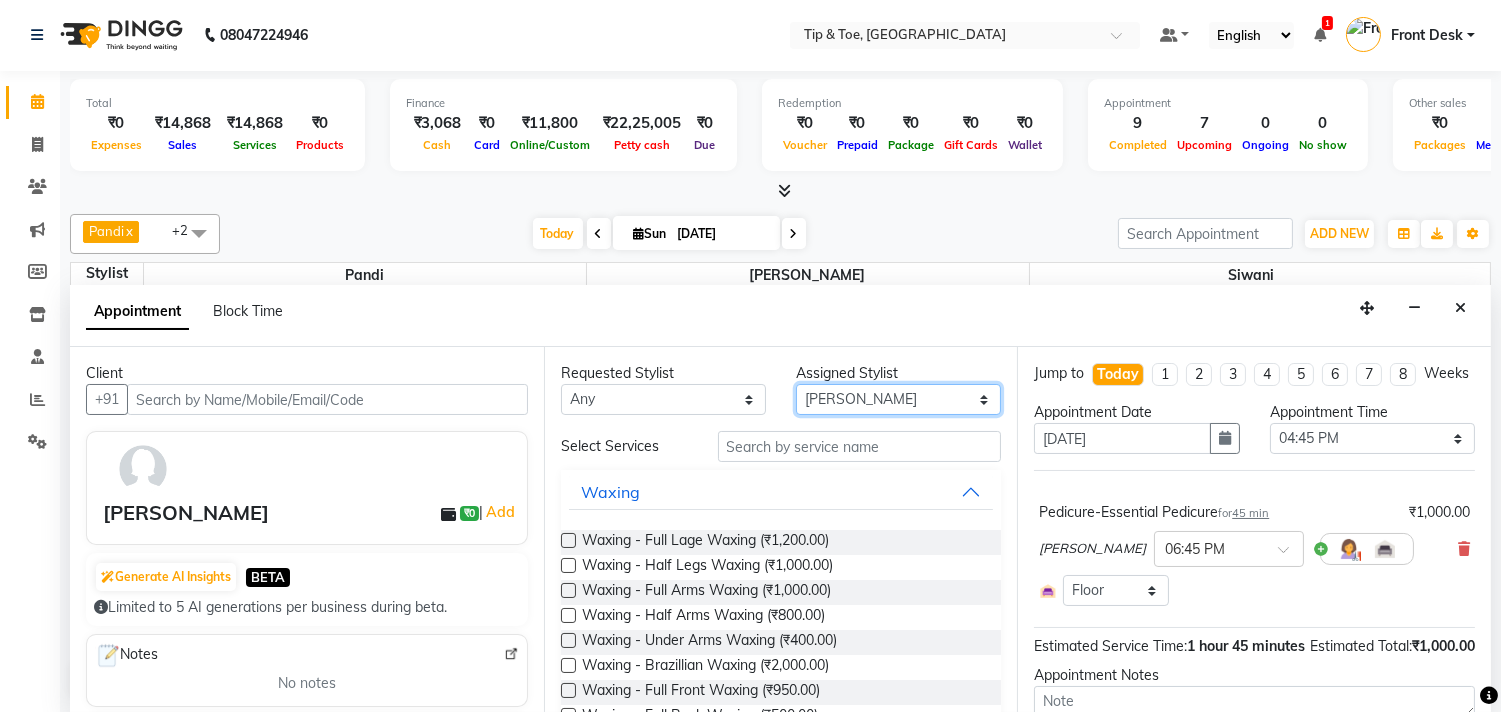 click on "Select afroz Afroz Pandi Preeti Raj Rebecca Ricky Manager Siwani" at bounding box center [898, 399] 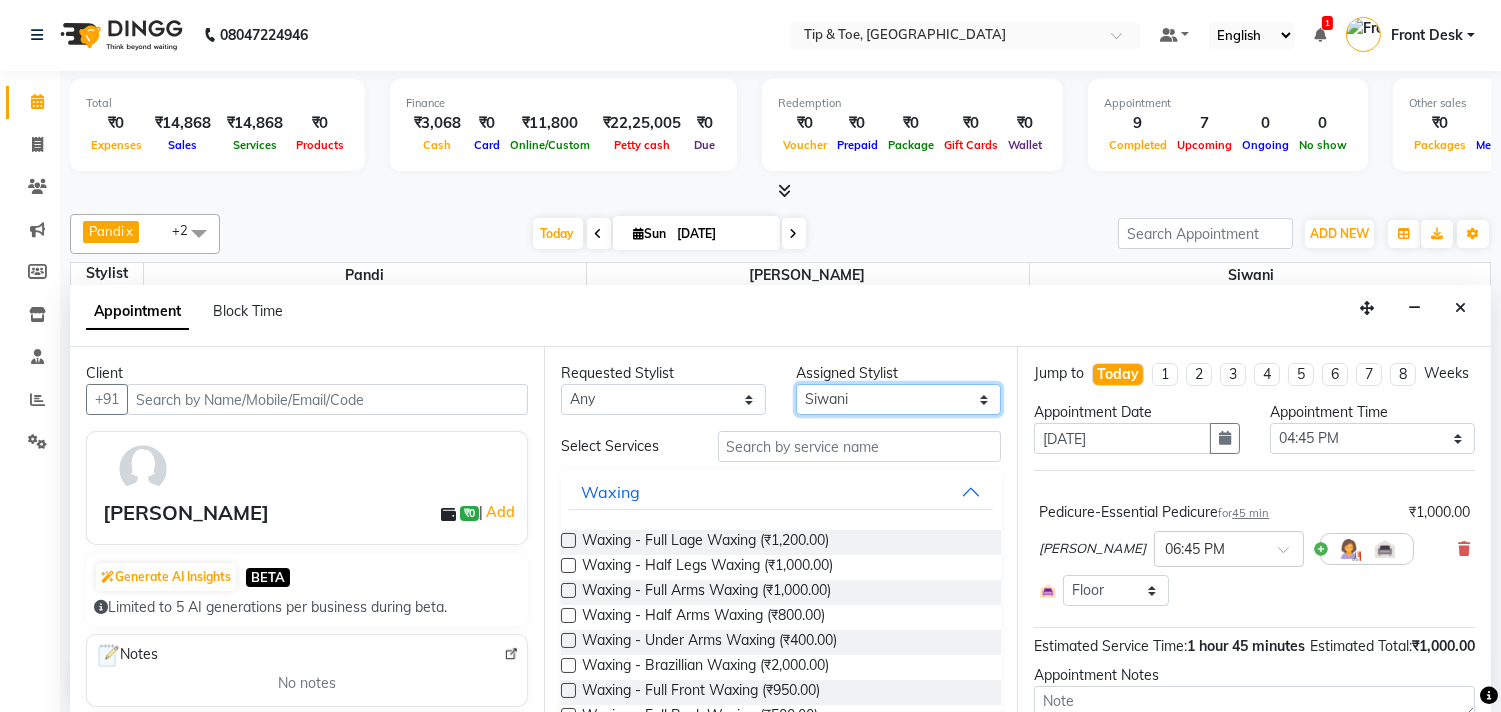 click on "Select afroz Afroz Pandi Preeti Raj Rebecca Ricky Manager Siwani" at bounding box center (898, 399) 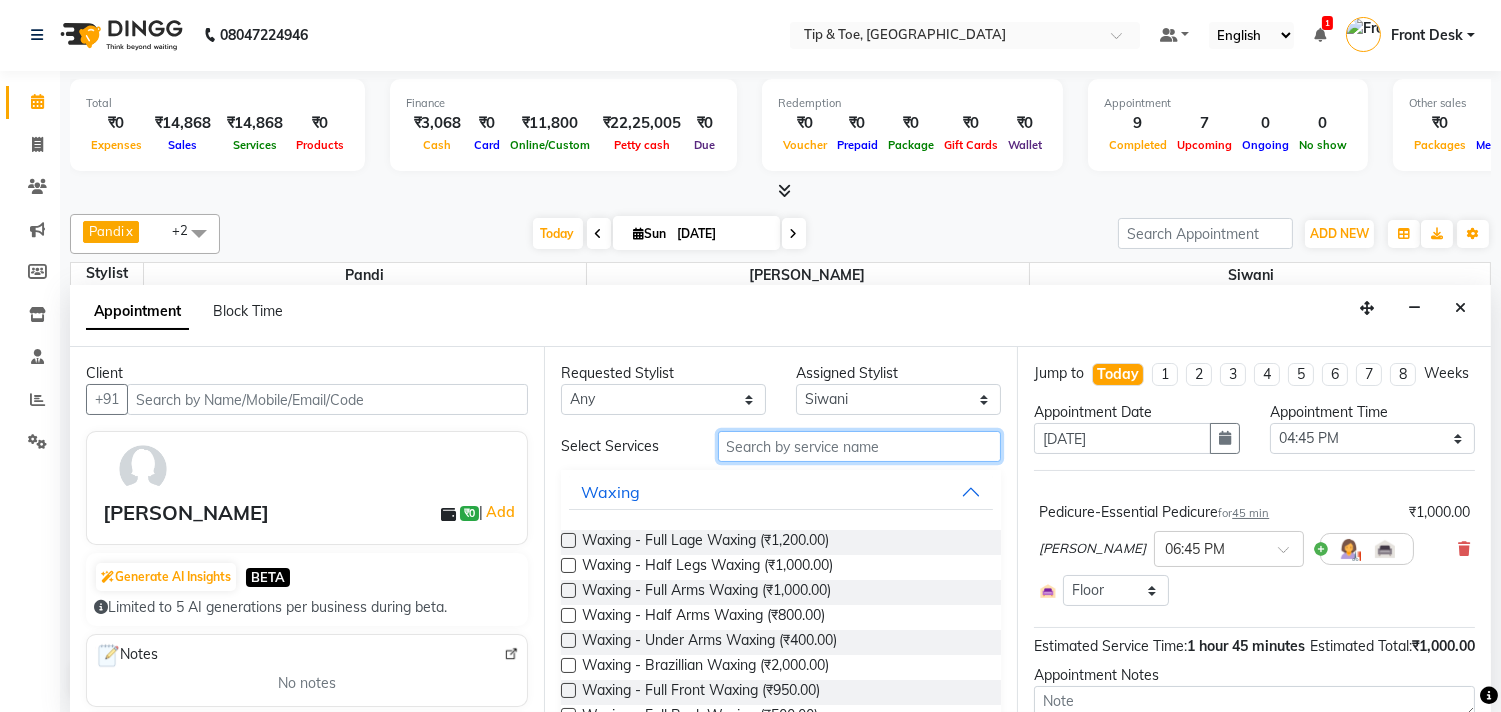 click at bounding box center (860, 446) 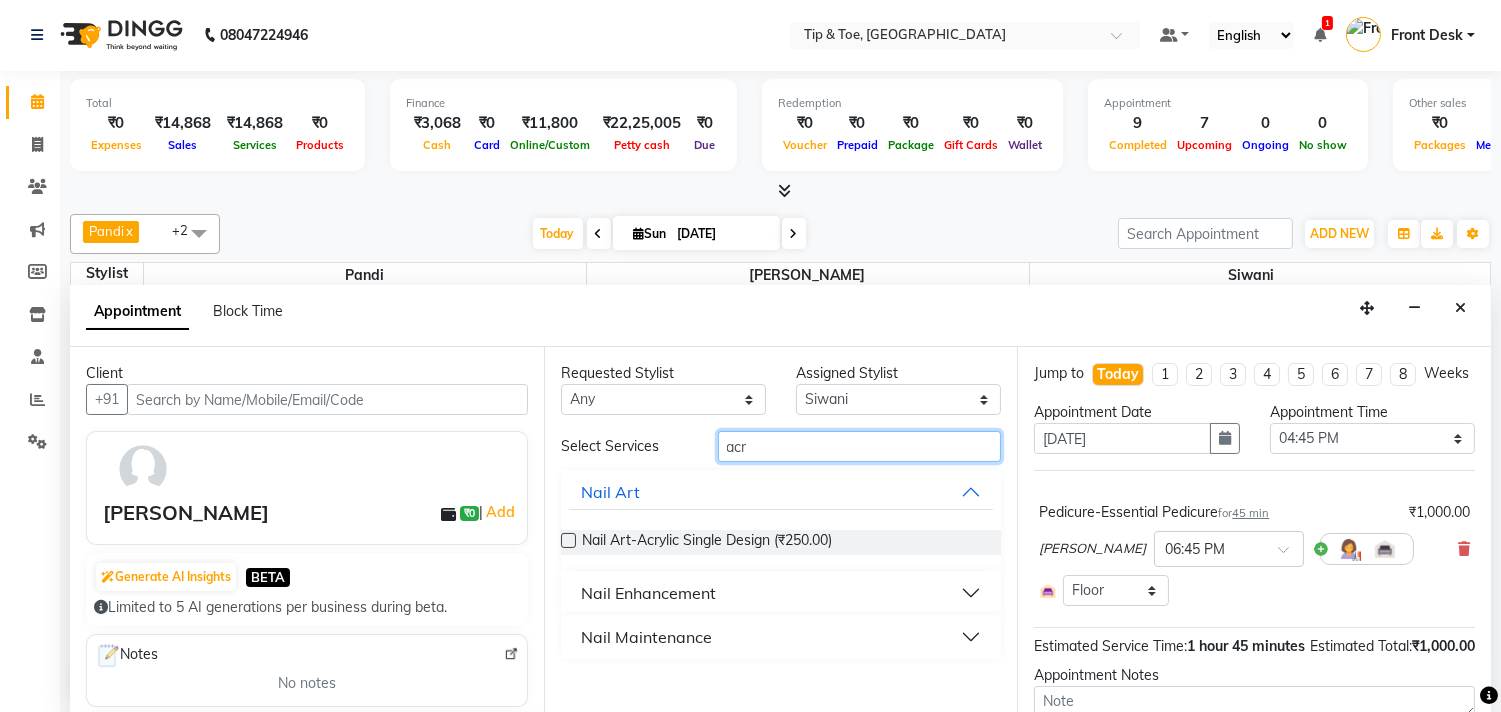 type on "acr" 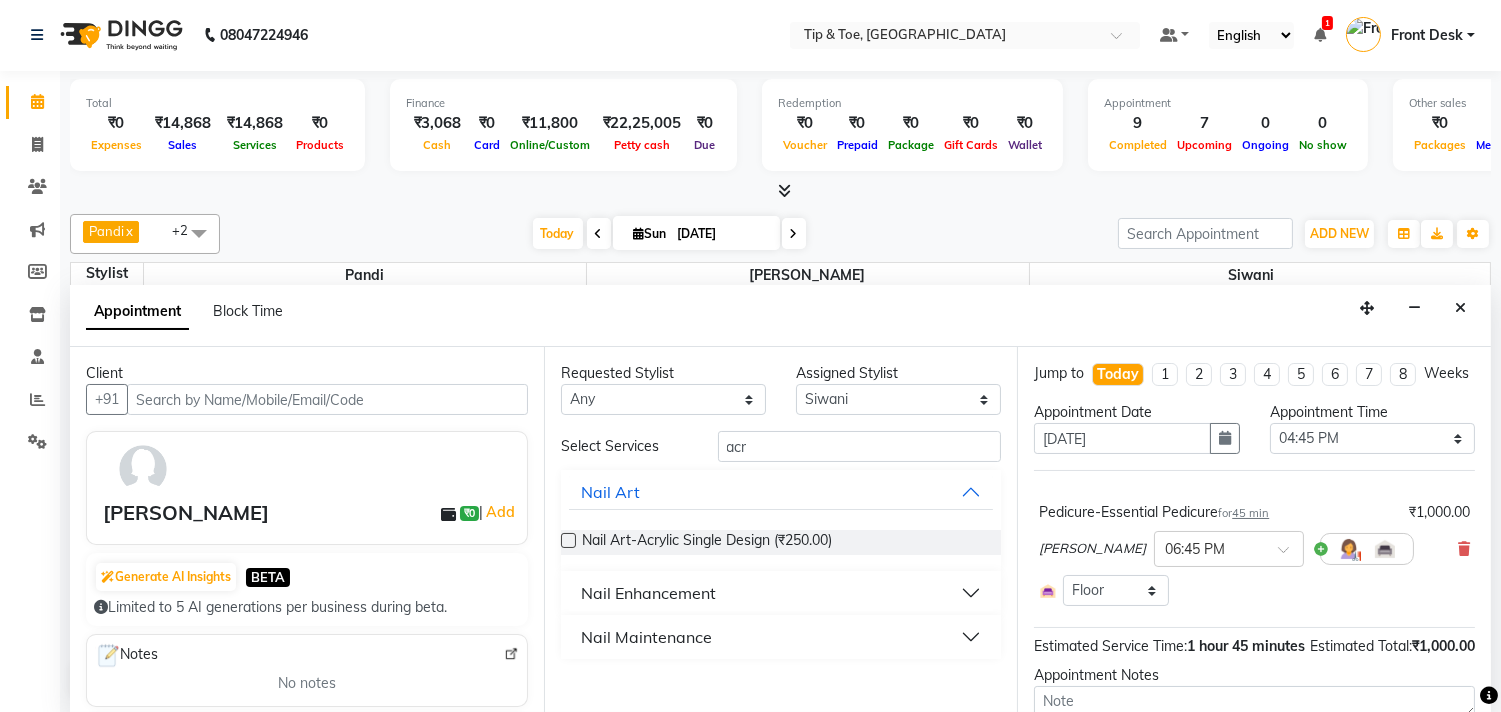 click on "Nail Enhancement" at bounding box center (781, 593) 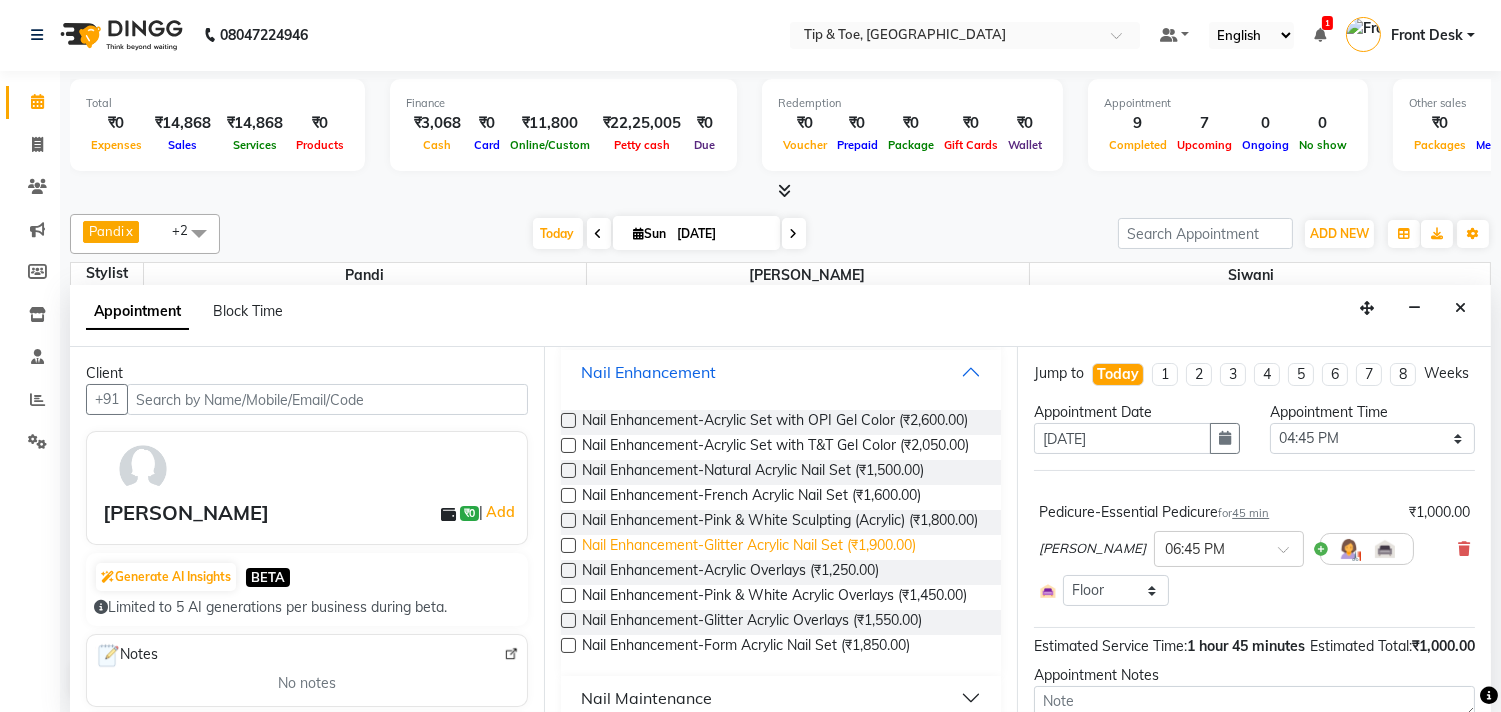 scroll, scrollTop: 222, scrollLeft: 0, axis: vertical 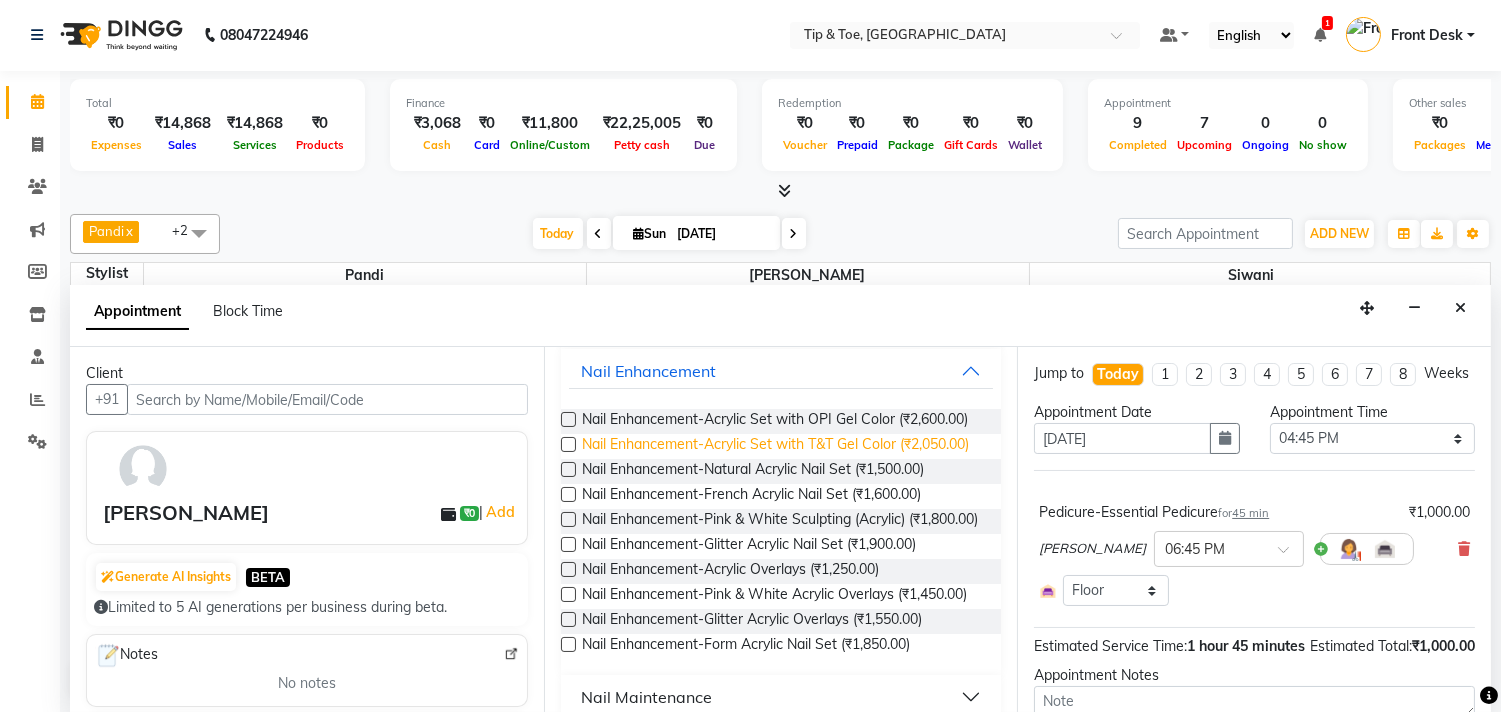 click on "Nail Enhancement-Acrylic Set with T&T Gel Color (₹2,050.00)" at bounding box center (775, 446) 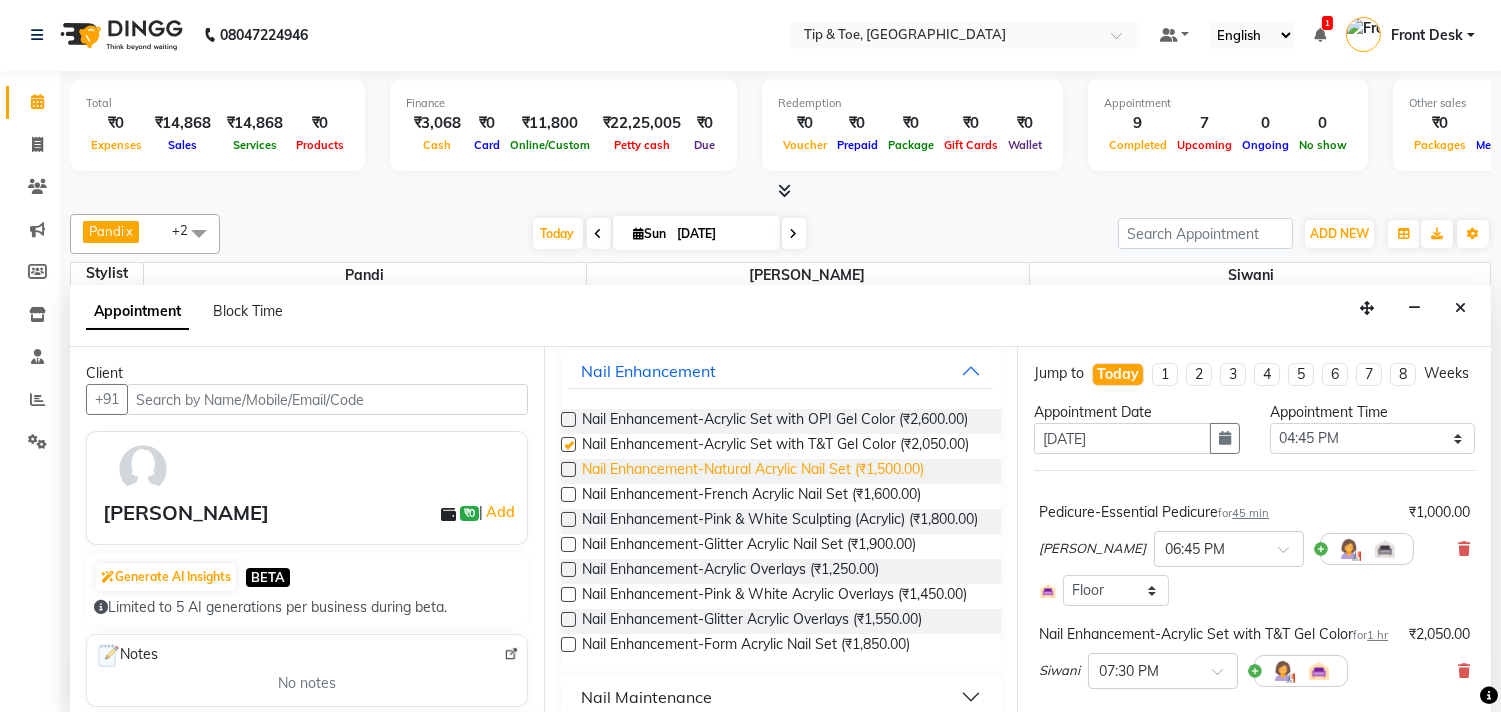 checkbox on "false" 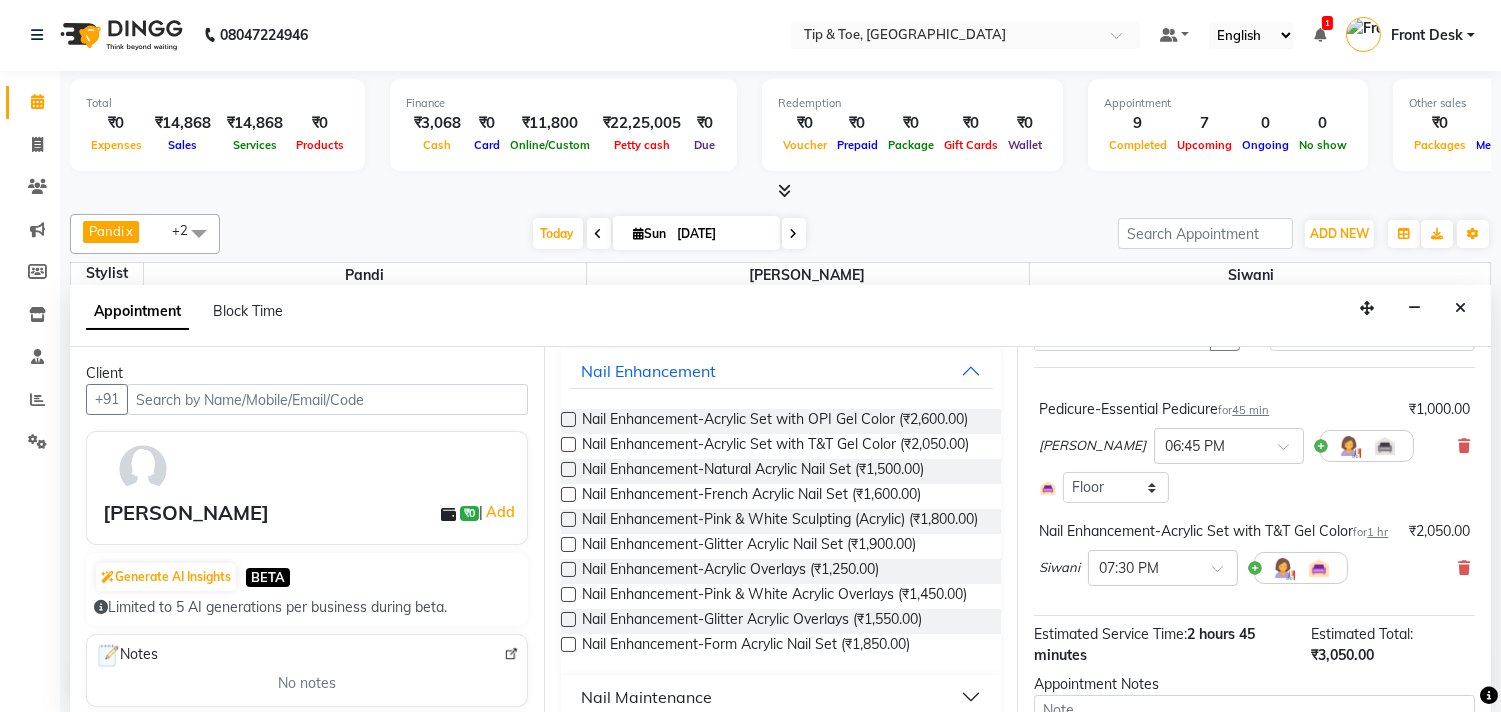 scroll, scrollTop: 284, scrollLeft: 0, axis: vertical 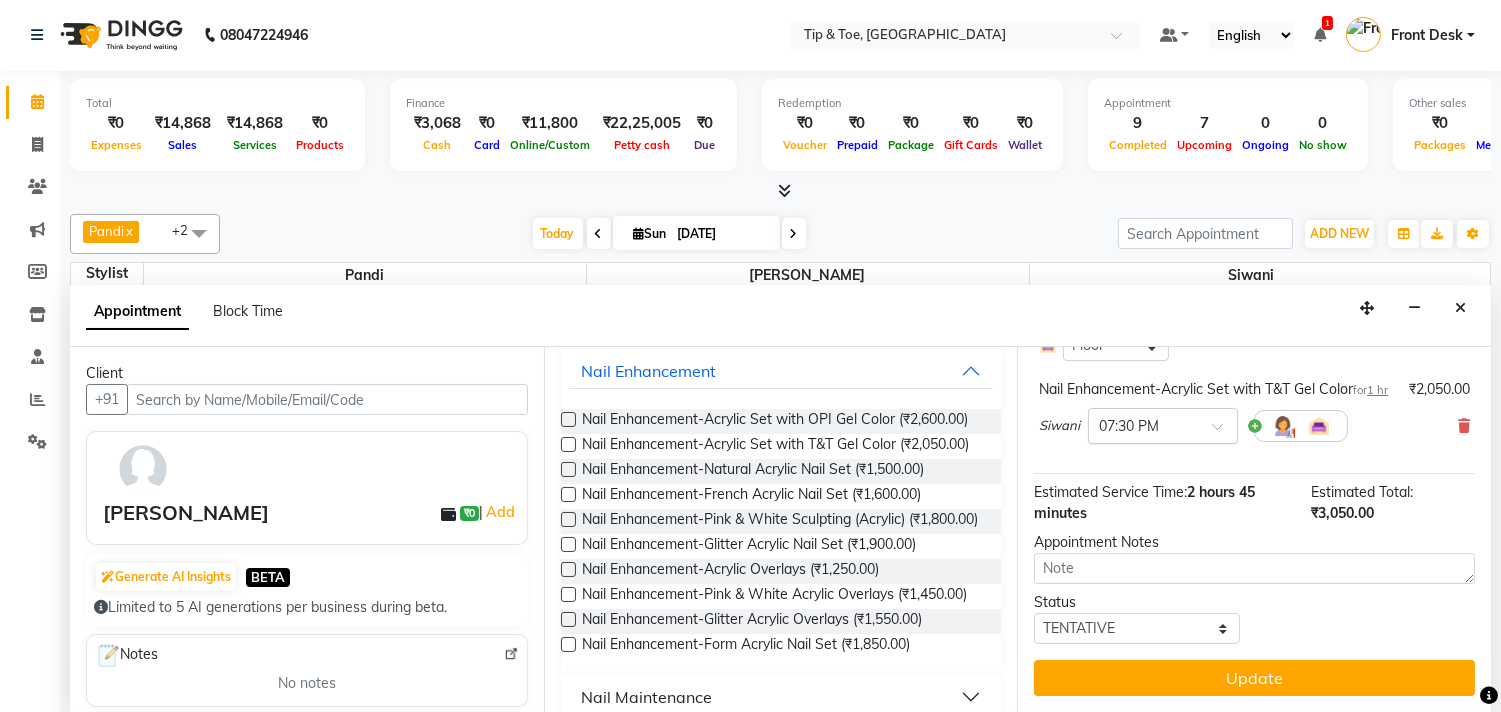 click at bounding box center [1163, 424] 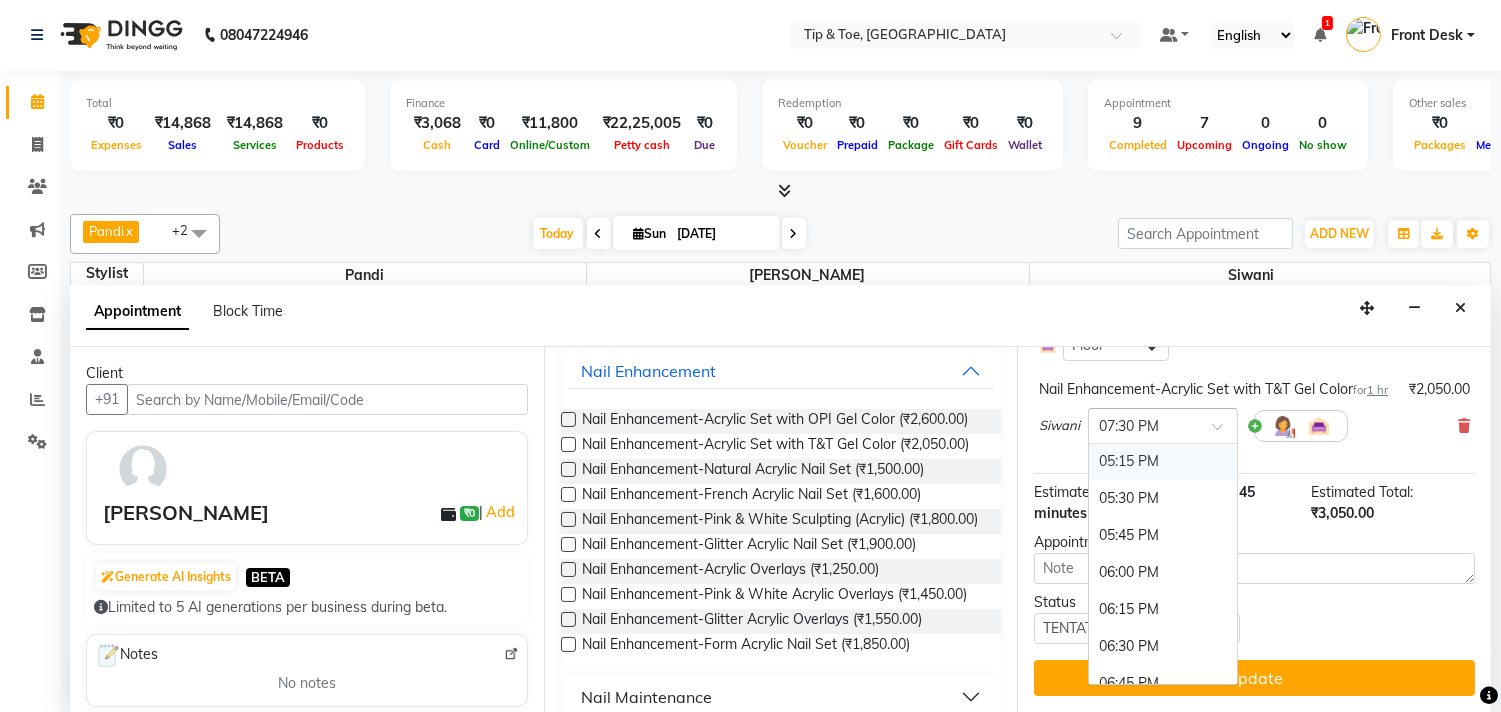 scroll, scrollTop: 991, scrollLeft: 0, axis: vertical 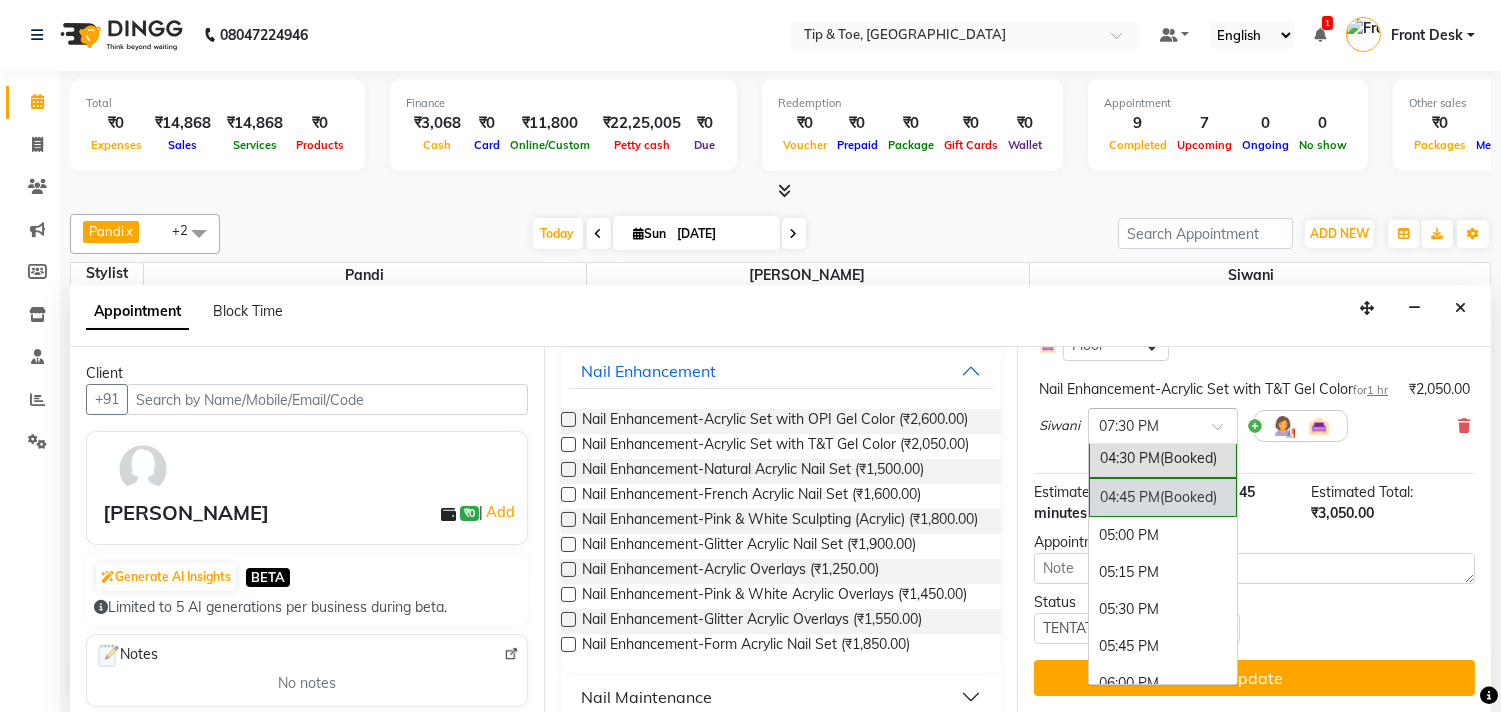 click on "04:45 PM   (Booked)" at bounding box center [1163, 497] 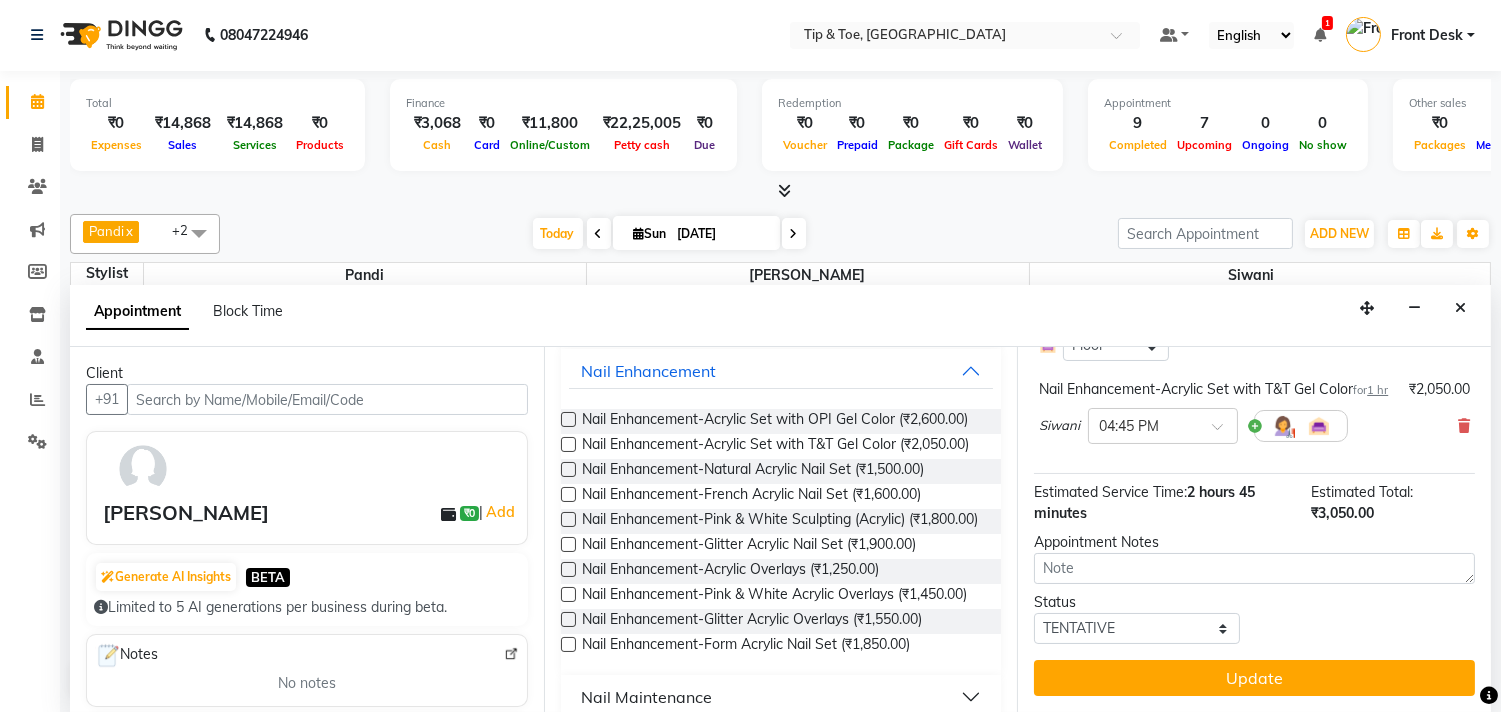 click on "Jump to Today 1 2 3 4 5 6 7 8 Weeks Appointment Date 13-07-2025 Appointment Time Select 10:00 AM 10:15 AM 10:30 AM 10:45 AM 11:00 AM 11:15 AM 11:30 AM 11:45 AM 12:00 PM 12:15 PM 12:30 PM 12:45 PM 01:00 PM 01:15 PM 01:30 PM 01:45 PM 02:00 PM 02:15 PM 02:30 PM 02:45 PM 03:00 PM 03:15 PM 03:30 PM 03:45 PM 04:00 PM 04:15 PM 04:30 PM 04:45 PM 05:00 PM 05:15 PM 05:30 PM 05:45 PM 06:00 PM 06:15 PM 06:30 PM 06:45 PM 07:00 PM 07:15 PM 07:30 PM 07:45 PM 08:00 PM 08:15 PM 08:30 PM 08:45 PM 09:00 PM 09:15 PM 09:30 PM 09:45 PM 10:00 PM Pedicure-Essential Pedicure   for  45 min ₹1,000.00 Raj × 06:45 PM Select Room Floor Nail Enhancement-Acrylic Set with T&T Gel Color   for  1 hr ₹2,050.00 Siwani × 04:45 PM Estimated Service Time:  2 hours 45 minutes Estimated Total:  ₹3,050.00 Appointment Notes Status Select TENTATIVE CONFIRM CHECK-IN UPCOMING  Update" at bounding box center [1254, 529] 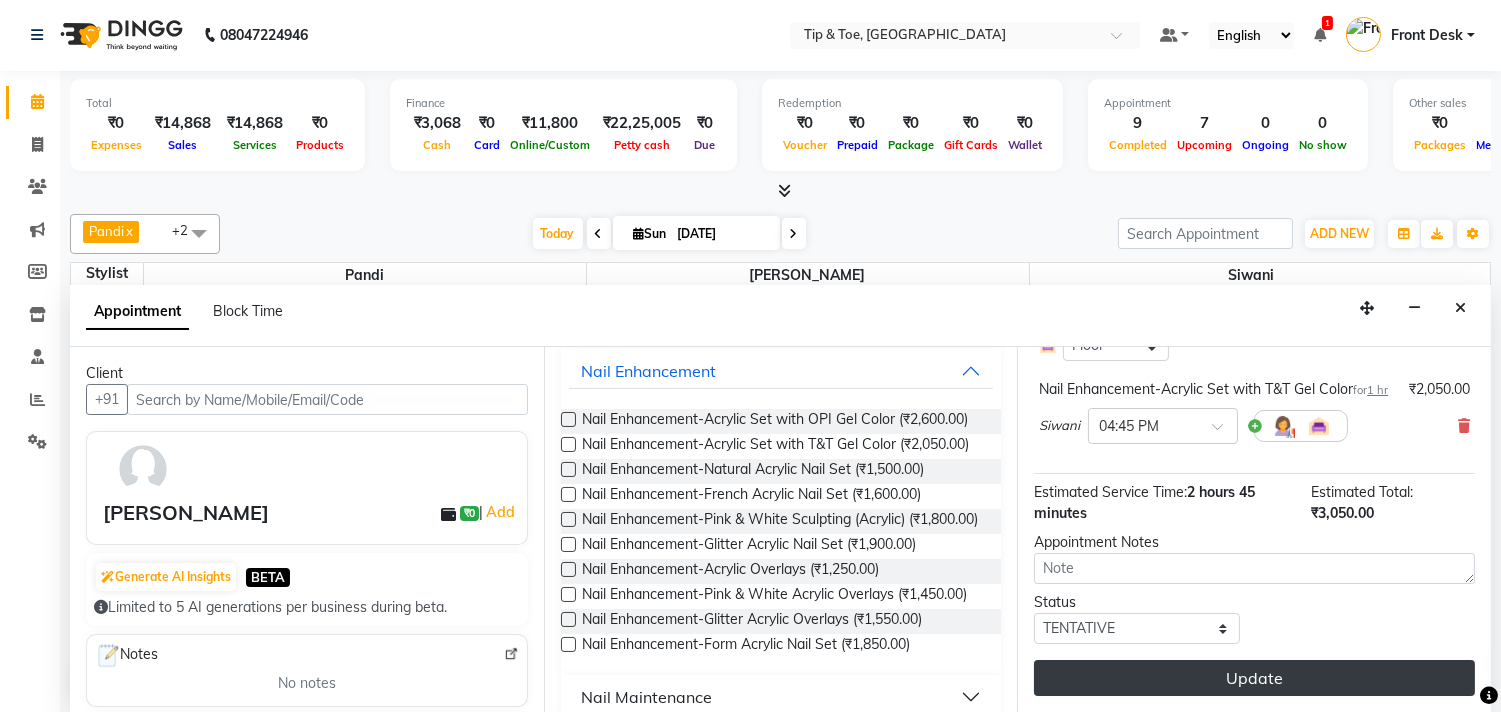 click on "Update" at bounding box center (1254, 678) 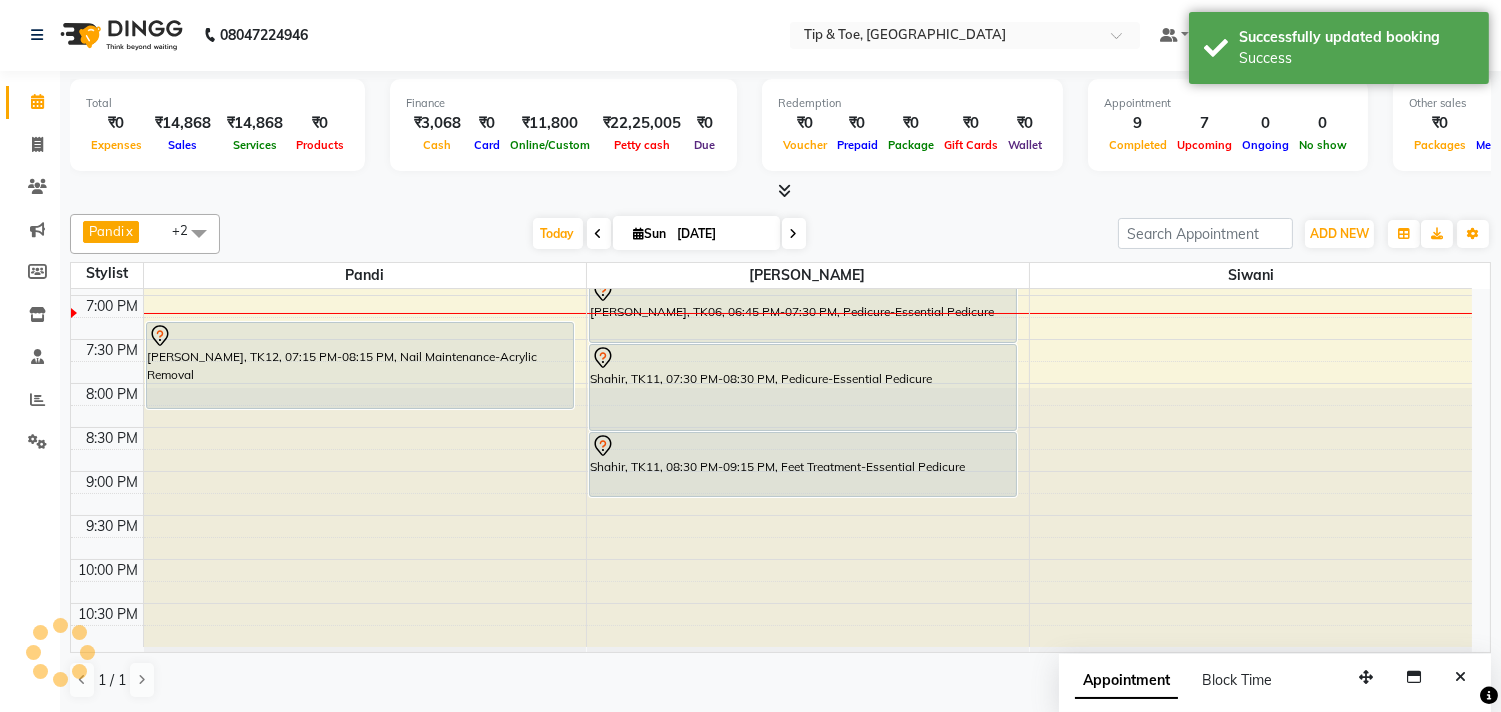 scroll, scrollTop: 0, scrollLeft: 0, axis: both 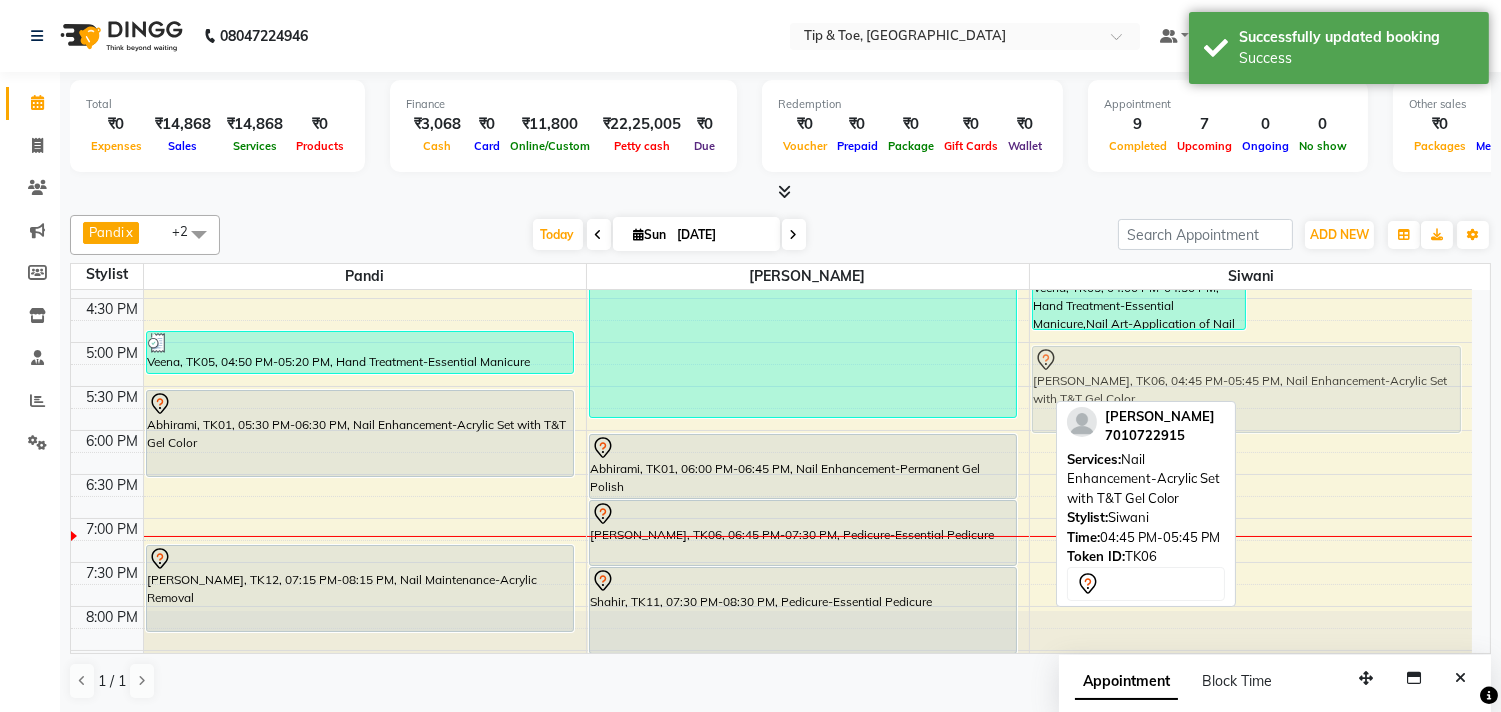 drag, startPoint x: 1371, startPoint y: 363, endPoint x: 1355, endPoint y: 382, distance: 24.839485 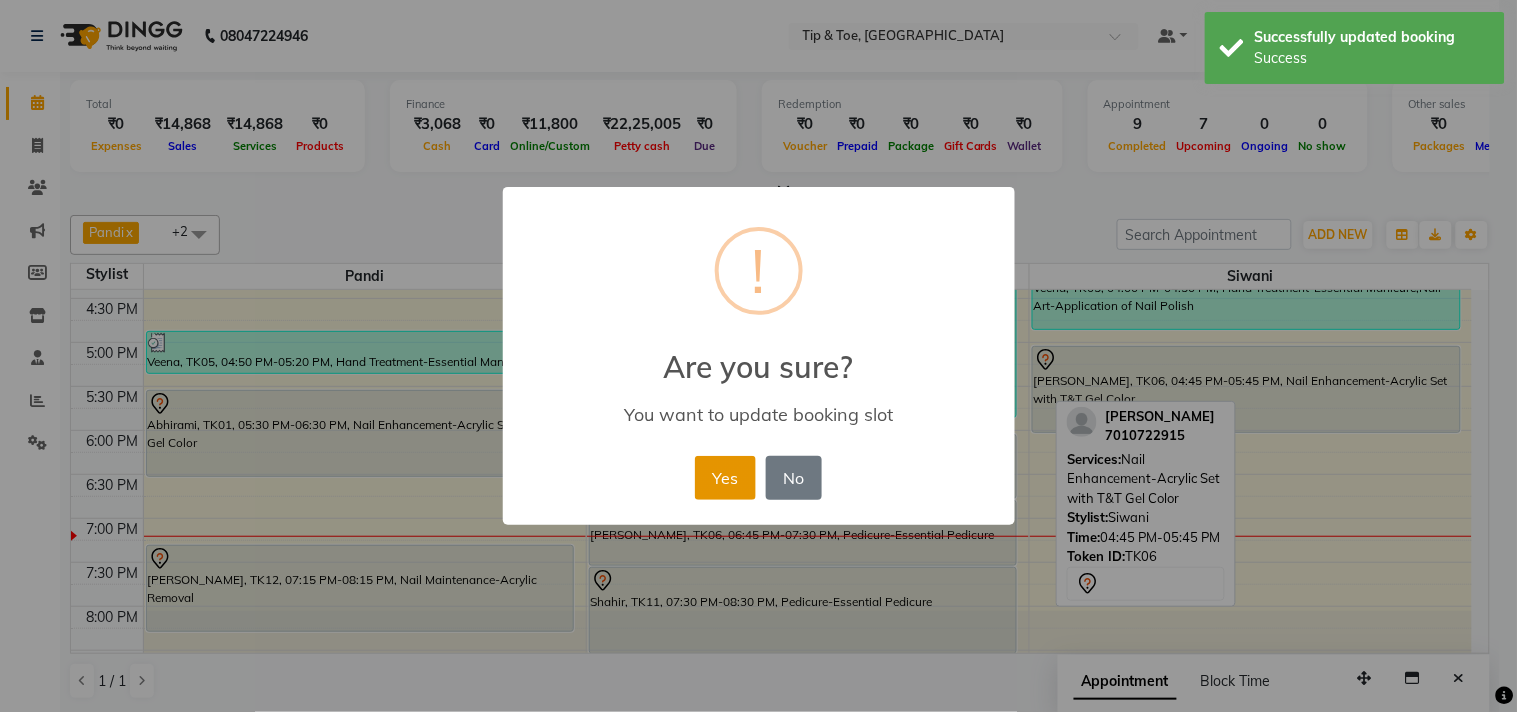 click on "Yes" at bounding box center [725, 478] 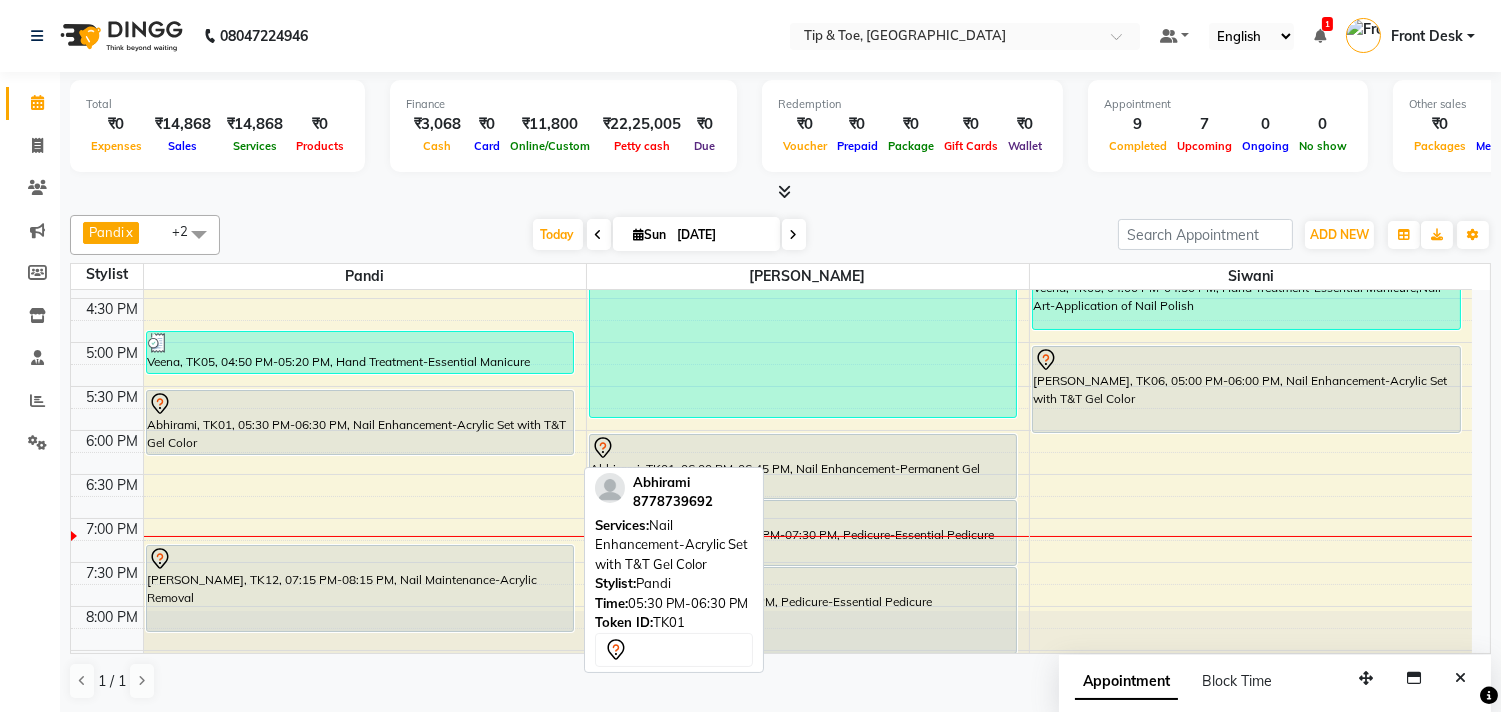 drag, startPoint x: 282, startPoint y: 473, endPoint x: 281, endPoint y: 451, distance: 22.022715 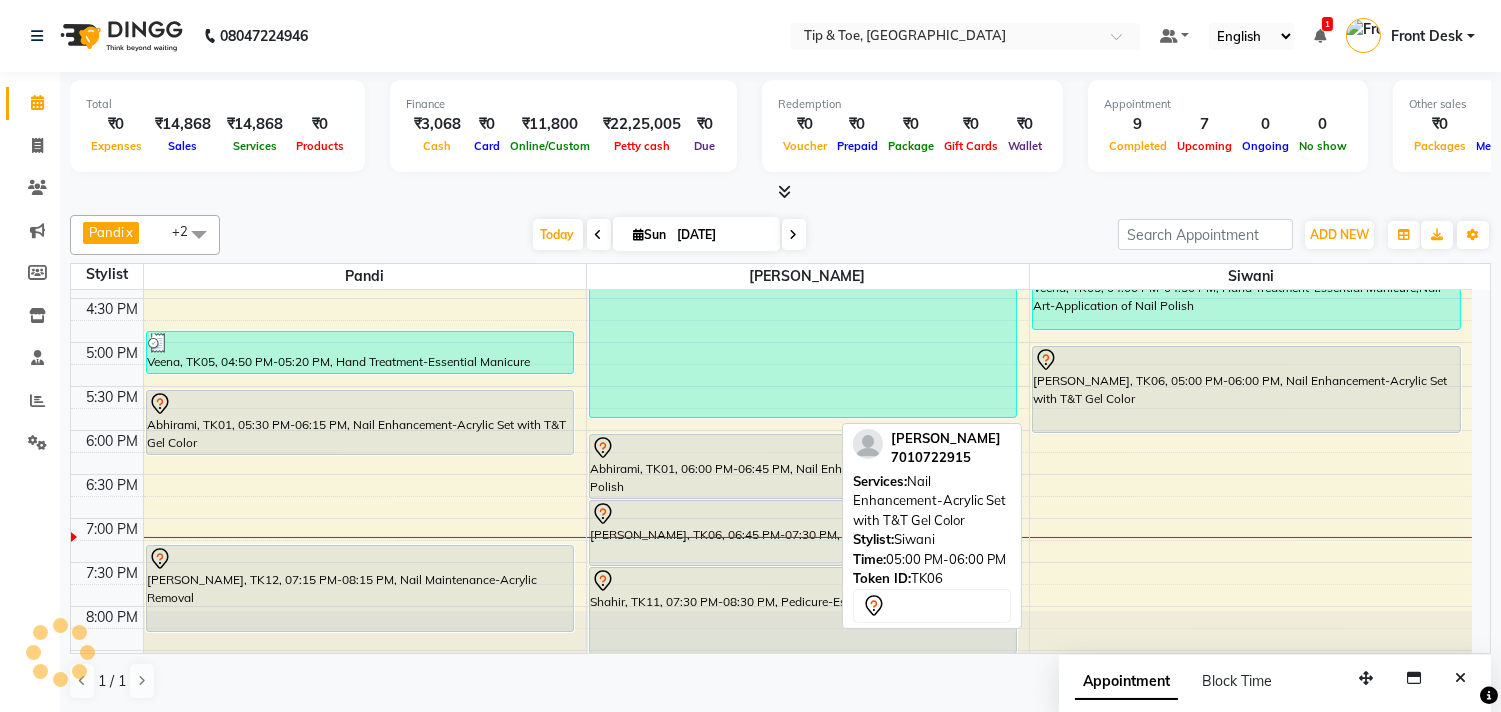click at bounding box center (1246, 360) 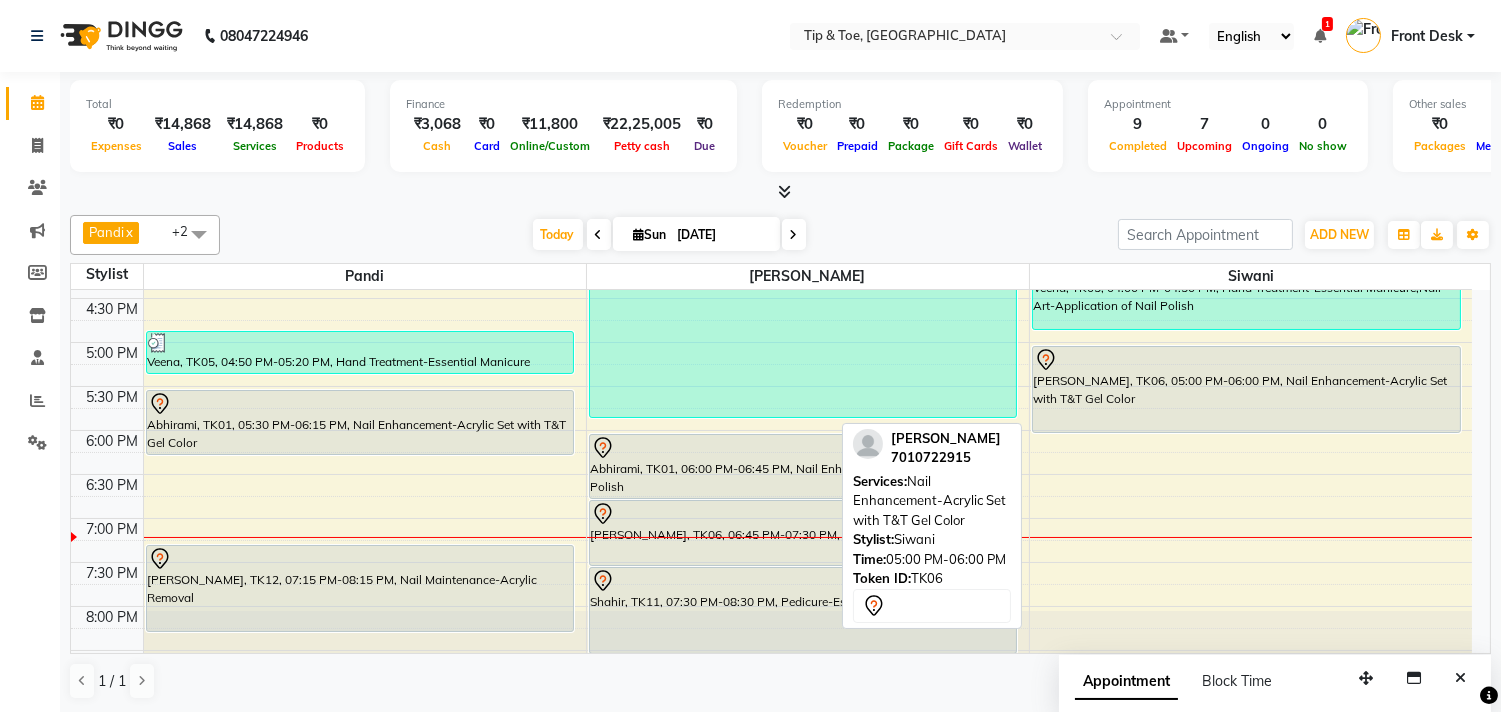click at bounding box center [1246, 360] 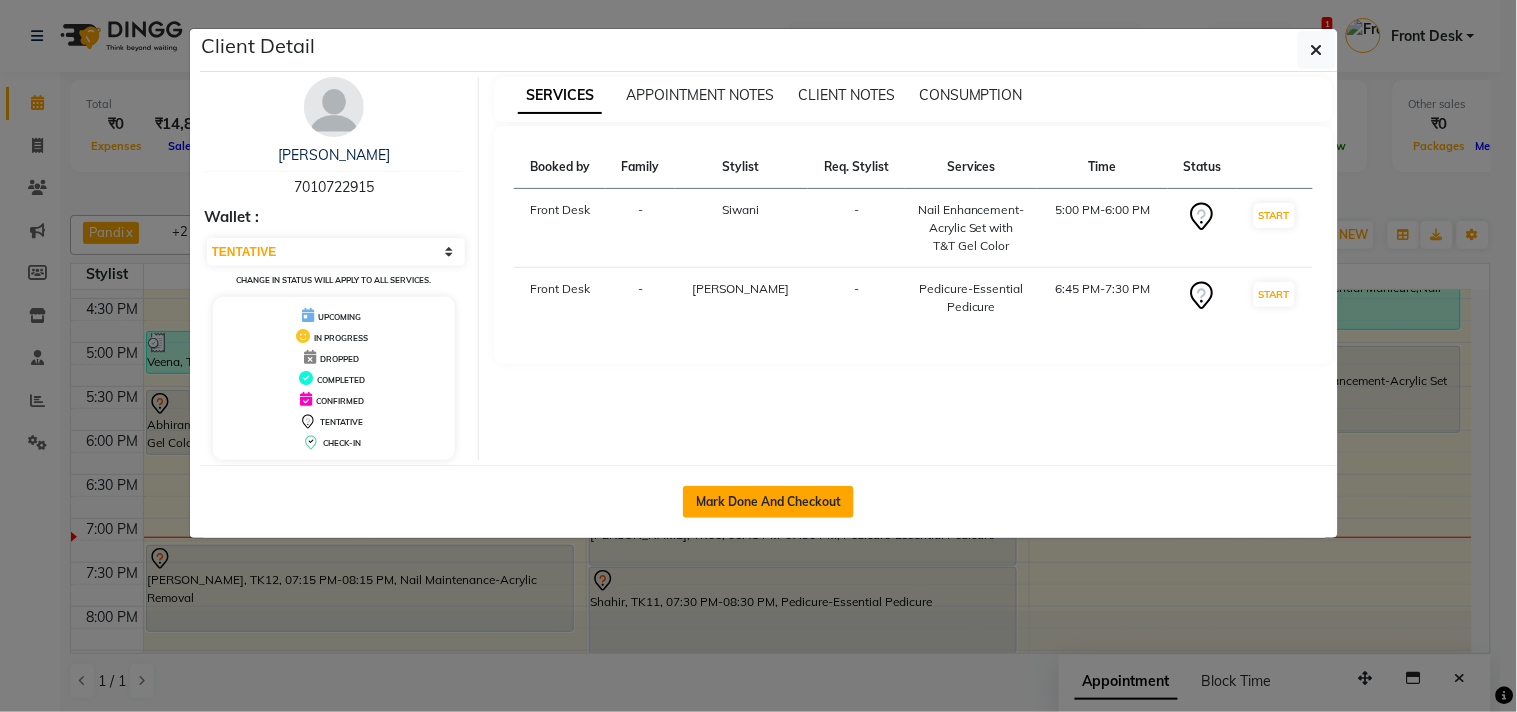 click on "Mark Done And Checkout" 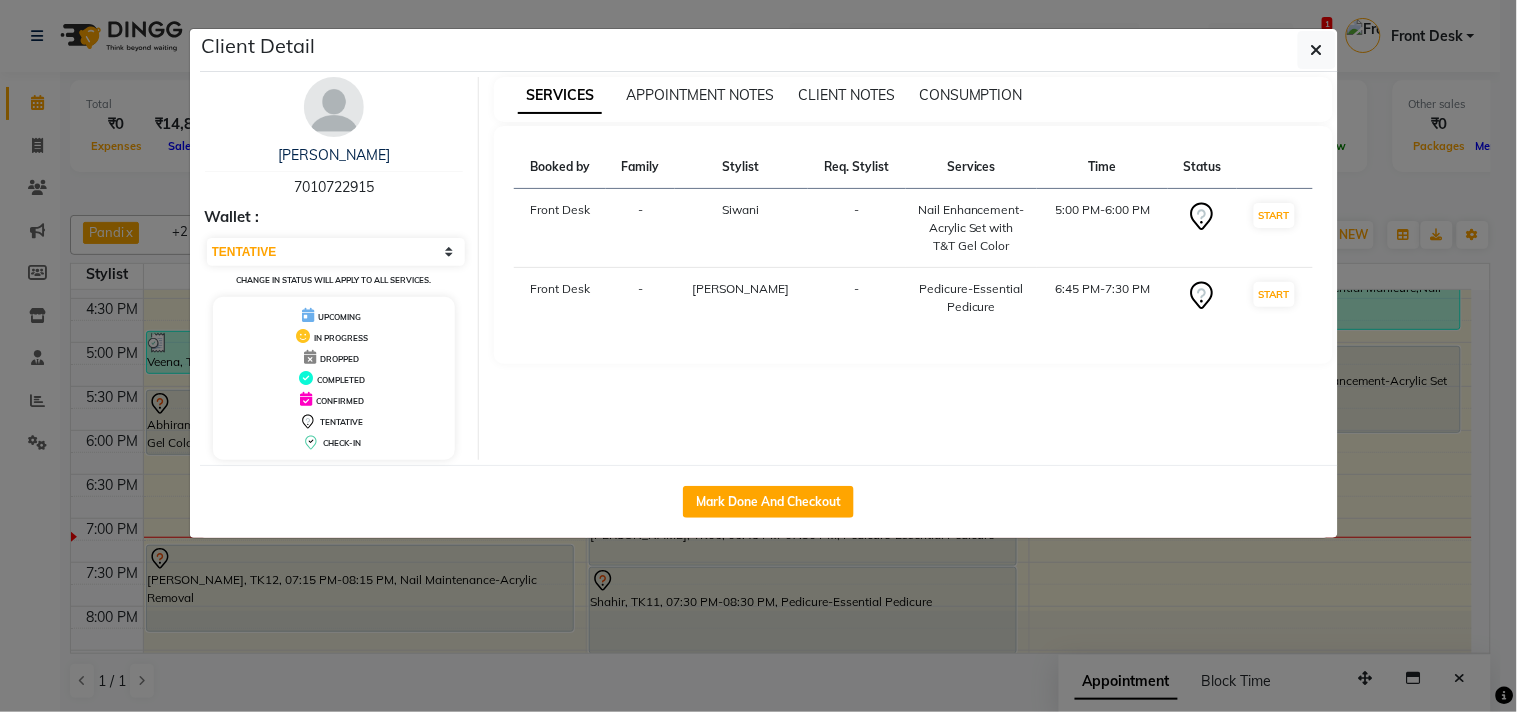 select on "service" 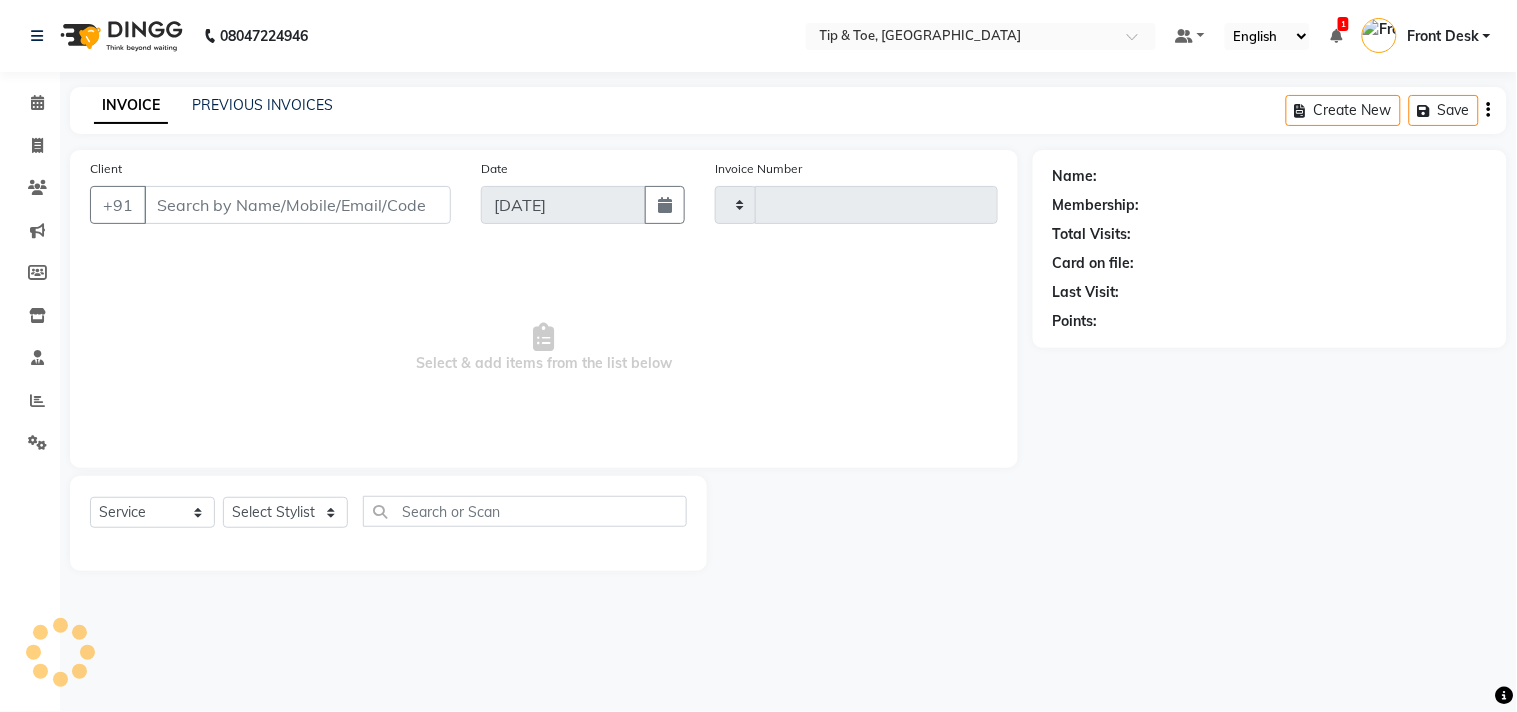 type on "0754" 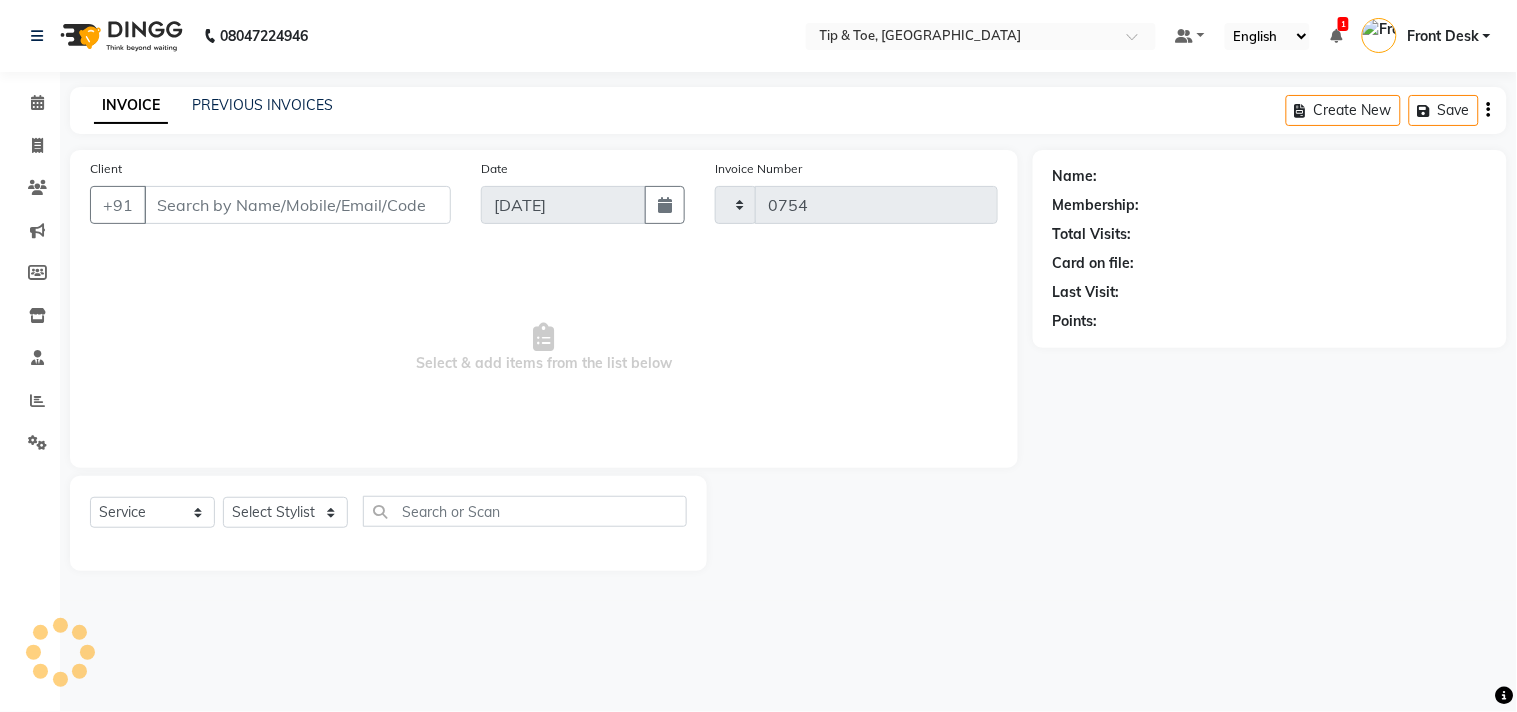 select on "5770" 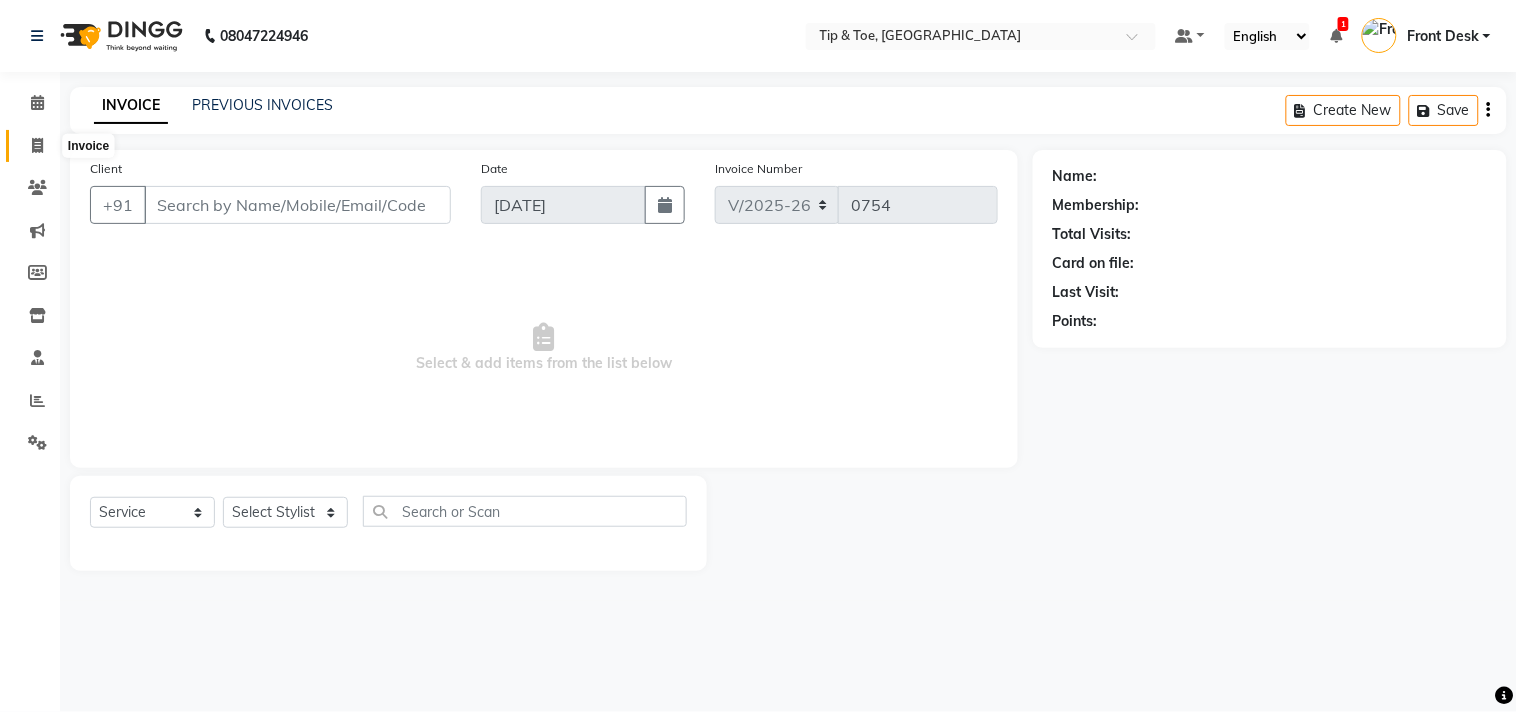 click 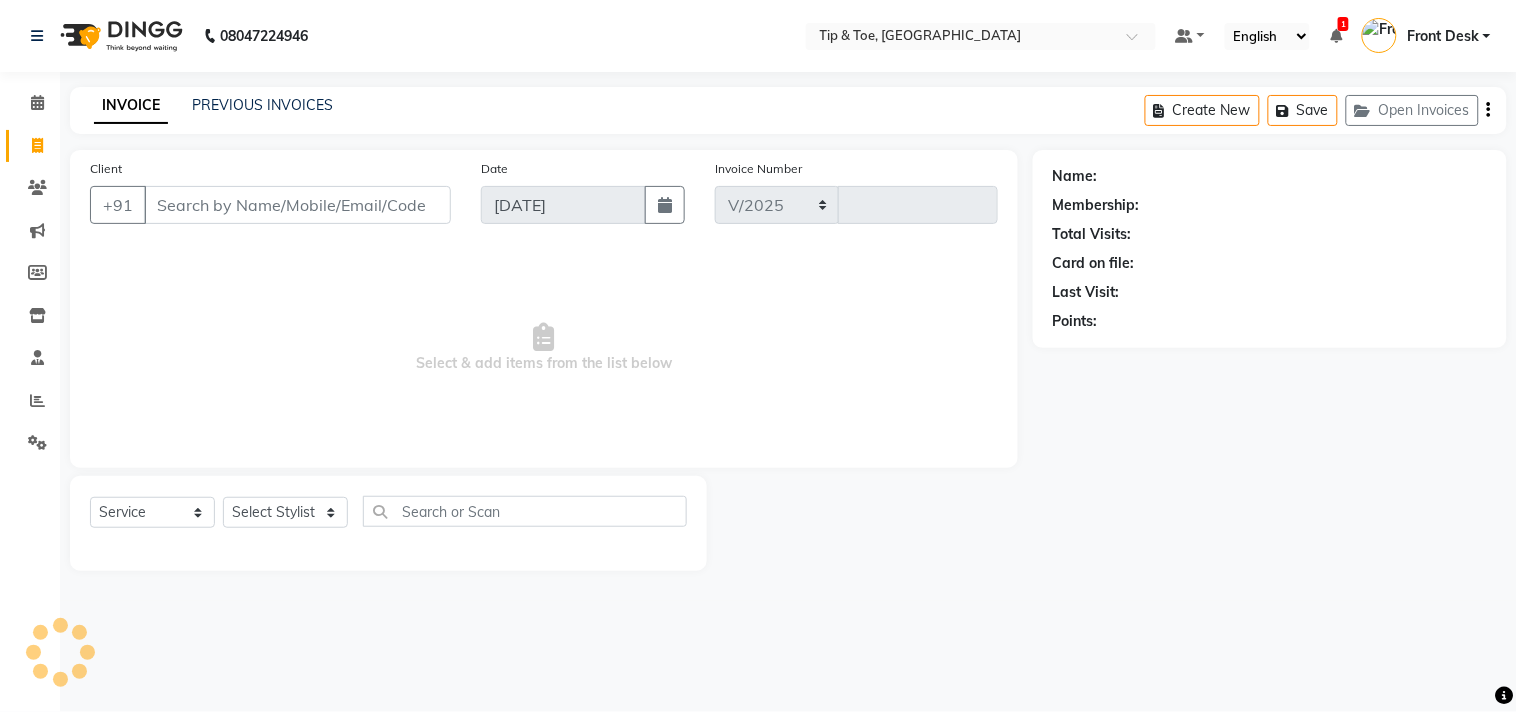 select on "5770" 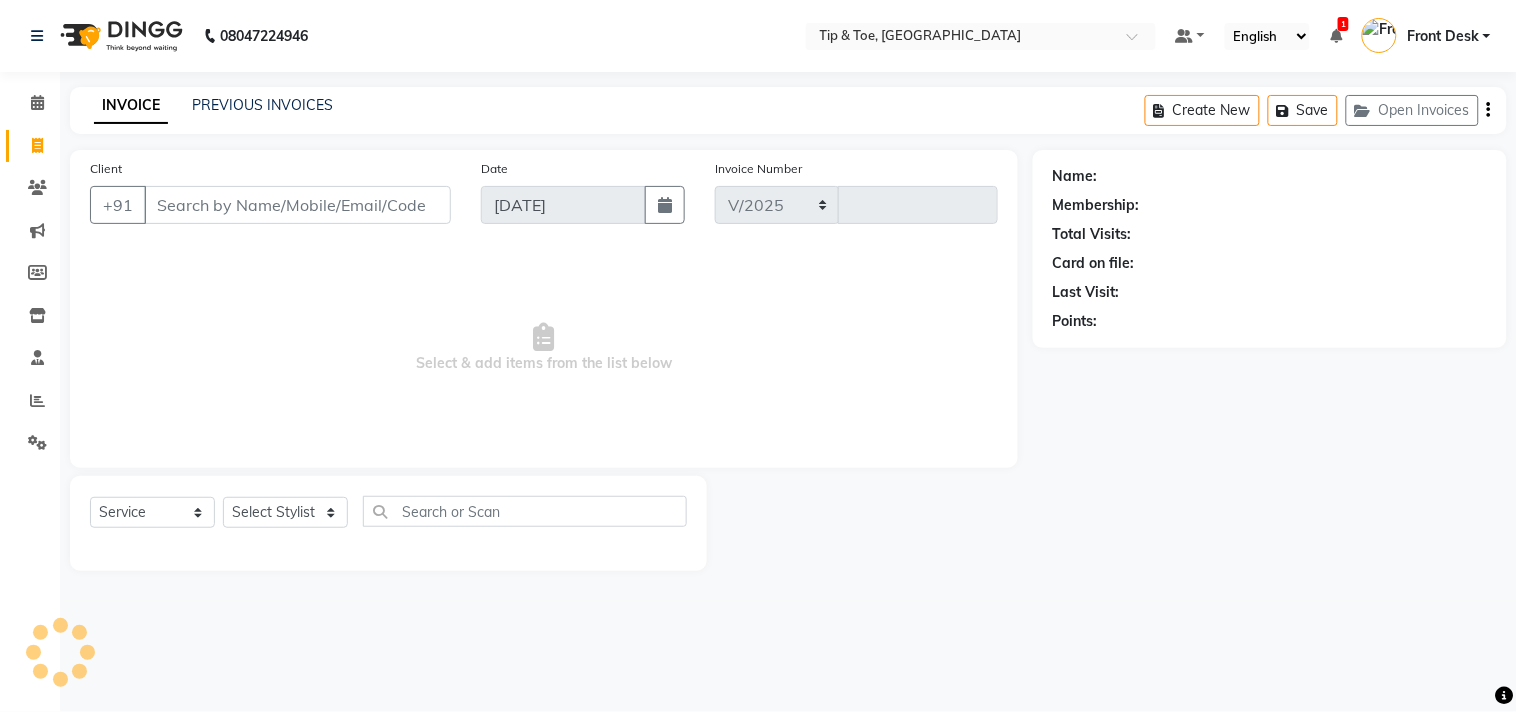 type on "0755" 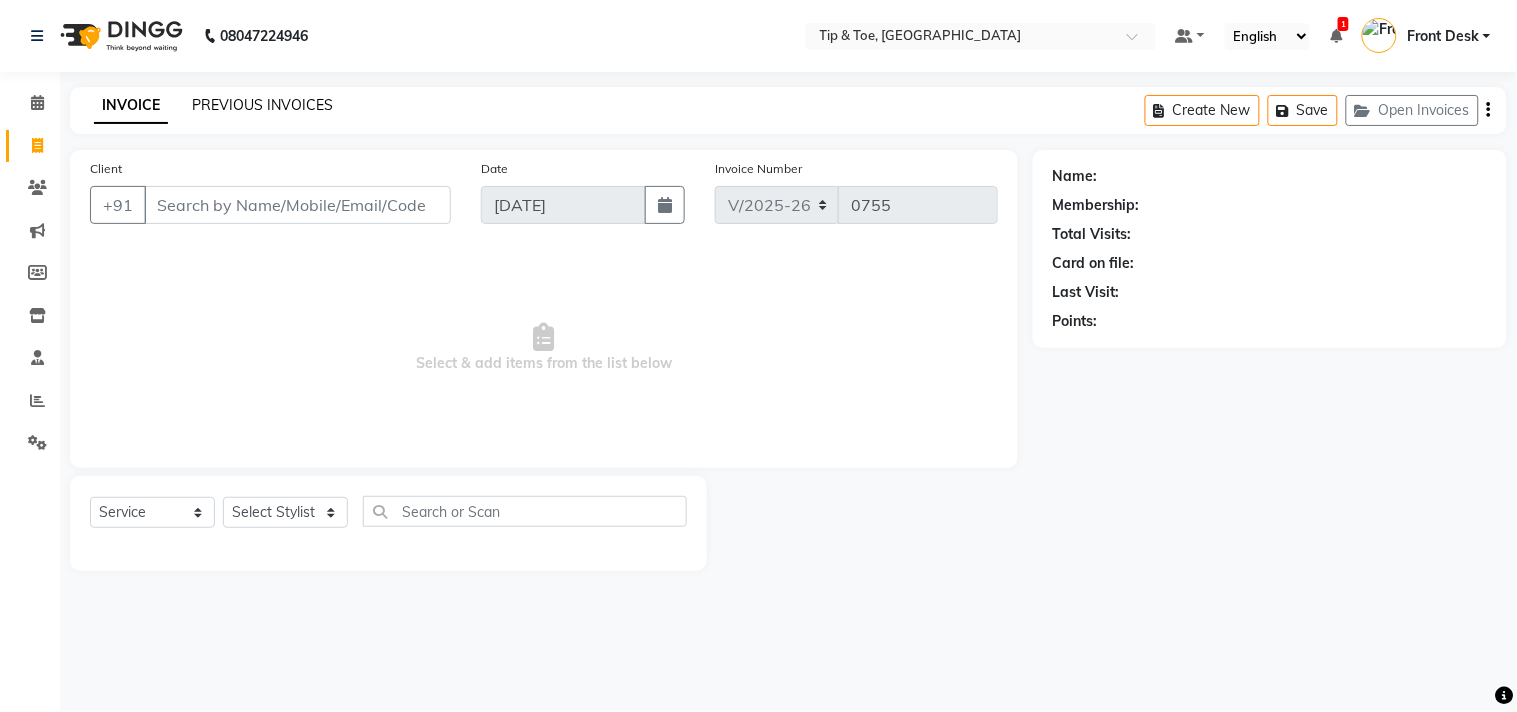 click on "PREVIOUS INVOICES" 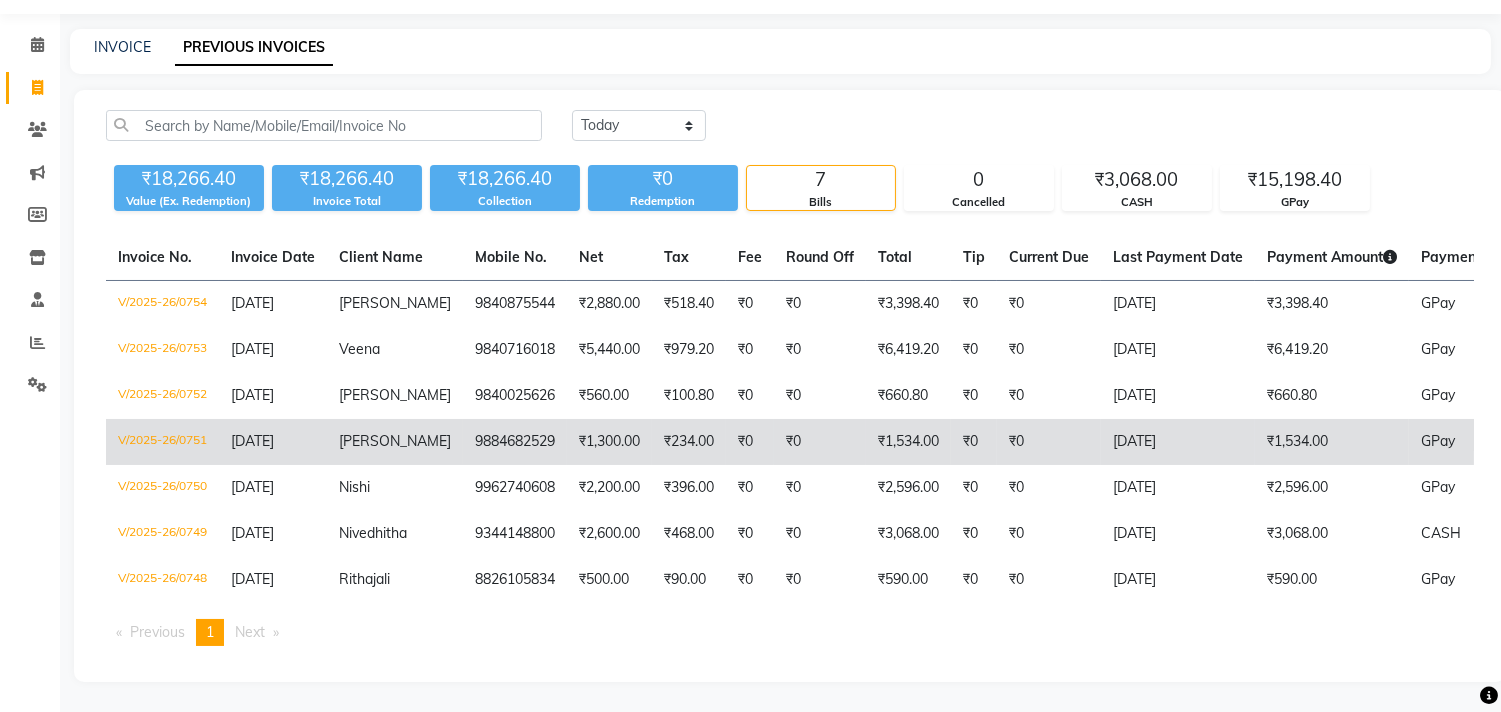 scroll, scrollTop: 0, scrollLeft: 0, axis: both 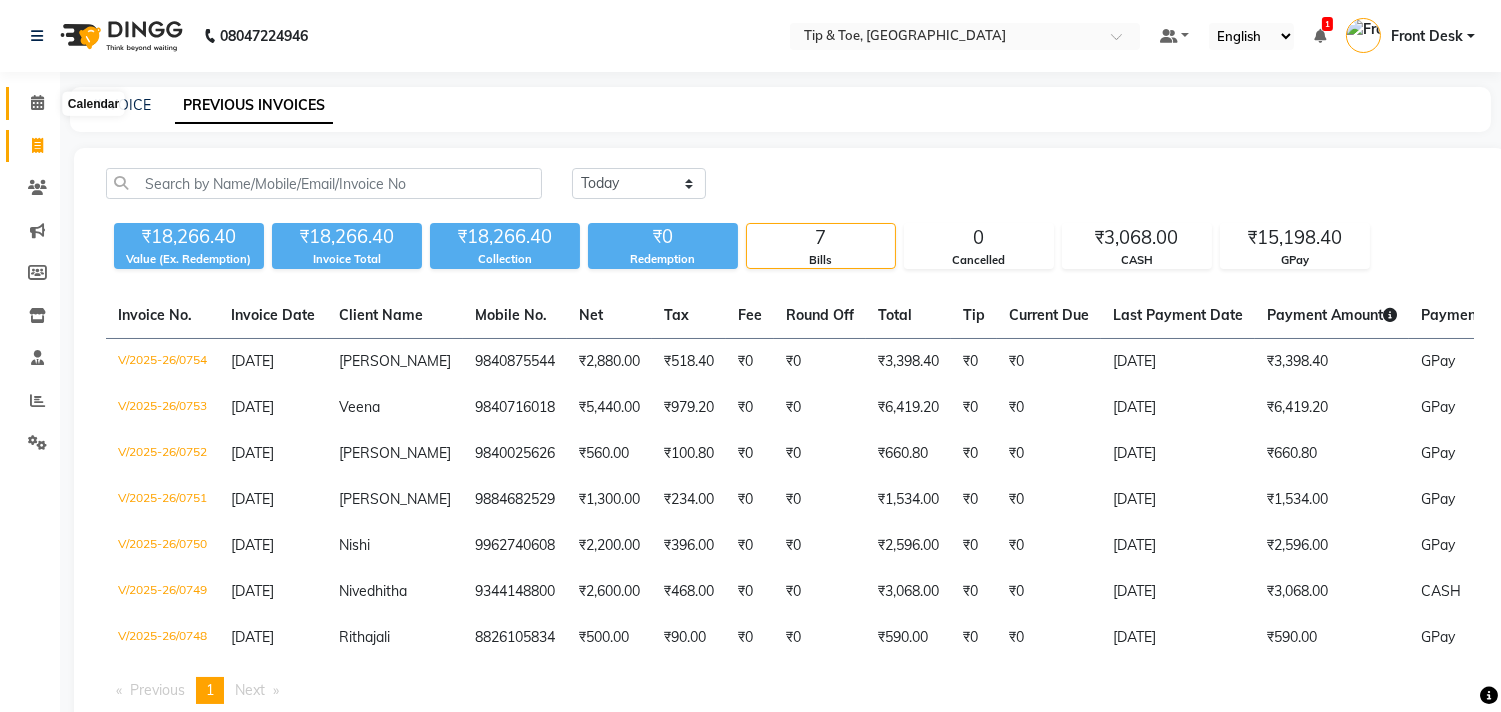 click 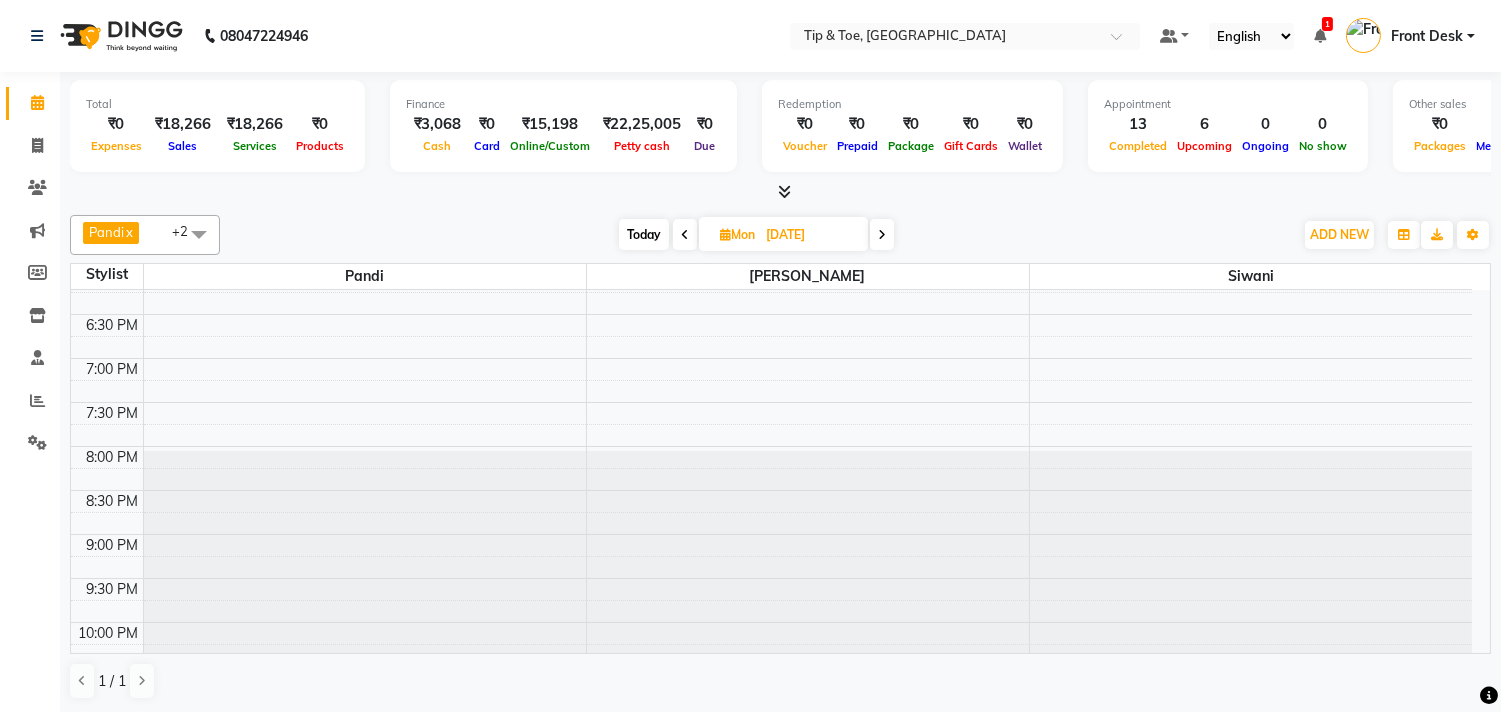 scroll, scrollTop: 873, scrollLeft: 0, axis: vertical 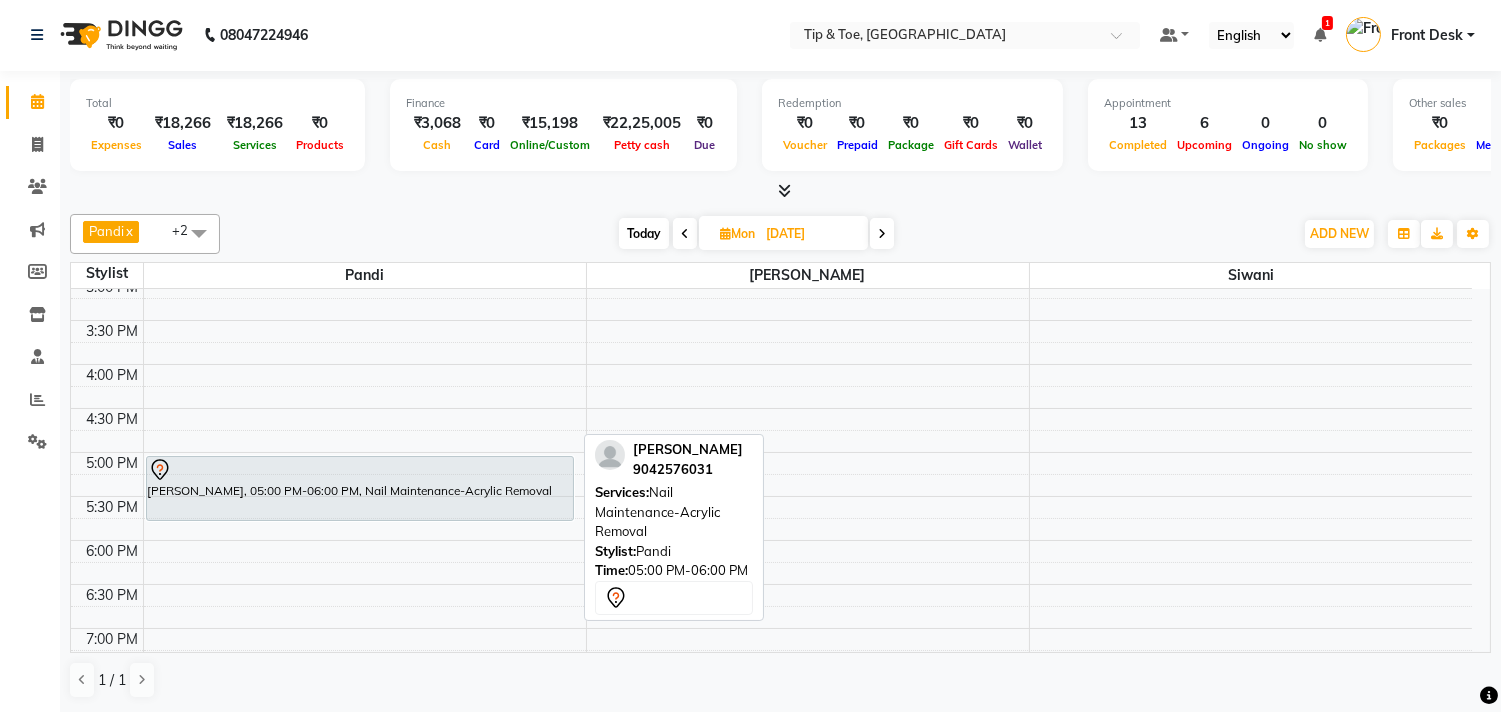 click on "Swetha, 05:00 PM-06:00 PM, Nail Maintenance-Acrylic Removal             Swetha, 05:00 PM-06:00 PM, Nail Maintenance-Acrylic Removal" at bounding box center [365, 364] 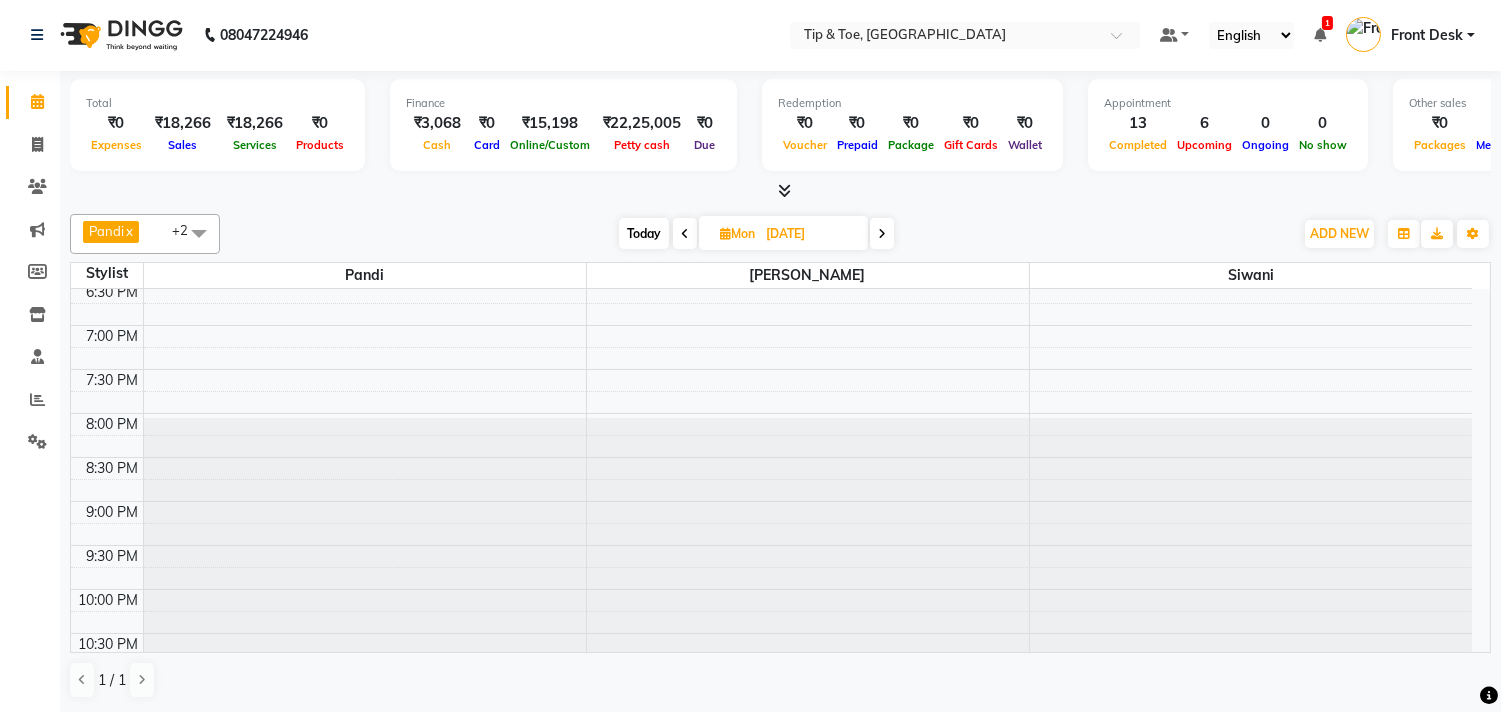 scroll, scrollTop: 873, scrollLeft: 0, axis: vertical 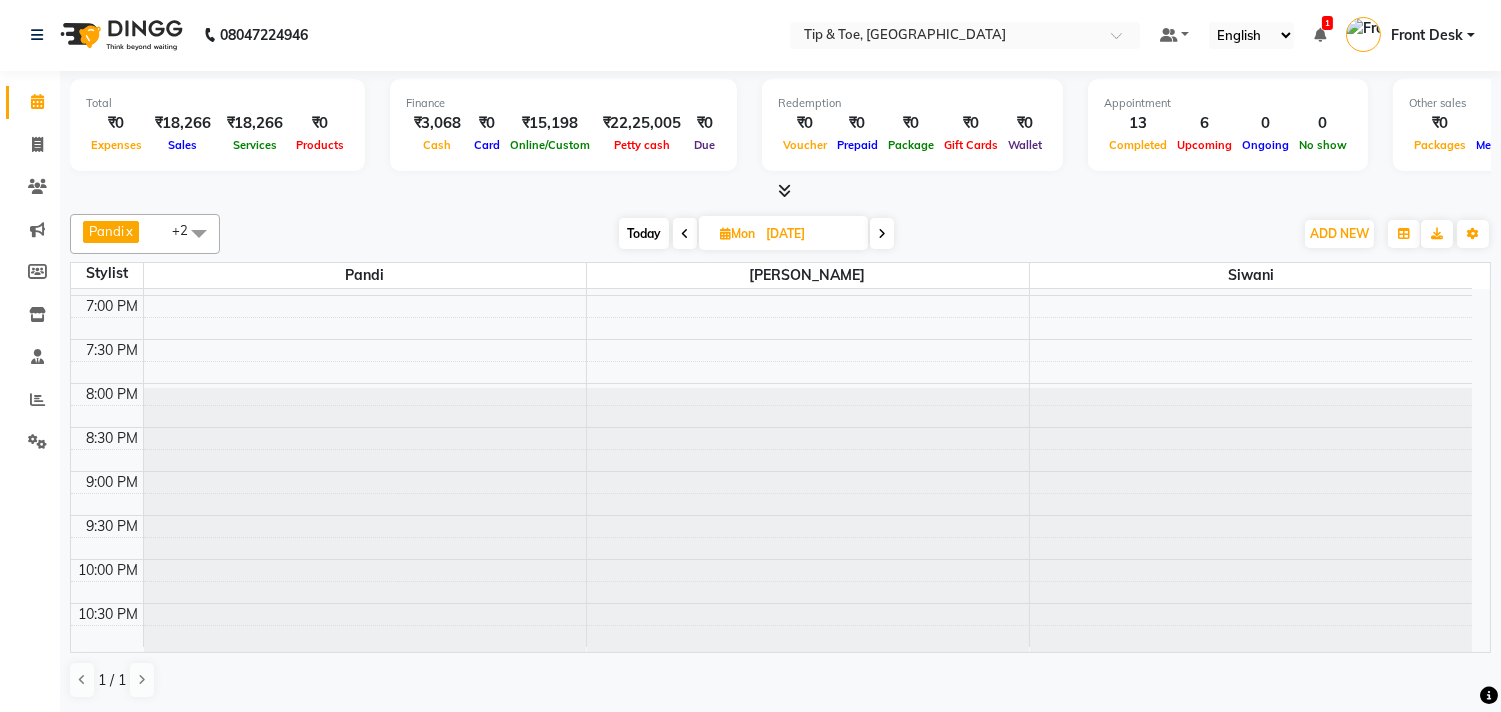 click at bounding box center (365, -584) 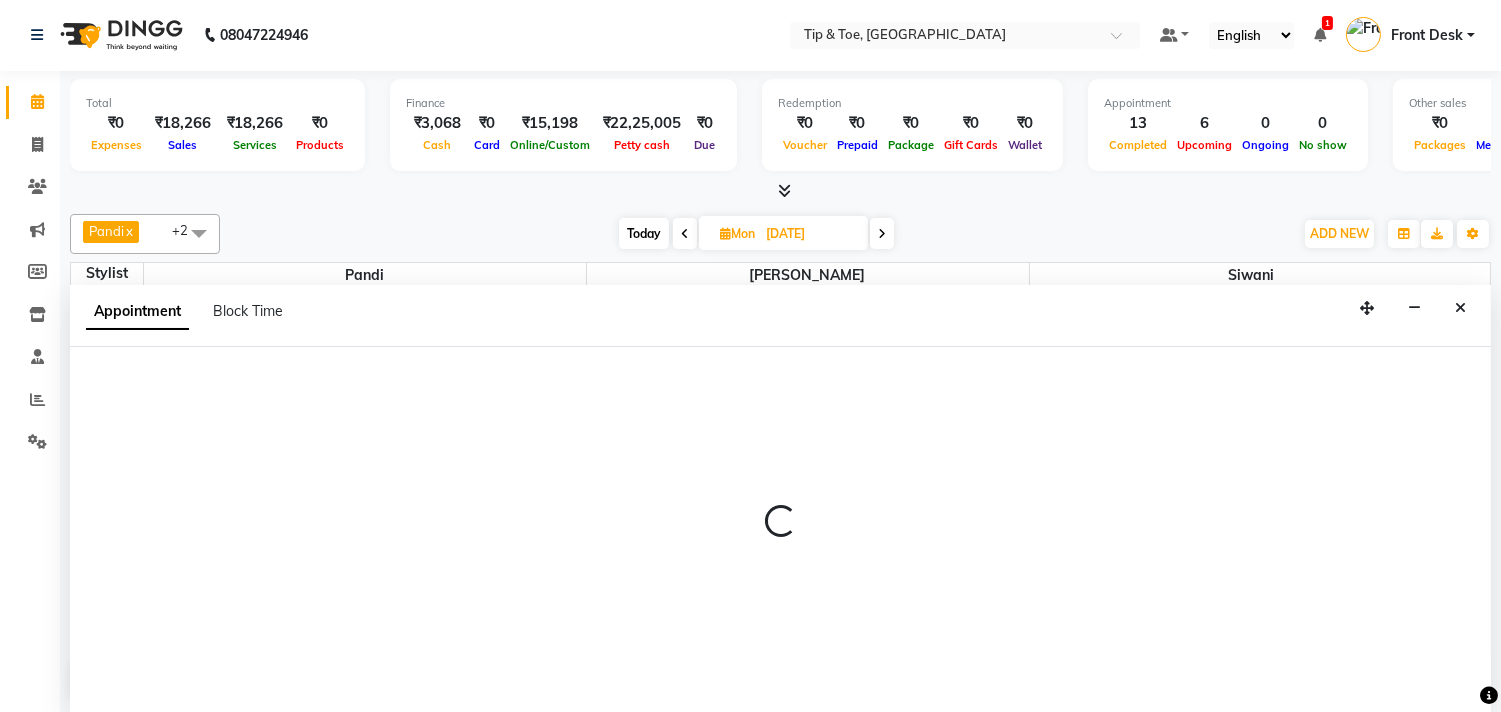 select on "39912" 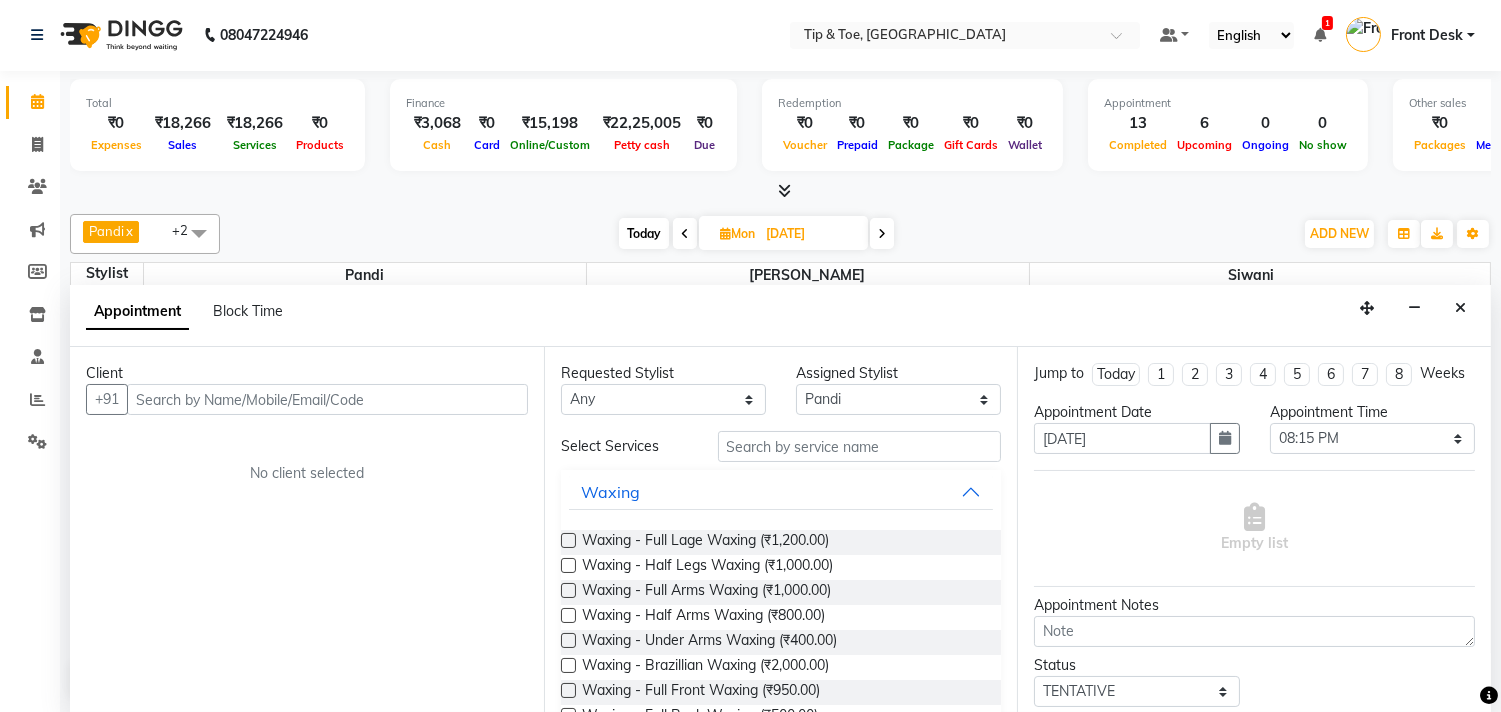 click at bounding box center [780, 191] 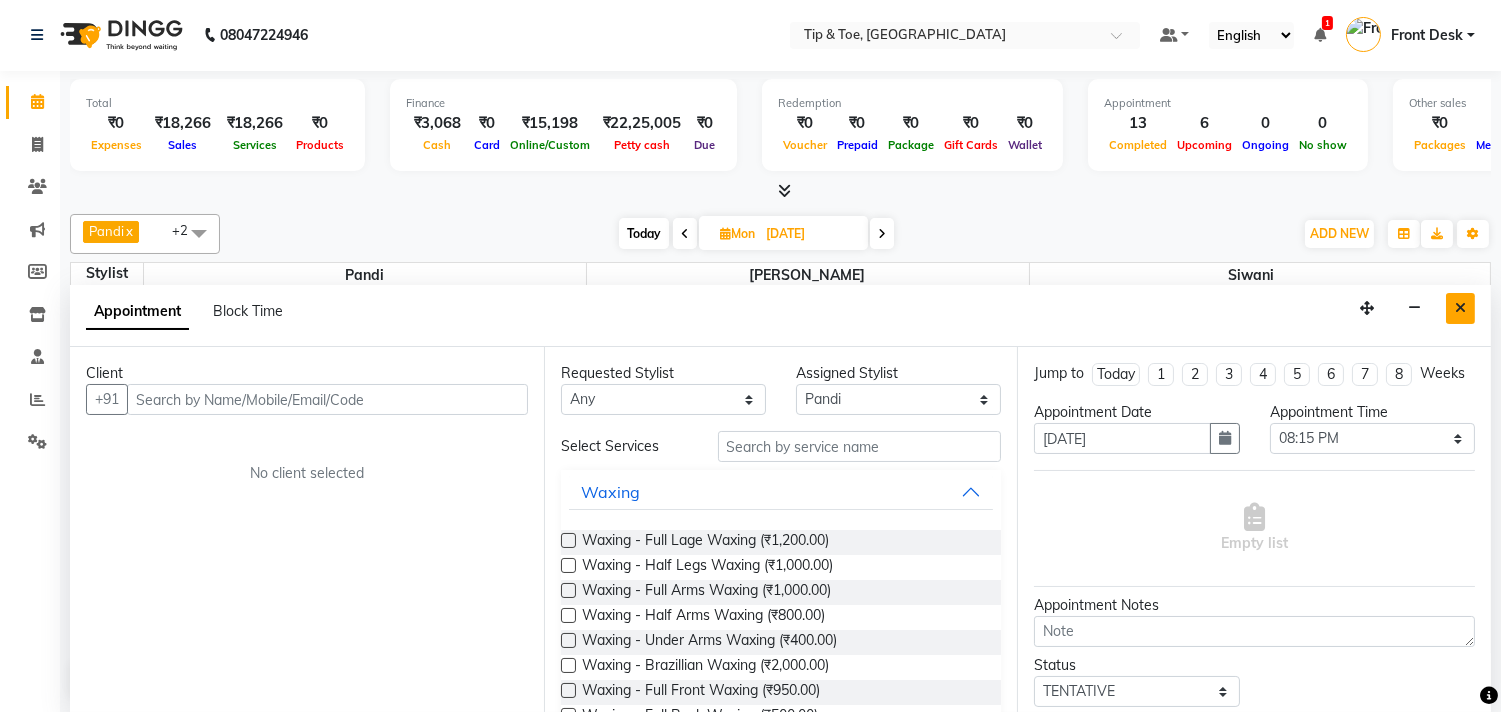 click at bounding box center [1460, 308] 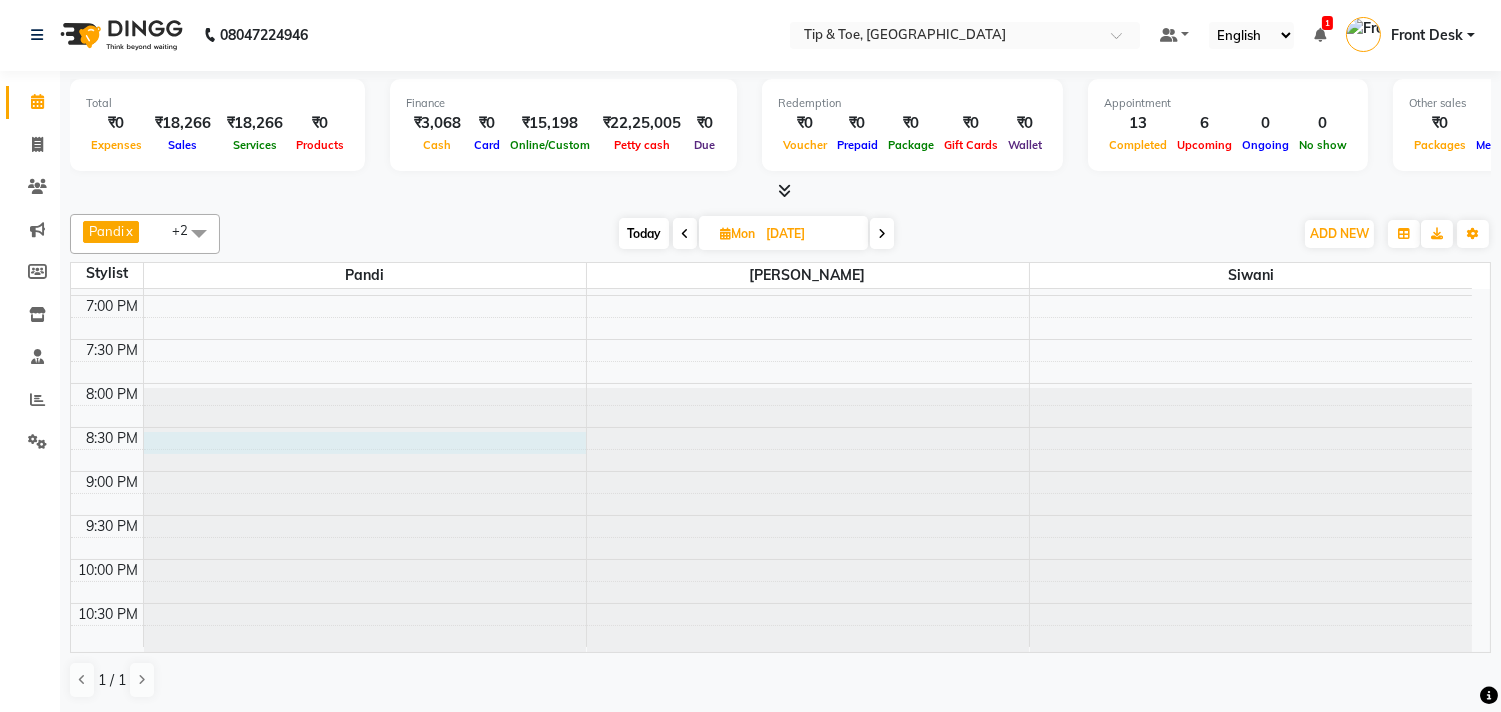 click at bounding box center [365, -584] 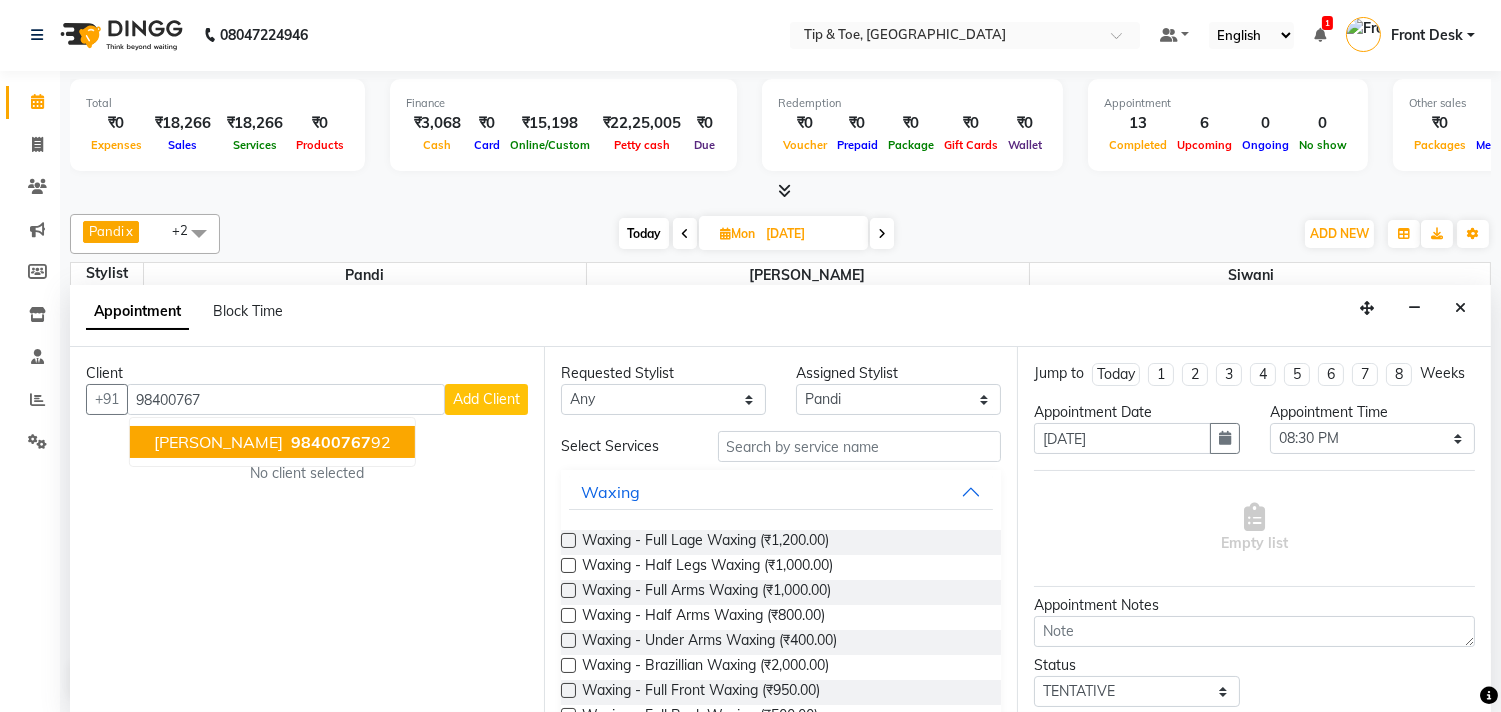 click on "98400767" at bounding box center (331, 442) 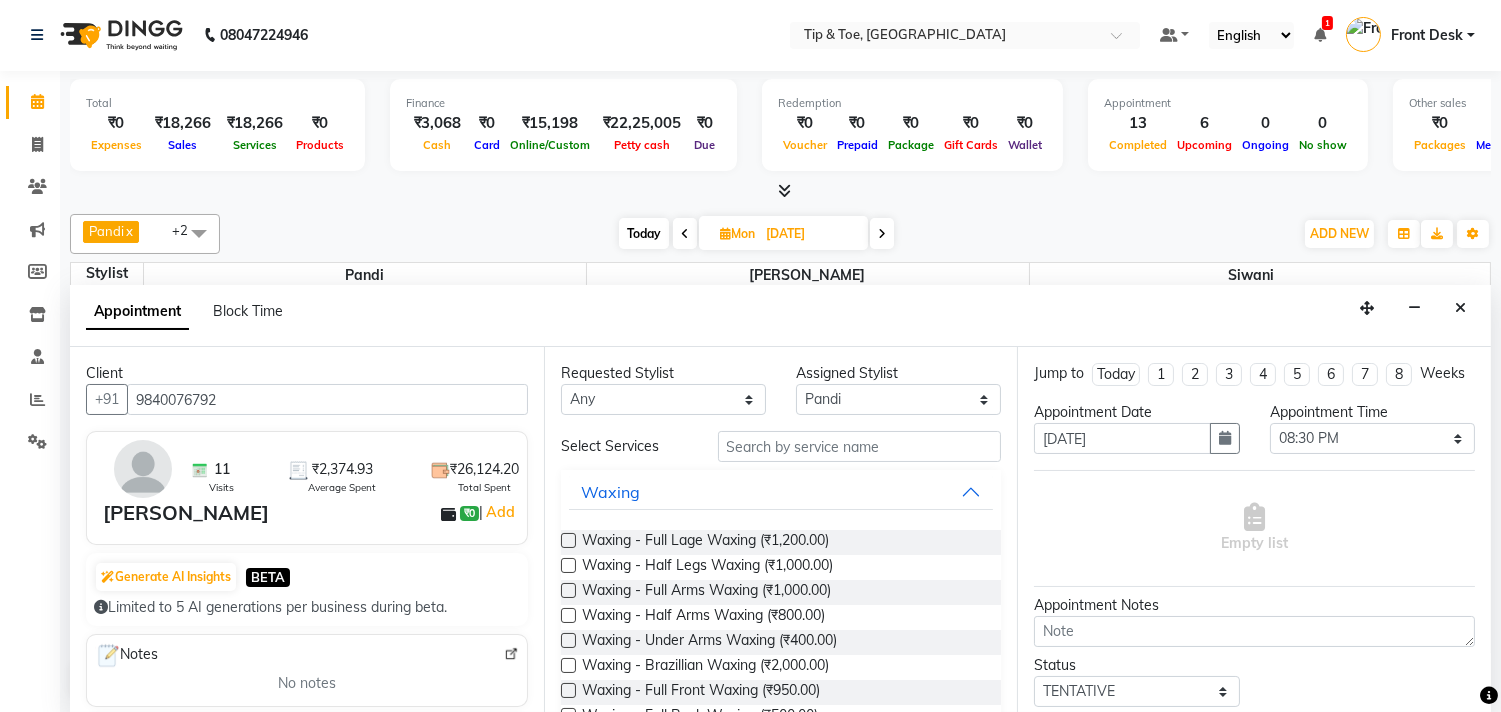 type on "9840076792" 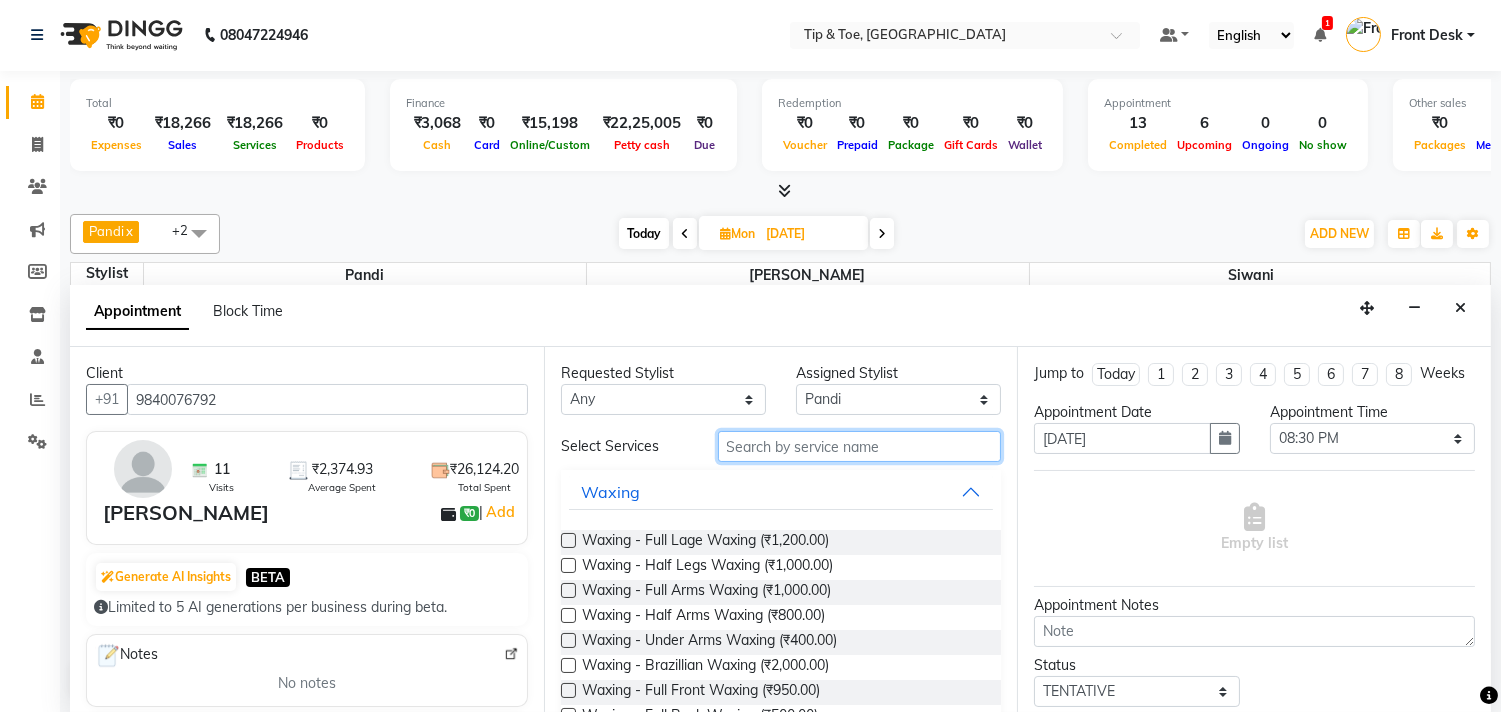 click at bounding box center [860, 446] 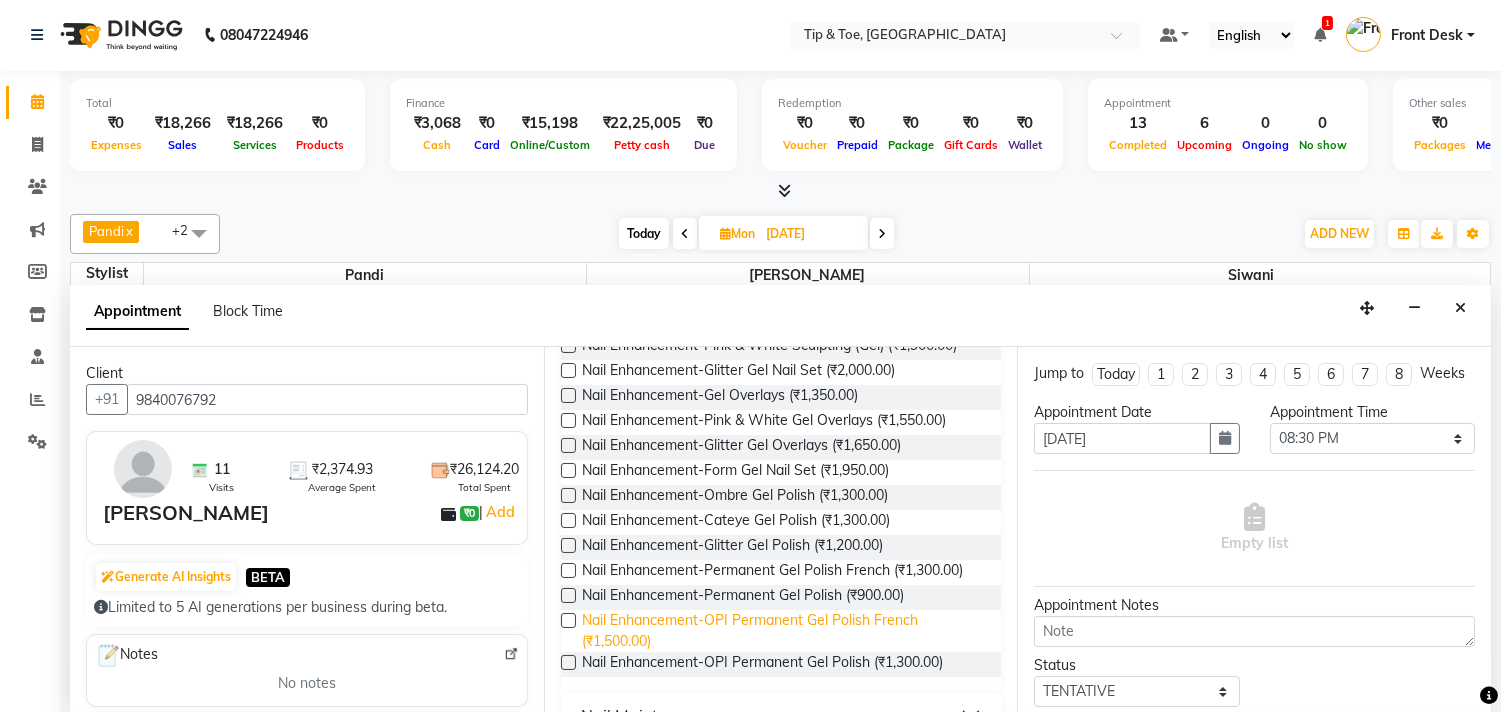 scroll, scrollTop: 480, scrollLeft: 0, axis: vertical 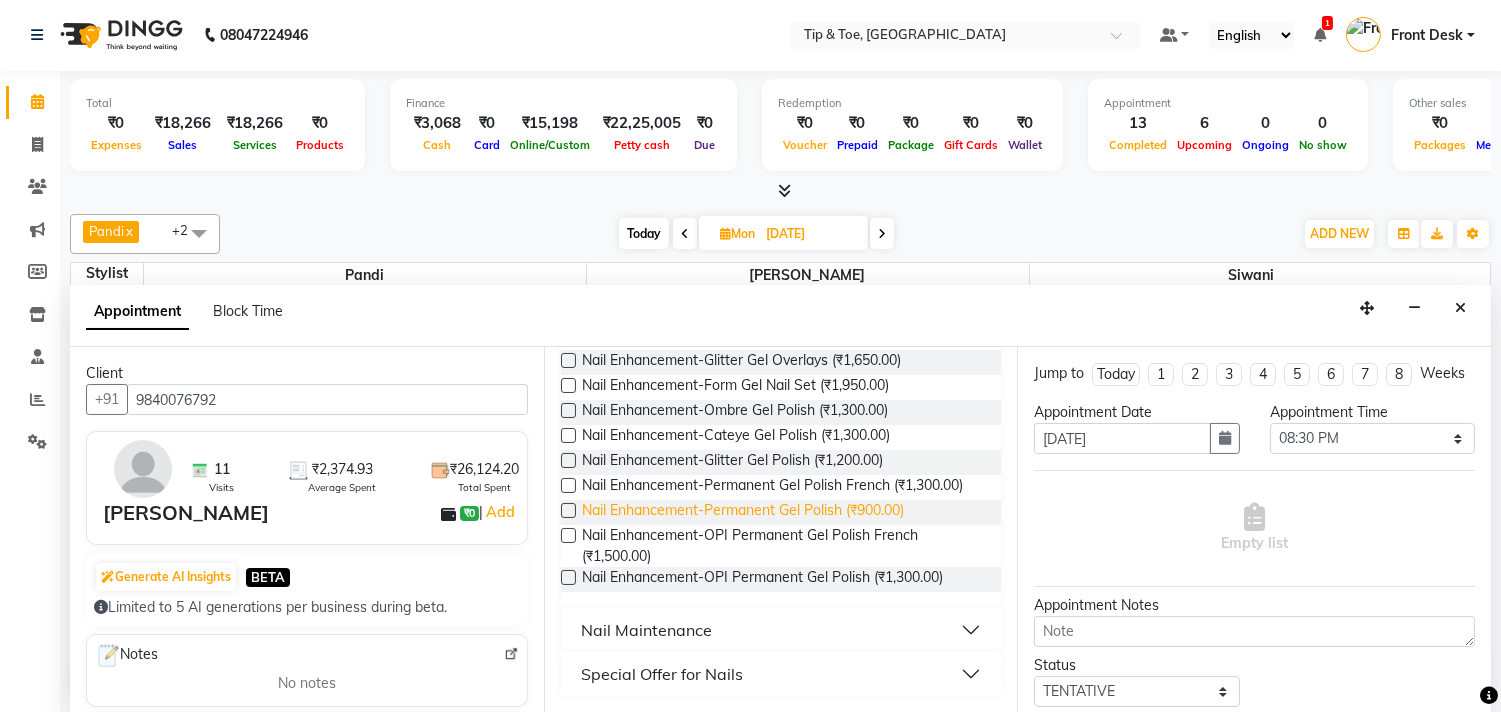 type on "gel" 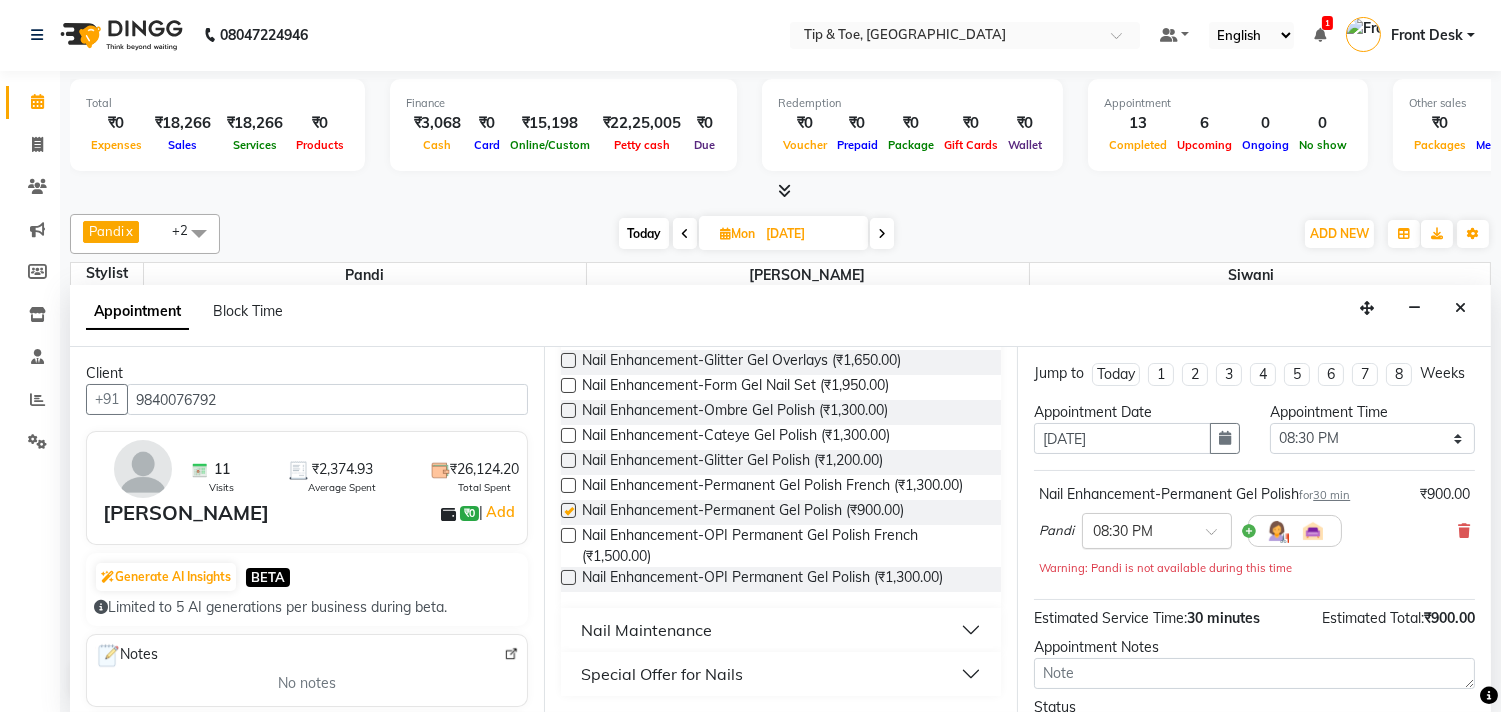 checkbox on "false" 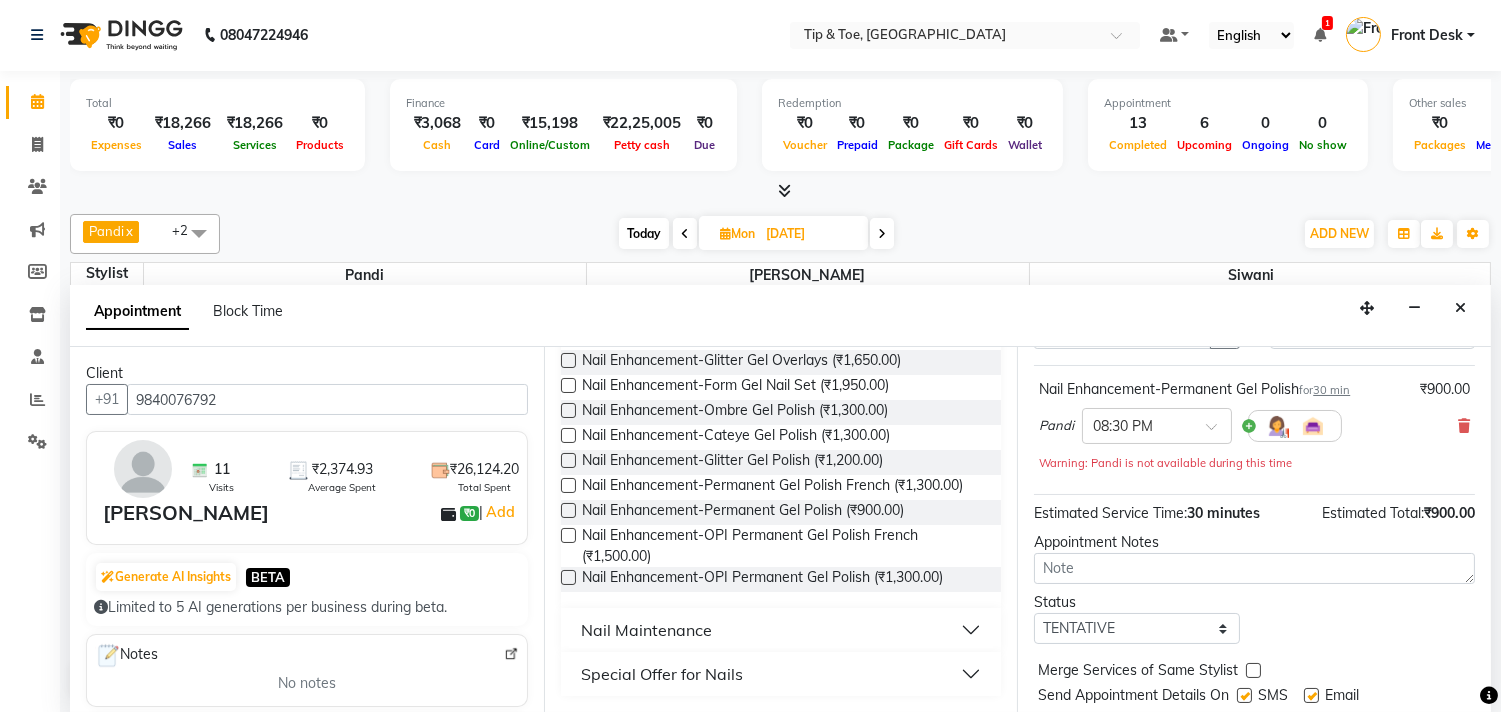 scroll, scrollTop: 181, scrollLeft: 0, axis: vertical 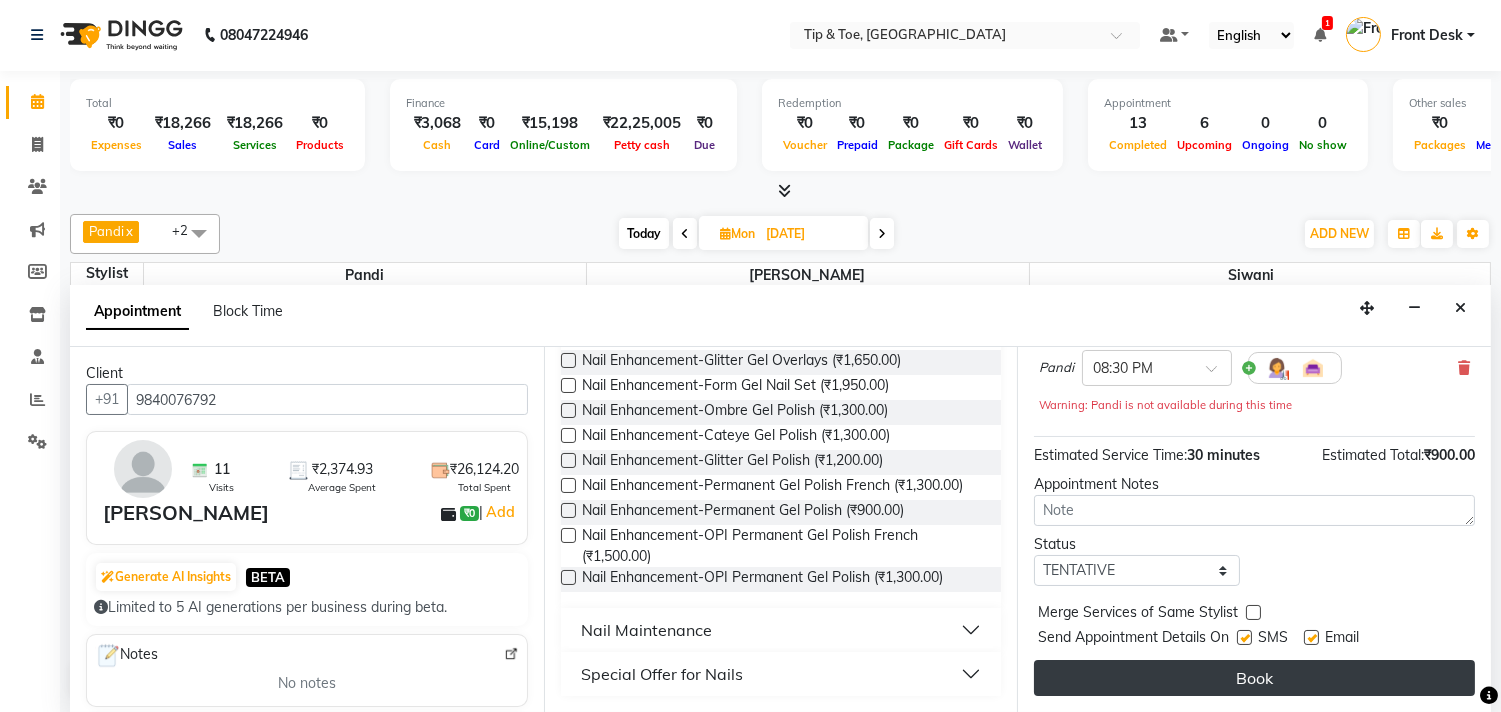 click on "Book" at bounding box center (1254, 678) 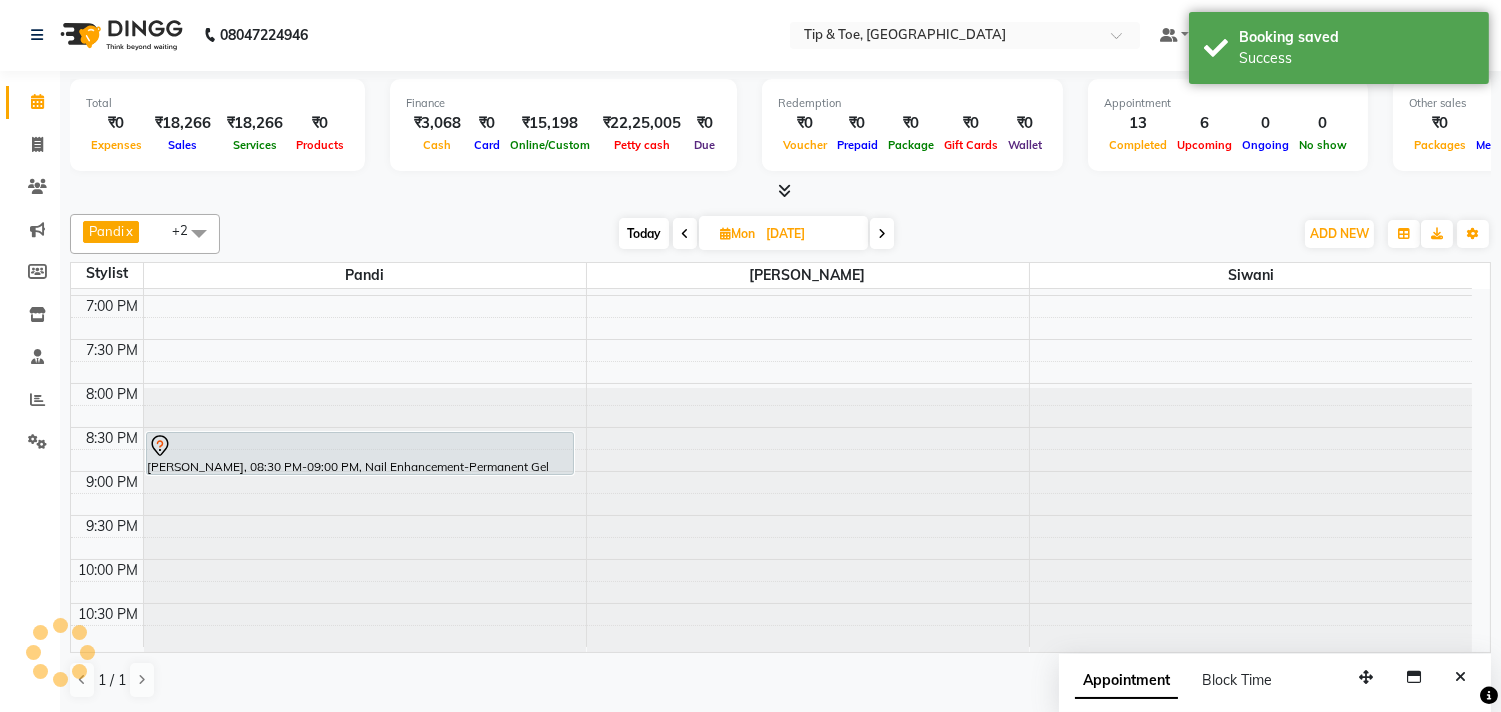 scroll, scrollTop: 0, scrollLeft: 0, axis: both 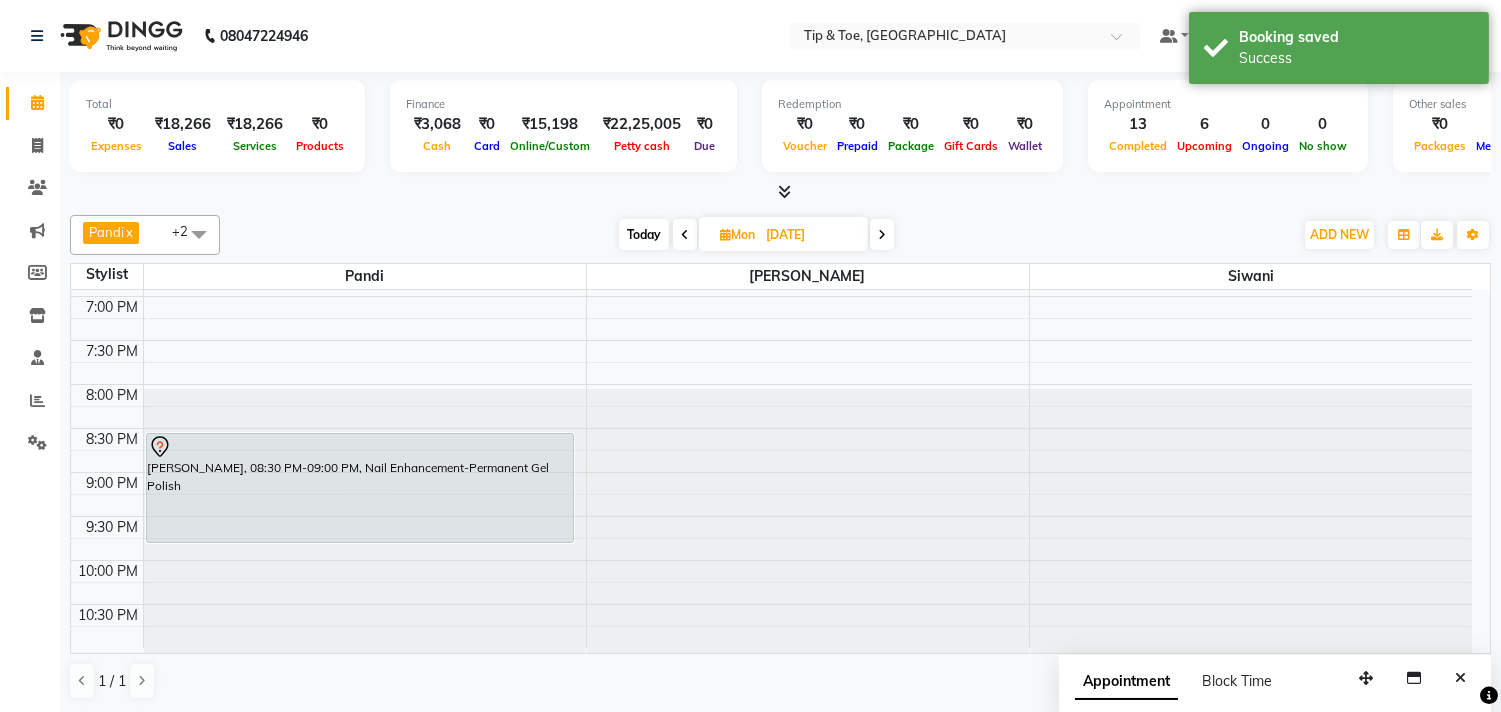 drag, startPoint x: 364, startPoint y: 474, endPoint x: 383, endPoint y: 528, distance: 57.245087 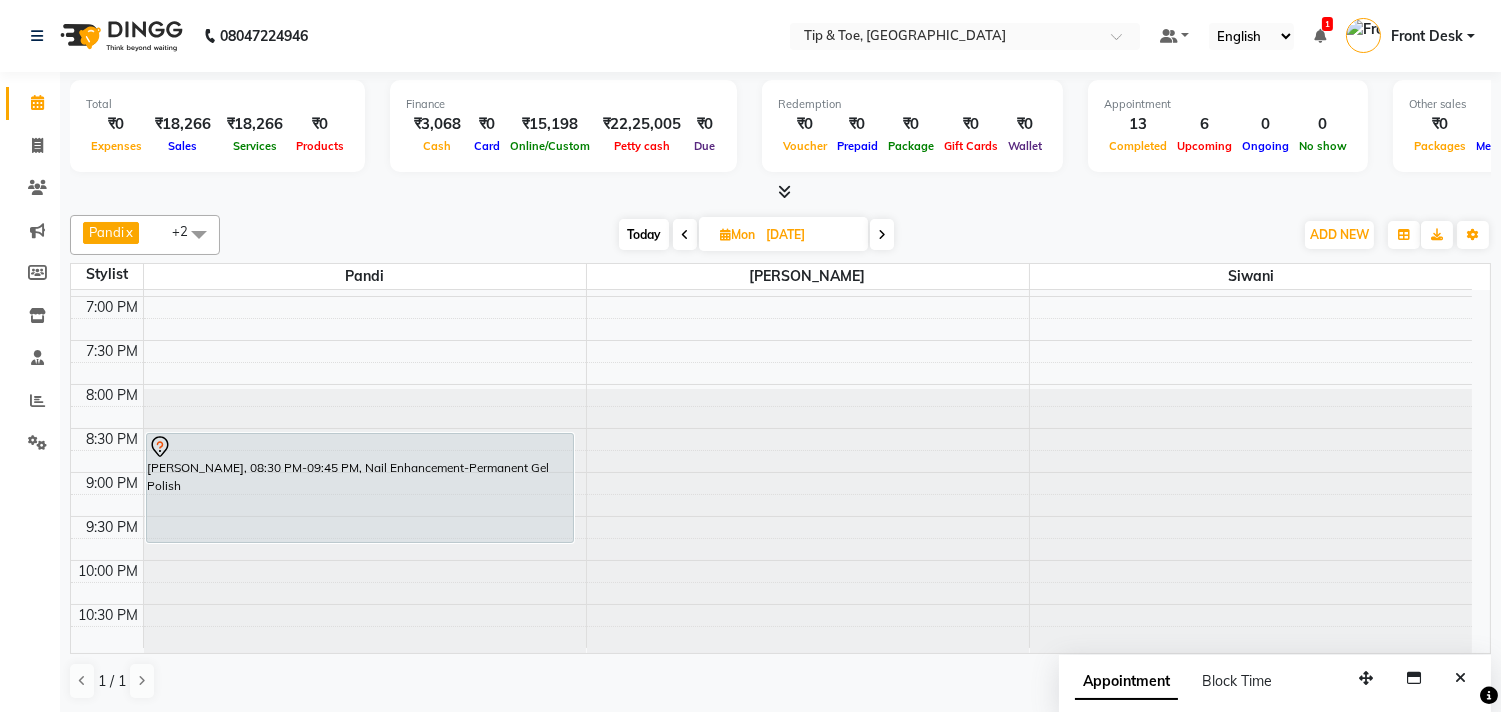scroll, scrollTop: 1, scrollLeft: 0, axis: vertical 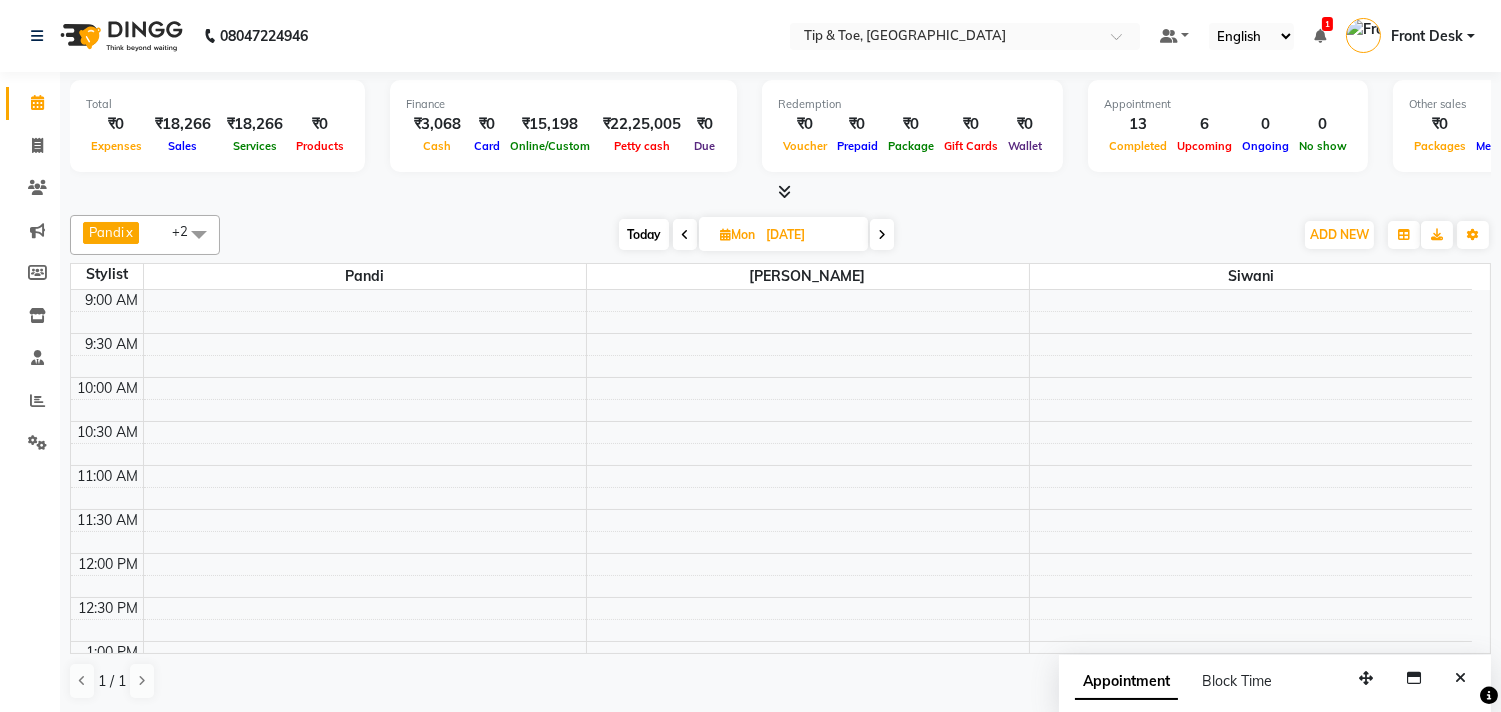 click on "Today" at bounding box center [644, 234] 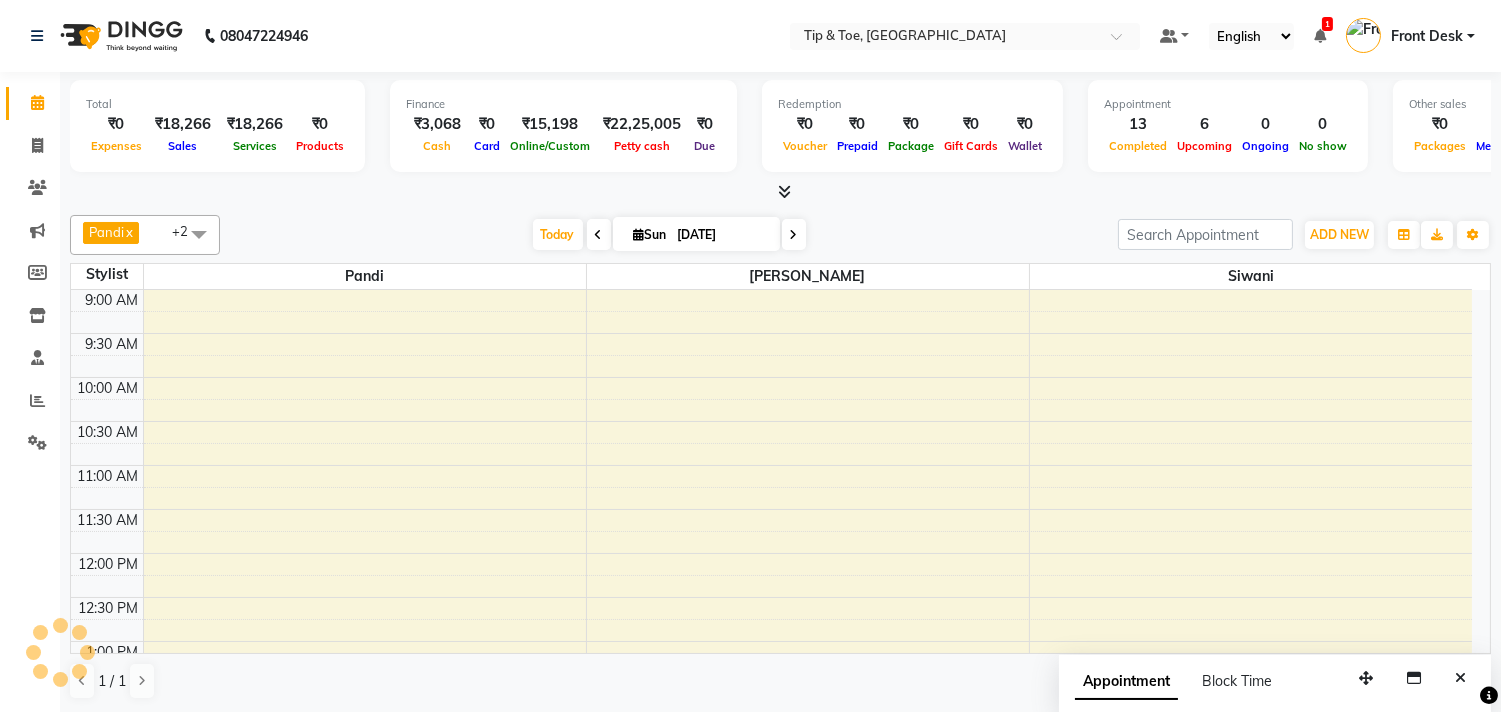 scroll, scrollTop: 873, scrollLeft: 0, axis: vertical 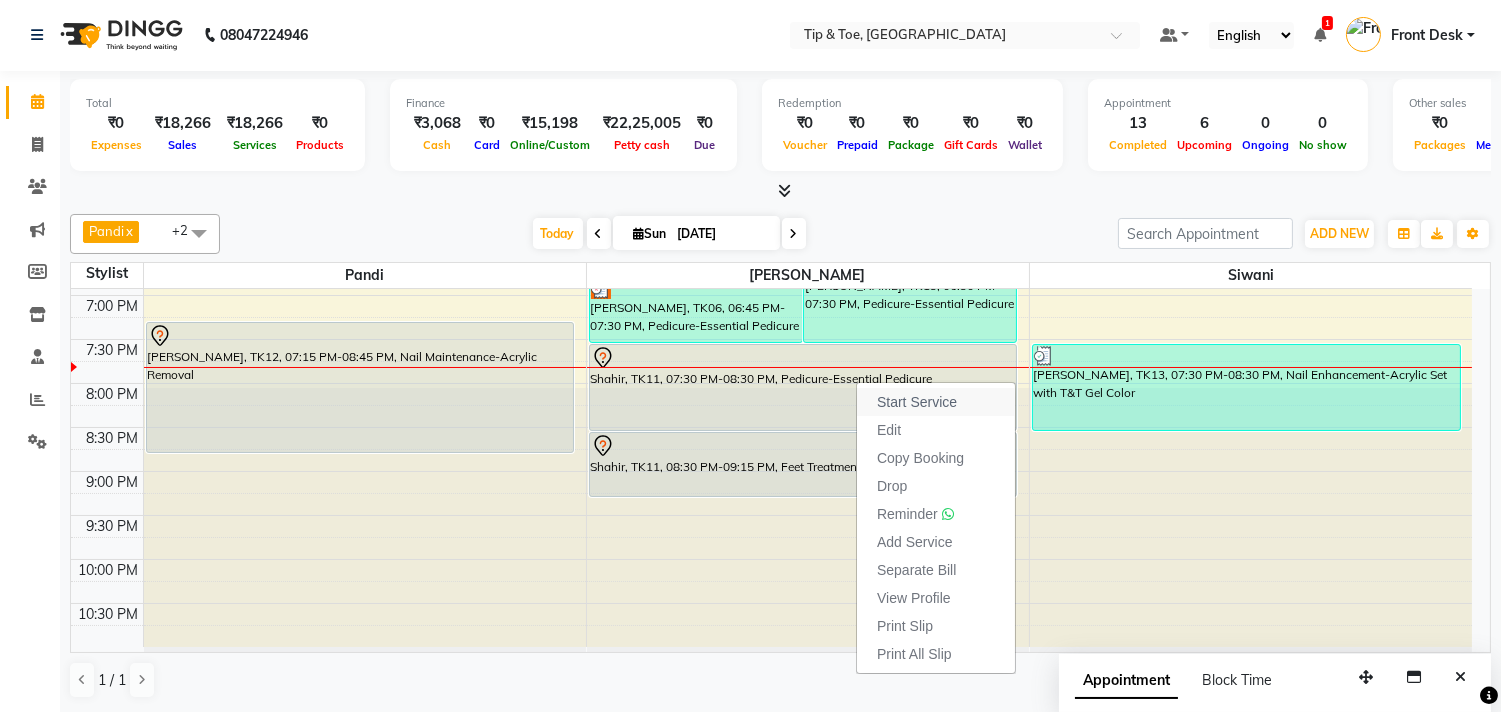 click on "Start Service" at bounding box center (917, 402) 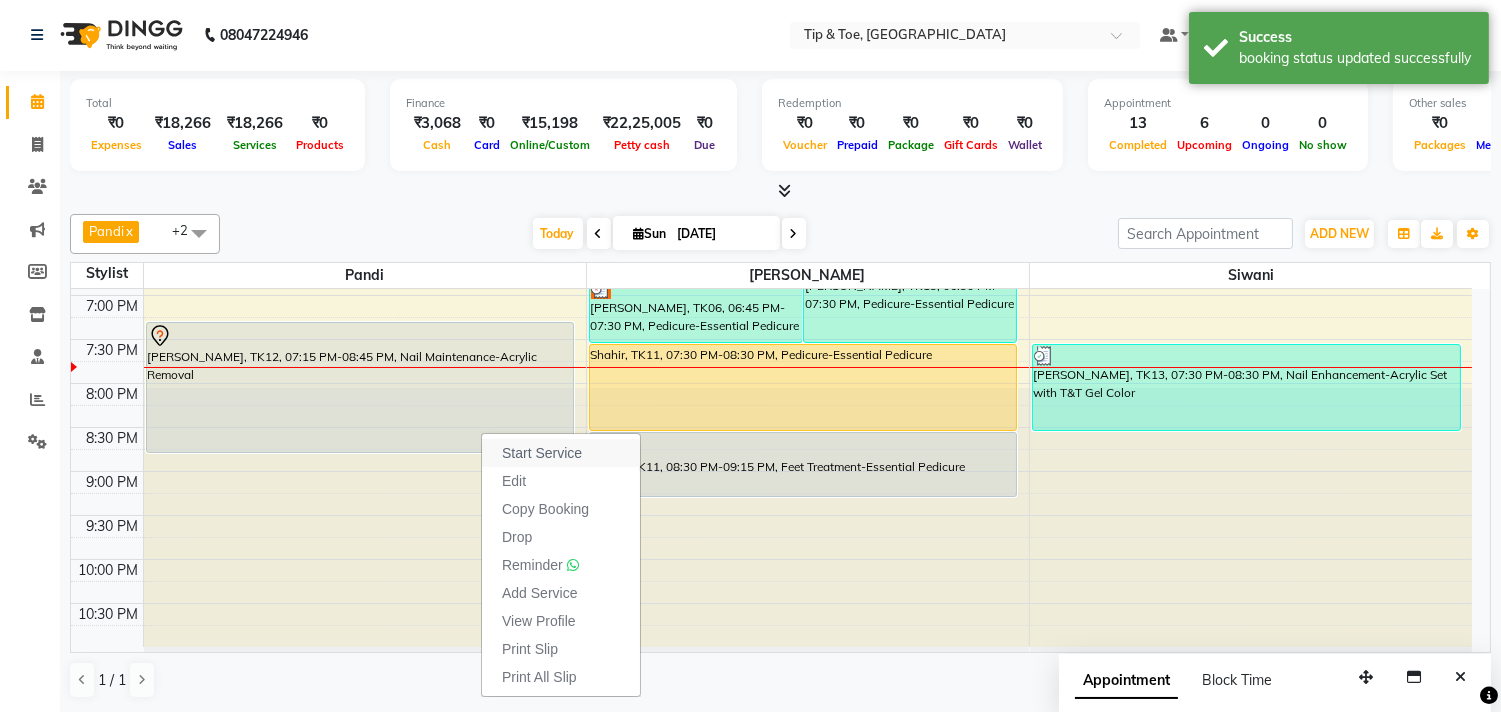 click on "Start Service" at bounding box center (542, 453) 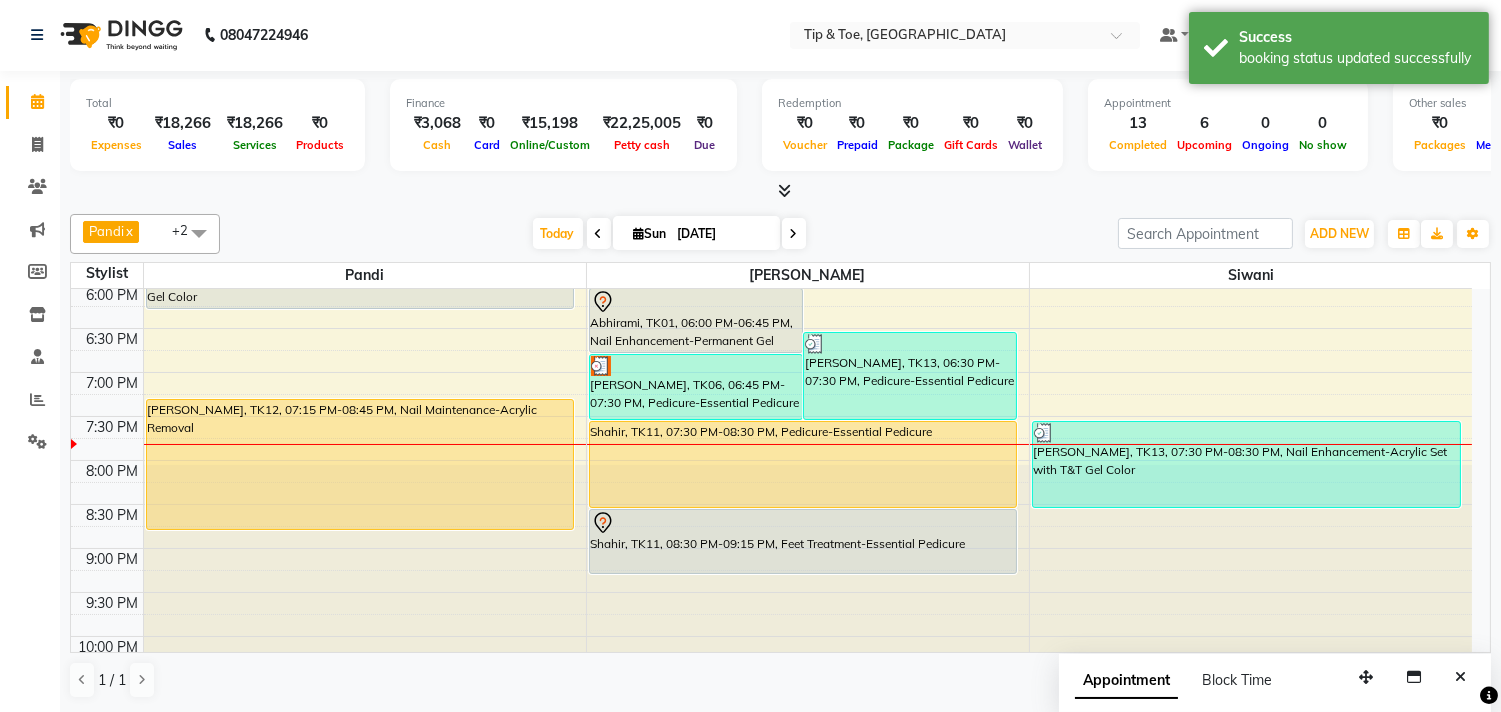 scroll, scrollTop: 651, scrollLeft: 0, axis: vertical 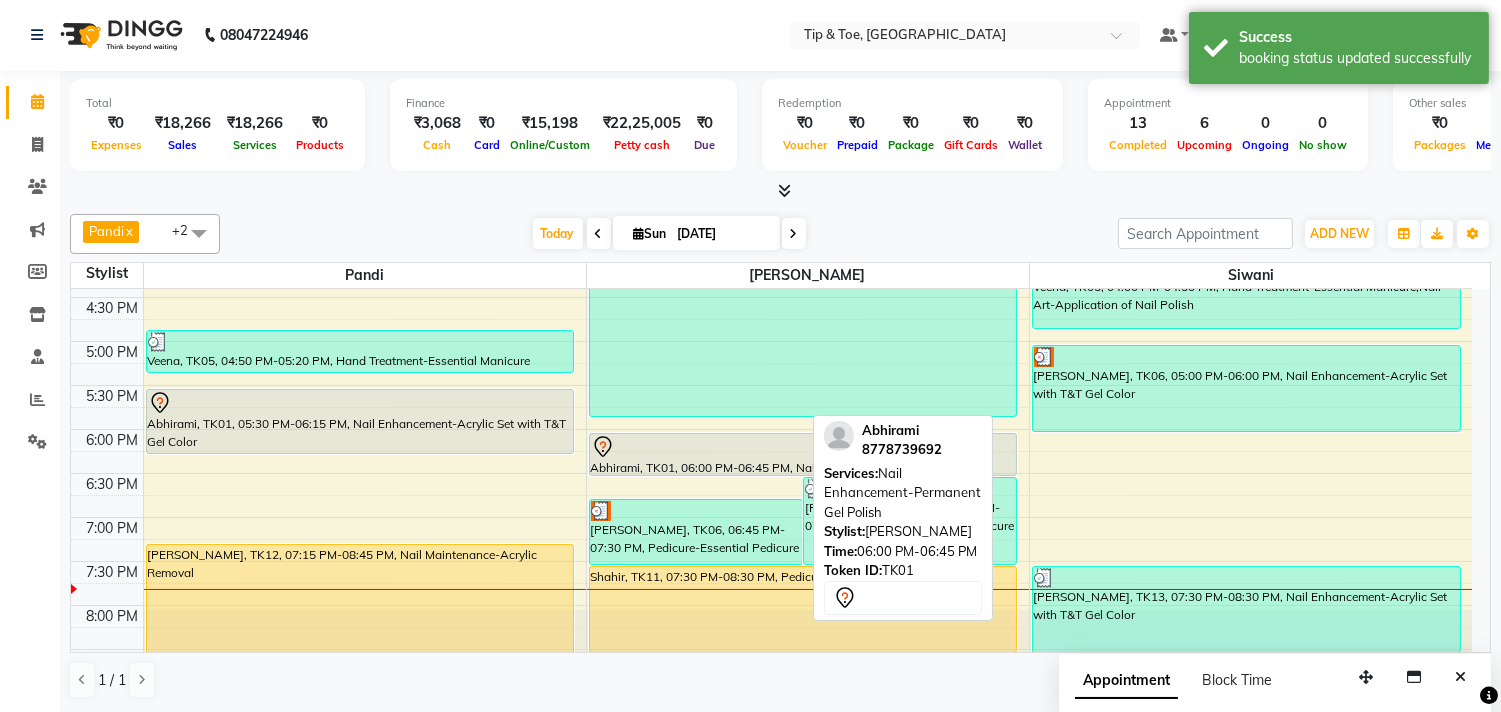drag, startPoint x: 748, startPoint y: 493, endPoint x: 738, endPoint y: 461, distance: 33.526108 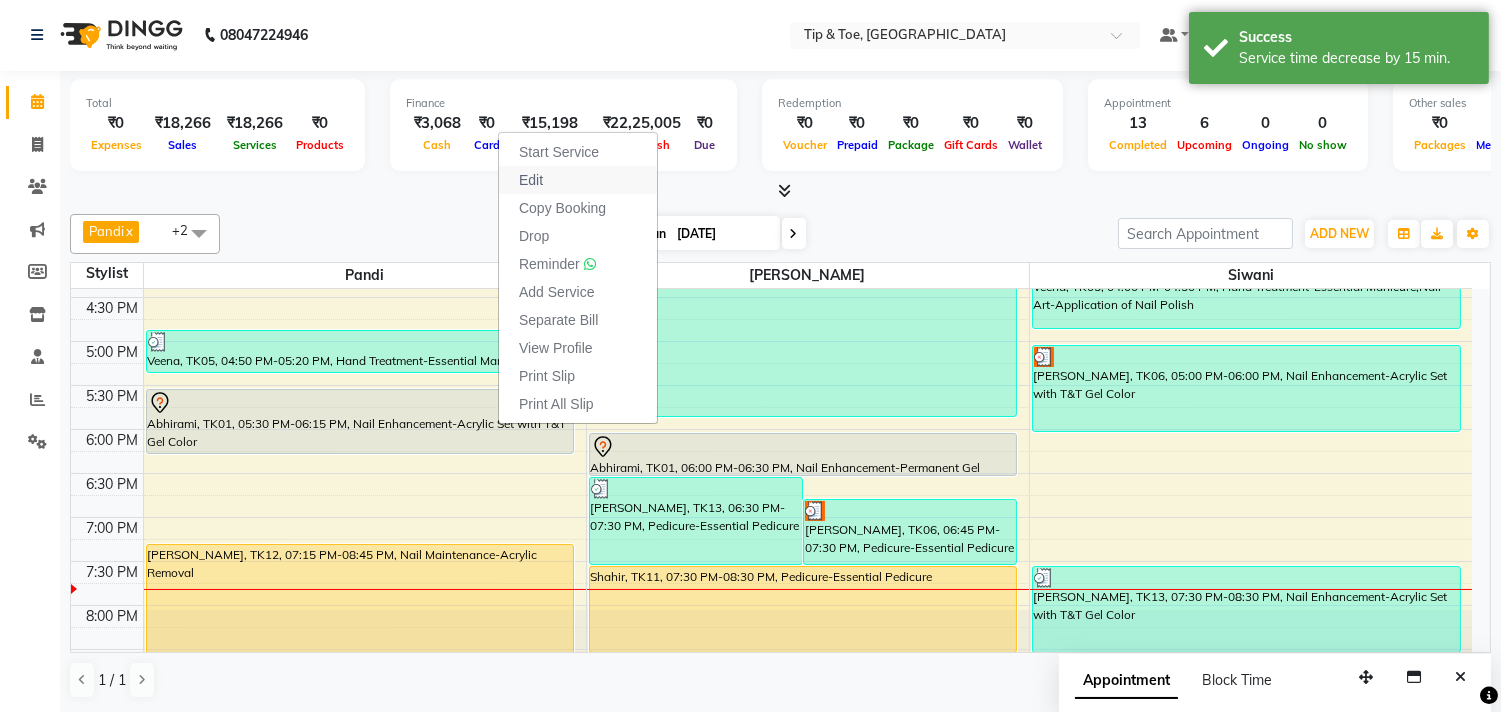 click on "Edit" at bounding box center [578, 180] 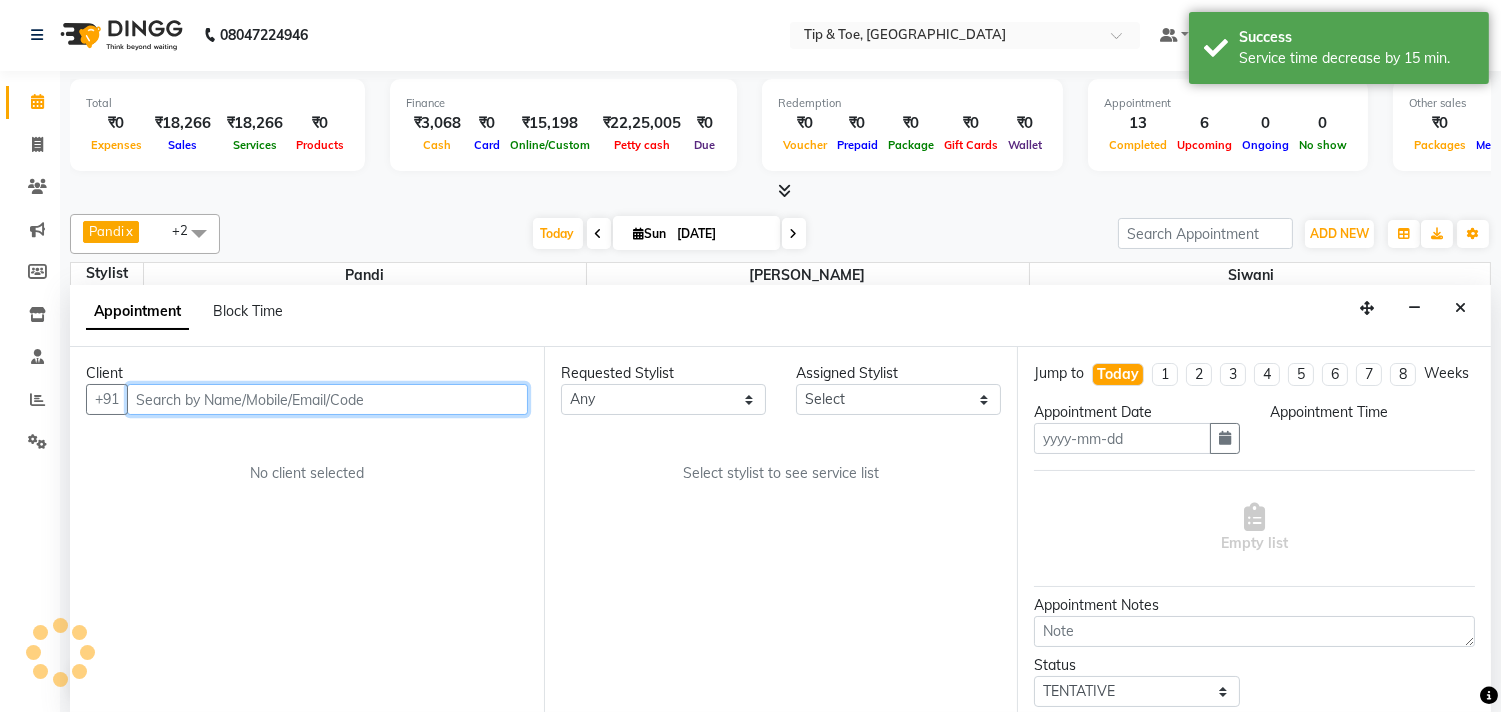 type on "[DATE]" 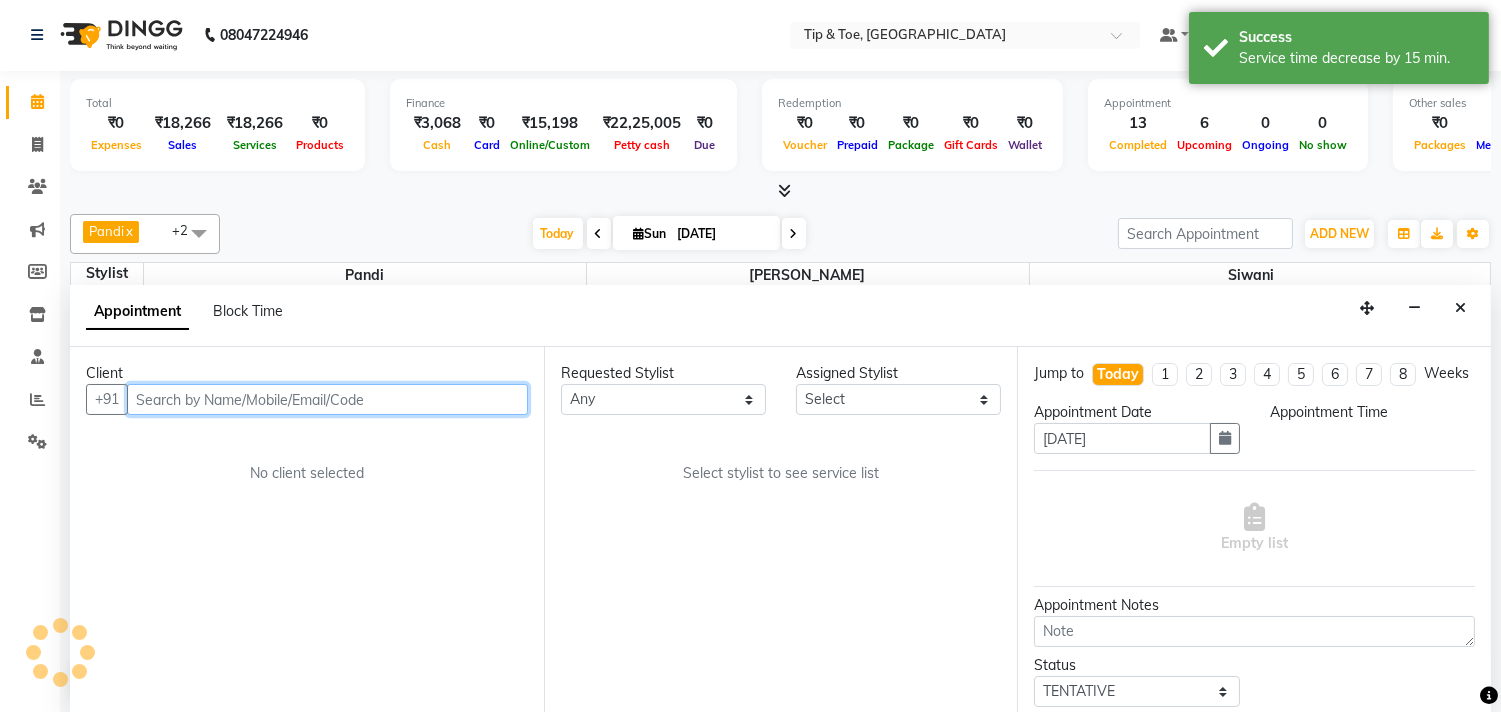 select on "1050" 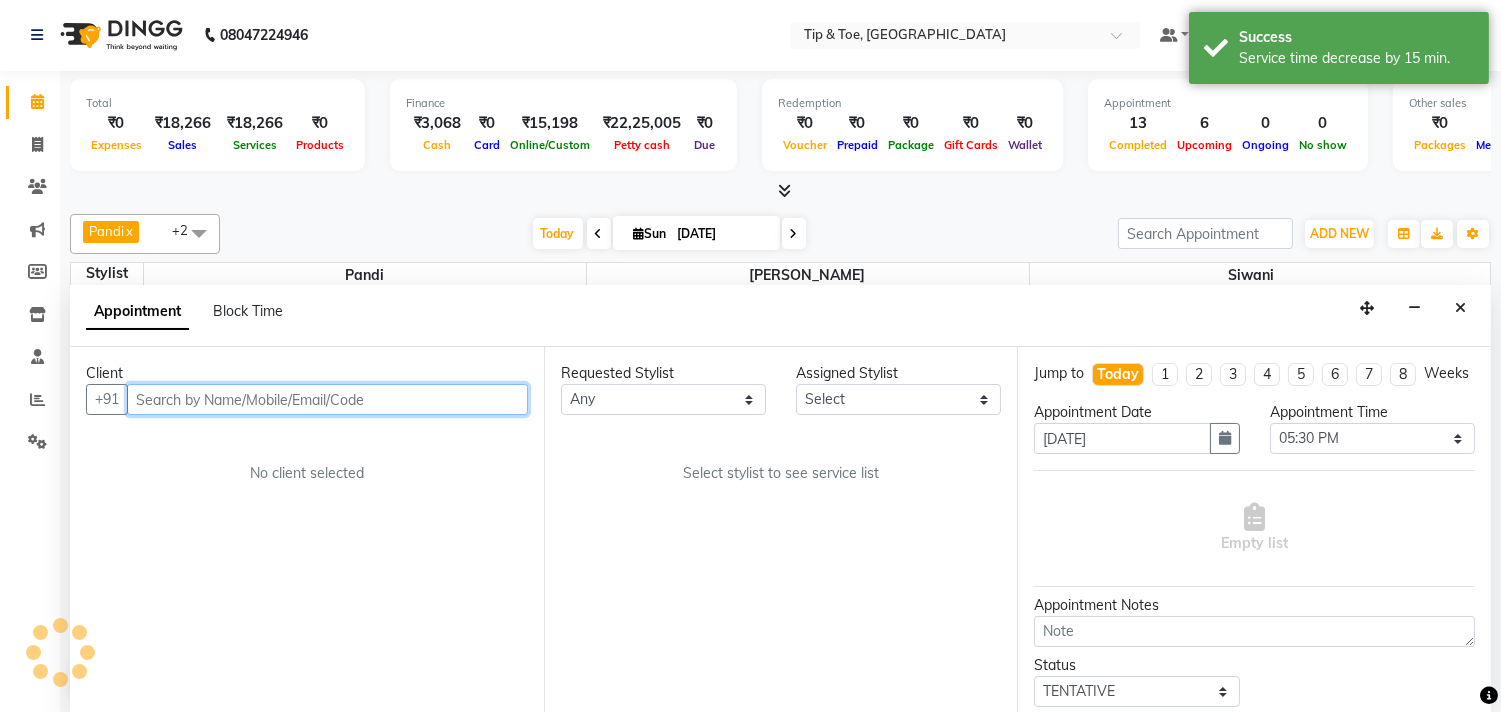 scroll, scrollTop: 873, scrollLeft: 0, axis: vertical 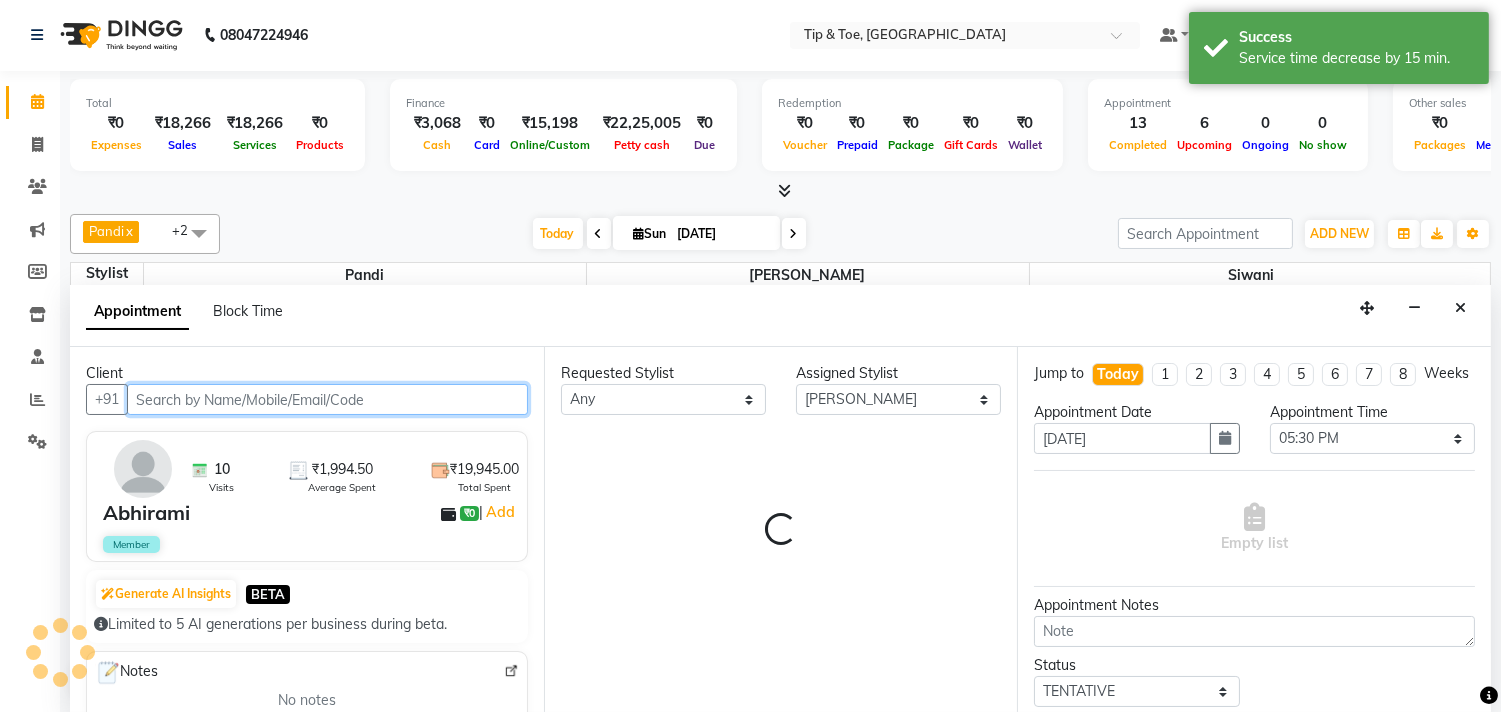 select on "2752" 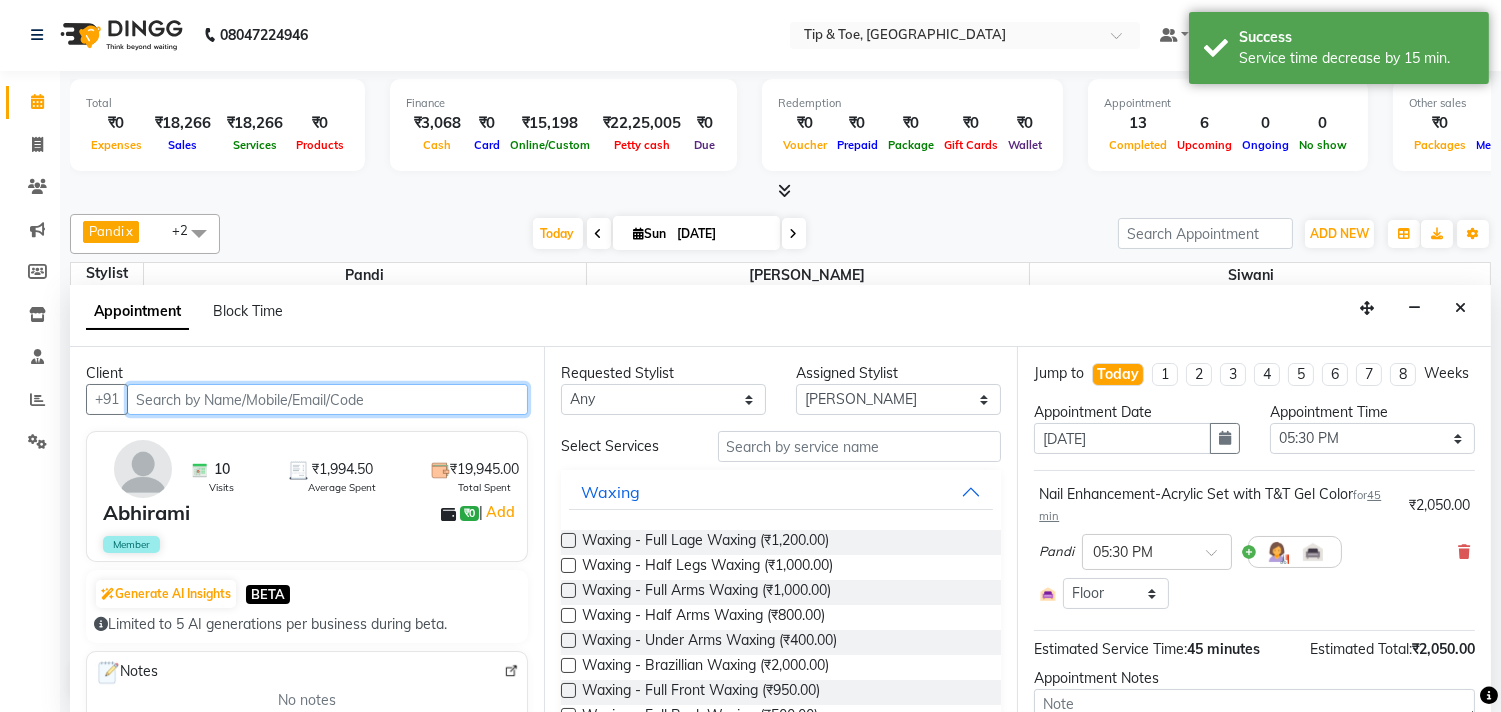 select on "2752" 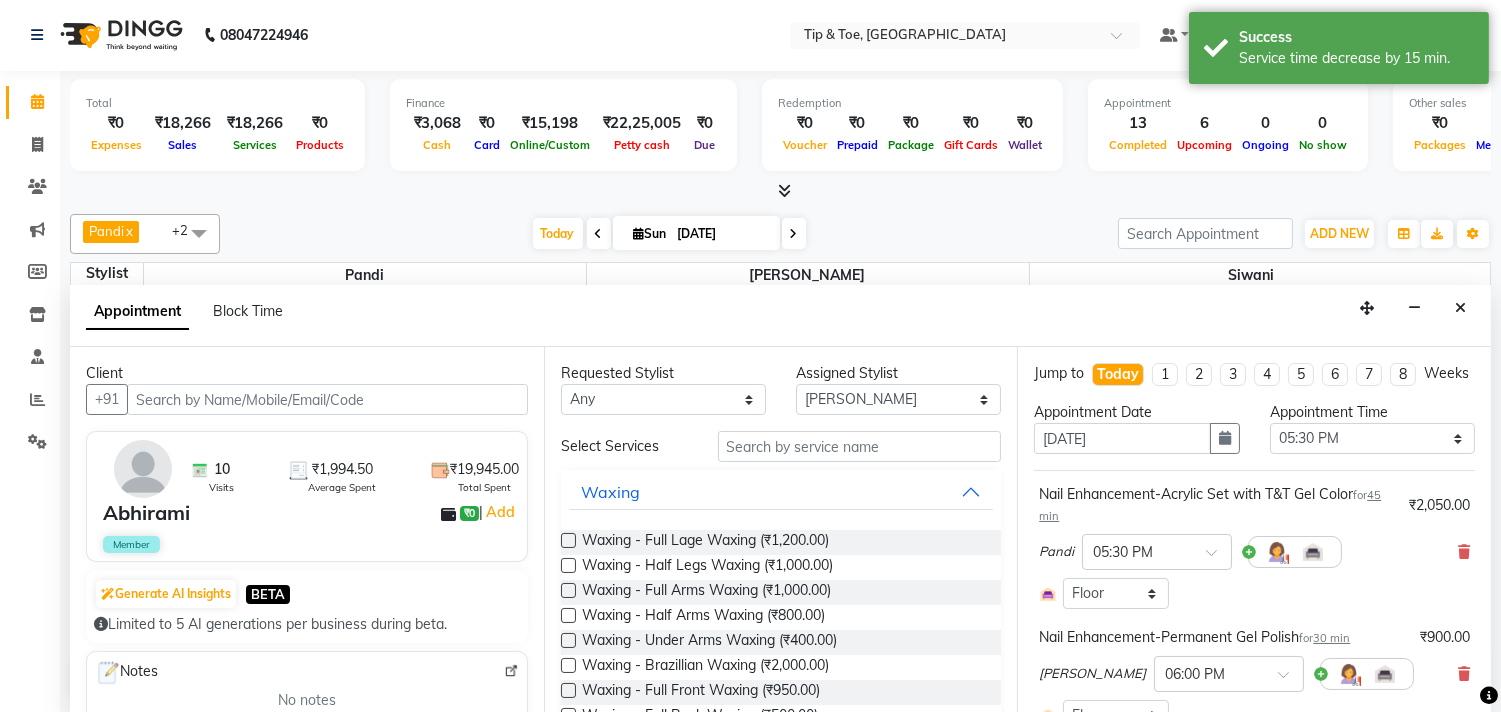 click on "Nail Enhancement-Acrylic Set with T&T Gel Color   for  45 min ₹2,050.00 Pandi × 05:30 PM Select Room Floor" at bounding box center (1254, 546) 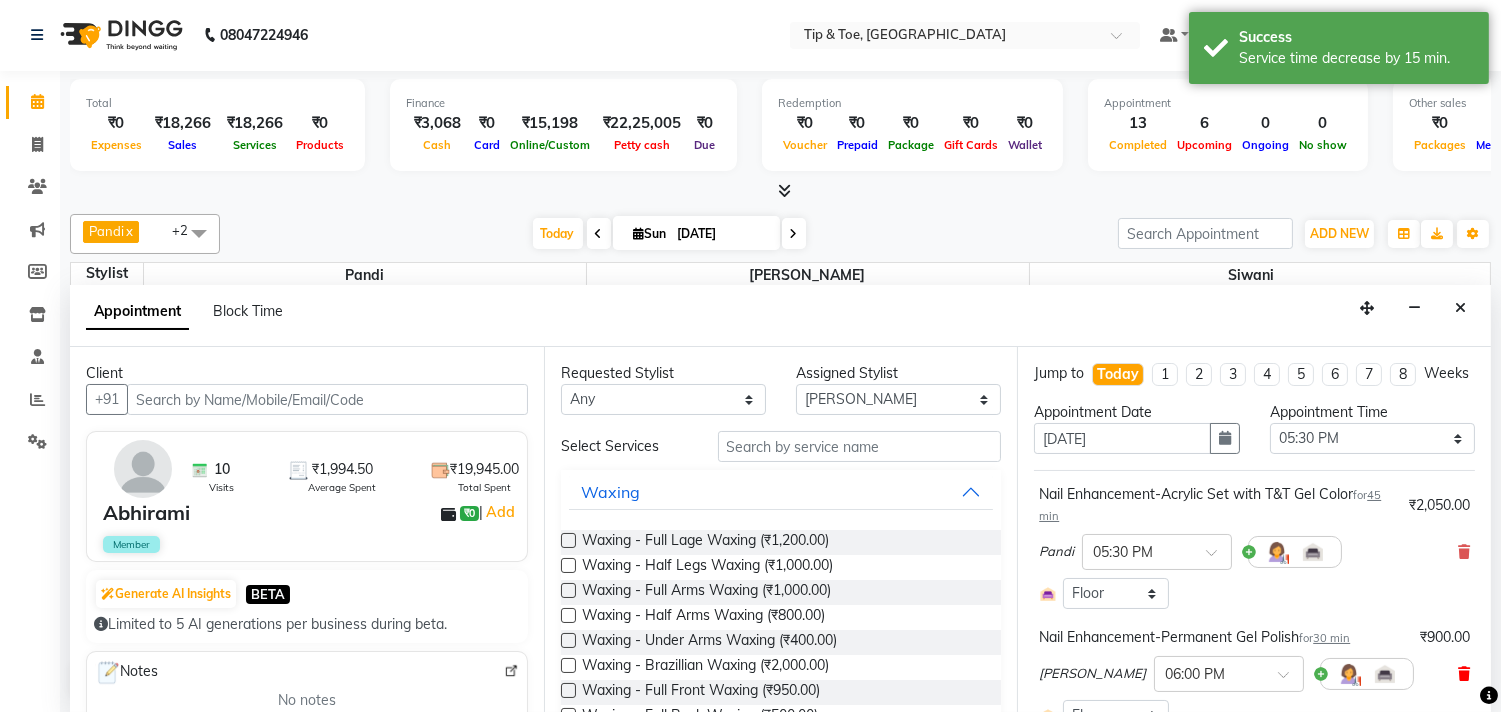 click at bounding box center (1464, 552) 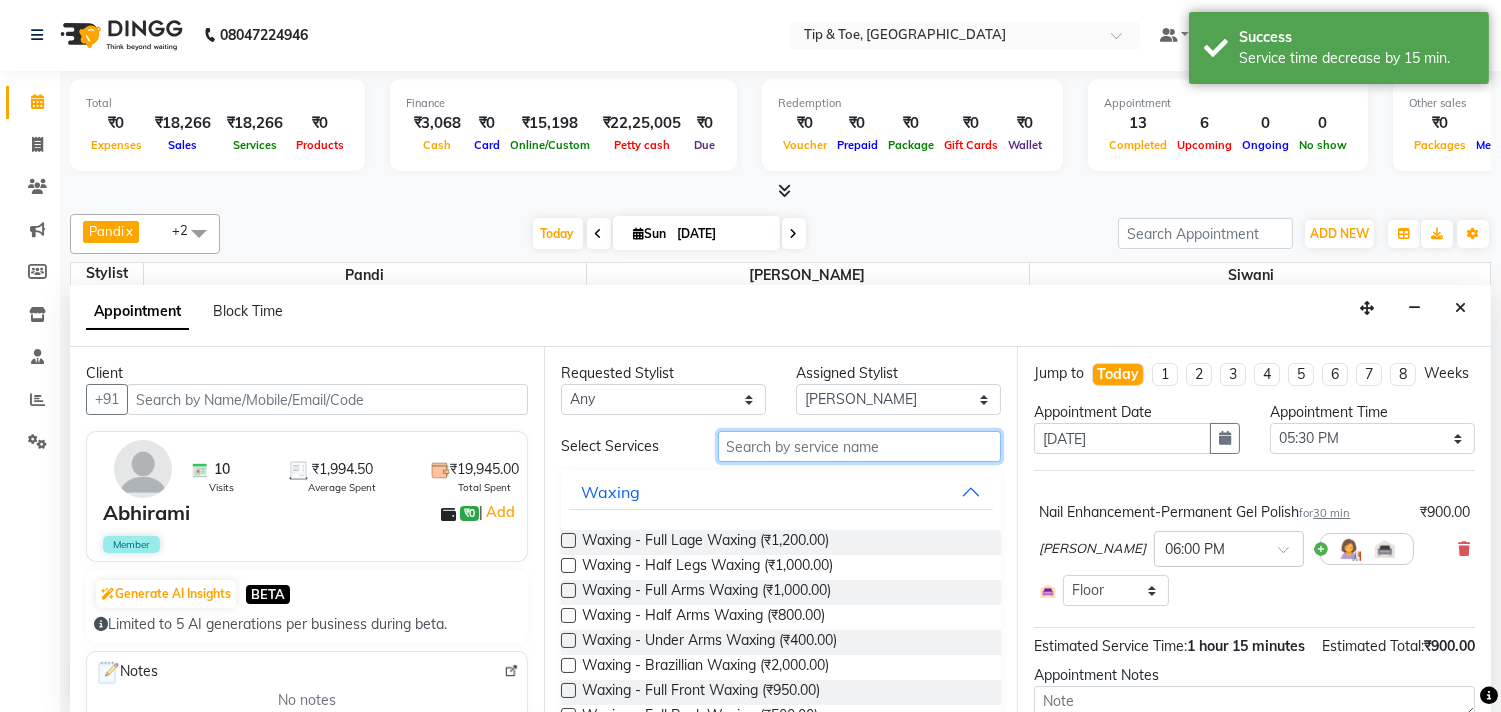 click at bounding box center (860, 446) 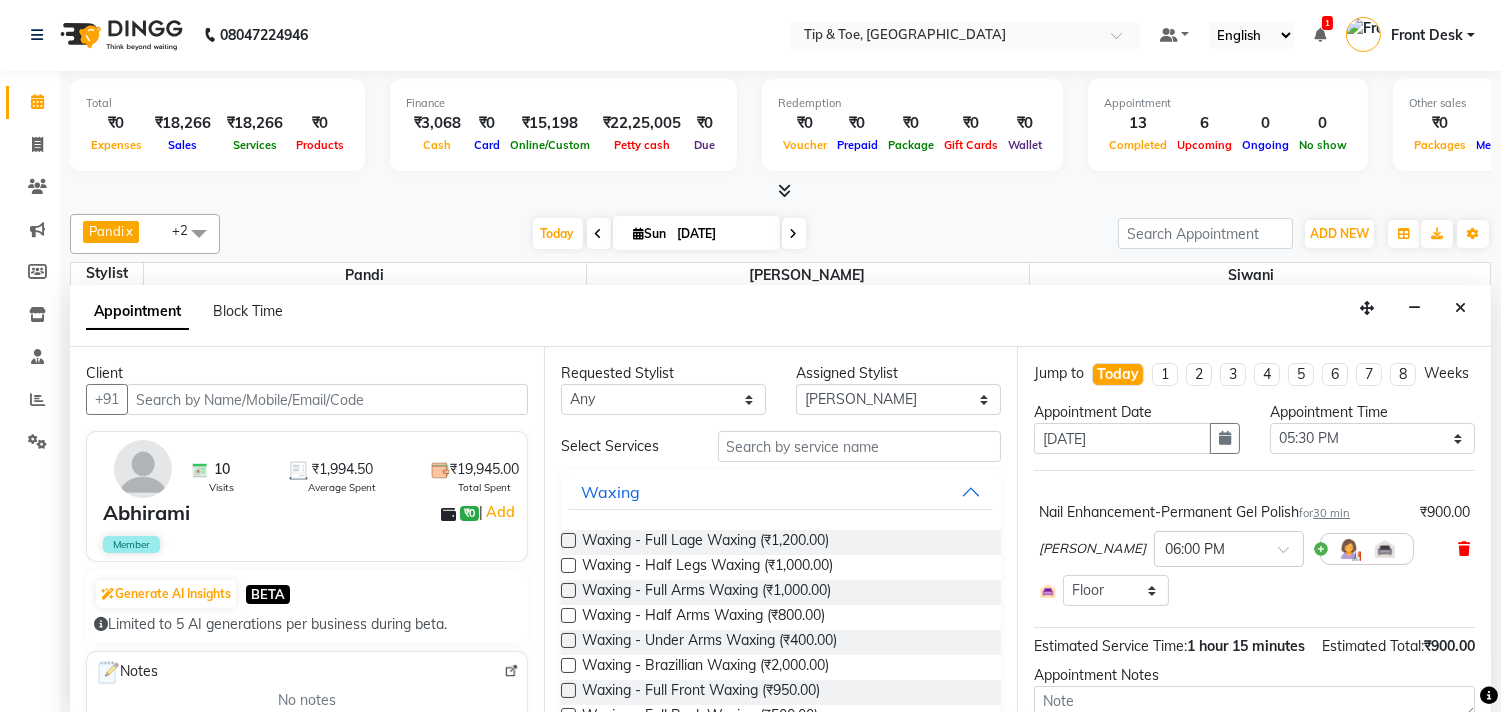 click at bounding box center [1464, 549] 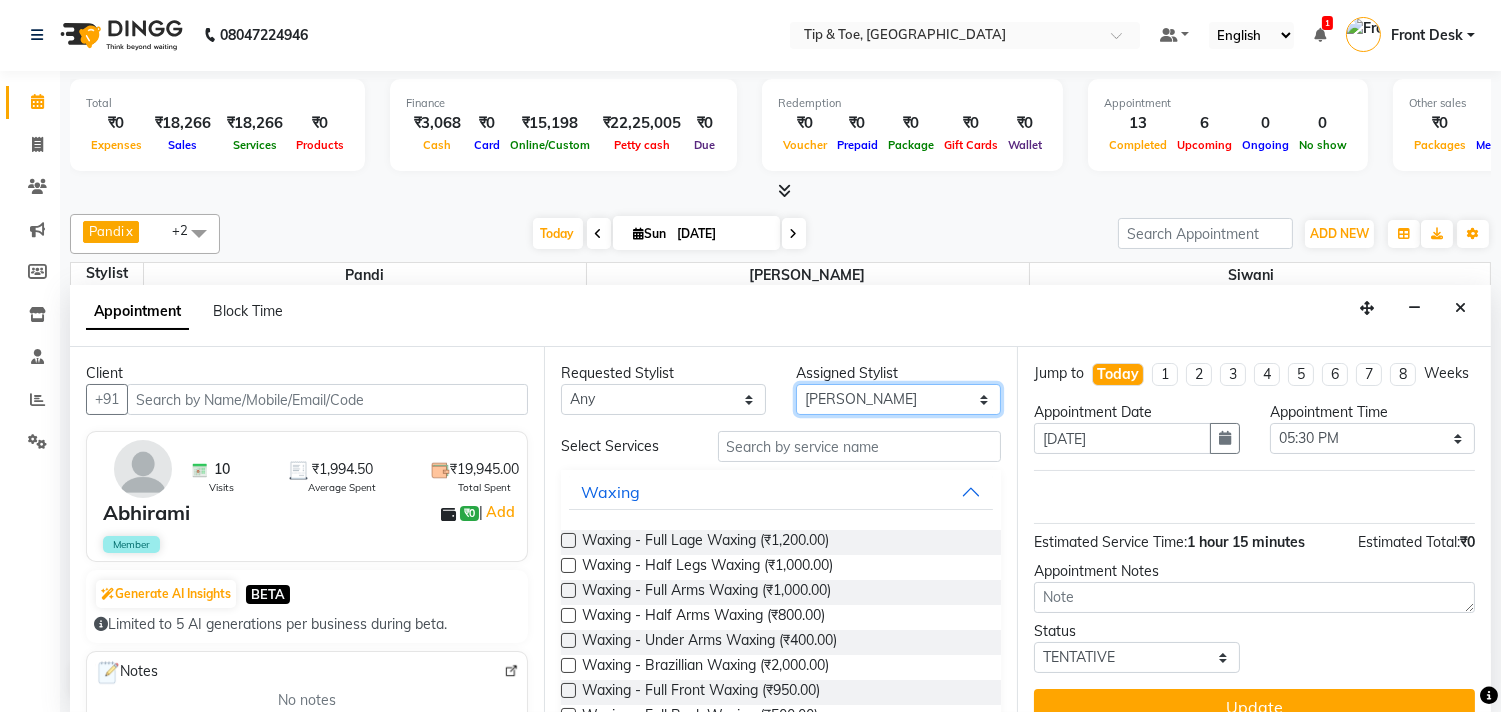 click on "Select afroz Afroz Pandi Preeti Raj Rebecca Ricky Manager Siwani" at bounding box center (898, 399) 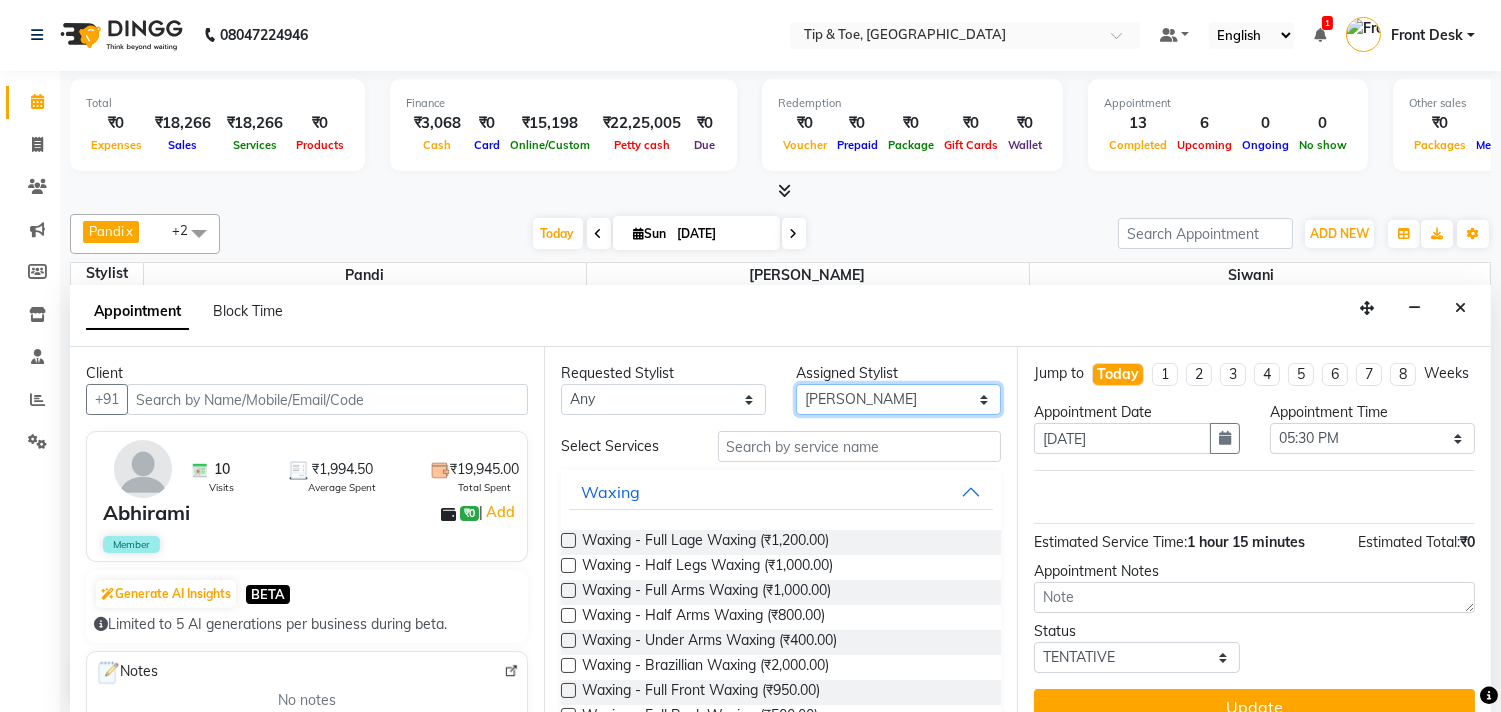 select on "39912" 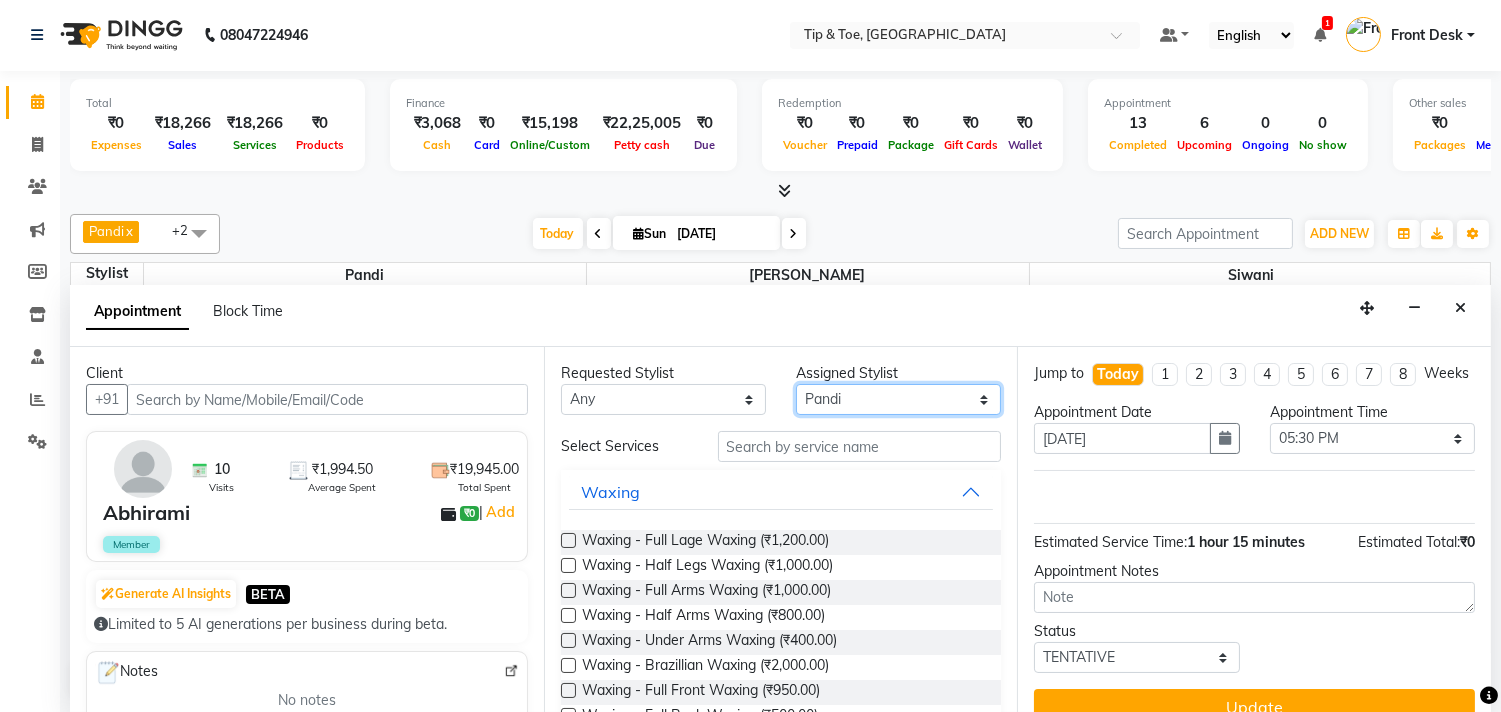 click on "Select afroz Afroz Pandi Preeti Raj Rebecca Ricky Manager Siwani" at bounding box center (898, 399) 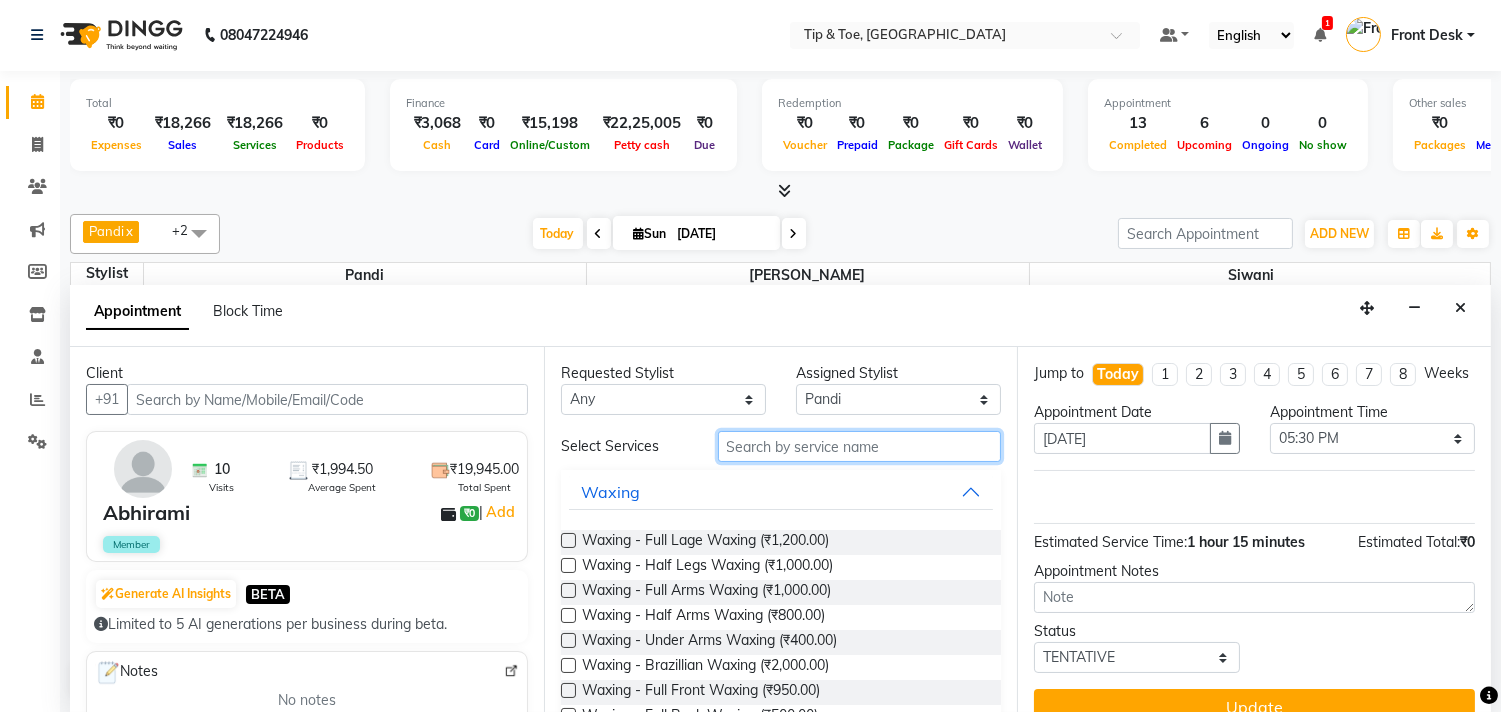 click at bounding box center (860, 446) 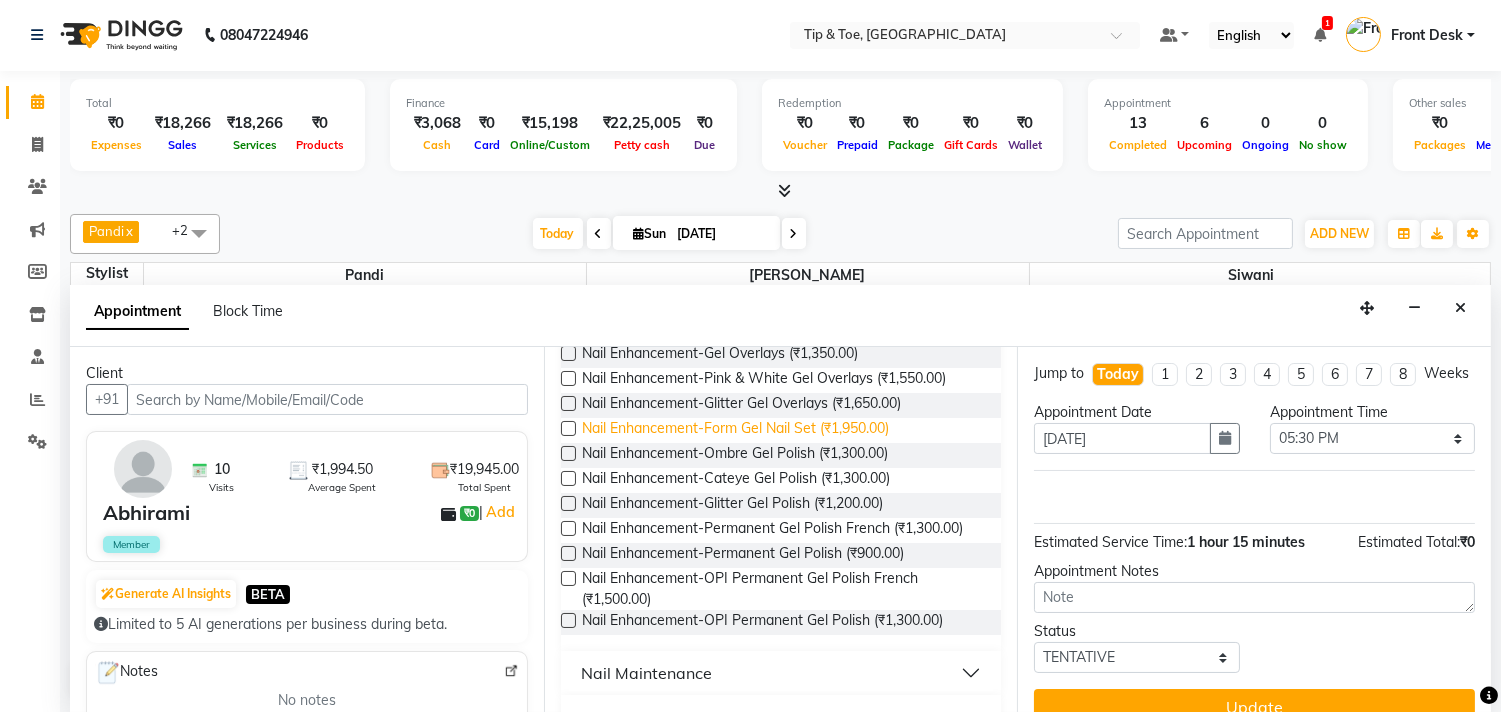 scroll, scrollTop: 444, scrollLeft: 0, axis: vertical 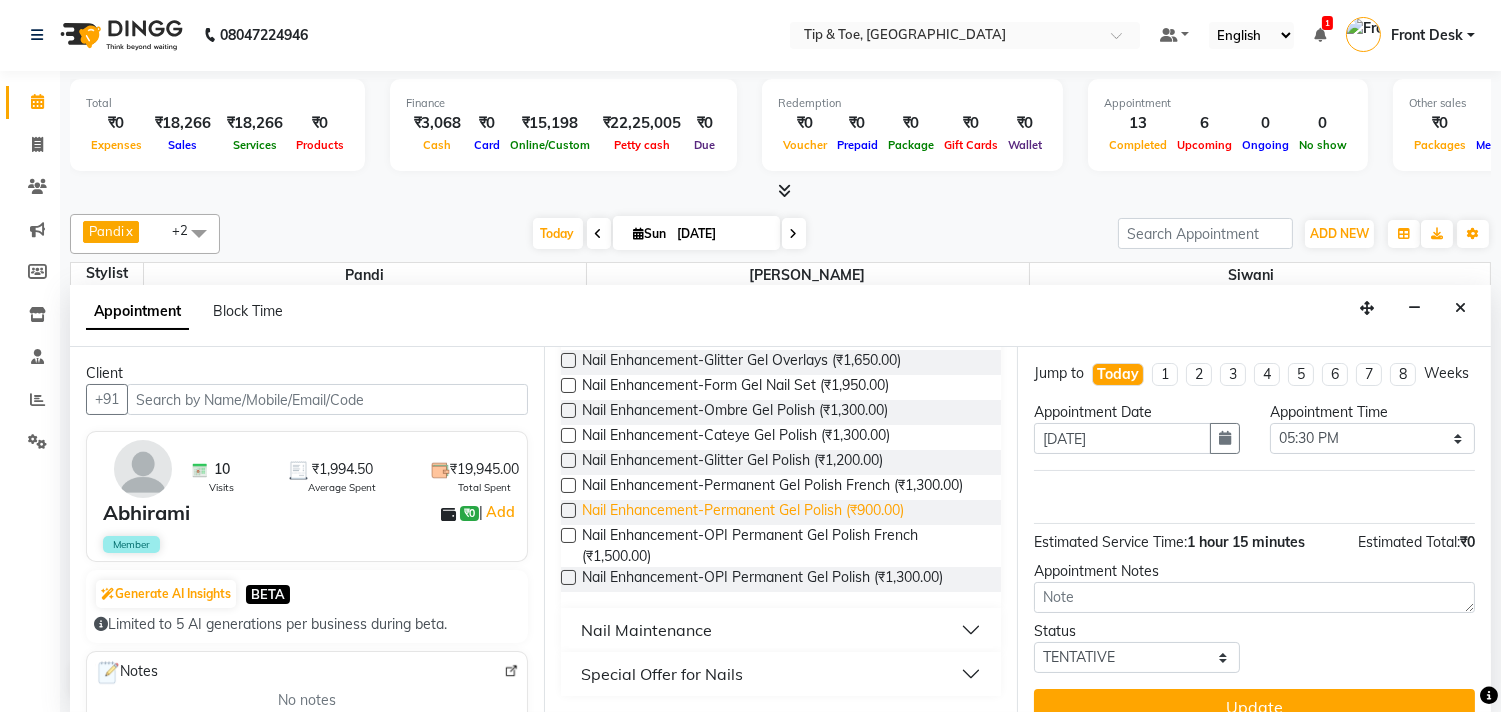 type on "gel" 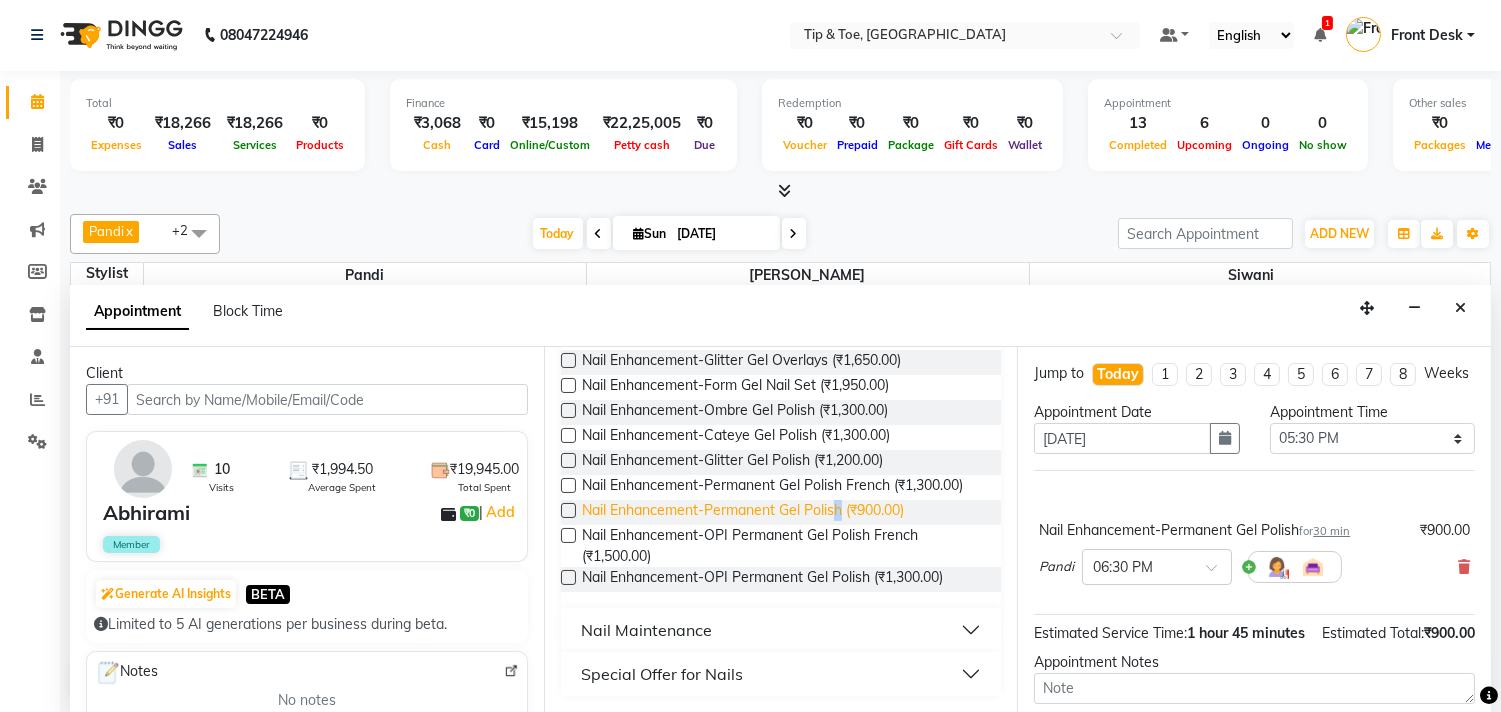 click on "Nail Enhancement-Permanent Gel Polish (₹900.00)" at bounding box center [743, 512] 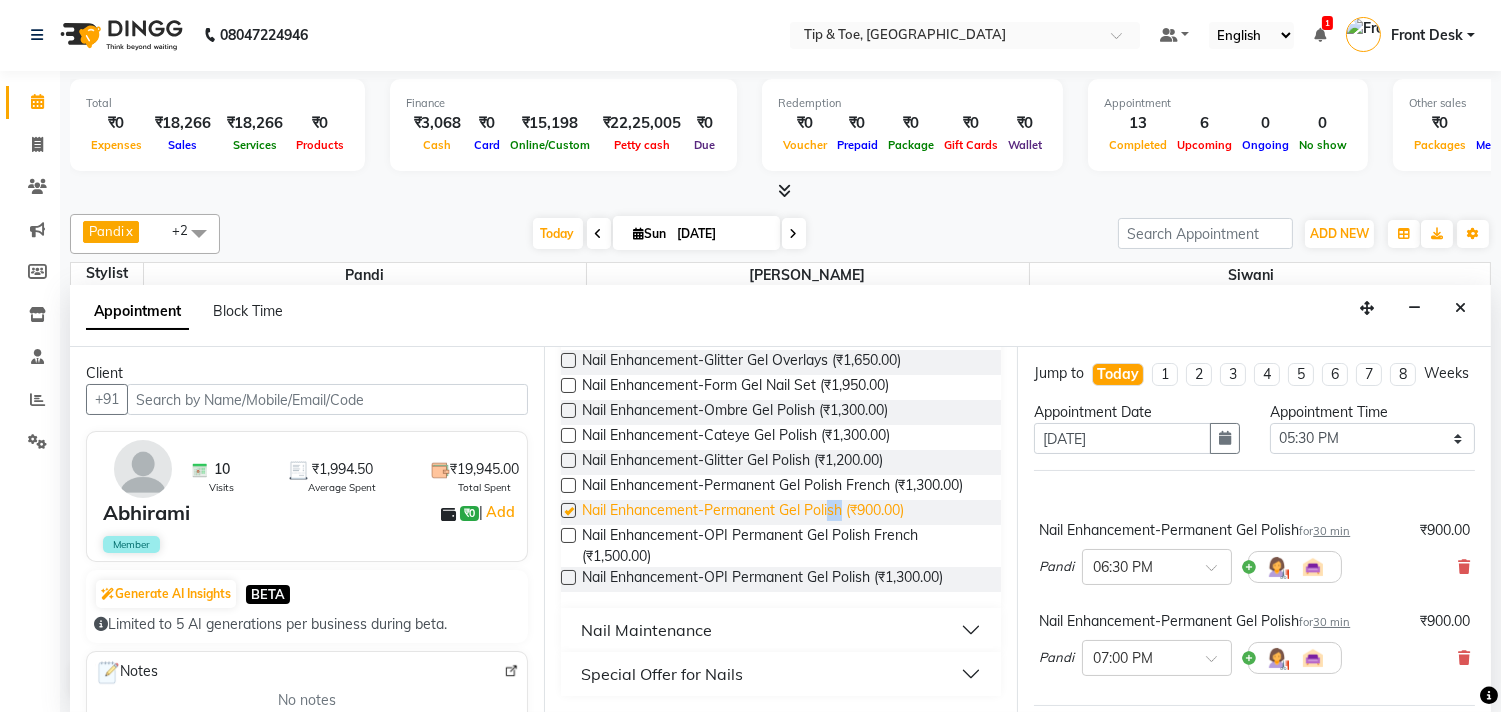 checkbox on "false" 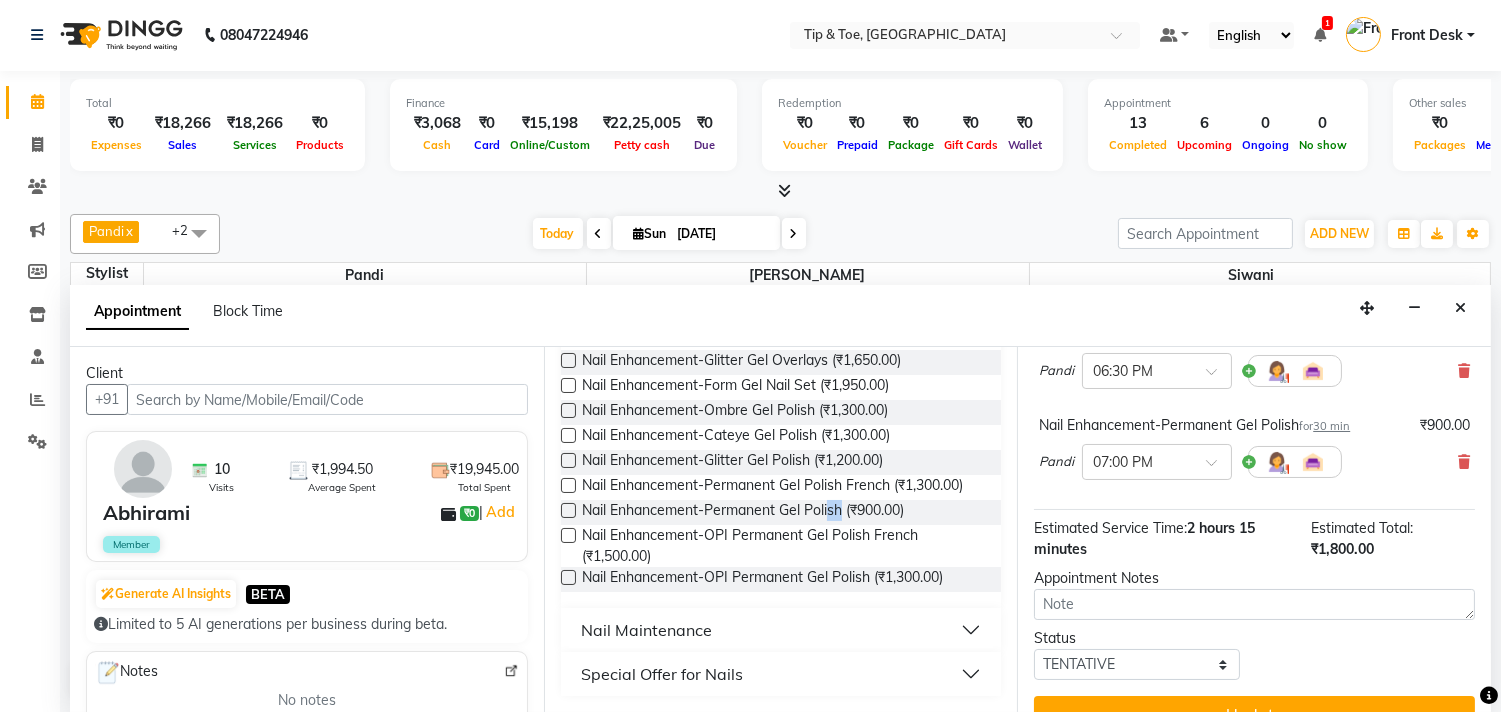 scroll, scrollTop: 222, scrollLeft: 0, axis: vertical 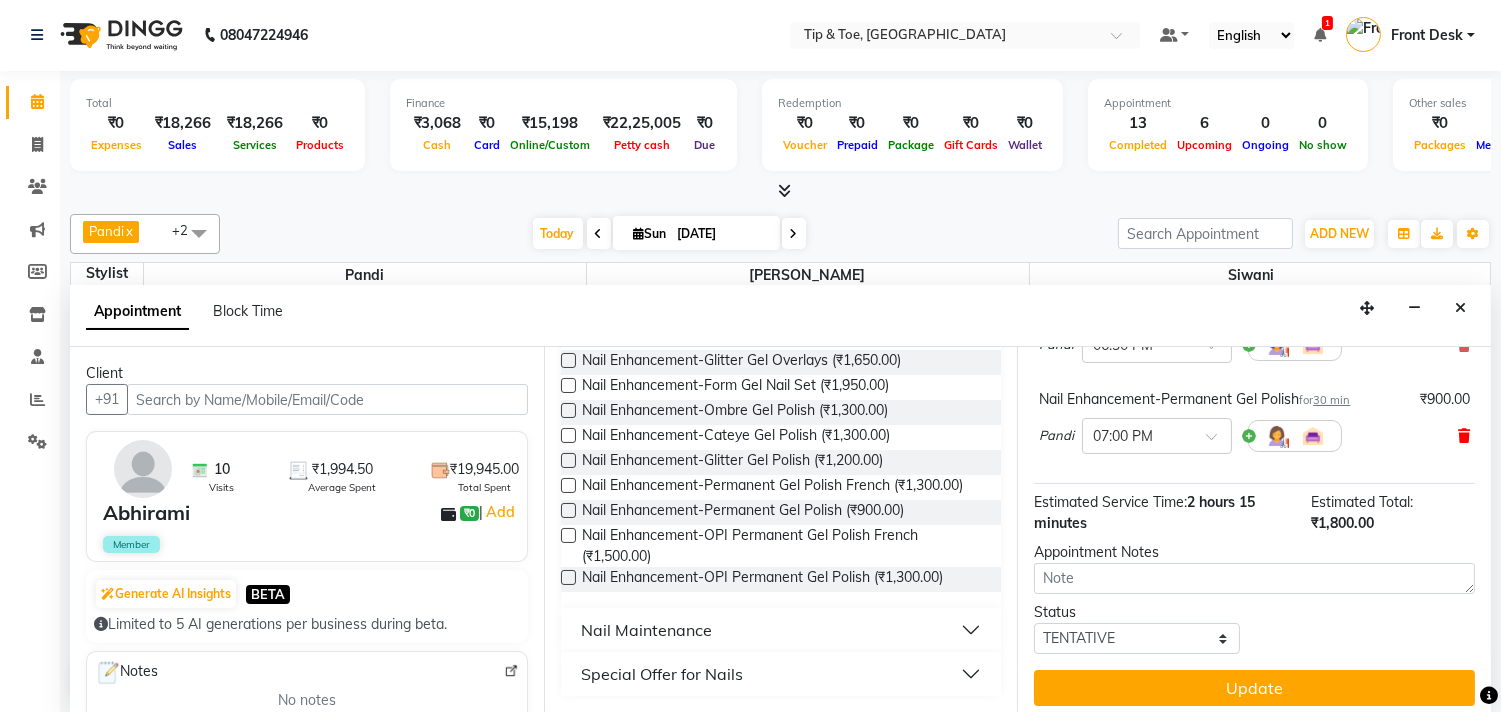 click at bounding box center (1464, 436) 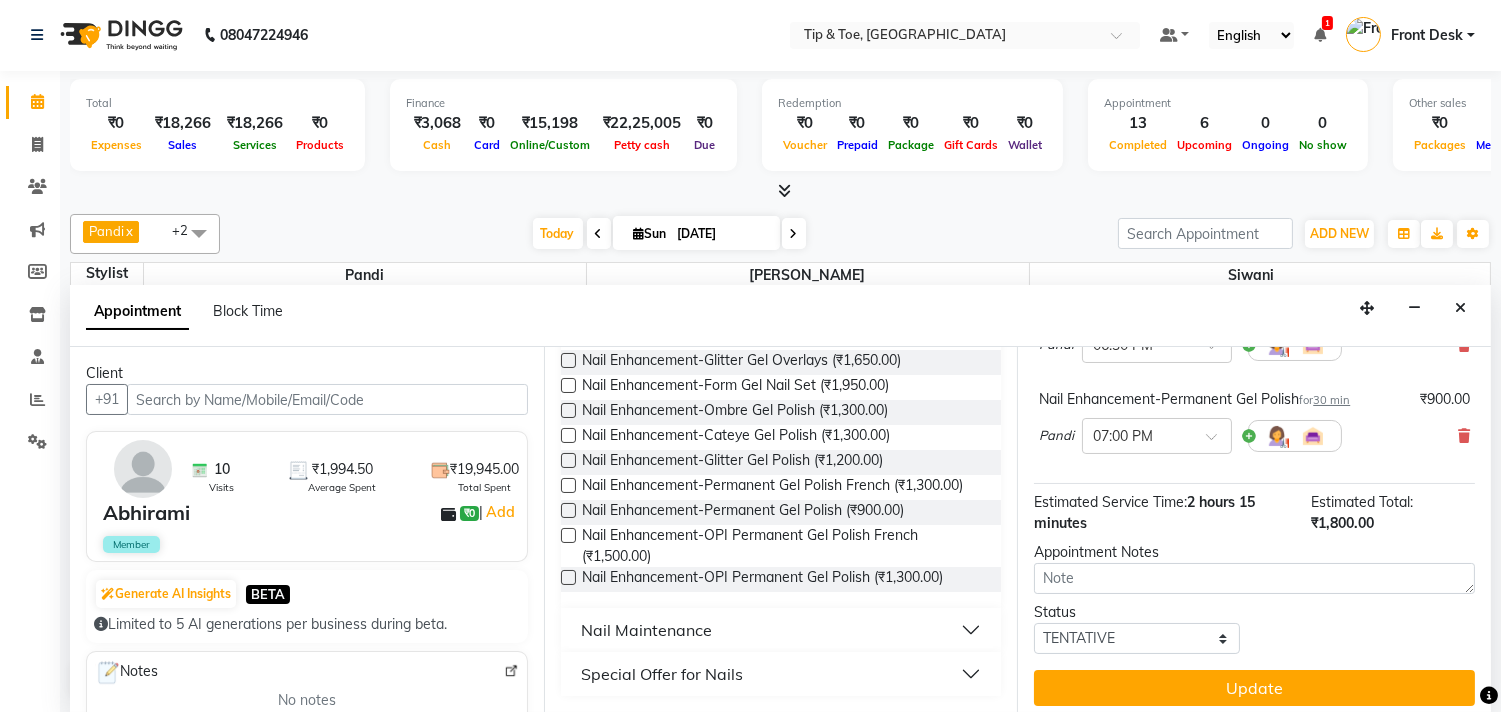 scroll, scrollTop: 160, scrollLeft: 0, axis: vertical 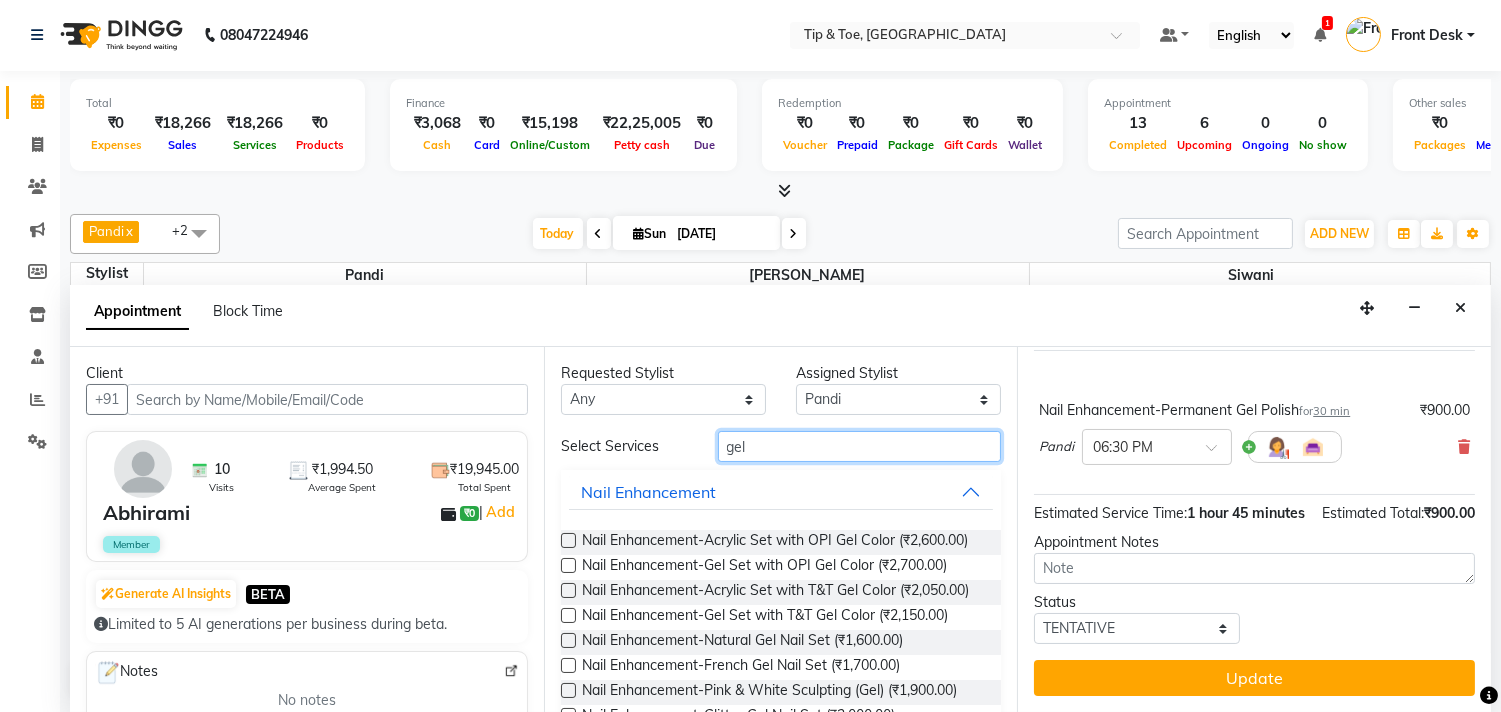 click on "gel" at bounding box center (860, 446) 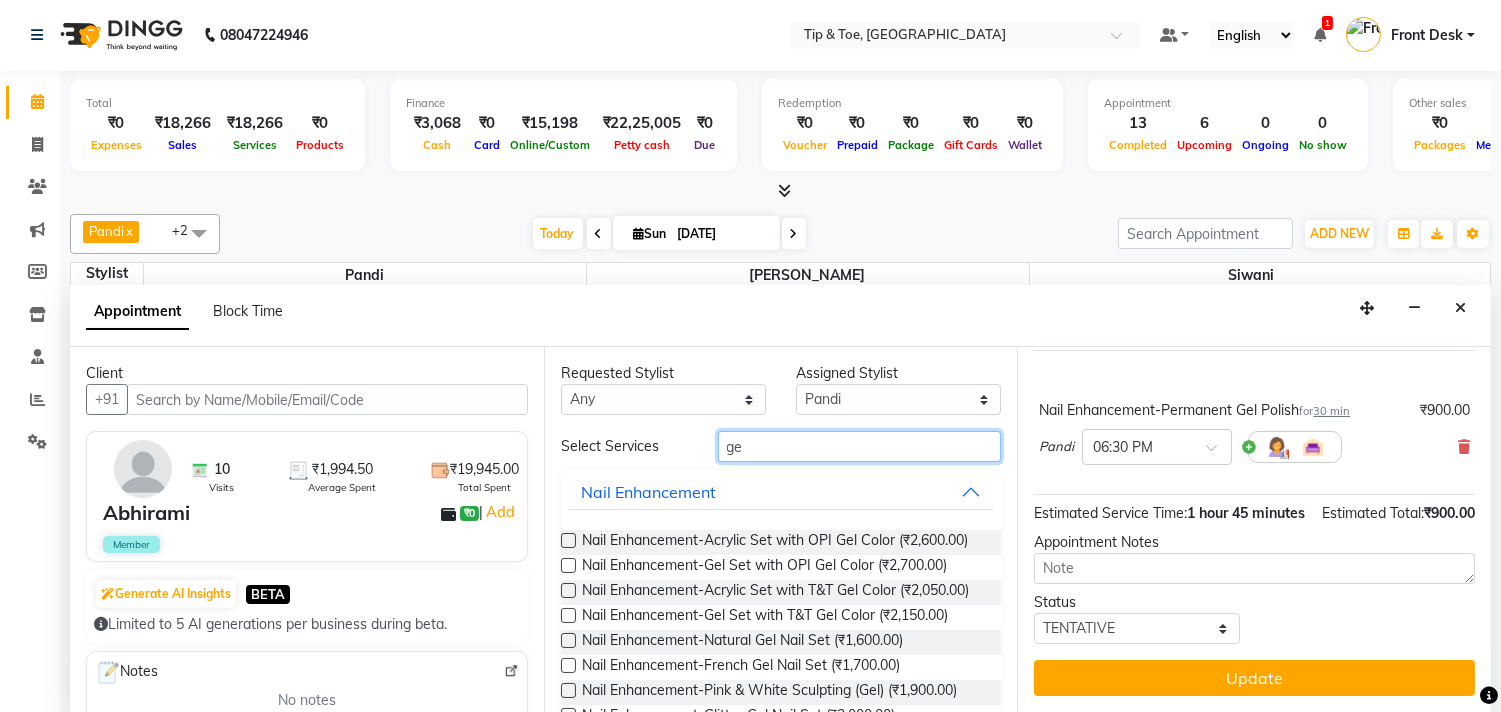type on "g" 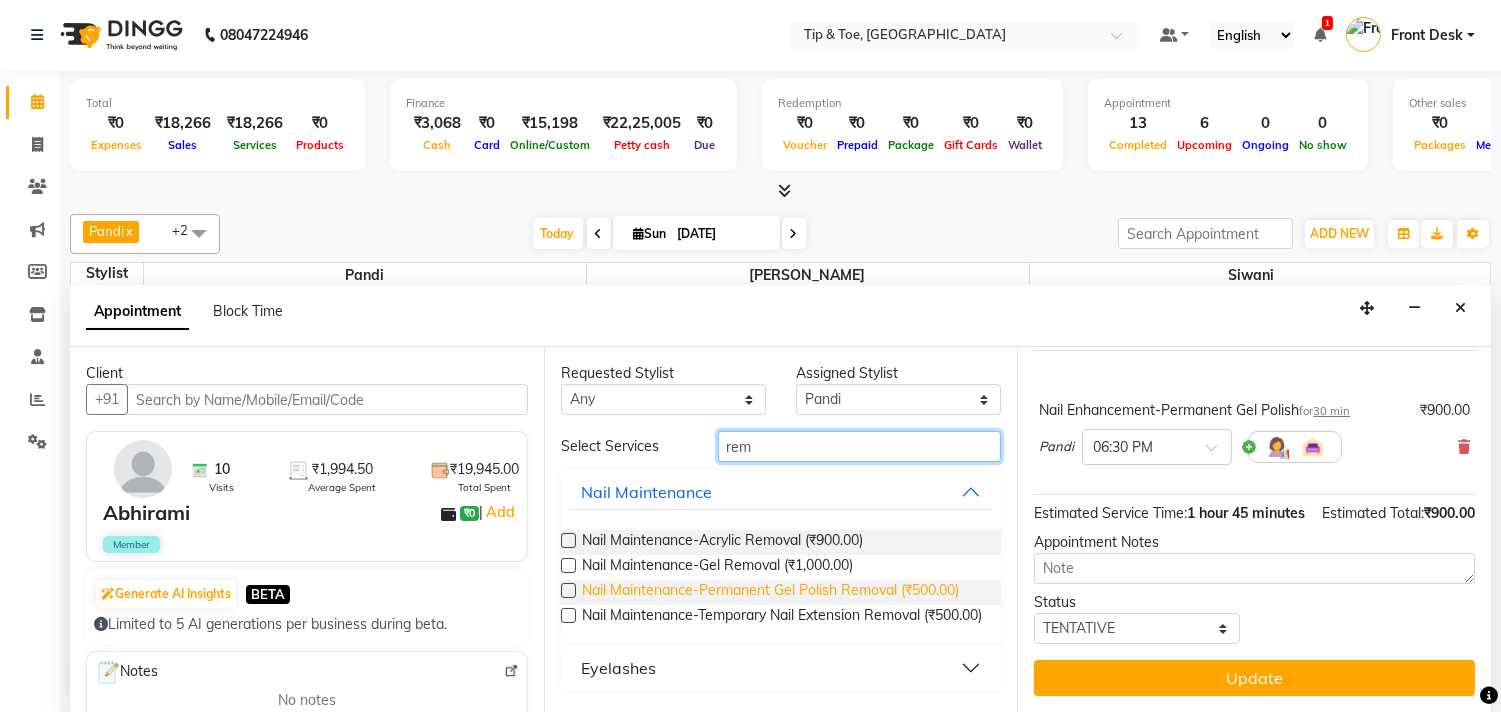 type on "rem" 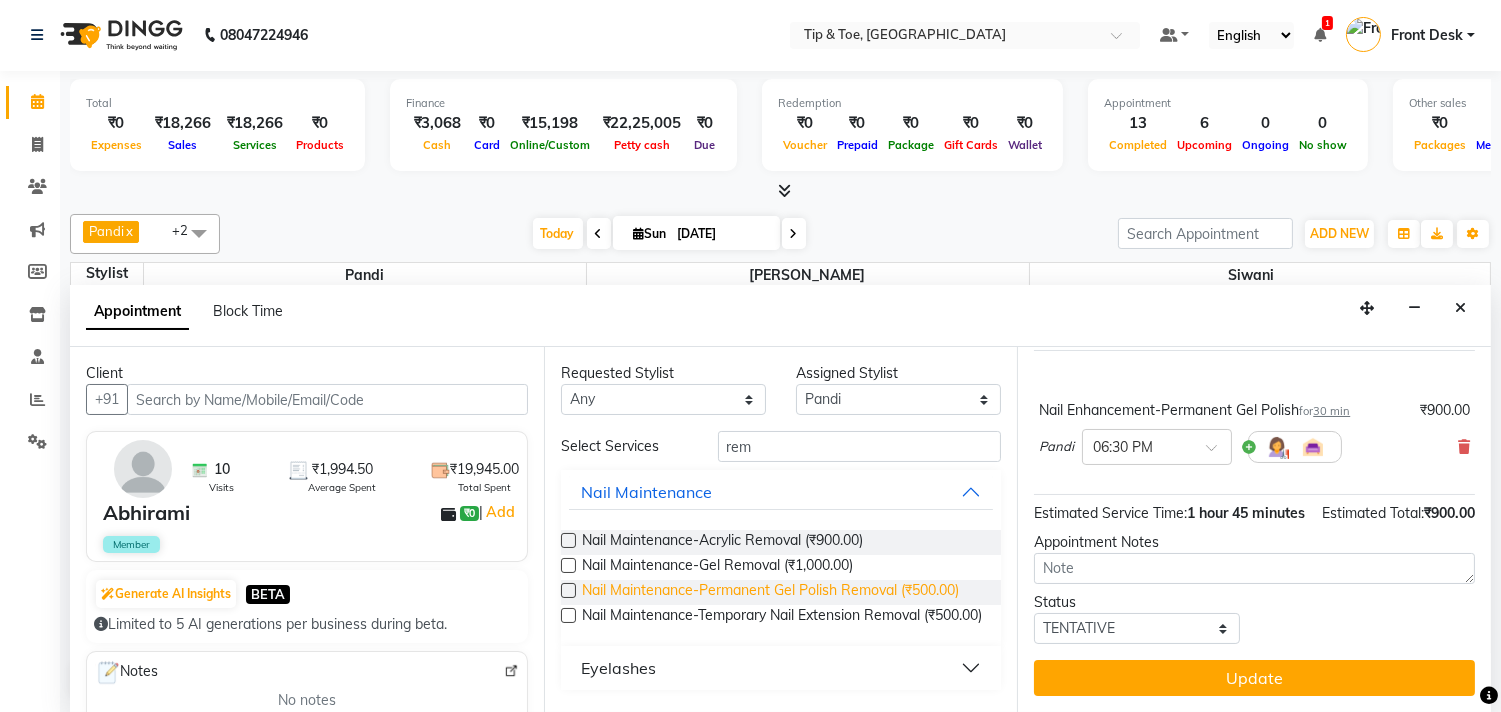 click on "Nail Maintenance-Permanent Gel Polish Removal (₹500.00)" at bounding box center [770, 592] 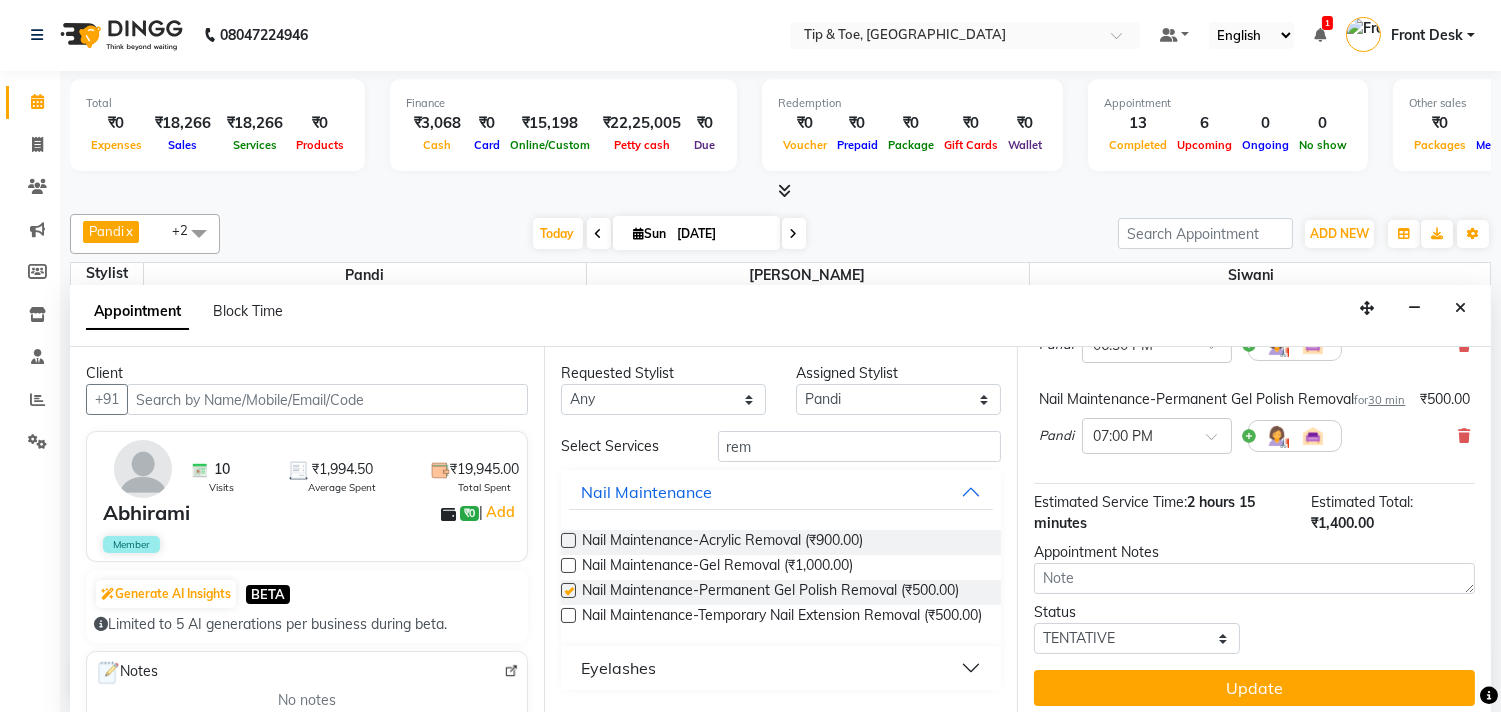 checkbox on "false" 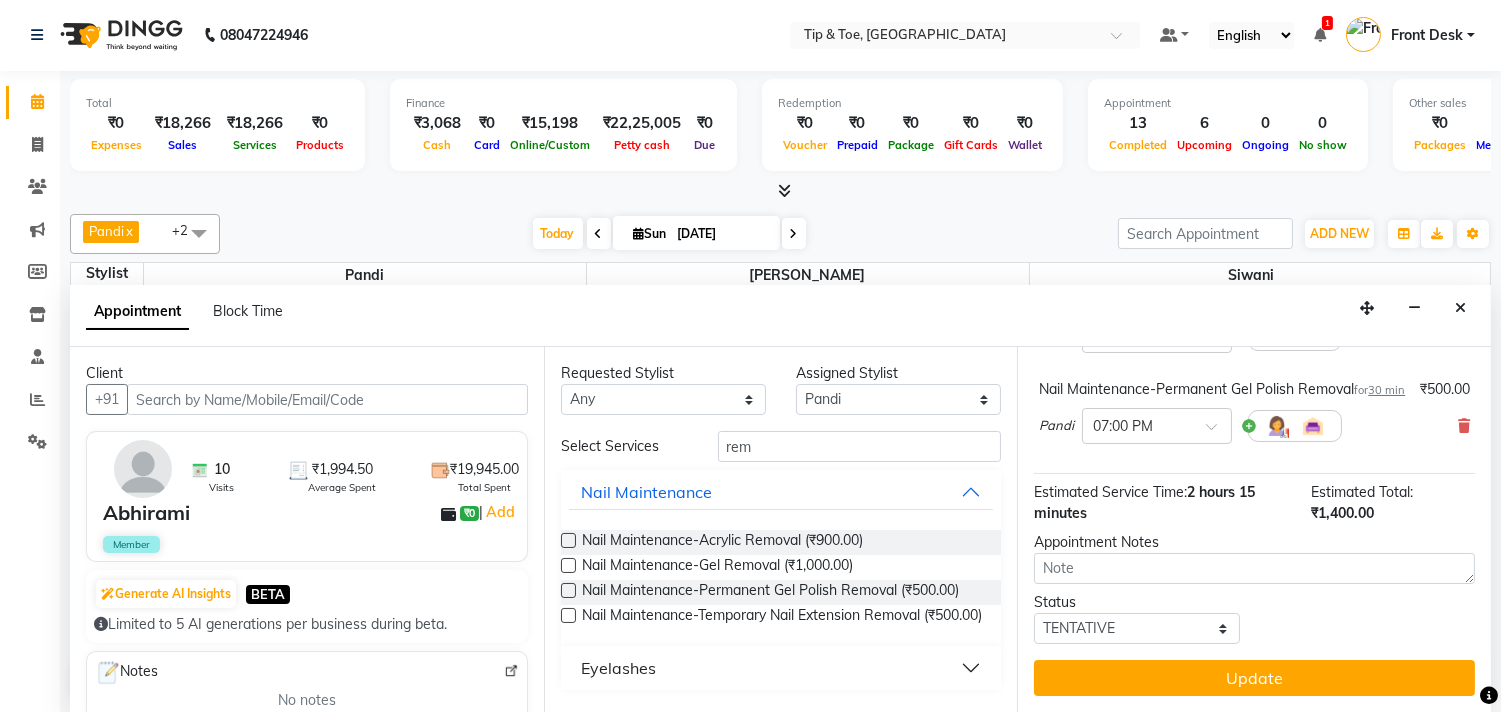 scroll, scrollTop: 271, scrollLeft: 0, axis: vertical 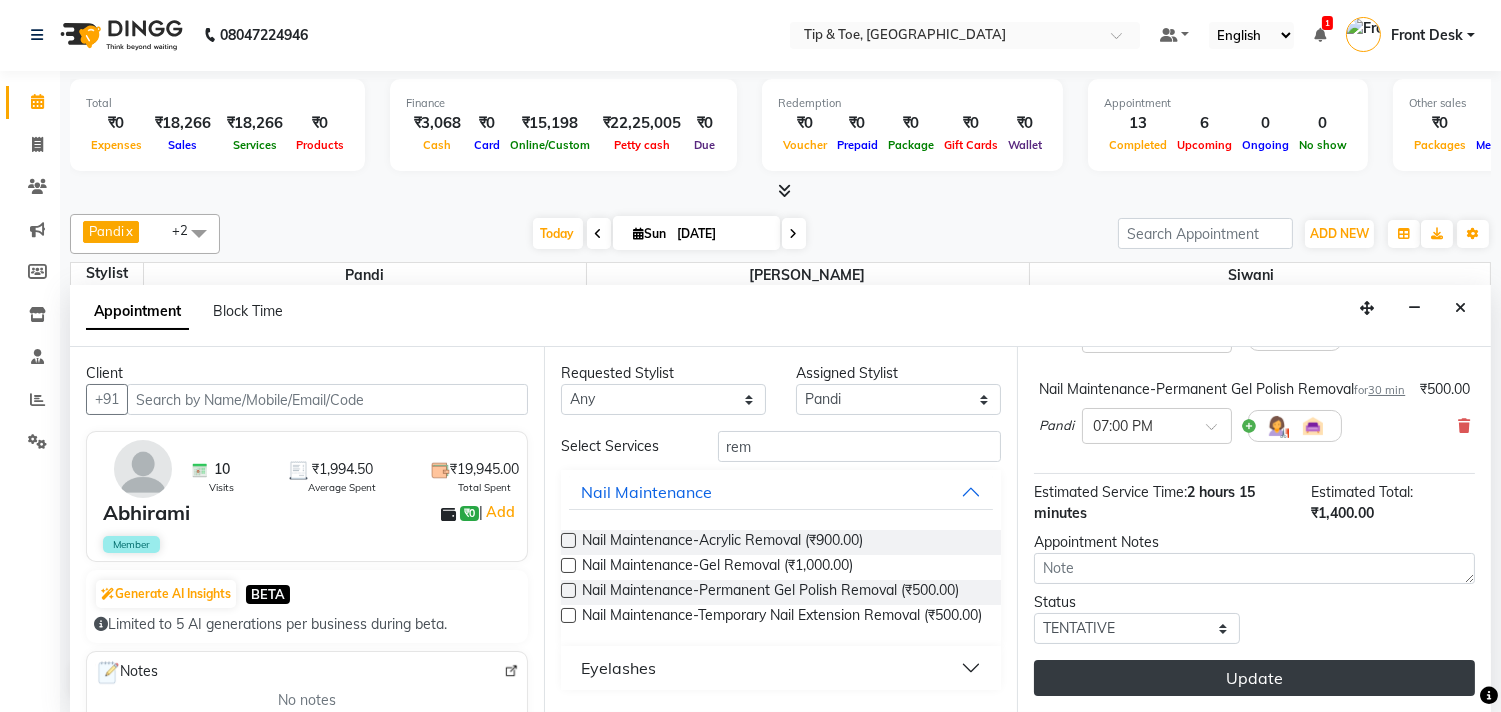 click on "Update" at bounding box center [1254, 678] 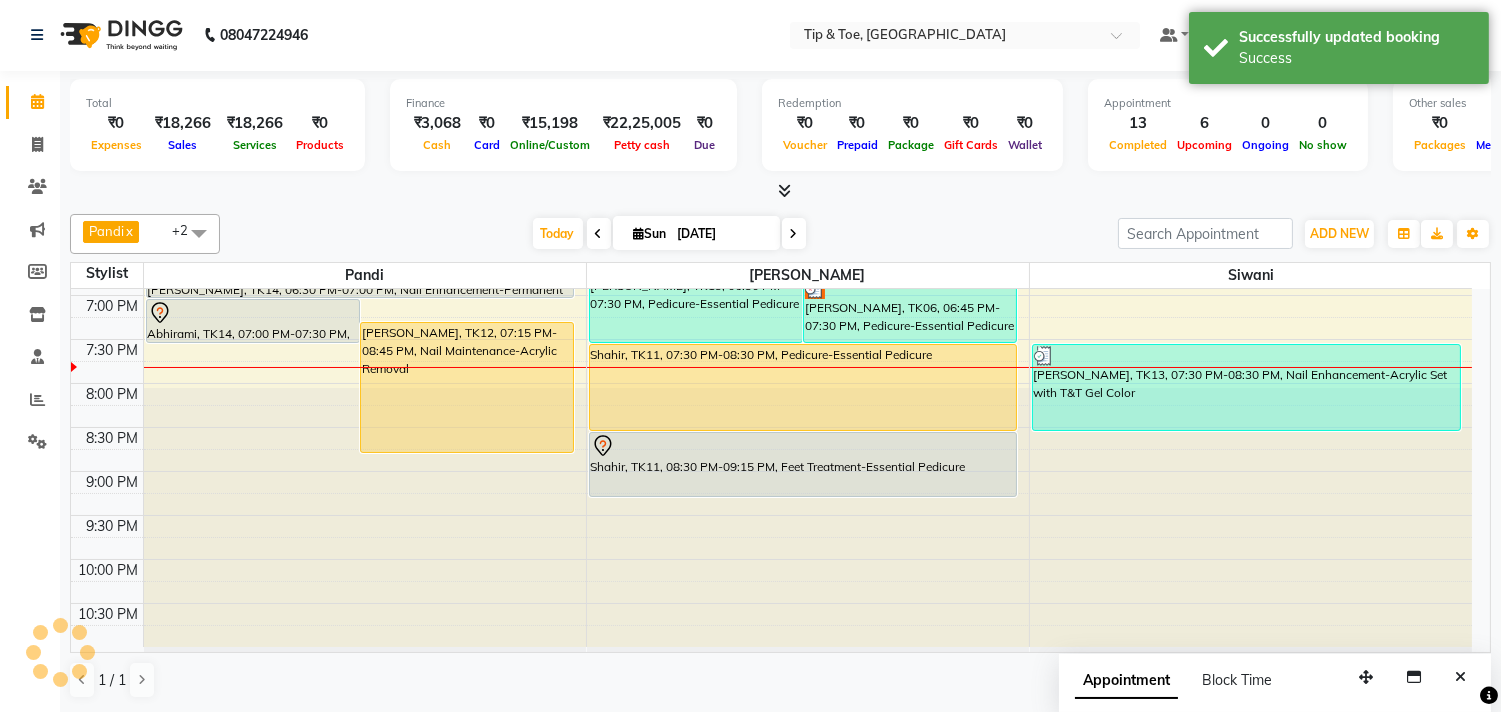 scroll, scrollTop: 0, scrollLeft: 0, axis: both 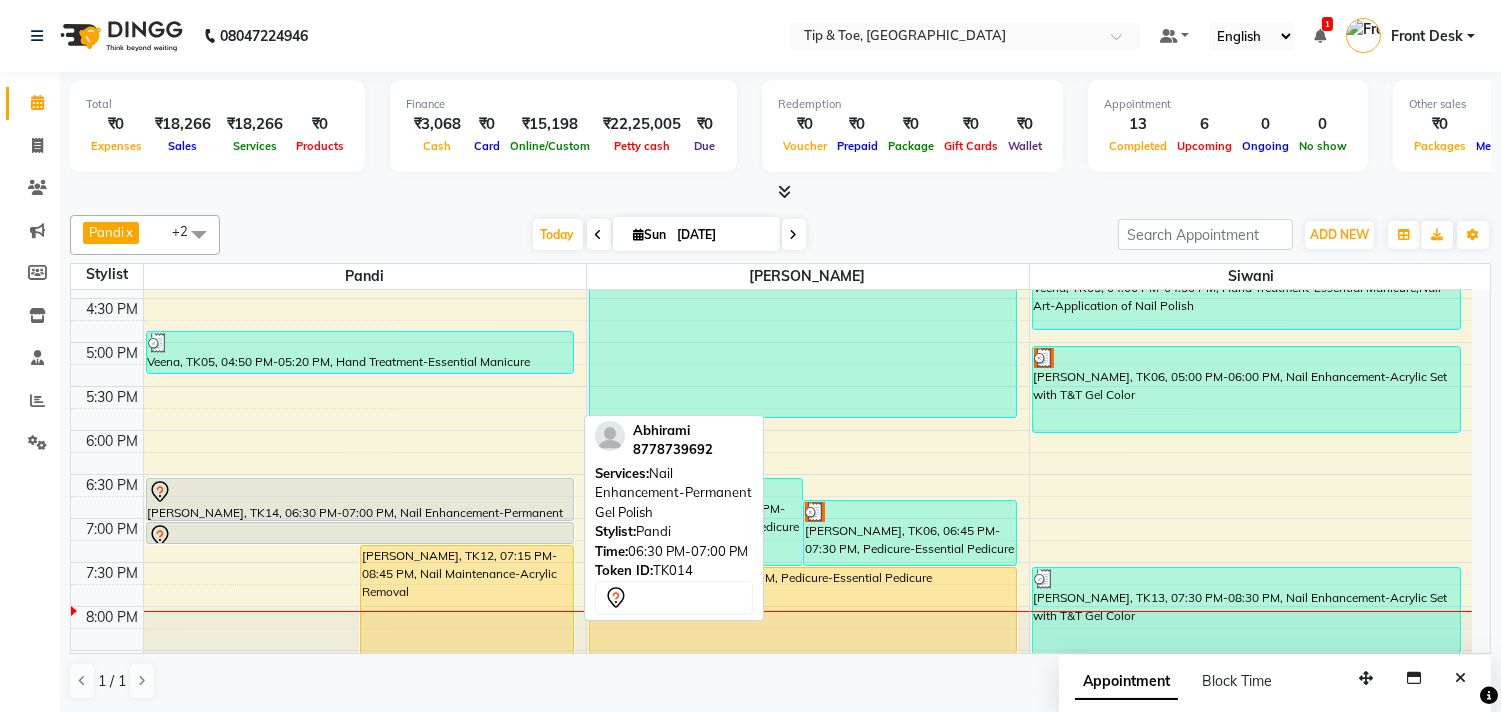 drag, startPoint x: 317, startPoint y: 560, endPoint x: 356, endPoint y: 530, distance: 49.20366 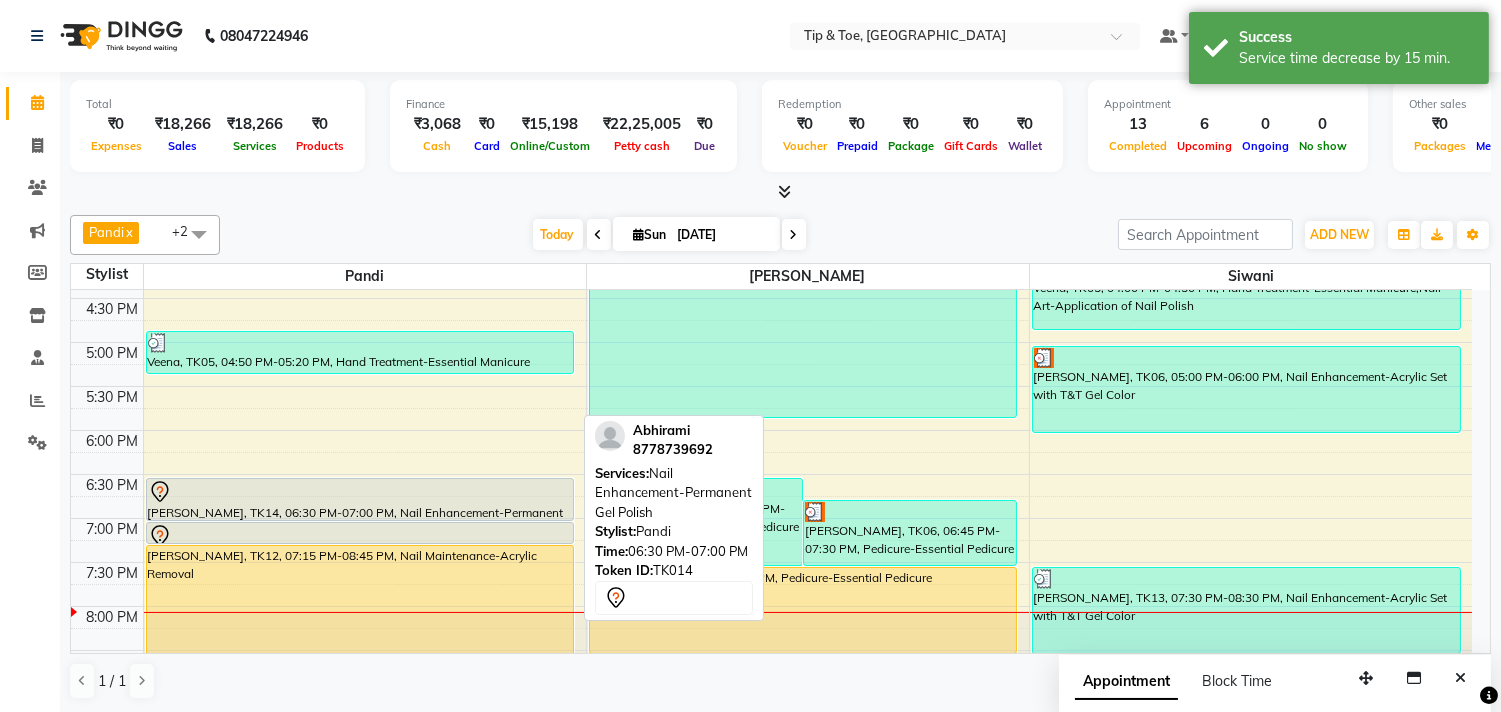 scroll, scrollTop: 762, scrollLeft: 0, axis: vertical 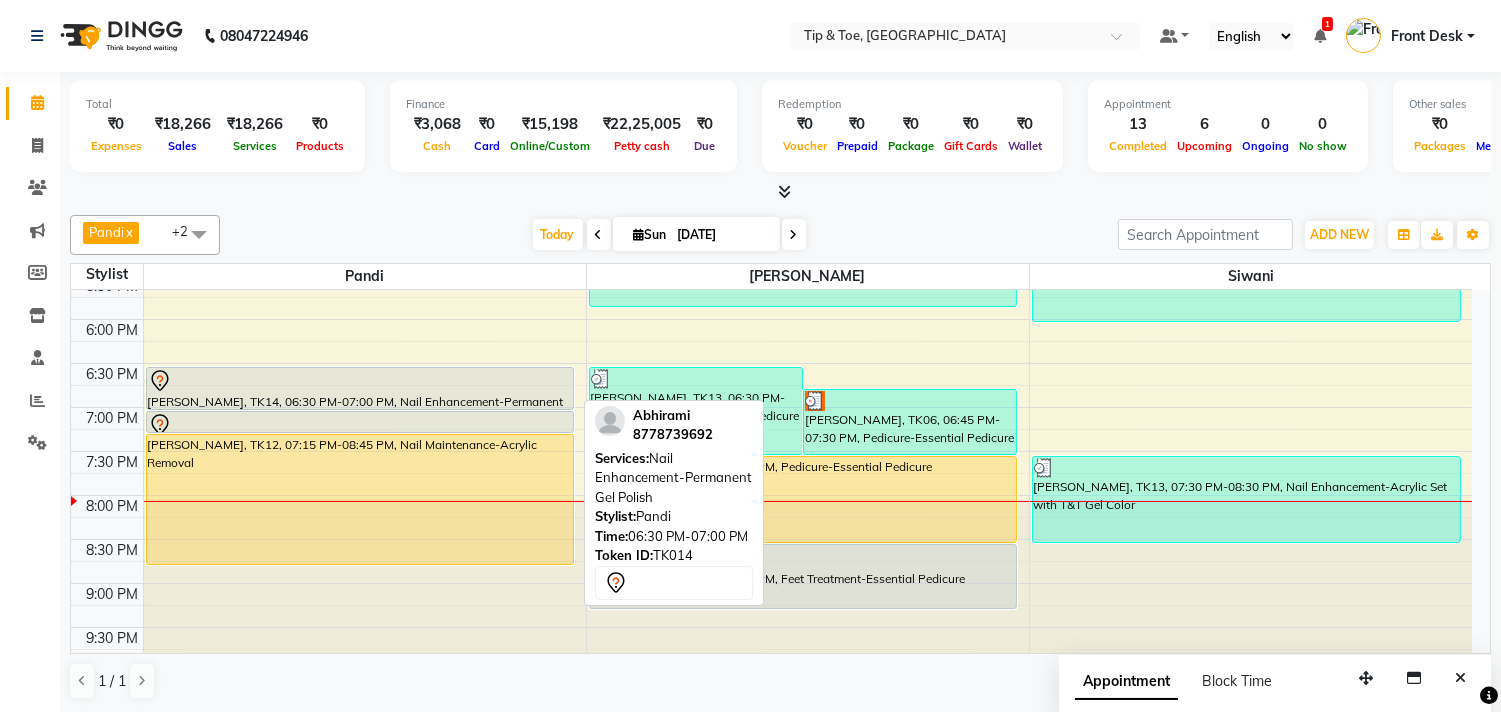 click on "Abhirami, TK14, 06:30 PM-07:00 PM, Nail Enhancement-Permanent Gel Polish" at bounding box center (360, 388) 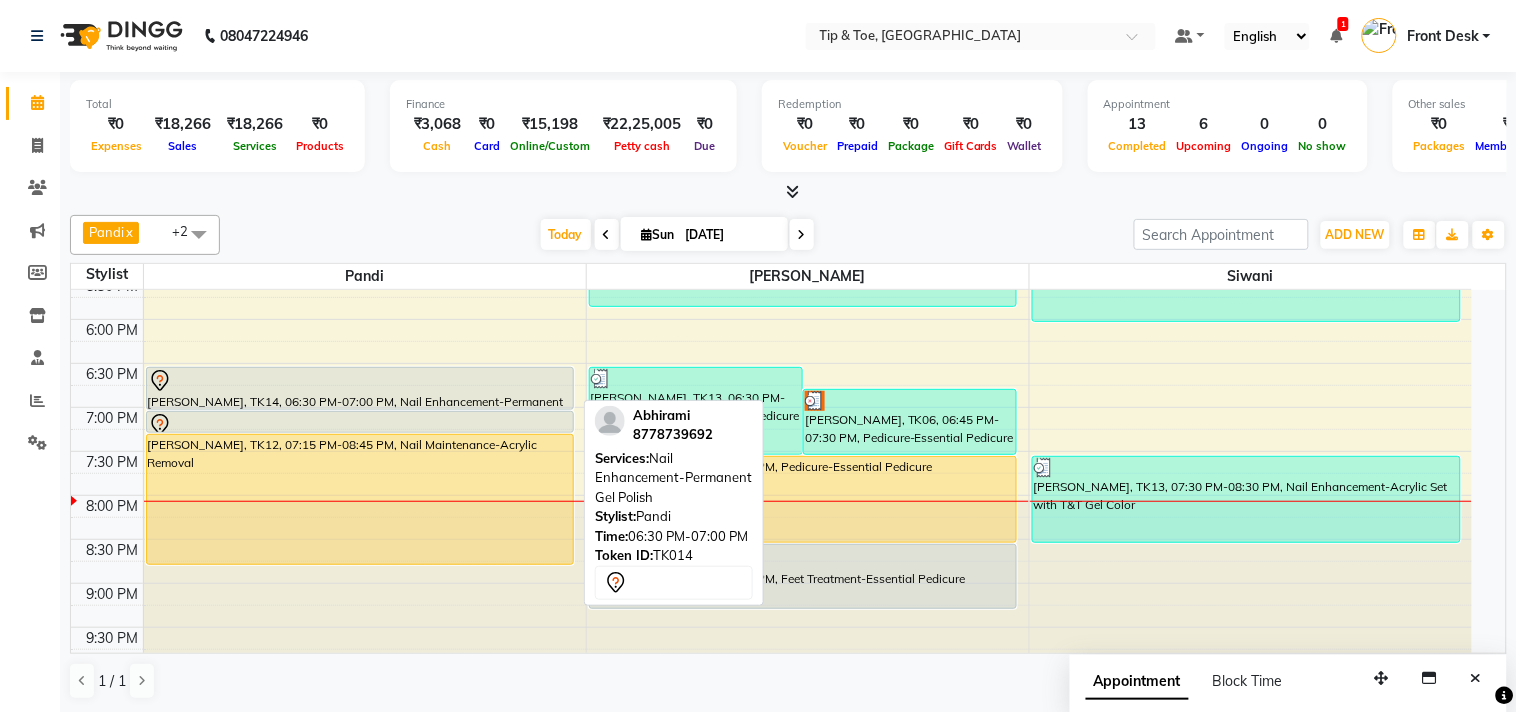 select on "7" 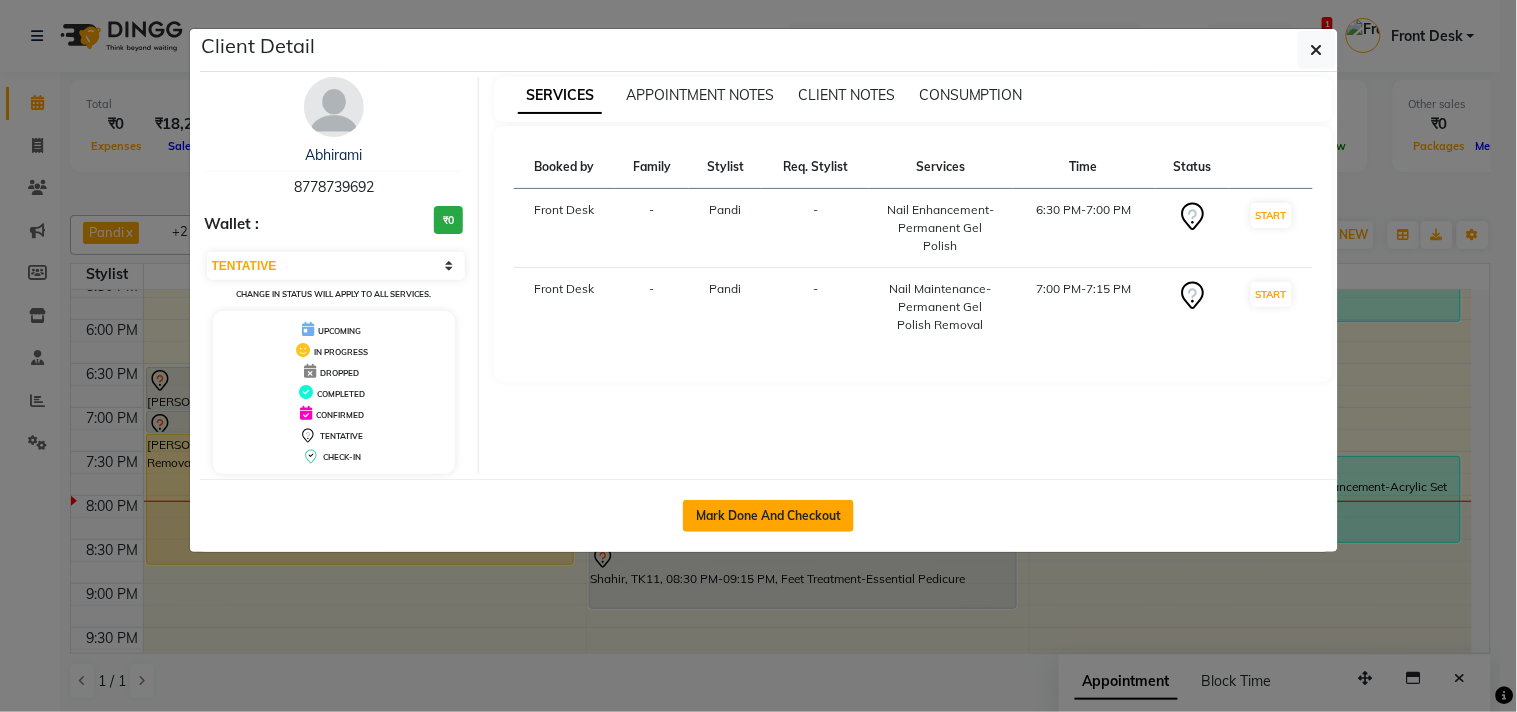 click on "Mark Done And Checkout" 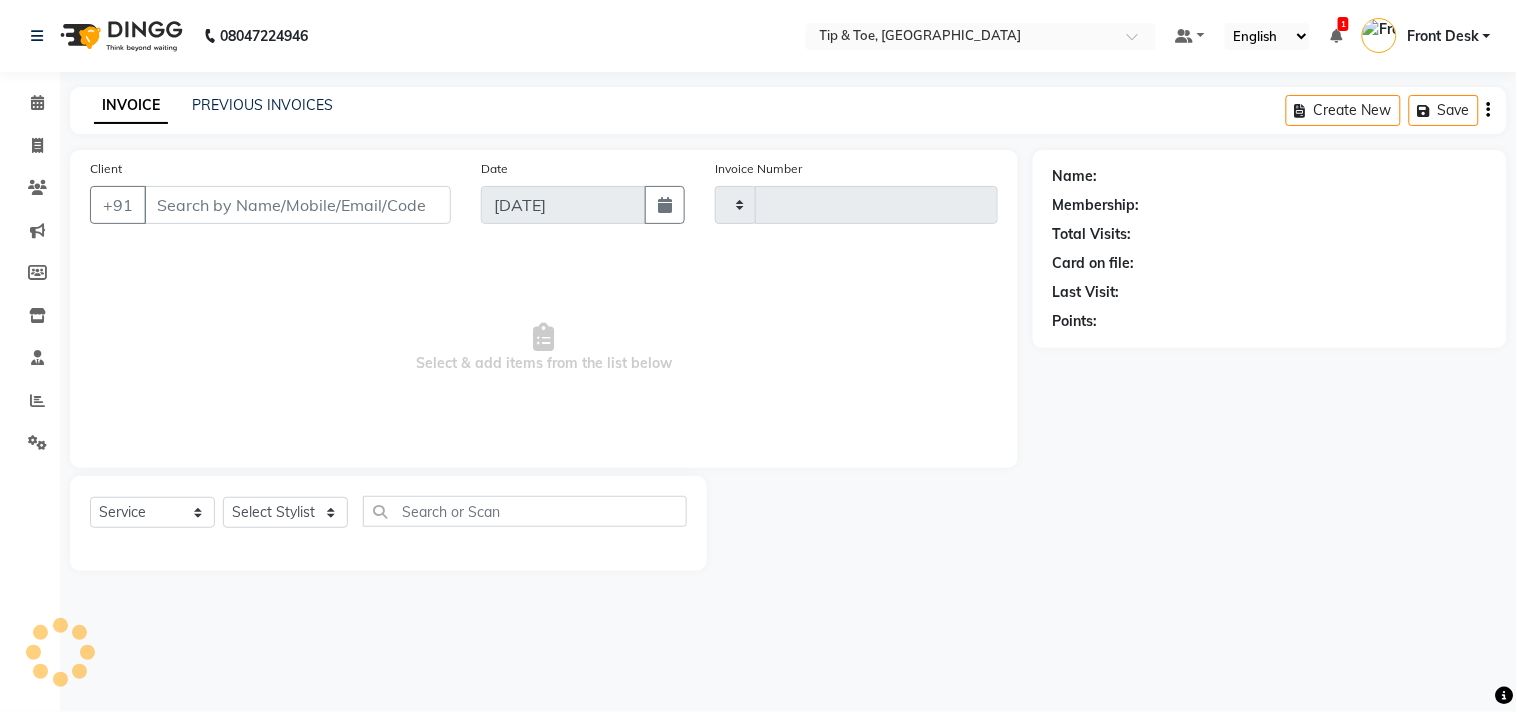 type on "0755" 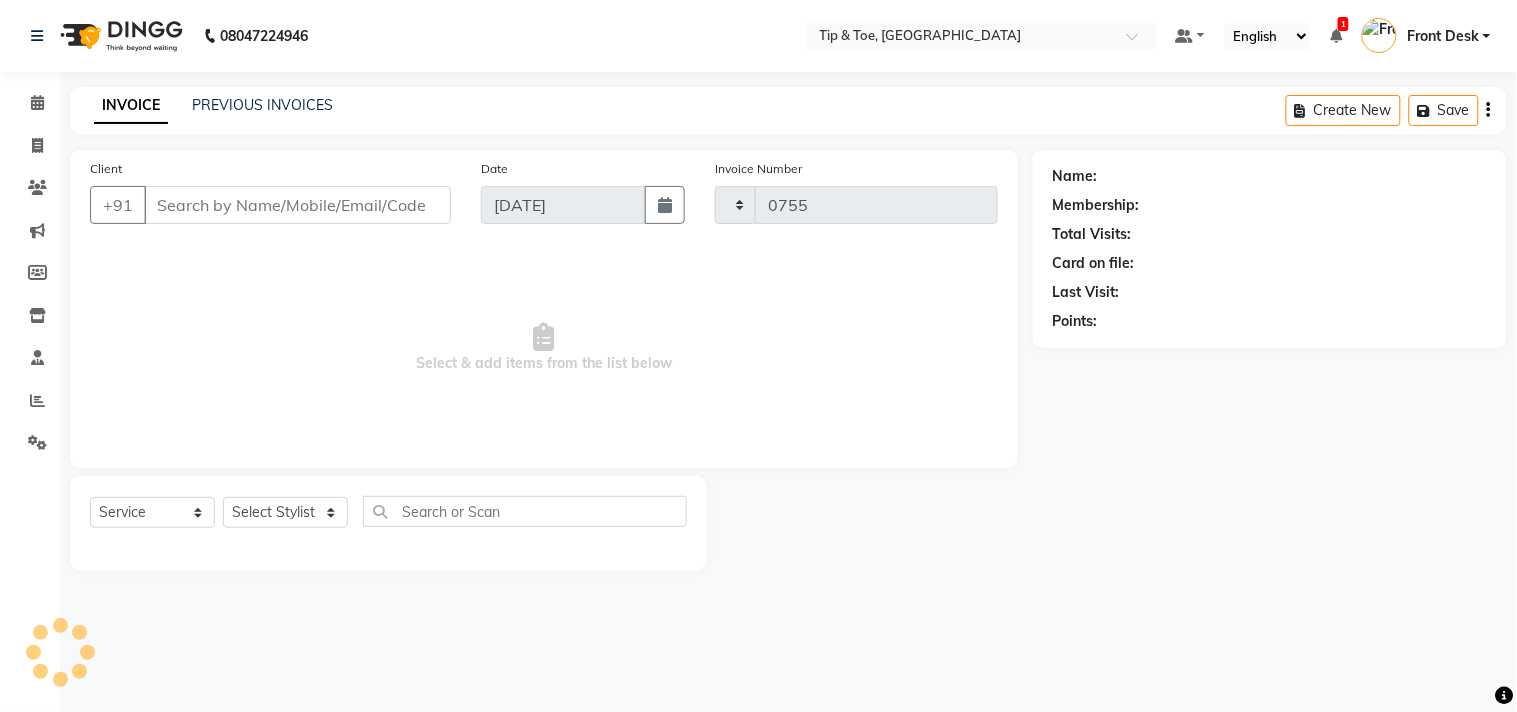 select on "5770" 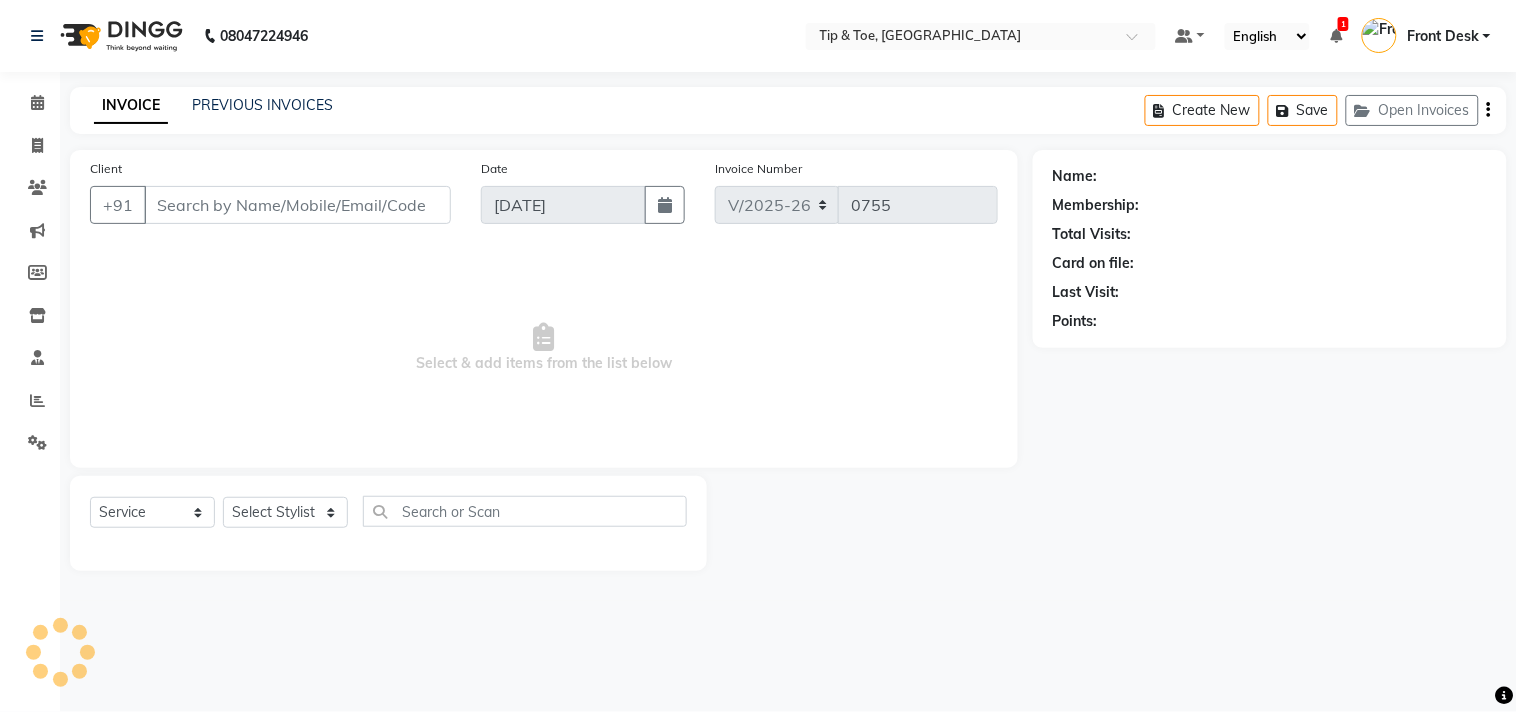 type on "8778739692" 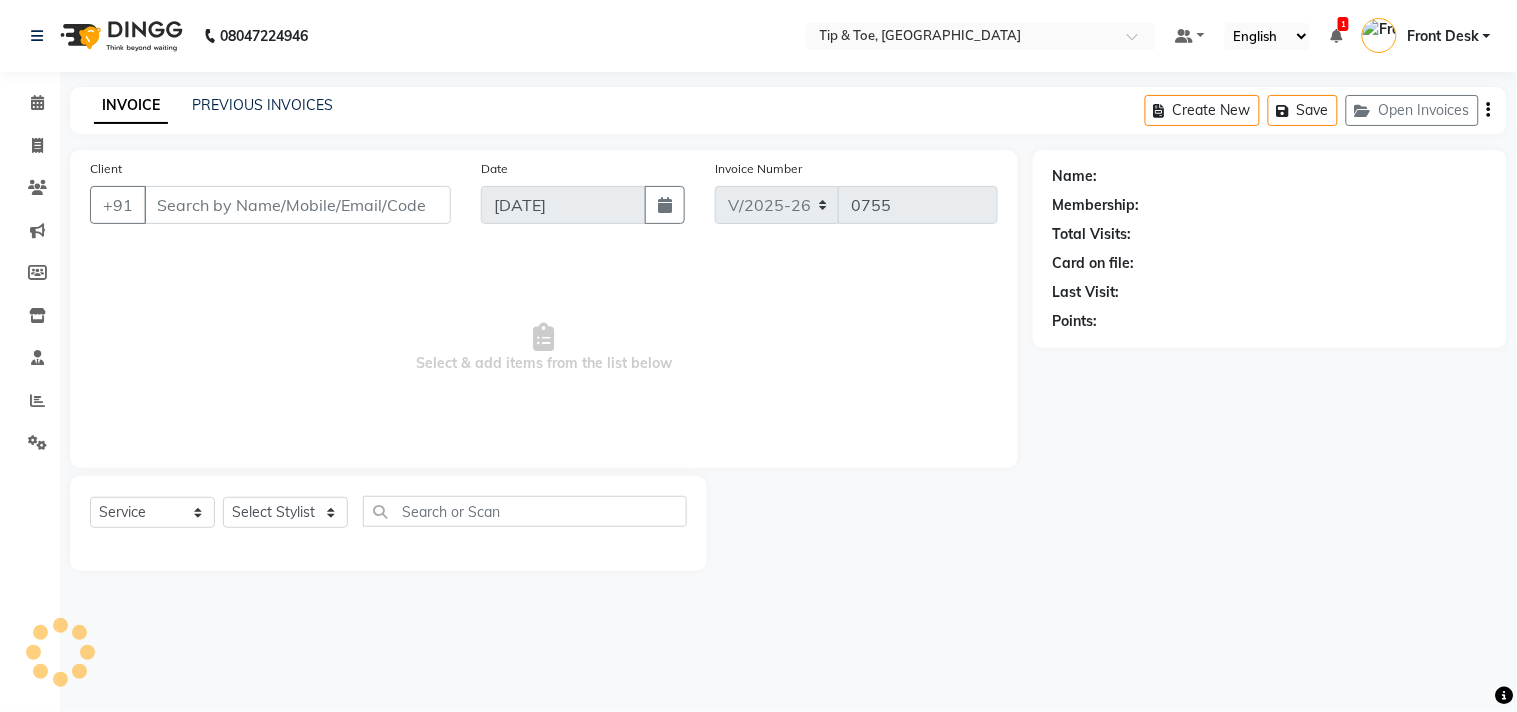 select on "39912" 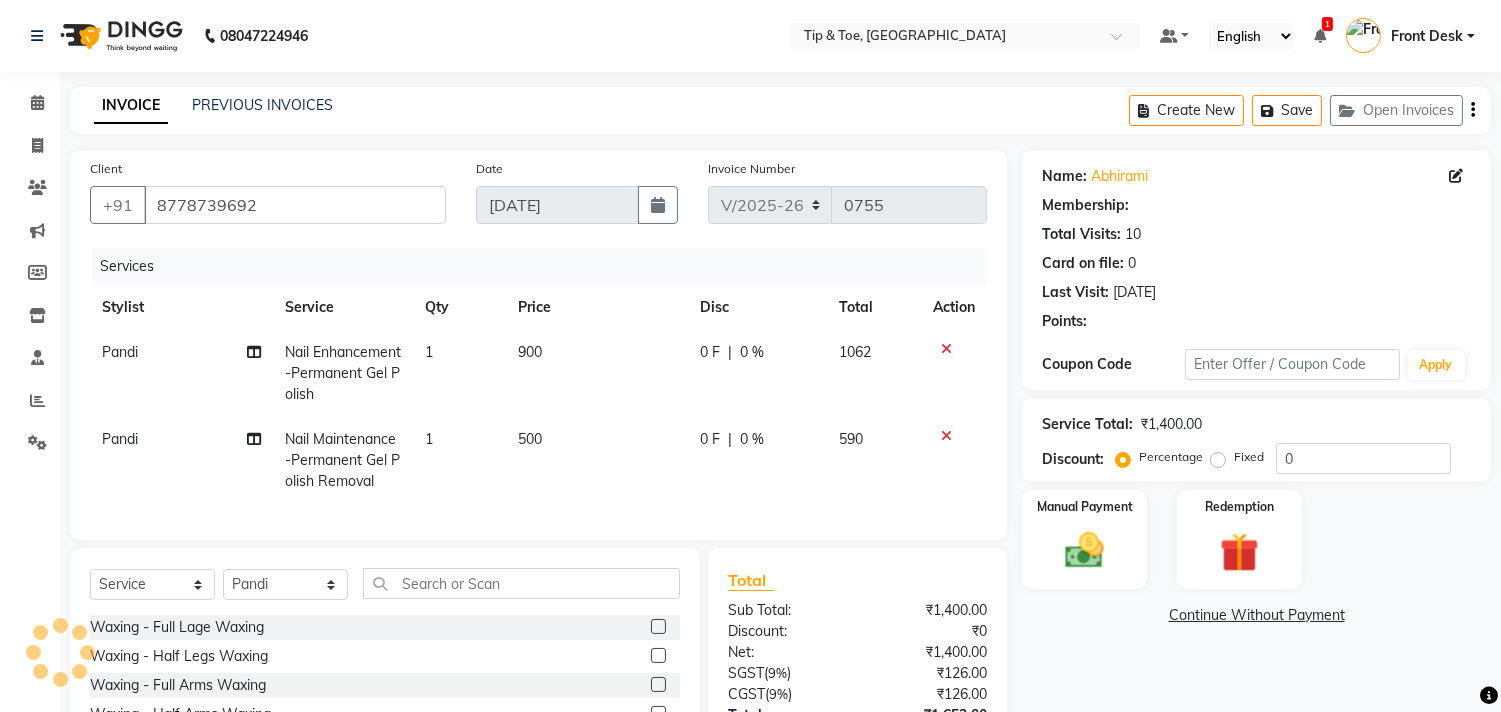 select on "1: Object" 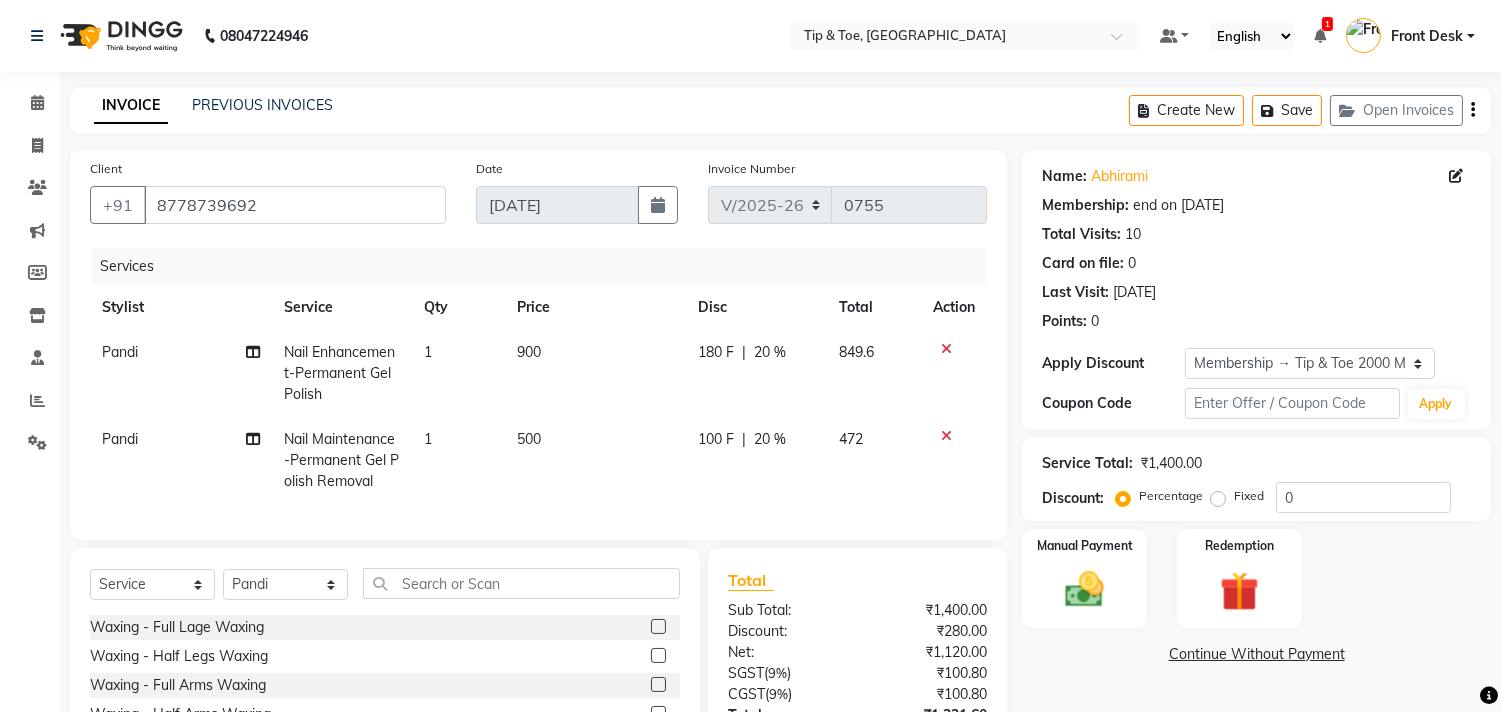 type on "20" 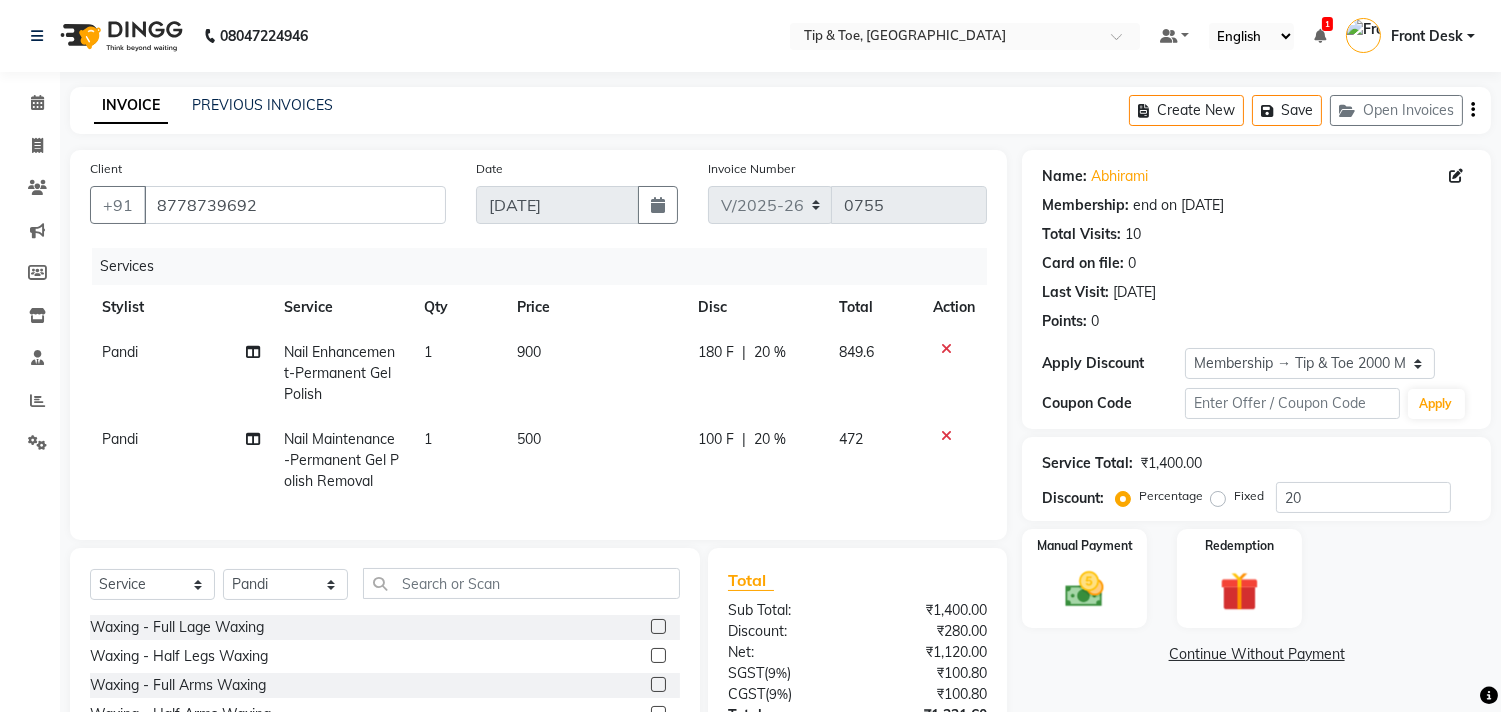 click on "1" 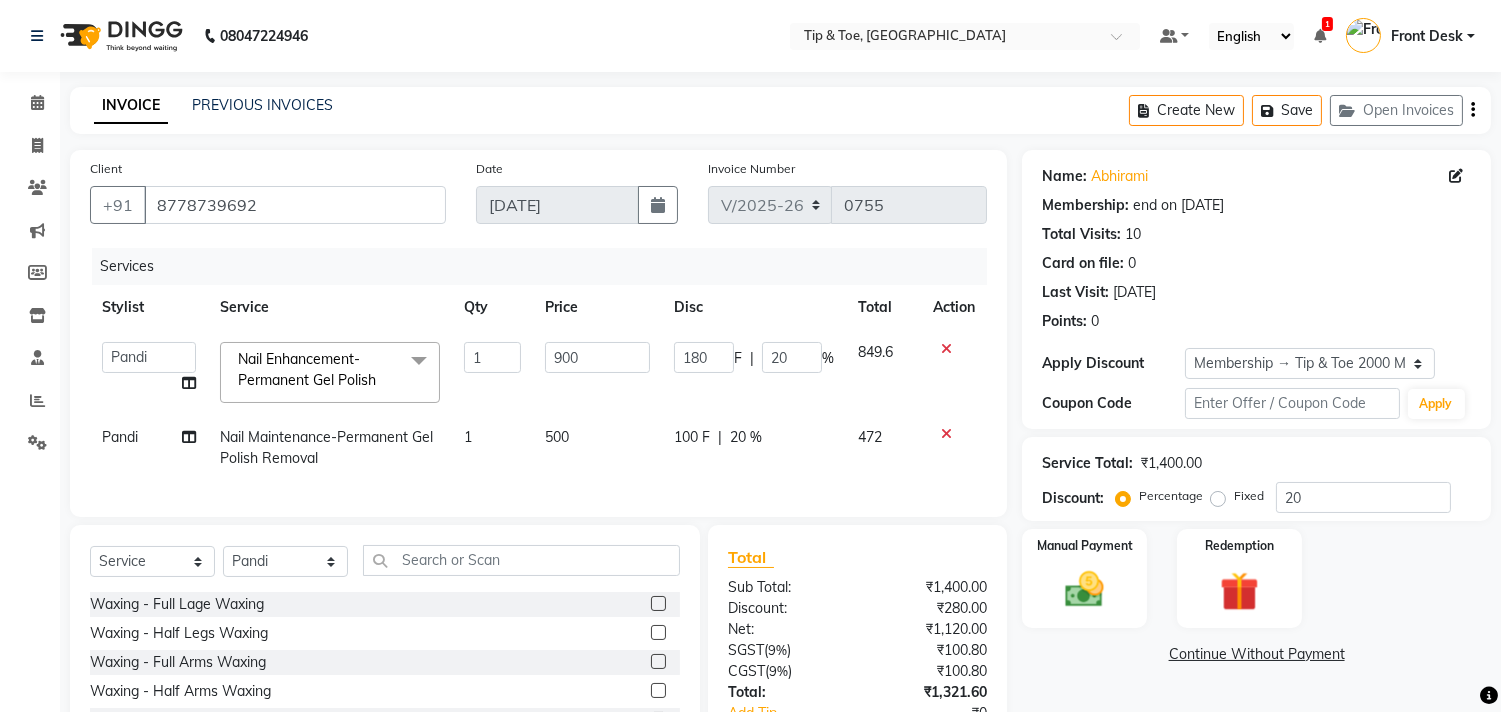 click on "Qty" 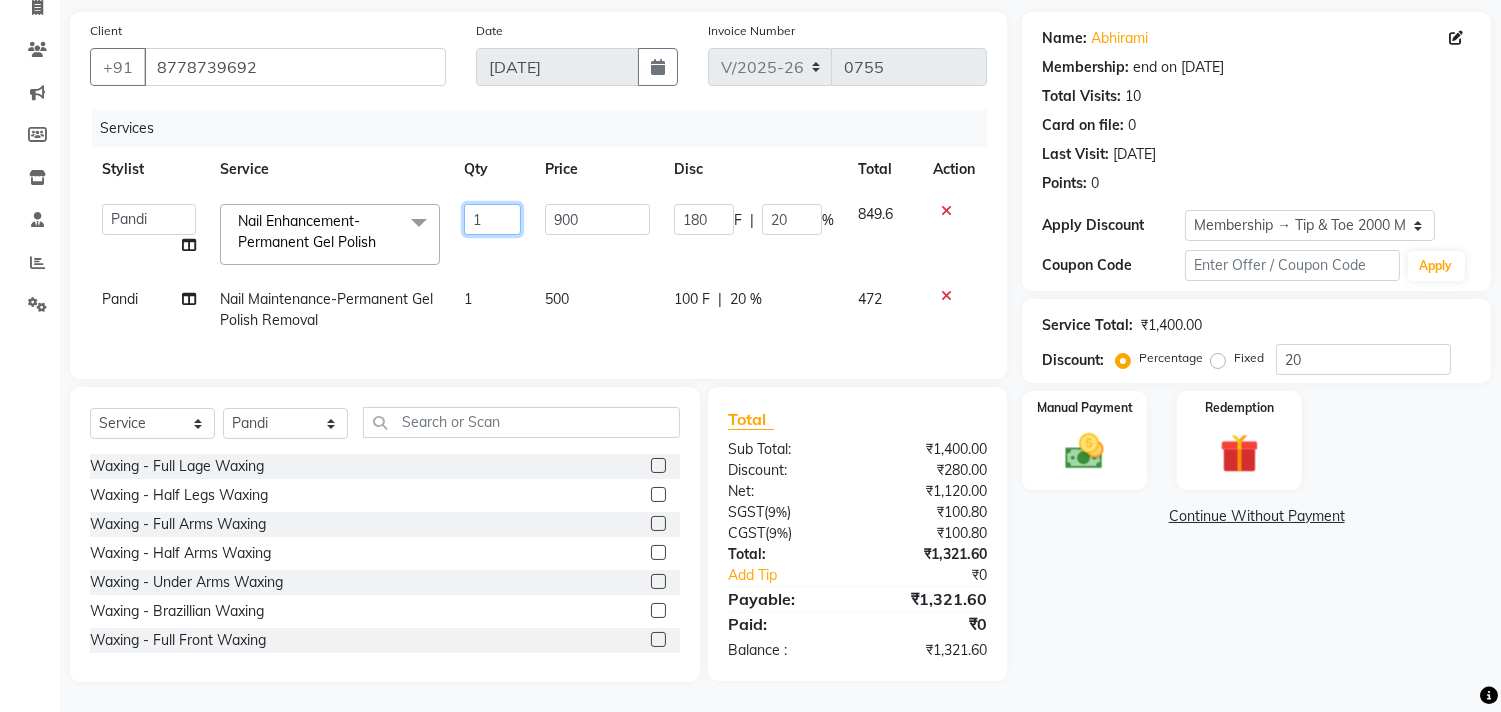 click on "1" 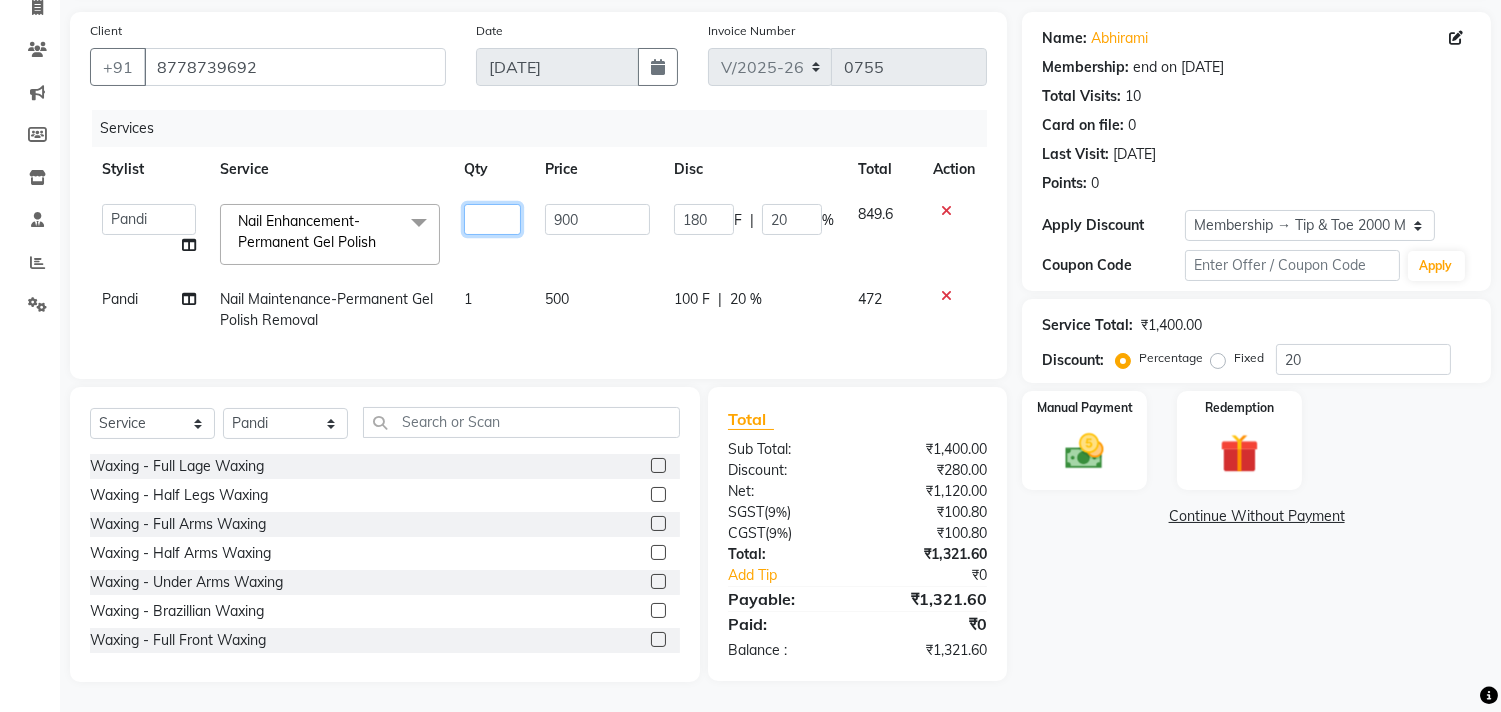 type on "2" 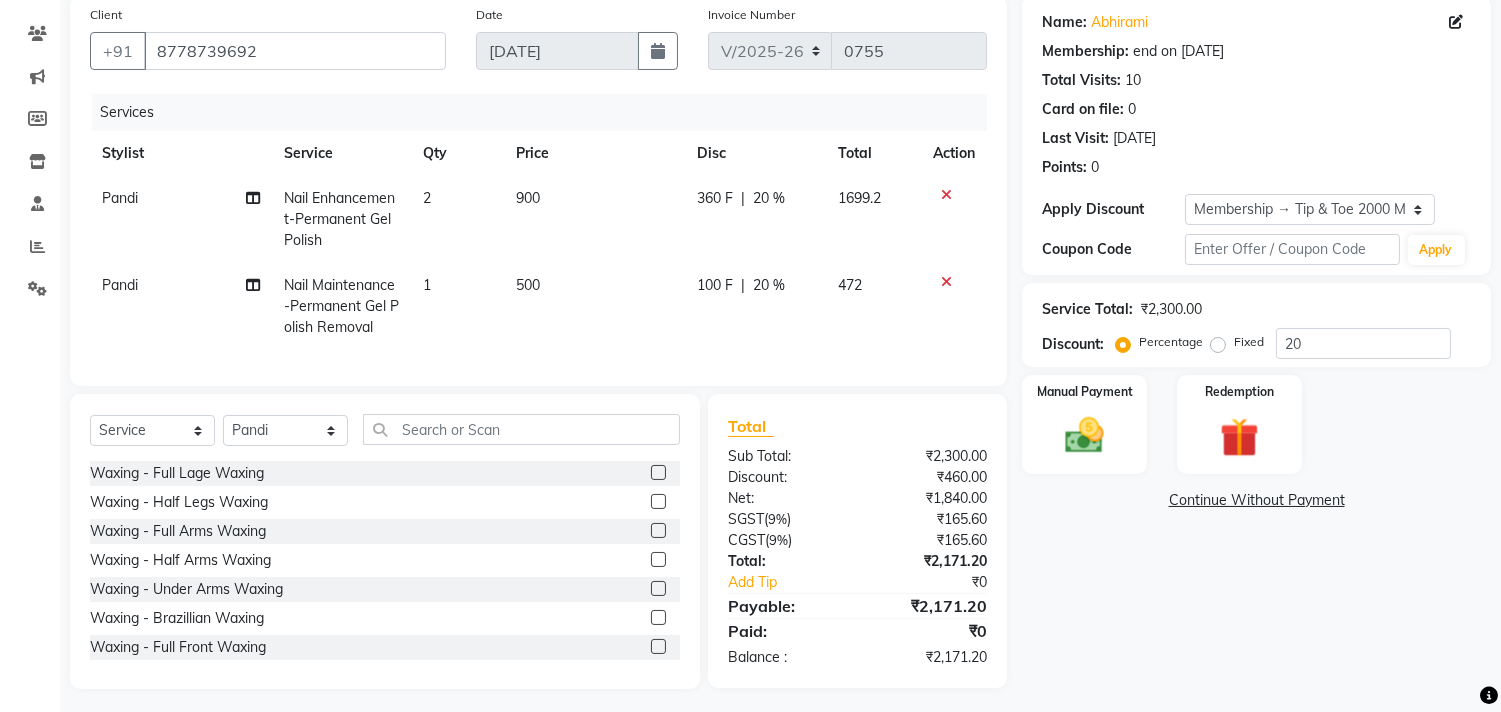 drag, startPoint x: 1273, startPoint y: 576, endPoint x: 1268, endPoint y: 587, distance: 12.083046 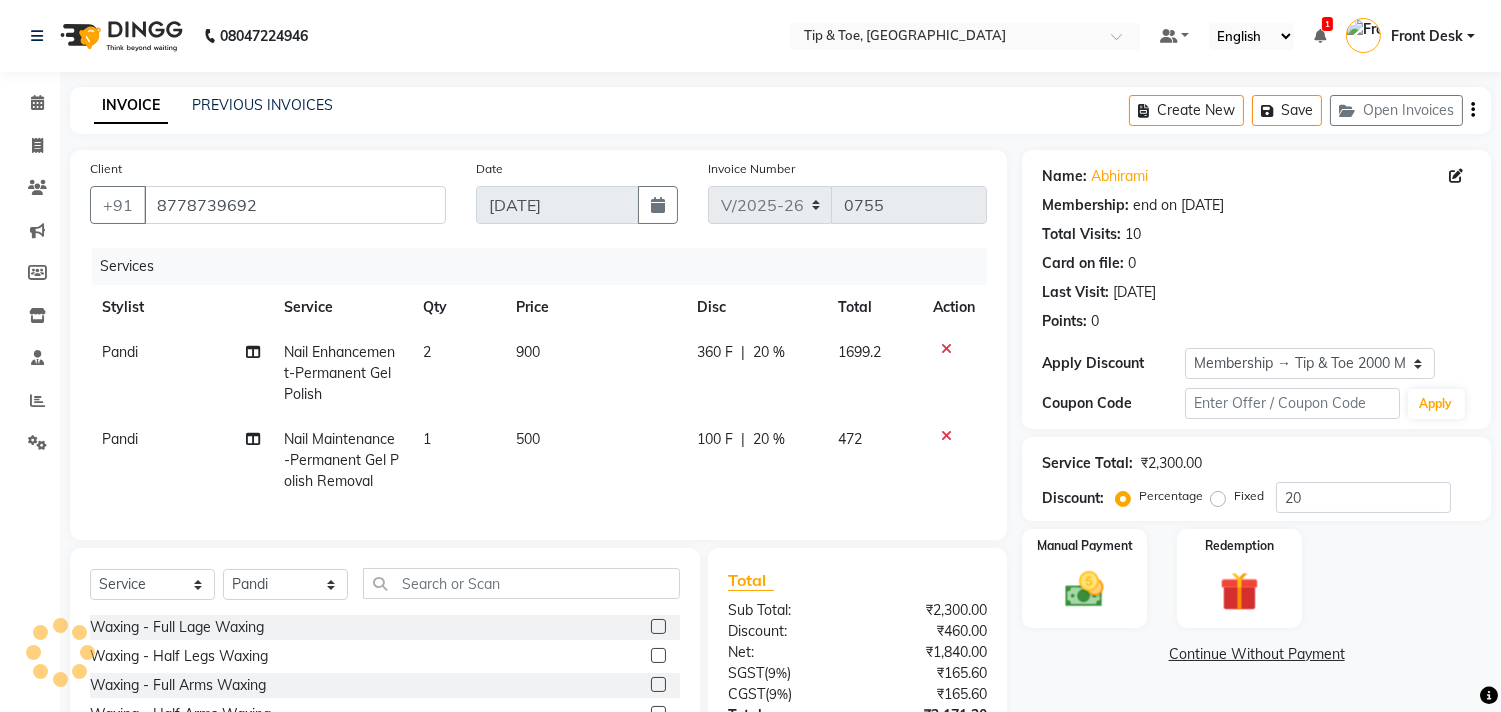 scroll, scrollTop: 177, scrollLeft: 0, axis: vertical 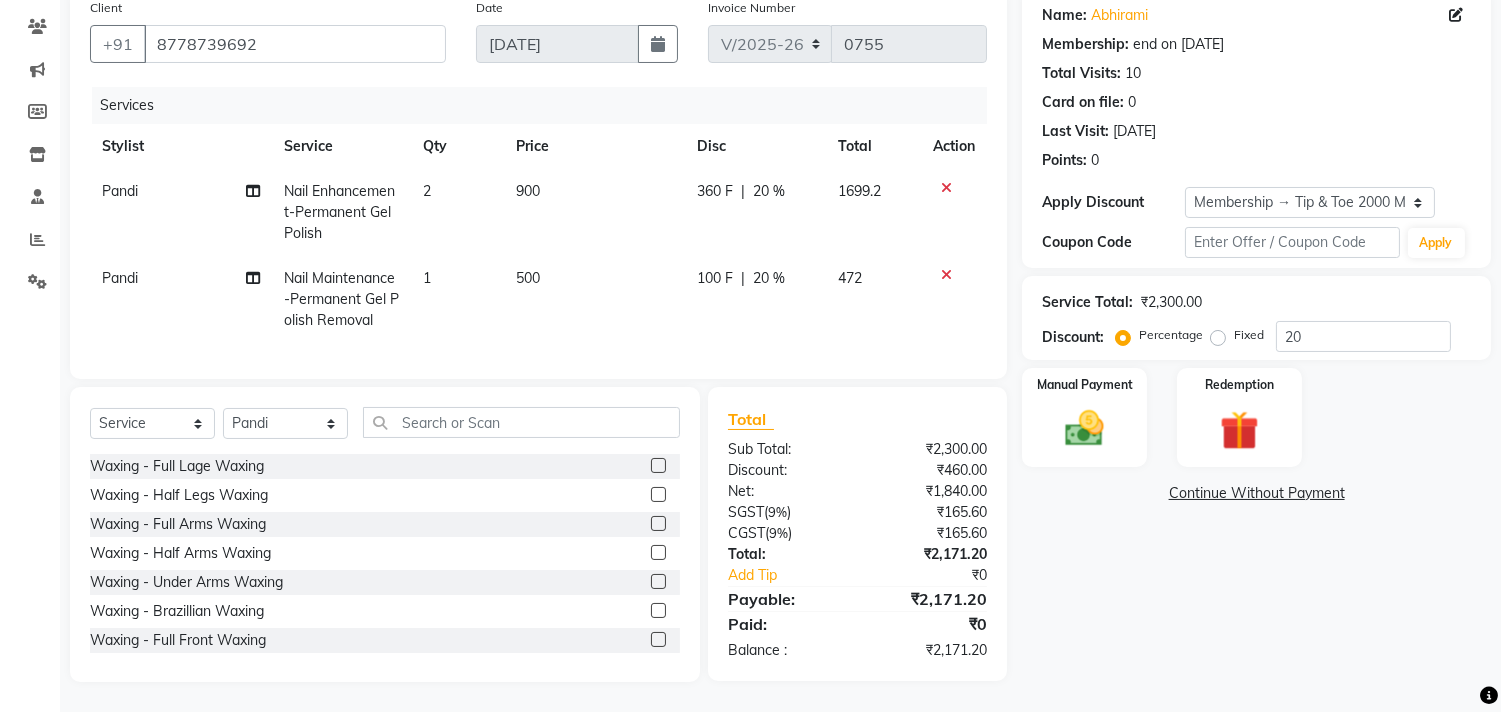 click on "Nail Maintenance-Permanent Gel Polish Removal" 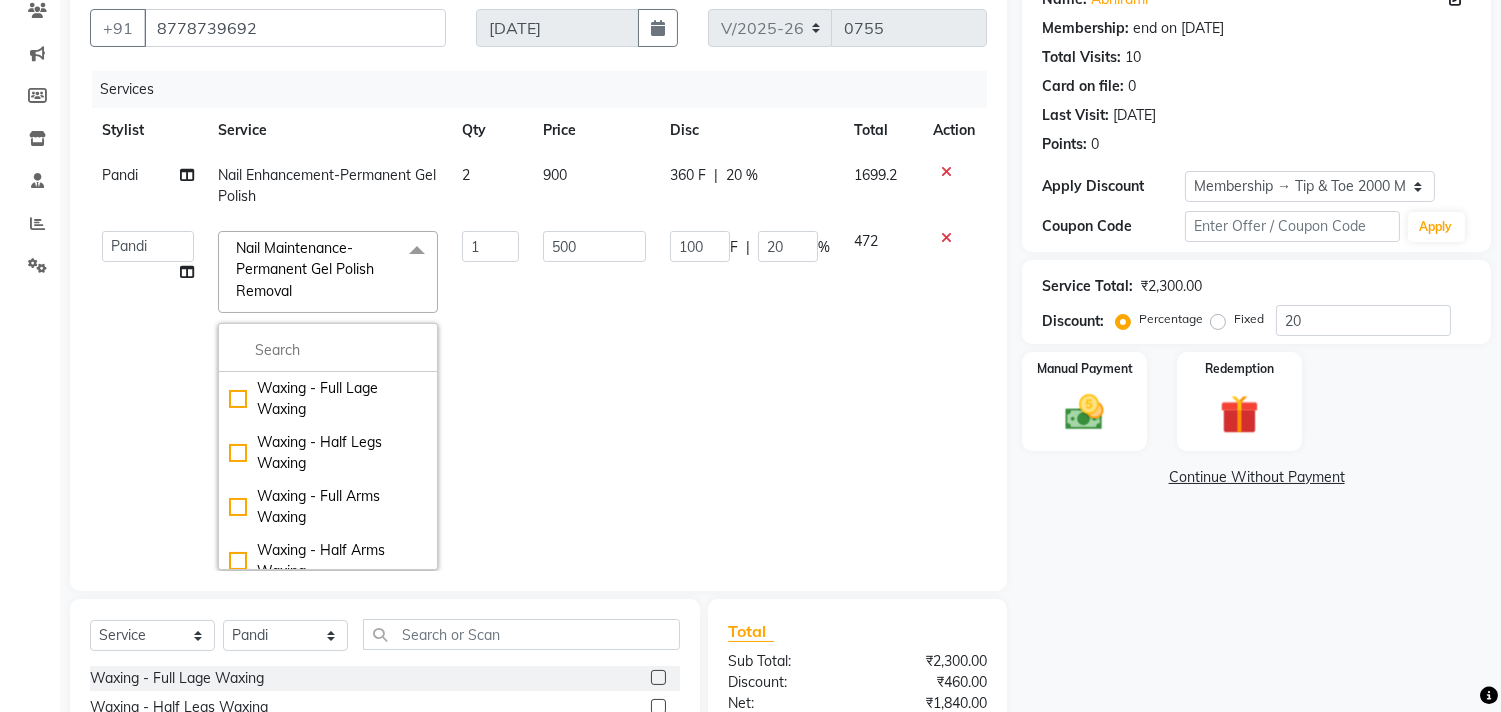 scroll, scrollTop: 175, scrollLeft: 0, axis: vertical 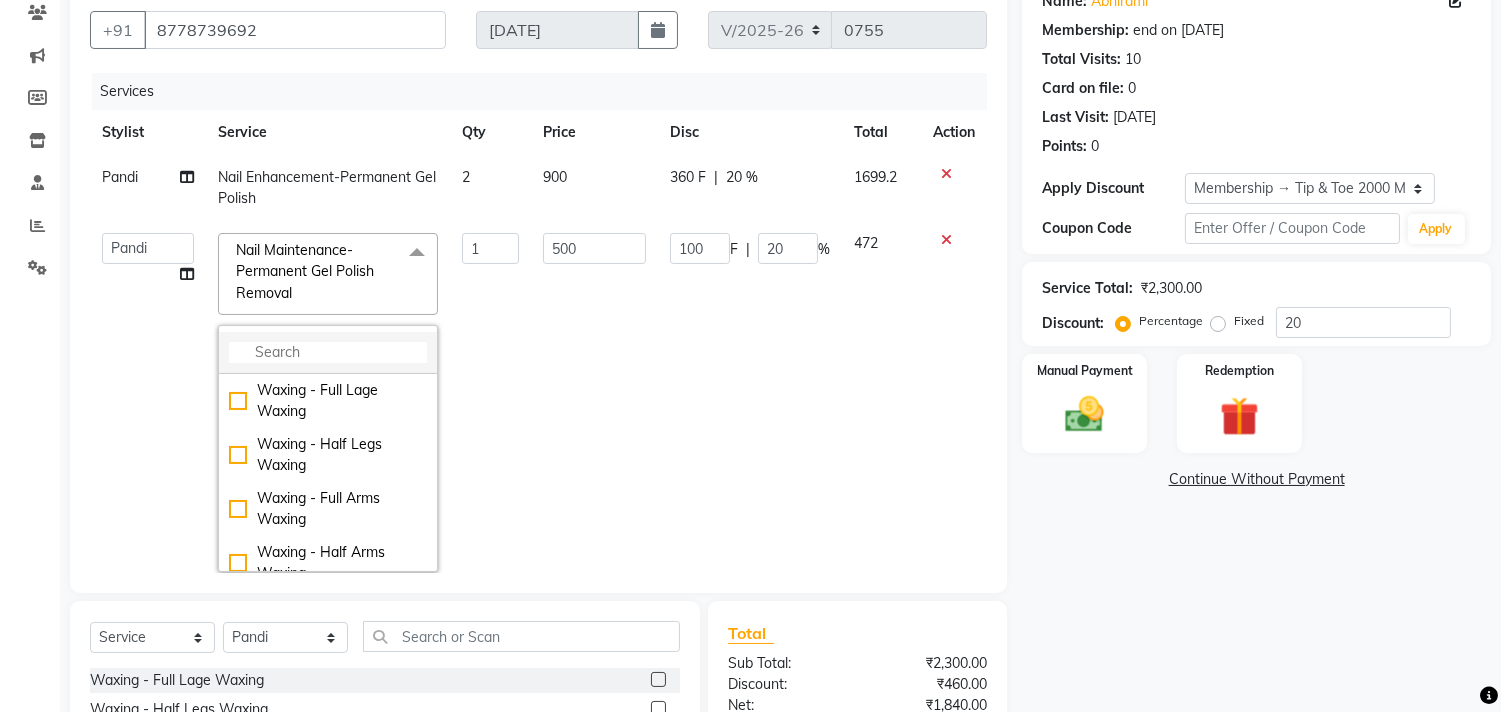 click 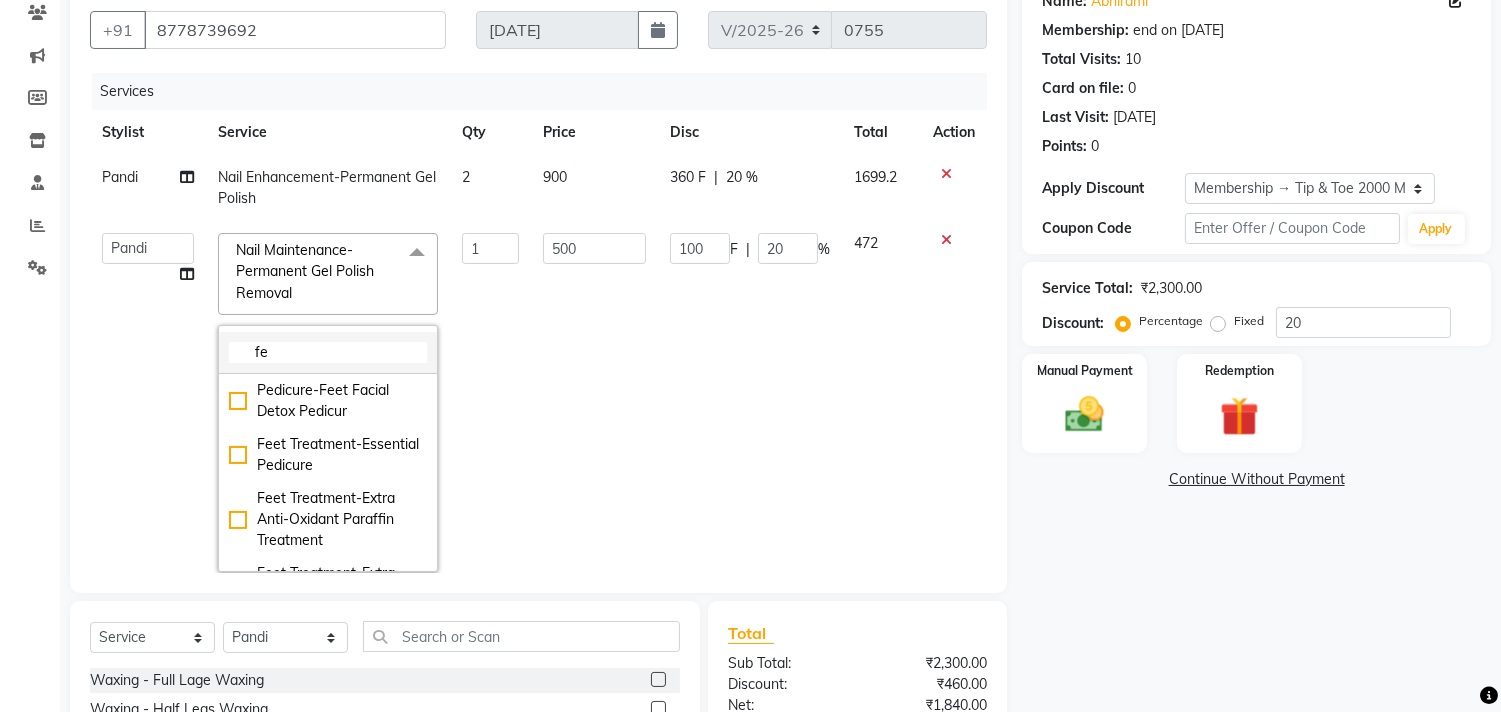type on "f" 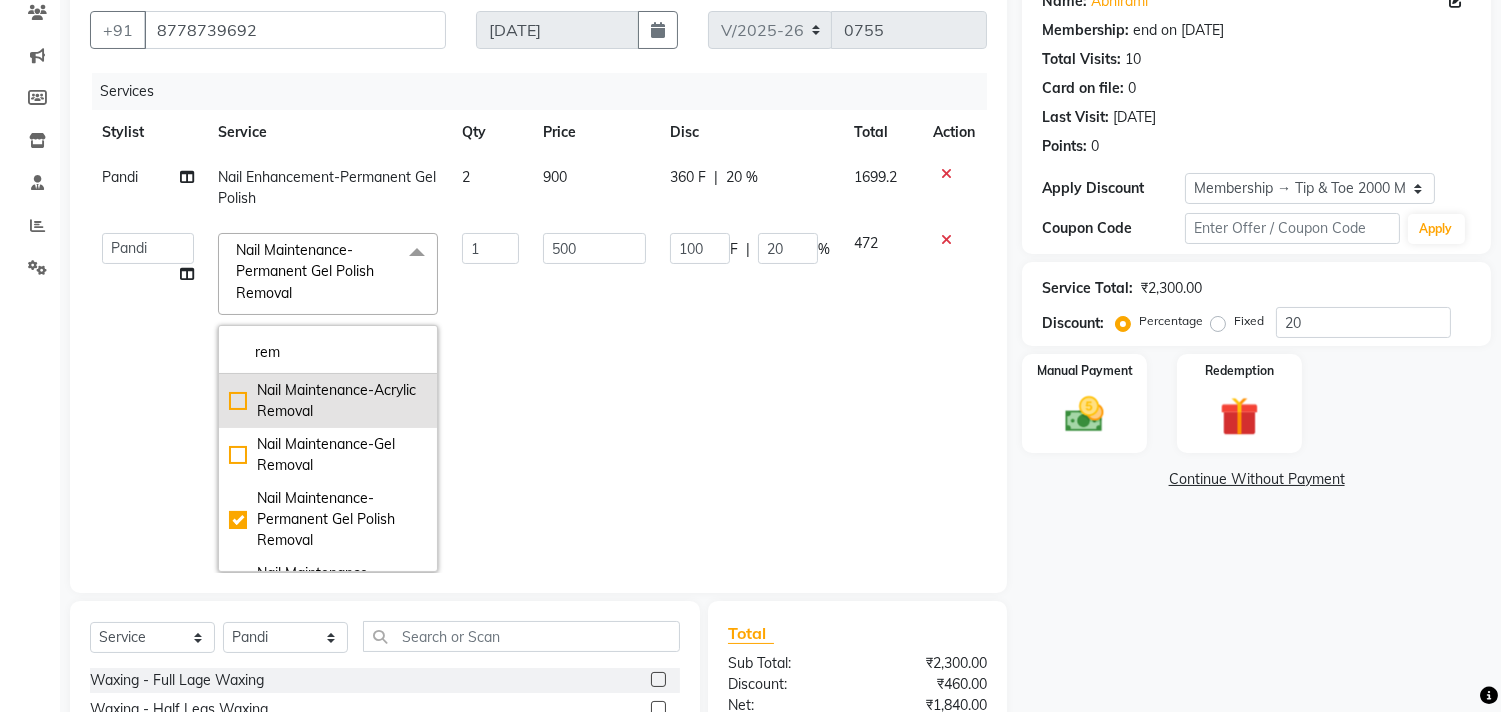 type on "rem" 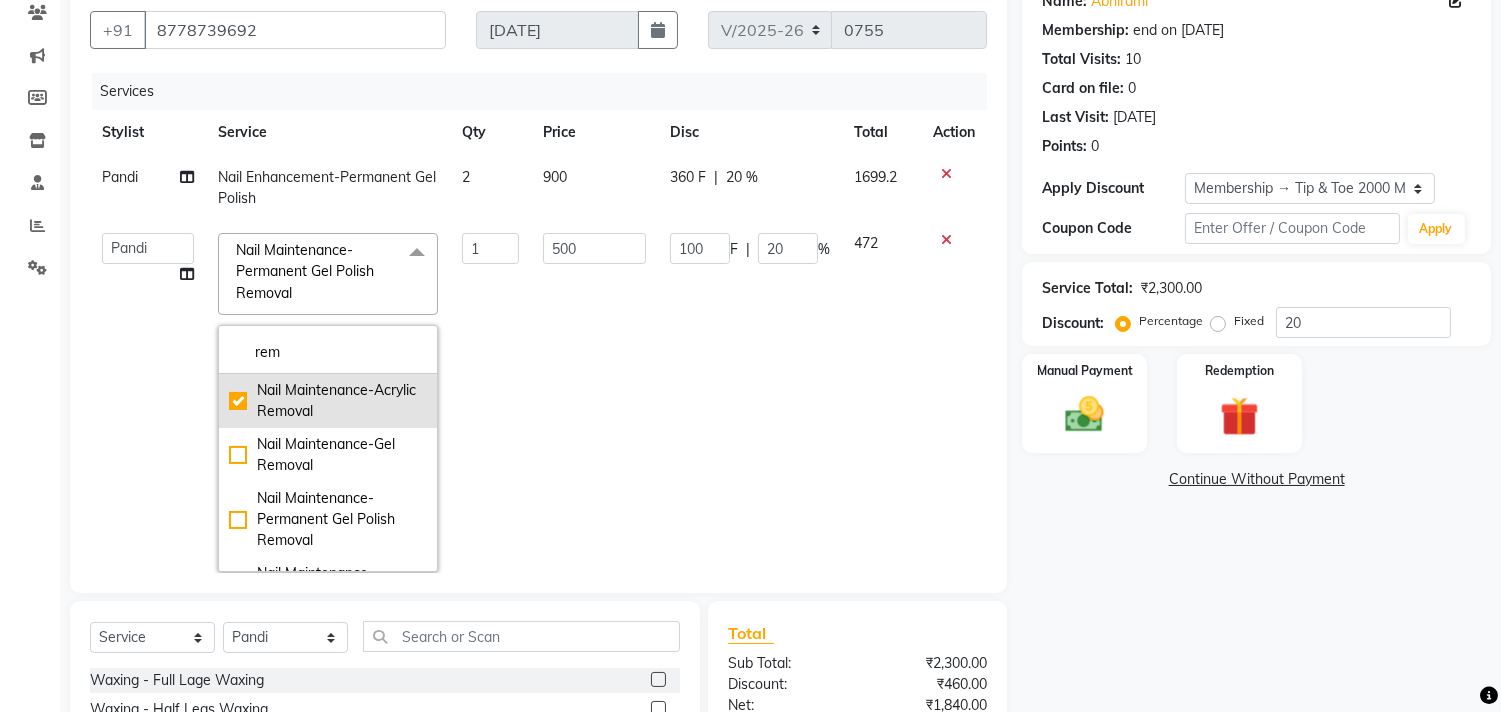 type on "900" 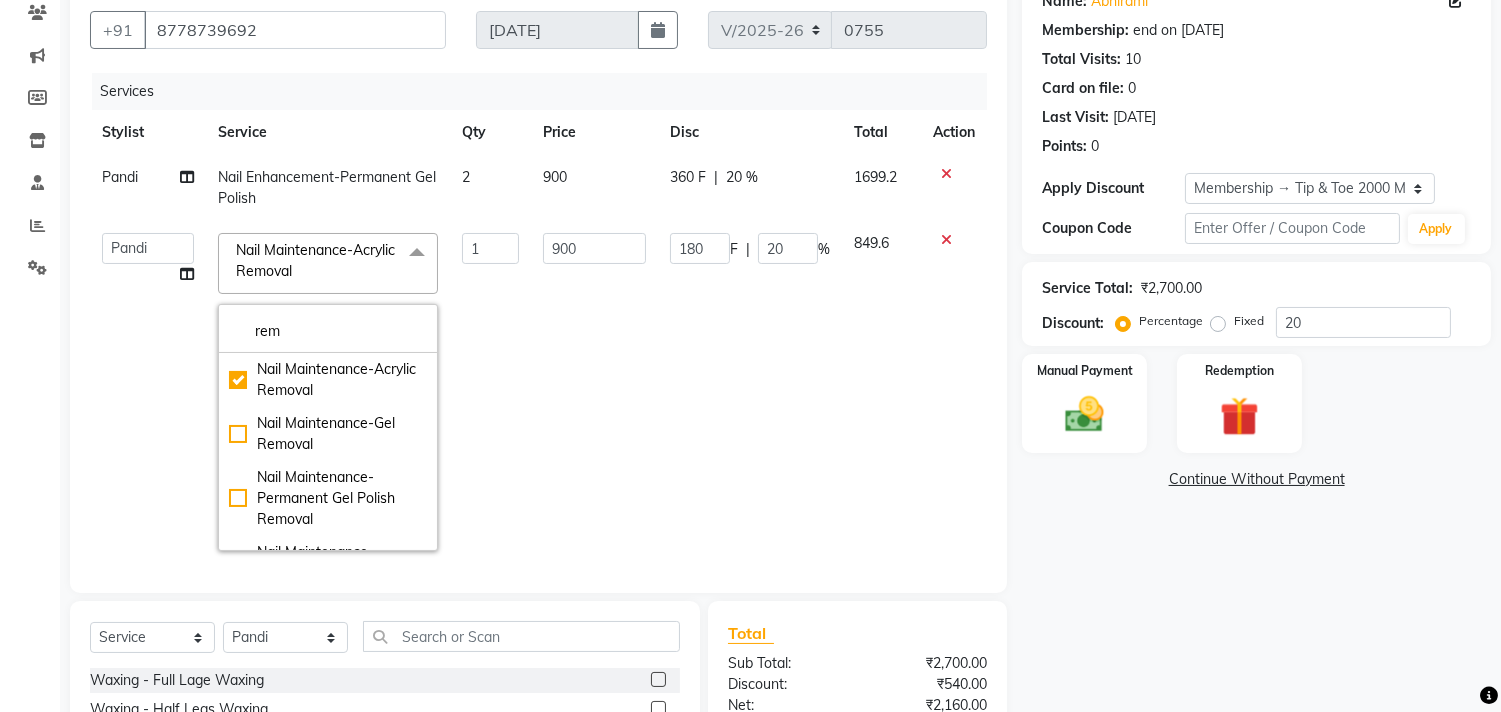 click on "Name: Abhirami  Membership: end on 01-09-2027 Total Visits:  10 Card on file:  0 Last Visit:   24-06-2025 Points:   0  Apply Discount Select Membership → Tip & Toe 2000 Membership Coupon Code Apply Service Total:  ₹2,700.00  Discount:  Percentage   Fixed  20 Manual Payment Redemption  Continue Without Payment" 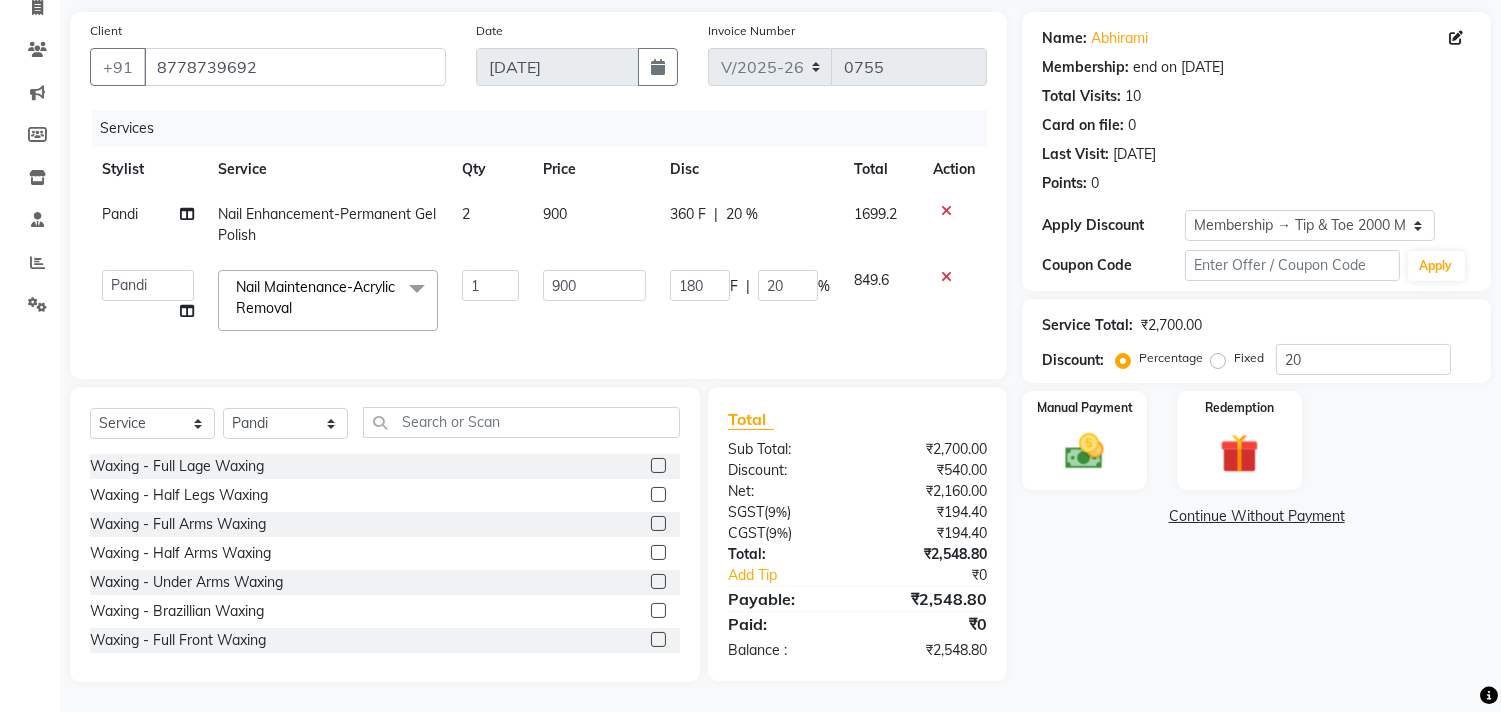 scroll, scrollTop: 154, scrollLeft: 0, axis: vertical 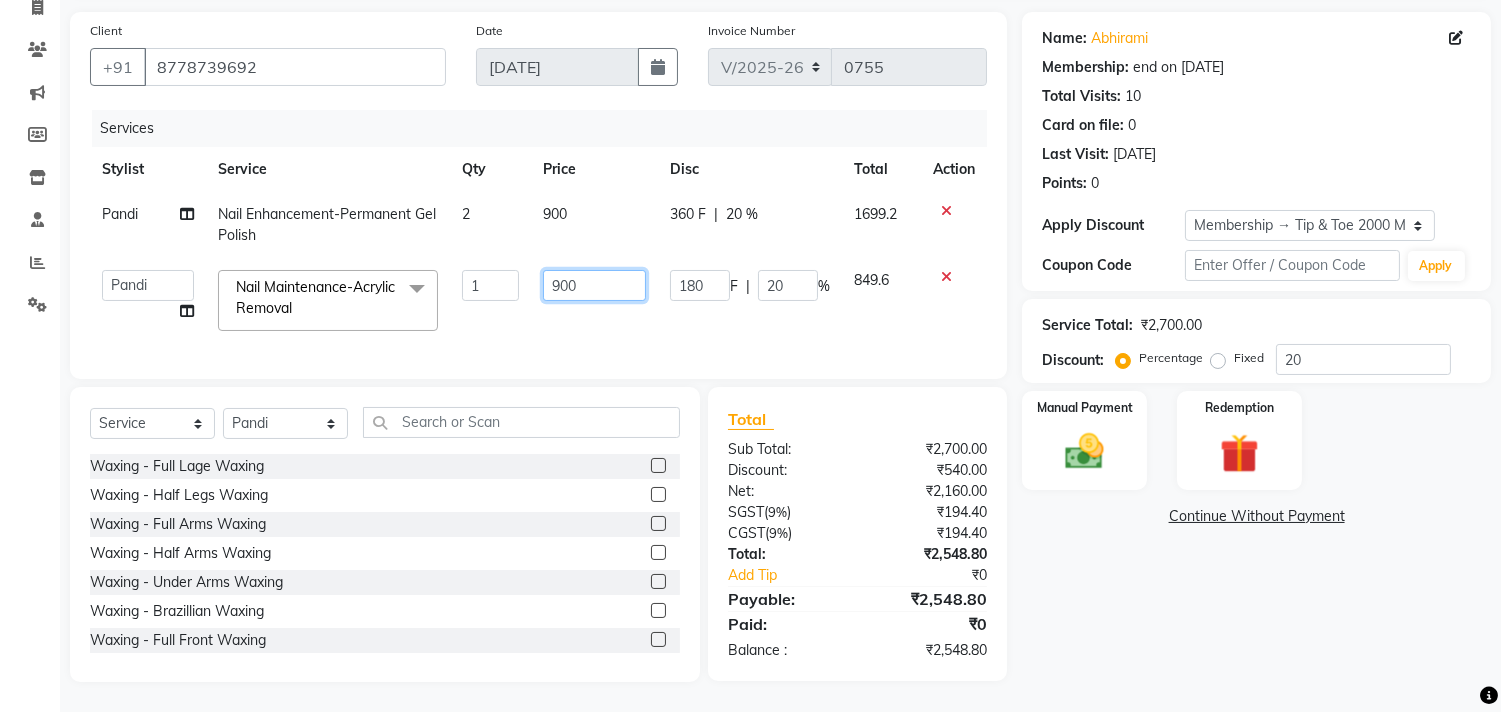 click on "900" 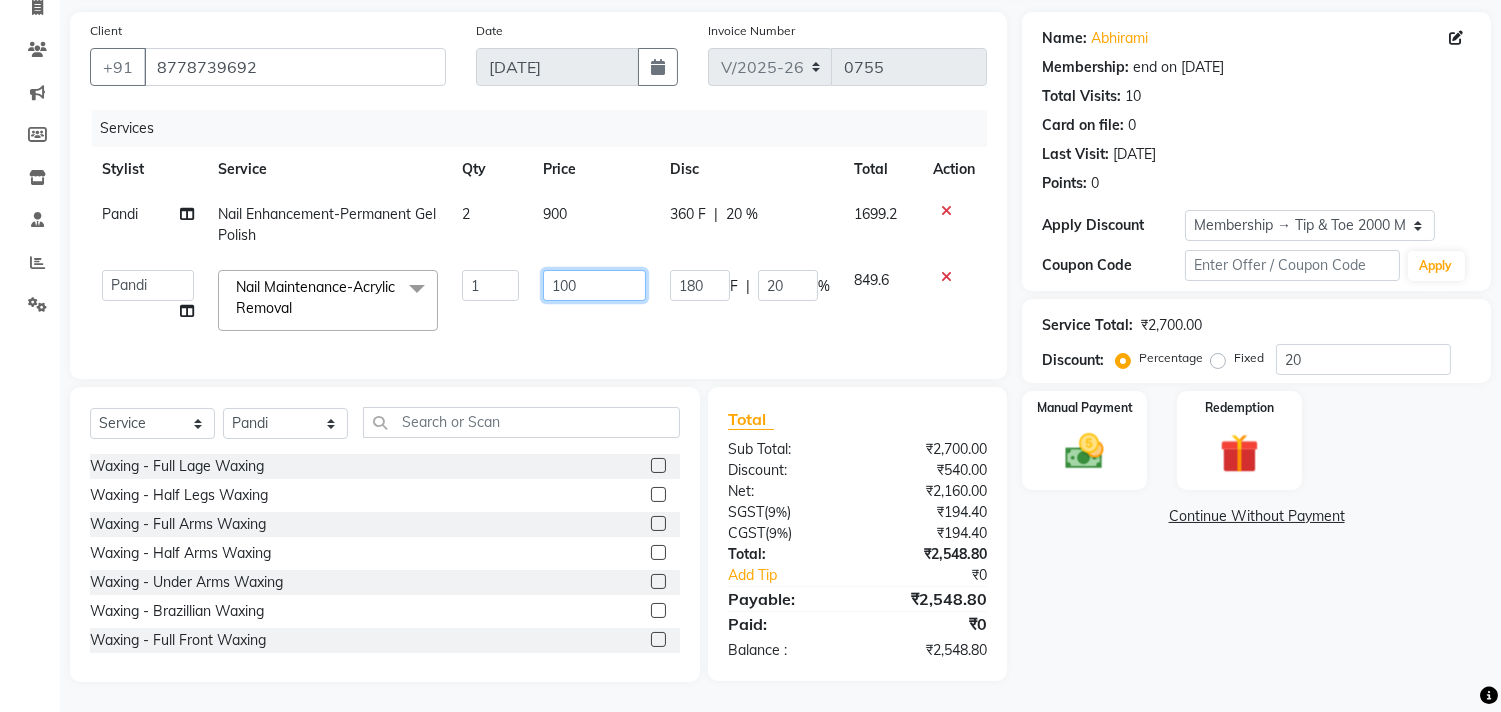 type on "1000" 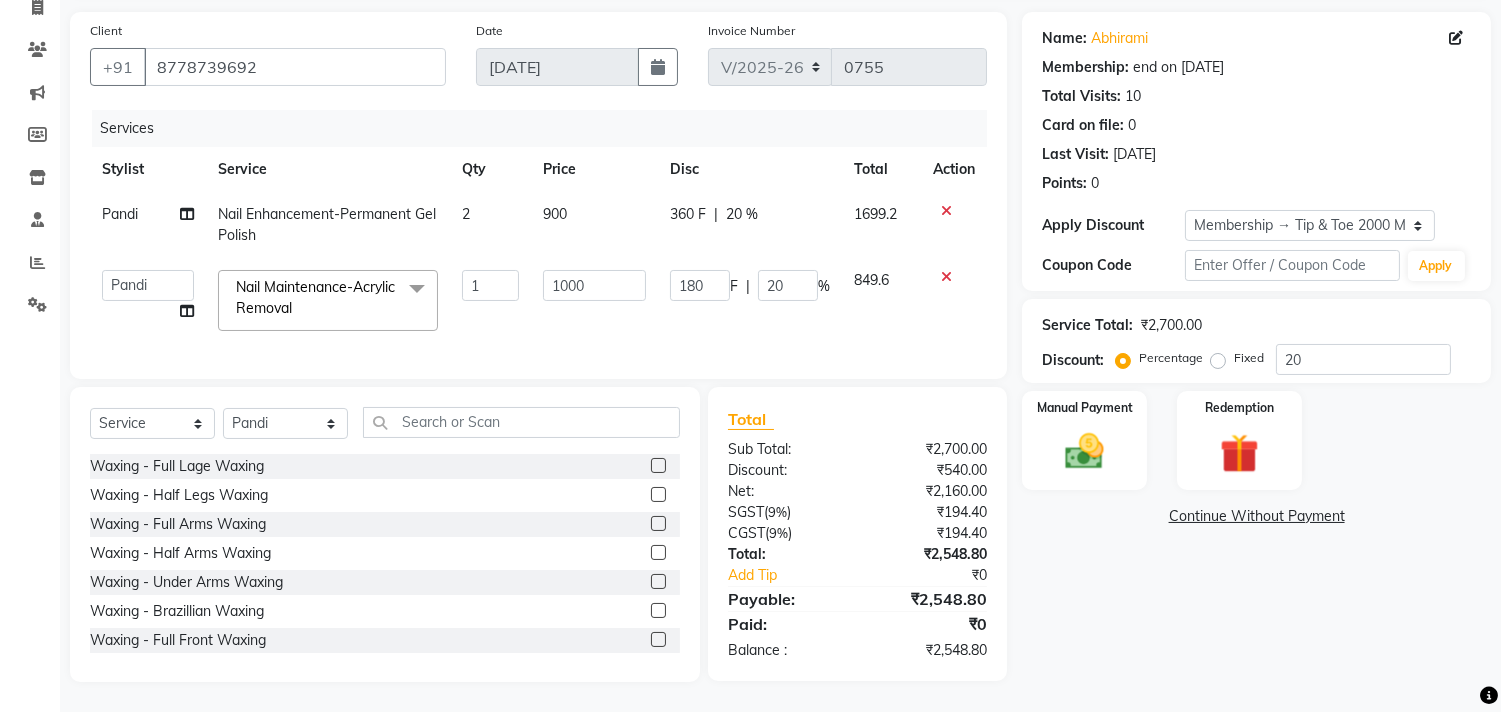 click on "Name: Abhirami  Membership: end on 01-09-2027 Total Visits:  10 Card on file:  0 Last Visit:   24-06-2025 Points:   0  Apply Discount Select Membership → Tip & Toe 2000 Membership Coupon Code Apply Service Total:  ₹2,700.00  Discount:  Percentage   Fixed  20 Manual Payment Redemption  Continue Without Payment" 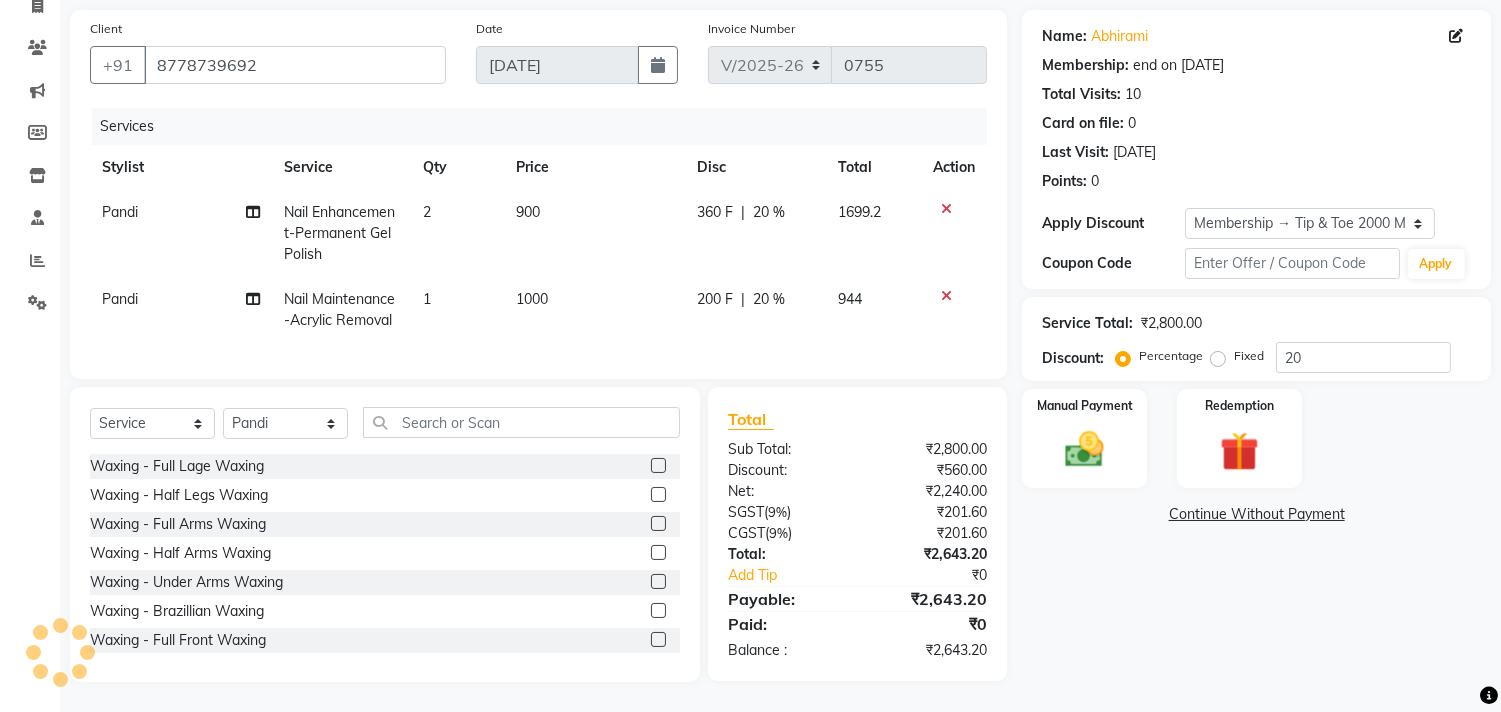 scroll, scrollTop: 156, scrollLeft: 0, axis: vertical 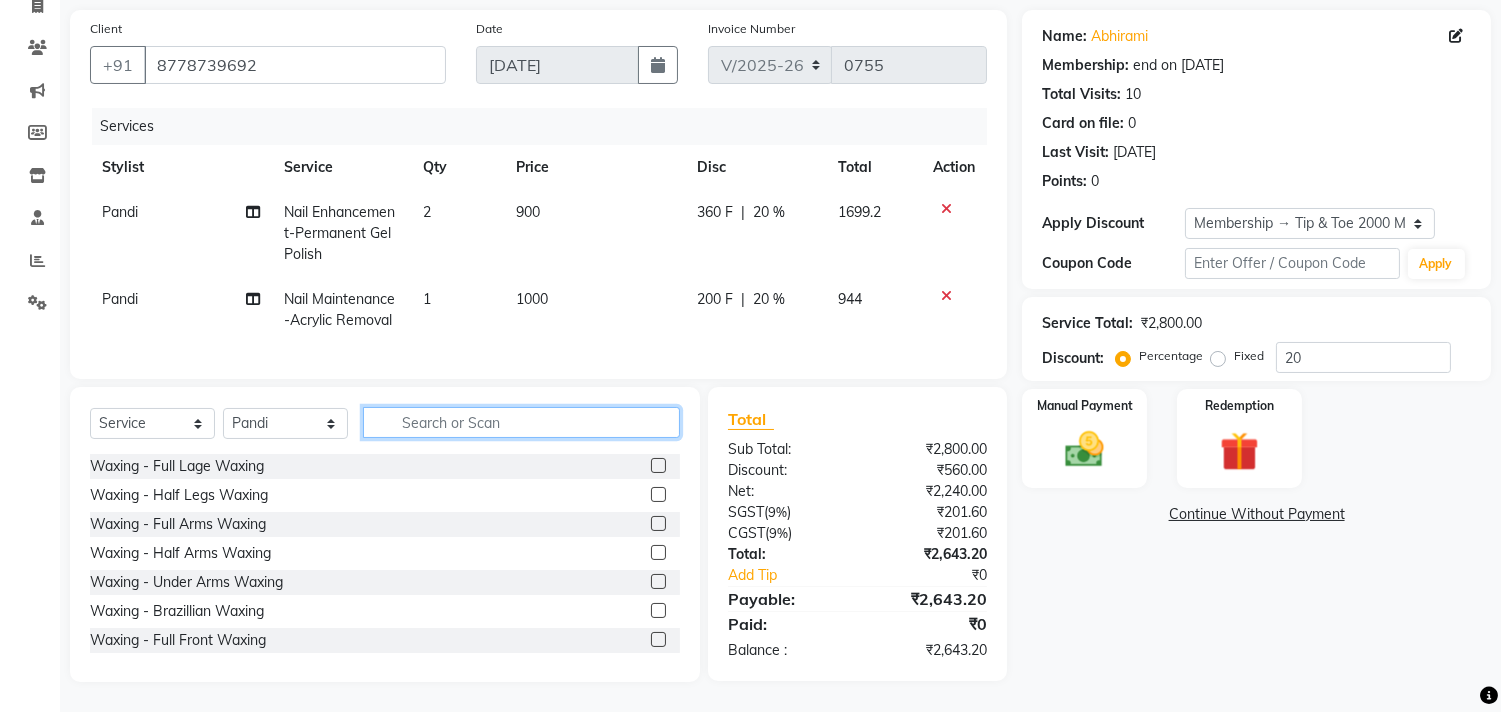 click 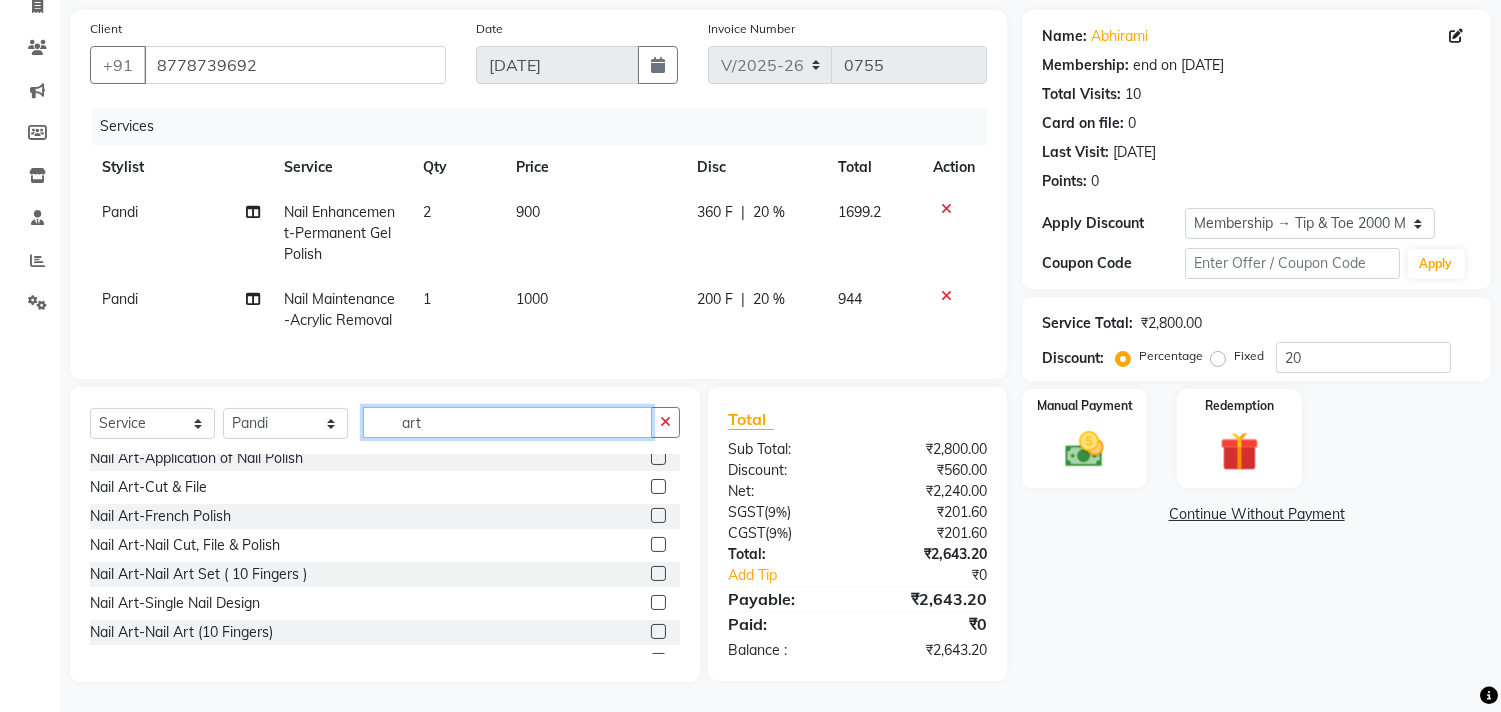 scroll, scrollTop: 111, scrollLeft: 0, axis: vertical 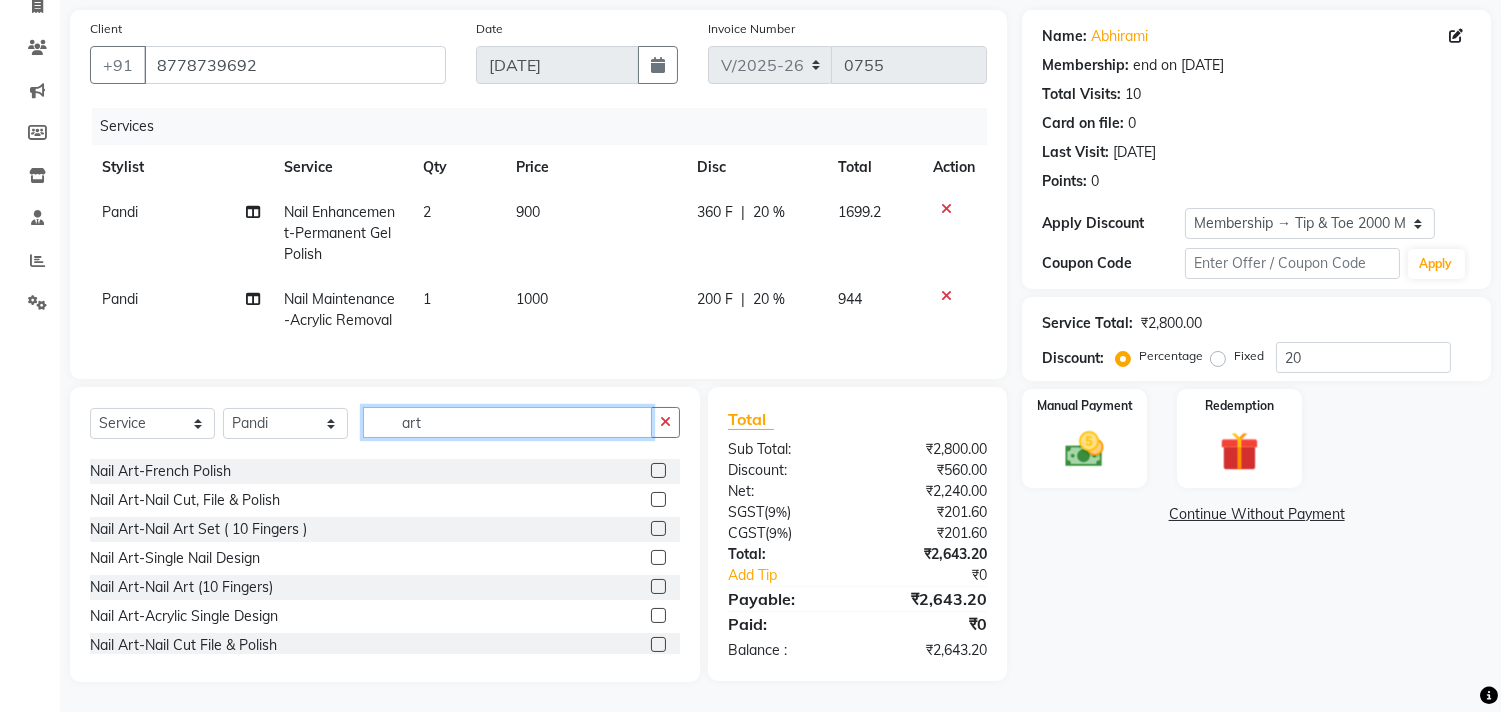 type on "art" 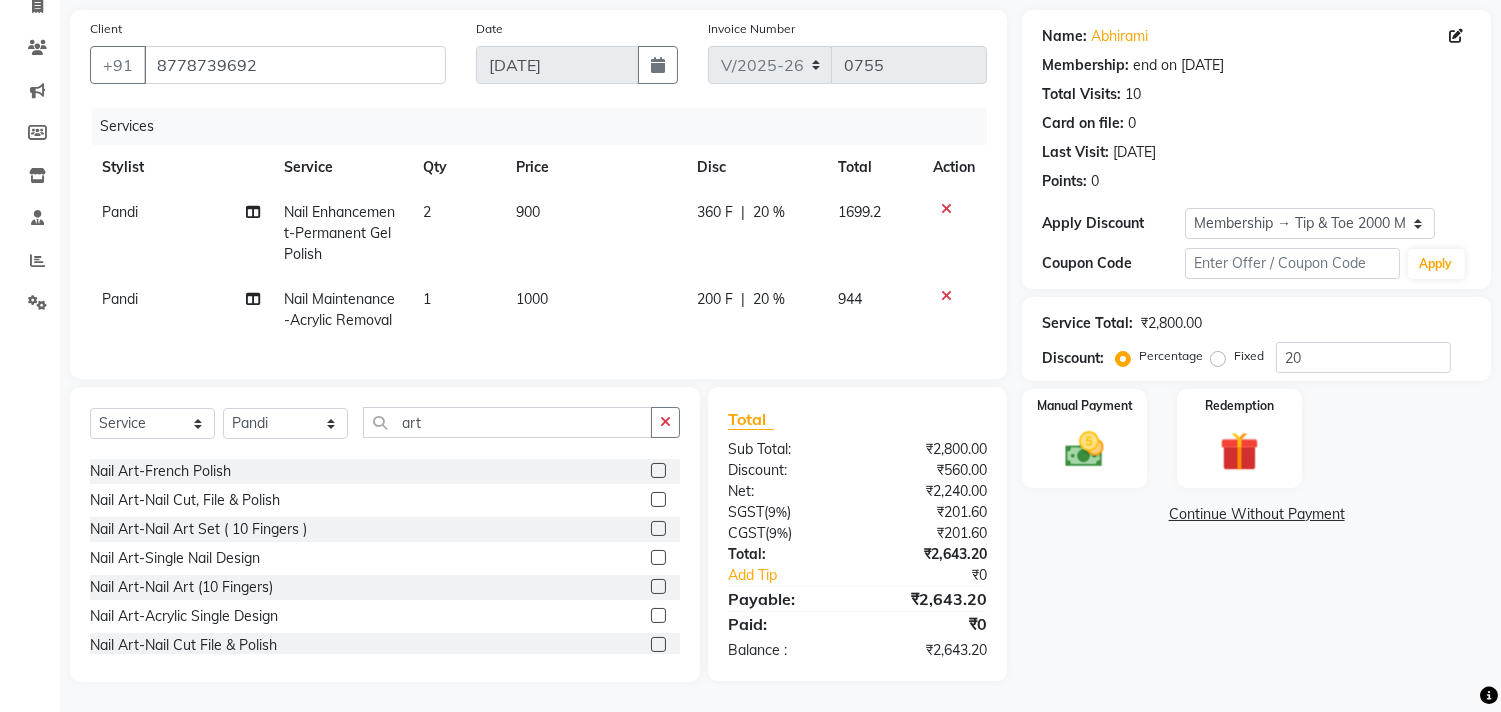 click 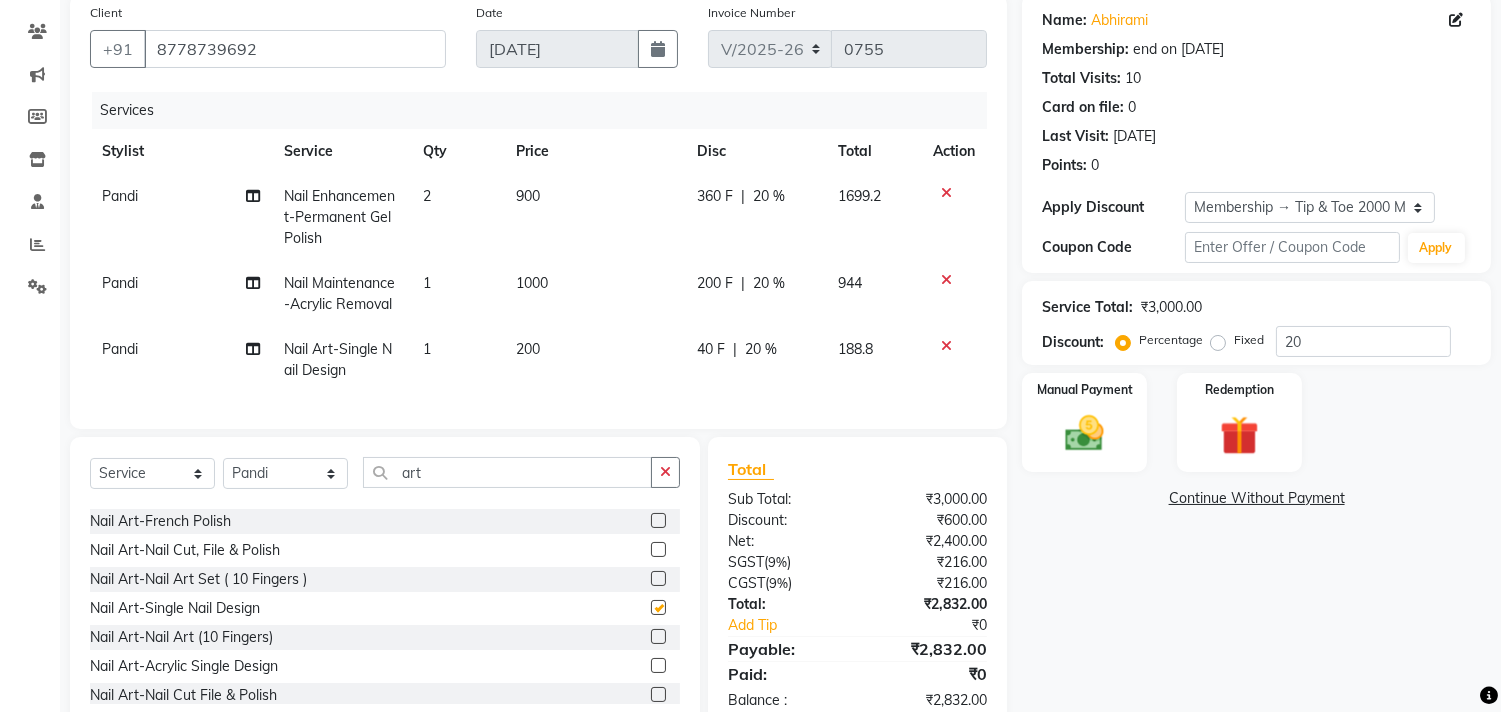 checkbox on "false" 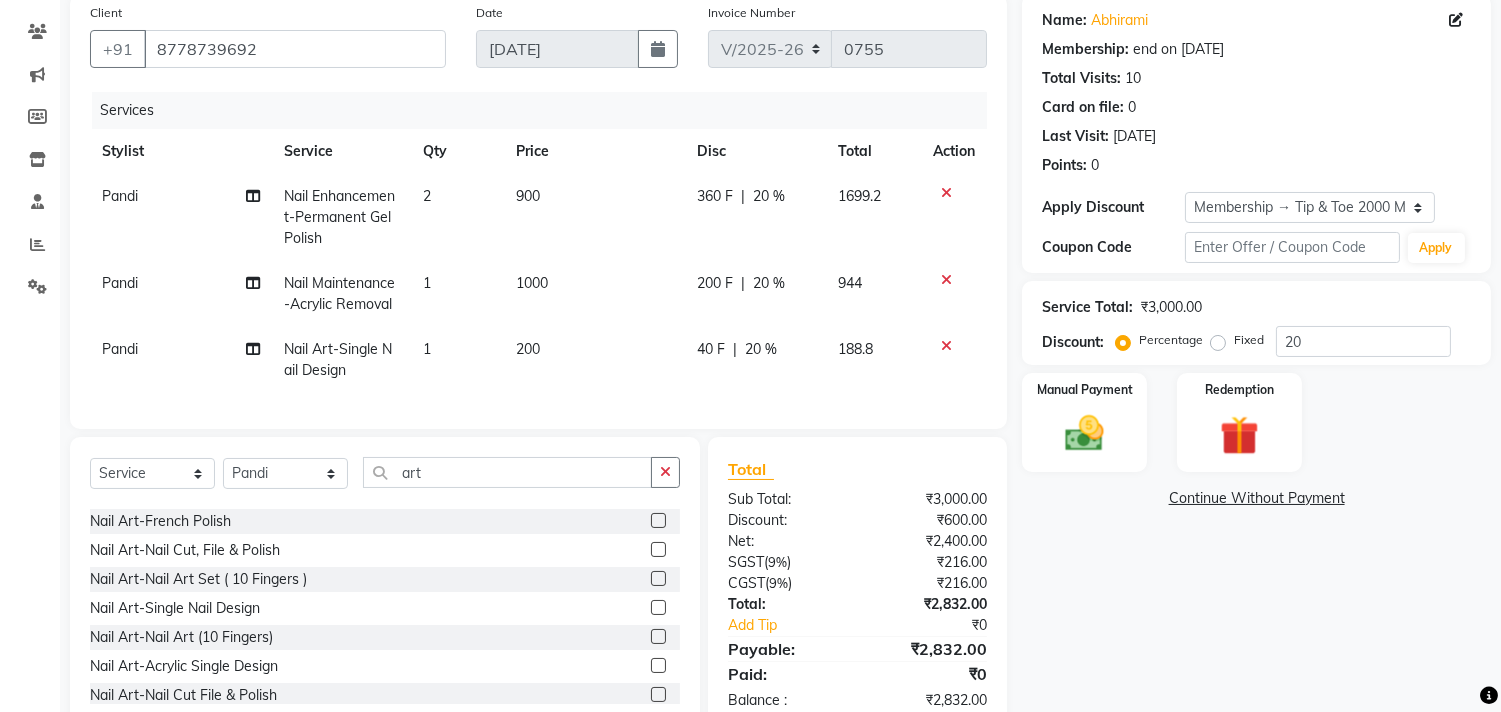 click on "200" 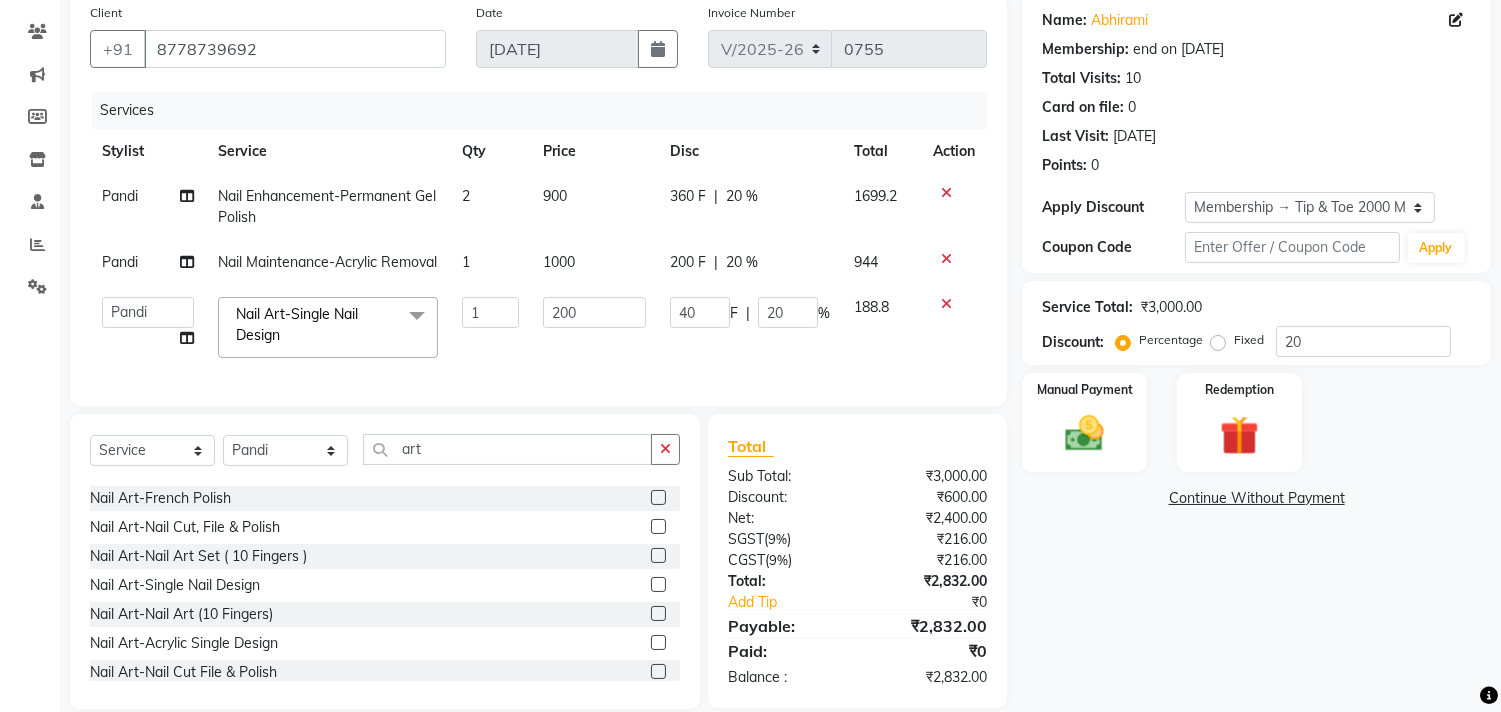 scroll, scrollTop: 221, scrollLeft: 0, axis: vertical 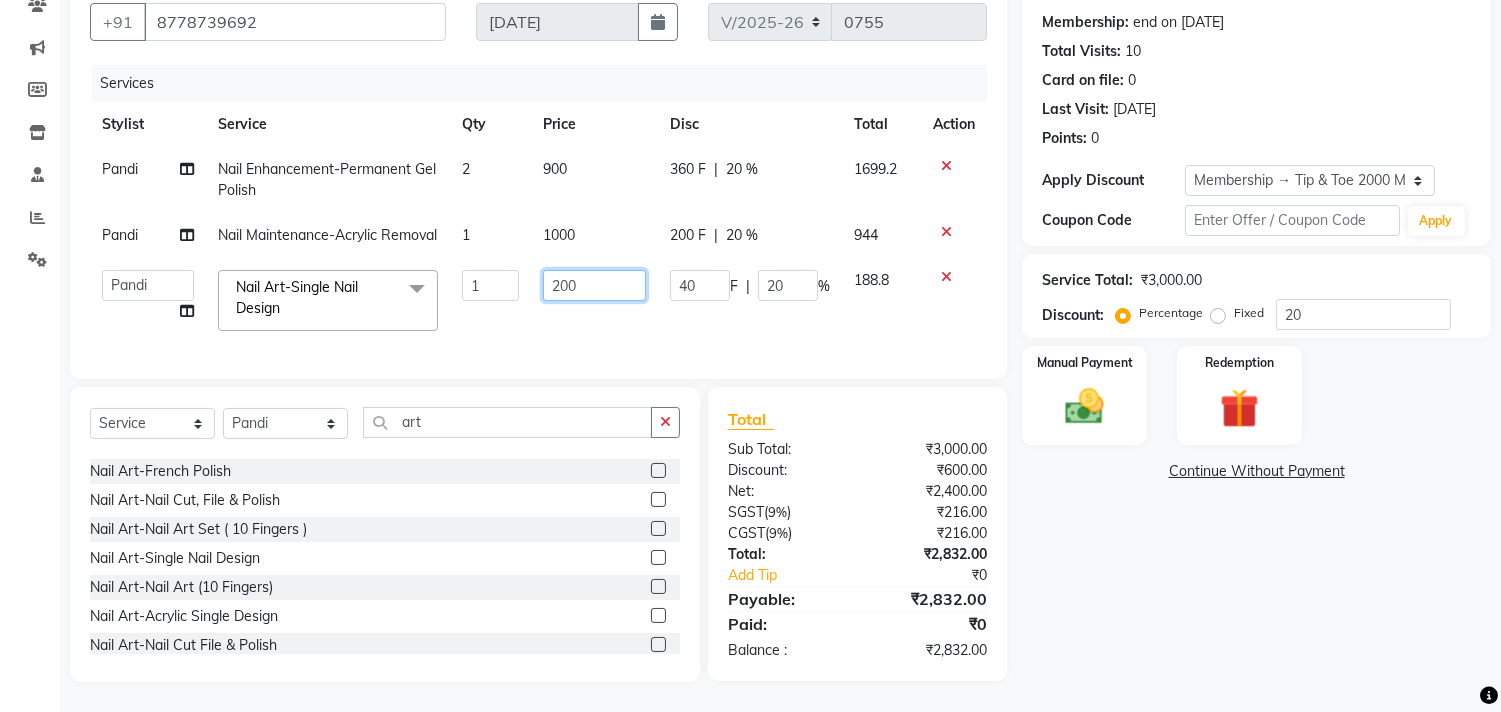 click on "200" 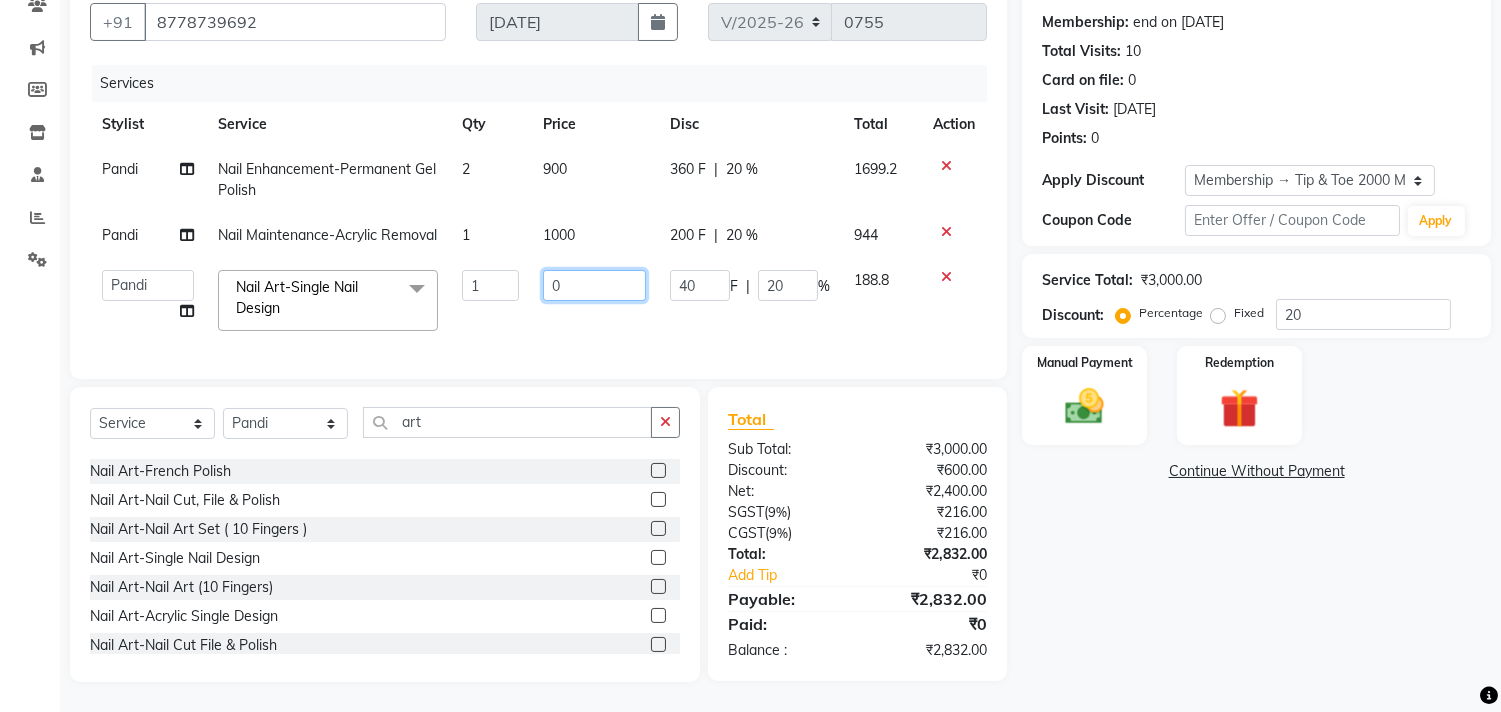 type on "50" 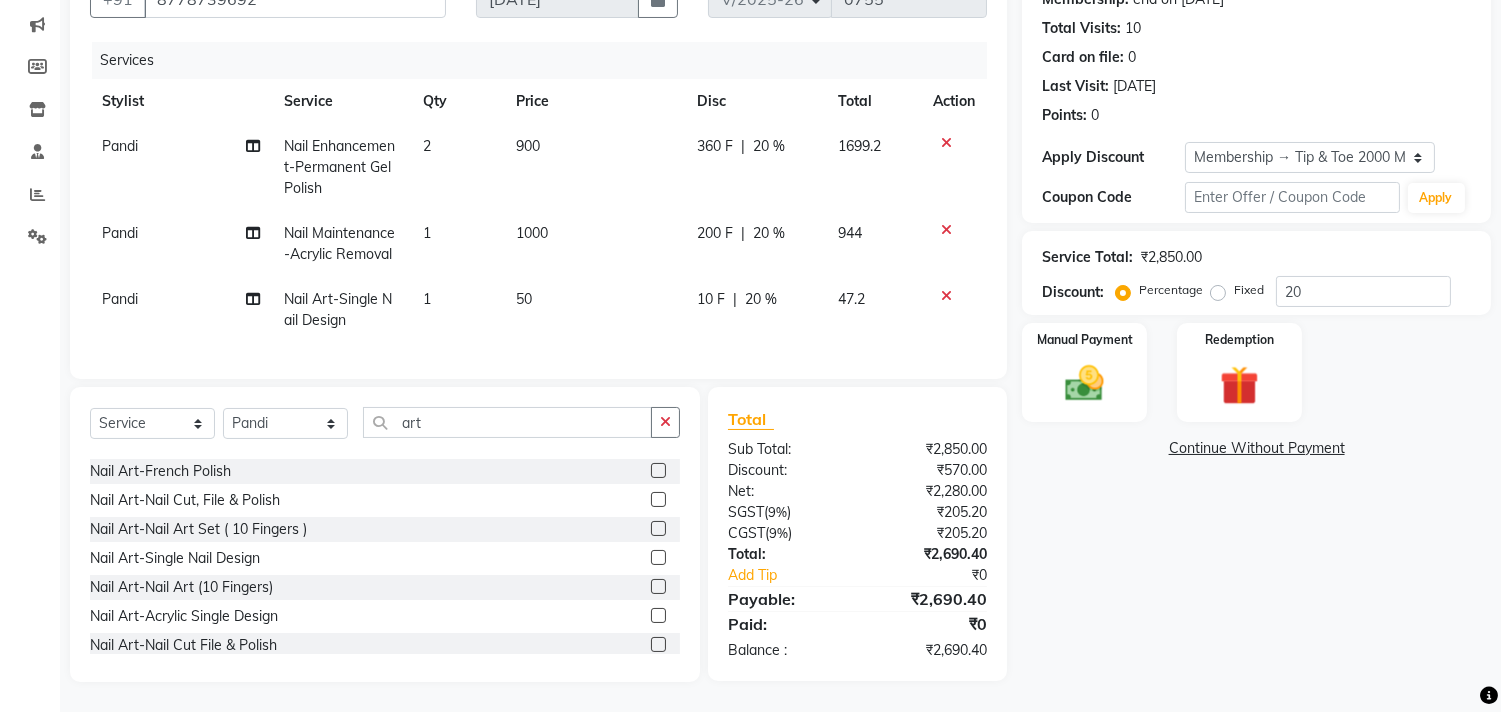 click on "1" 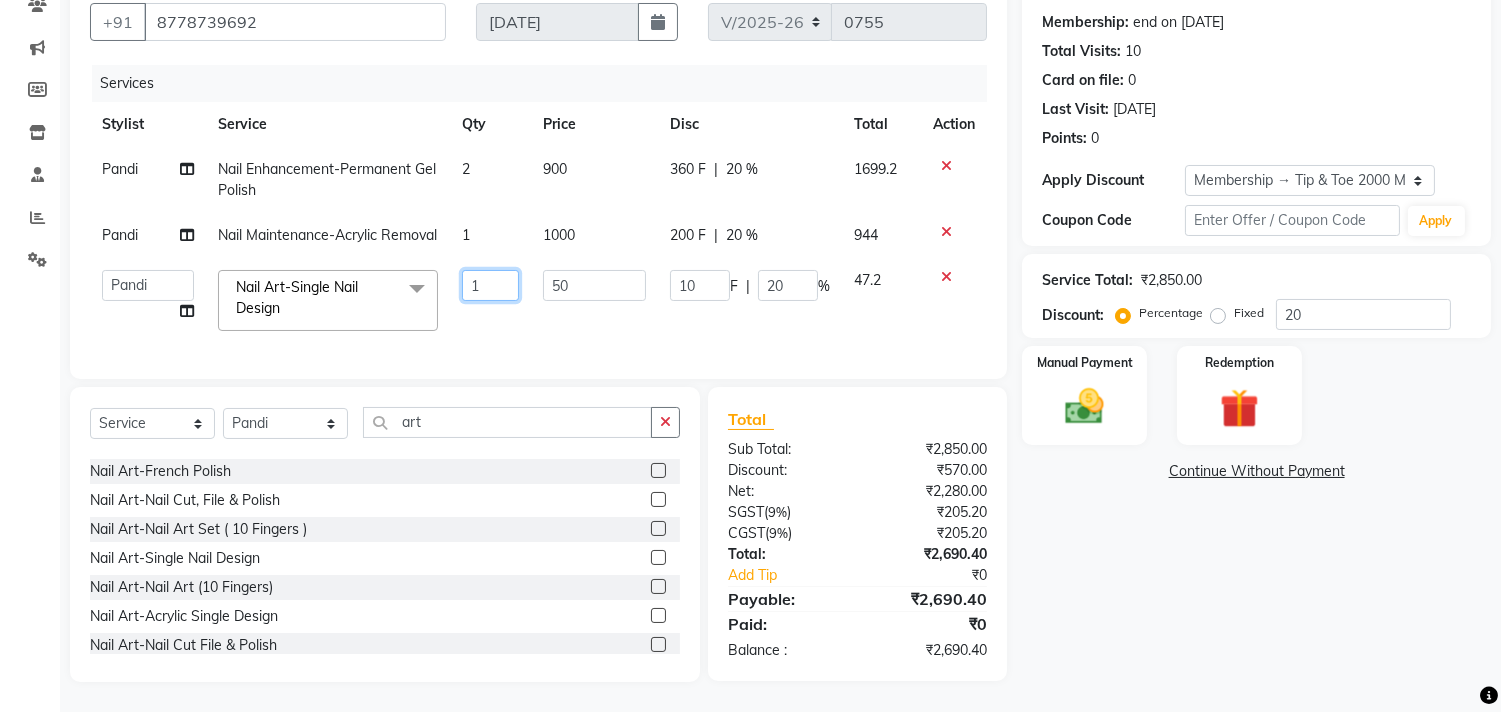click on "1" 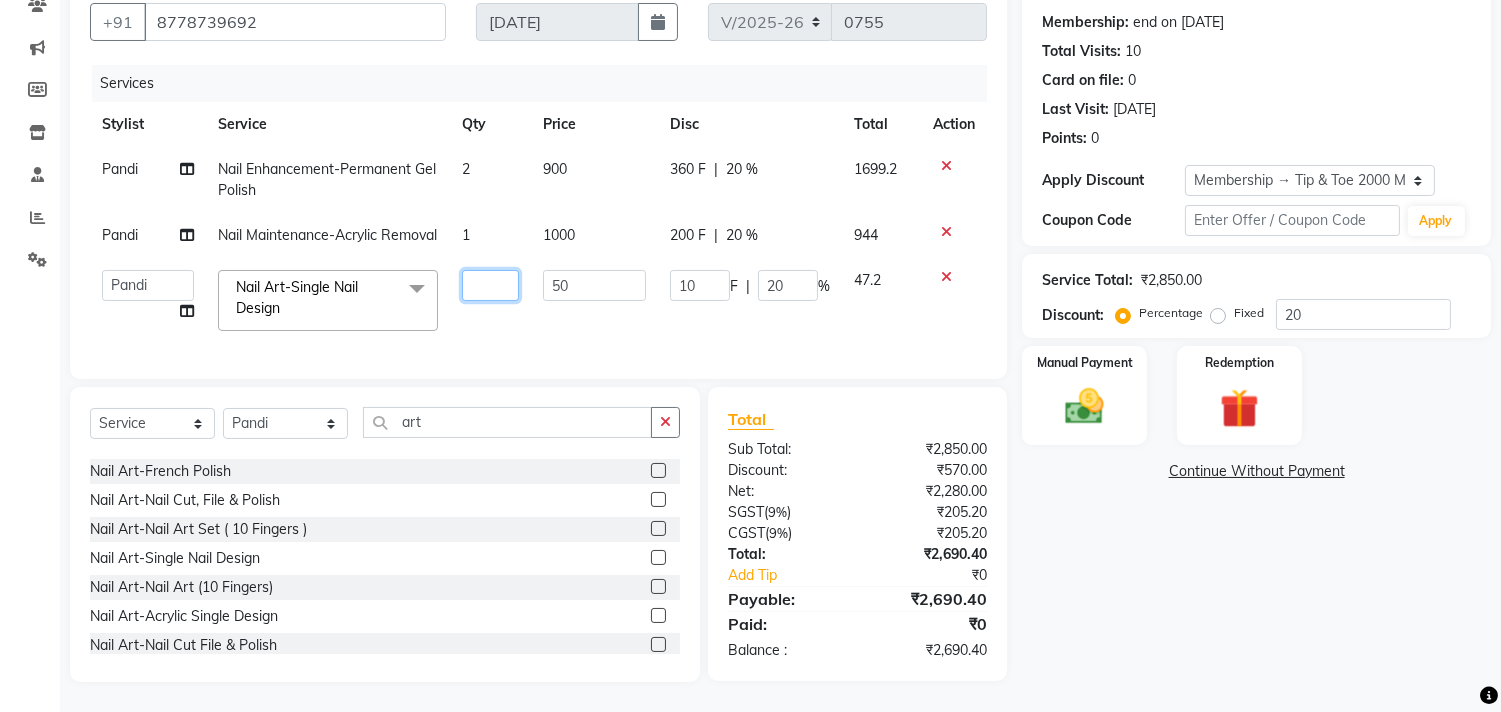type on "2" 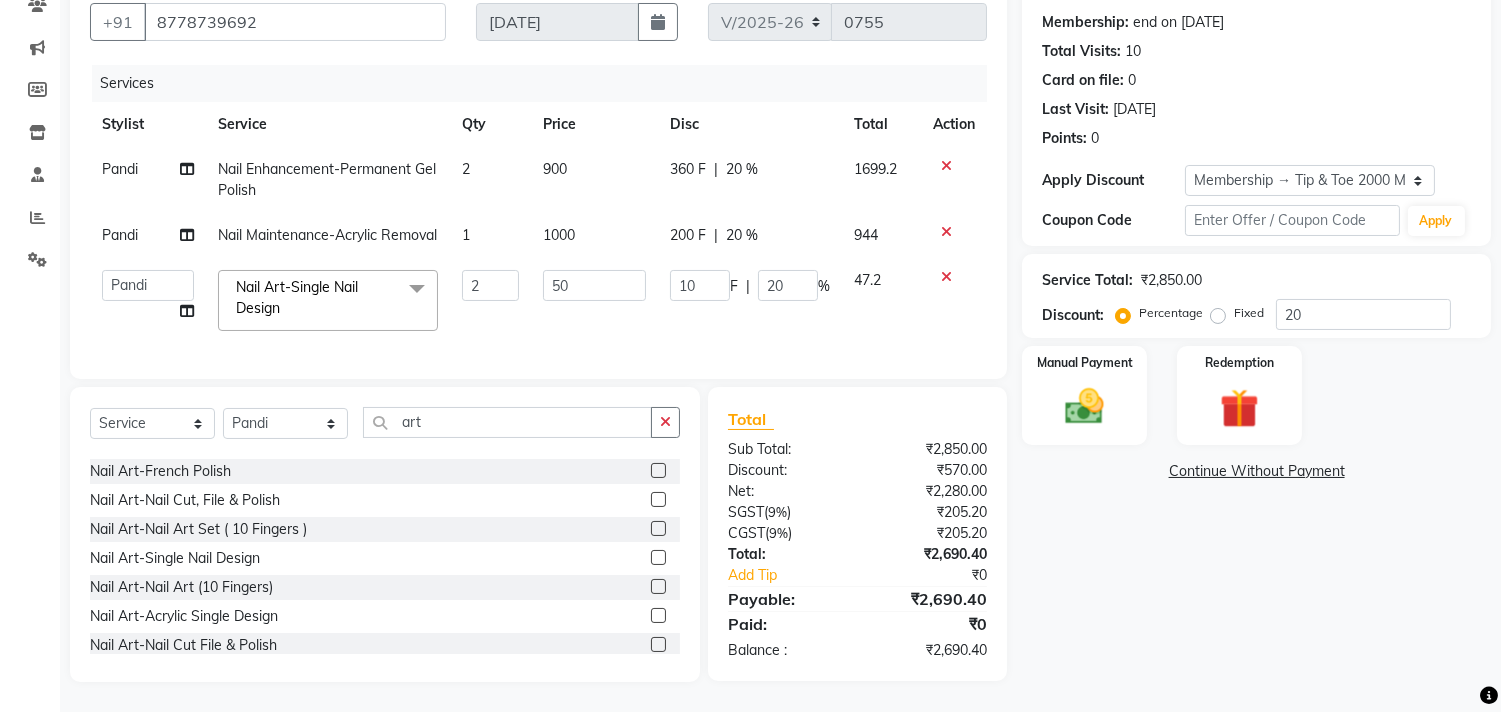 click on "Name: Abhirami  Membership: end on 01-09-2027 Total Visits:  10 Card on file:  0 Last Visit:   24-06-2025 Points:   0  Apply Discount Select Membership → Tip & Toe 2000 Membership Coupon Code Apply Service Total:  ₹2,850.00  Discount:  Percentage   Fixed  20 Manual Payment Redemption  Continue Without Payment" 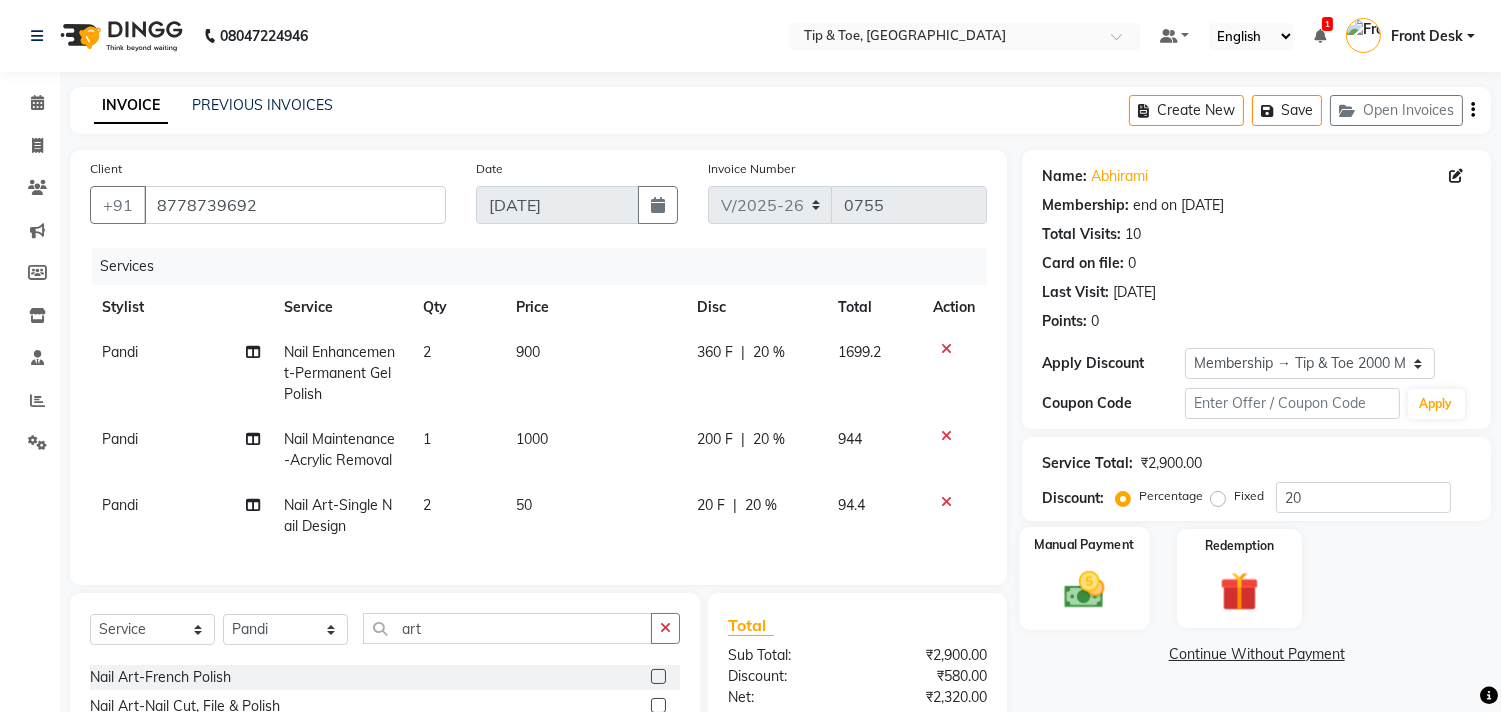 scroll, scrollTop: 222, scrollLeft: 0, axis: vertical 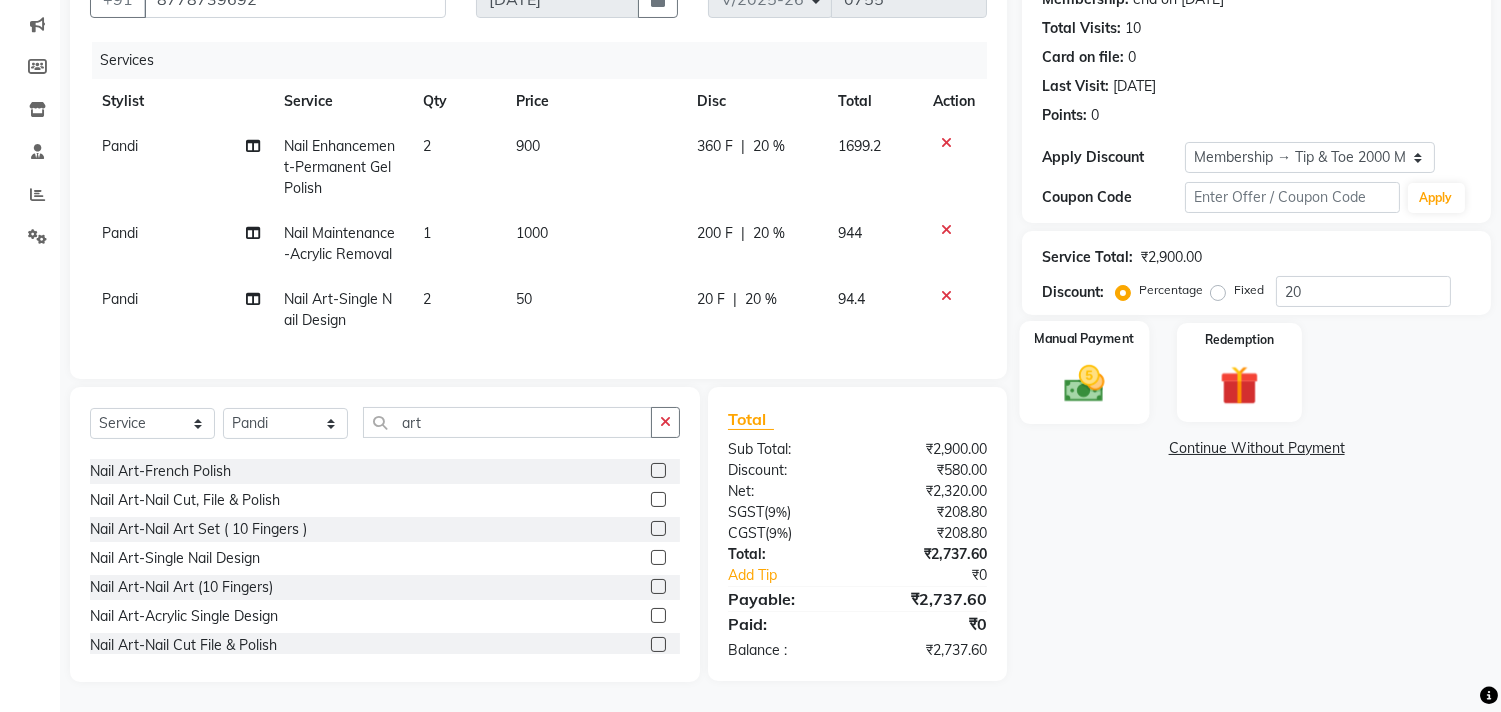 click on "Manual Payment" 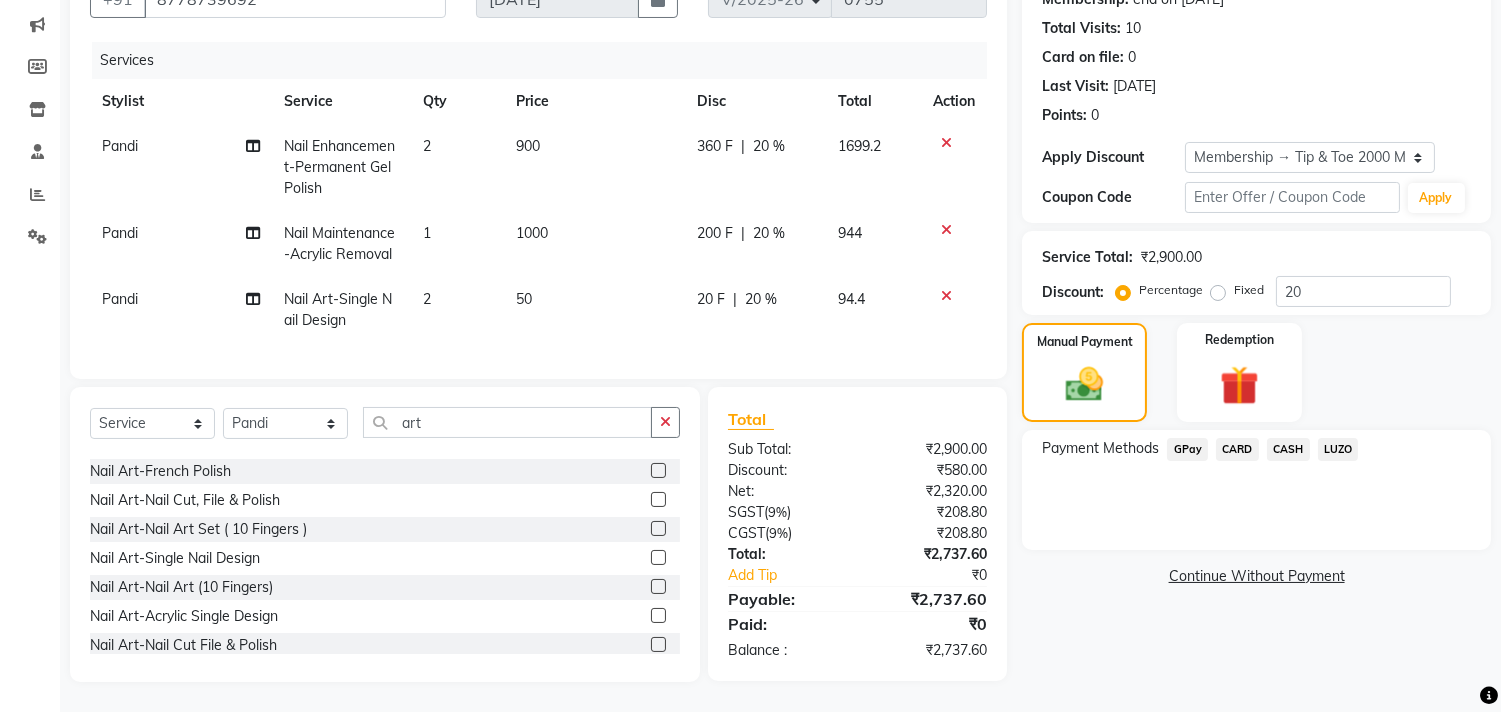 click on "GPay" 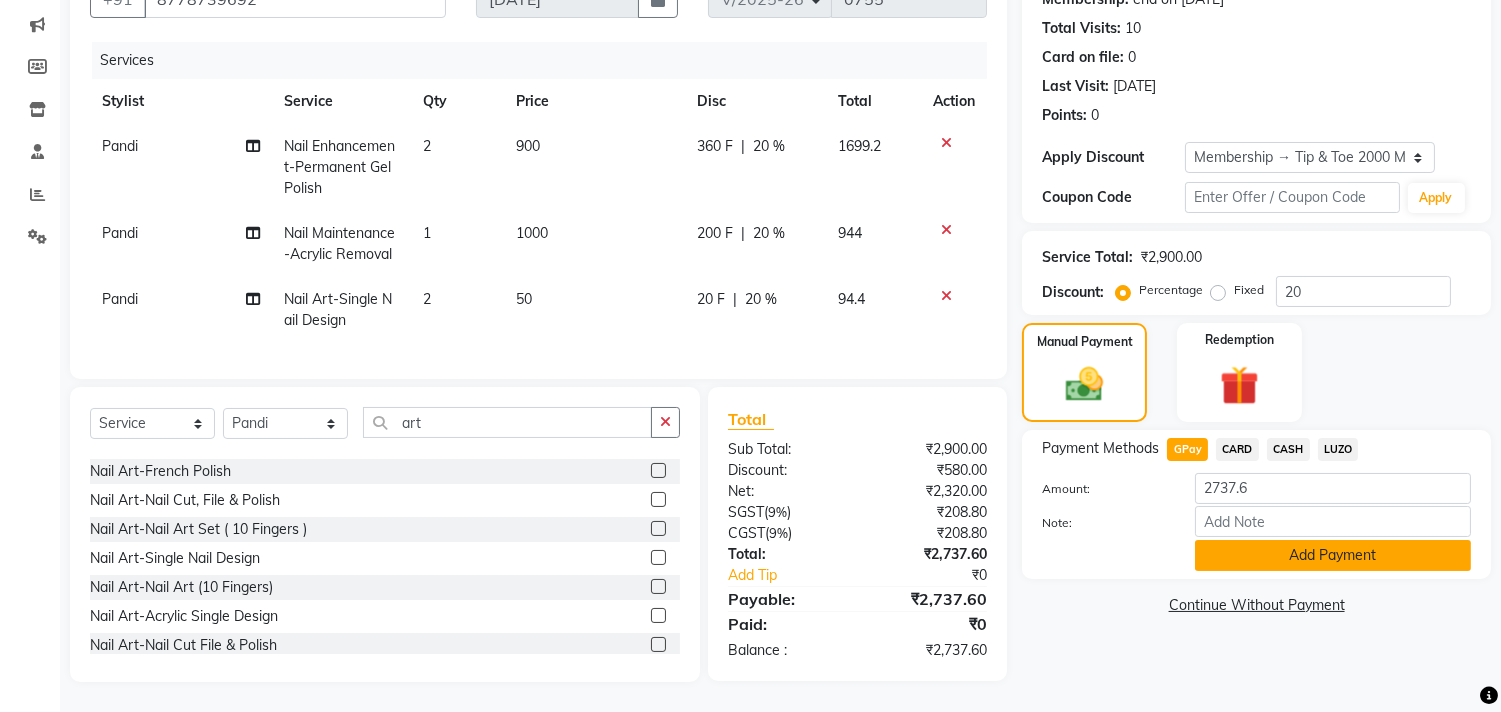 click on "Add Payment" 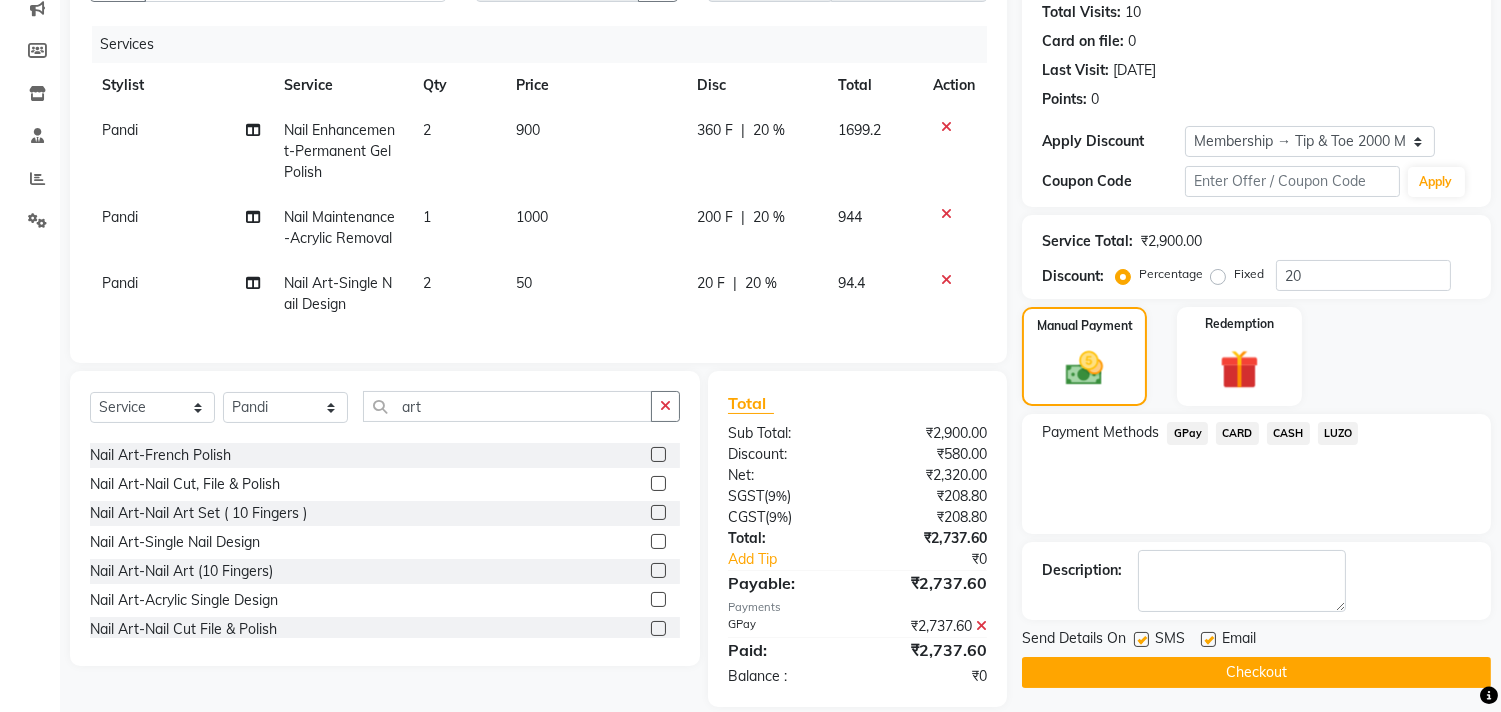 click on "Checkout" 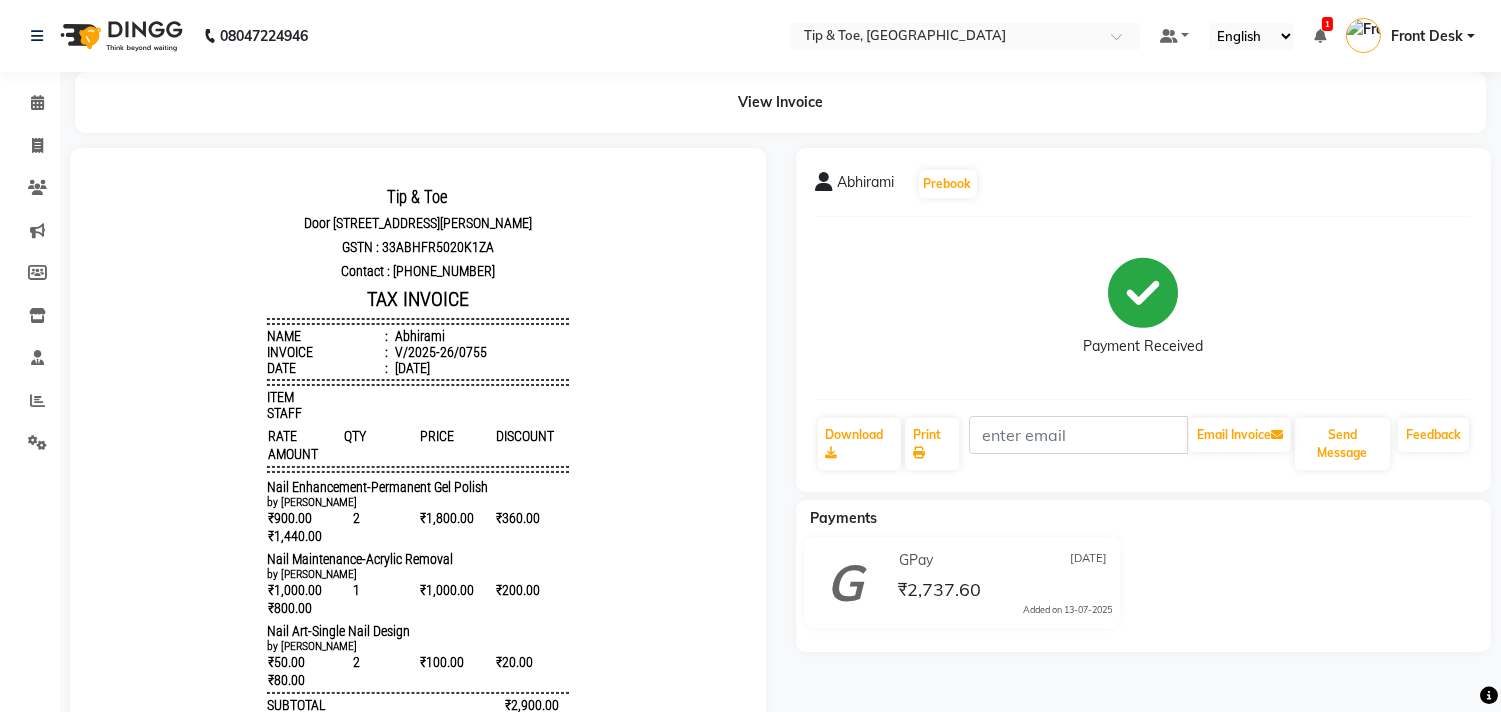 scroll, scrollTop: 0, scrollLeft: 0, axis: both 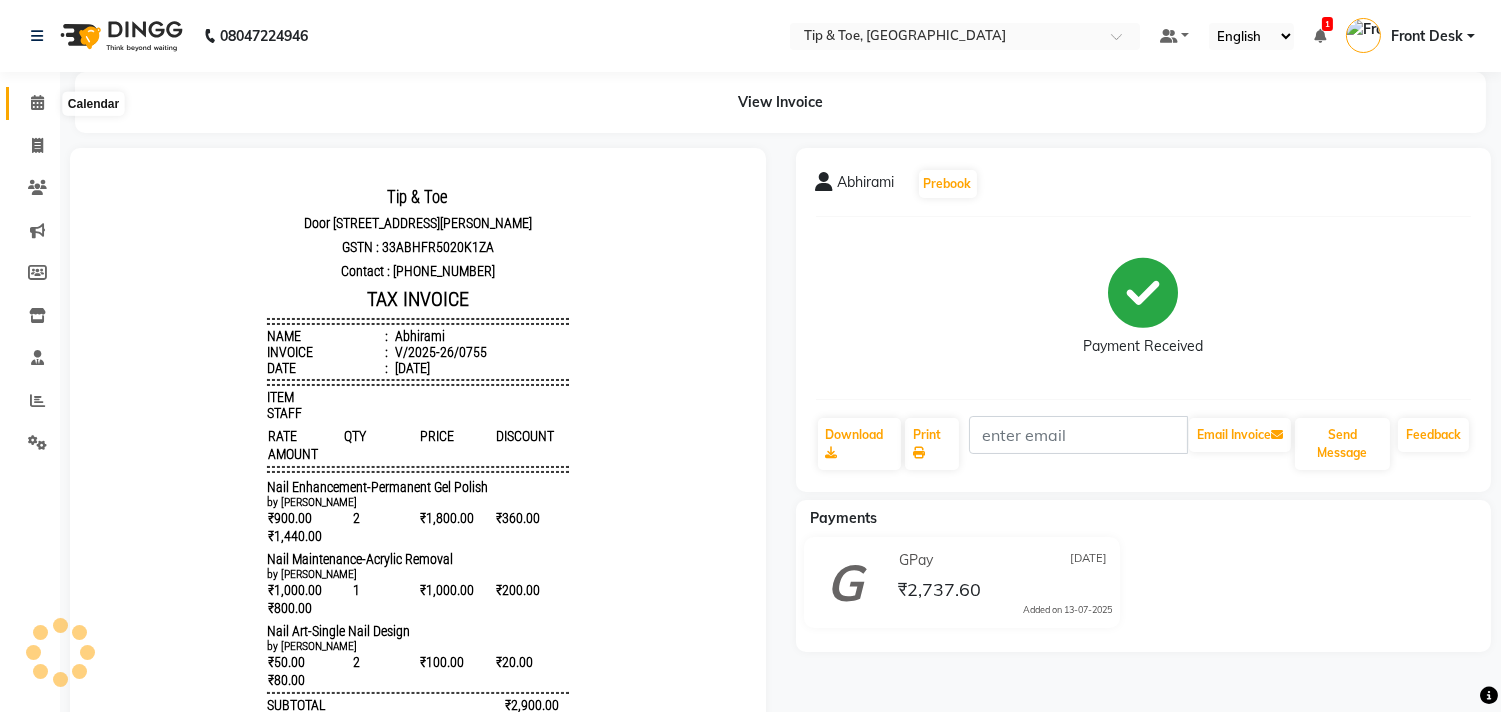 click 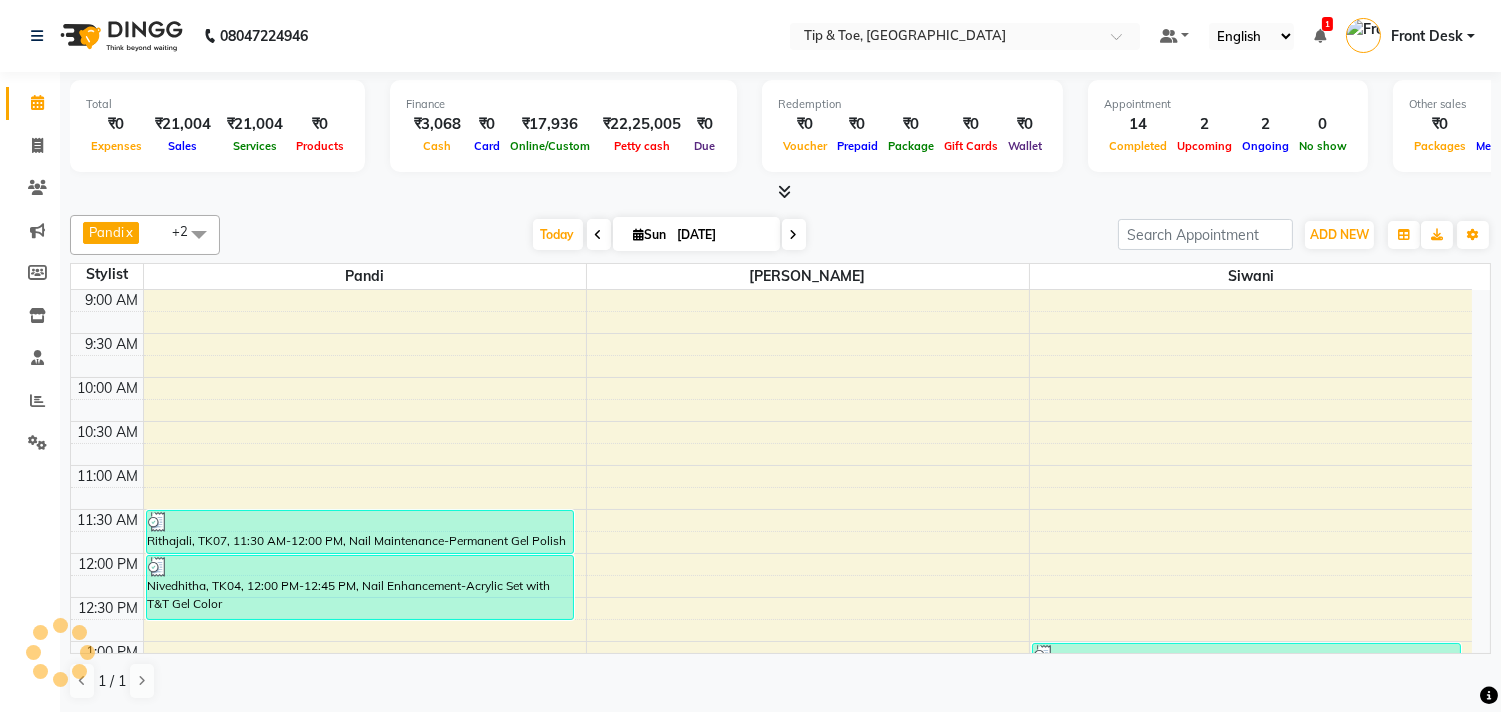 scroll, scrollTop: 0, scrollLeft: 0, axis: both 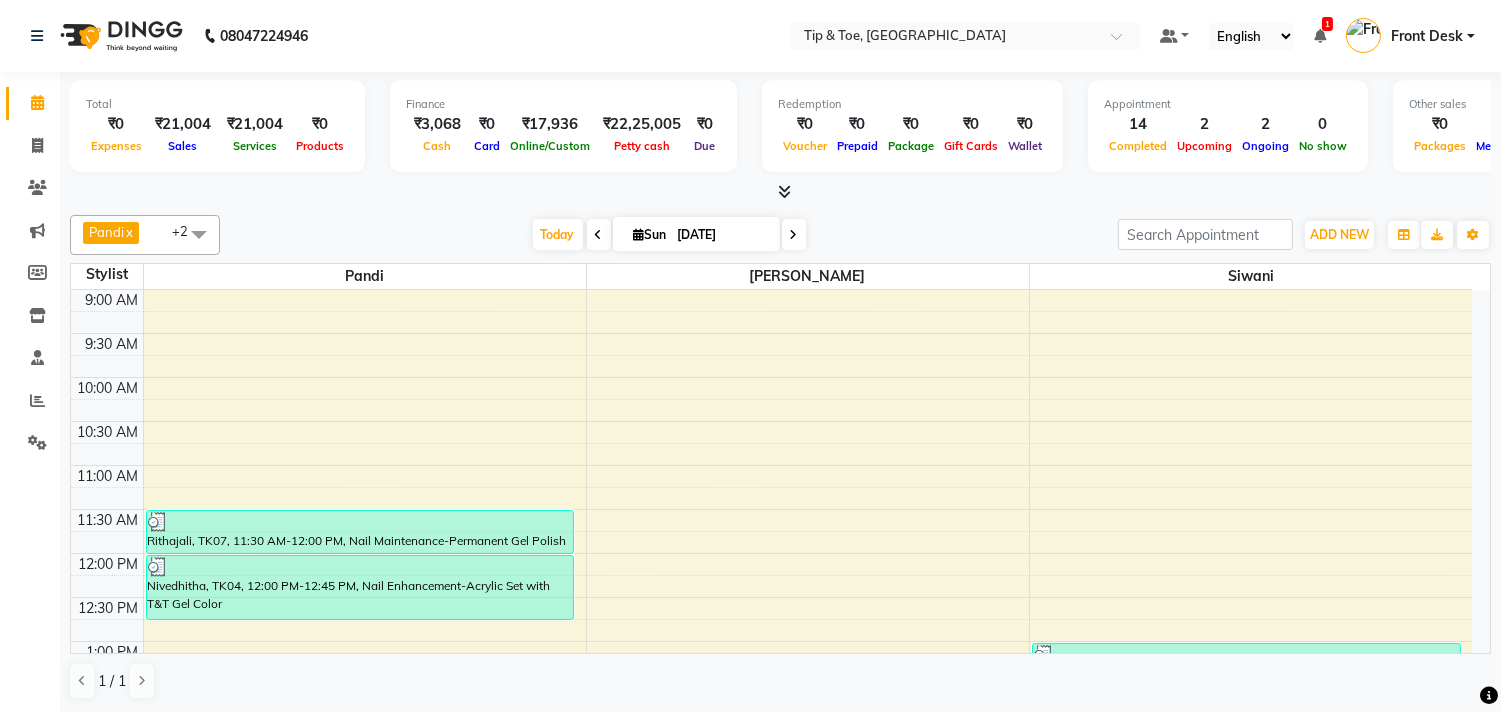 click on "Today  Sun 13-07-2025" at bounding box center (669, 235) 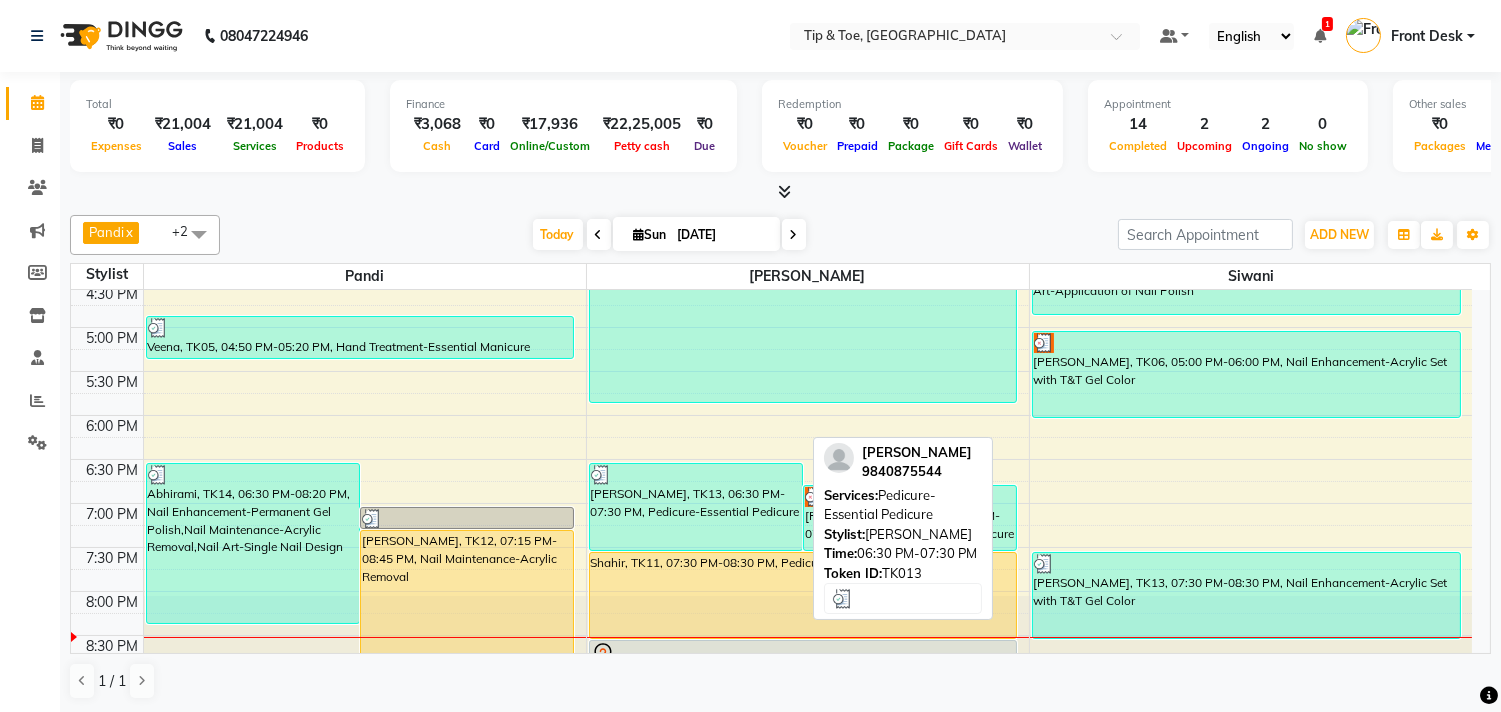 scroll, scrollTop: 777, scrollLeft: 0, axis: vertical 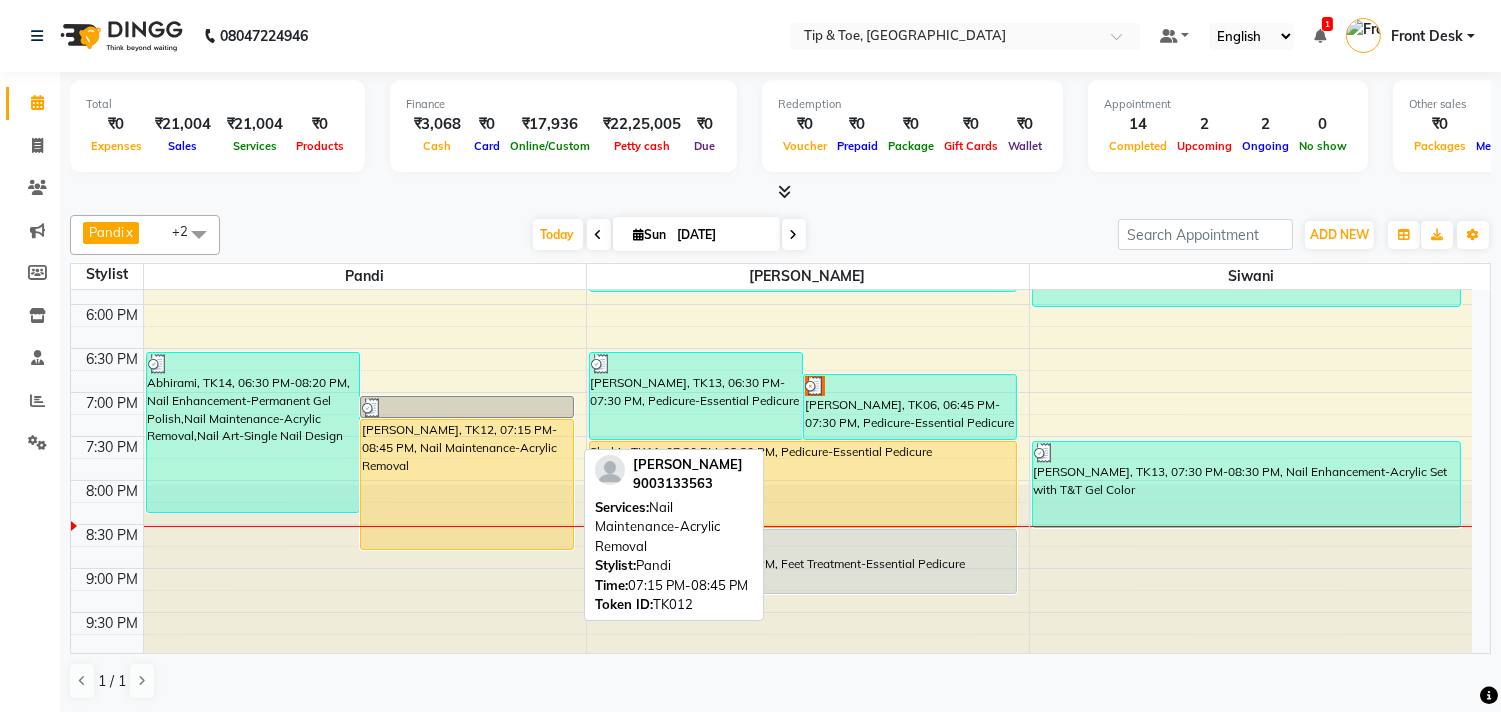 click on "[PERSON_NAME], TK12, 07:15 PM-08:45 PM, Nail Maintenance-Acrylic Removal" at bounding box center (467, 484) 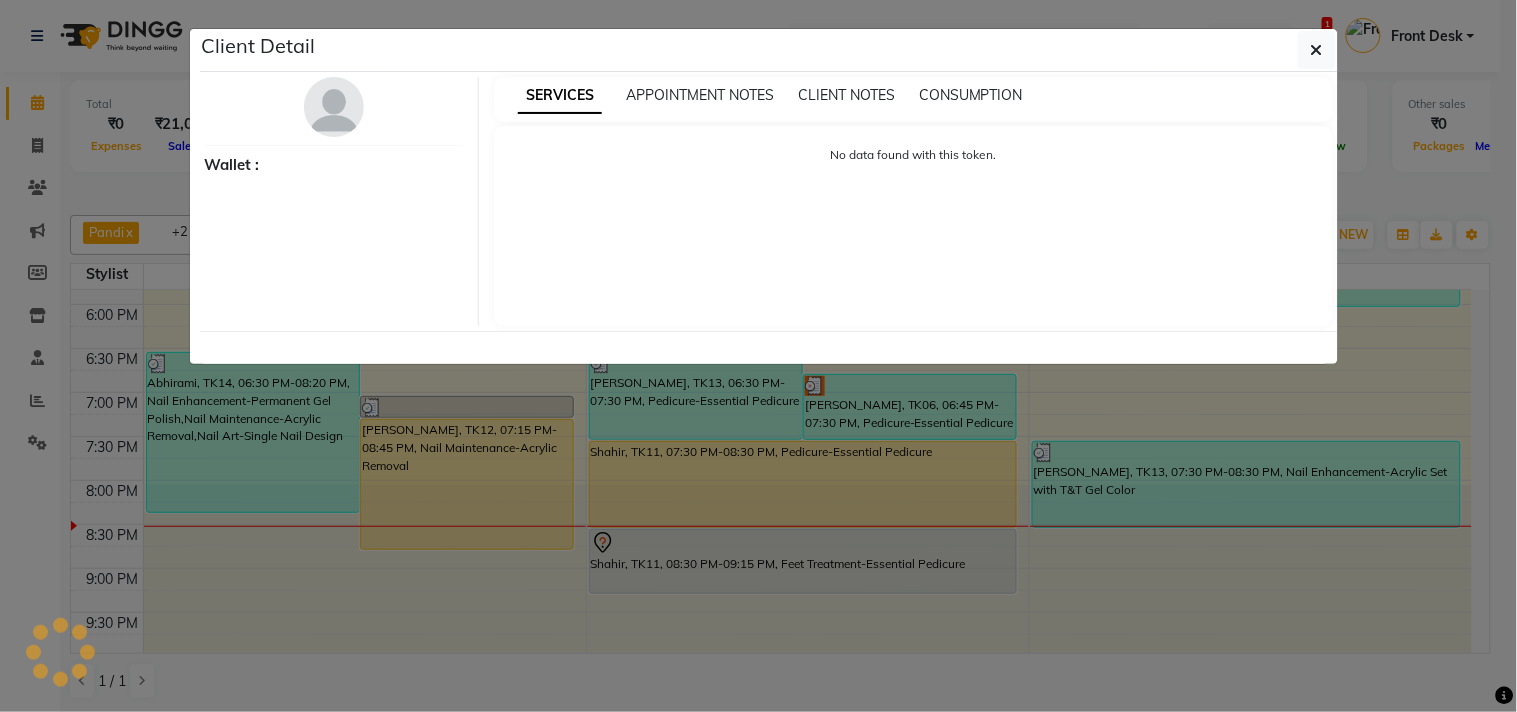select on "1" 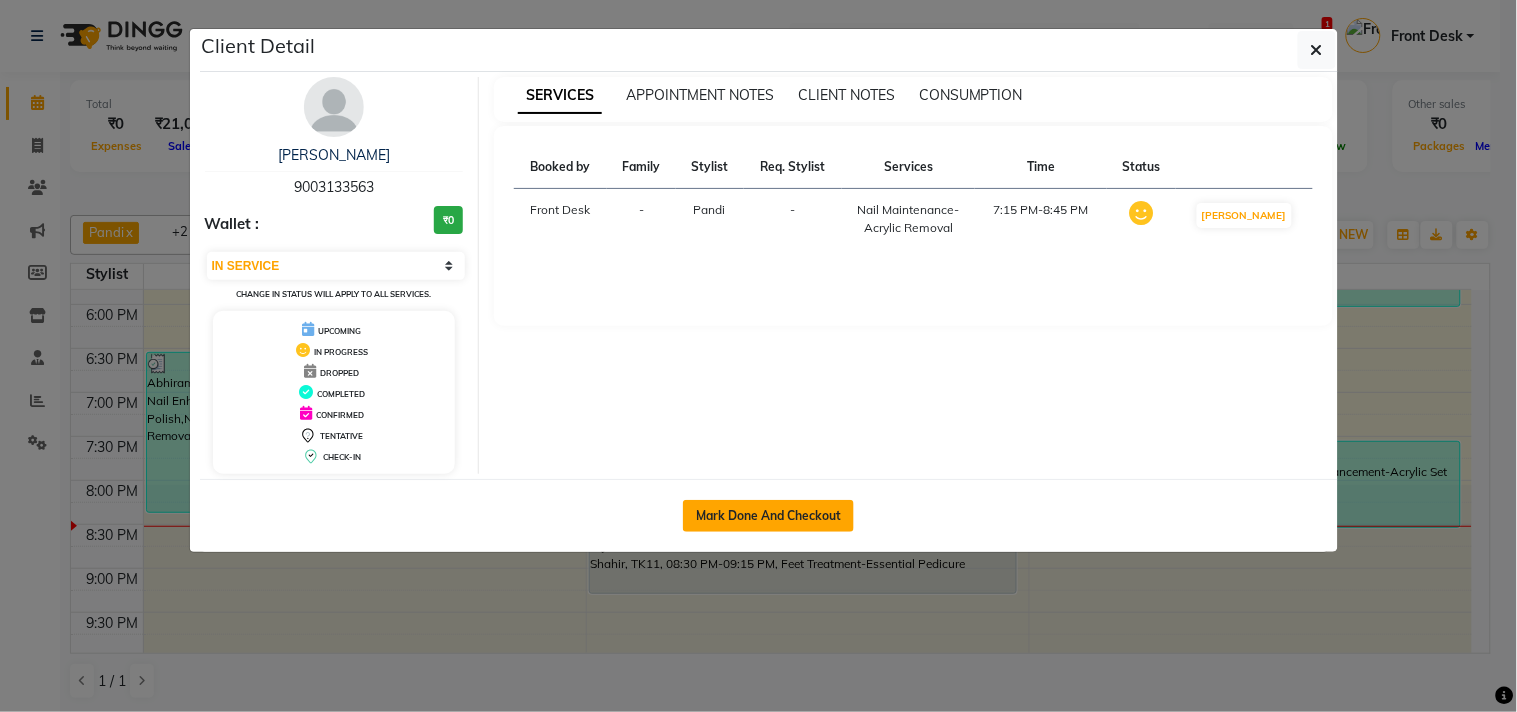 click on "Mark Done And Checkout" 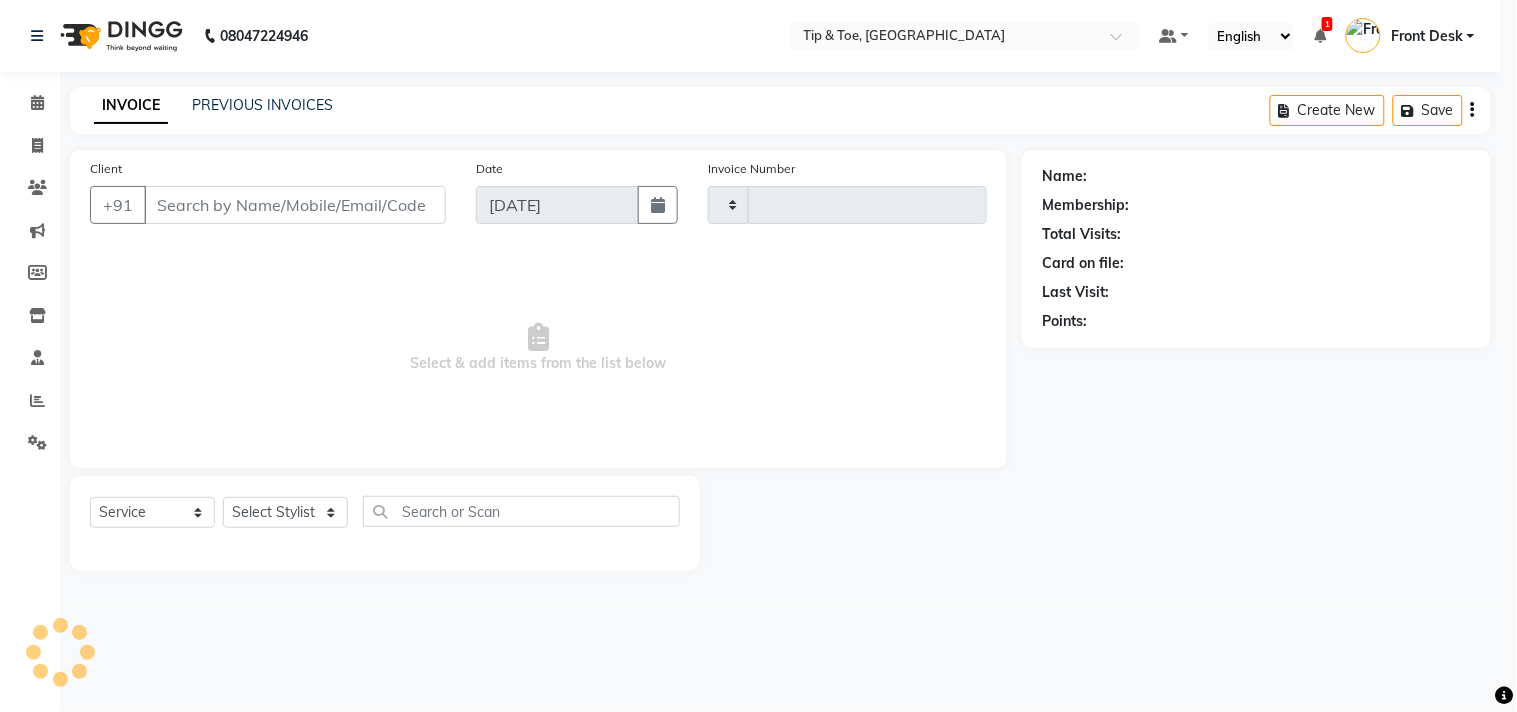 type on "0756" 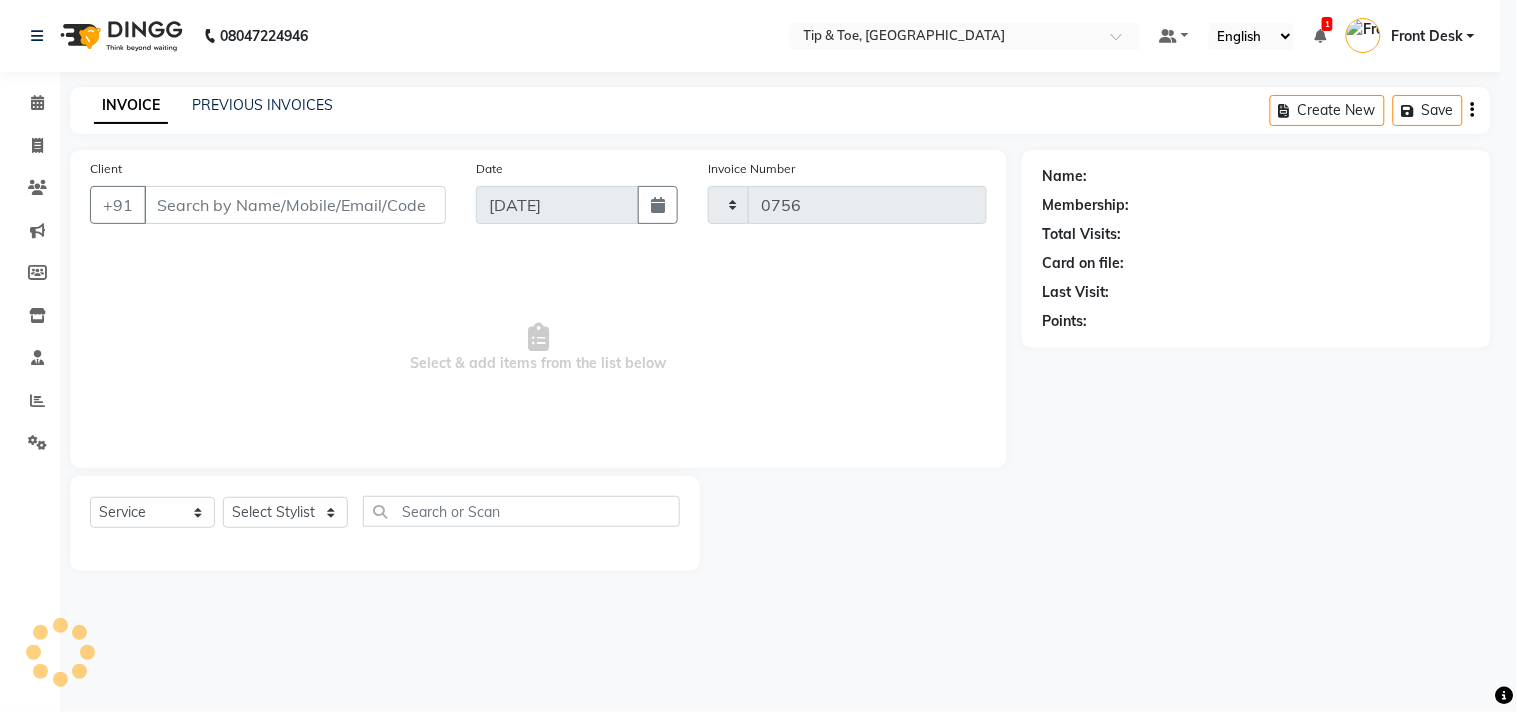 select on "5770" 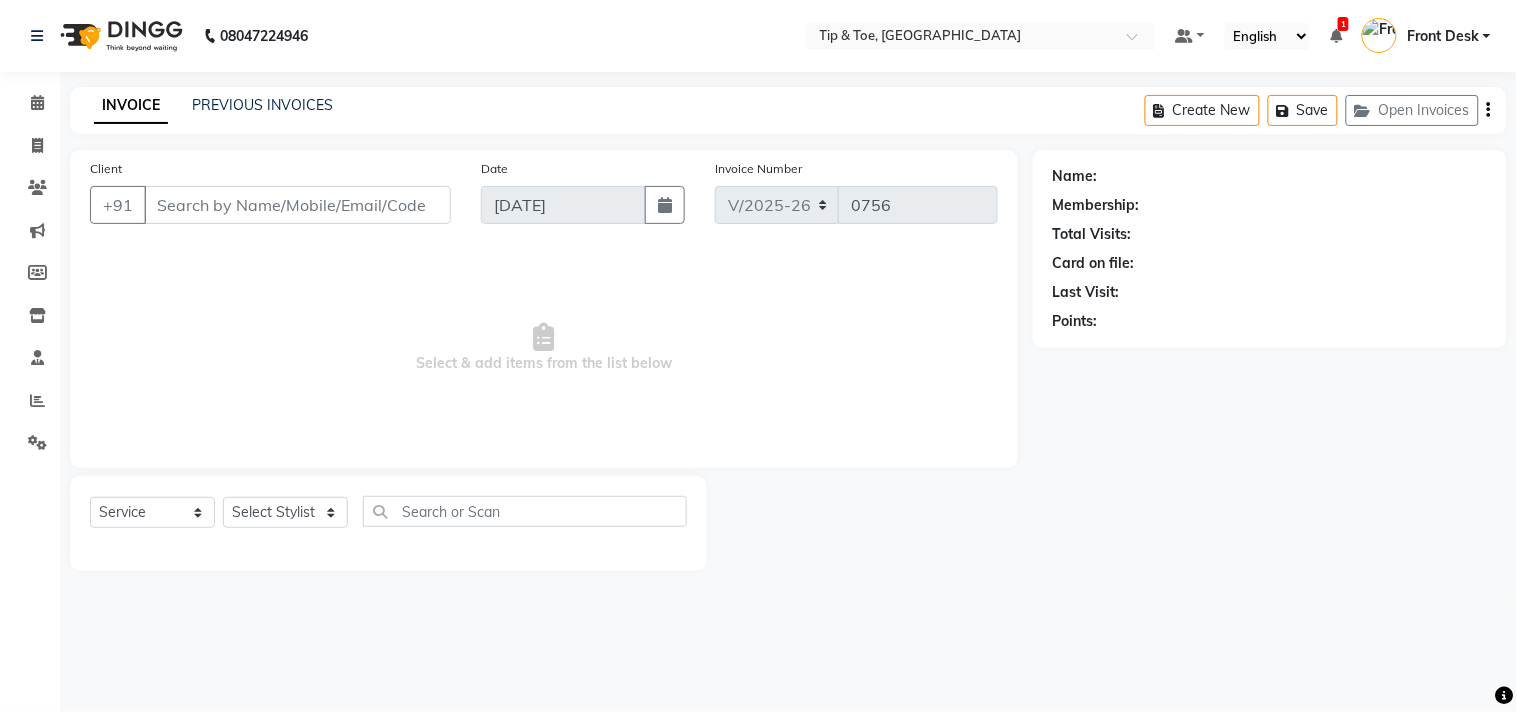type on "9003133563" 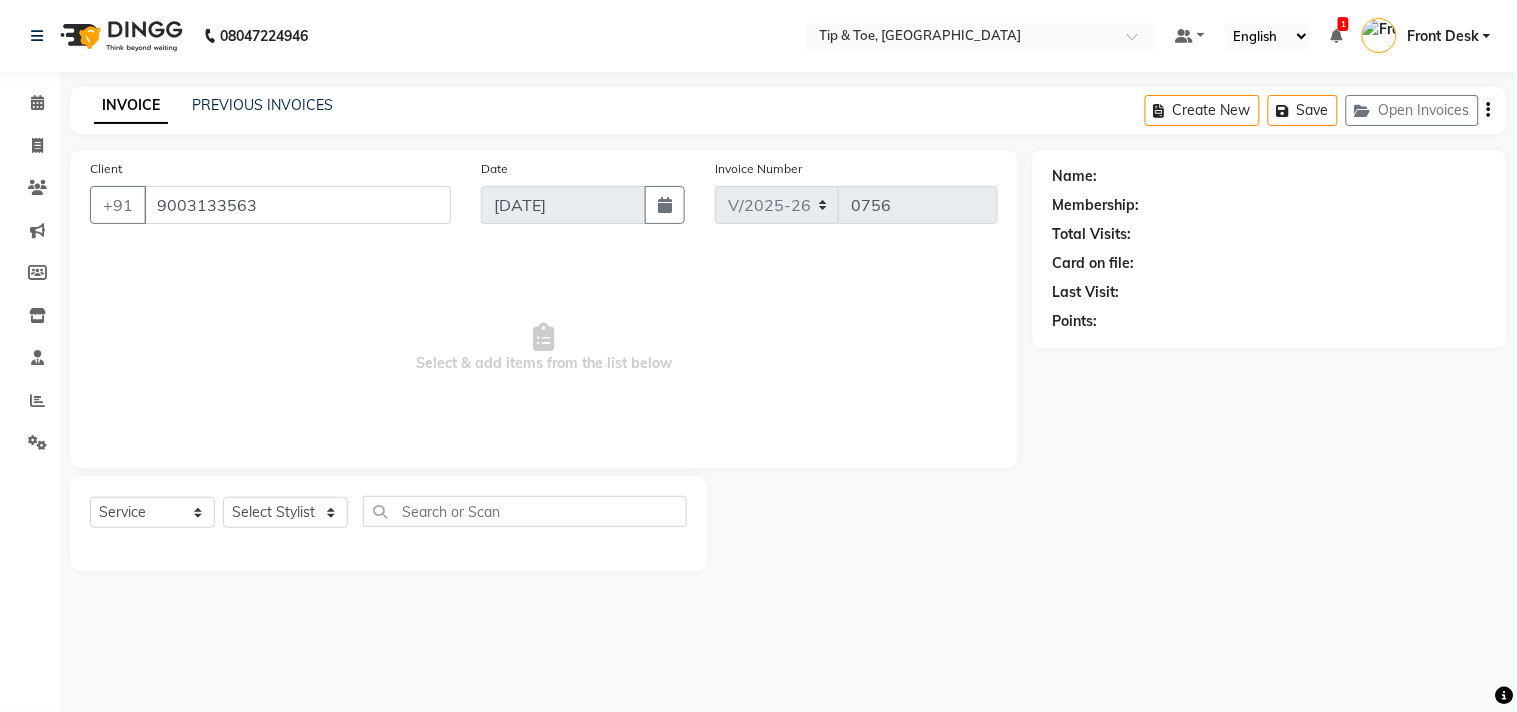 select on "39912" 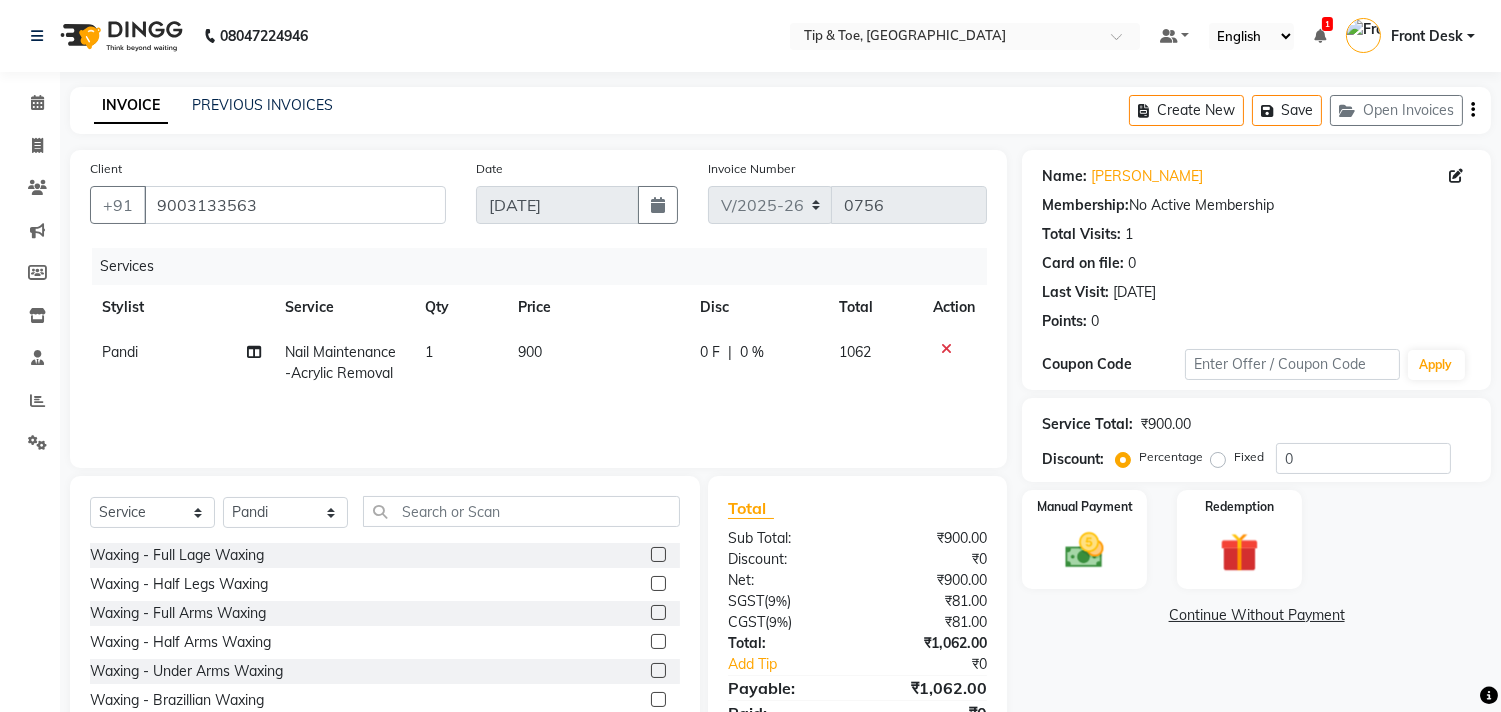 click on "900" 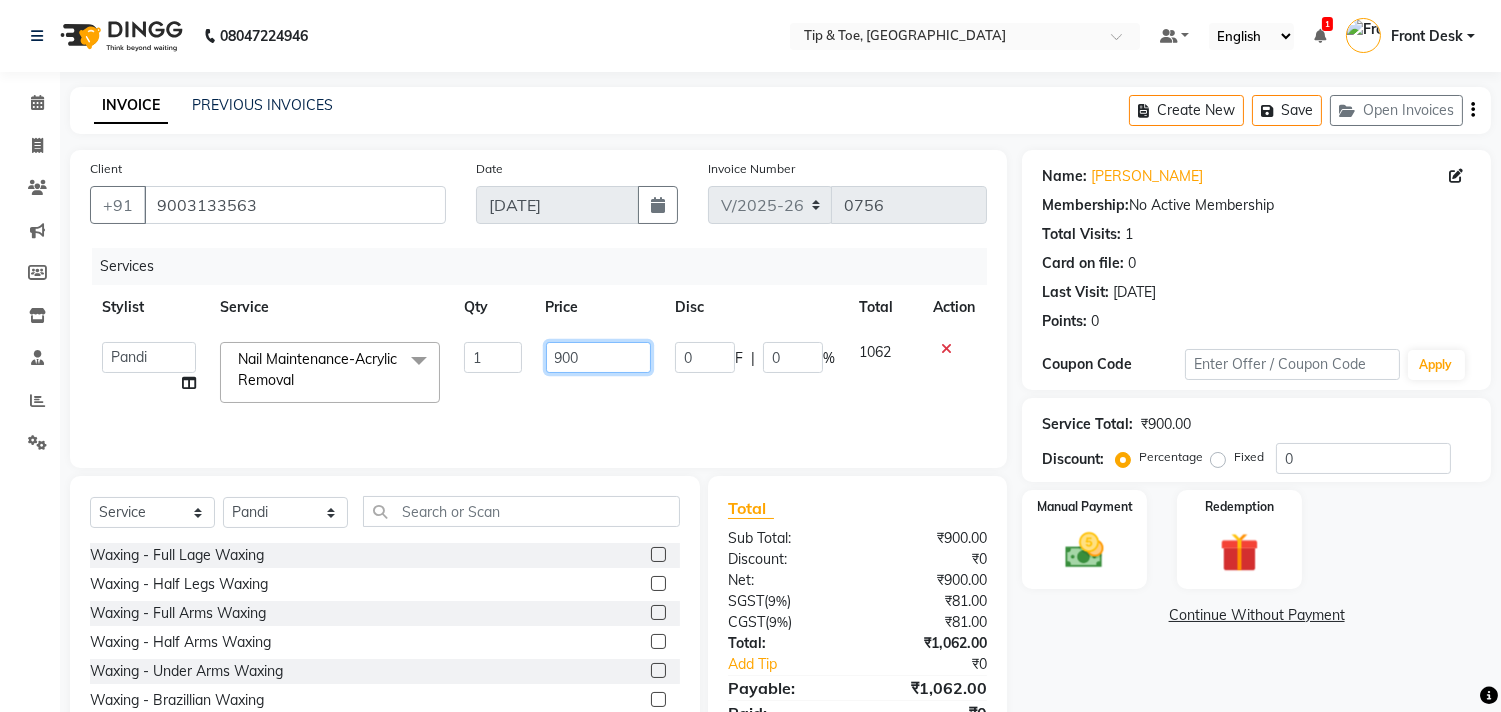 click on "900" 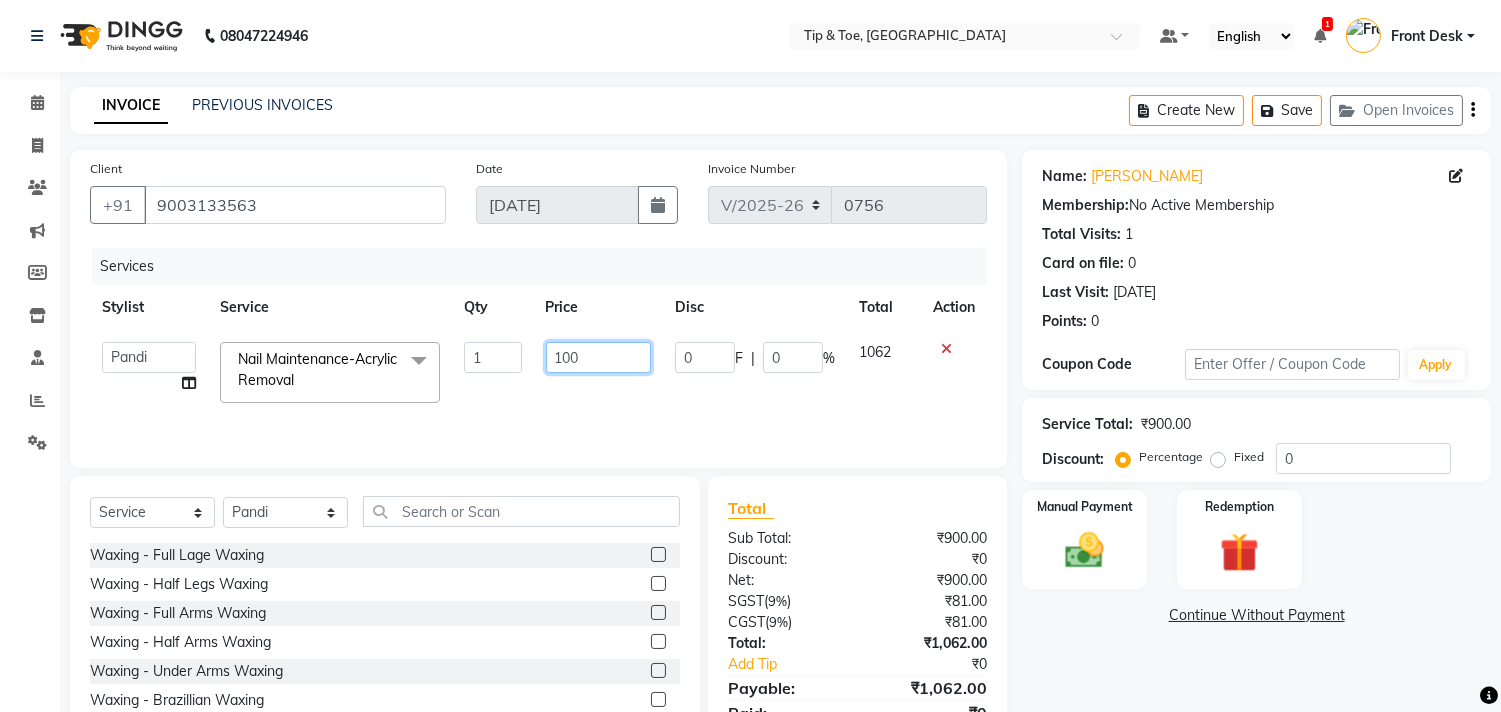 type on "1000" 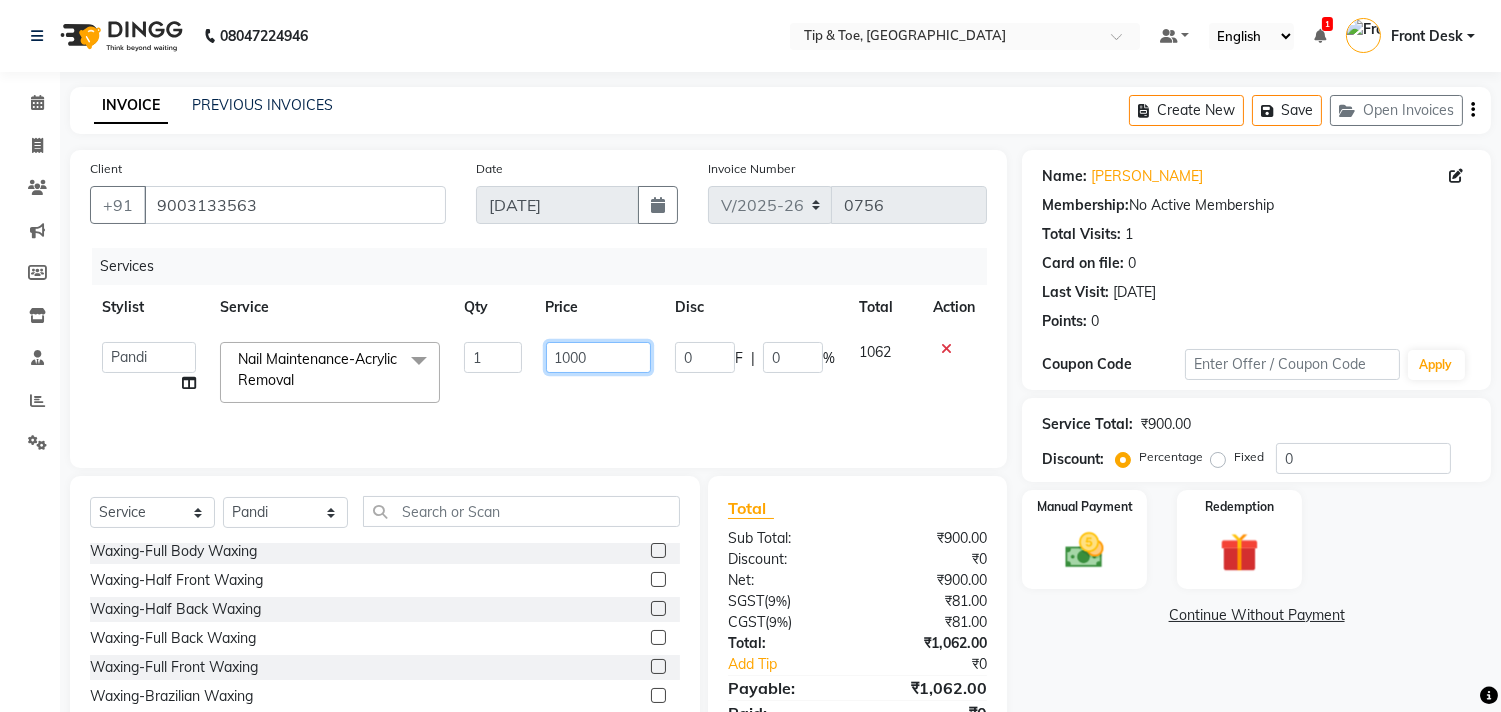 scroll, scrollTop: 555, scrollLeft: 0, axis: vertical 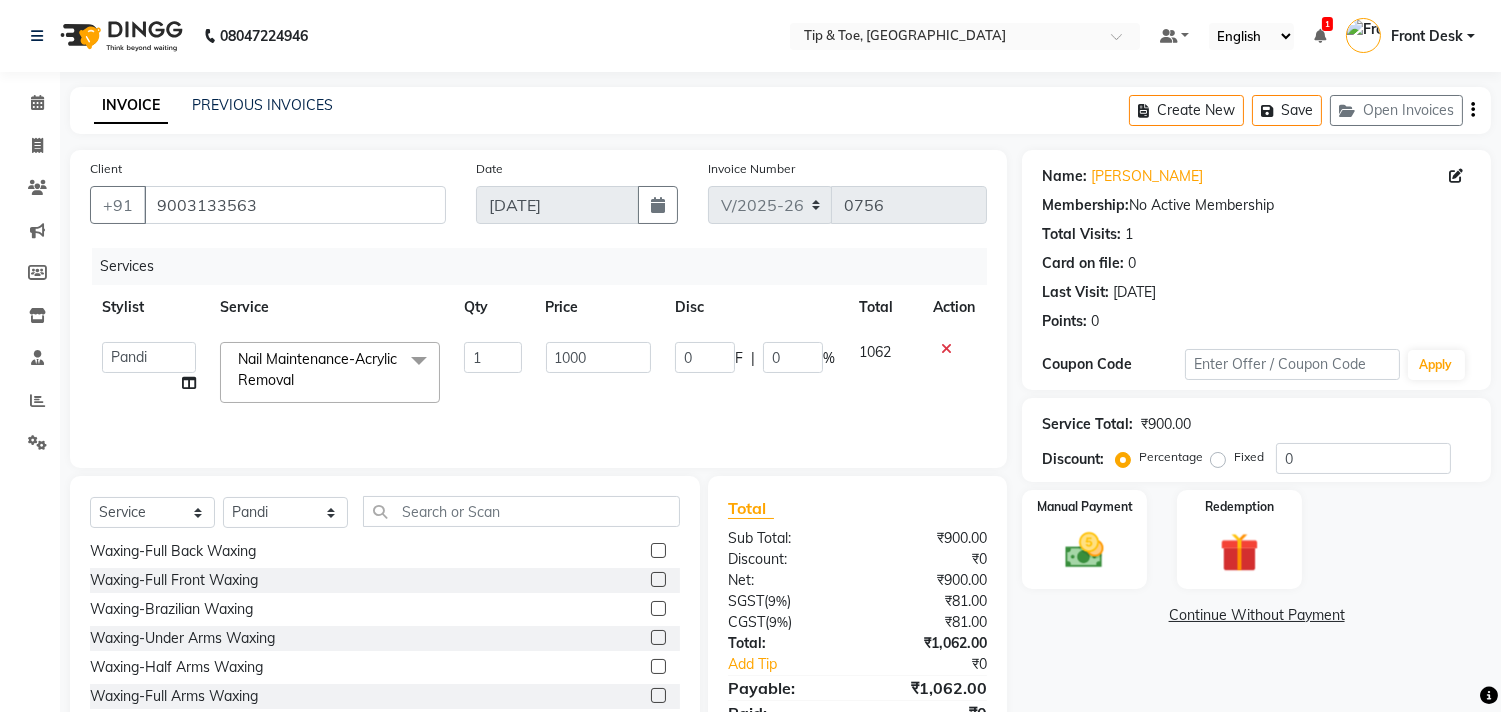 click on "Name: Jeyanthi  Membership:  No Active Membership  Total Visits:  1 Card on file:  0 Last Visit:   07-07-2025 Points:   0  Coupon Code Apply Service Total:  ₹900.00  Discount:  Percentage   Fixed  0 Manual Payment Redemption  Continue Without Payment" 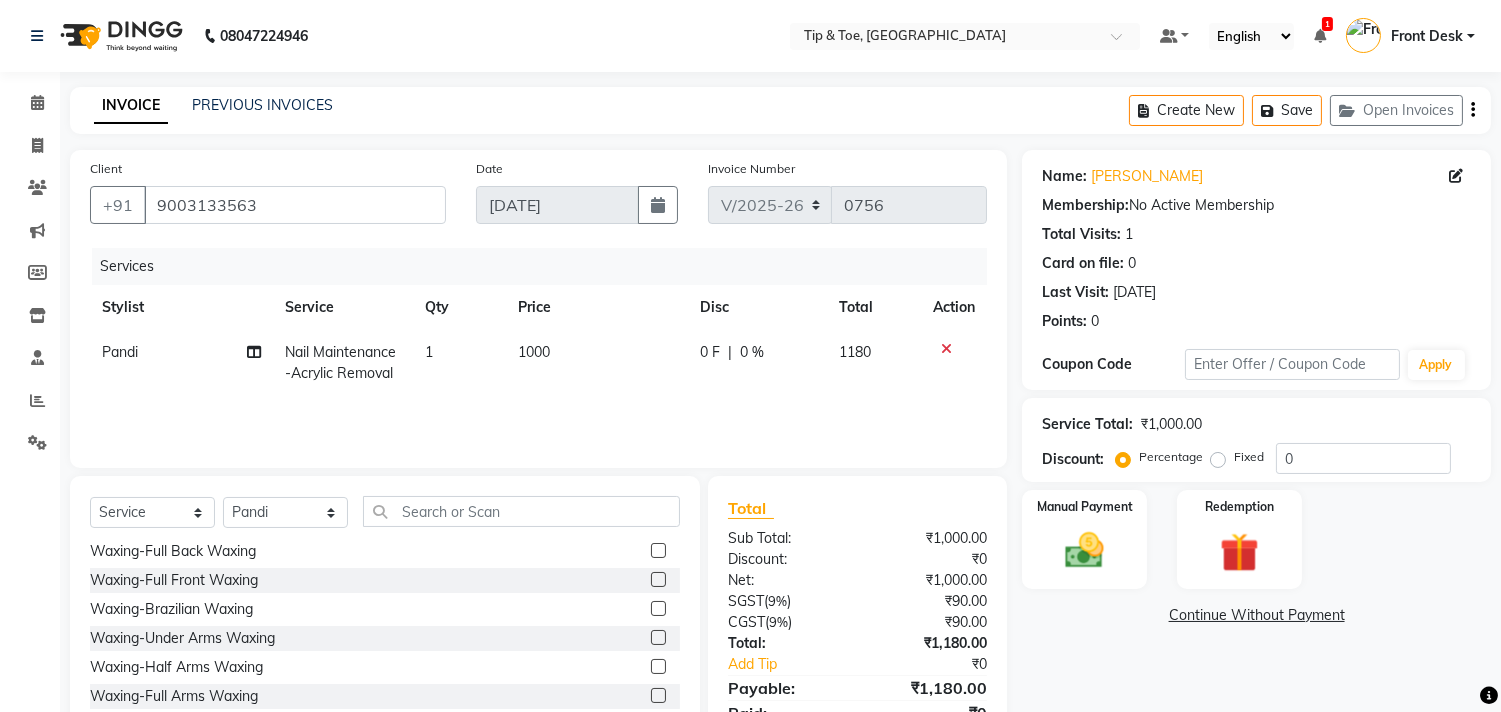 scroll, scrollTop: 88, scrollLeft: 0, axis: vertical 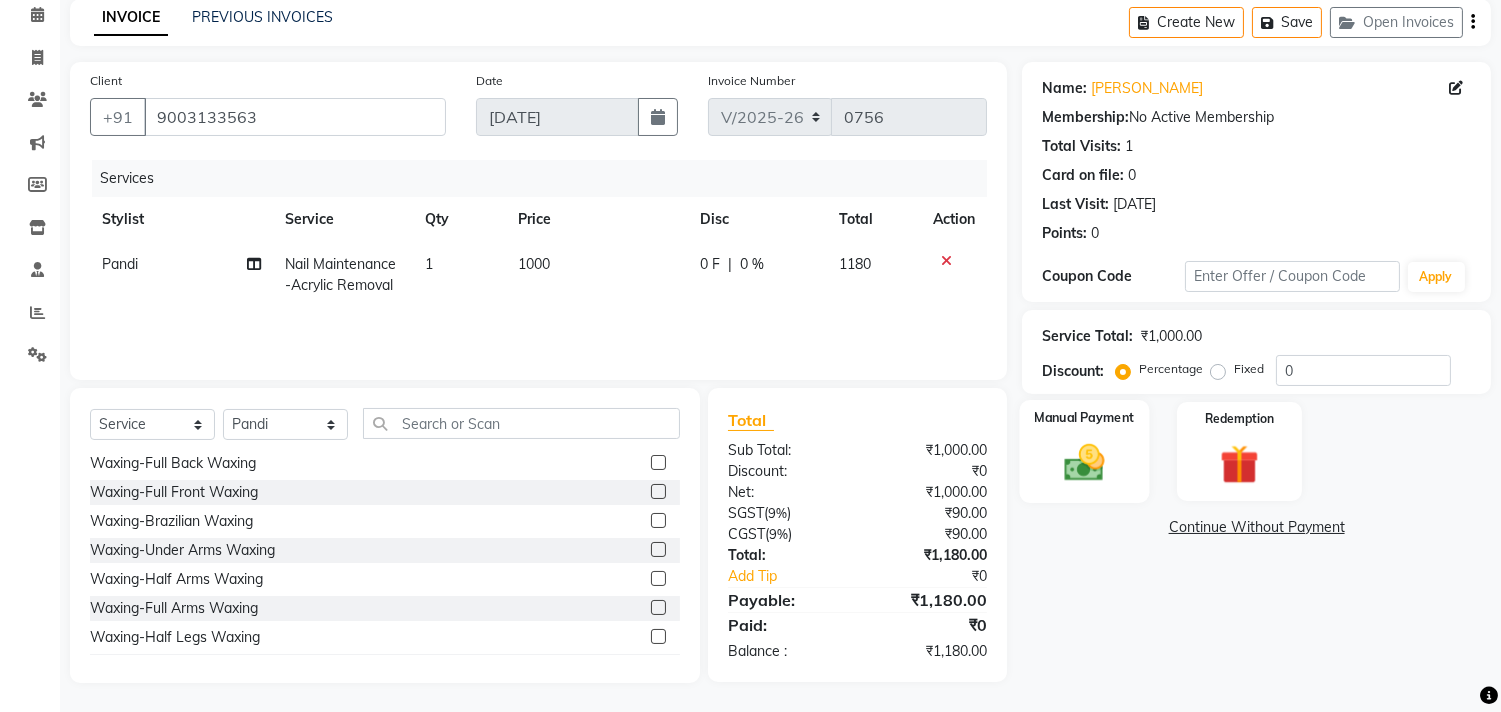 click 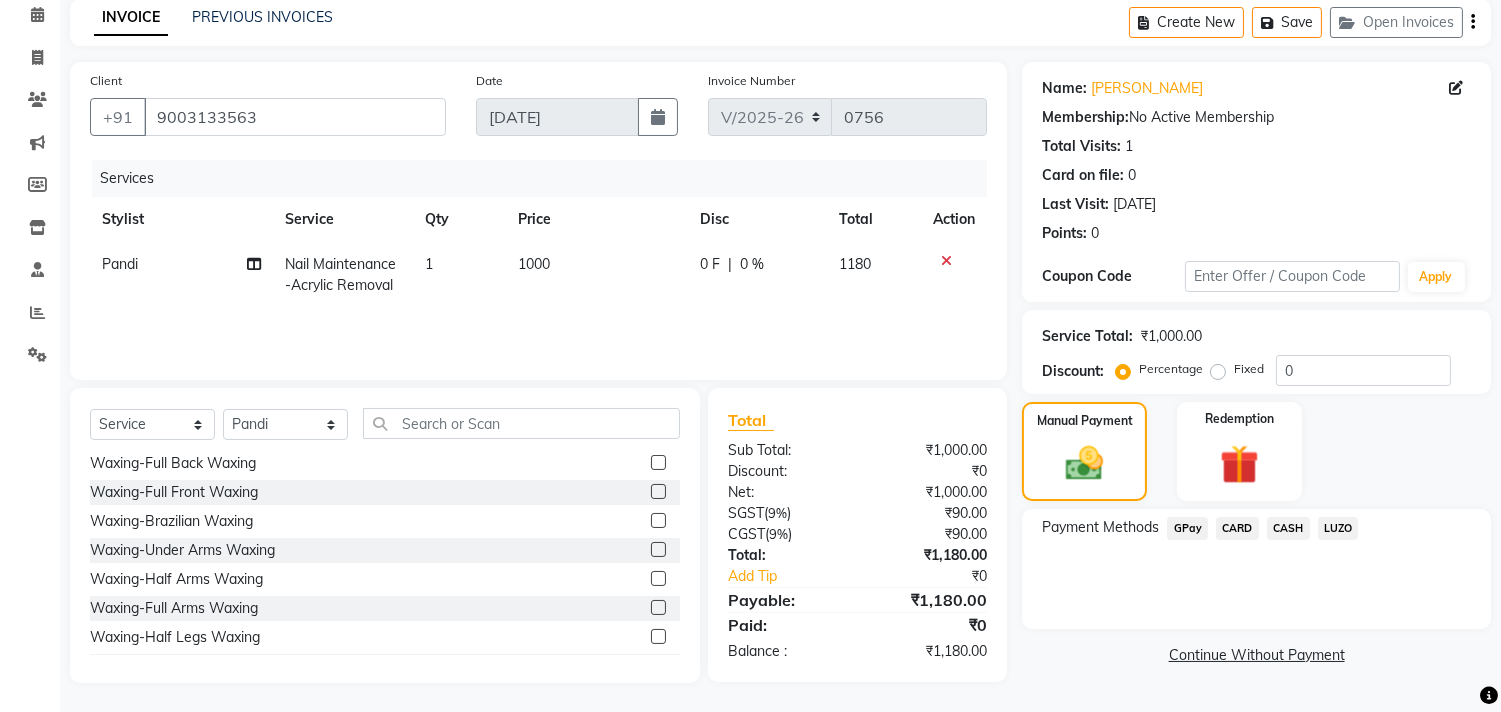 click on "GPay" 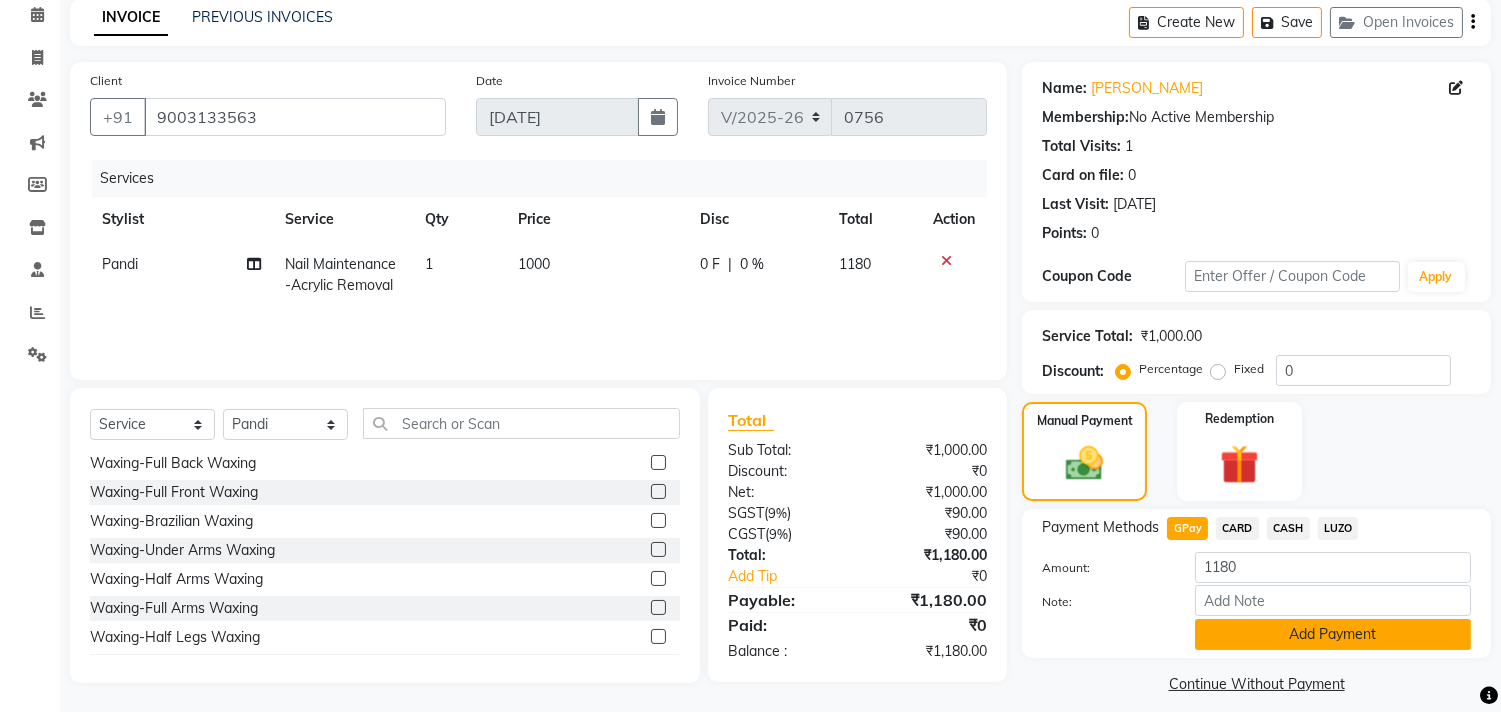 click on "Add Payment" 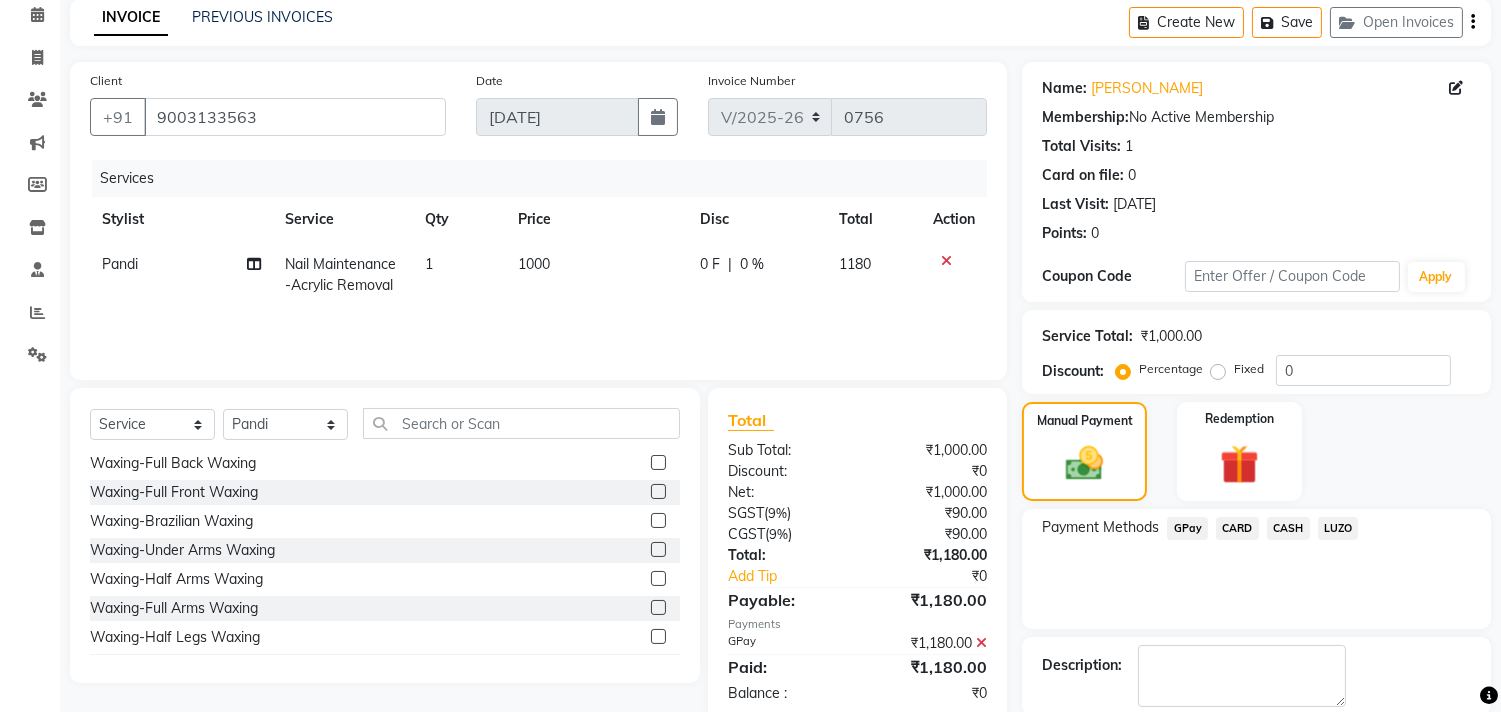 click on "Checkout" 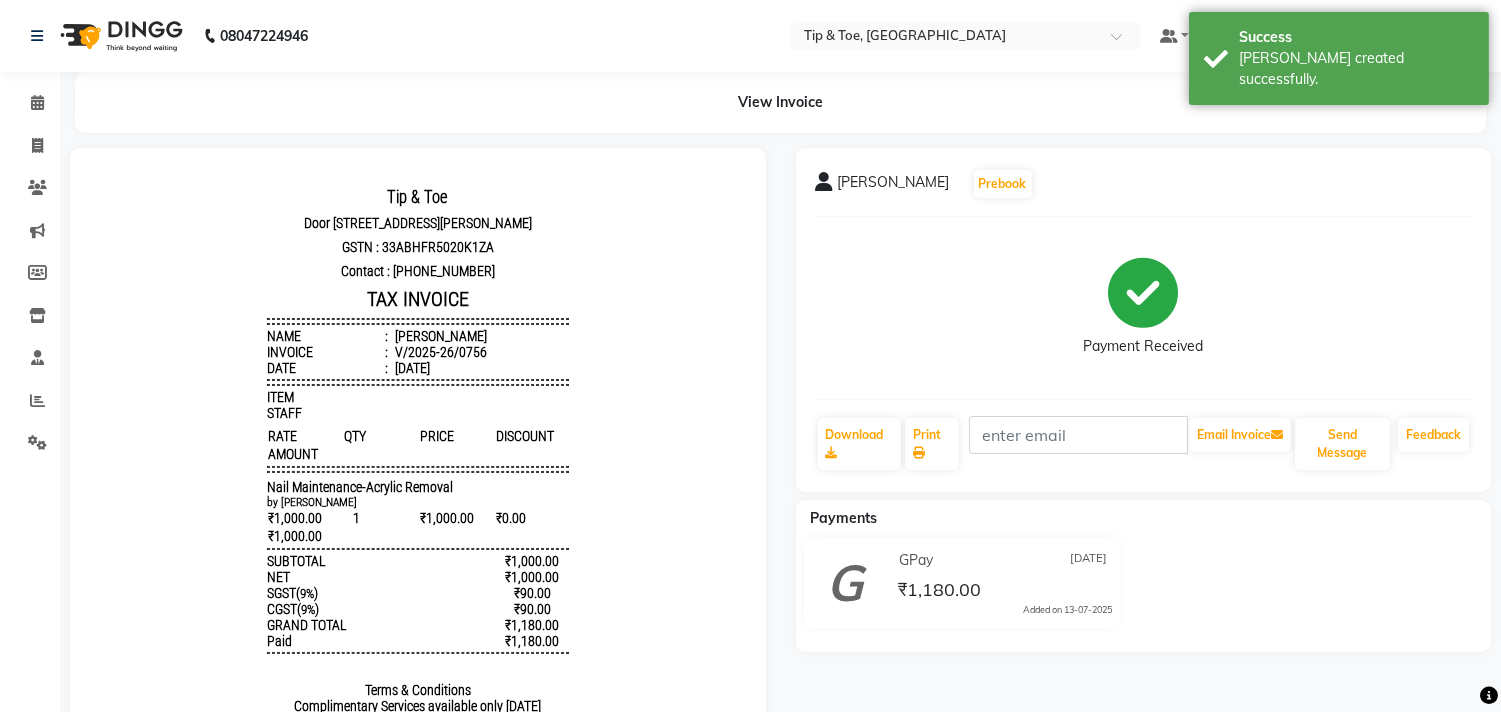 scroll, scrollTop: 0, scrollLeft: 0, axis: both 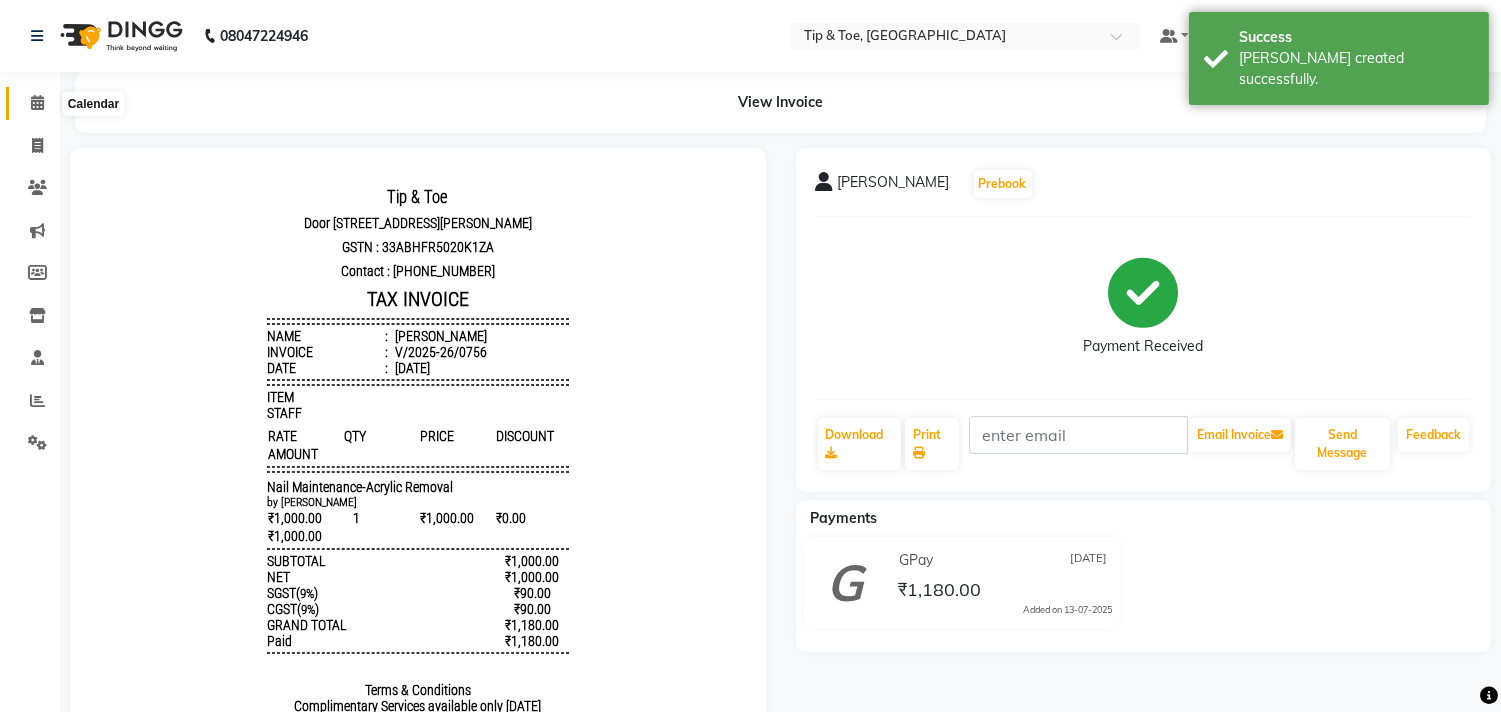 click 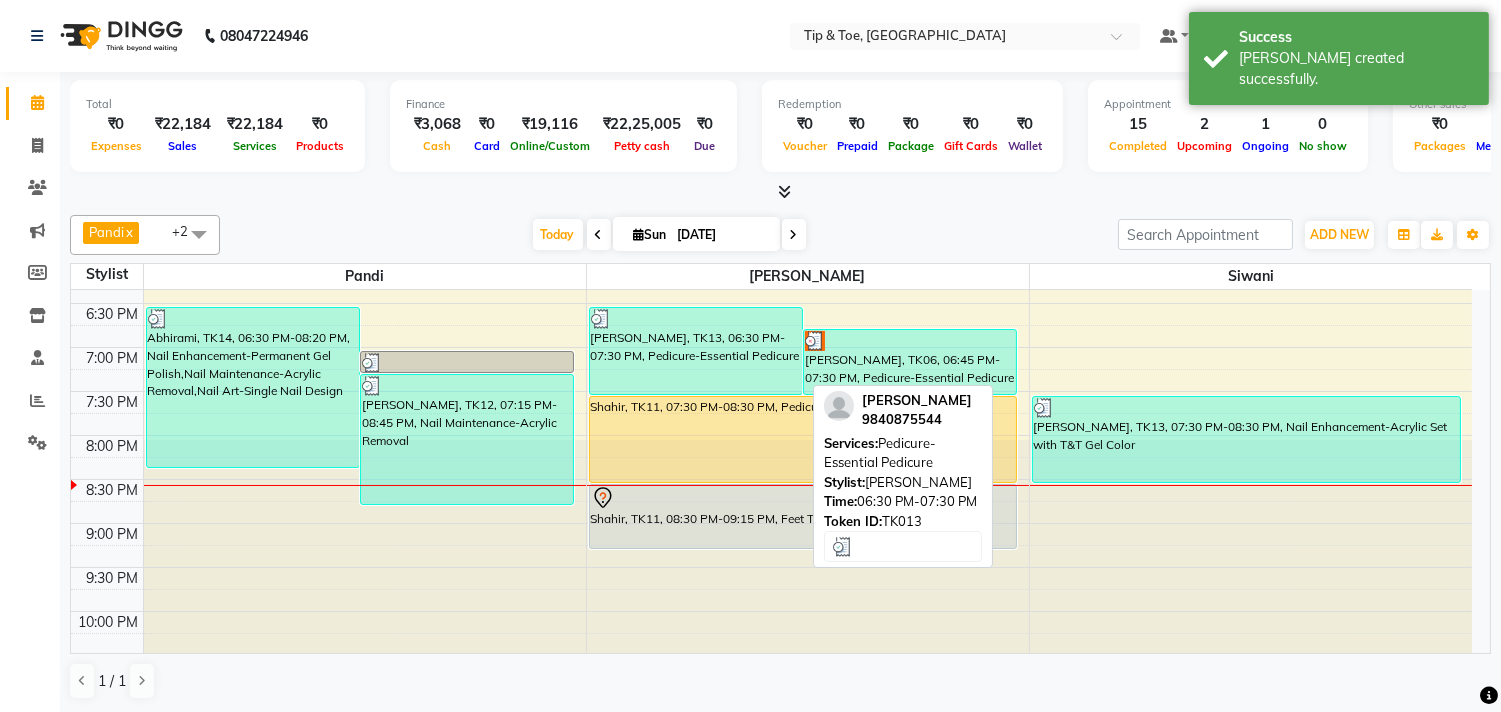 scroll, scrollTop: 873, scrollLeft: 0, axis: vertical 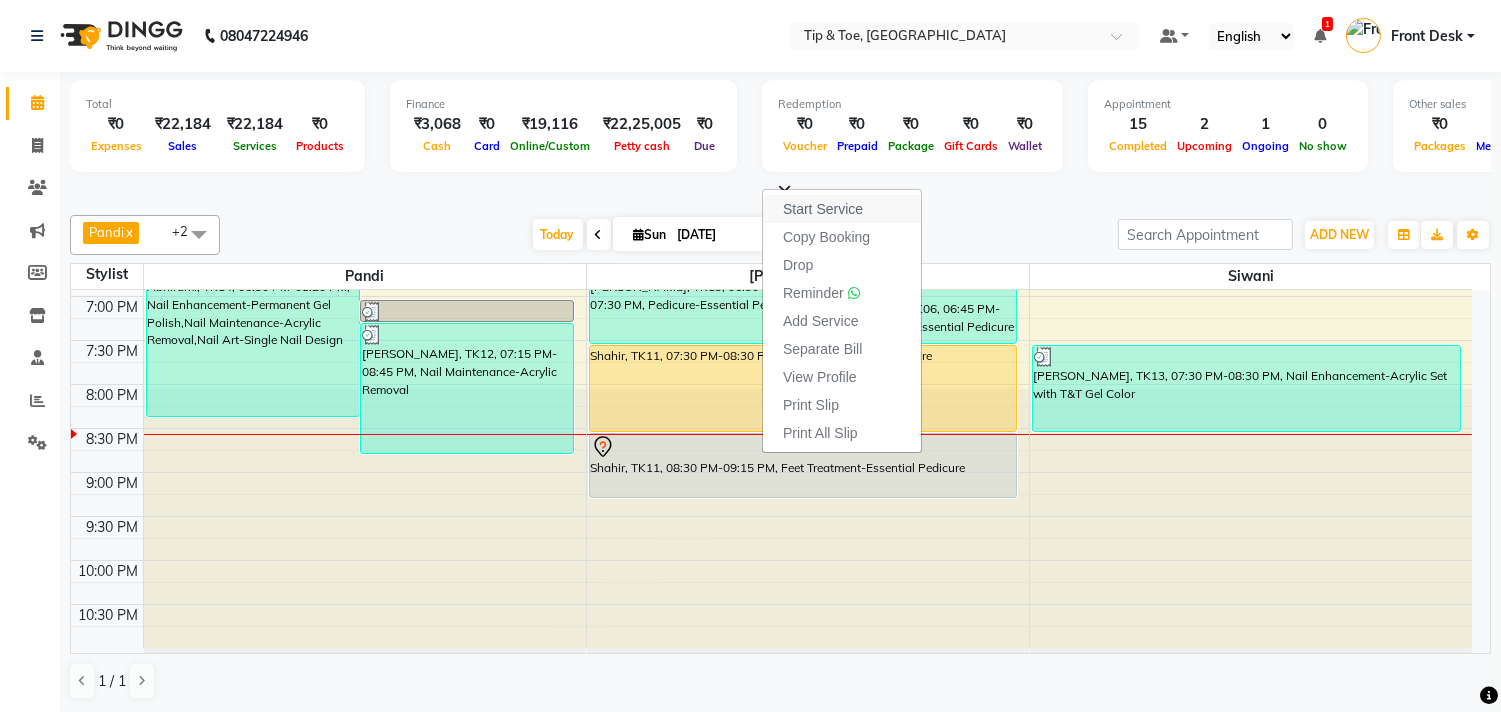 click on "Start Service" at bounding box center (823, 209) 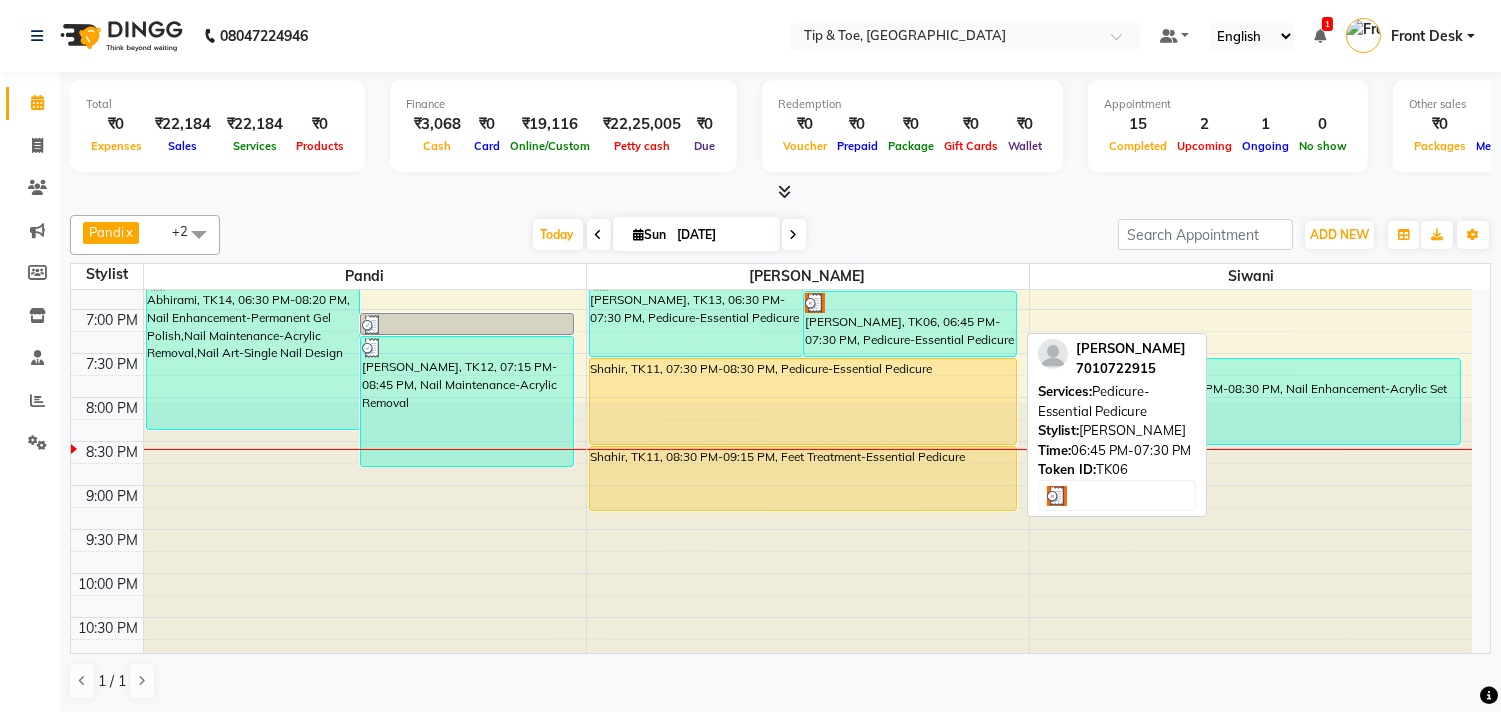 scroll, scrollTop: 873, scrollLeft: 0, axis: vertical 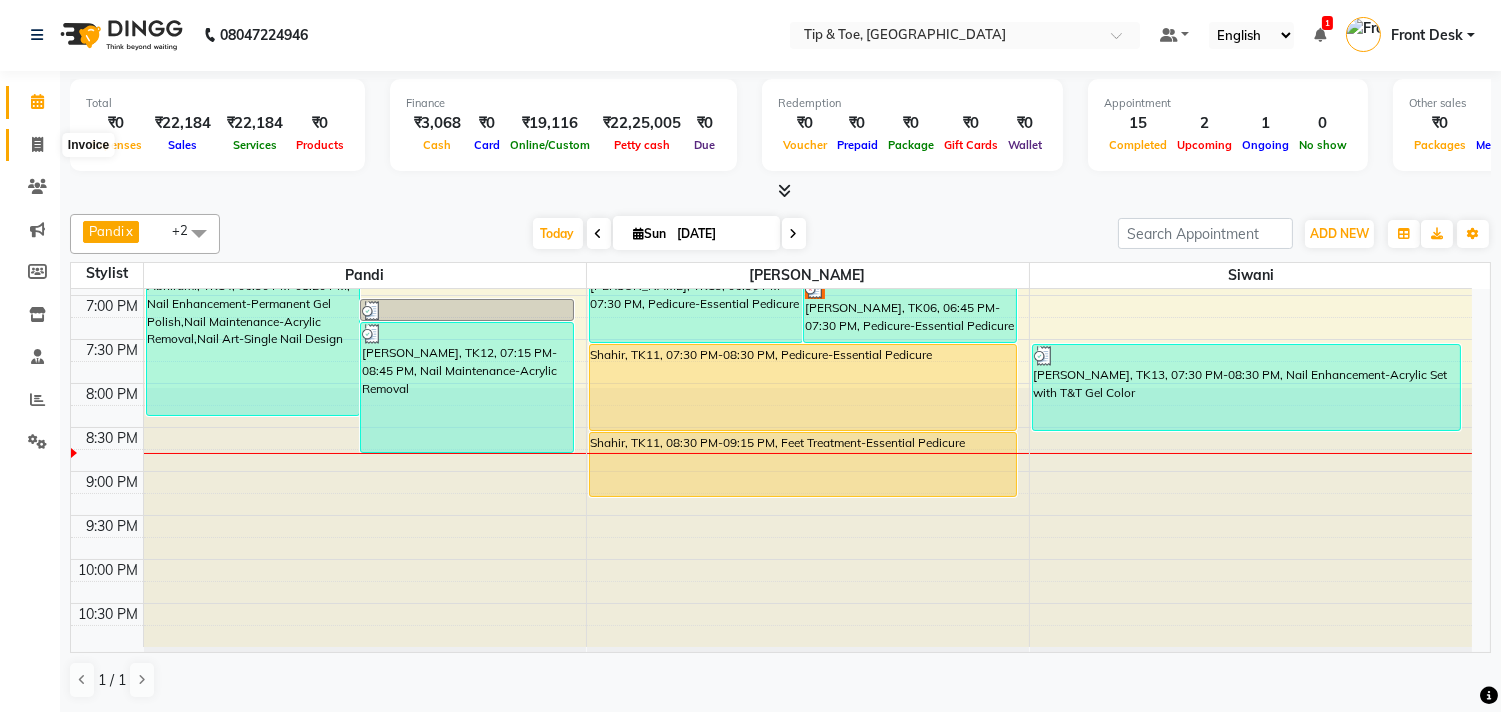 click 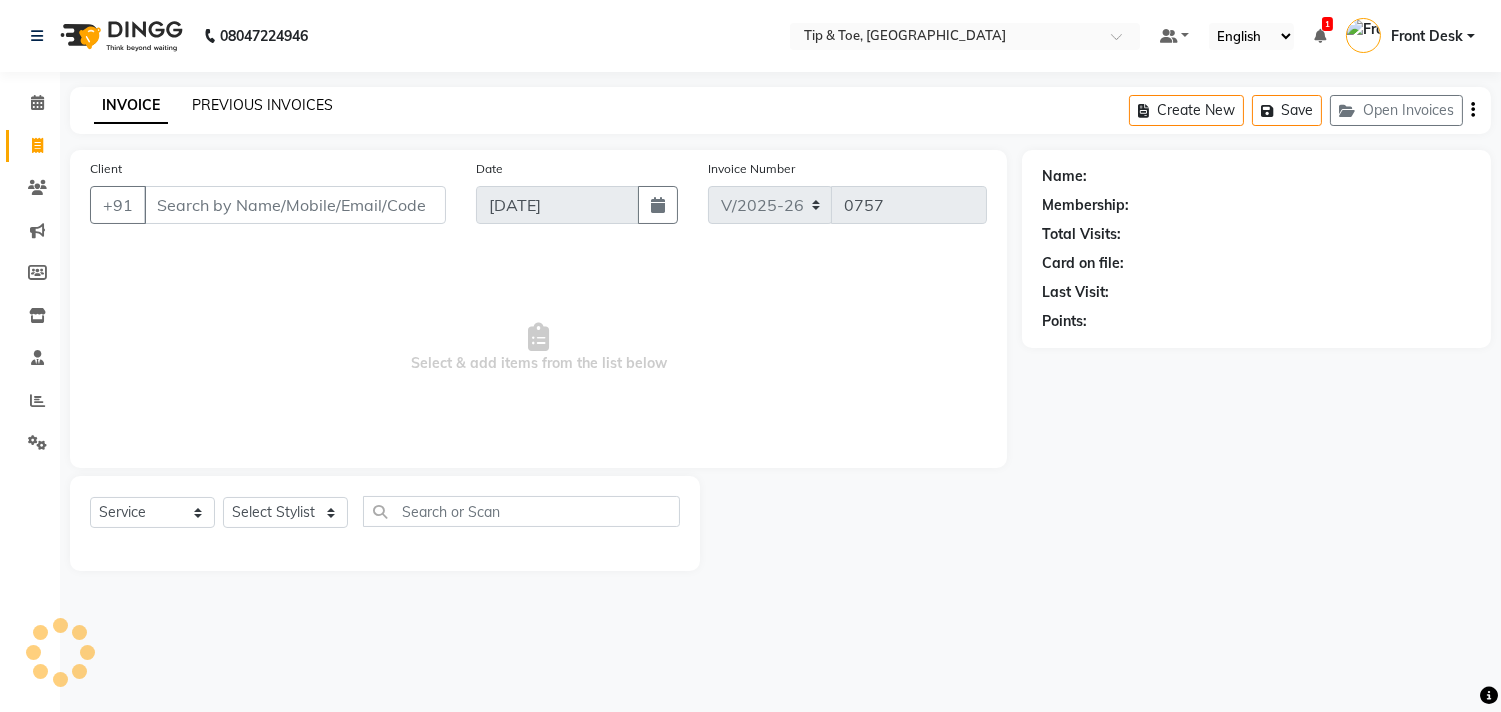scroll, scrollTop: 0, scrollLeft: 0, axis: both 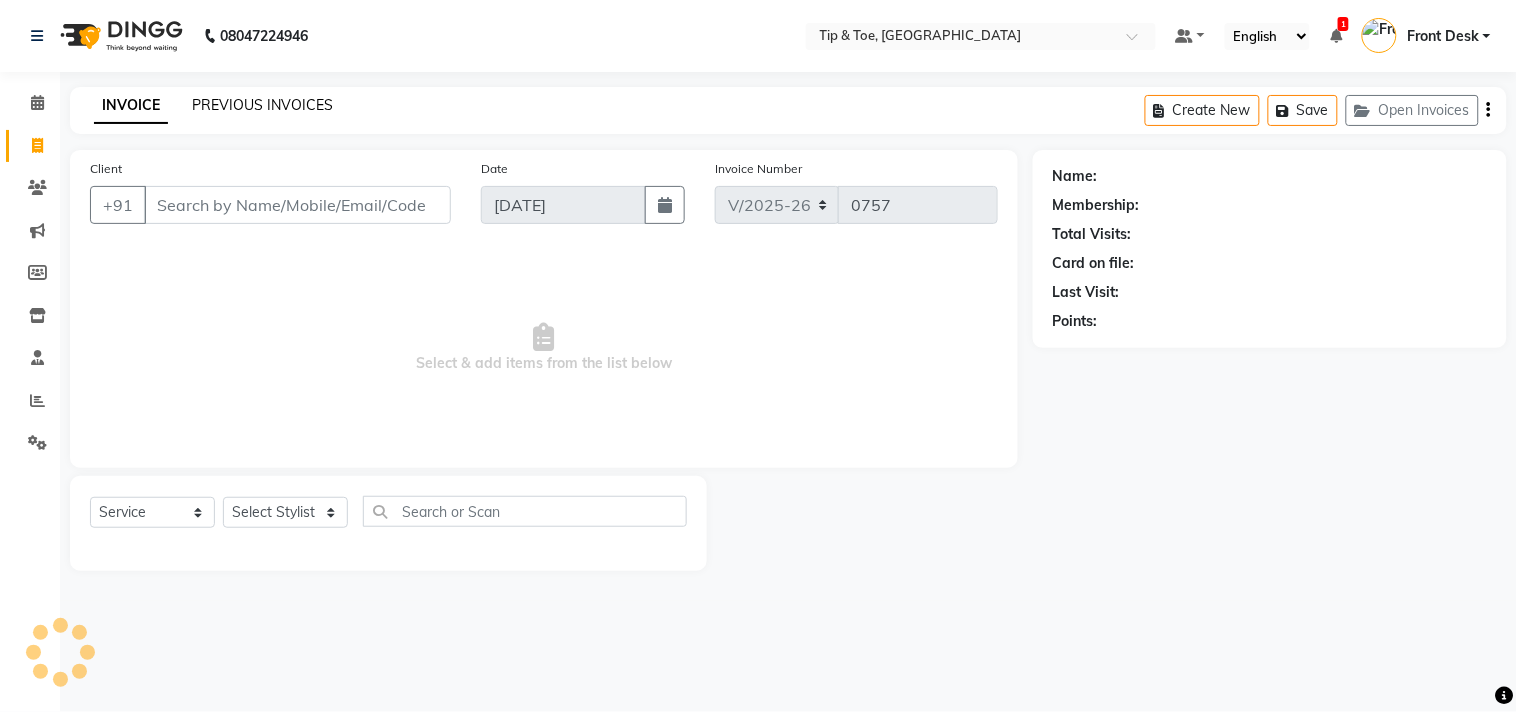 click on "PREVIOUS INVOICES" 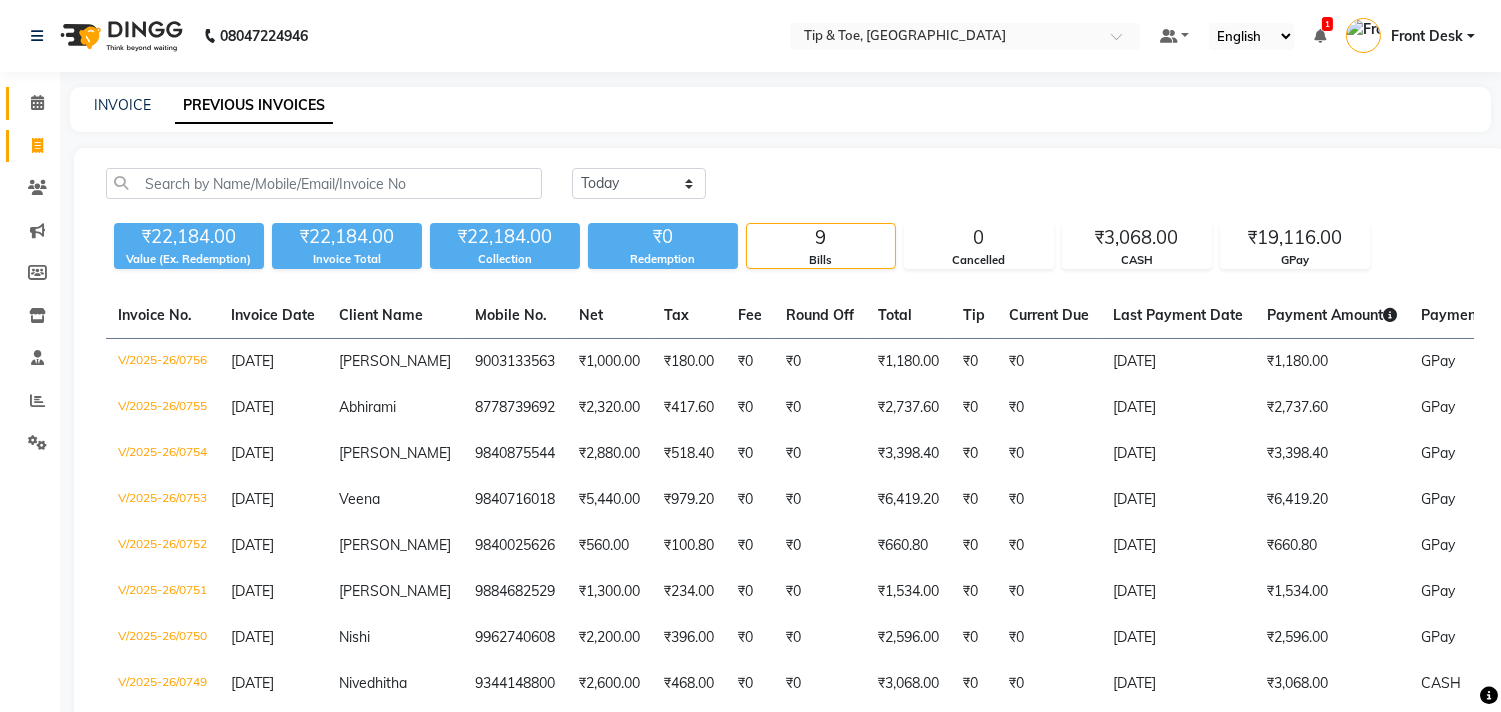 click on "Calendar" 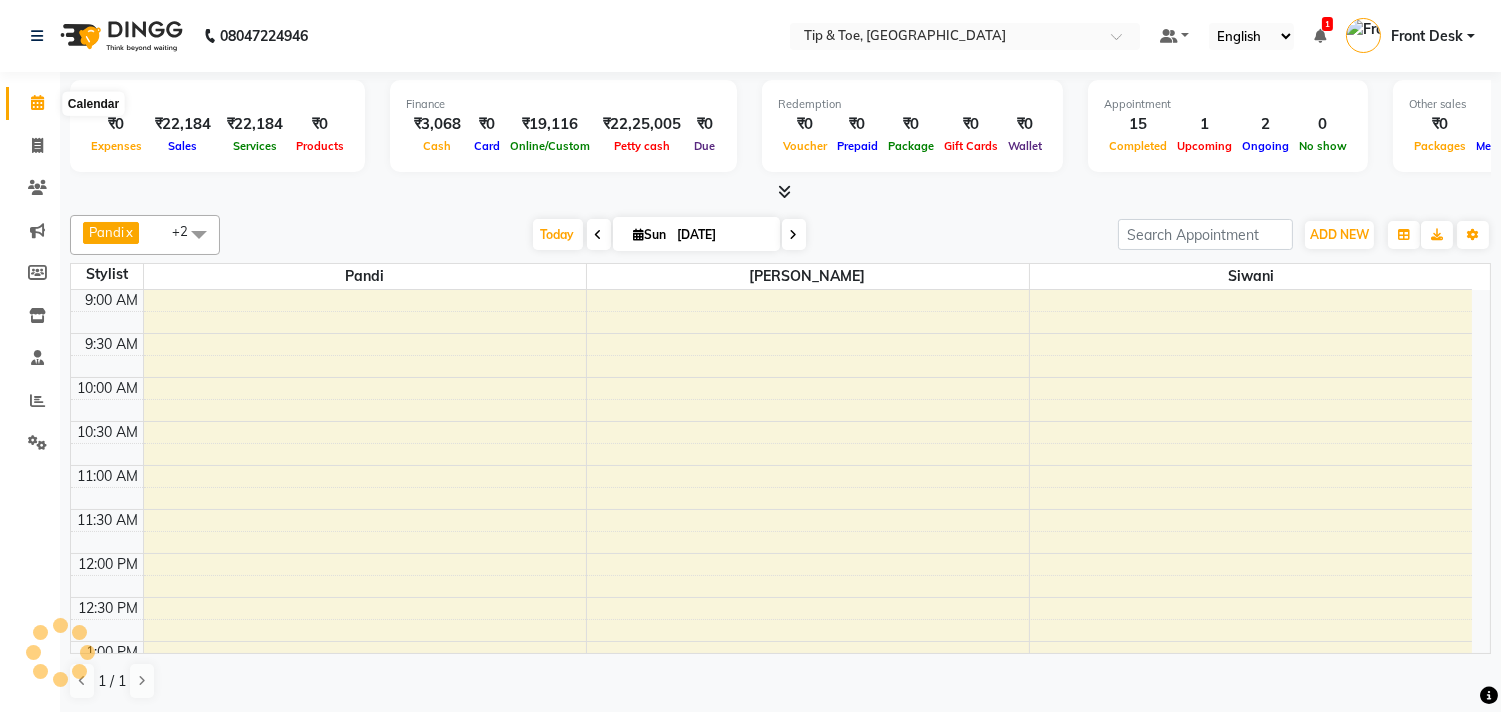 scroll, scrollTop: 0, scrollLeft: 0, axis: both 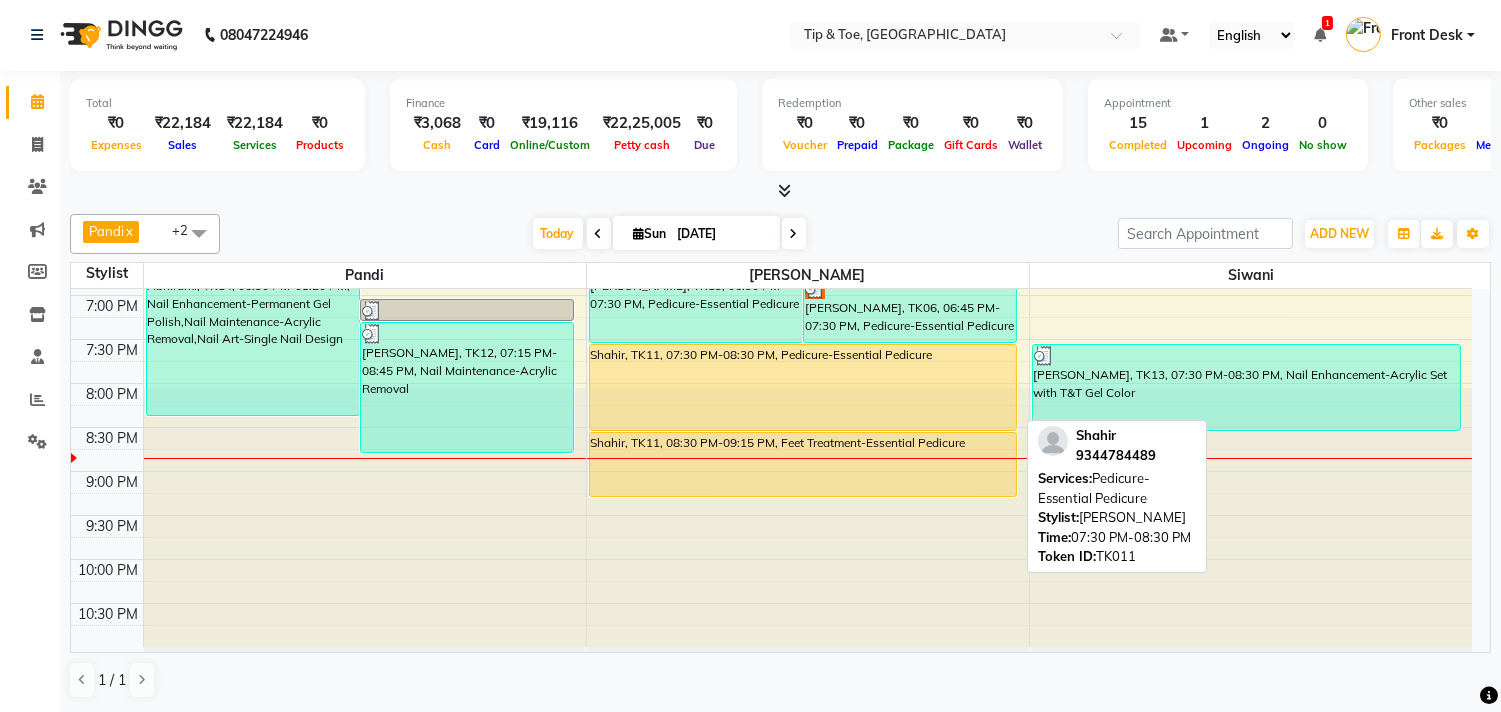 click on "Shahir, TK11, 07:30 PM-08:30 PM, Pedicure-Essential Pedicure" at bounding box center (803, 387) 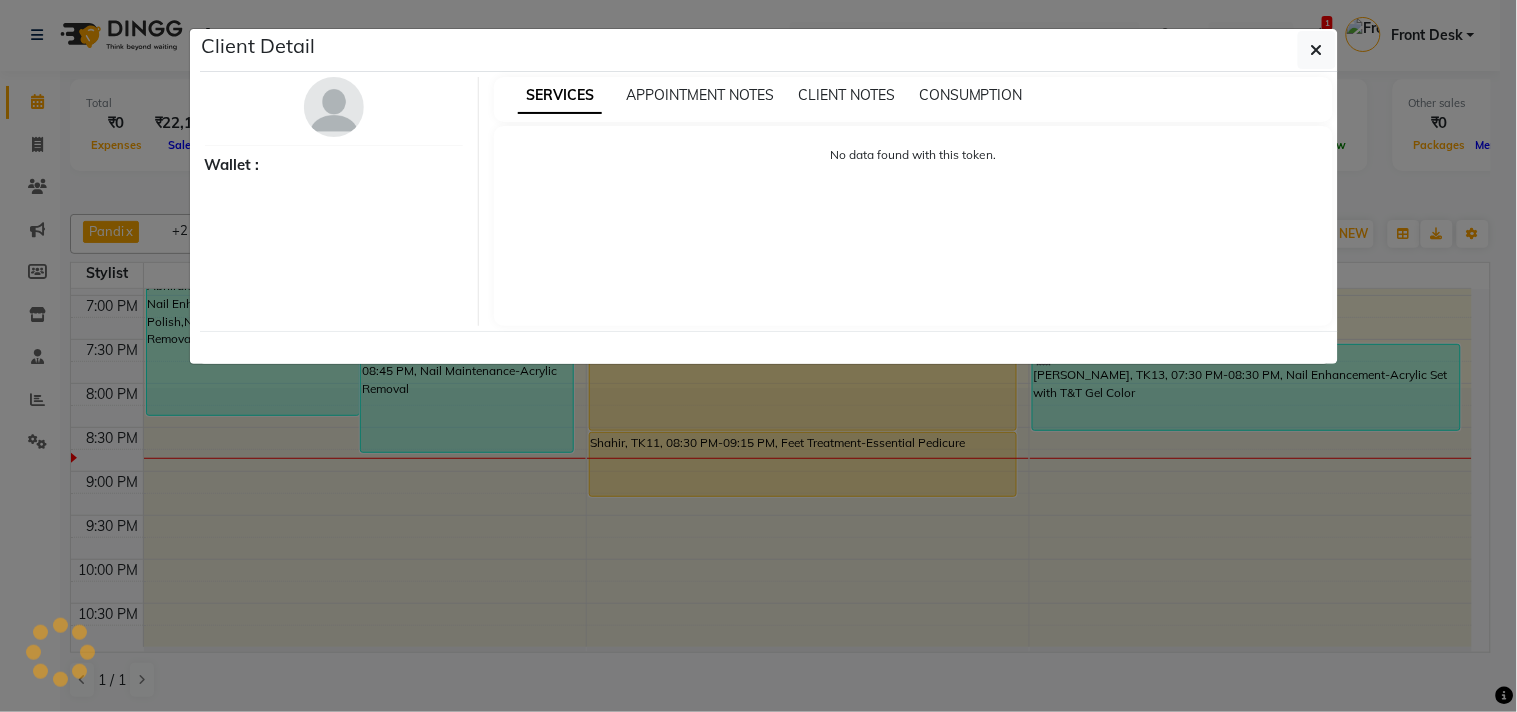 select on "1" 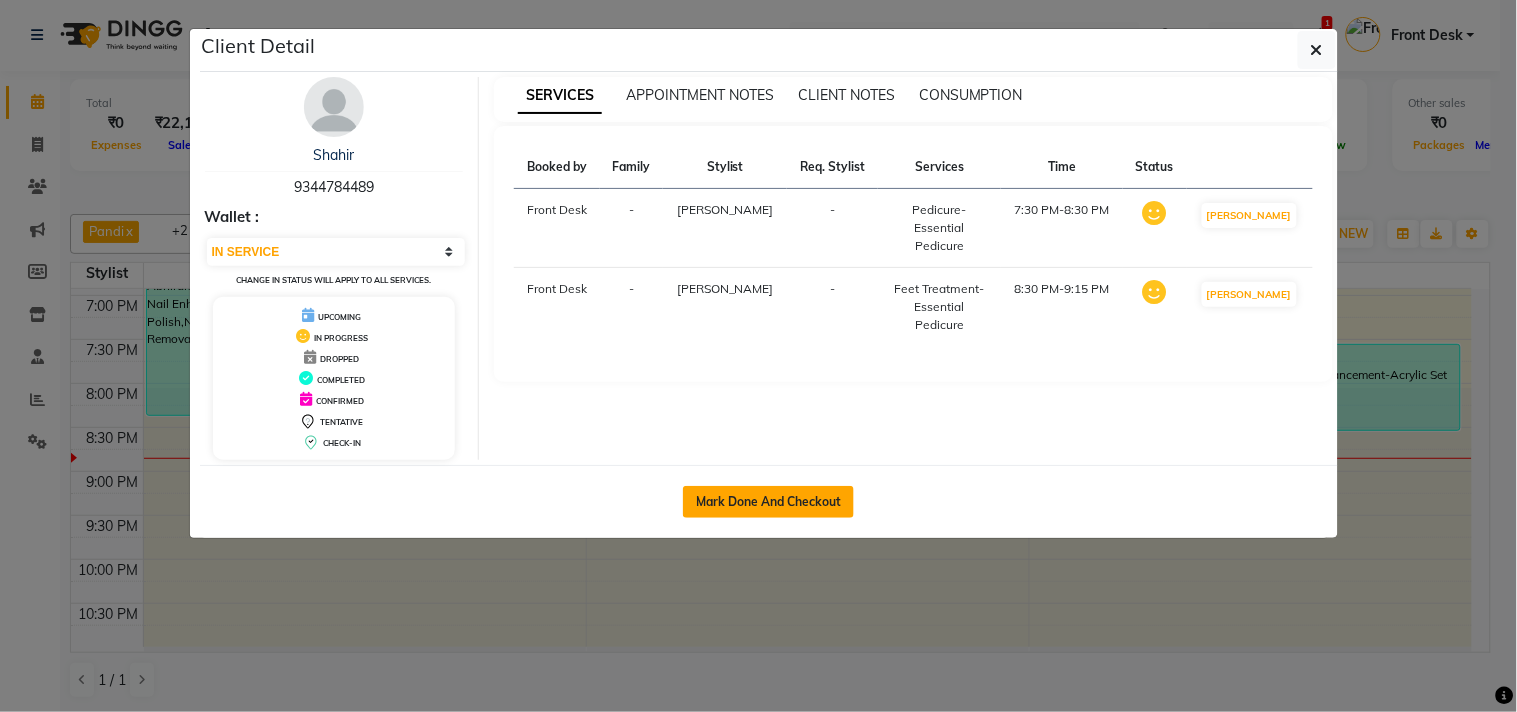 click on "Mark Done And Checkout" 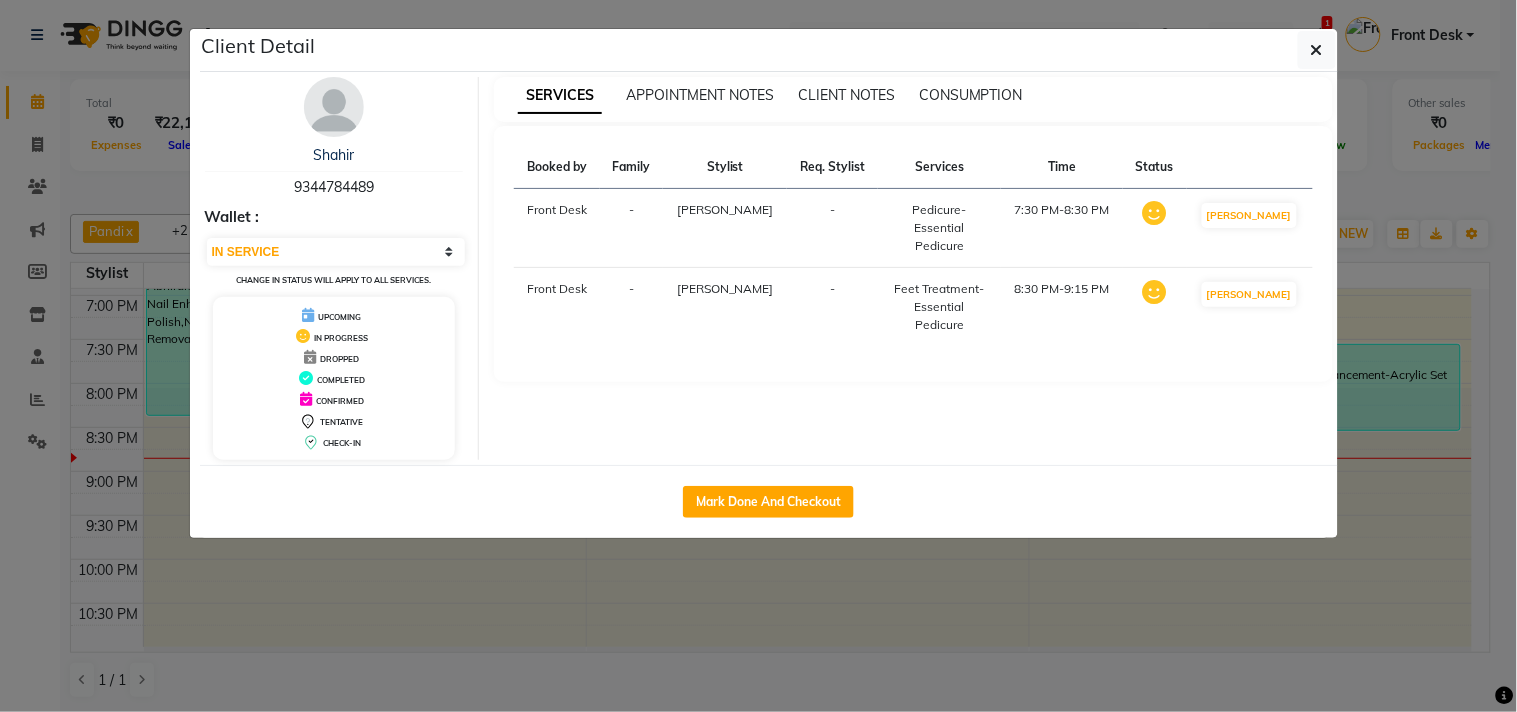 select on "5770" 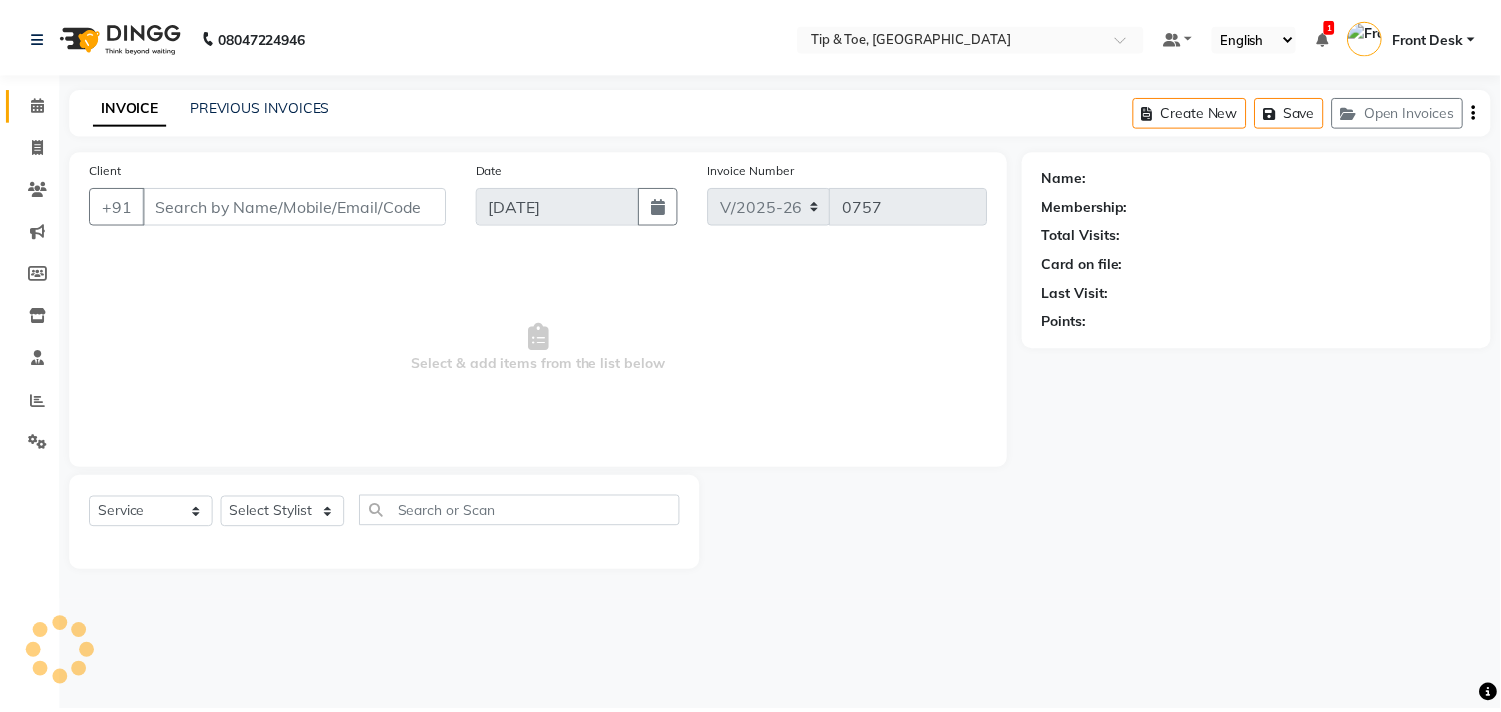 scroll, scrollTop: 0, scrollLeft: 0, axis: both 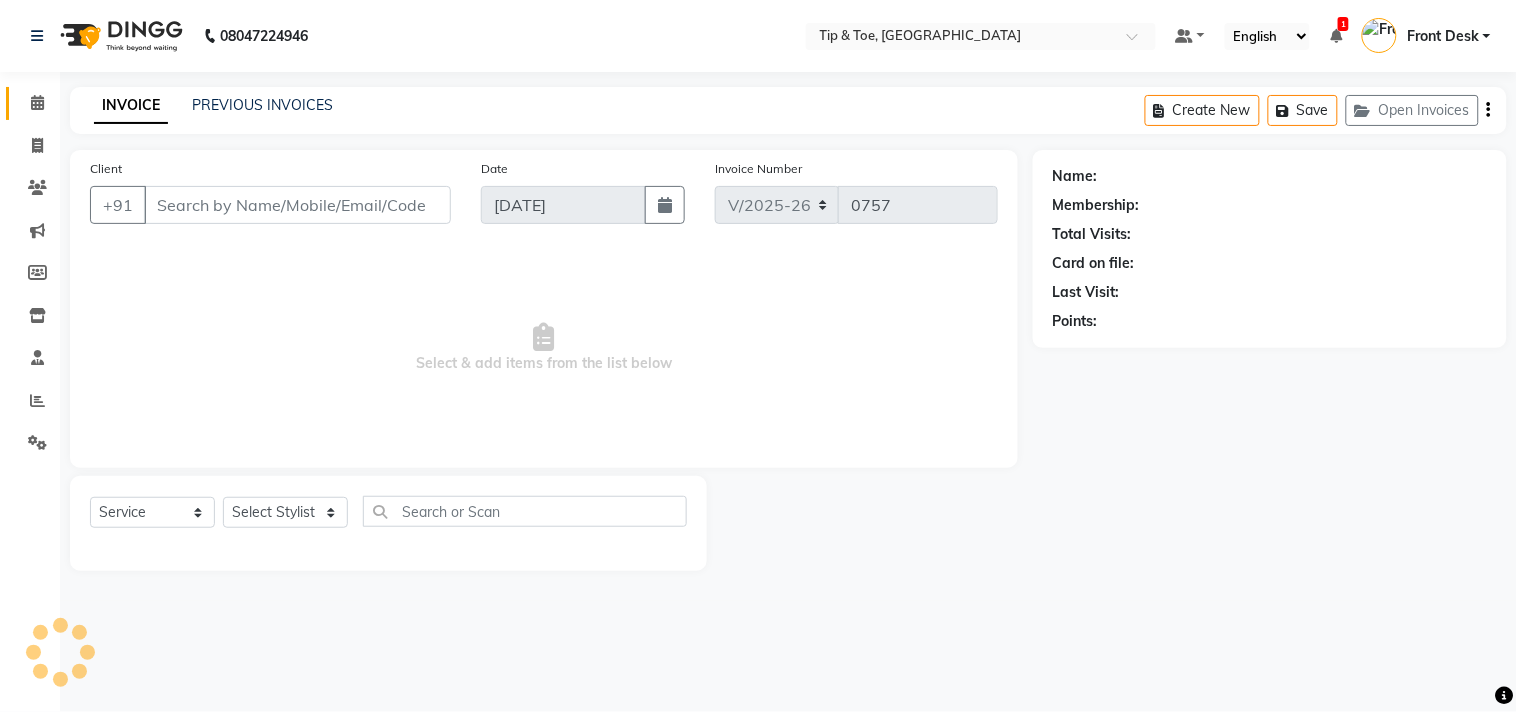 type on "9344784489" 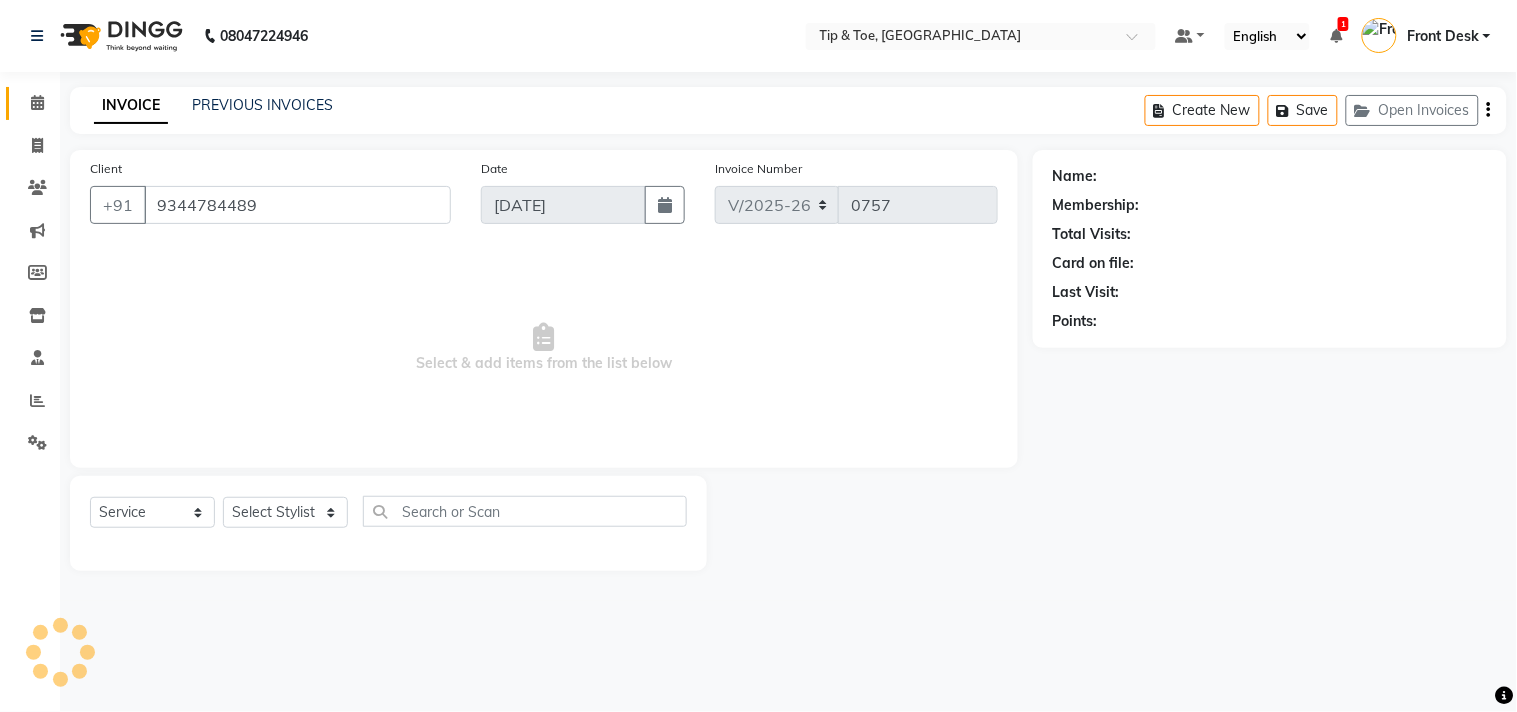 select on "39914" 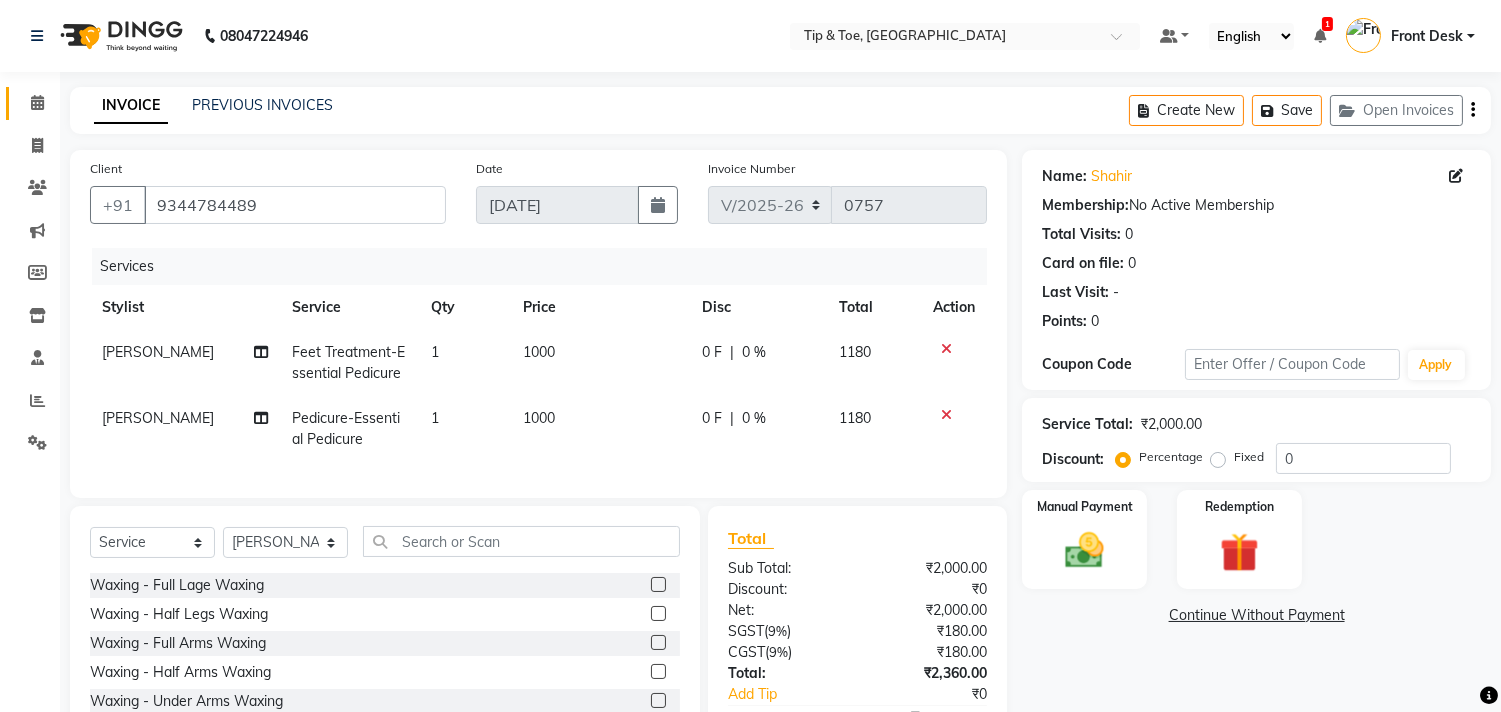 scroll, scrollTop: 135, scrollLeft: 0, axis: vertical 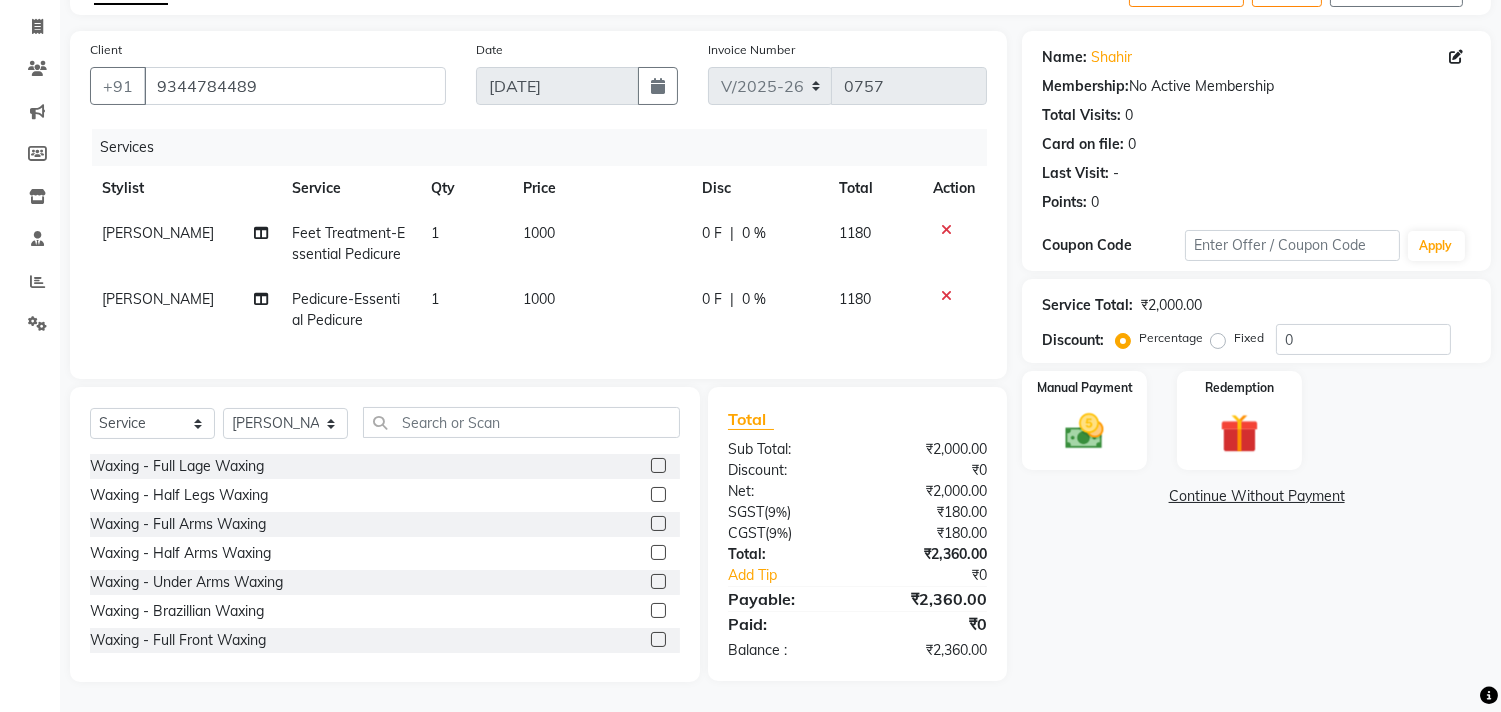 click on "1000" 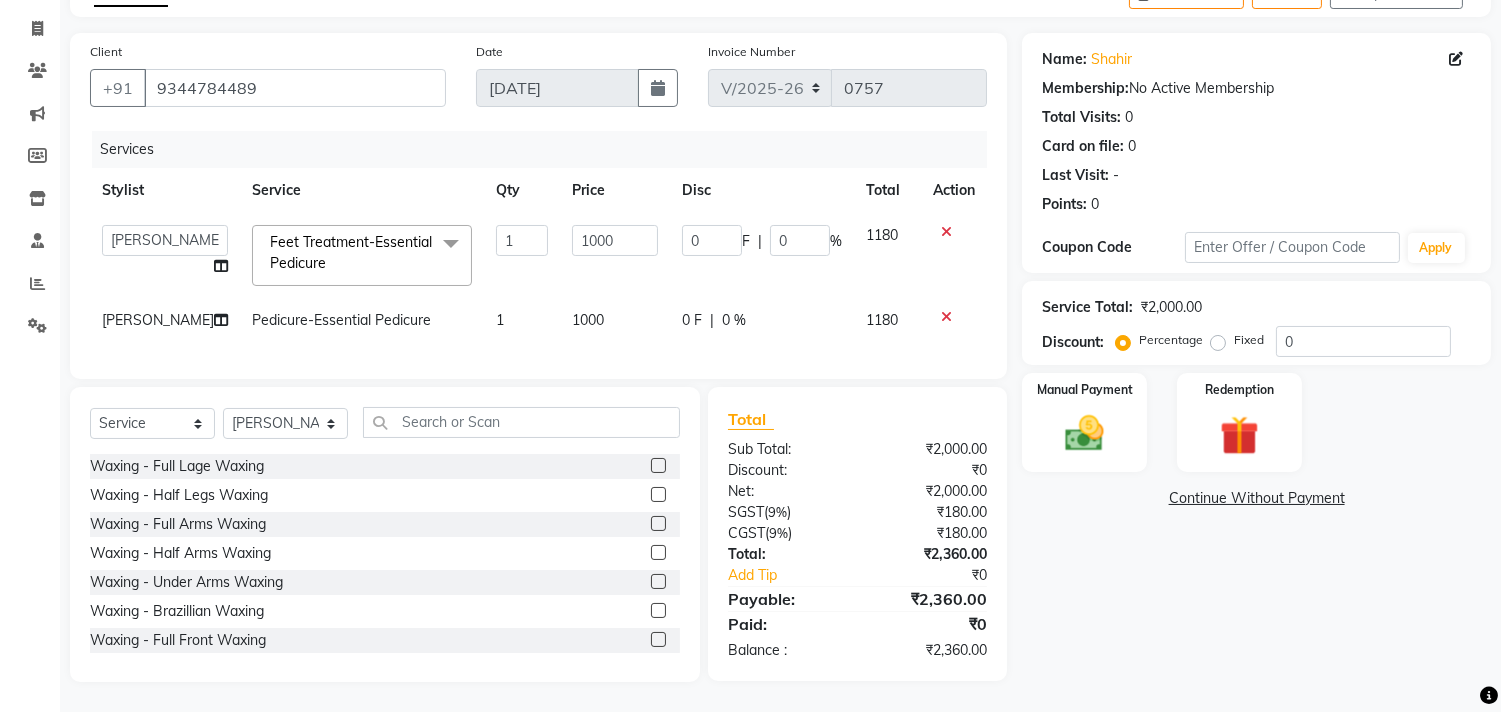 scroll, scrollTop: 133, scrollLeft: 0, axis: vertical 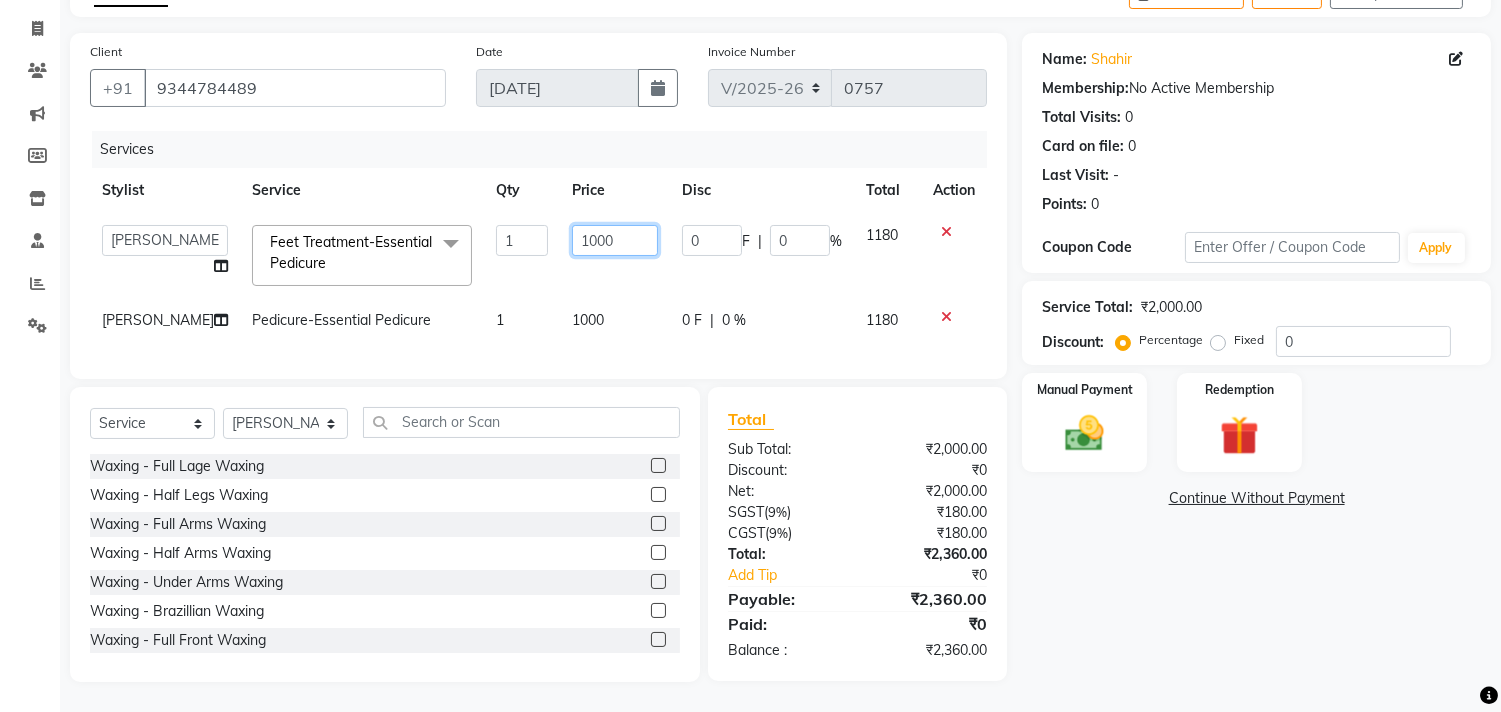 click on "1000" 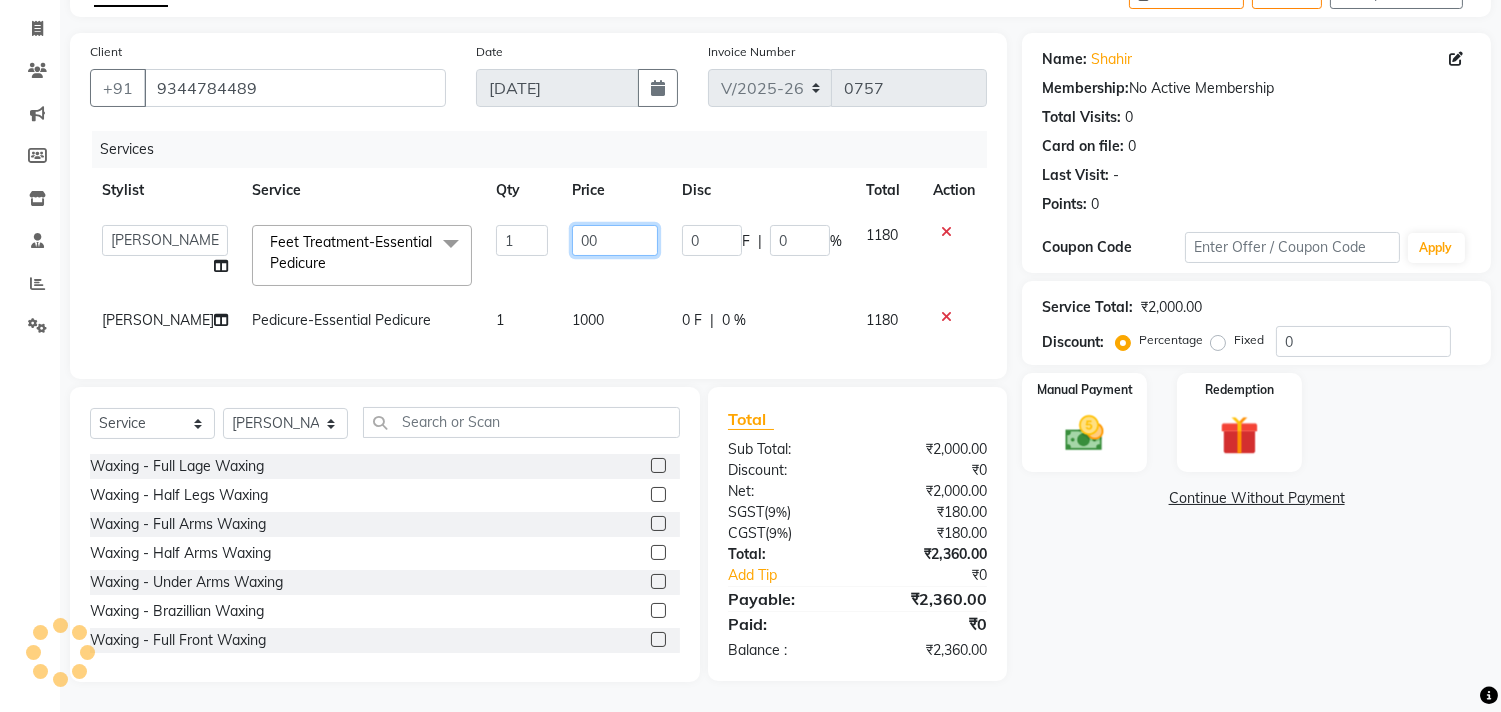 type on "900" 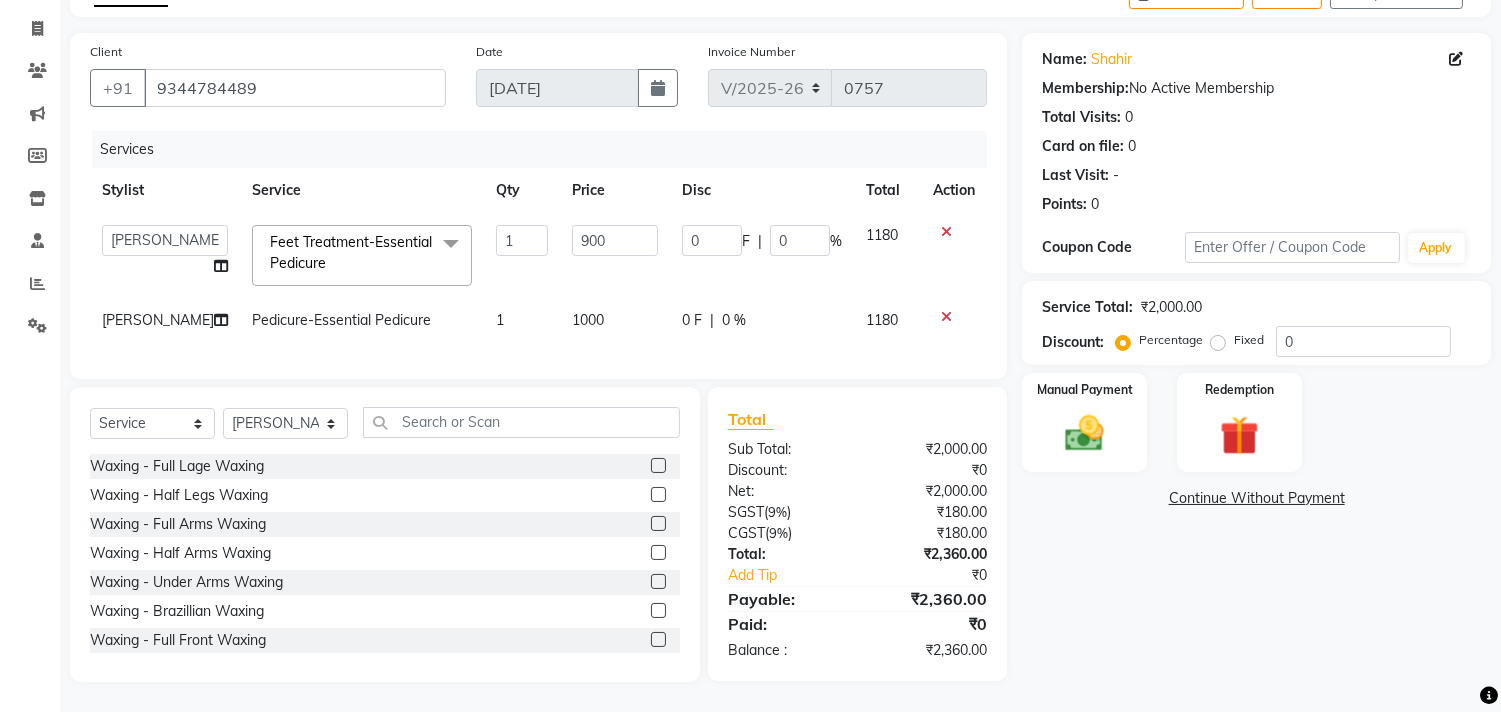 click on "Name: Shahir  Membership:  No Active Membership  Total Visits:  0 Card on file:  0 Last Visit:   - Points:   0  Coupon Code Apply Service Total:  ₹2,000.00  Discount:  Percentage   Fixed  0 Manual Payment Redemption  Continue Without Payment" 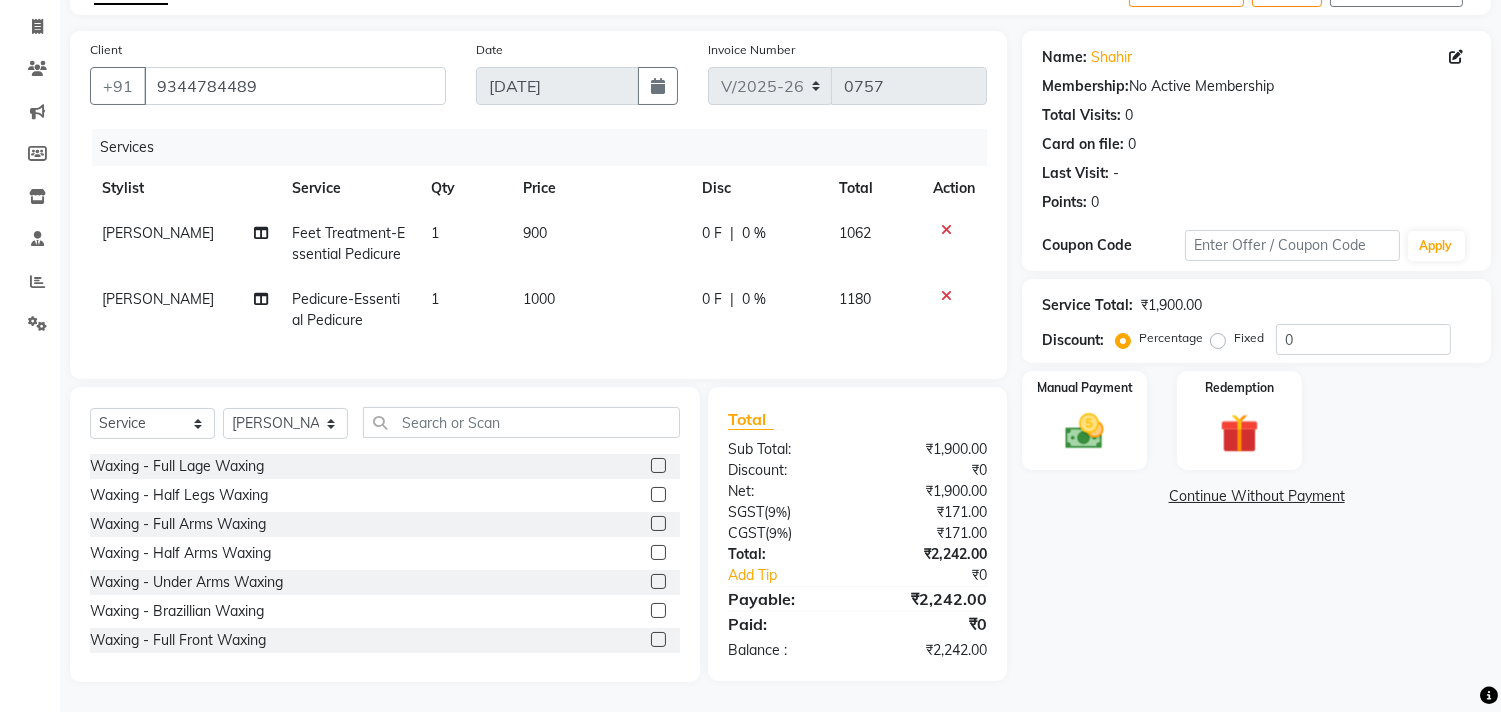 scroll, scrollTop: 135, scrollLeft: 0, axis: vertical 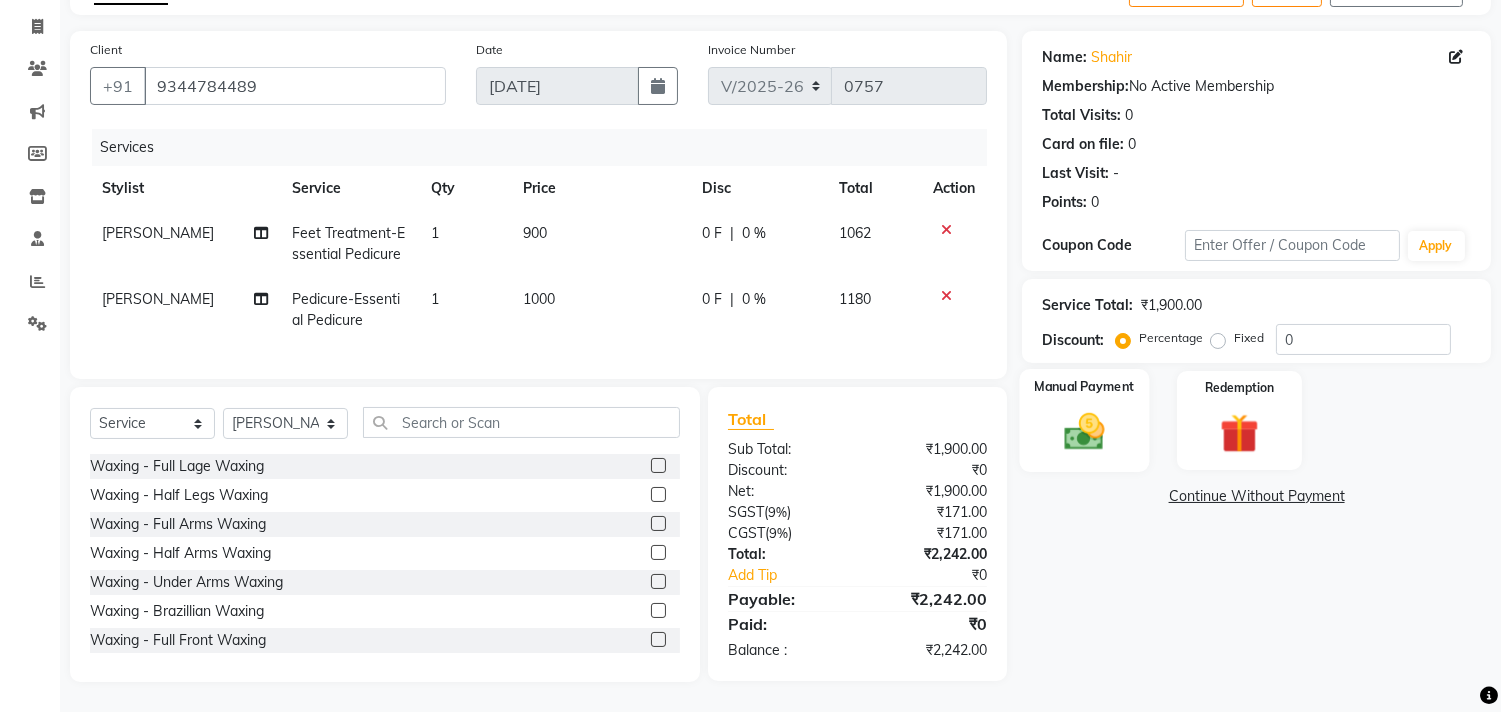 click 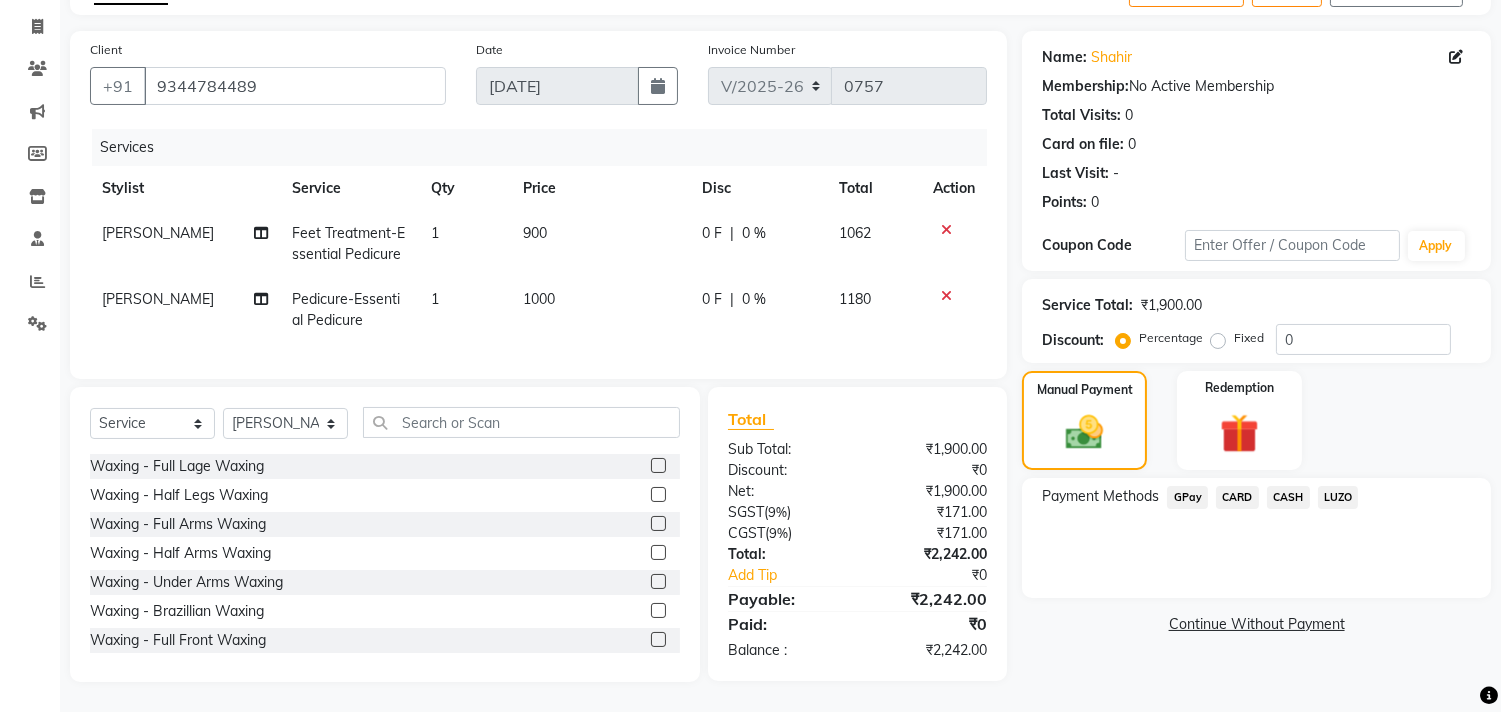 click on "GPay" 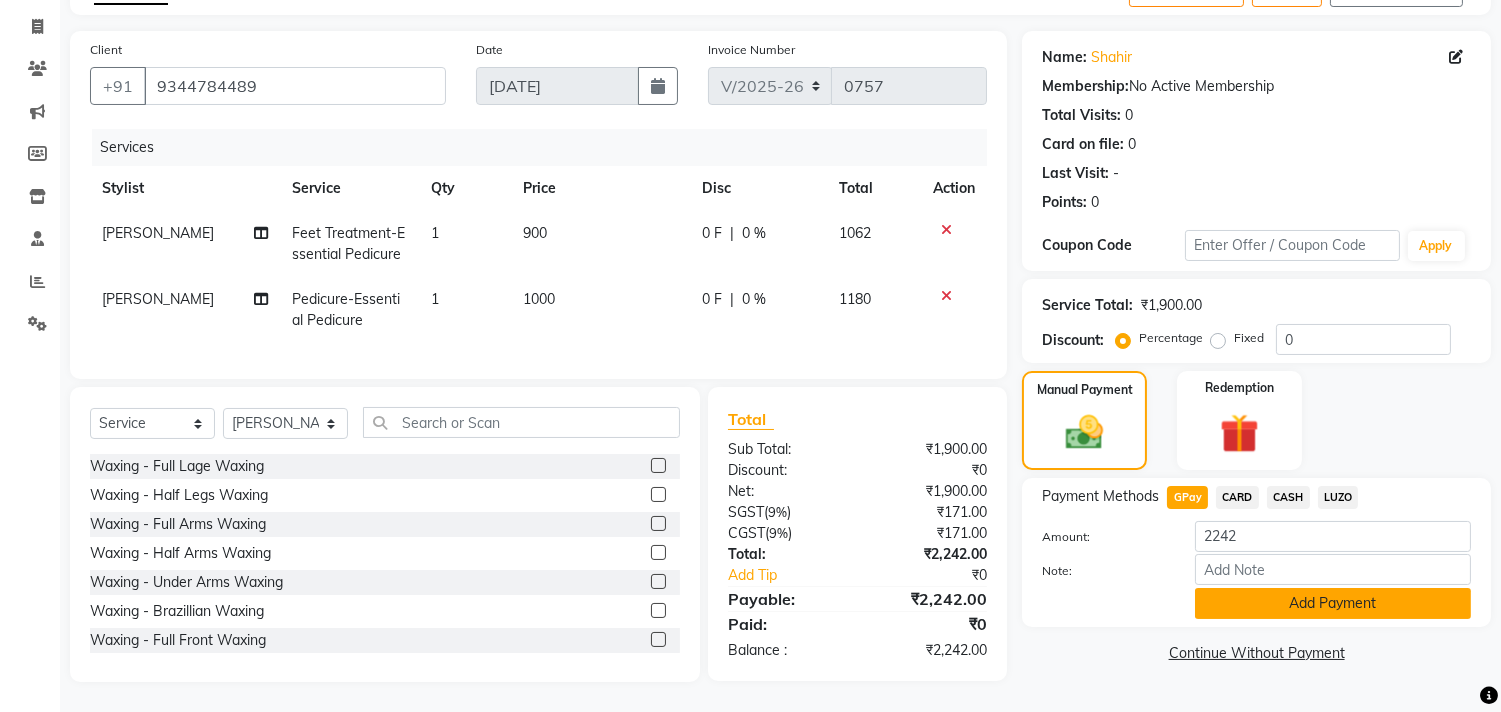 click on "Add Payment" 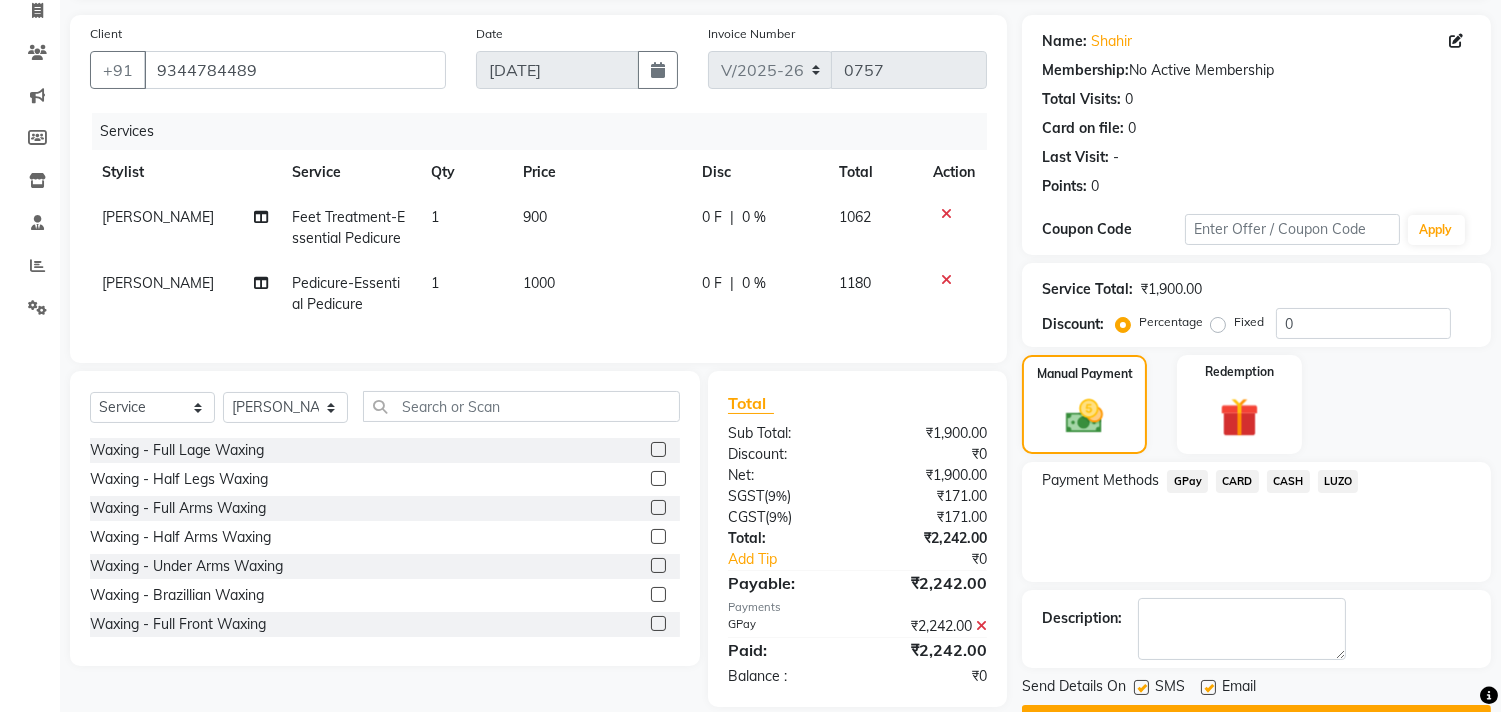 click on "Checkout" 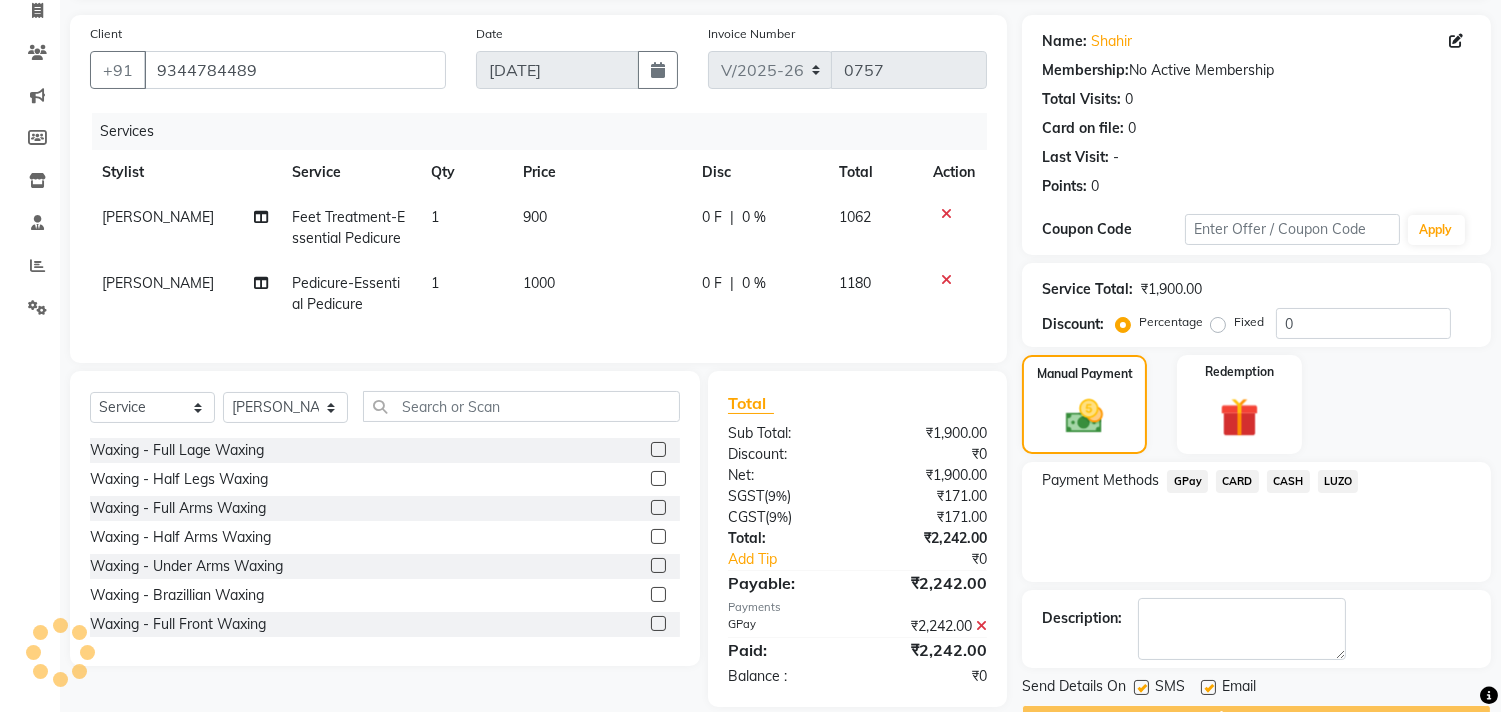 scroll, scrollTop: 187, scrollLeft: 0, axis: vertical 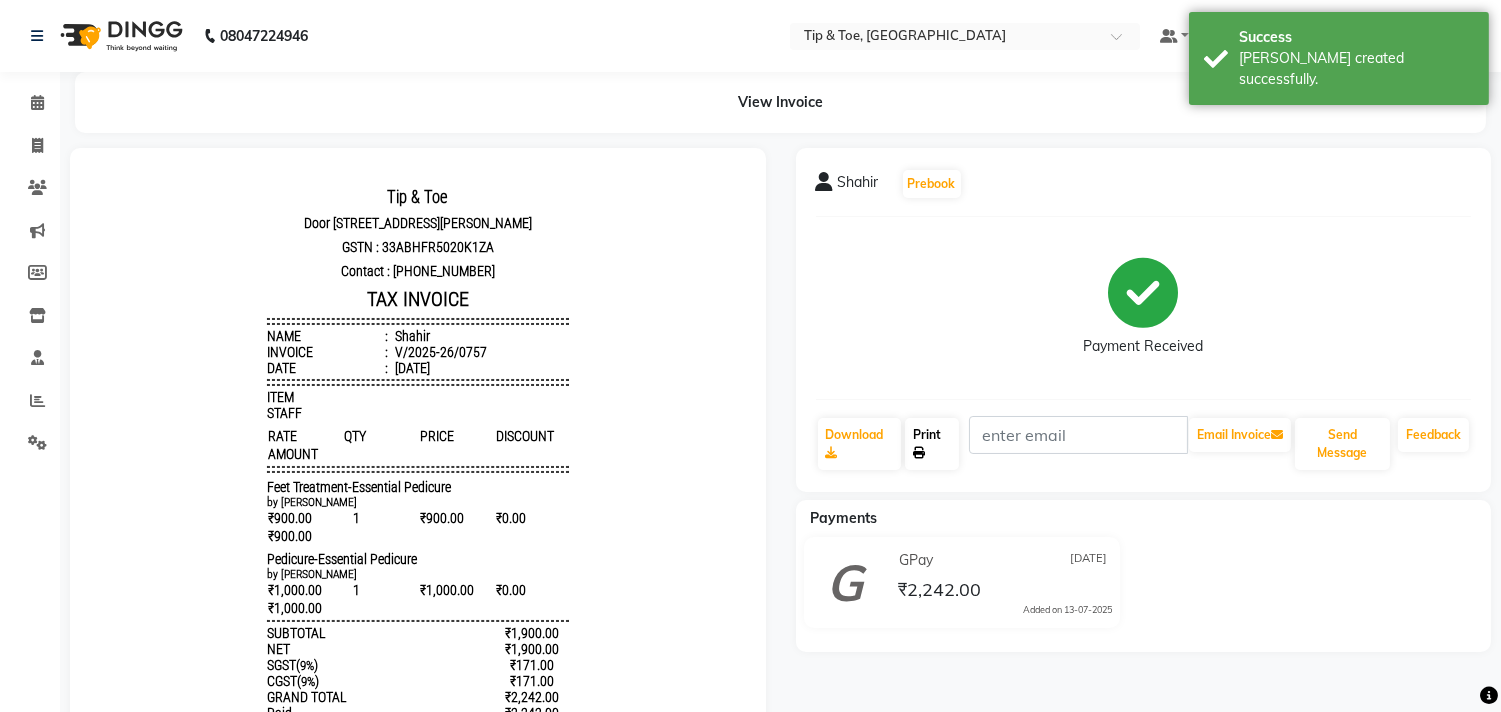 click on "Print" 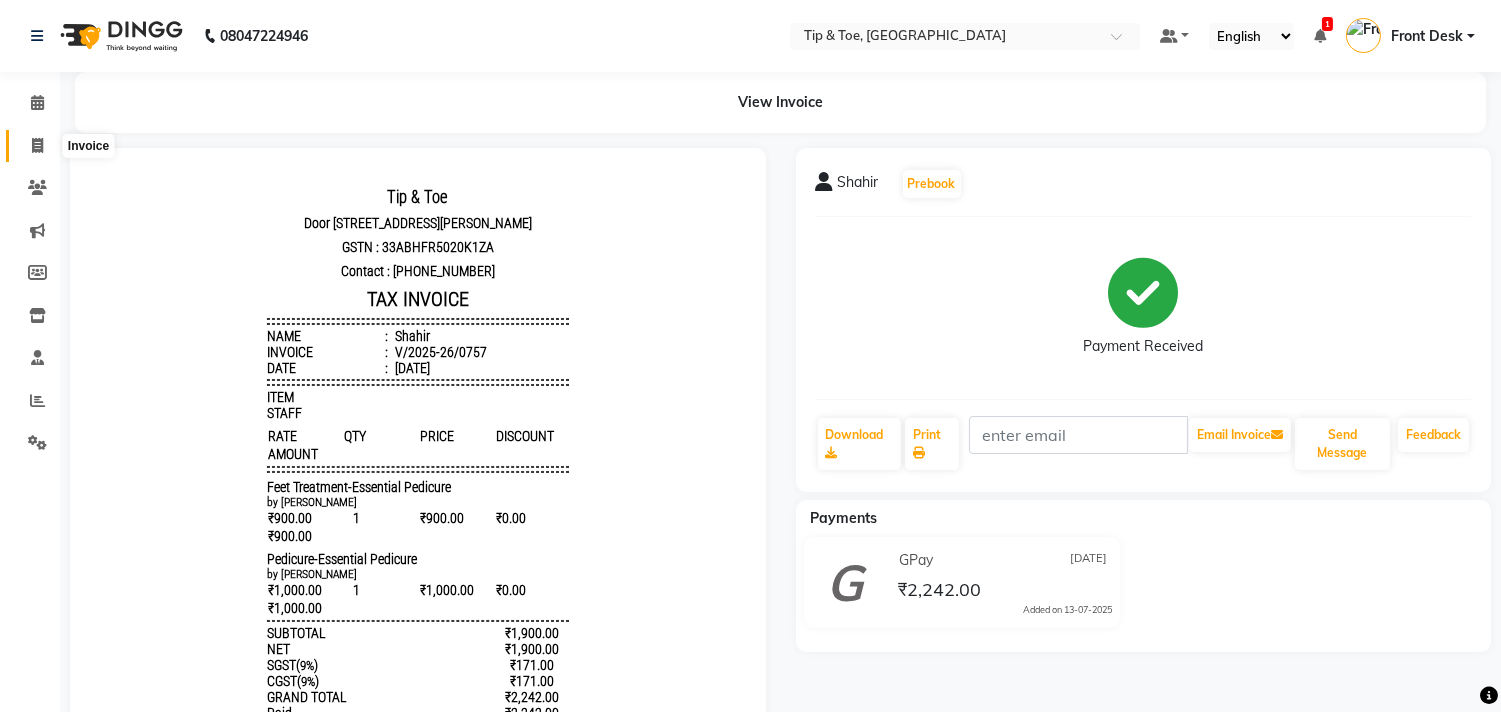 click 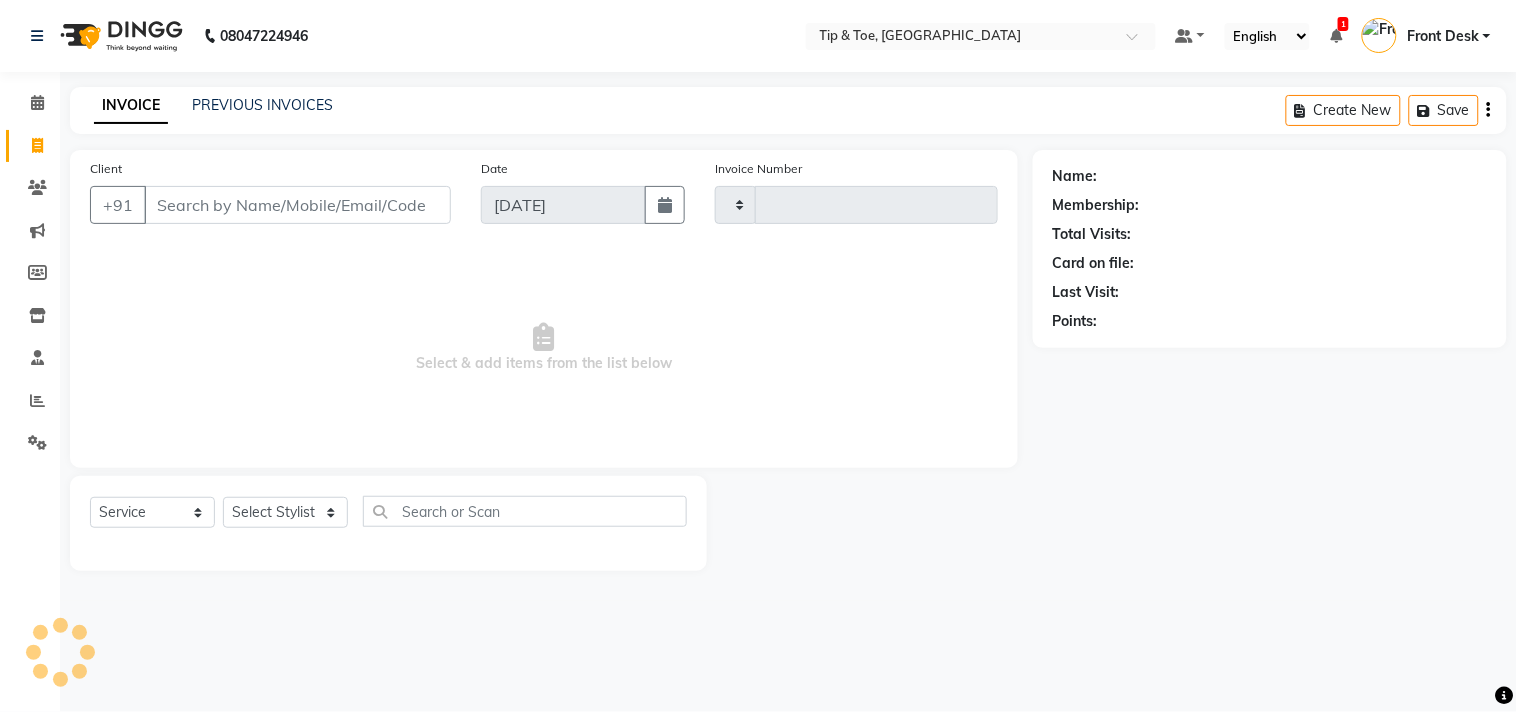 type on "0758" 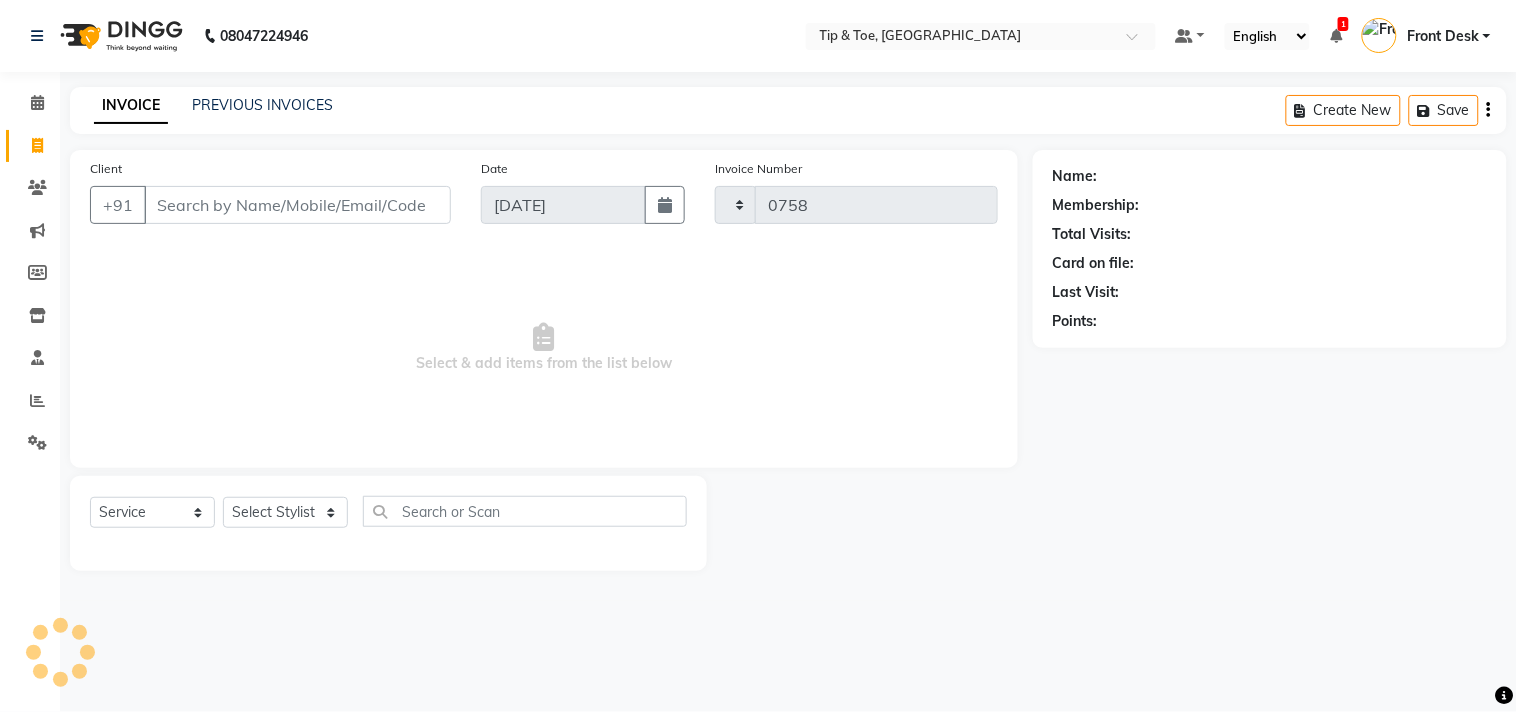 select on "5770" 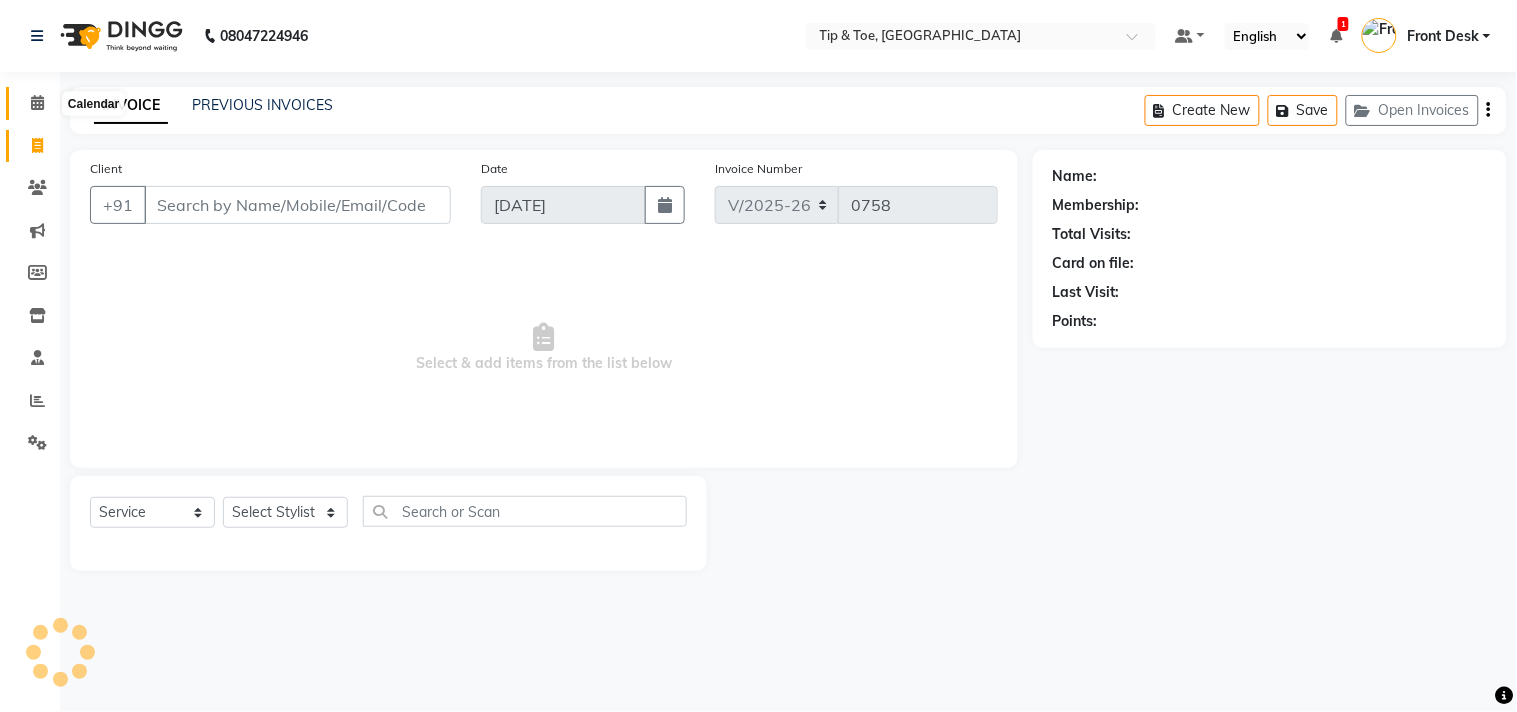 click 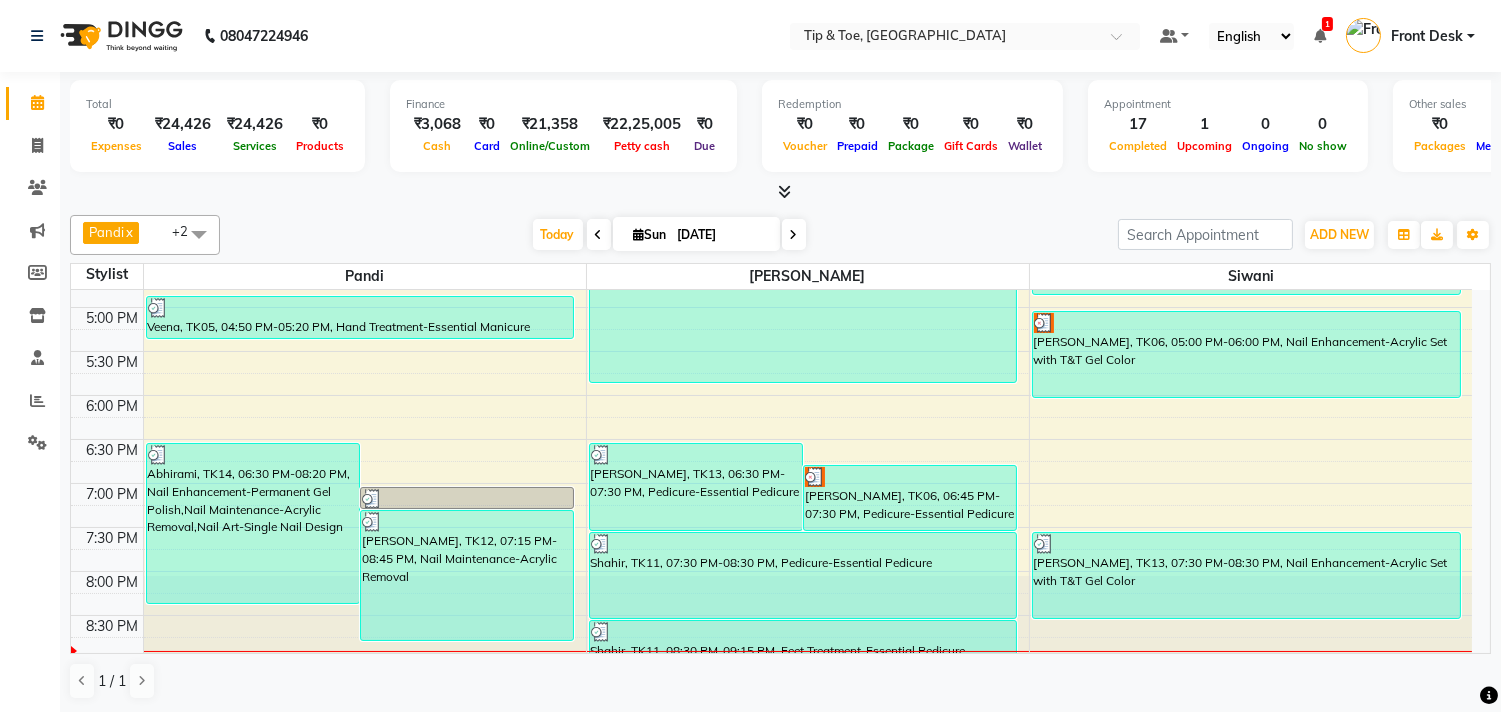 scroll, scrollTop: 873, scrollLeft: 0, axis: vertical 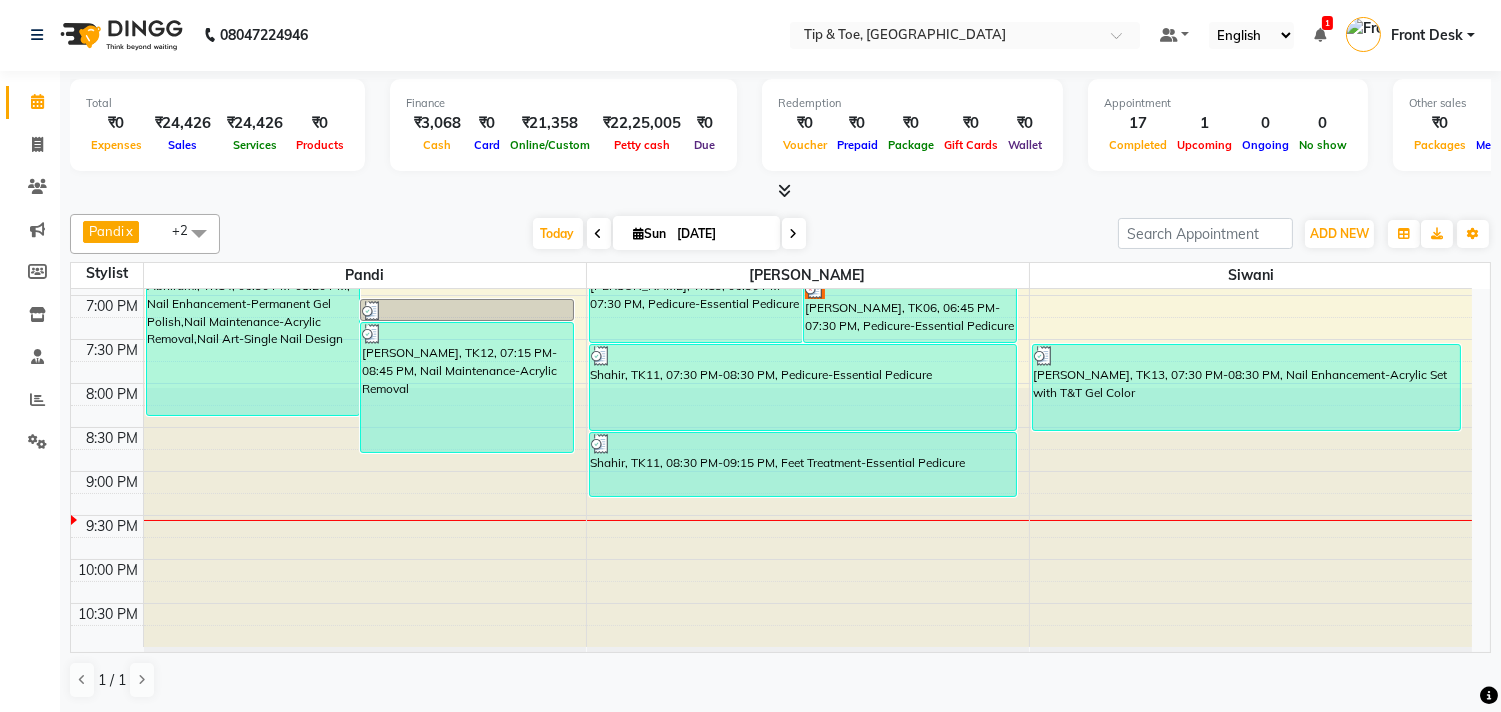 click on "Clients" 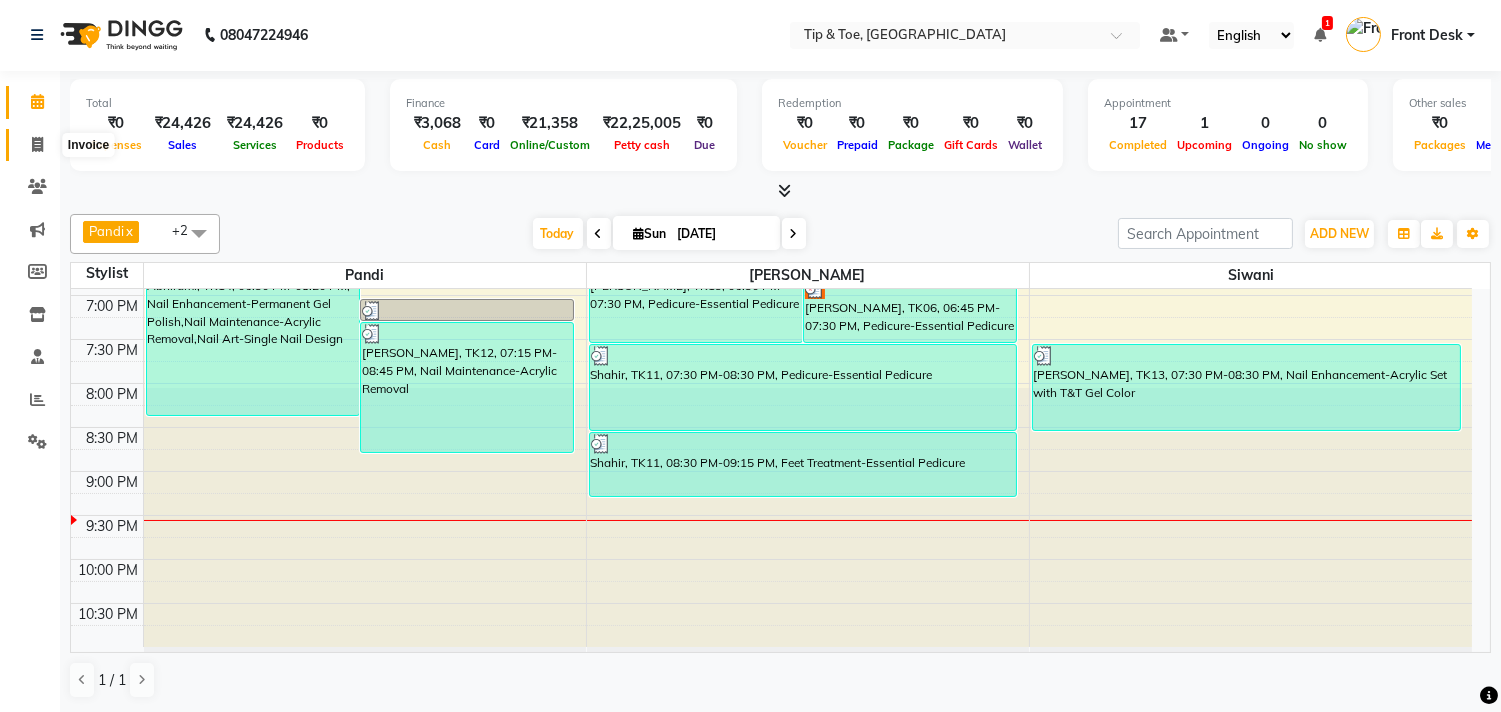 click 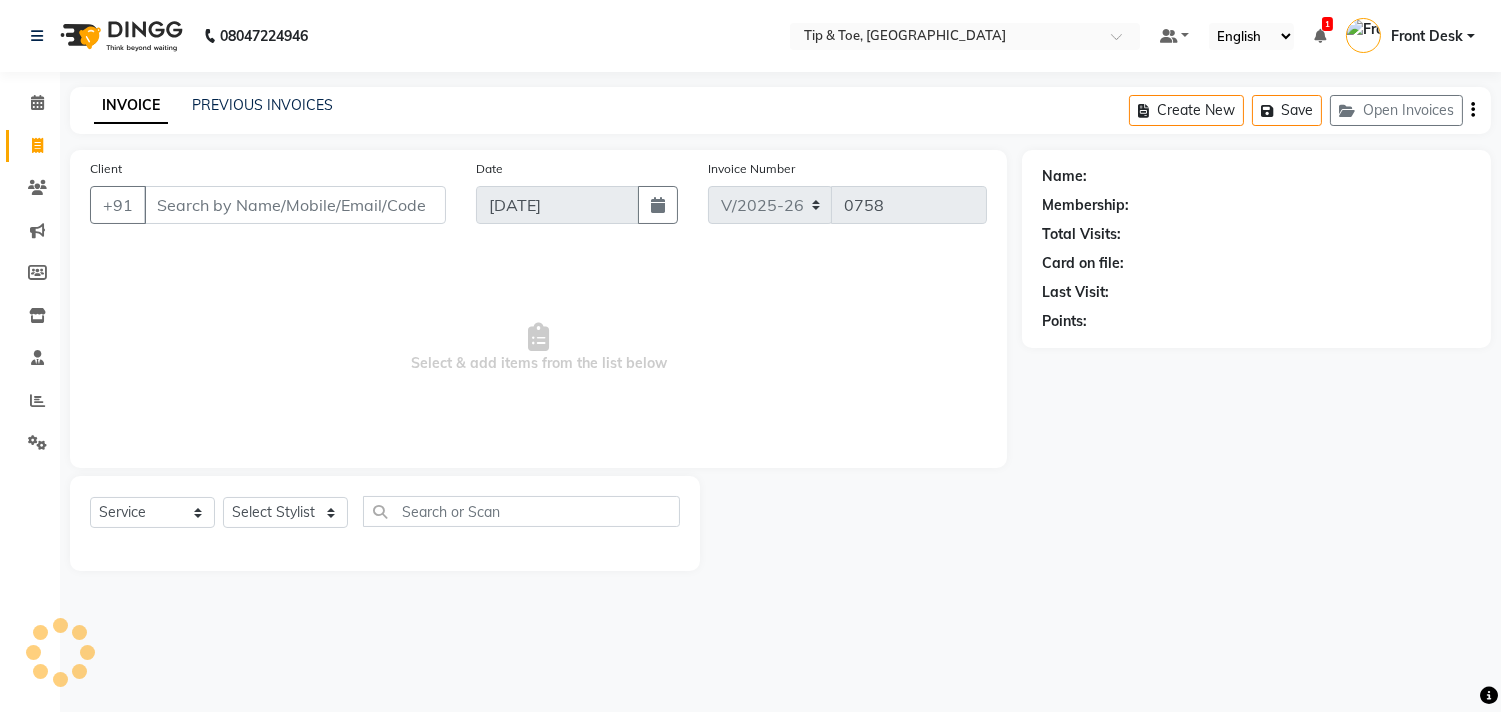 click on "Invoice" 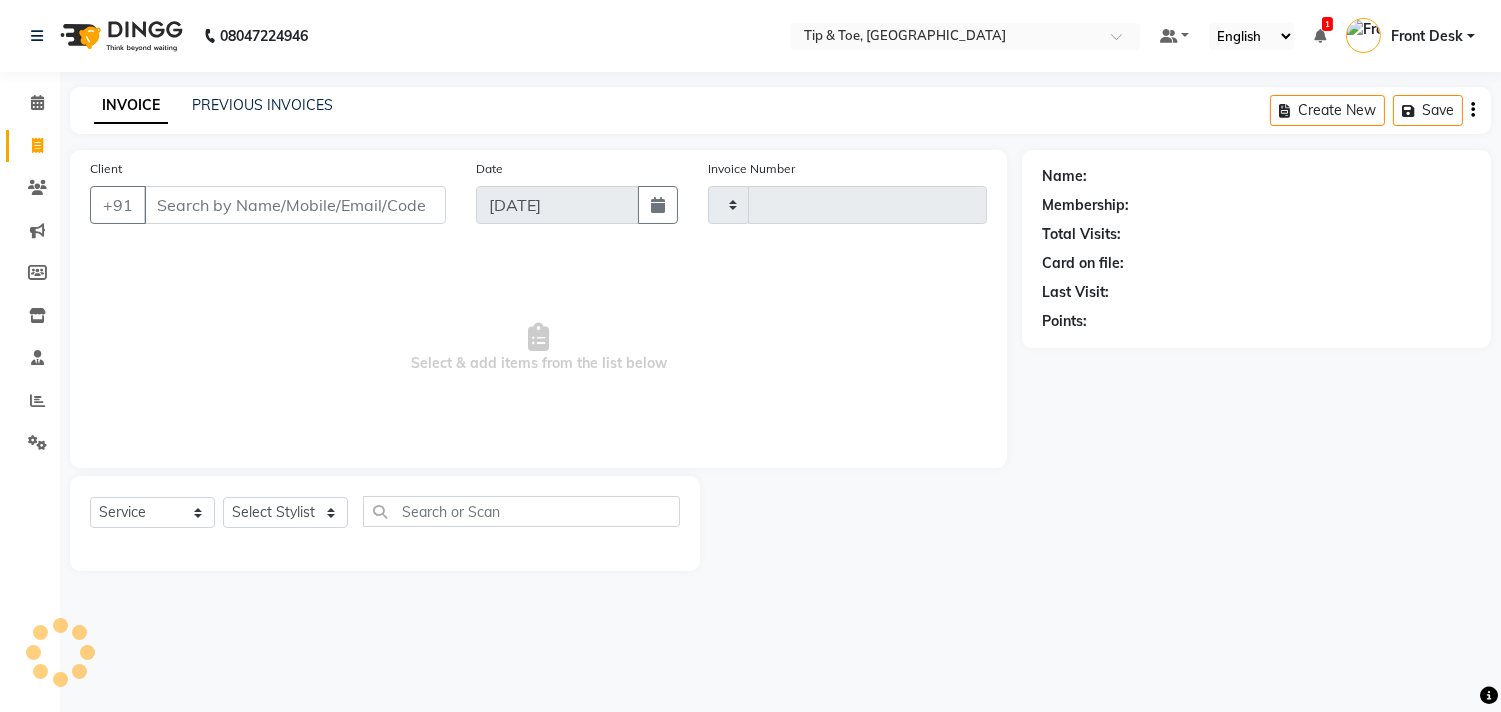 scroll, scrollTop: 0, scrollLeft: 0, axis: both 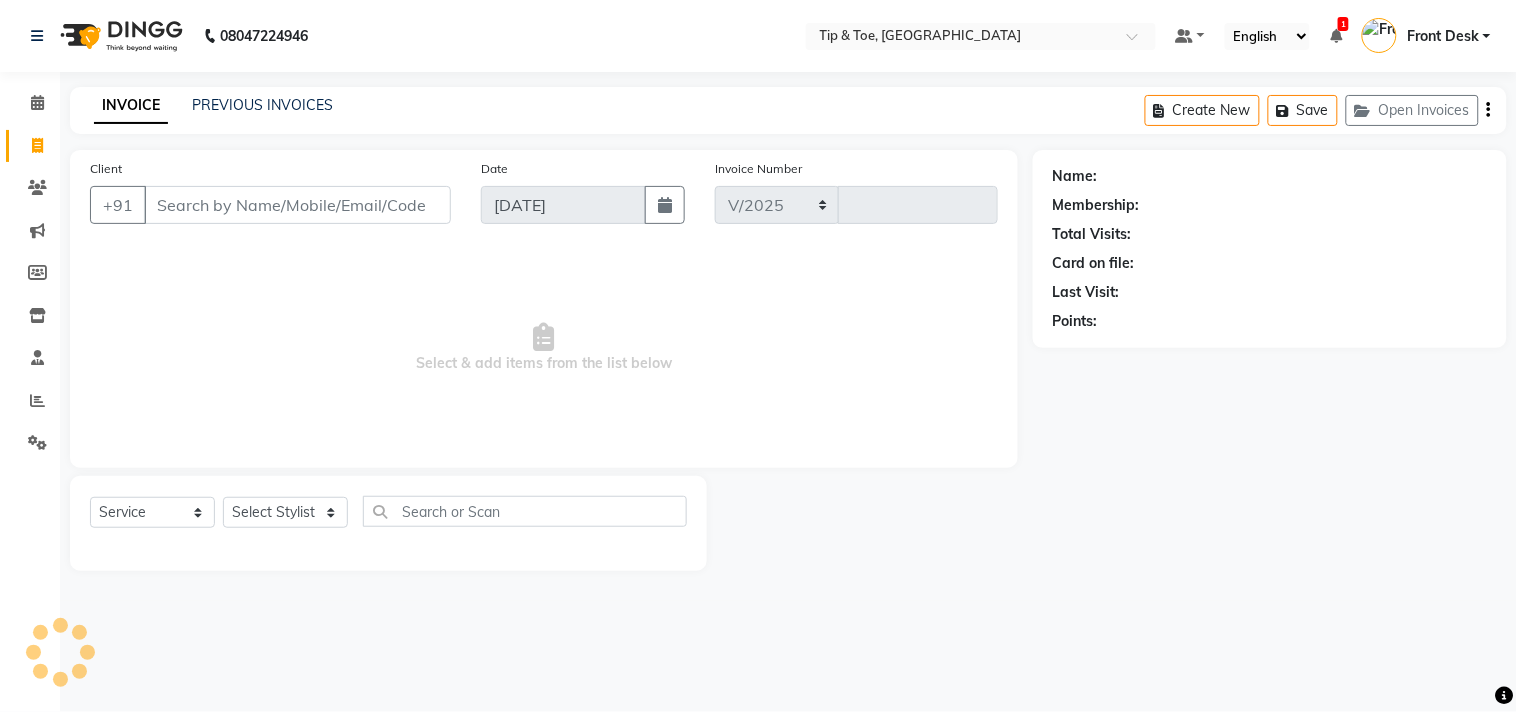 select on "5770" 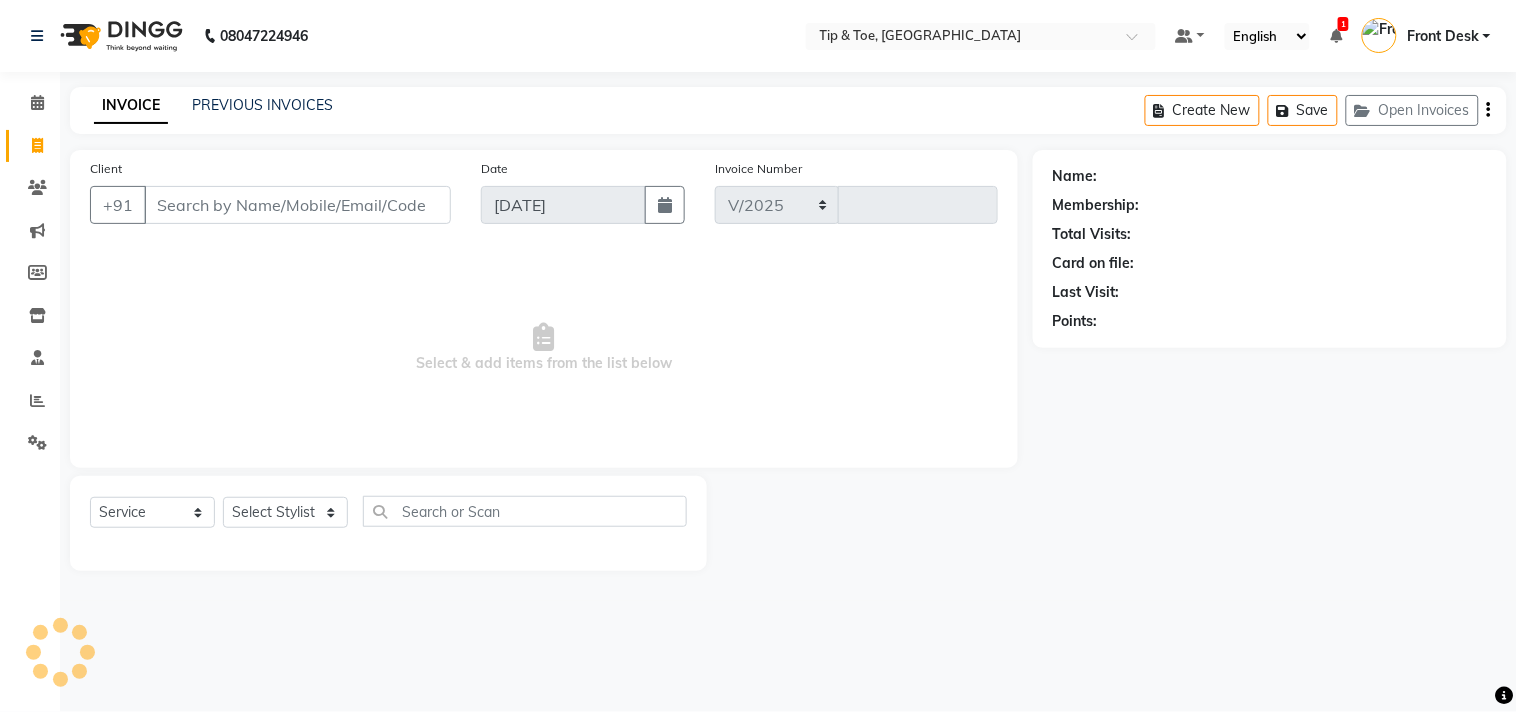 type on "0758" 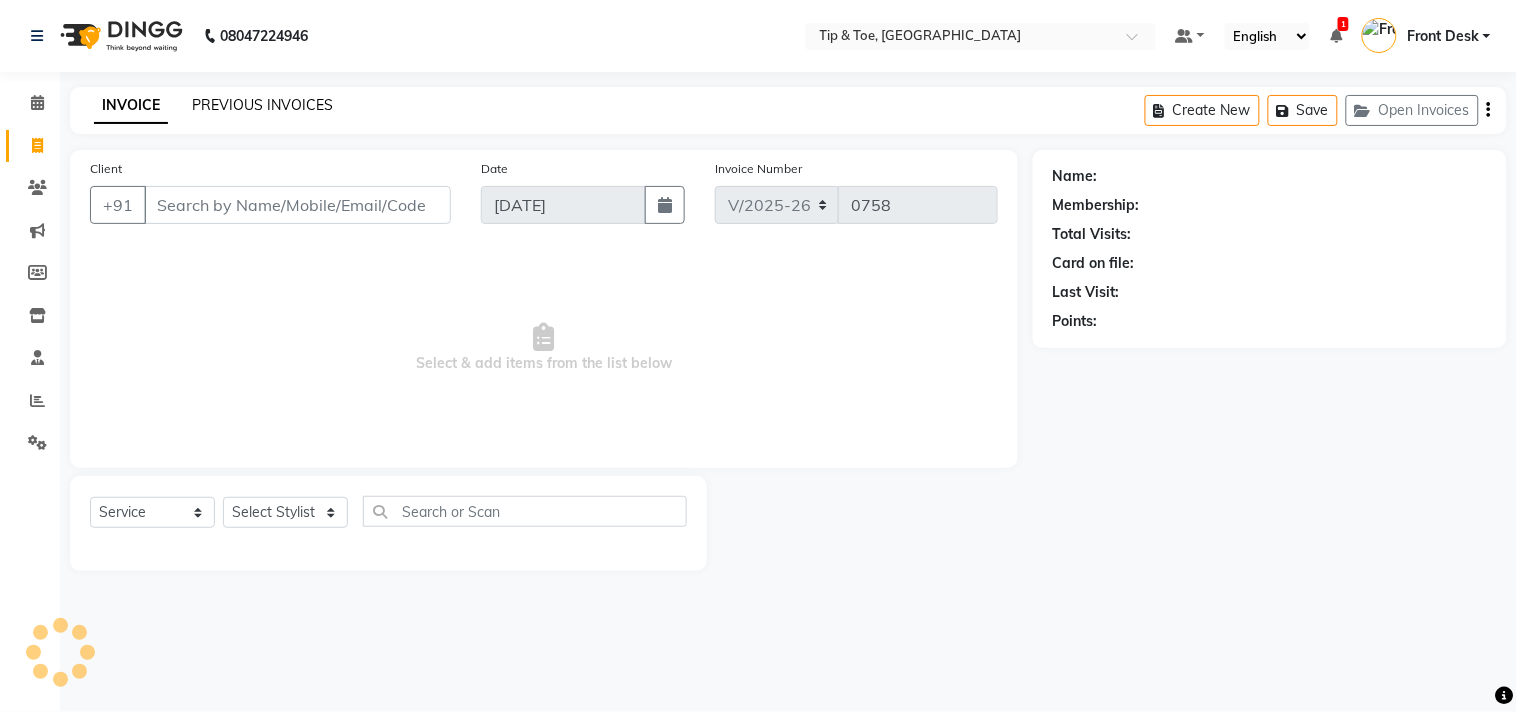 click on "PREVIOUS INVOICES" 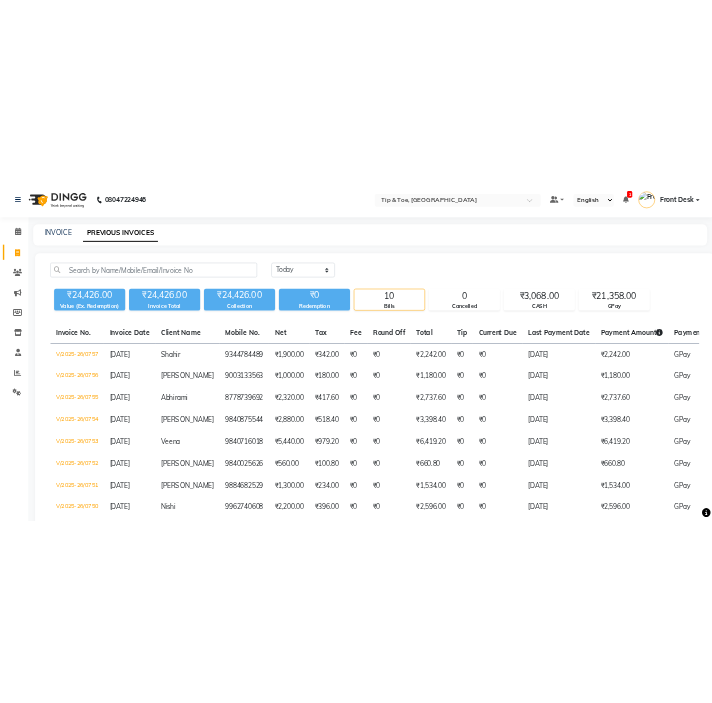 scroll, scrollTop: 210, scrollLeft: 0, axis: vertical 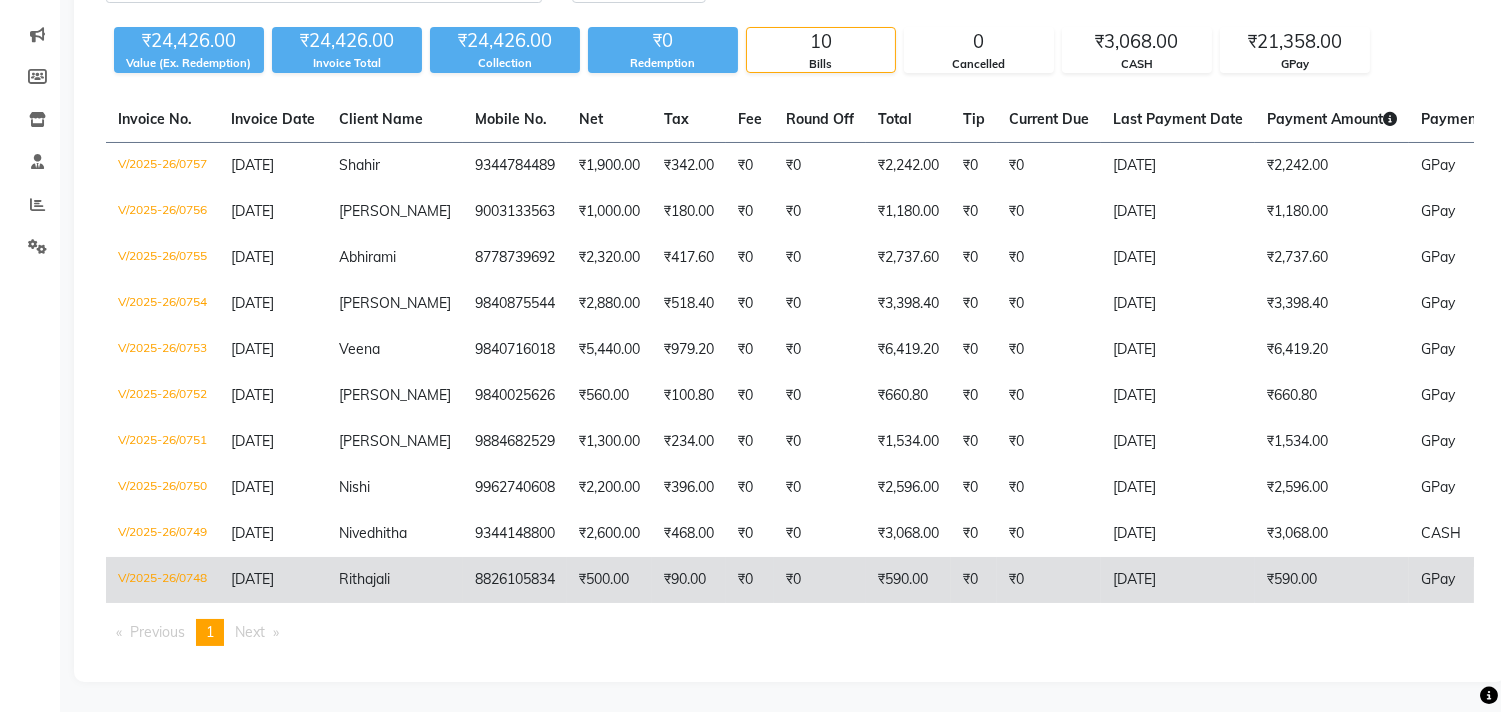 click on "[DATE]" 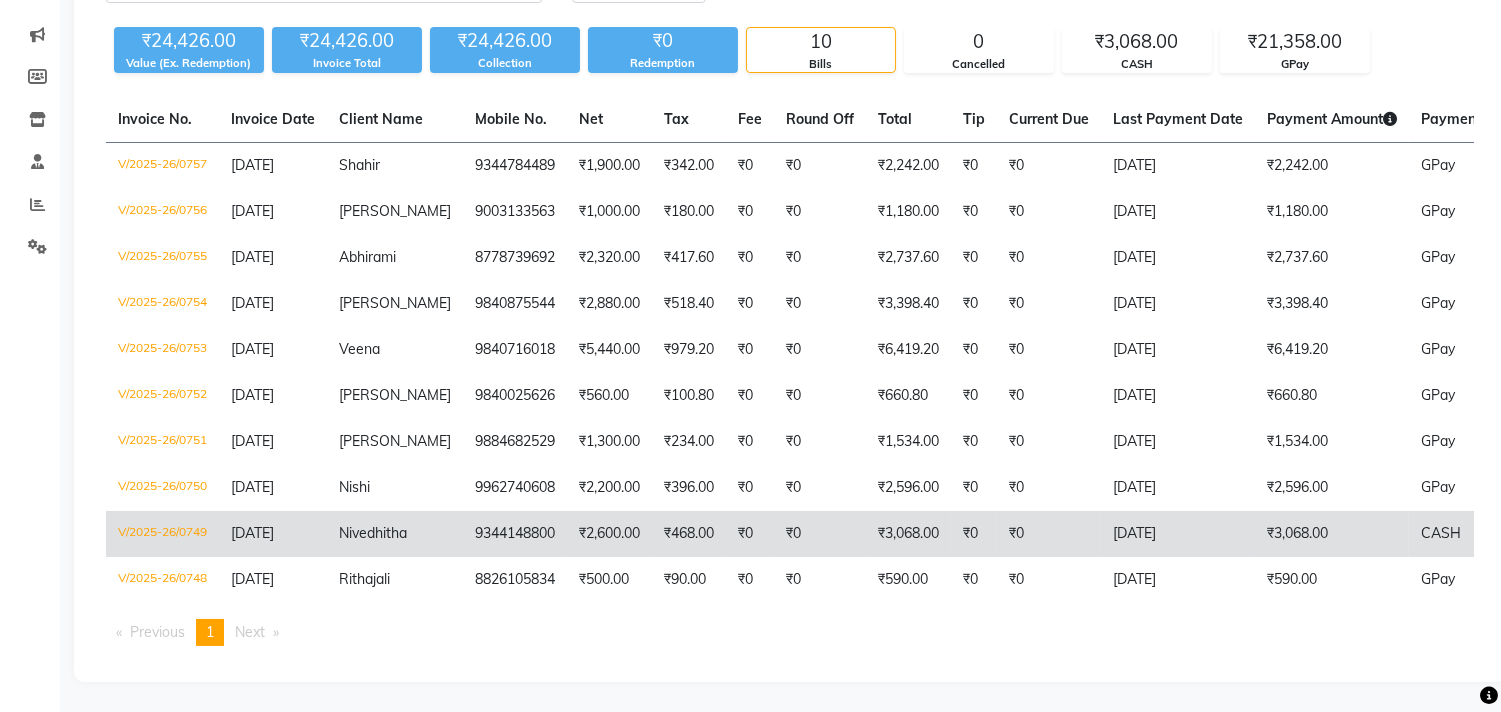 click on "₹468.00" 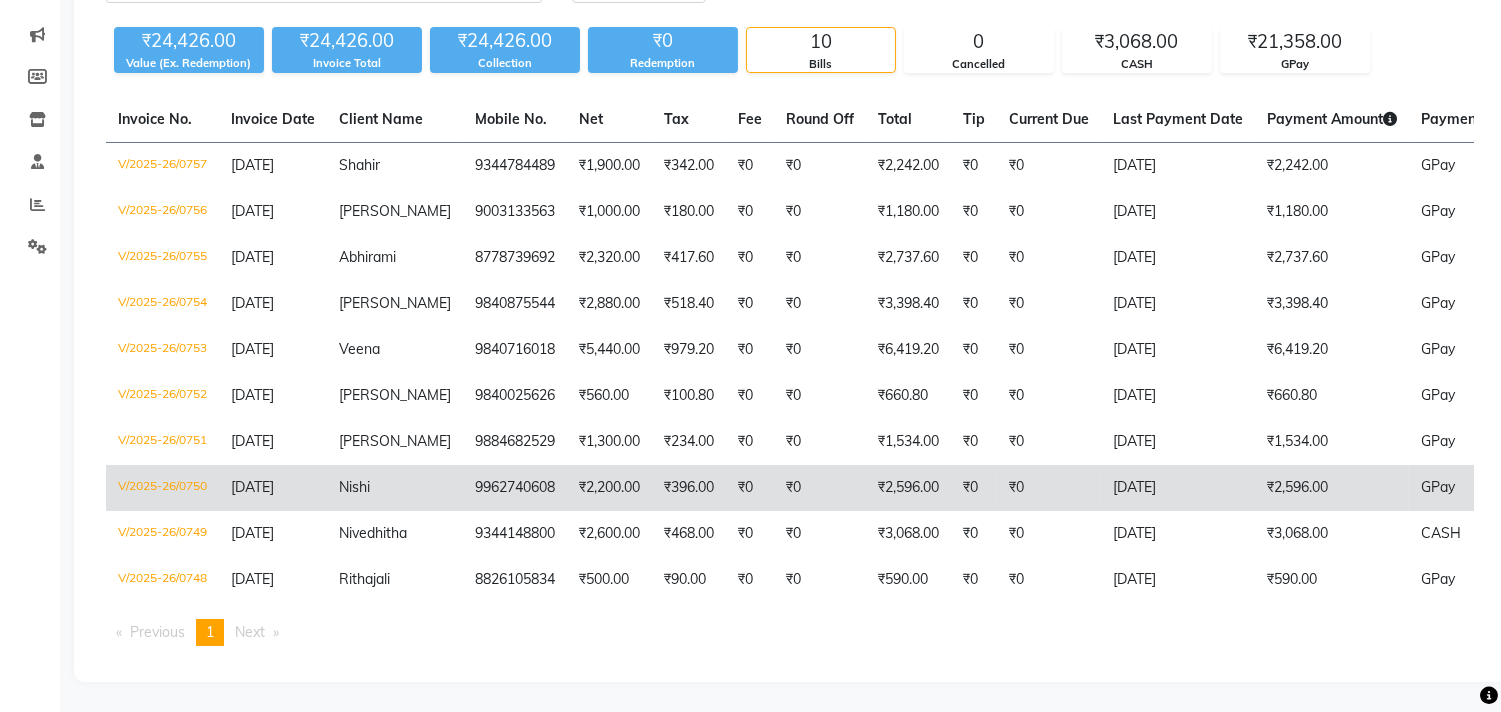 click on "9962740608" 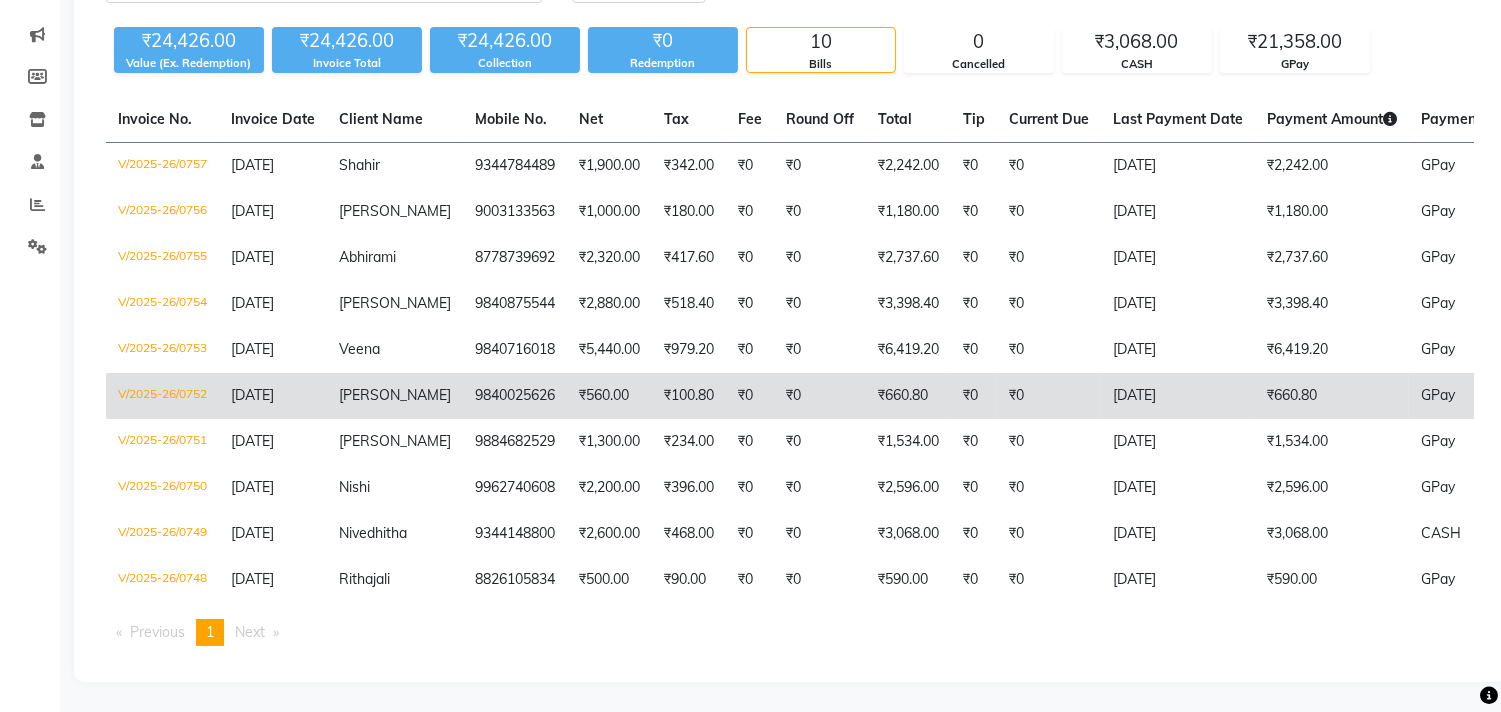 click on "₹560.00" 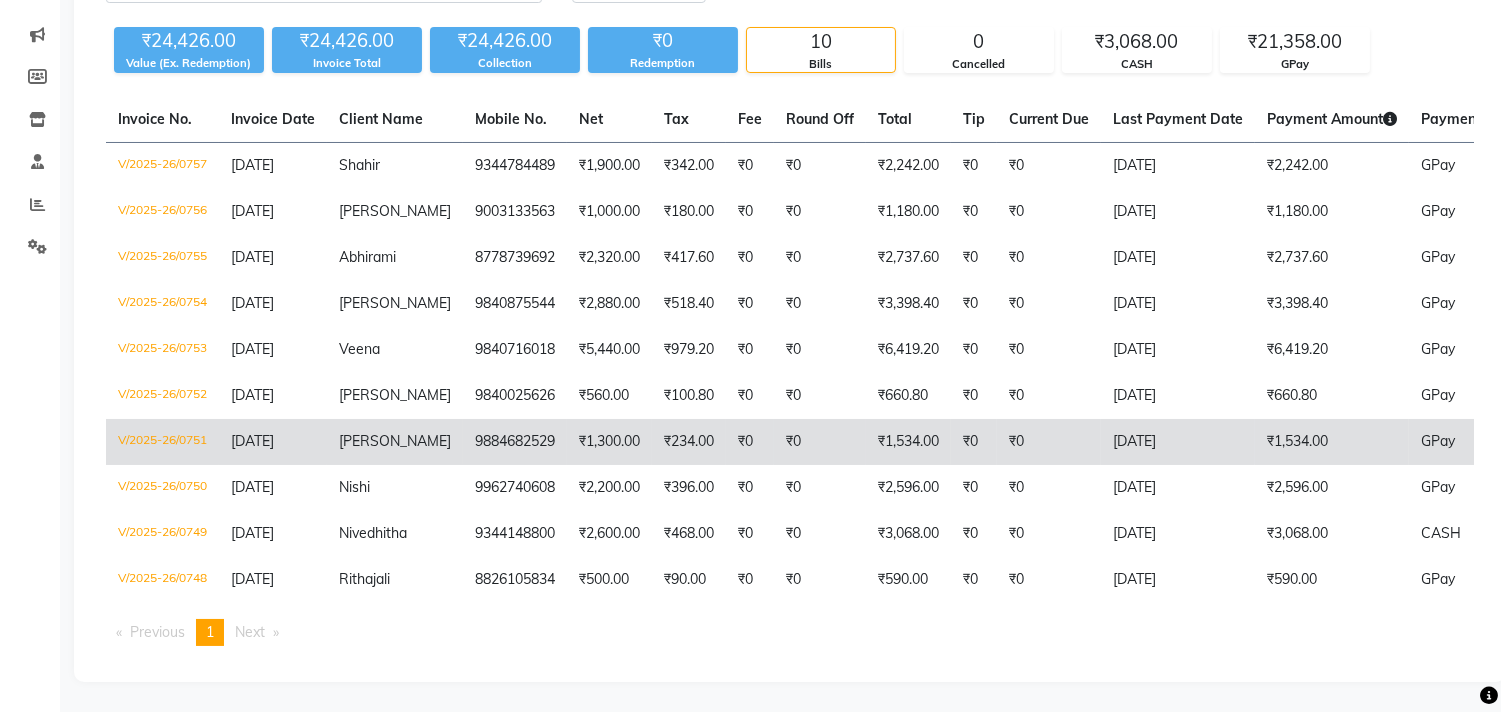 click on "9884682529" 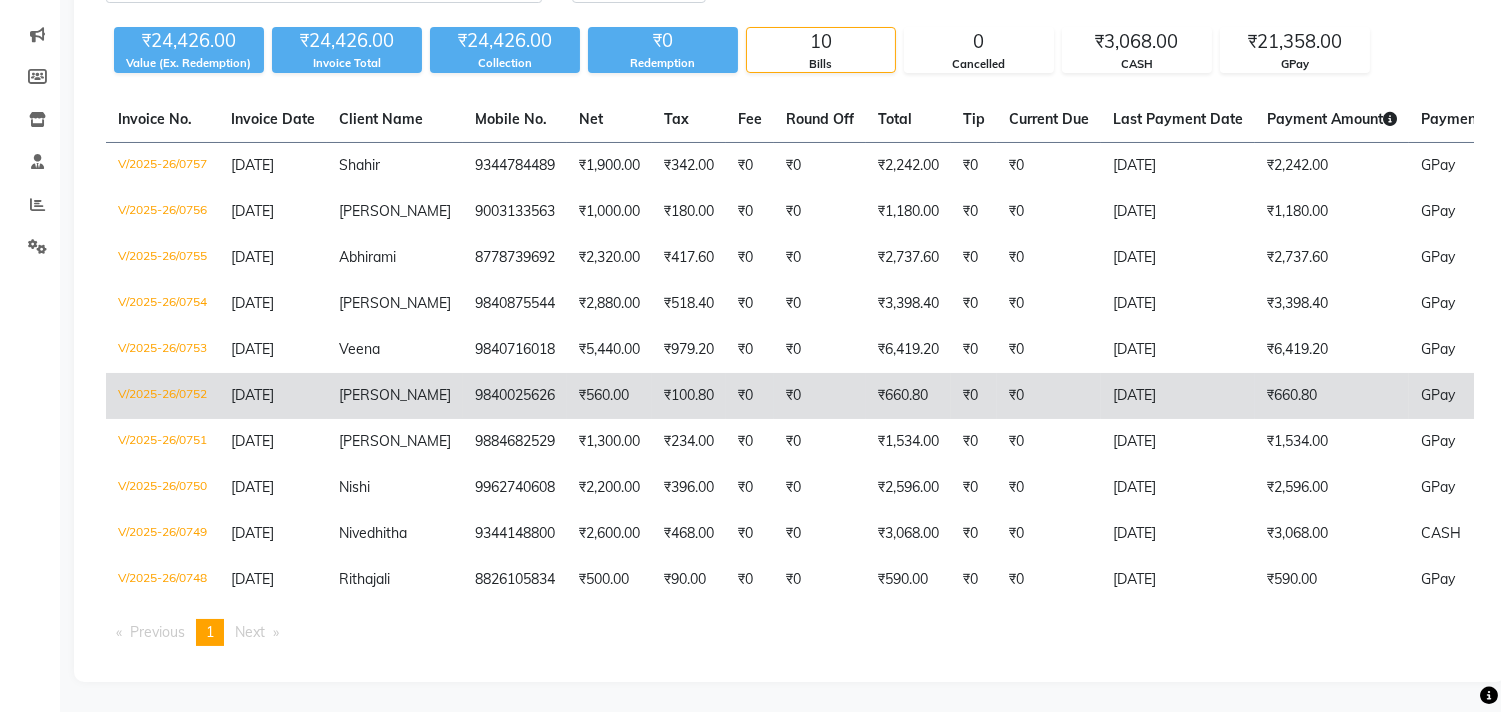 click on "₹560.00" 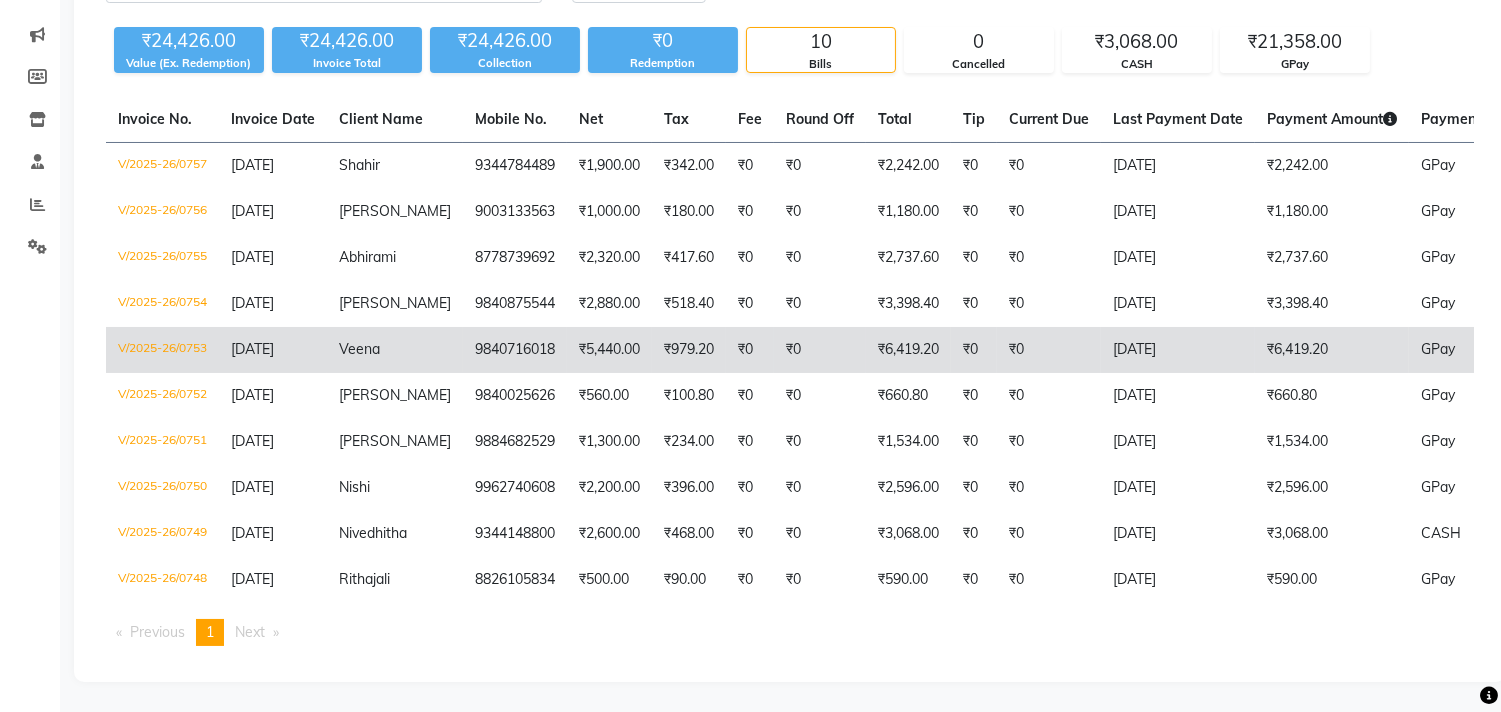 click on "9840716018" 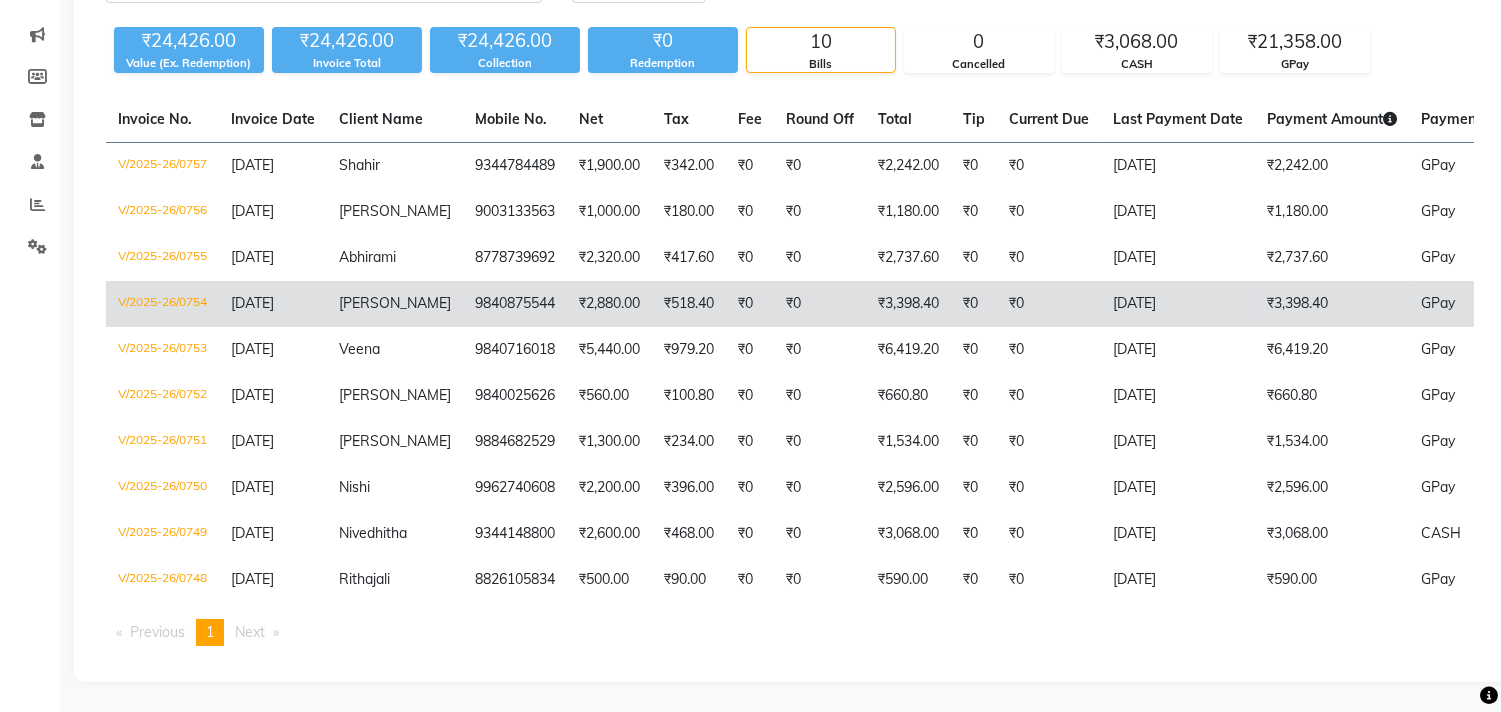 click on "₹2,880.00" 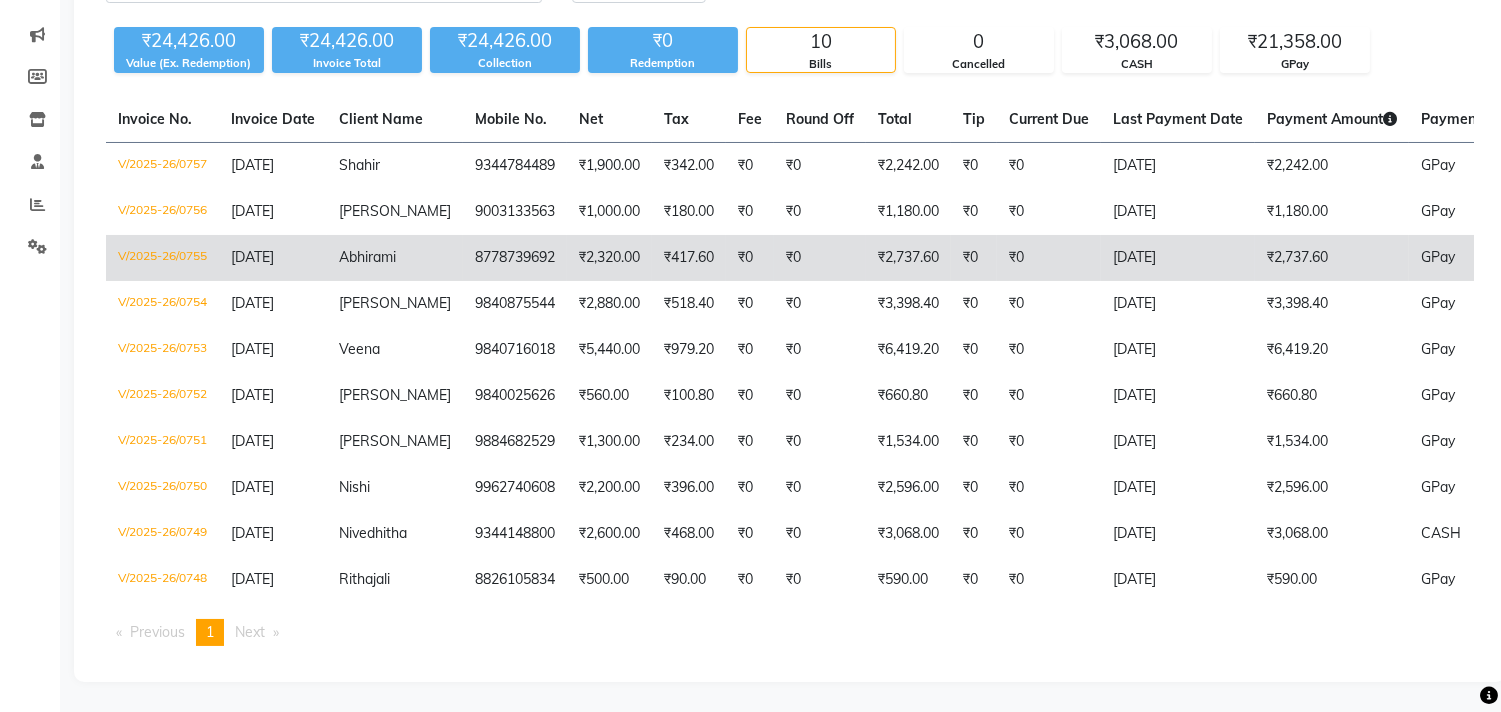click on "8778739692" 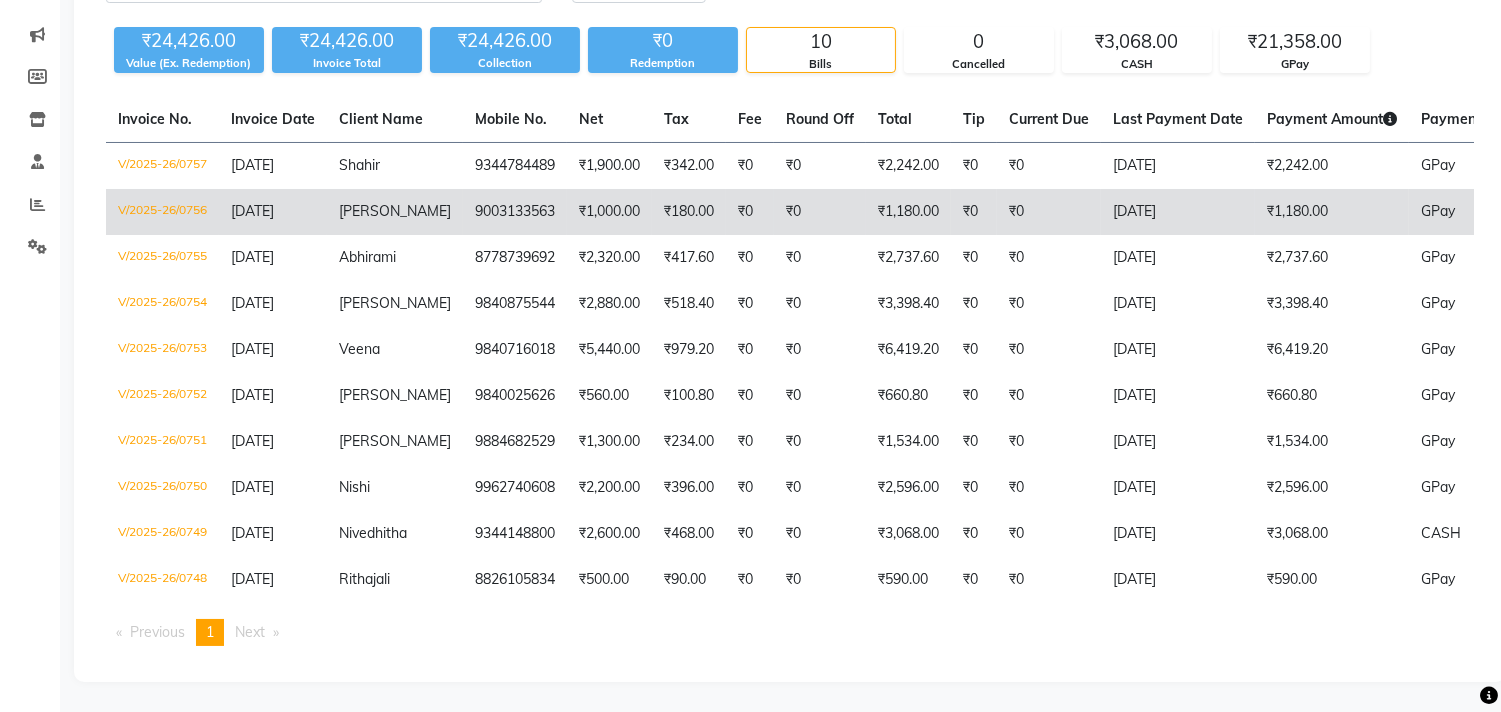 click on "9003133563" 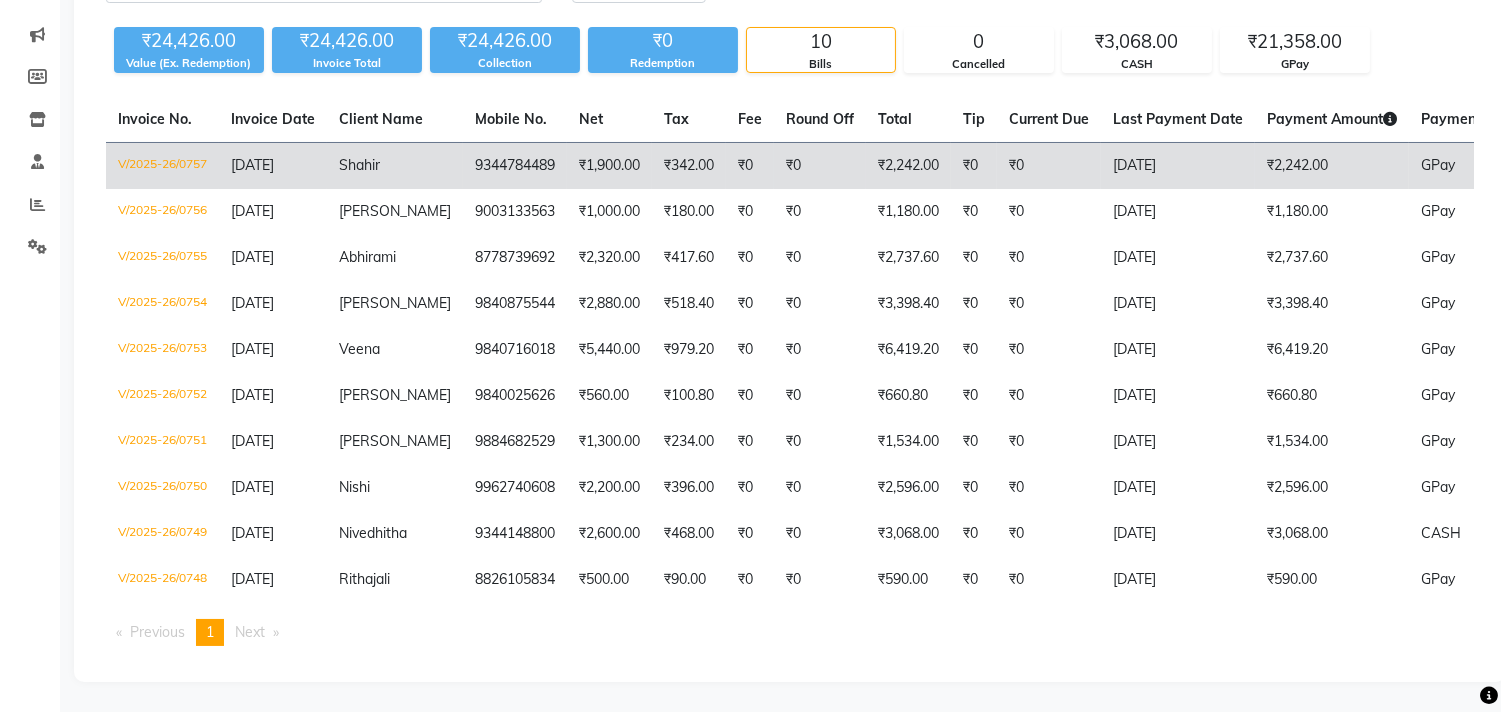 click on "₹342.00" 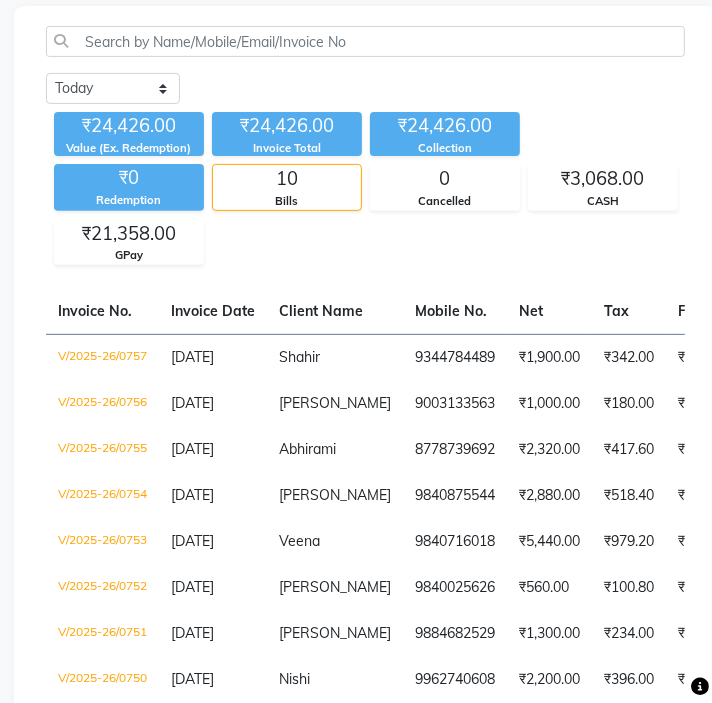 scroll, scrollTop: 424, scrollLeft: 0, axis: vertical 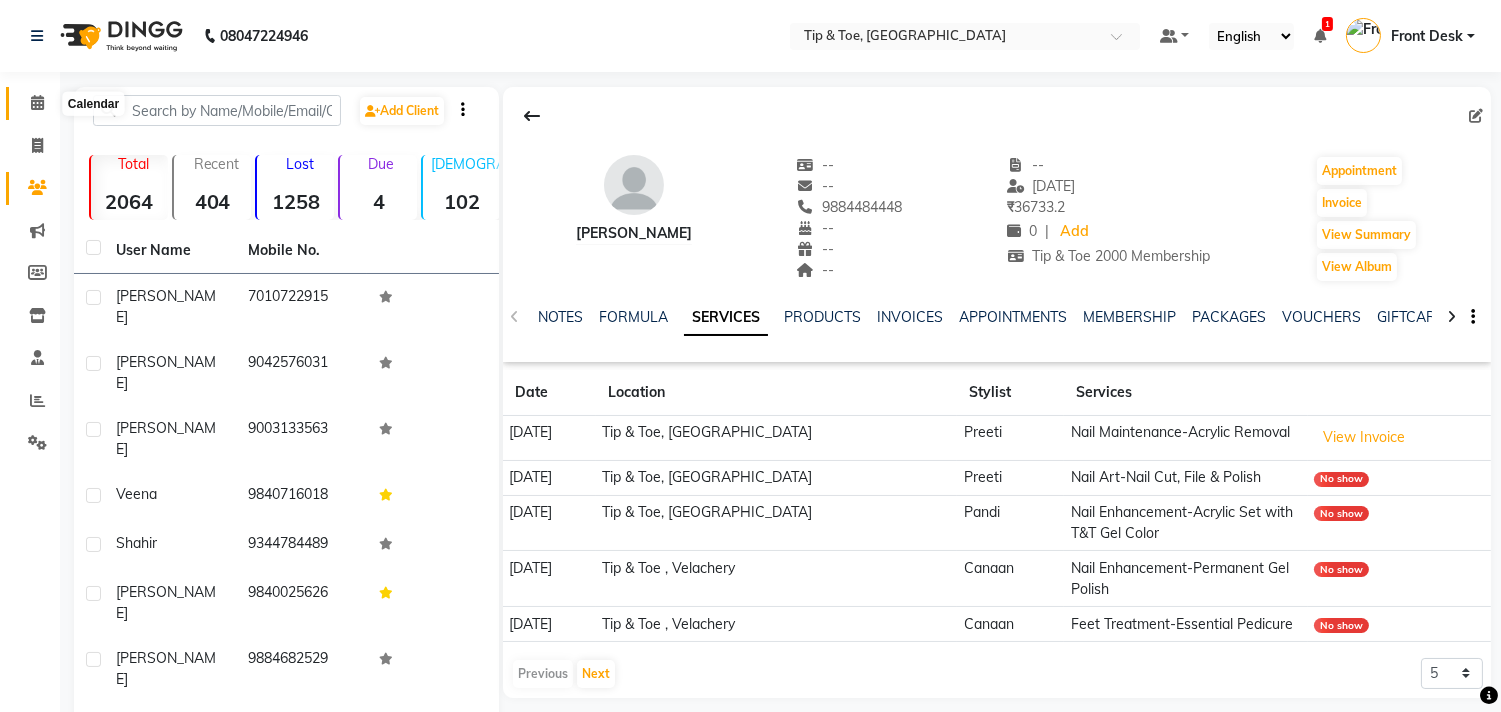 click 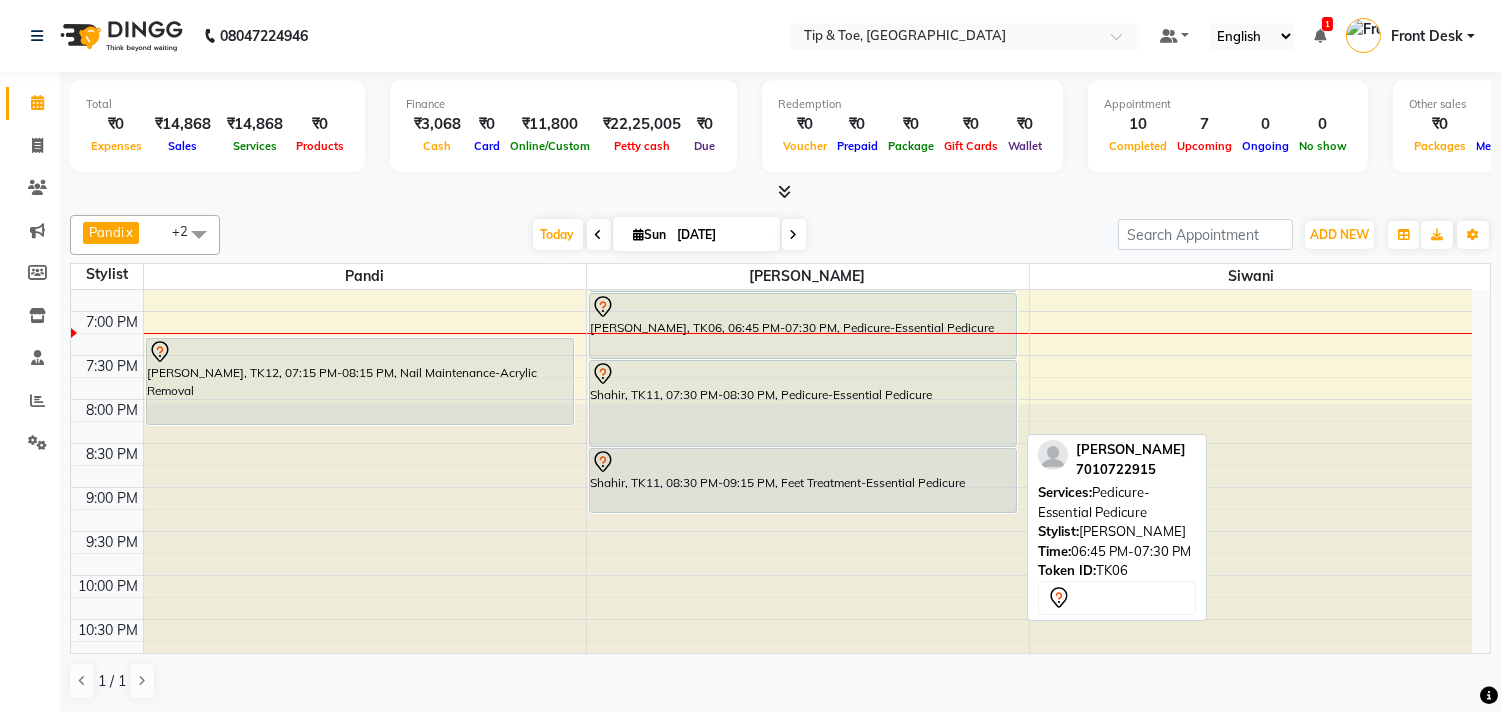 scroll, scrollTop: 873, scrollLeft: 0, axis: vertical 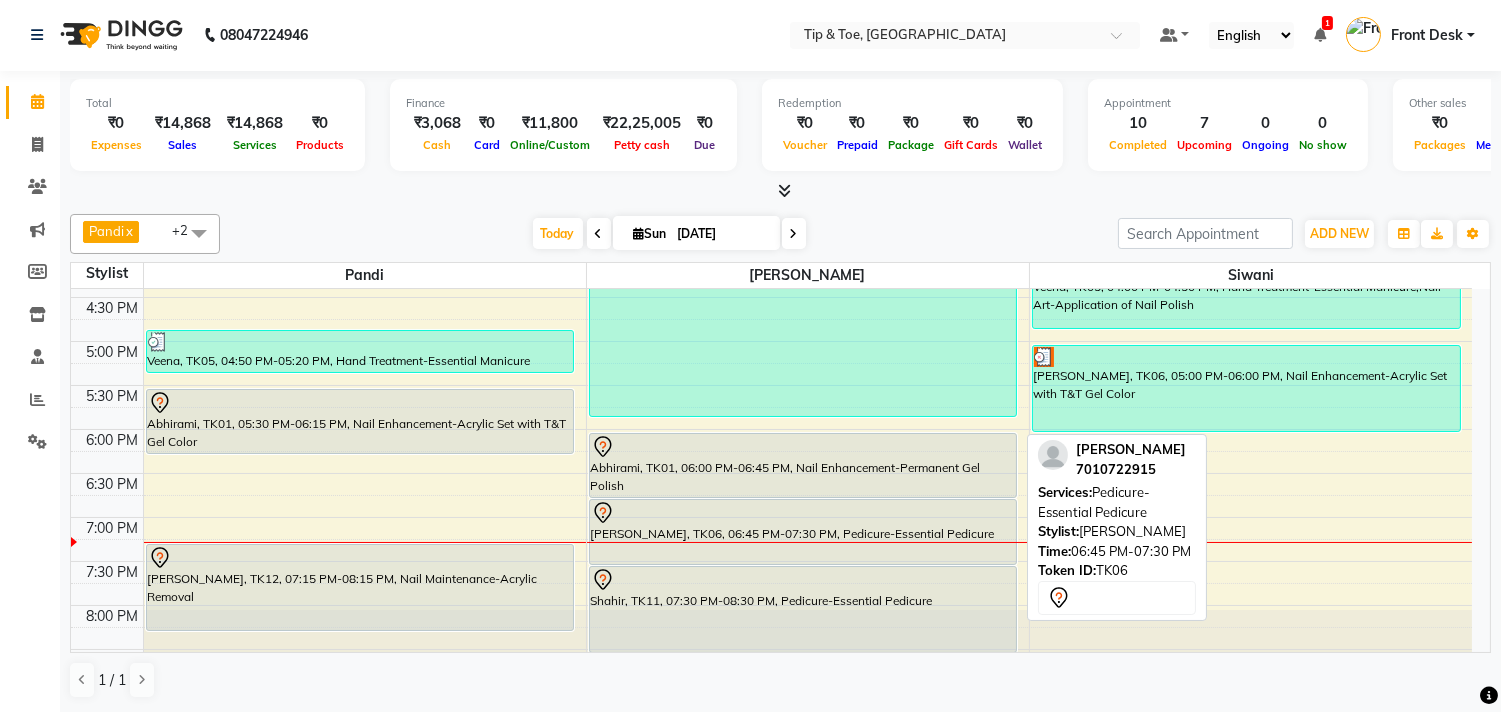 click on "[PERSON_NAME], TK06, 06:45 PM-07:30 PM, Pedicure-Essential Pedicure" at bounding box center [803, 532] 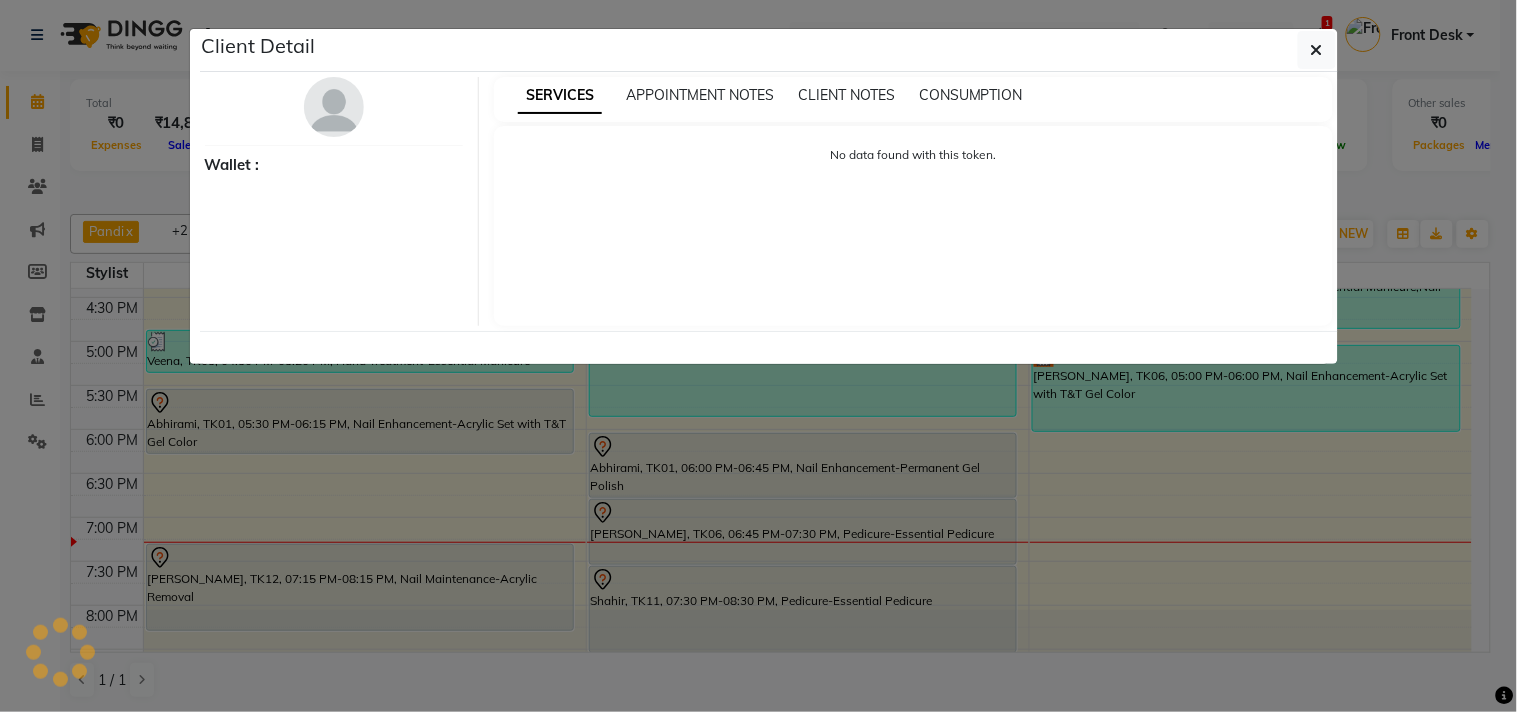 click on "Client Detail     Wallet : SERVICES APPOINTMENT NOTES CLIENT NOTES CONSUMPTION No data found with this token." 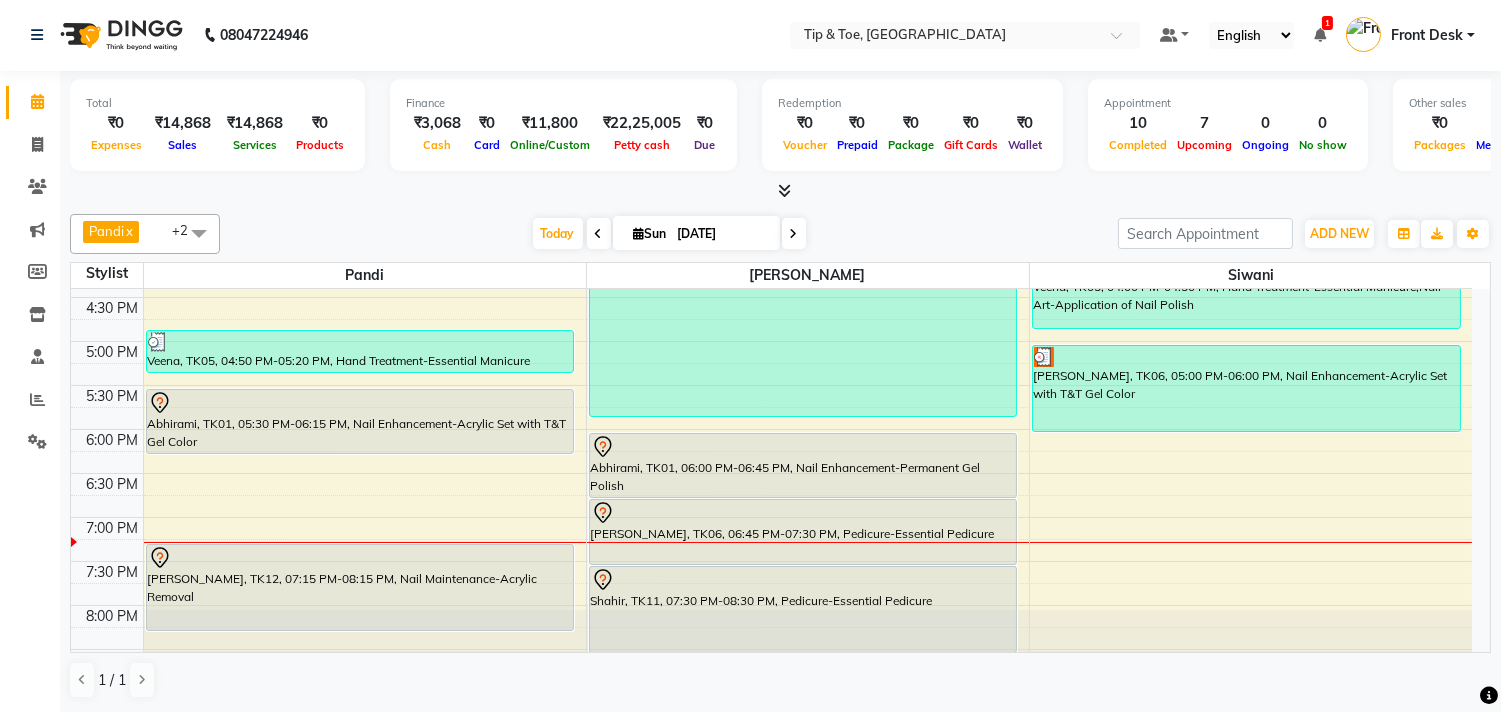 drag, startPoint x: 965, startPoint y: 225, endPoint x: 937, endPoint y: 268, distance: 51.312767 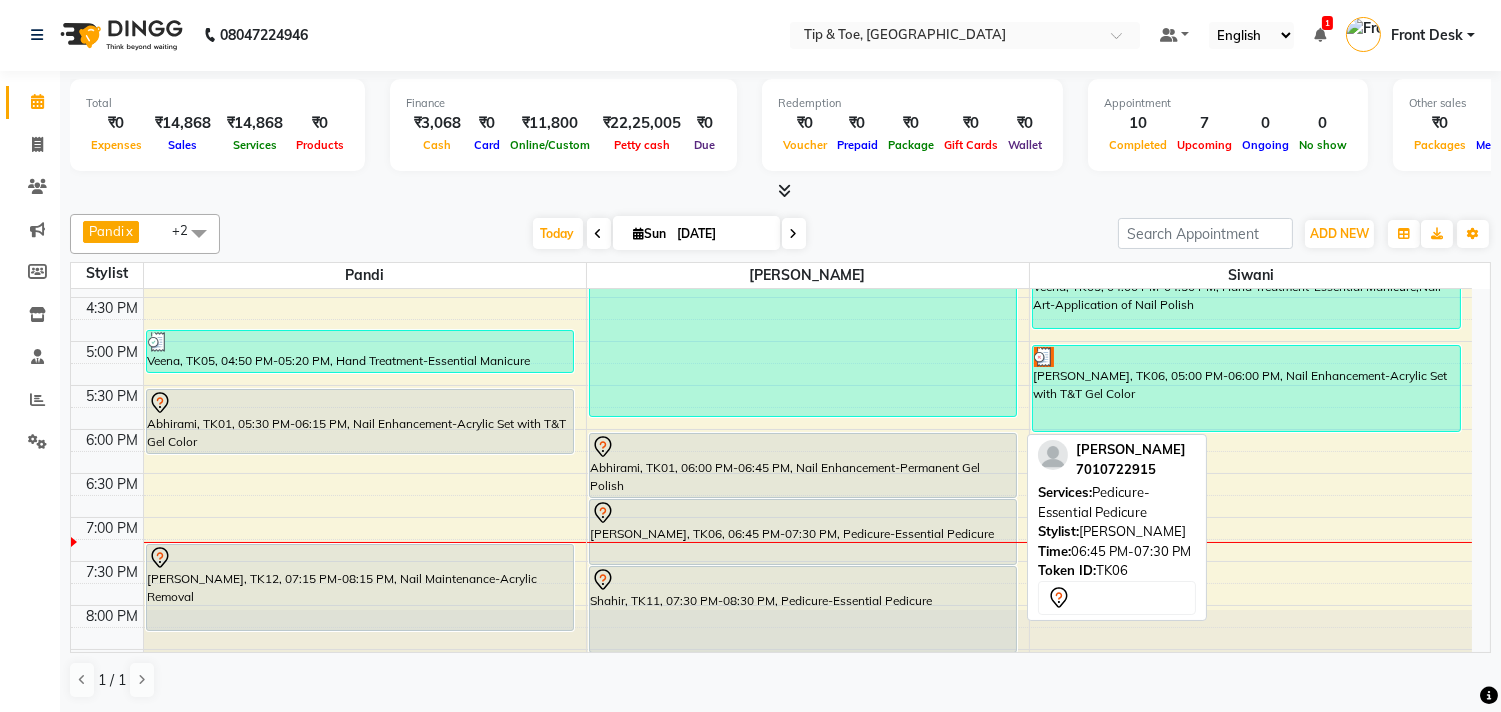 click at bounding box center [803, 513] 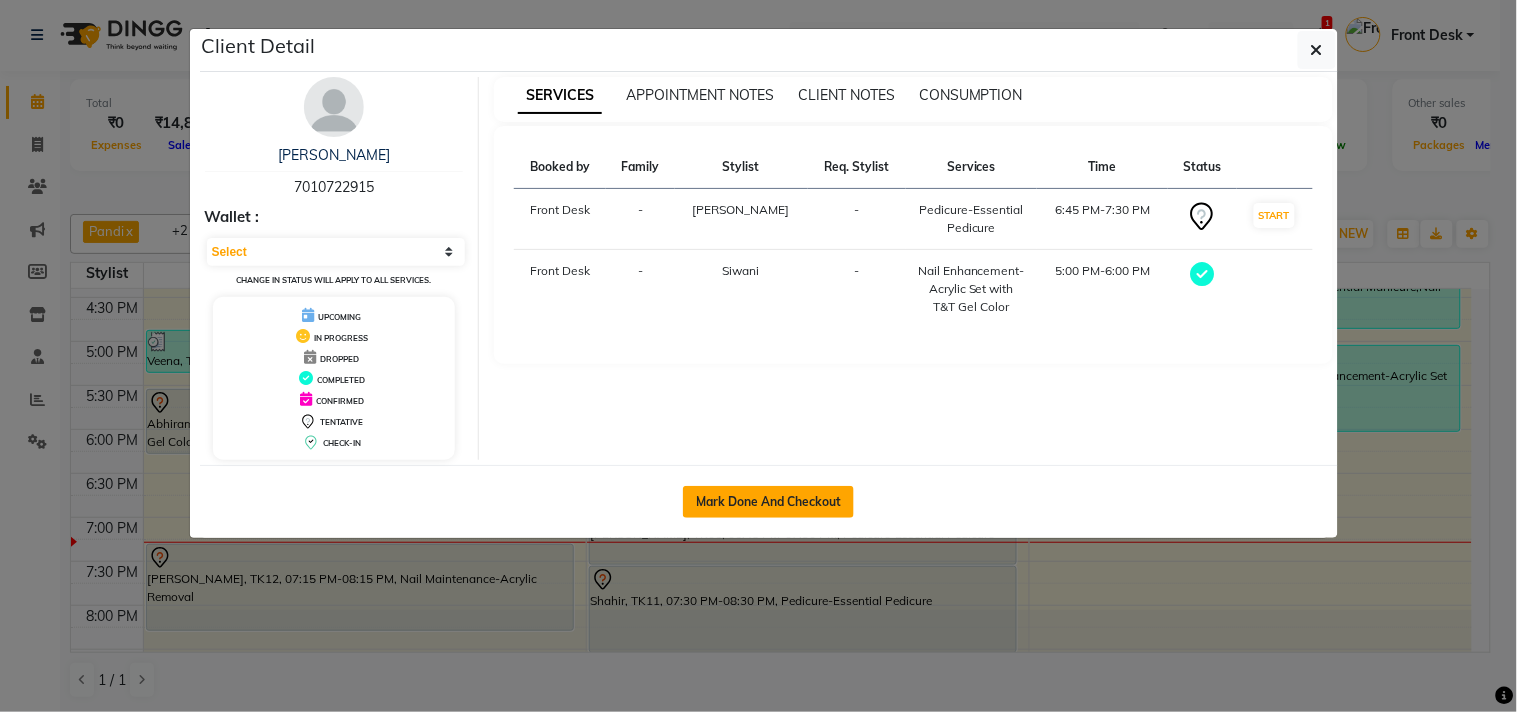 click on "Mark Done And Checkout" 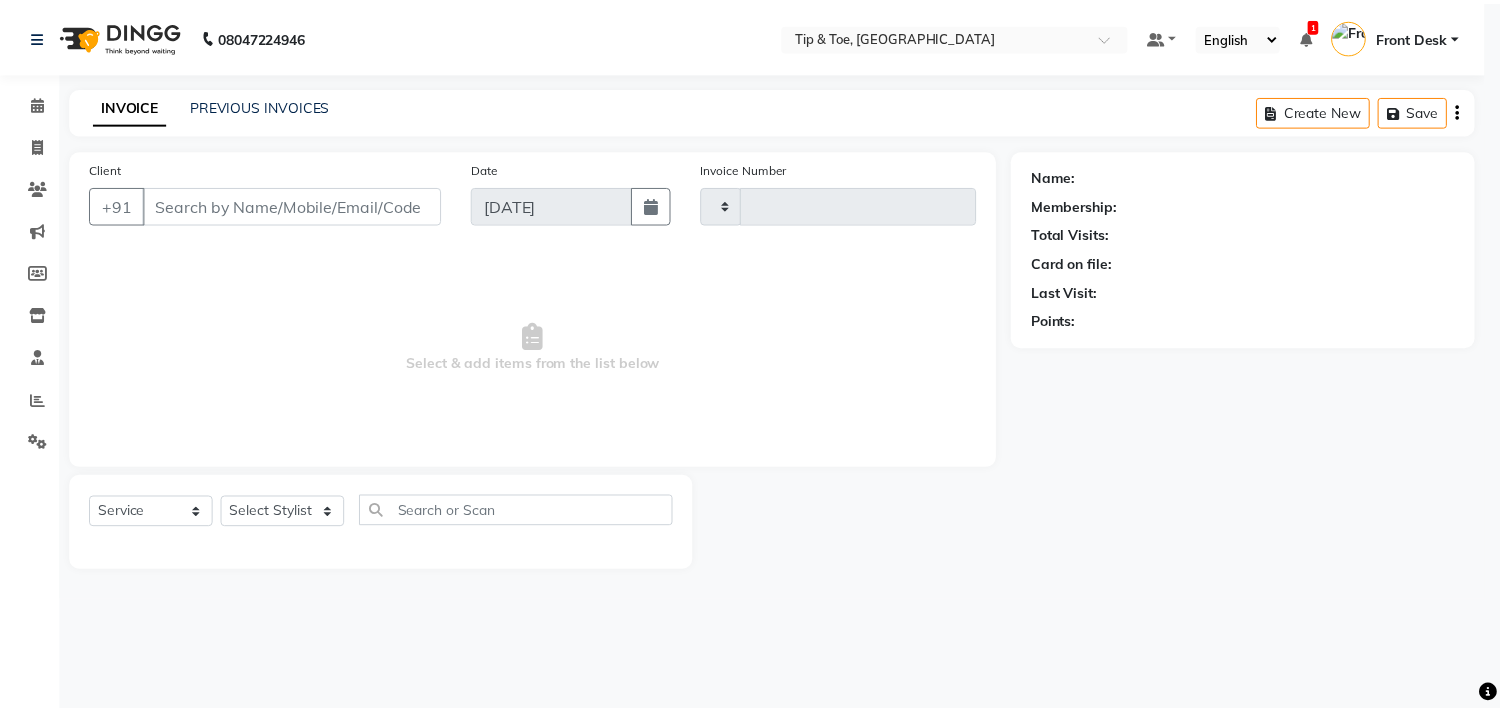 scroll, scrollTop: 0, scrollLeft: 0, axis: both 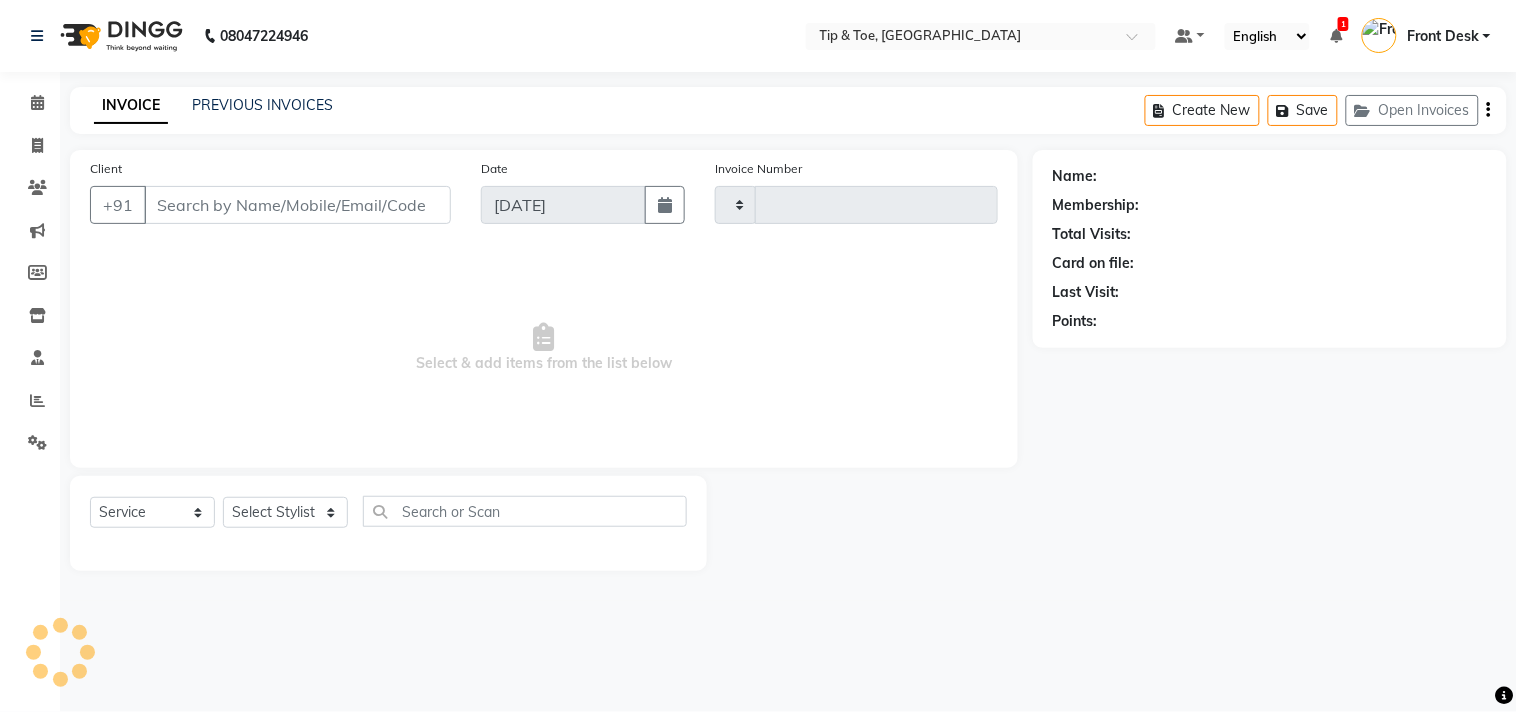 type on "0754" 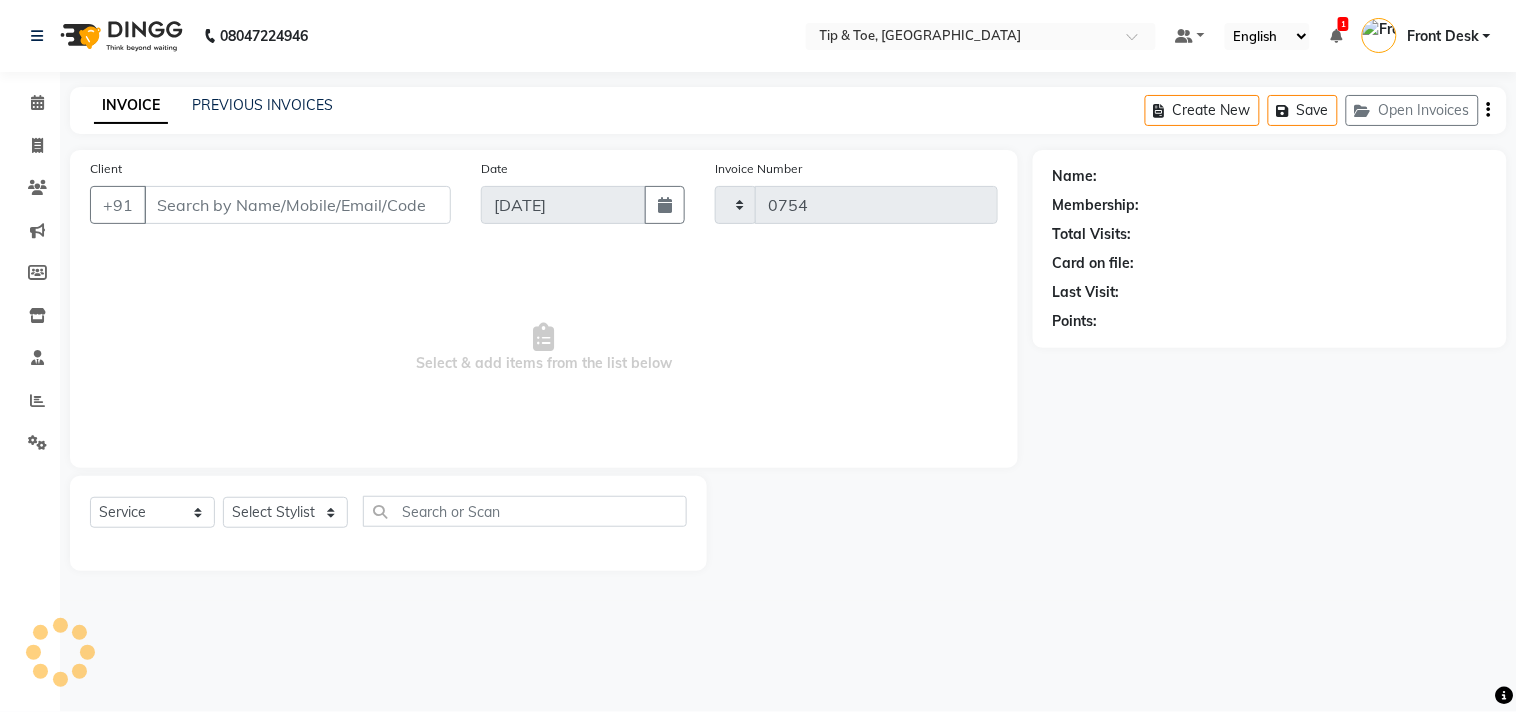 select on "5770" 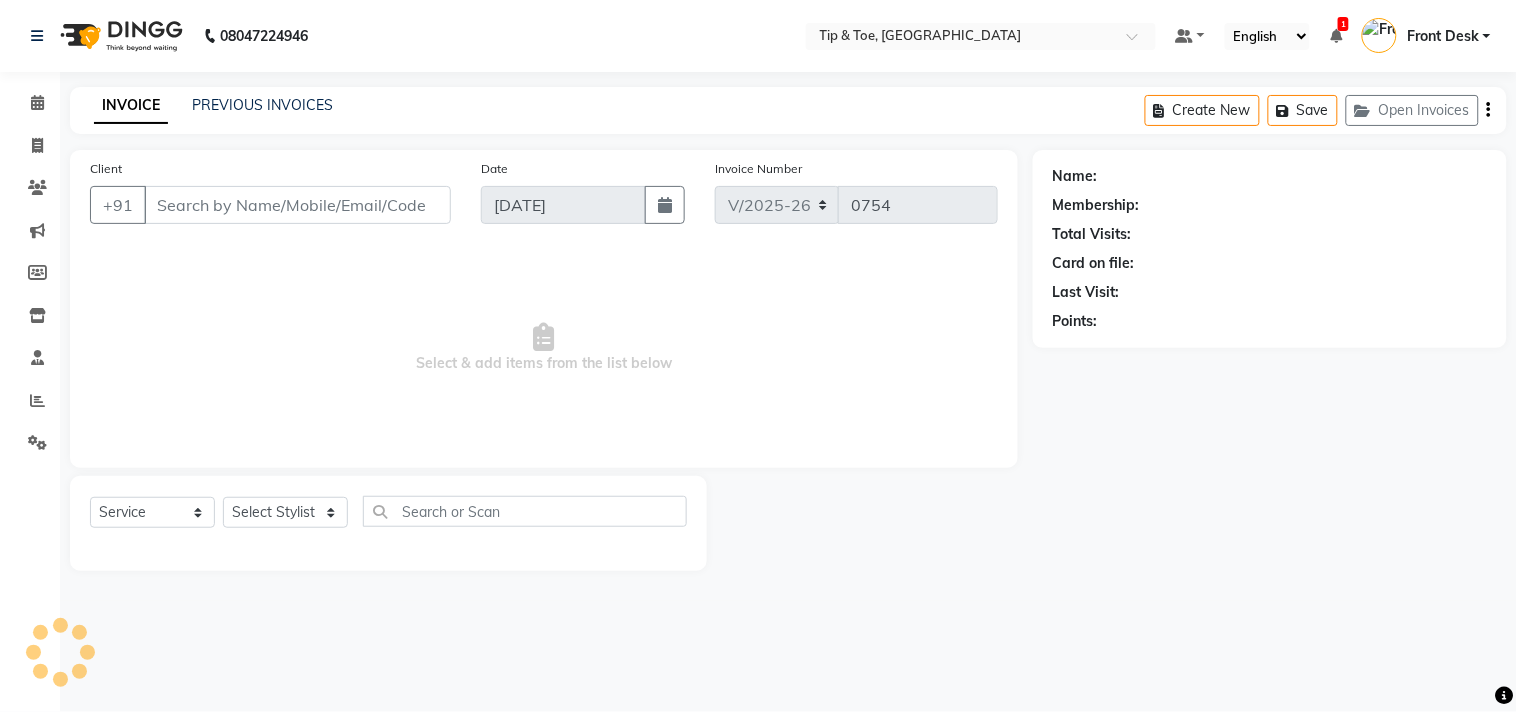 type on "7010722915" 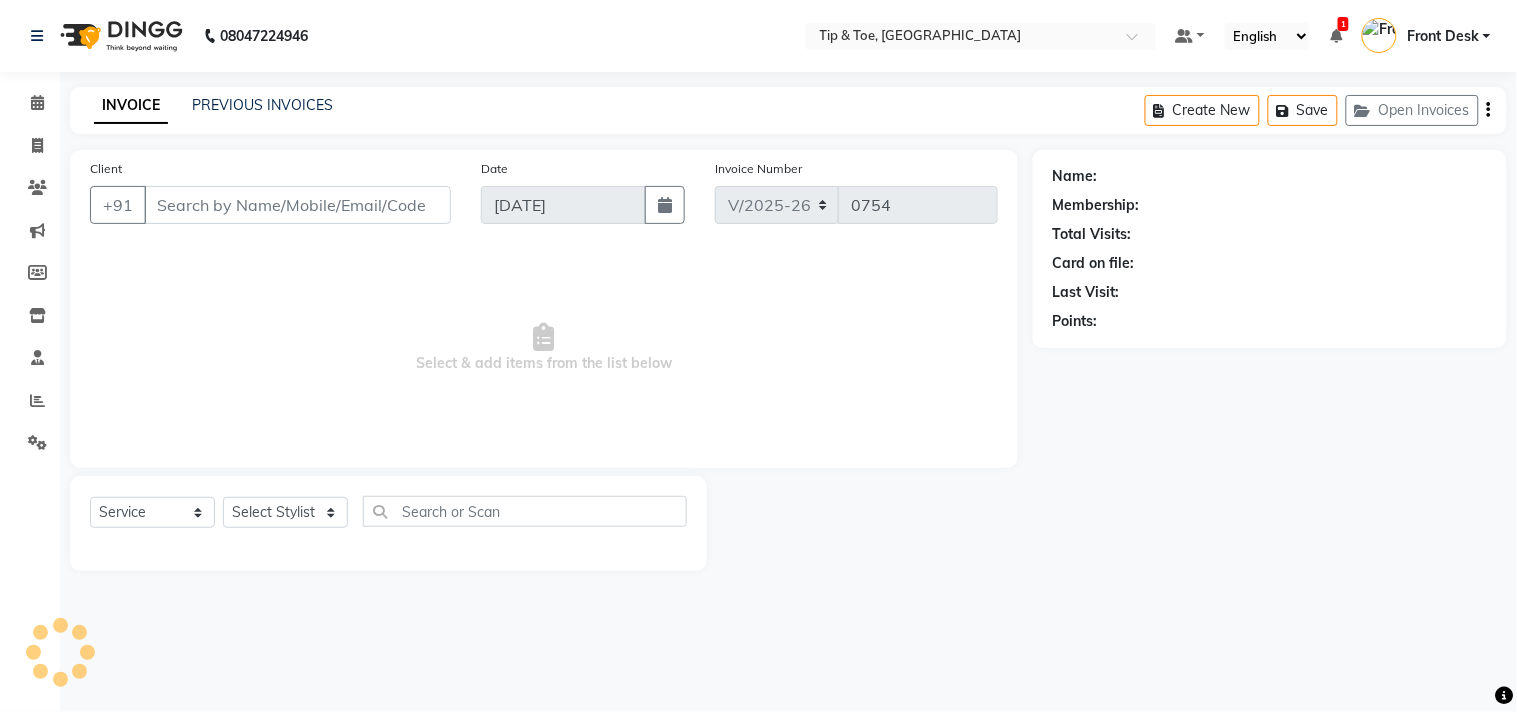 select on "49685" 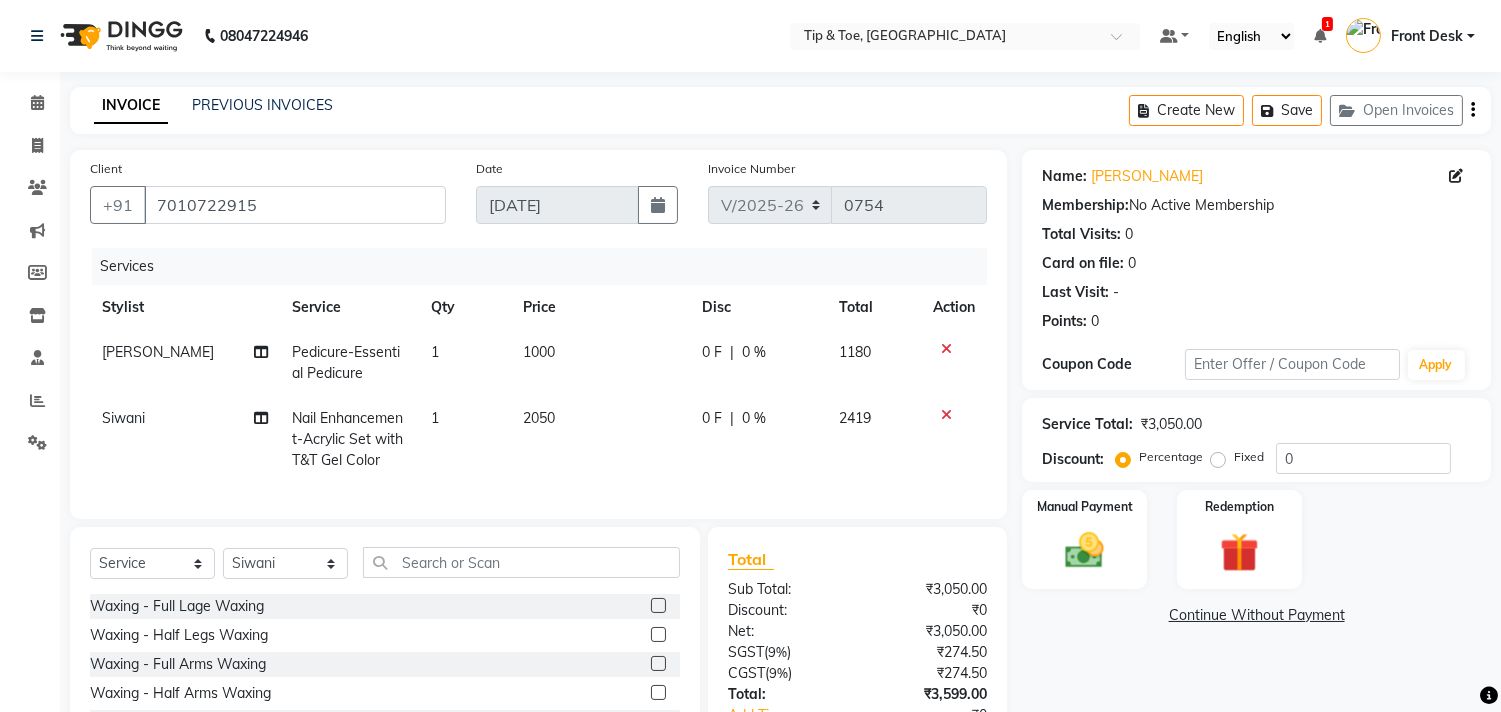 click on "2050" 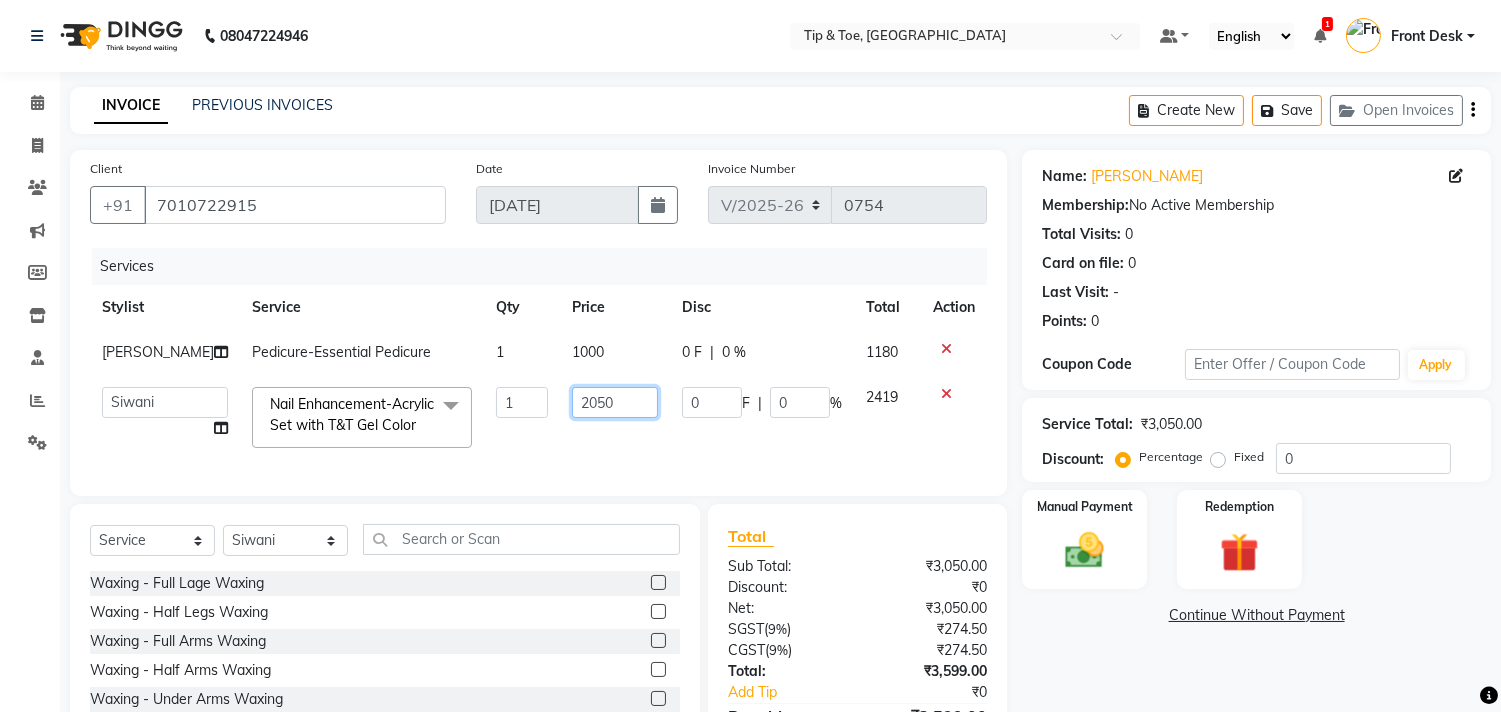 click on "2050" 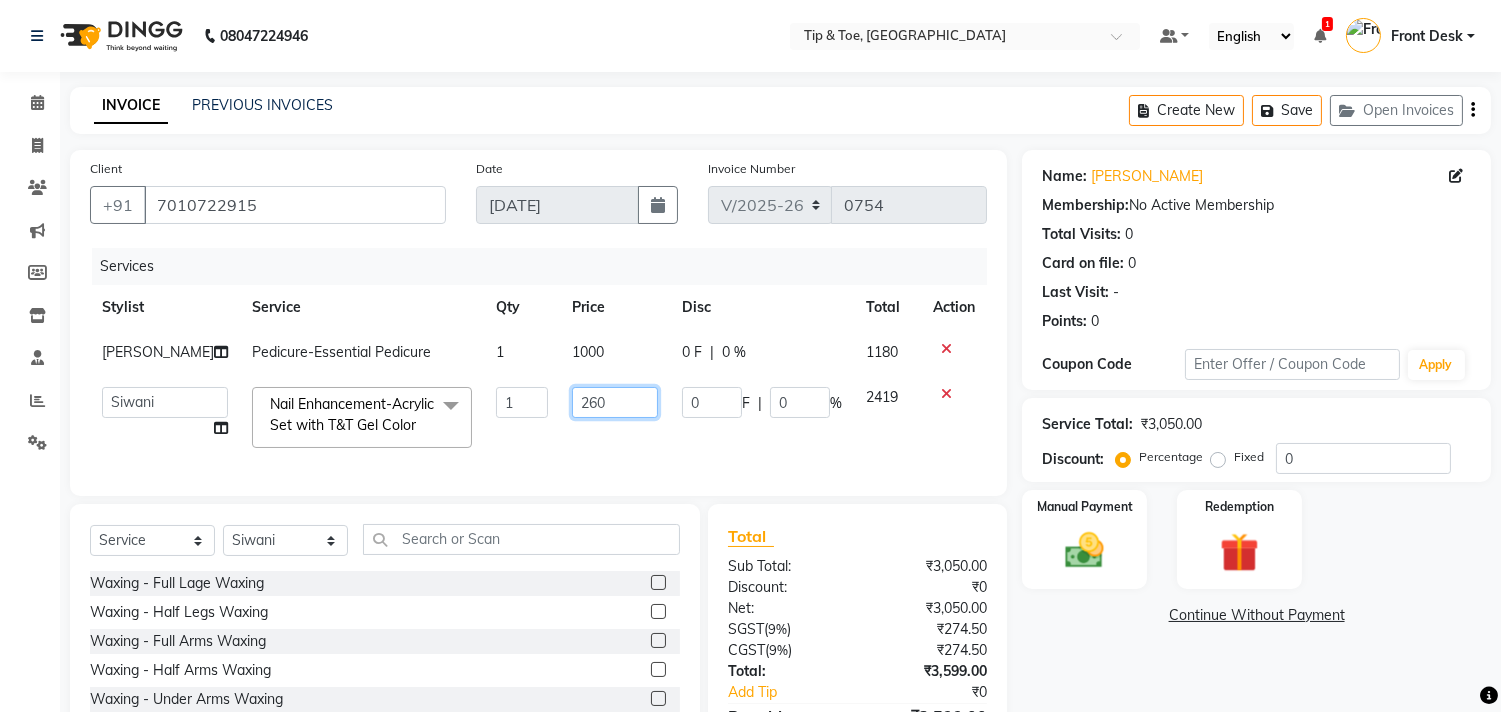type on "2600" 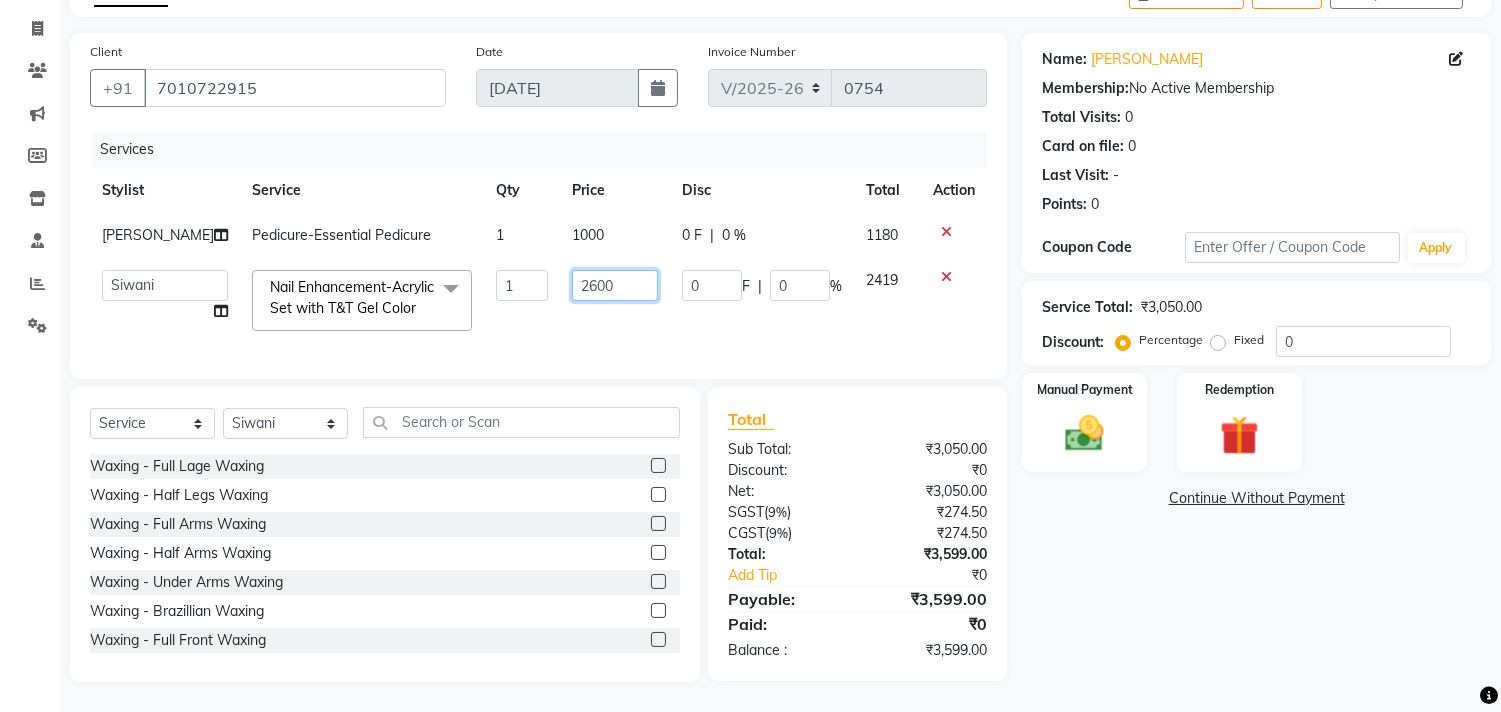 scroll, scrollTop: 154, scrollLeft: 0, axis: vertical 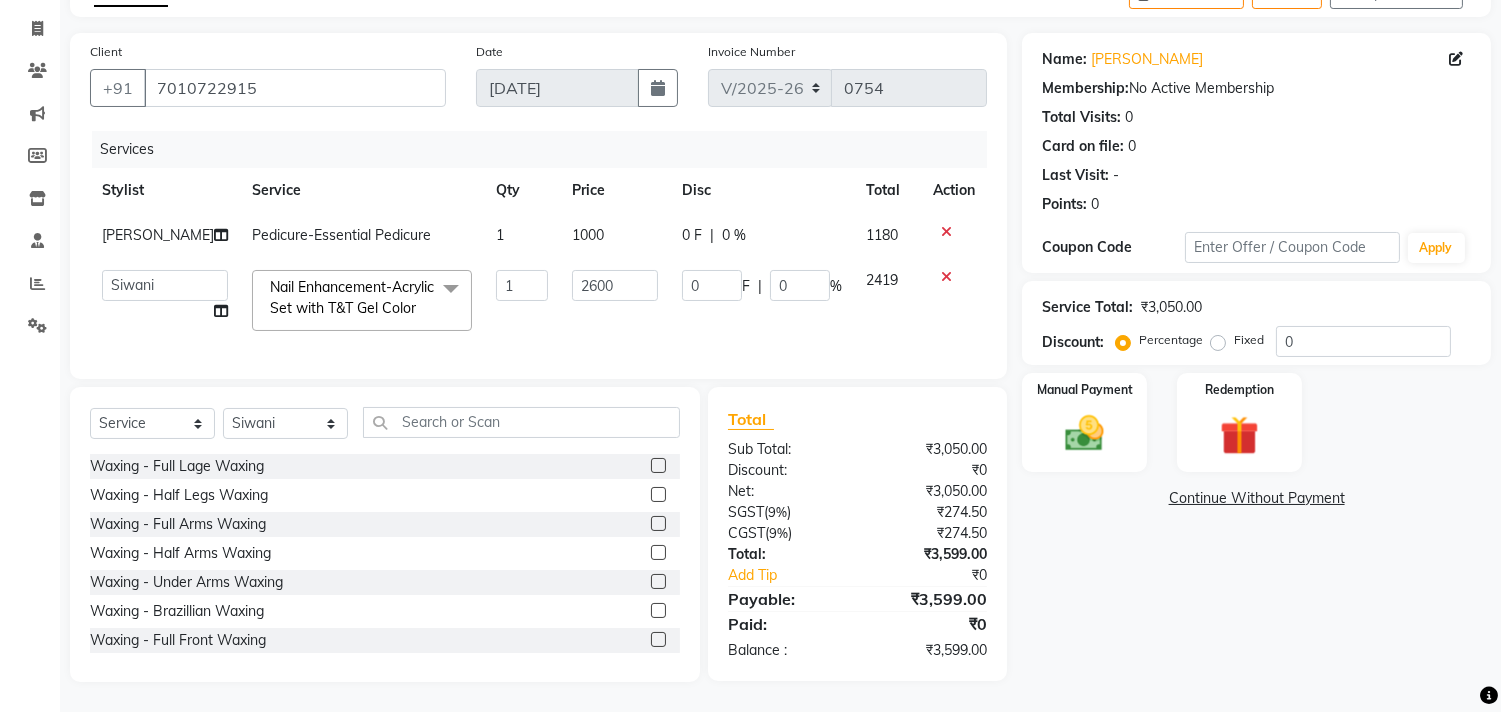 click on "Name: Vijayalaksshmi  Membership:  No Active Membership  Total Visits:  0 Card on file:  0 Last Visit:   - Points:   0  Coupon Code Apply Service Total:  ₹3,050.00  Discount:  Percentage   Fixed  0 Manual Payment Redemption  Continue Without Payment" 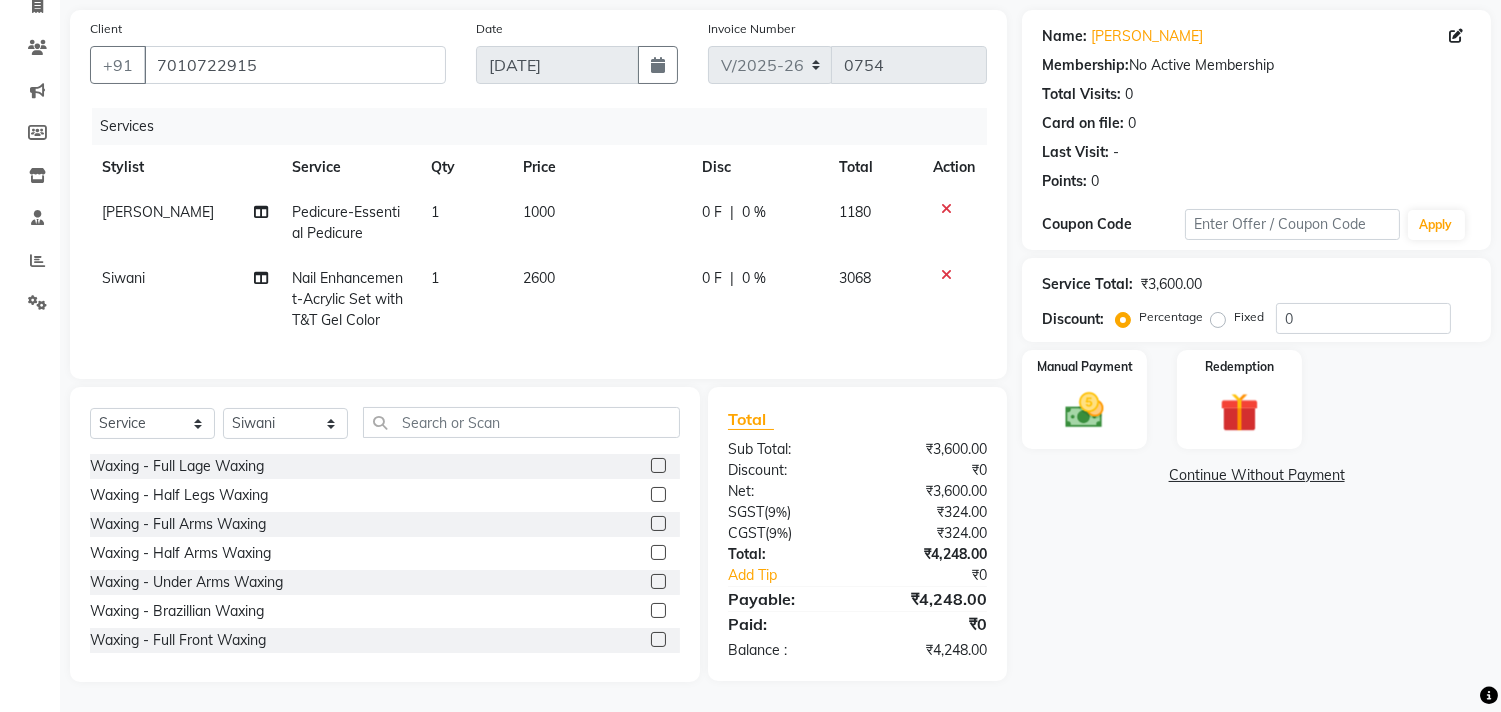 scroll, scrollTop: 45, scrollLeft: 0, axis: vertical 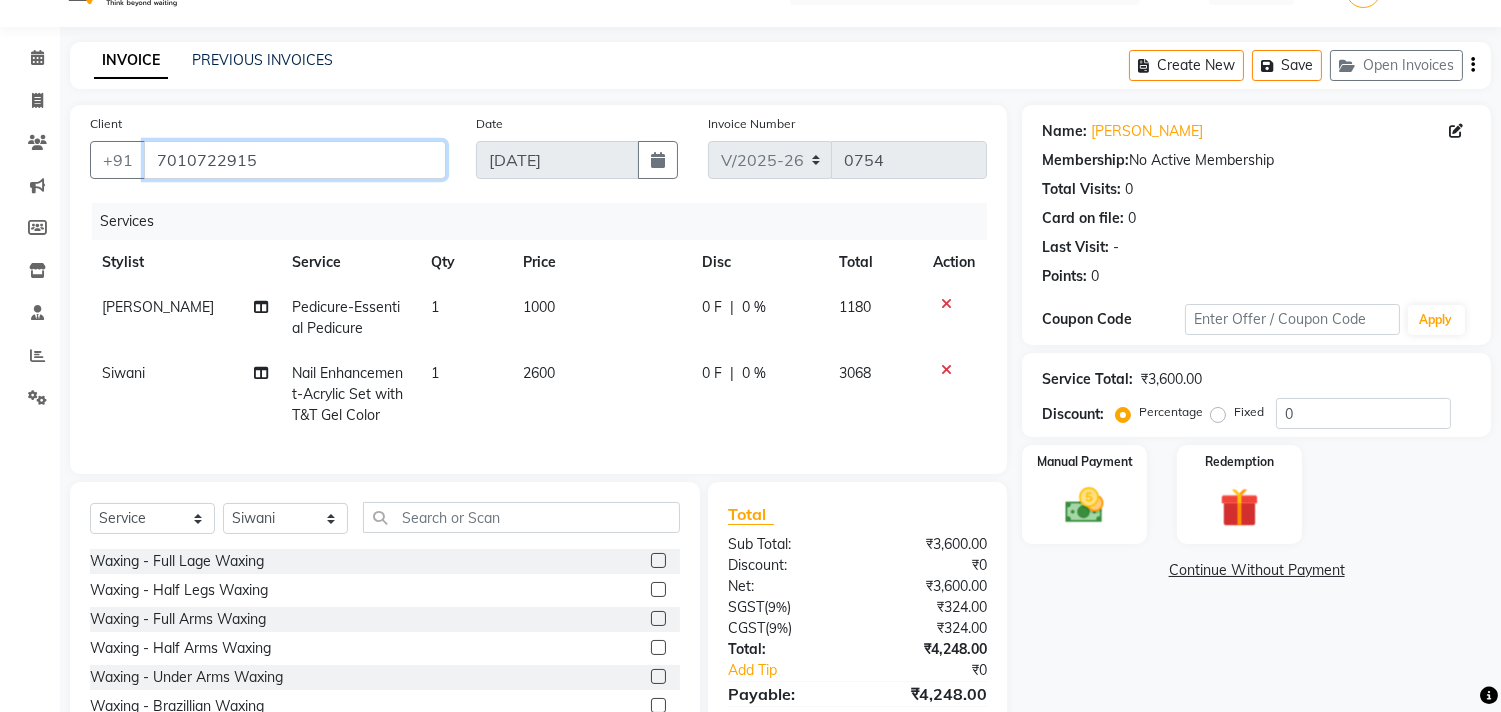 click on "7010722915" at bounding box center [295, 160] 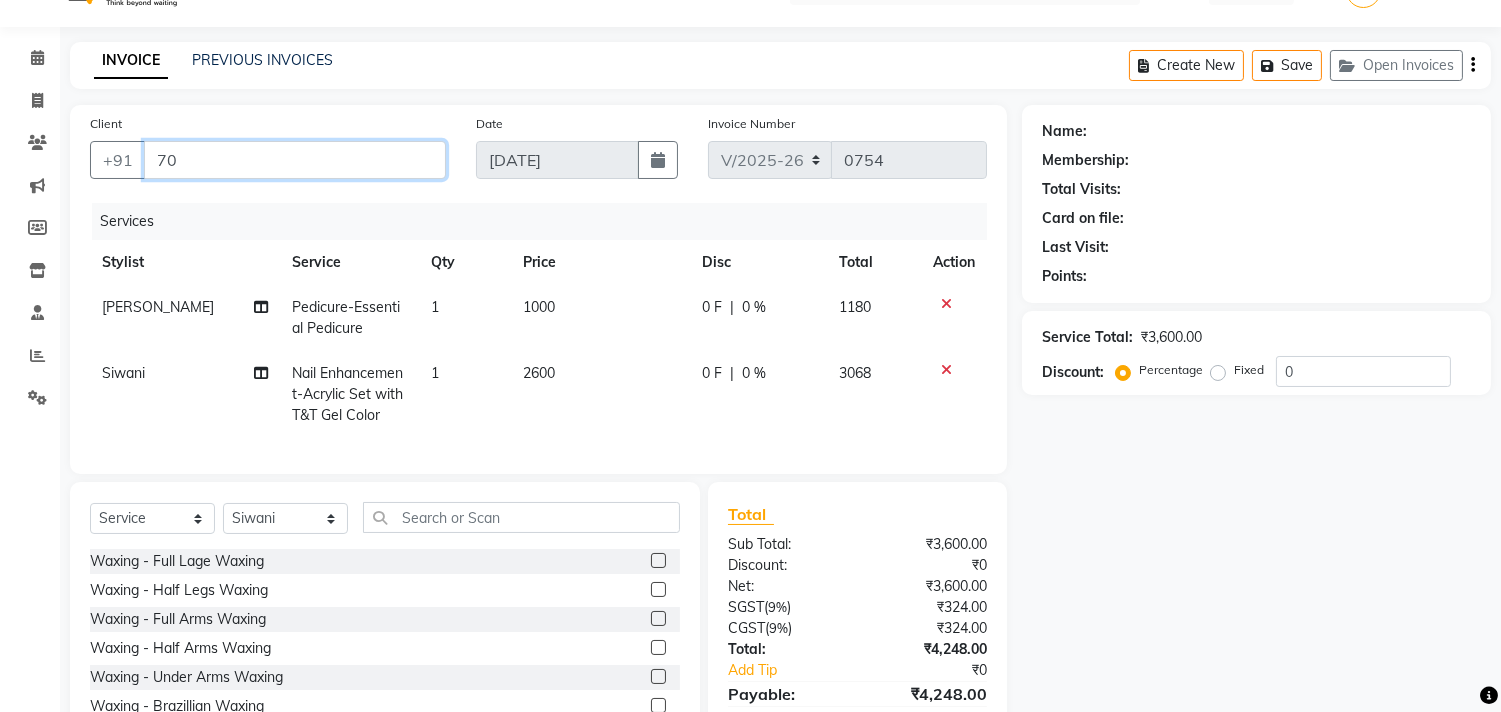 type on "7" 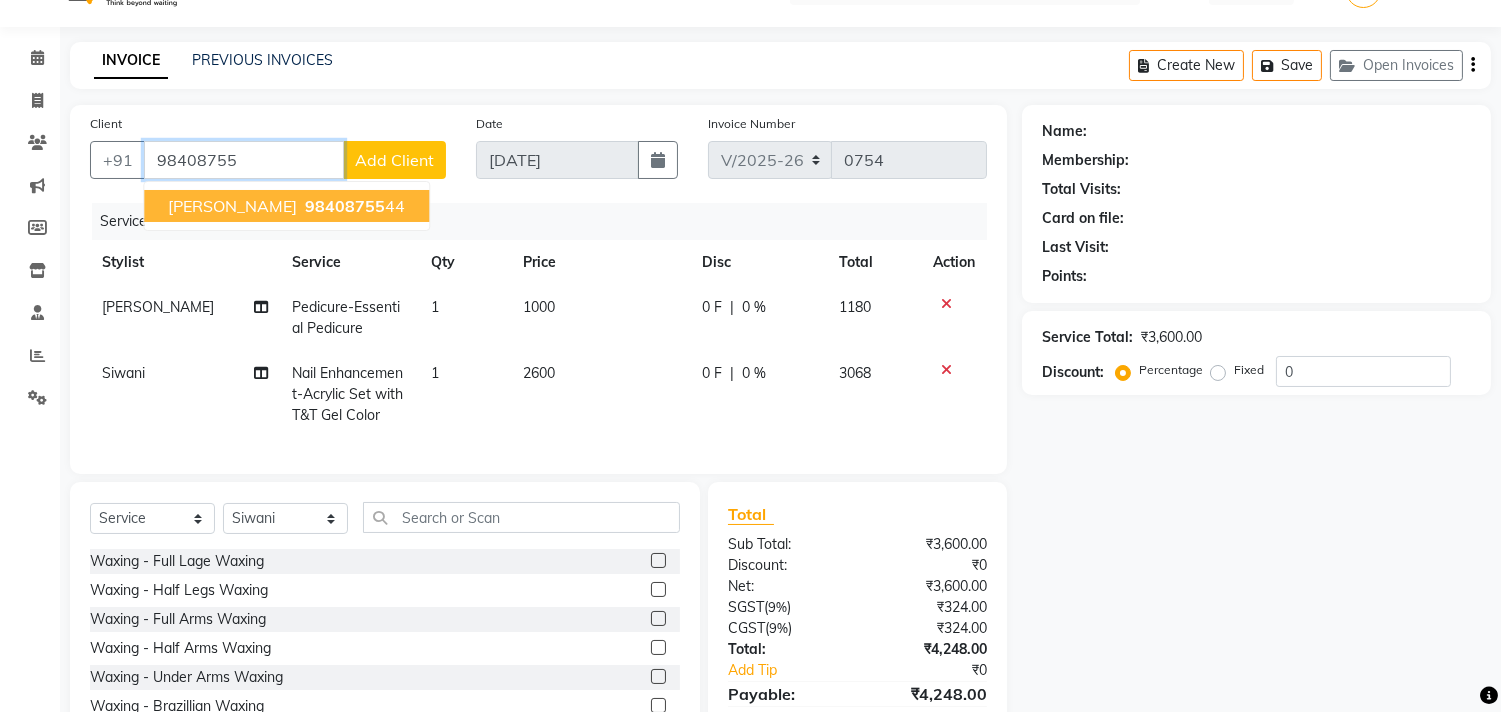 drag, startPoint x: 243, startPoint y: 202, endPoint x: 276, endPoint y: 235, distance: 46.66905 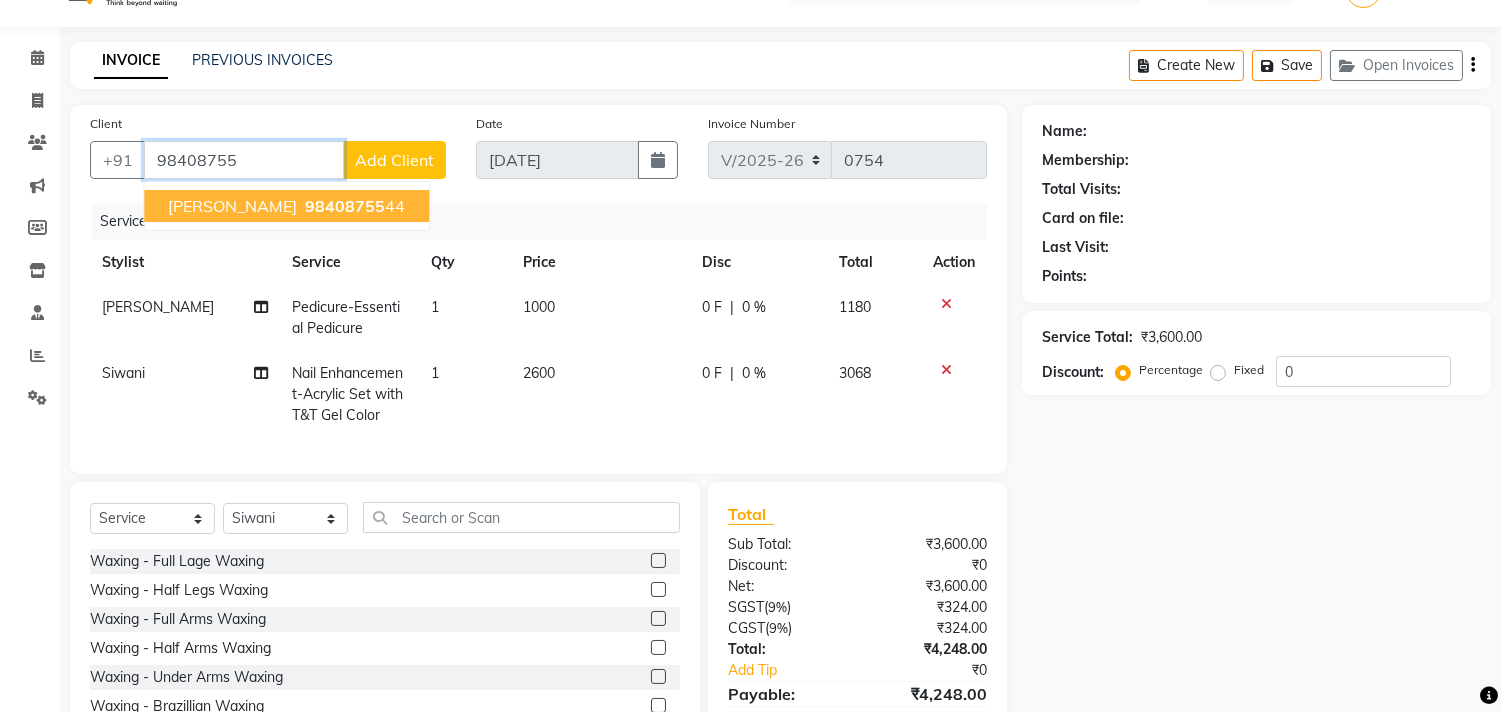click on "Sridharan   98408755 44" at bounding box center [286, 206] 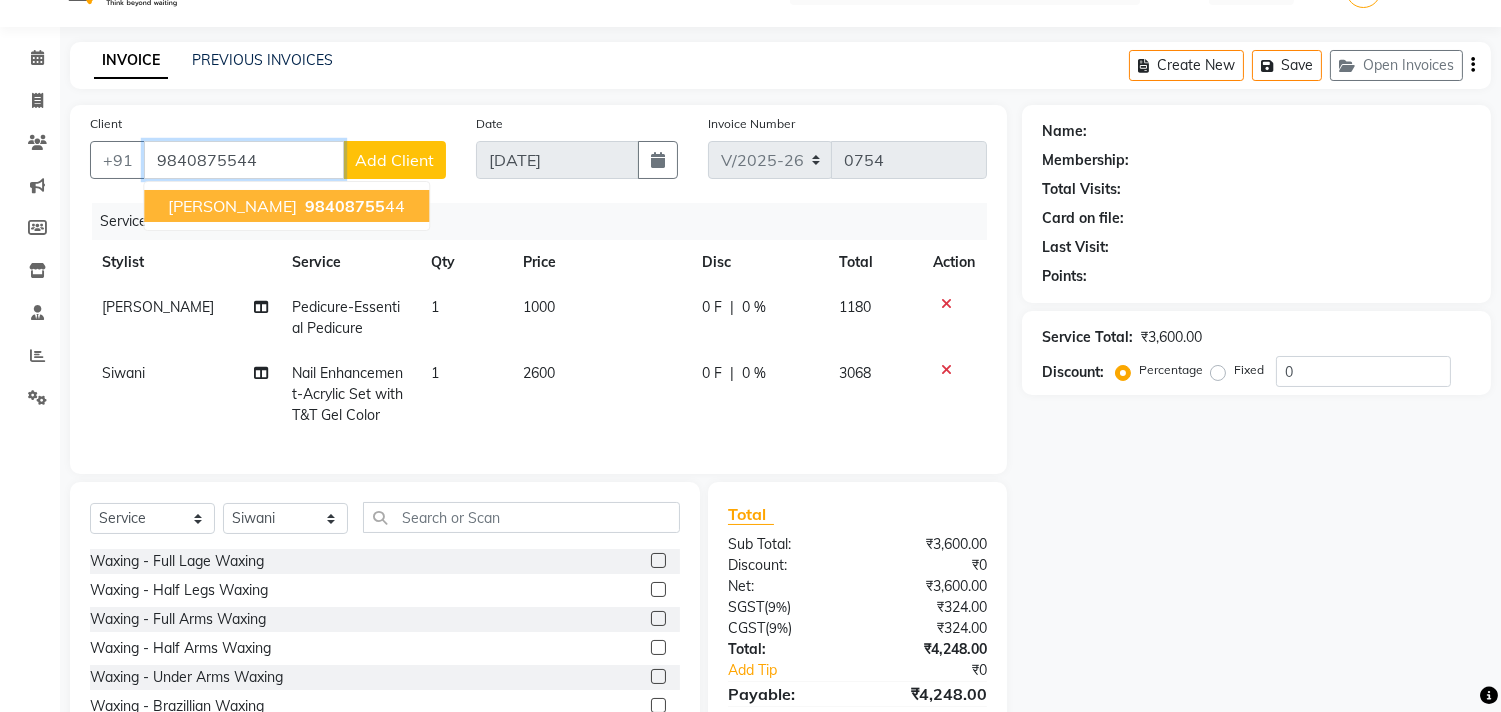 type on "9840875544" 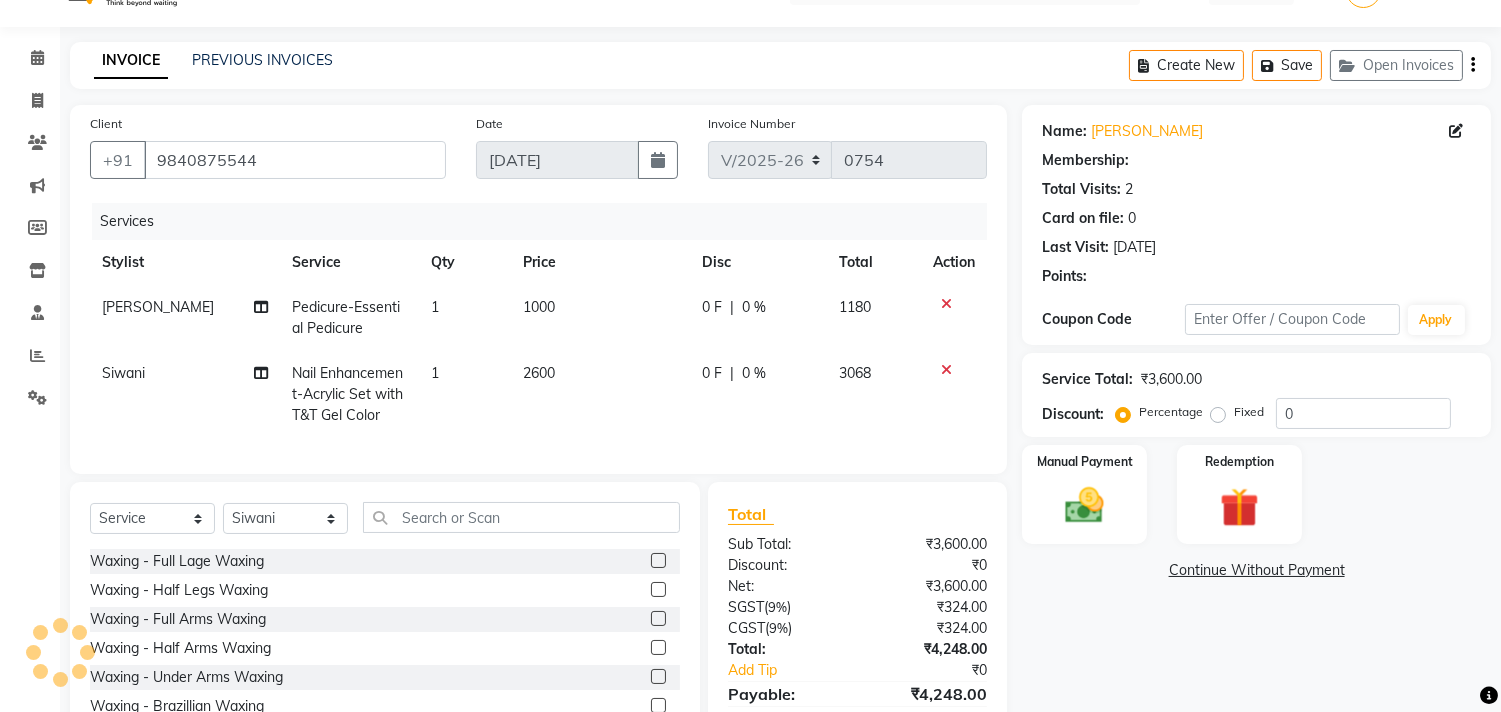 select on "1: Object" 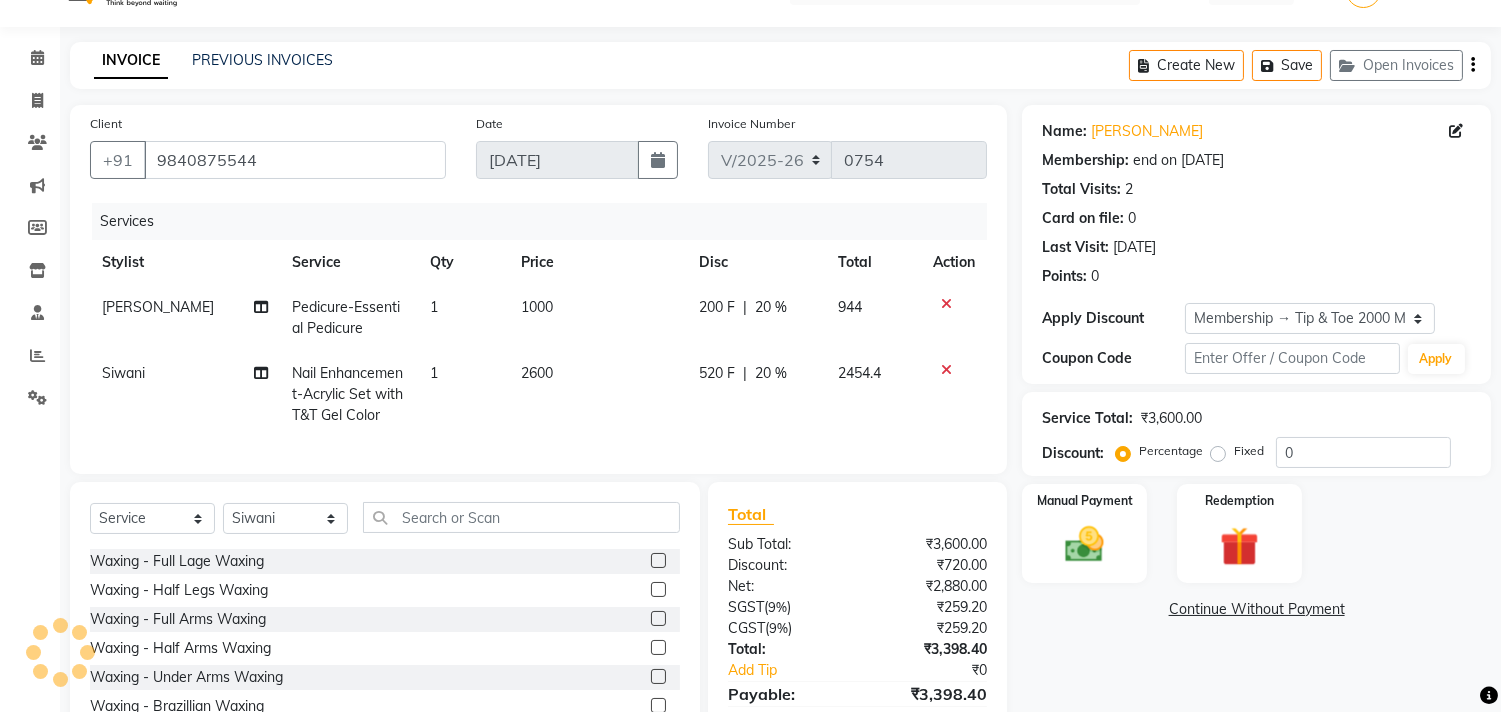 type on "20" 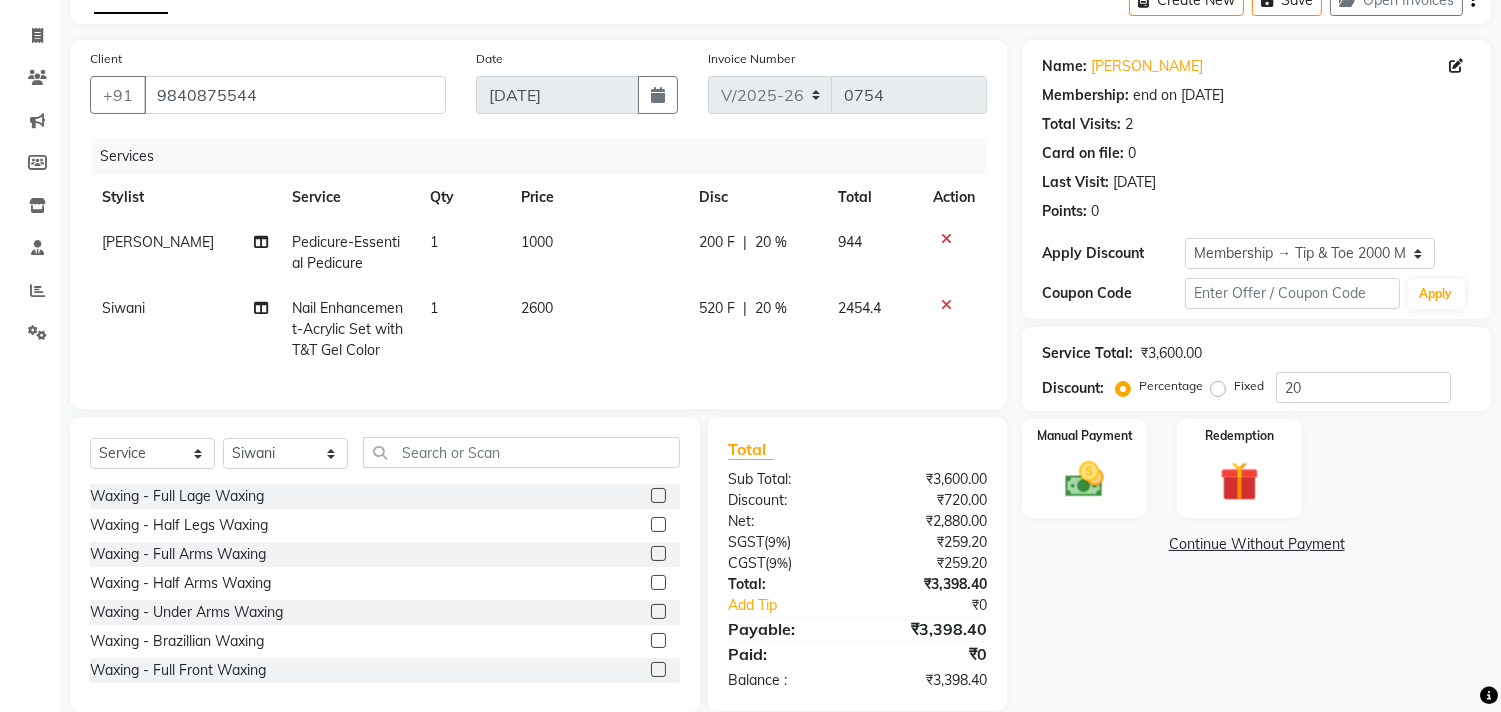 scroll, scrollTop: 156, scrollLeft: 0, axis: vertical 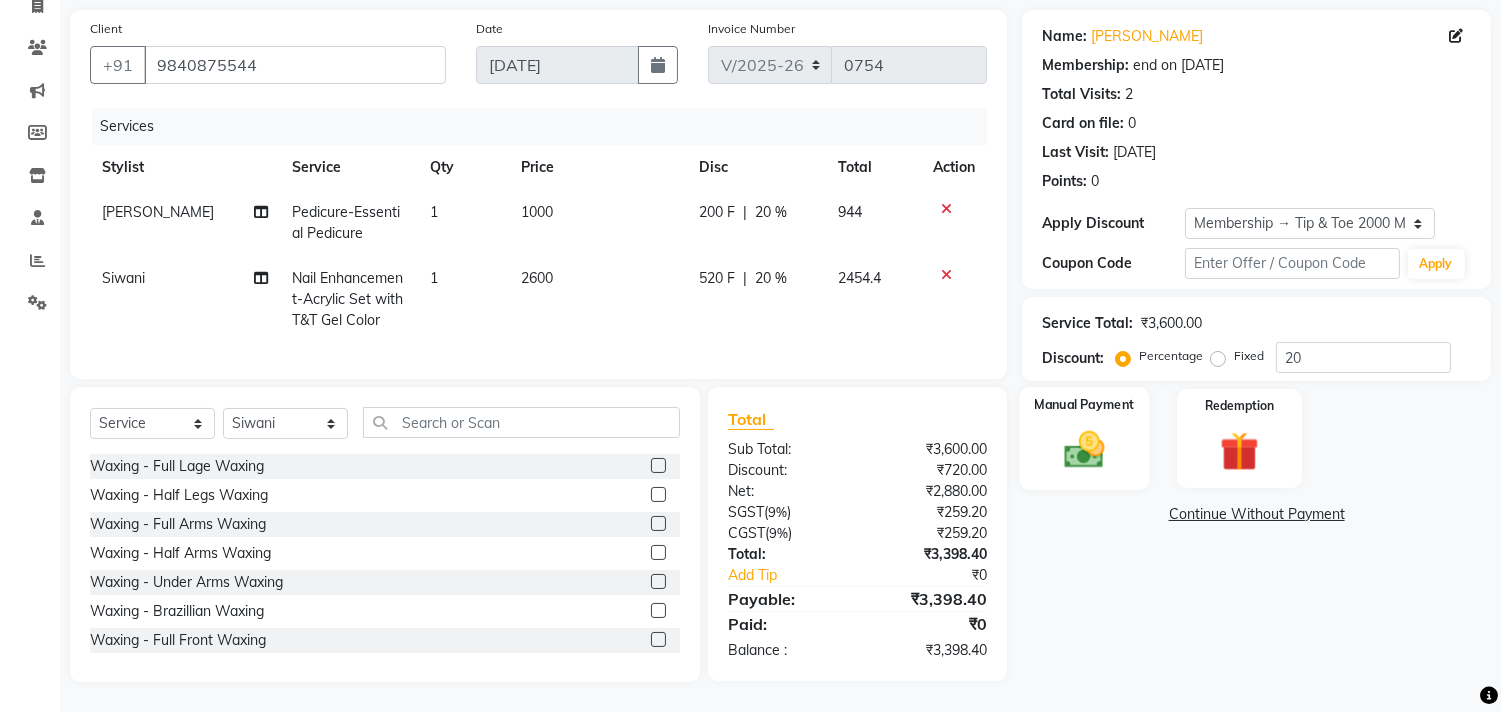 click 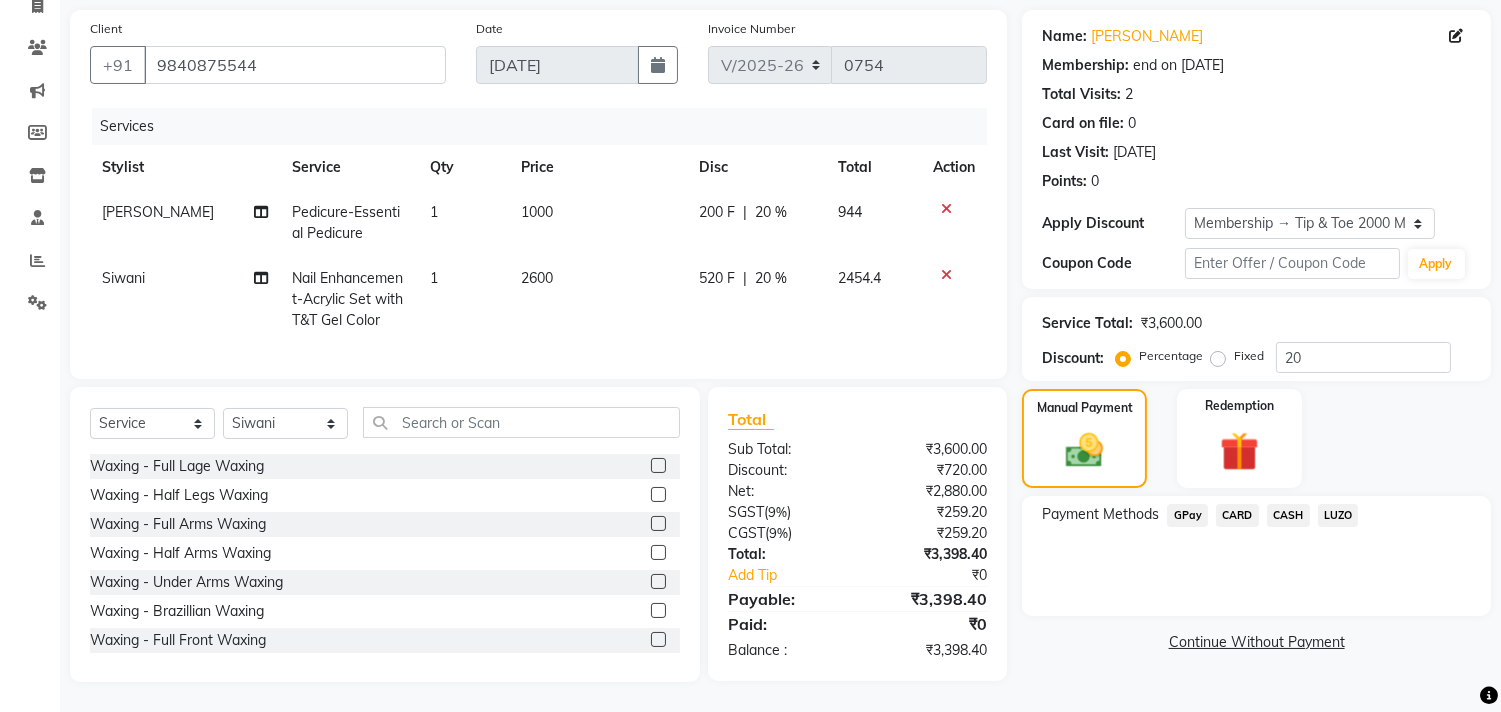 click on "GPay" 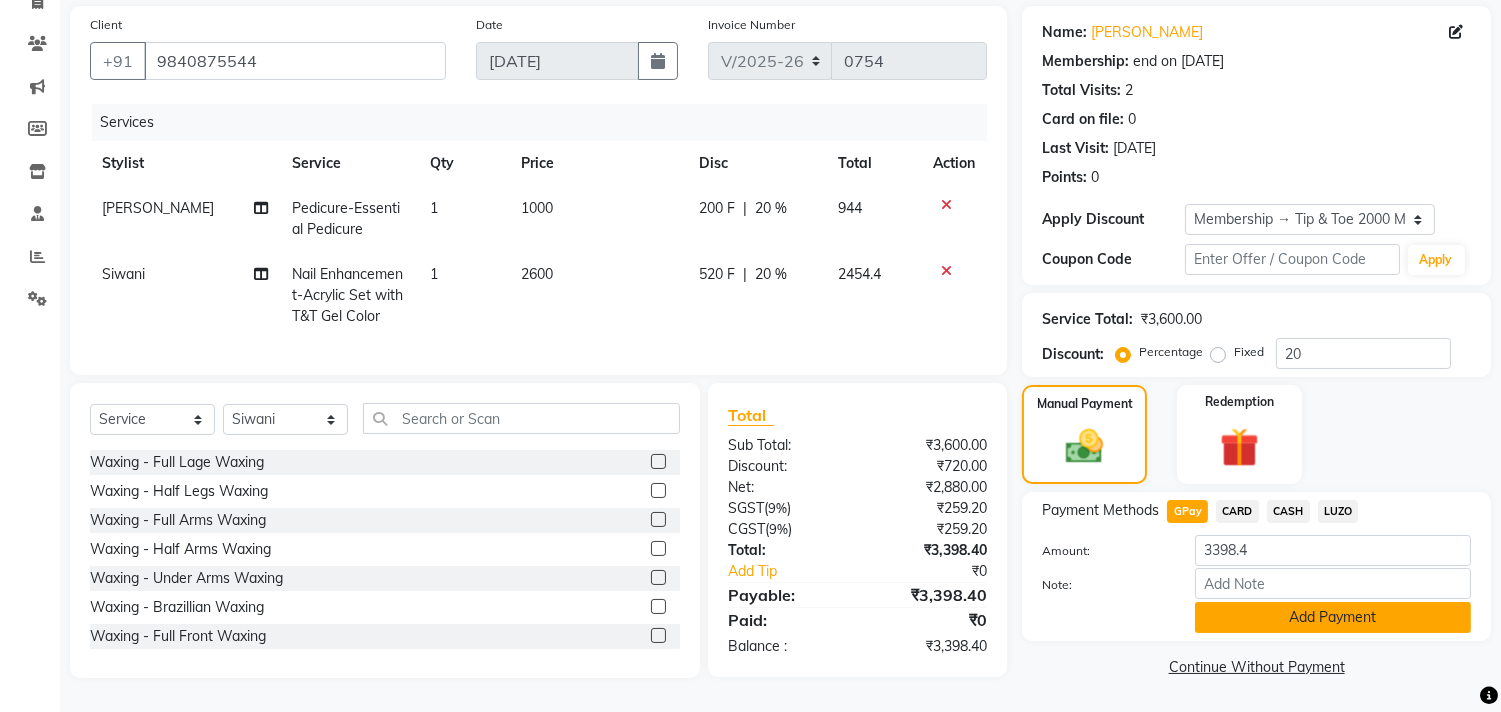 click on "Add Payment" 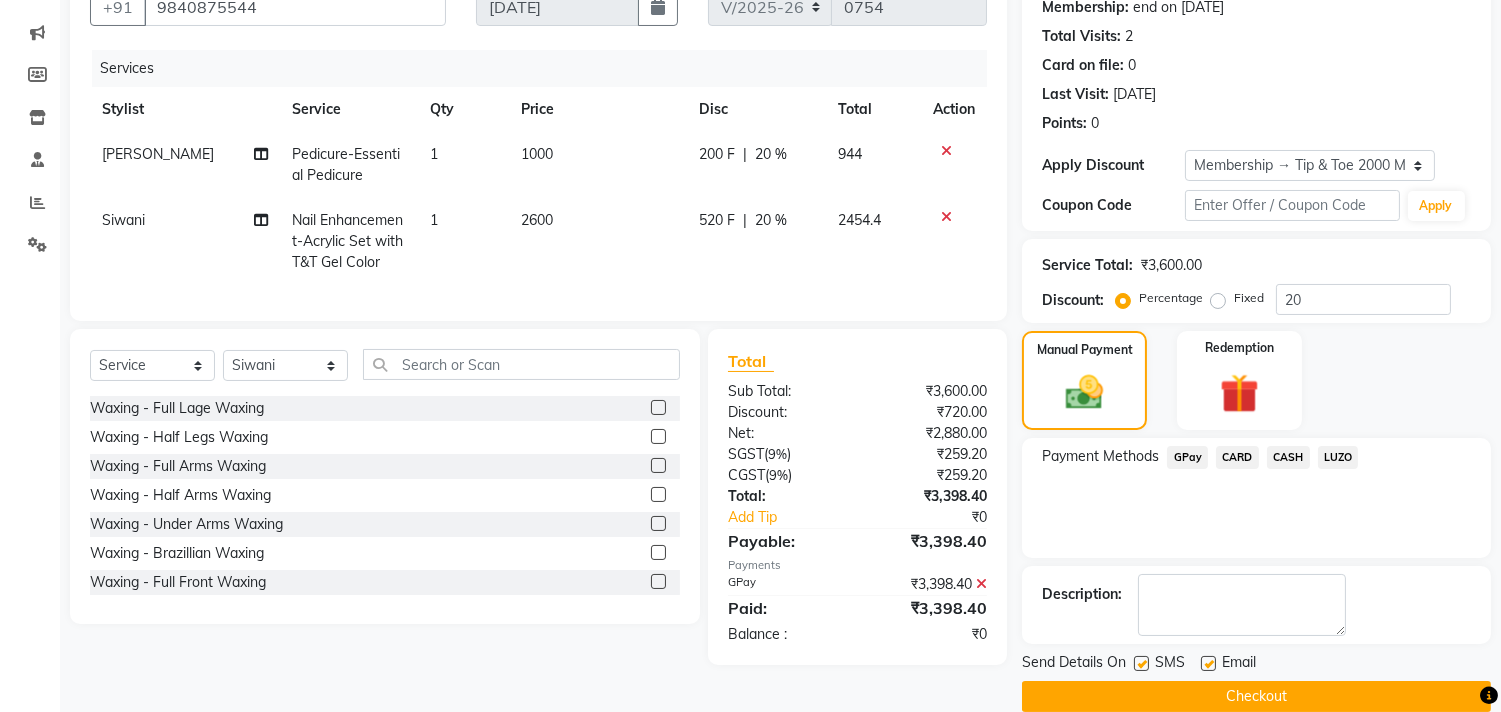 scroll, scrollTop: 227, scrollLeft: 0, axis: vertical 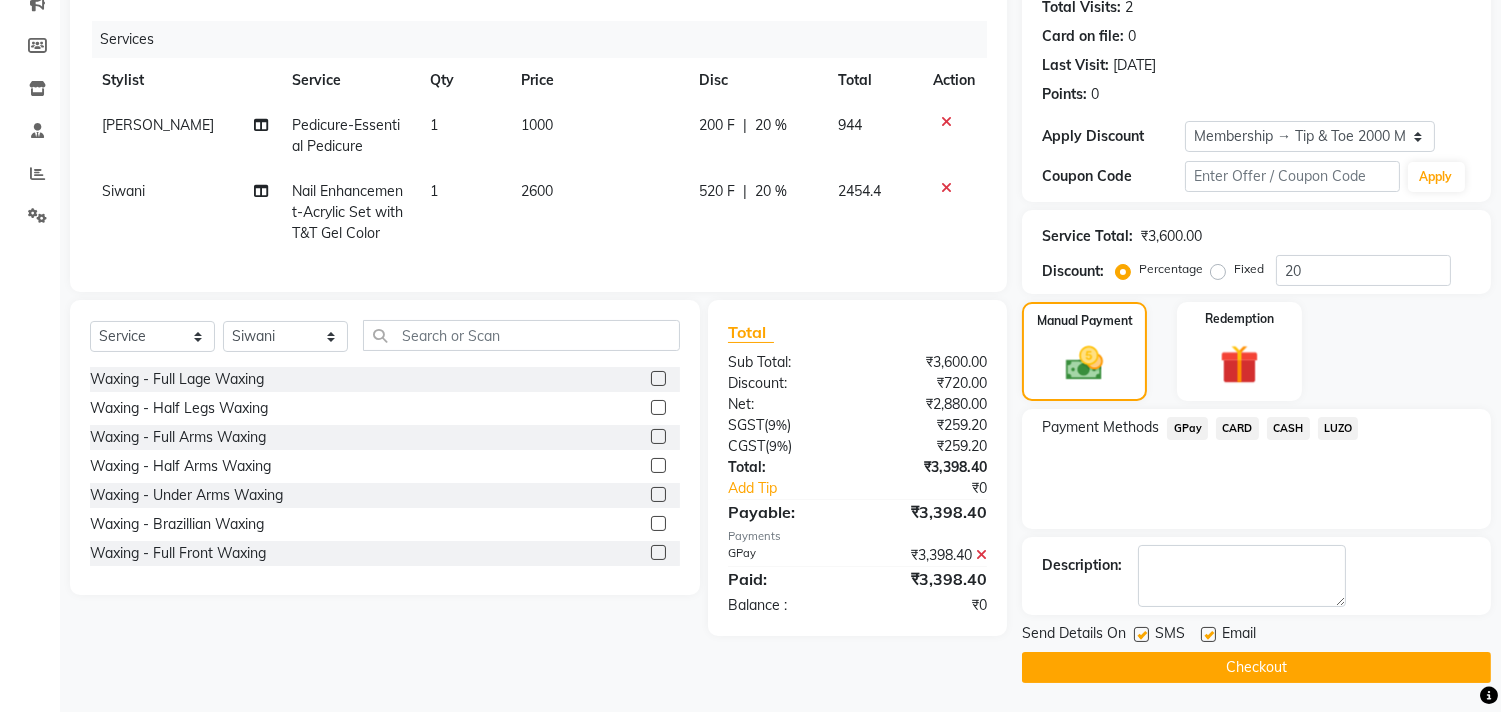 click on "Checkout" 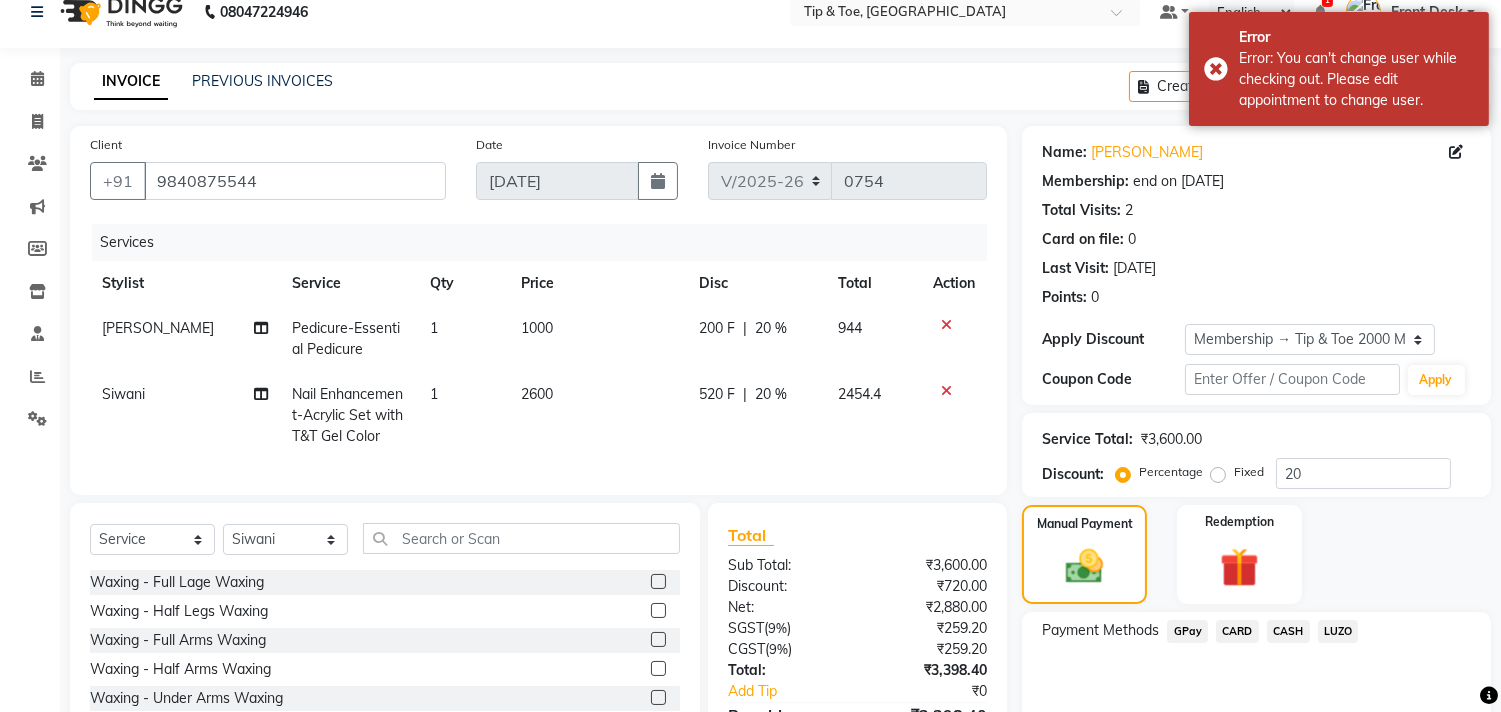 scroll, scrollTop: 0, scrollLeft: 0, axis: both 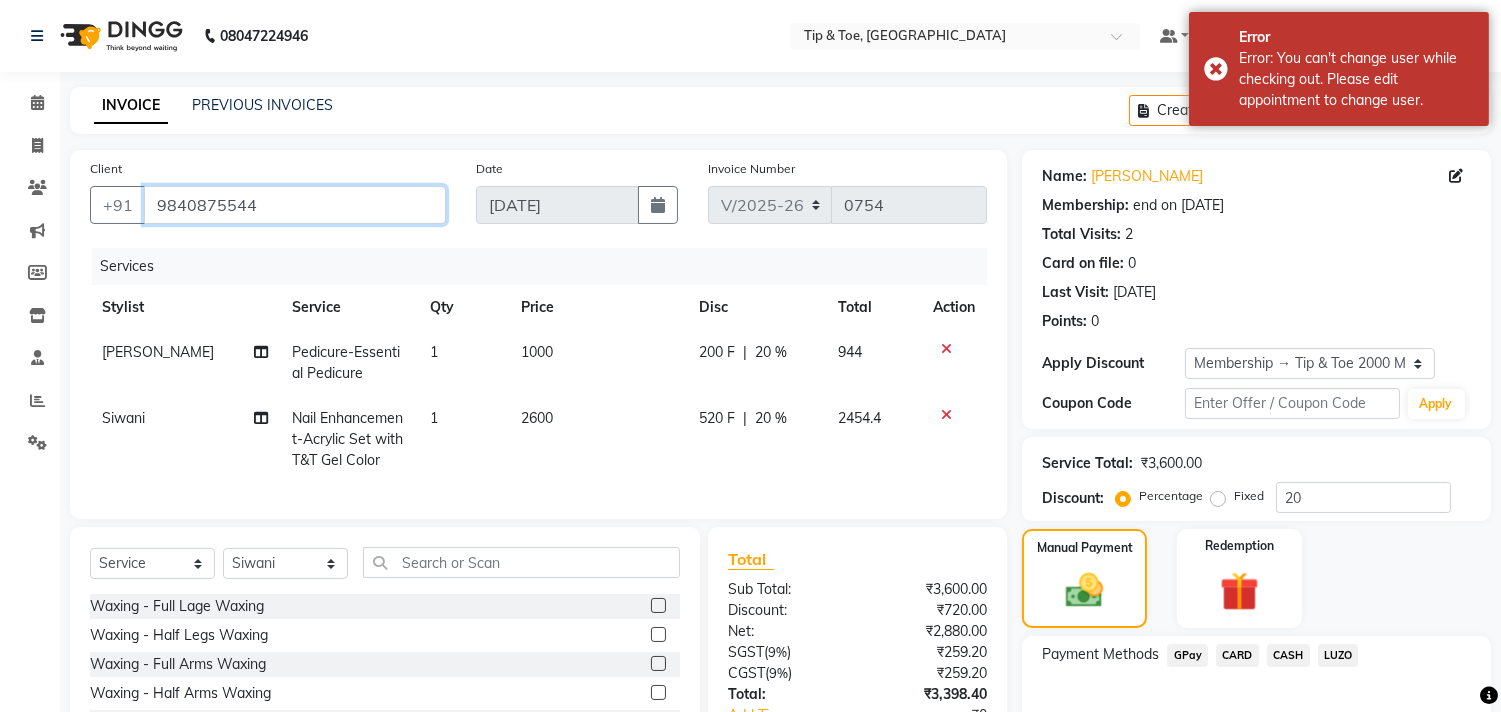 drag, startPoint x: 151, startPoint y: 203, endPoint x: 350, endPoint y: 216, distance: 199.42416 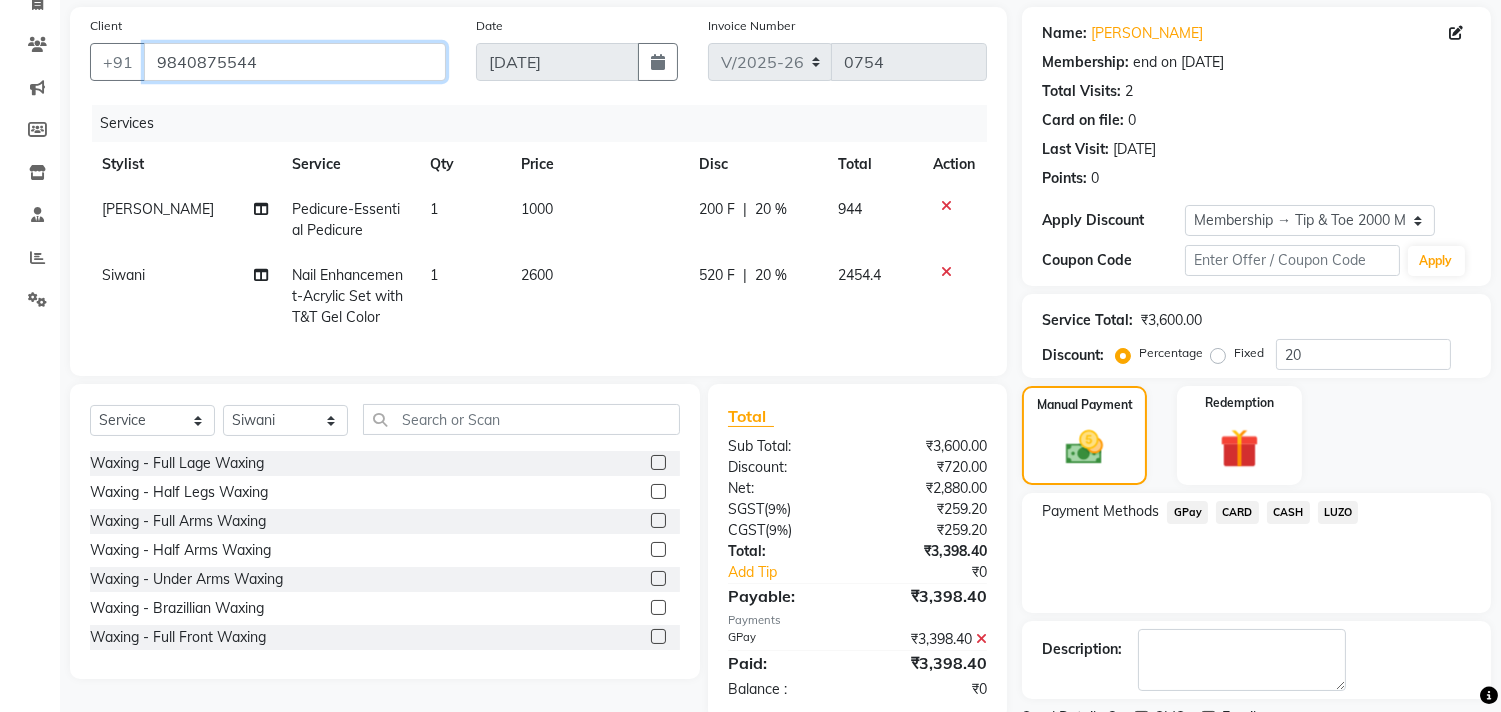 scroll, scrollTop: 227, scrollLeft: 0, axis: vertical 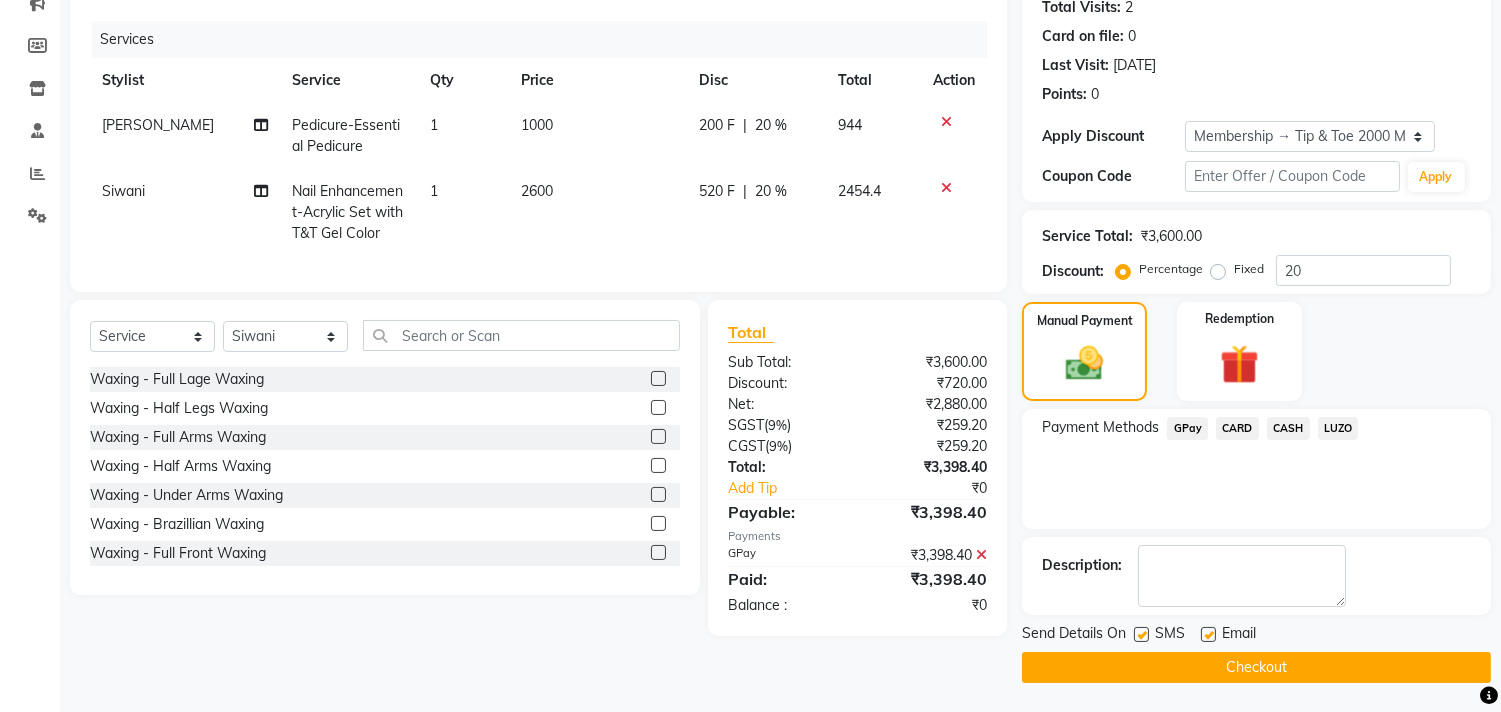 click on "GPay" 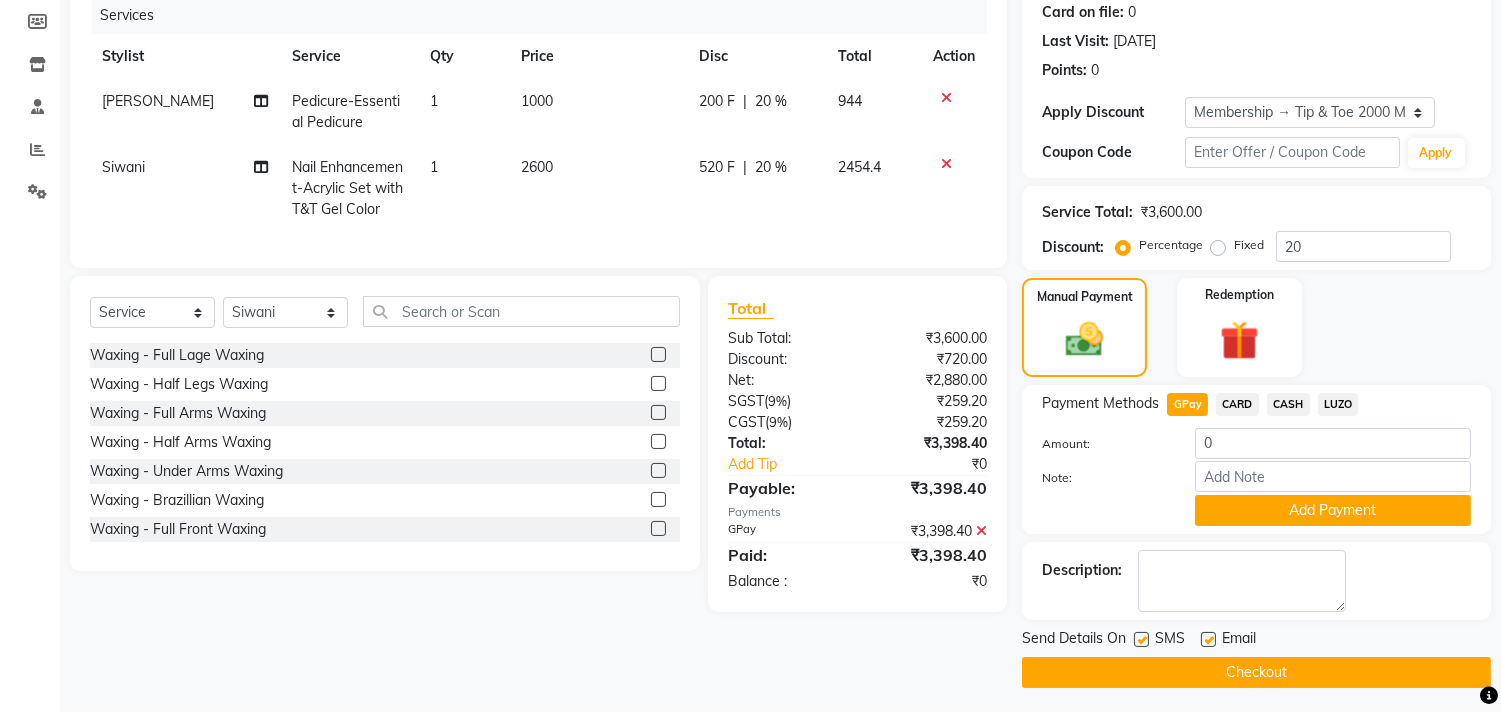 scroll, scrollTop: 256, scrollLeft: 0, axis: vertical 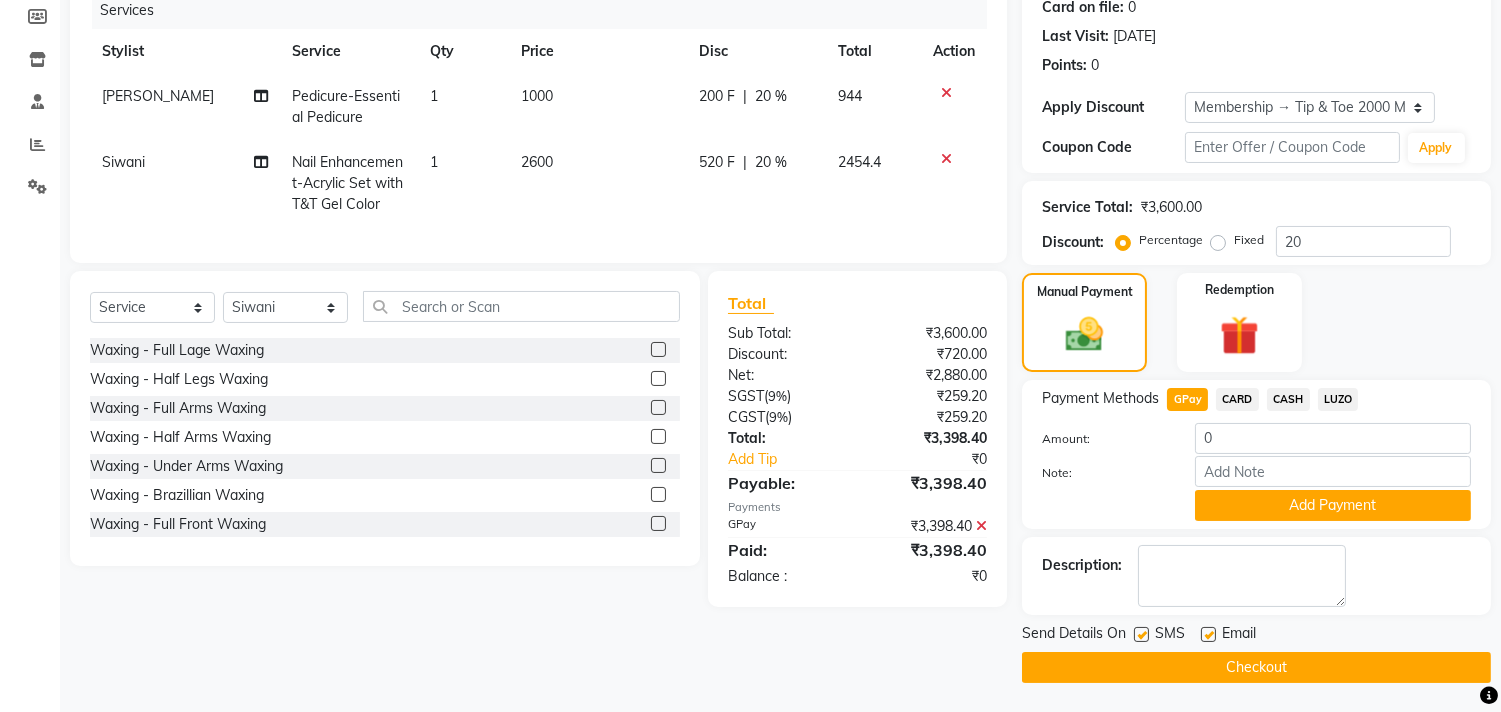 click on "GPay" 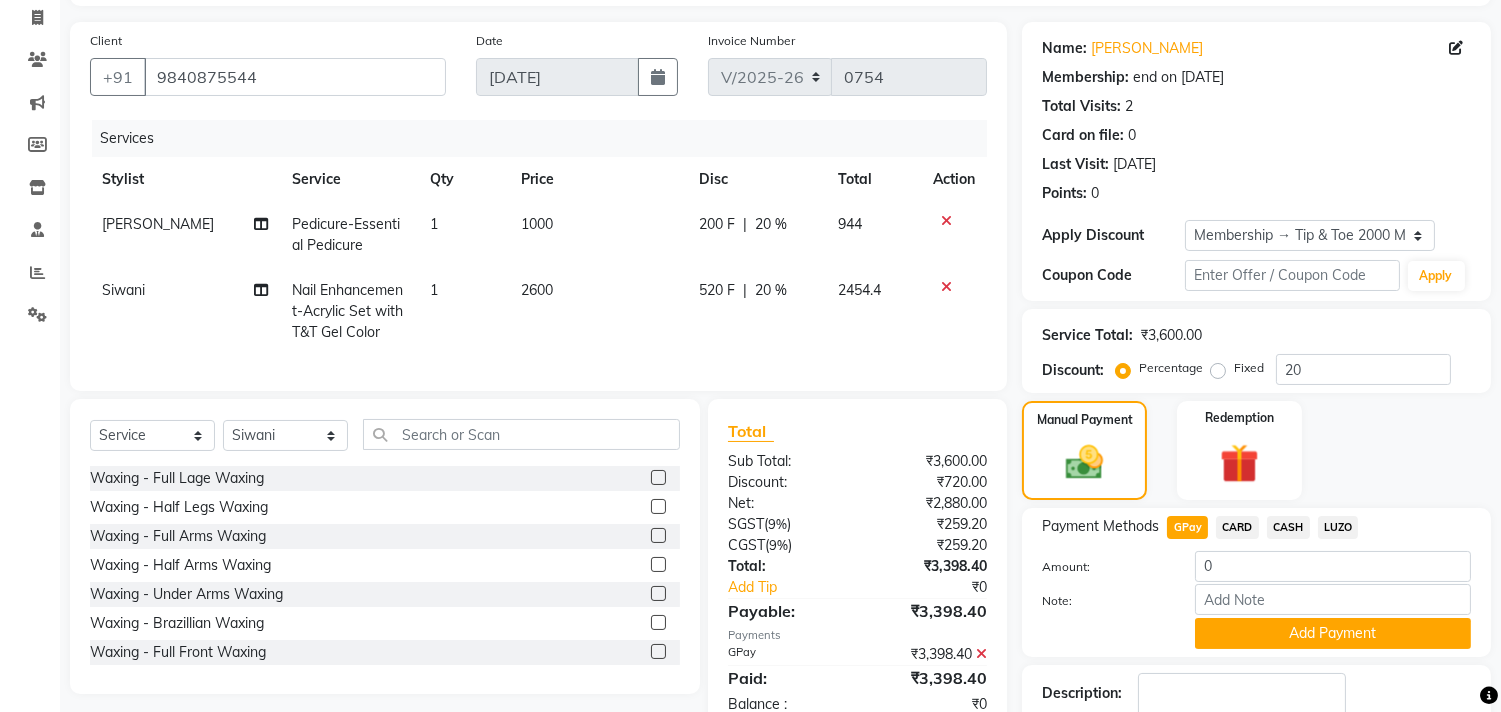 scroll, scrollTop: 0, scrollLeft: 0, axis: both 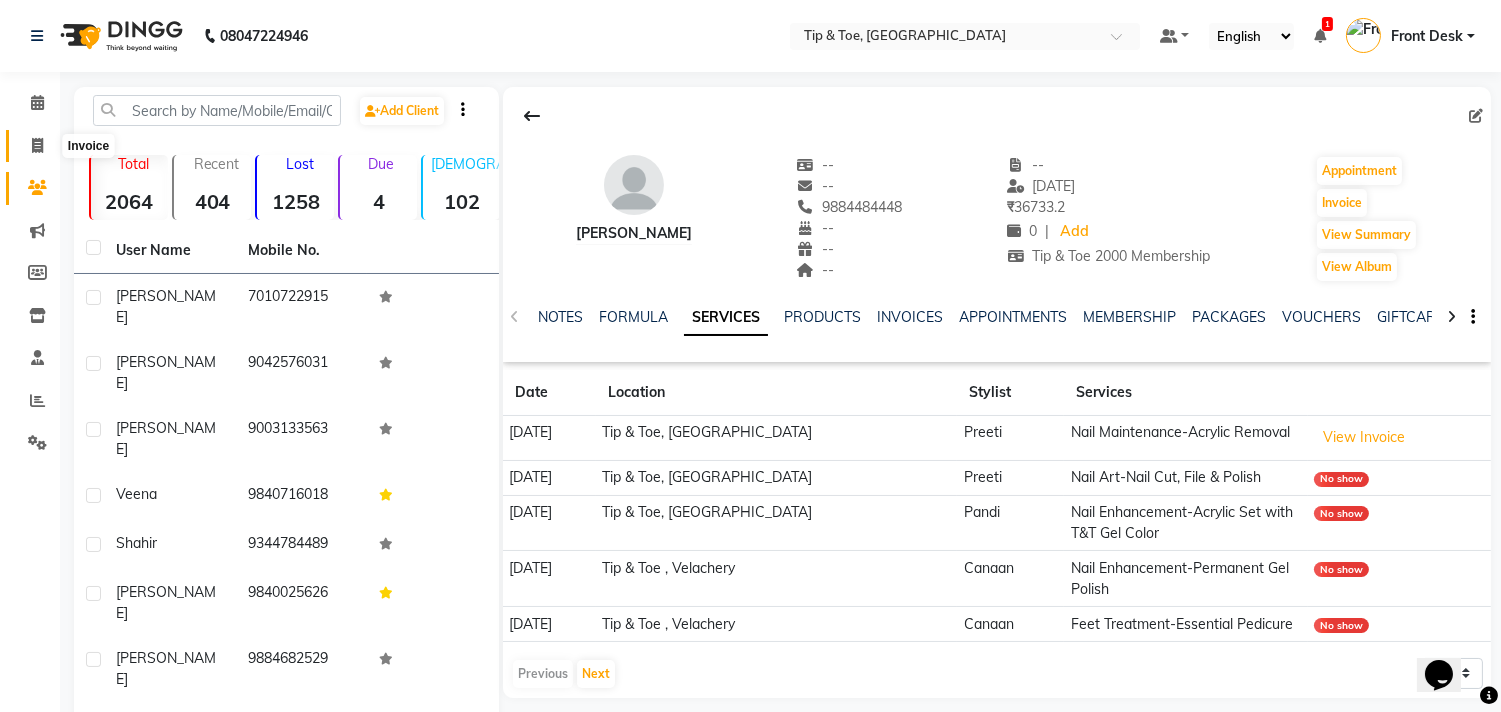 click 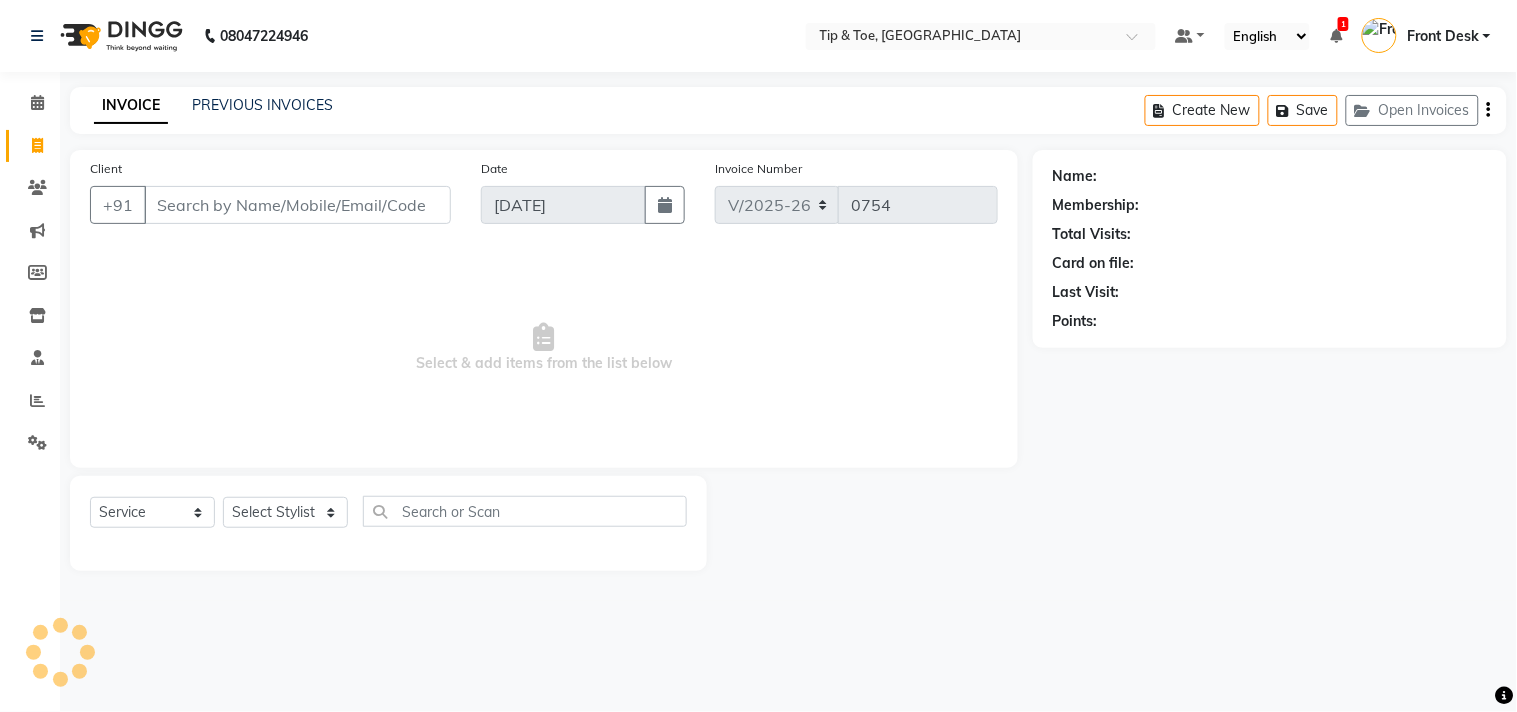 click on "INVOICE" 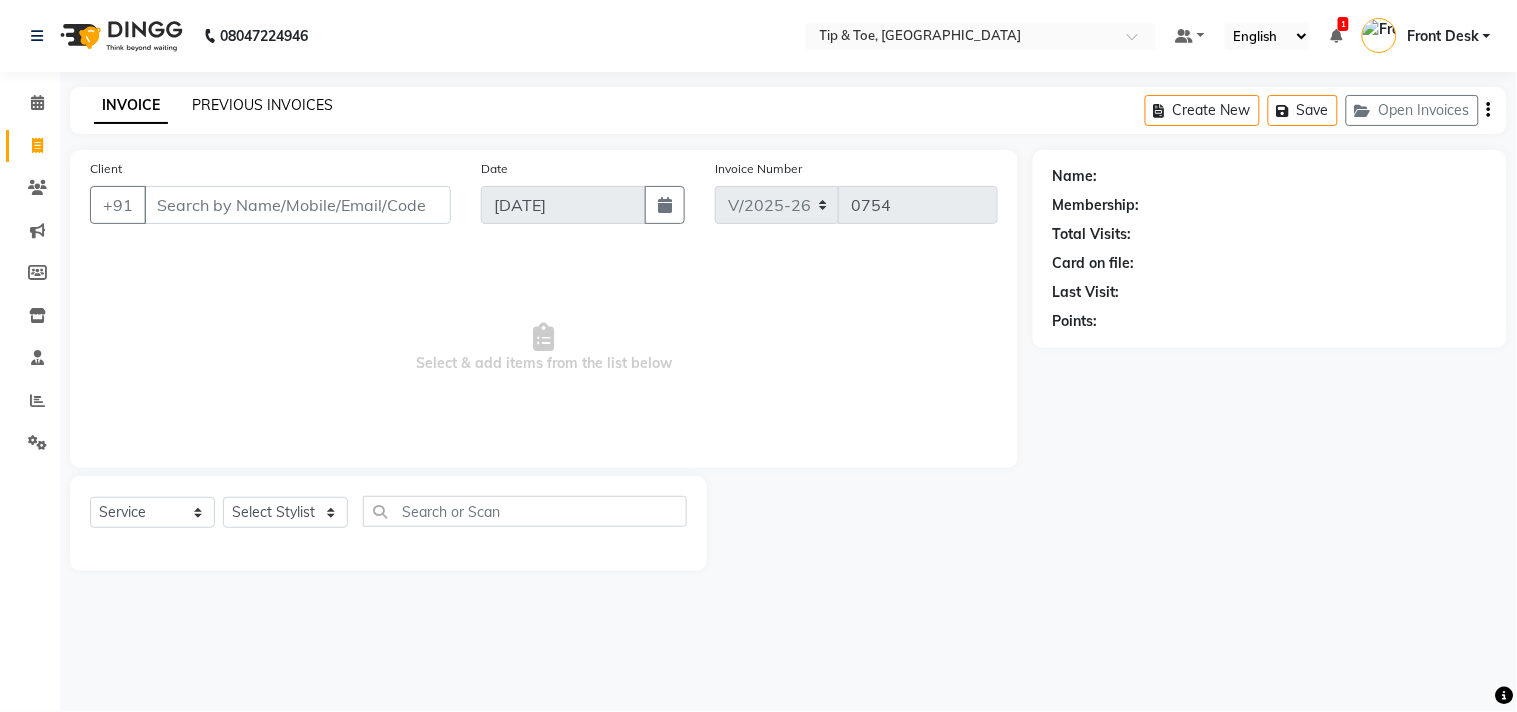 click on "PREVIOUS INVOICES" 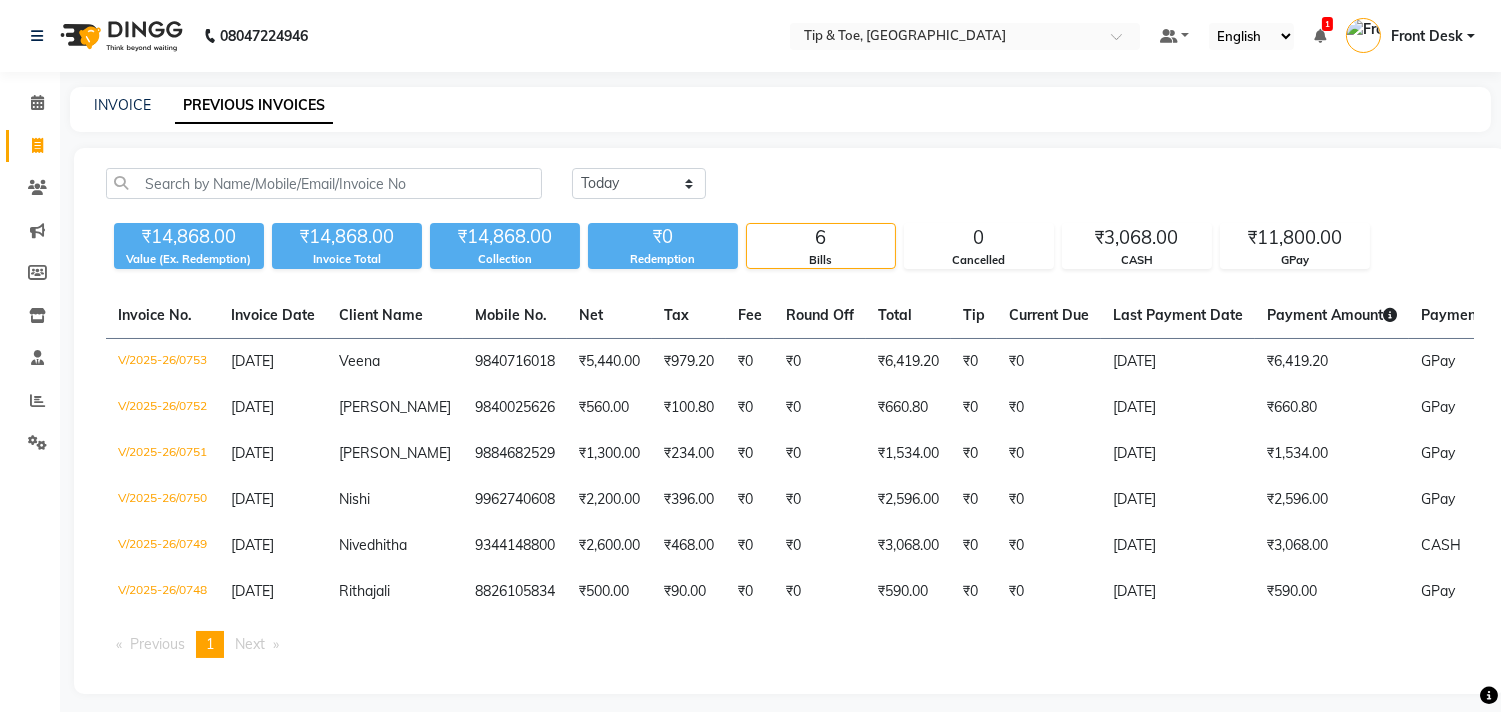 click on "INVOICE" 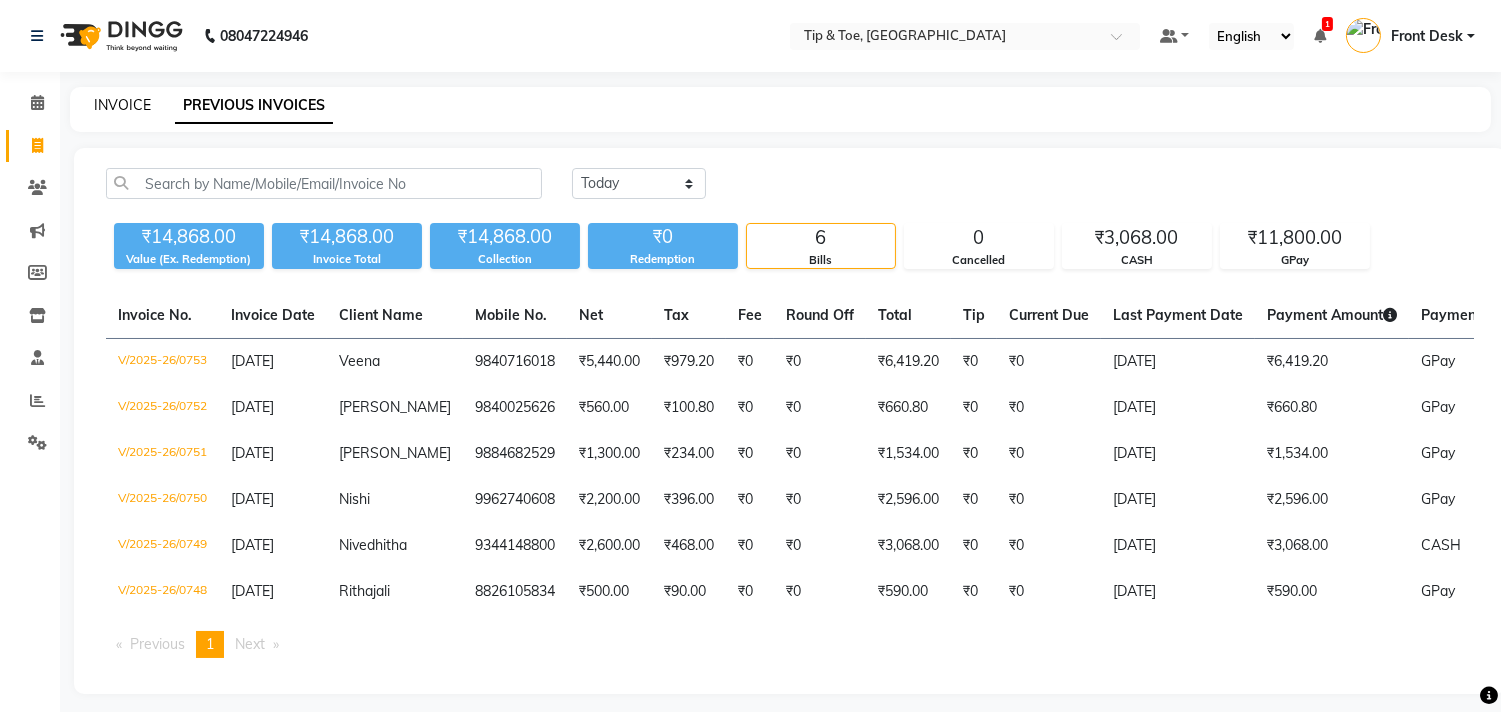 click on "INVOICE" 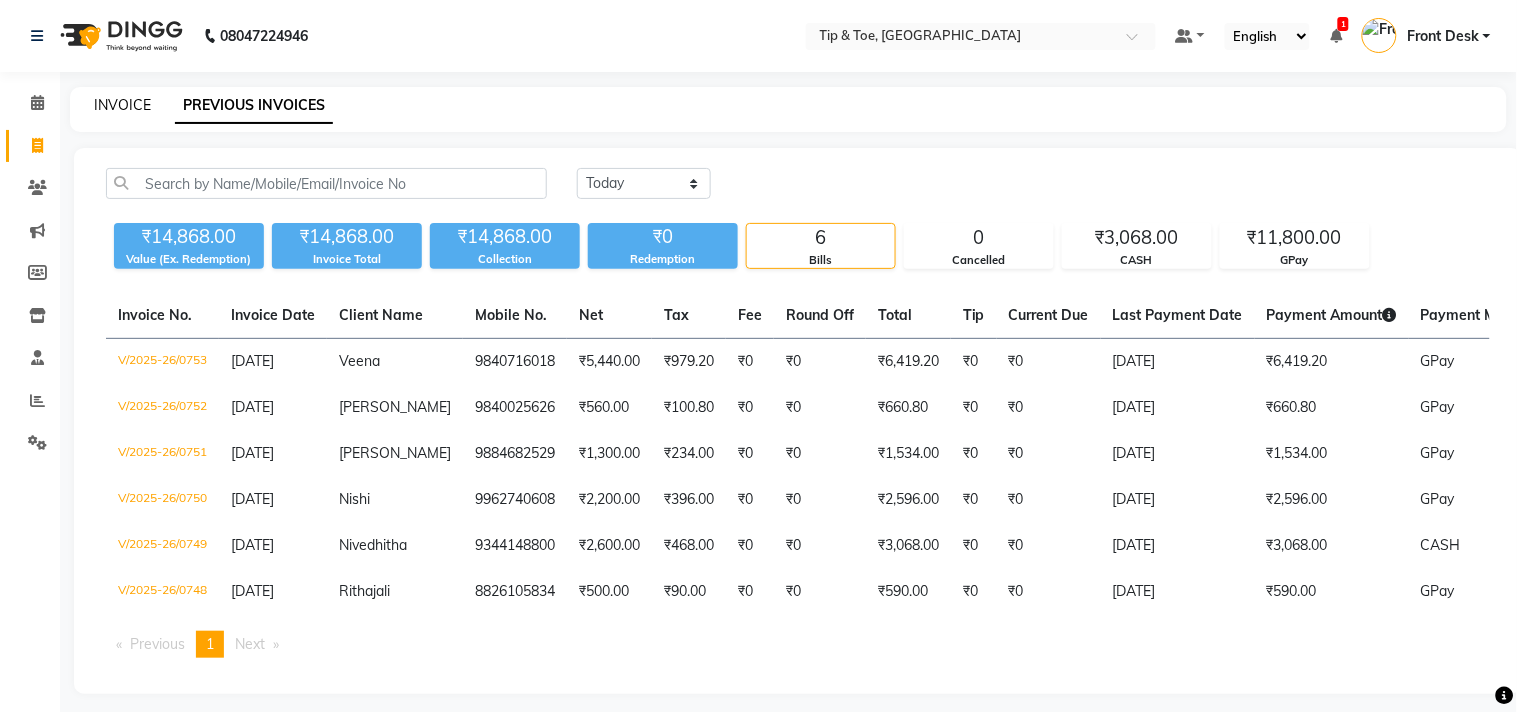 select on "service" 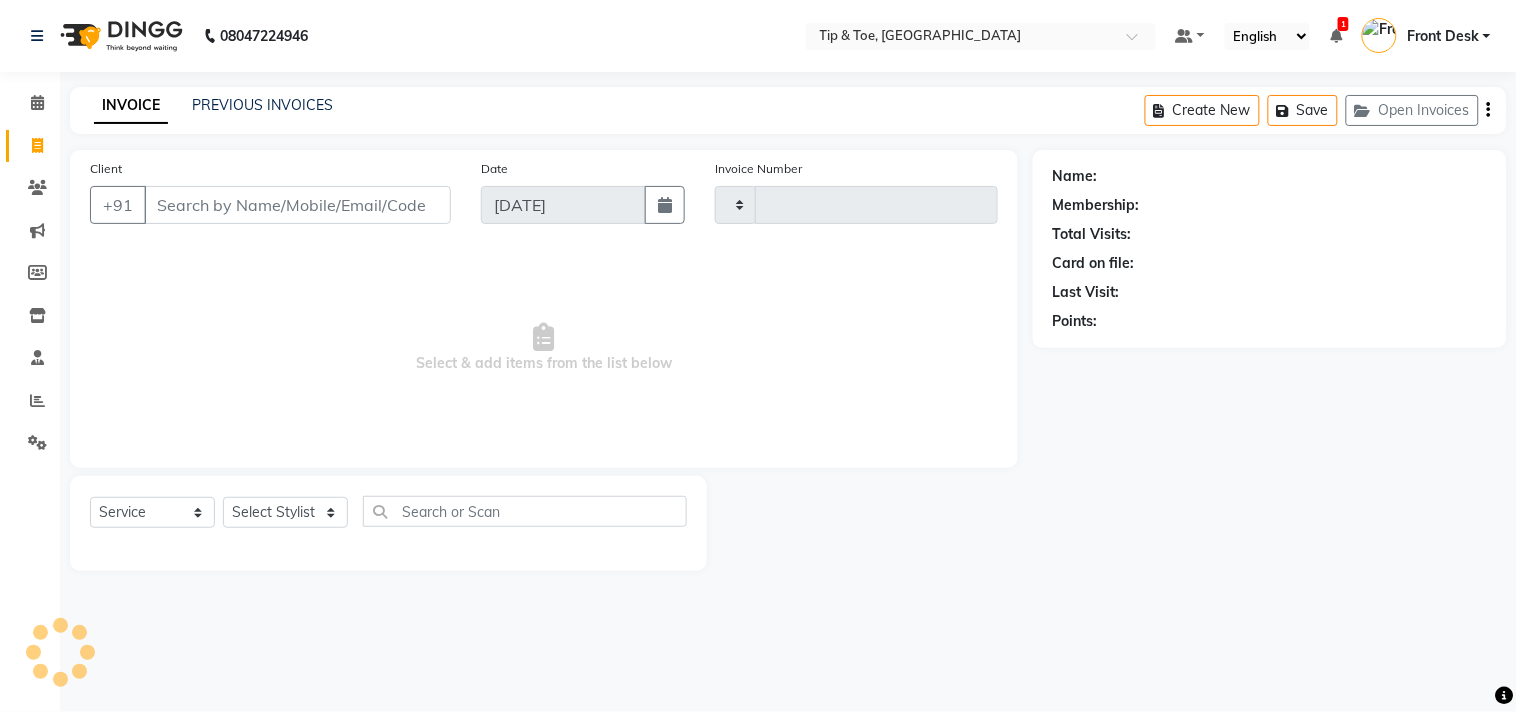 click on "Client" at bounding box center [297, 205] 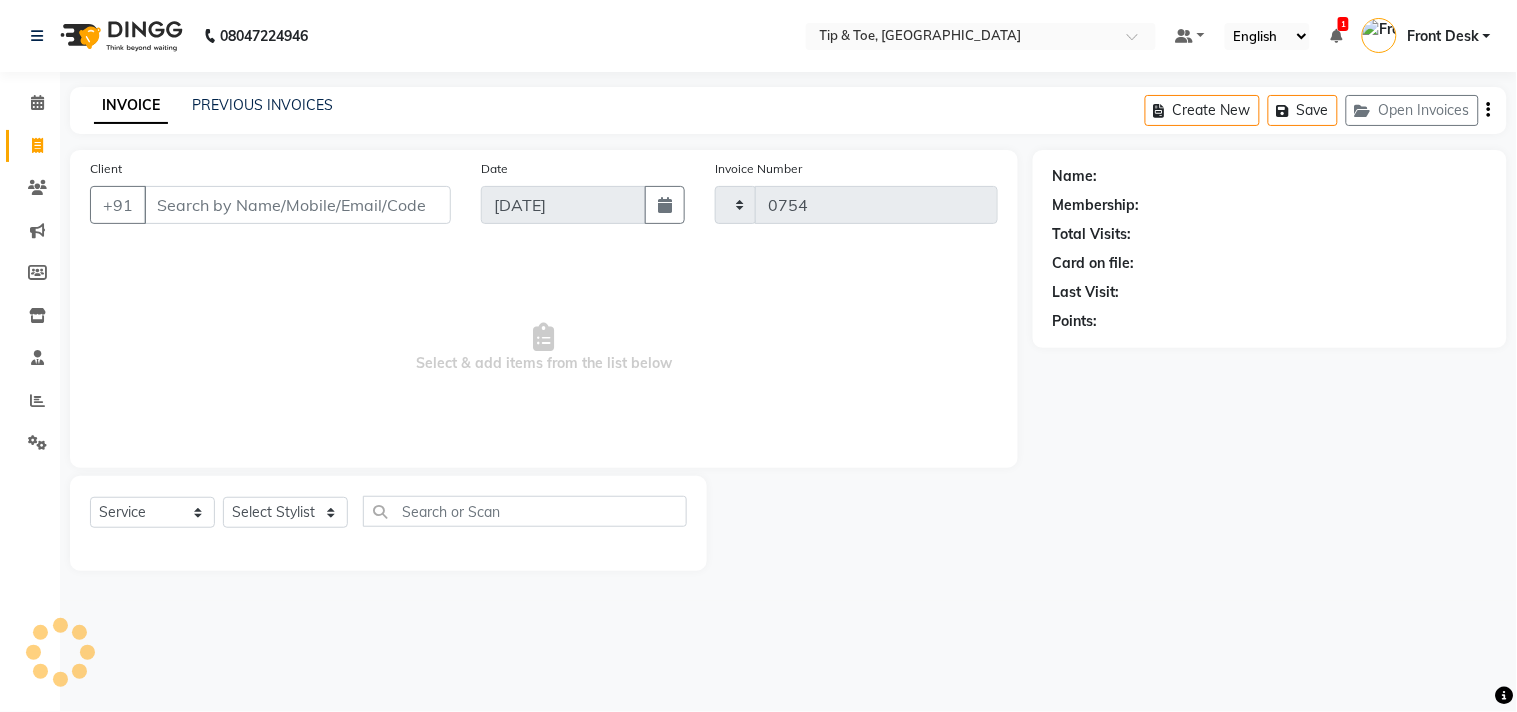 select on "5770" 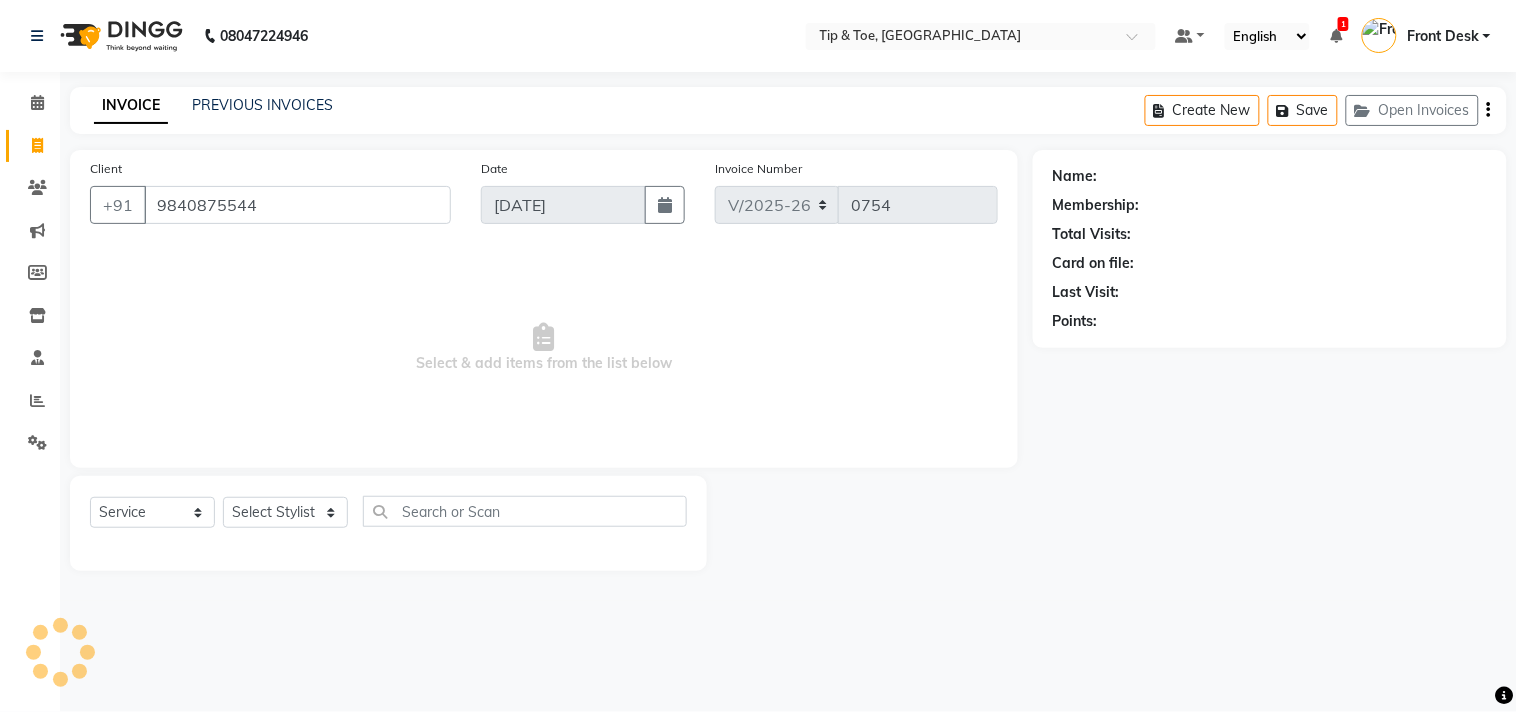 type on "9840875544" 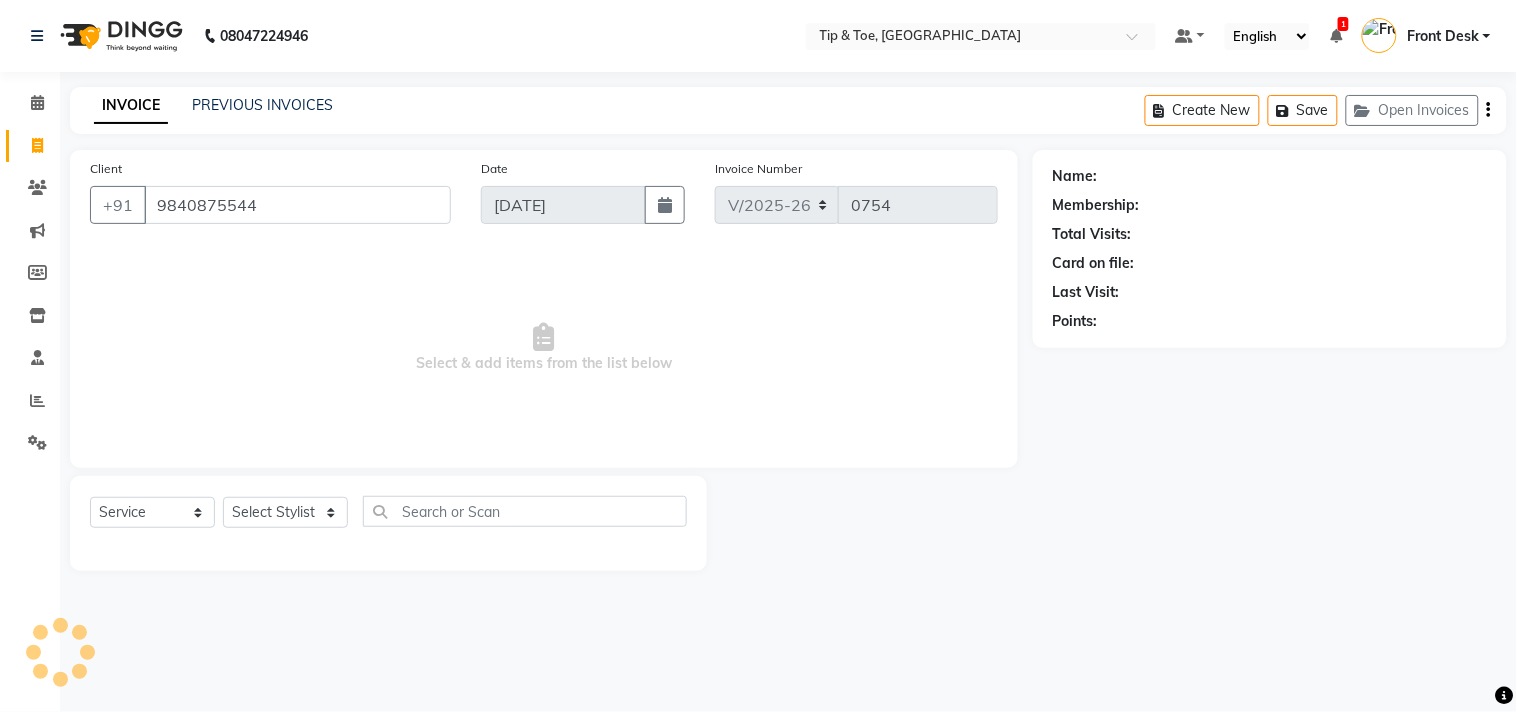 select on "1: Object" 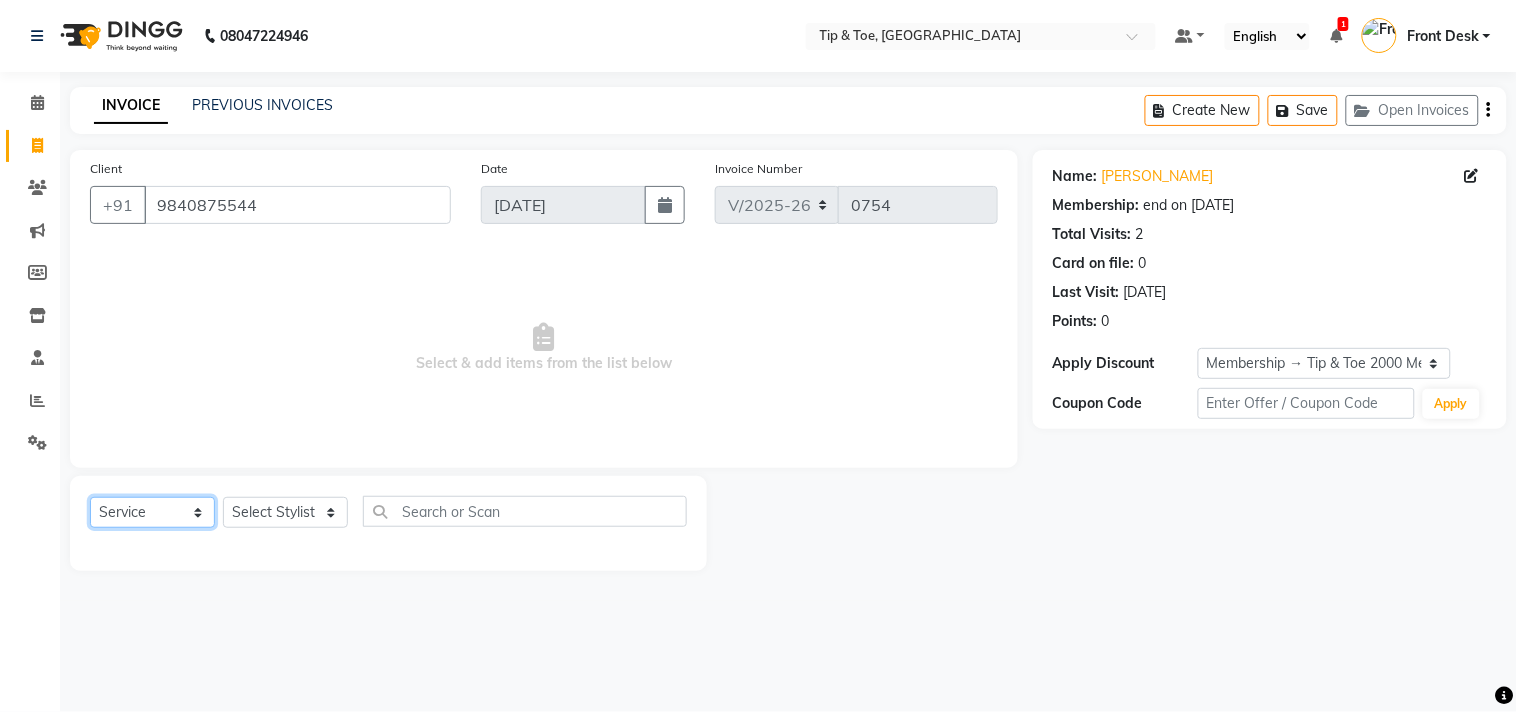 click on "Select  Service  Product  Membership  Package Voucher Prepaid Gift Card" 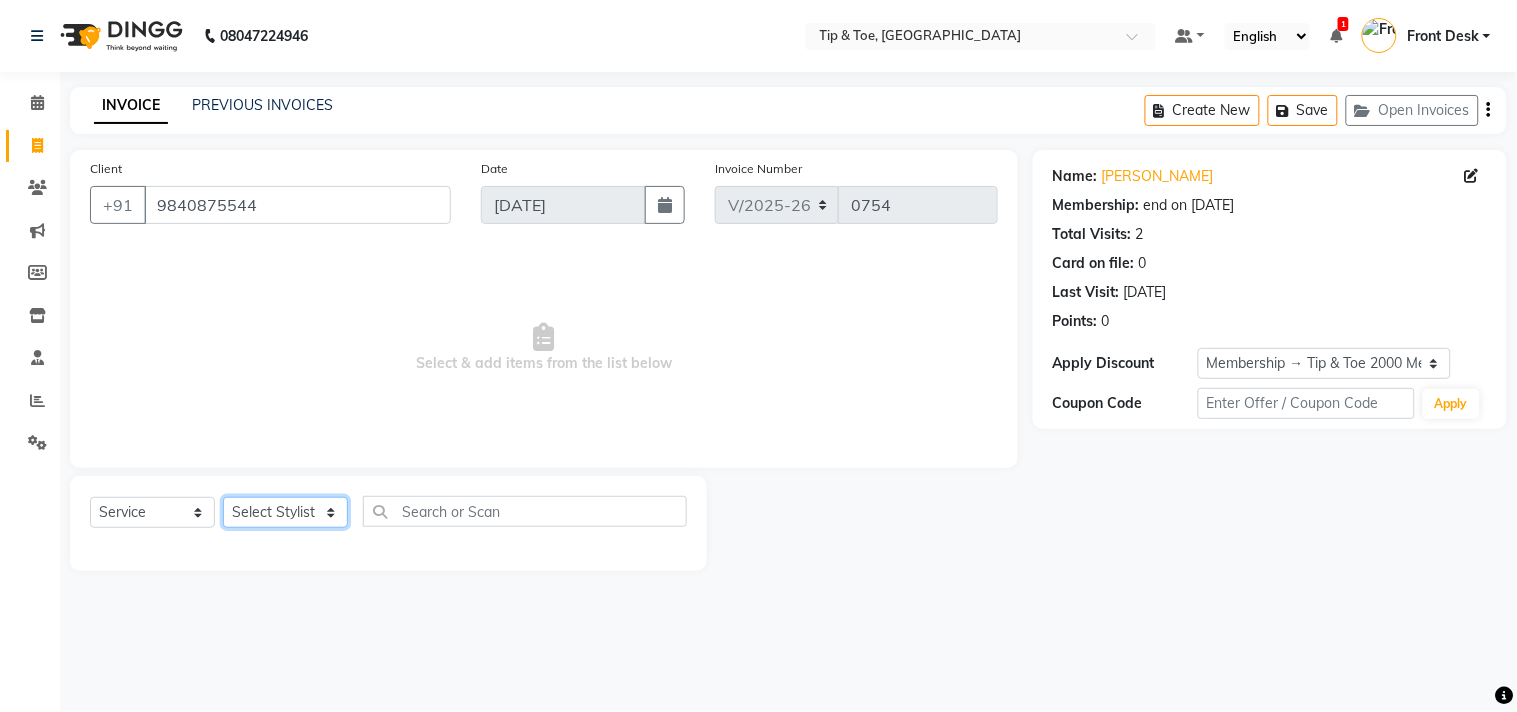 click on "Select Stylist afroz Afroz DAISY Front Desk Joys Karthik Murali NANDHINI K Pandi Preeti Raj Rebecca Ricky Manager Siwani" 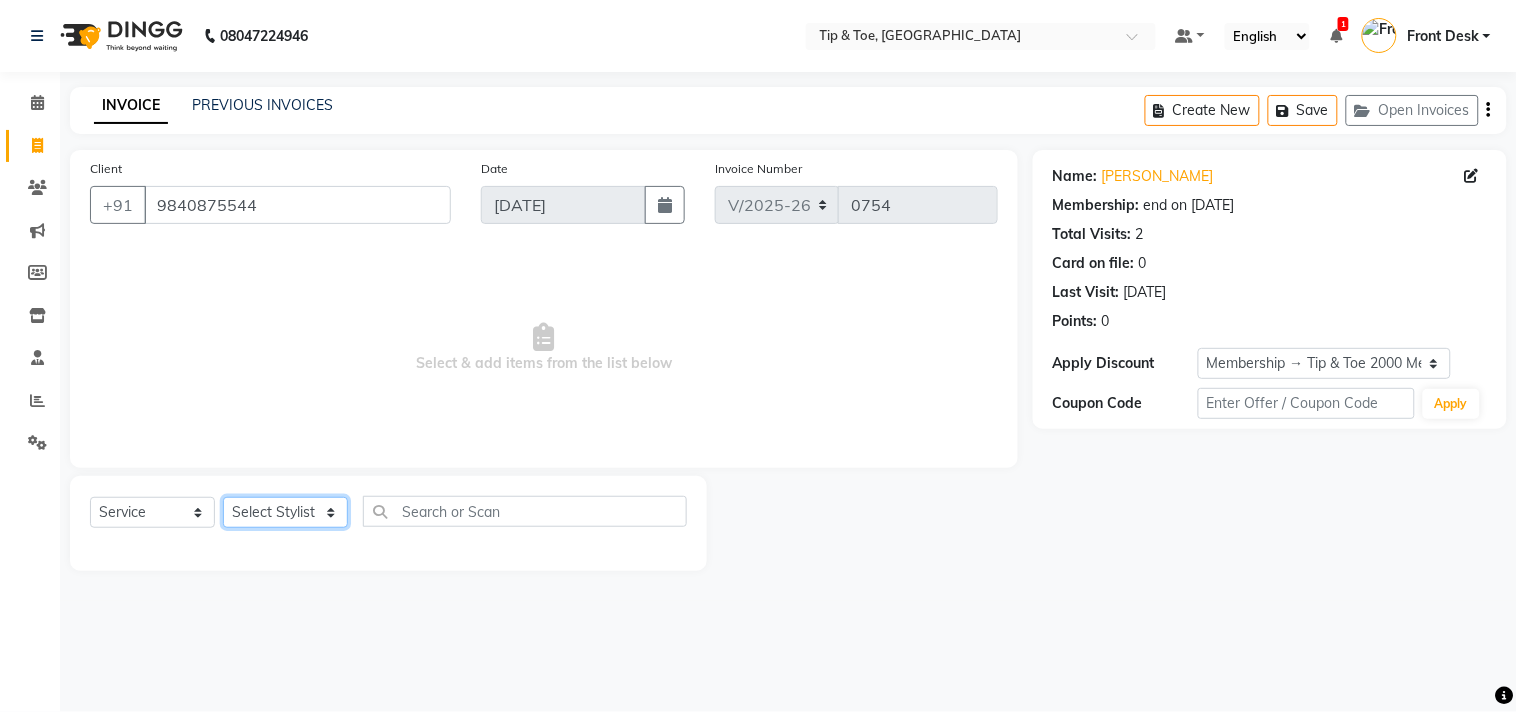 select on "39914" 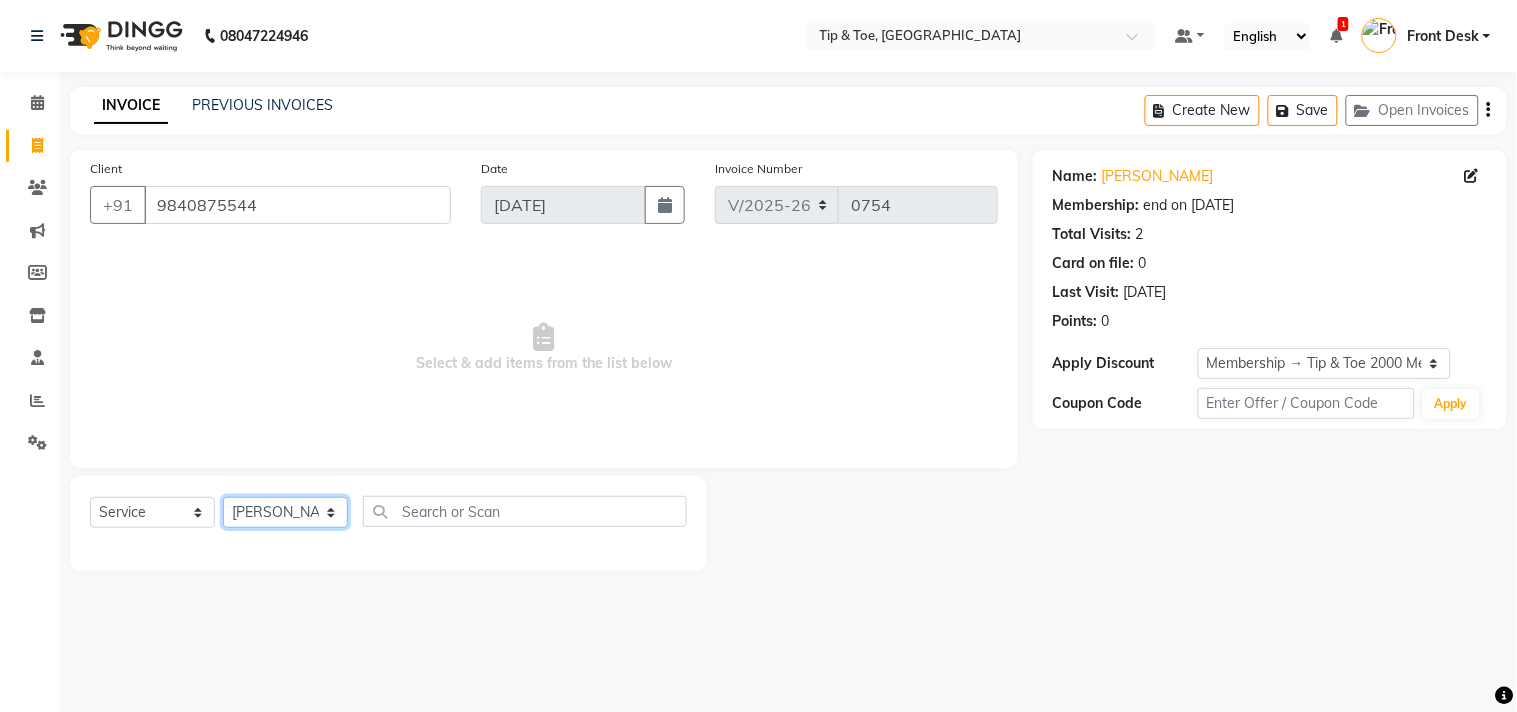 click on "Select Stylist afroz Afroz DAISY Front Desk Joys Karthik Murali NANDHINI K Pandi Preeti Raj Rebecca Ricky Manager Siwani" 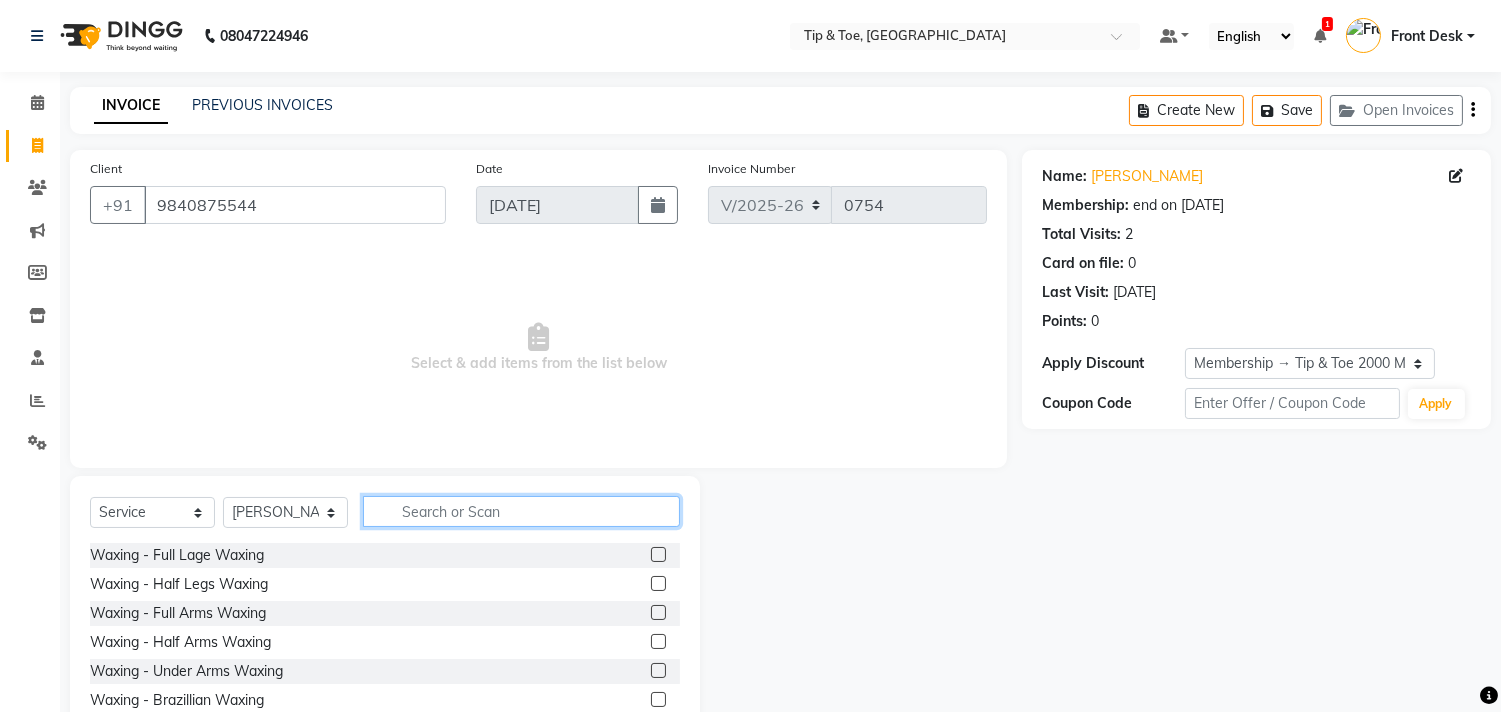 click 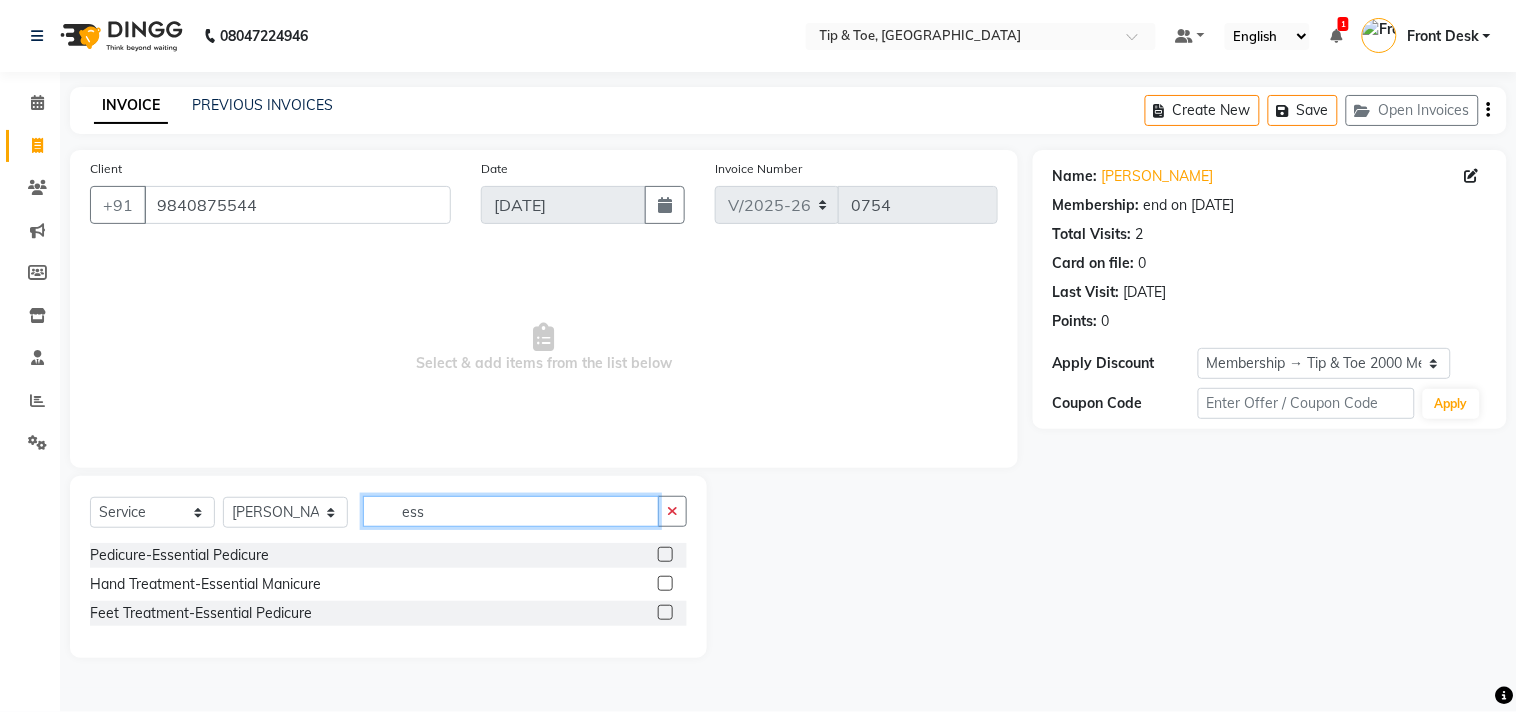 type on "ess" 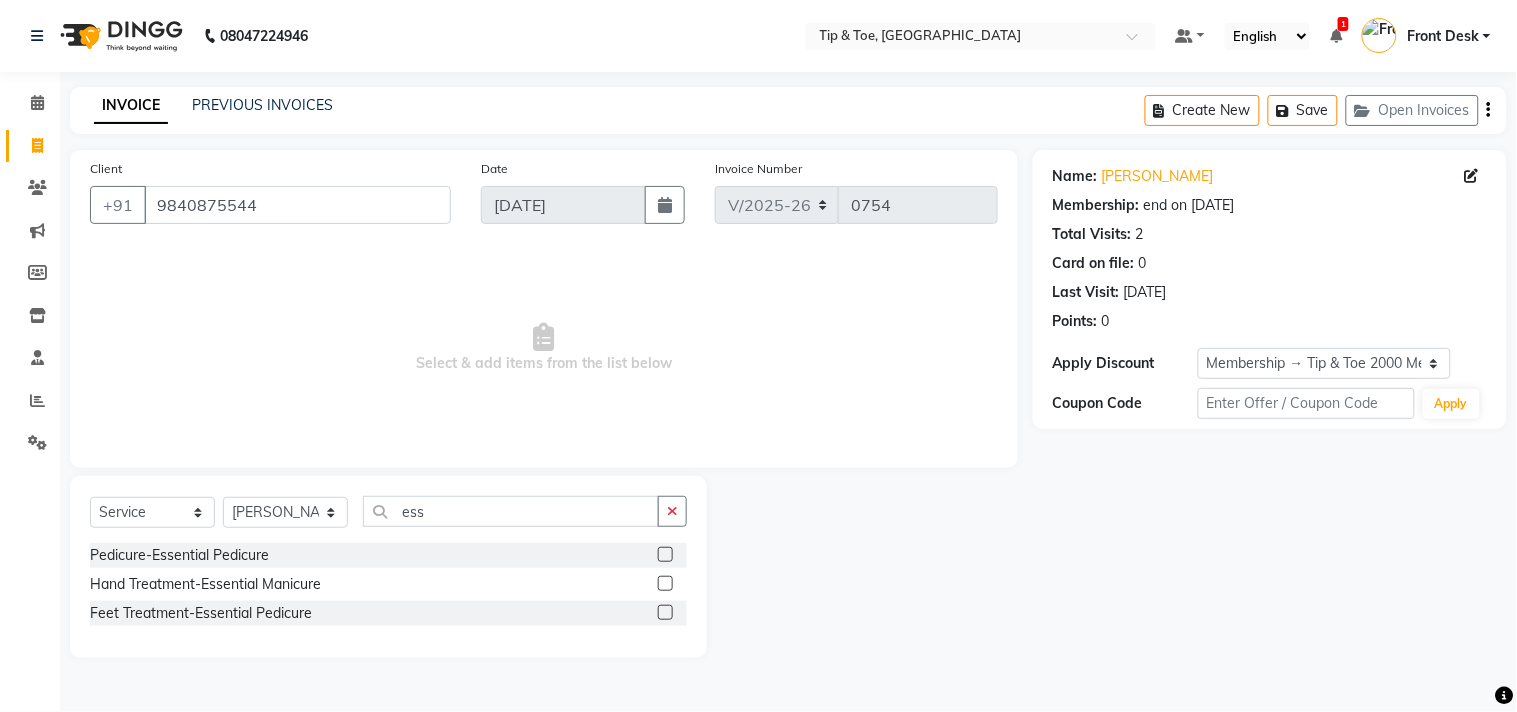 click 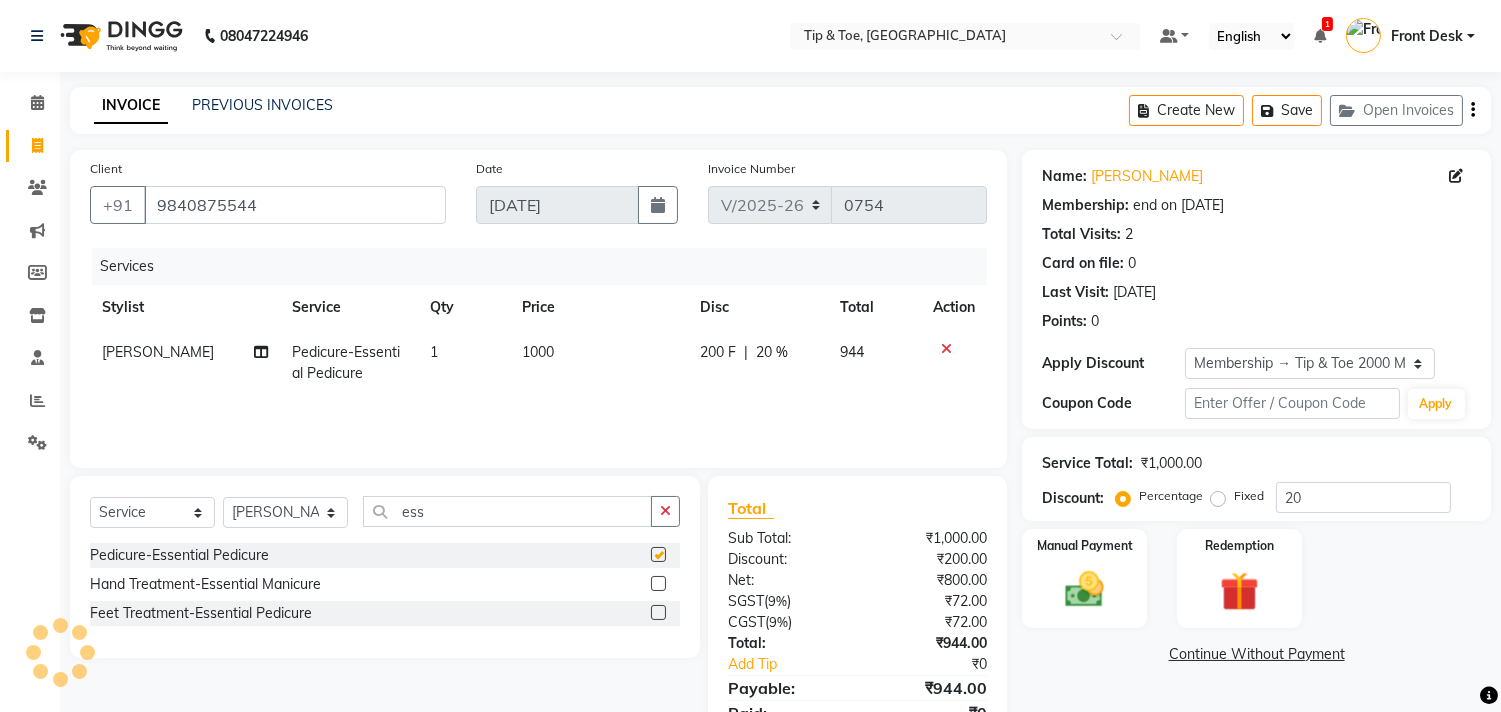 checkbox on "false" 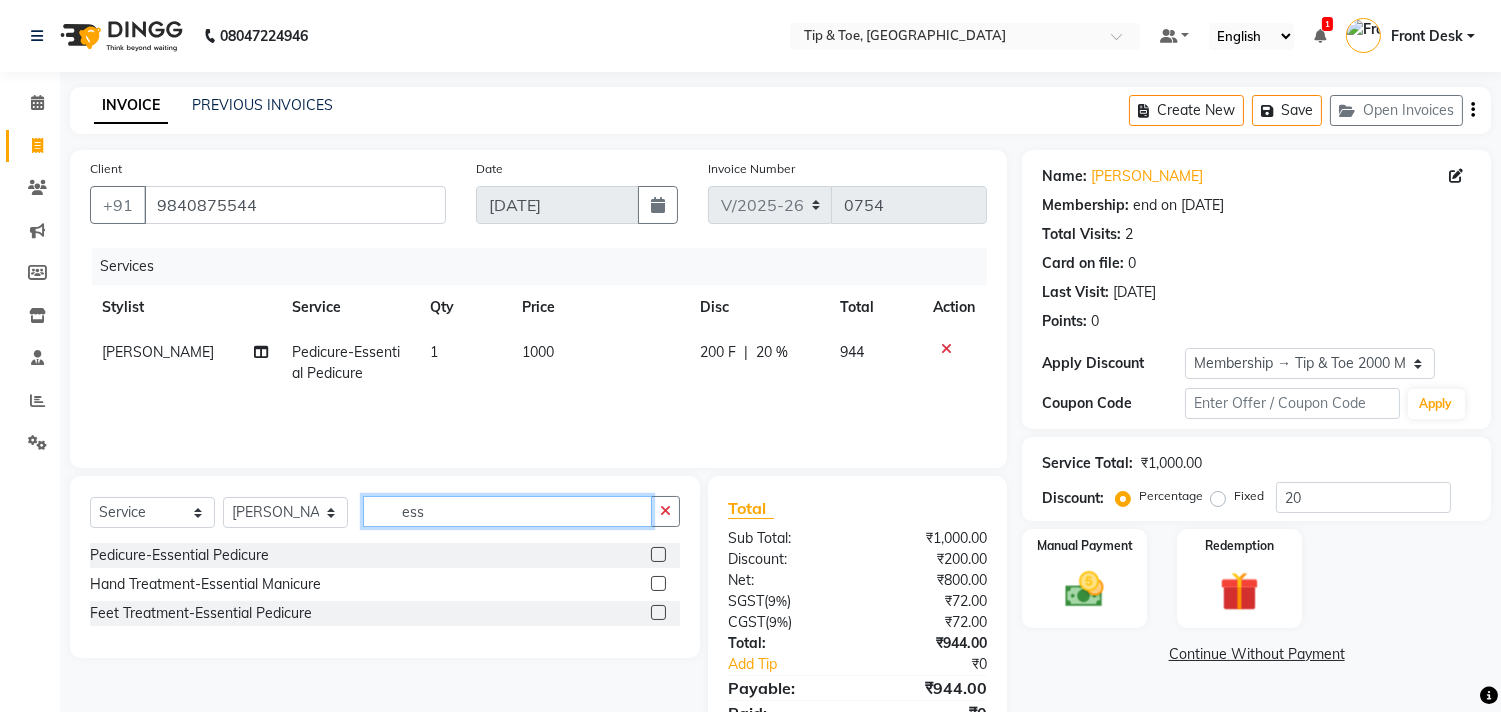 click on "ess" 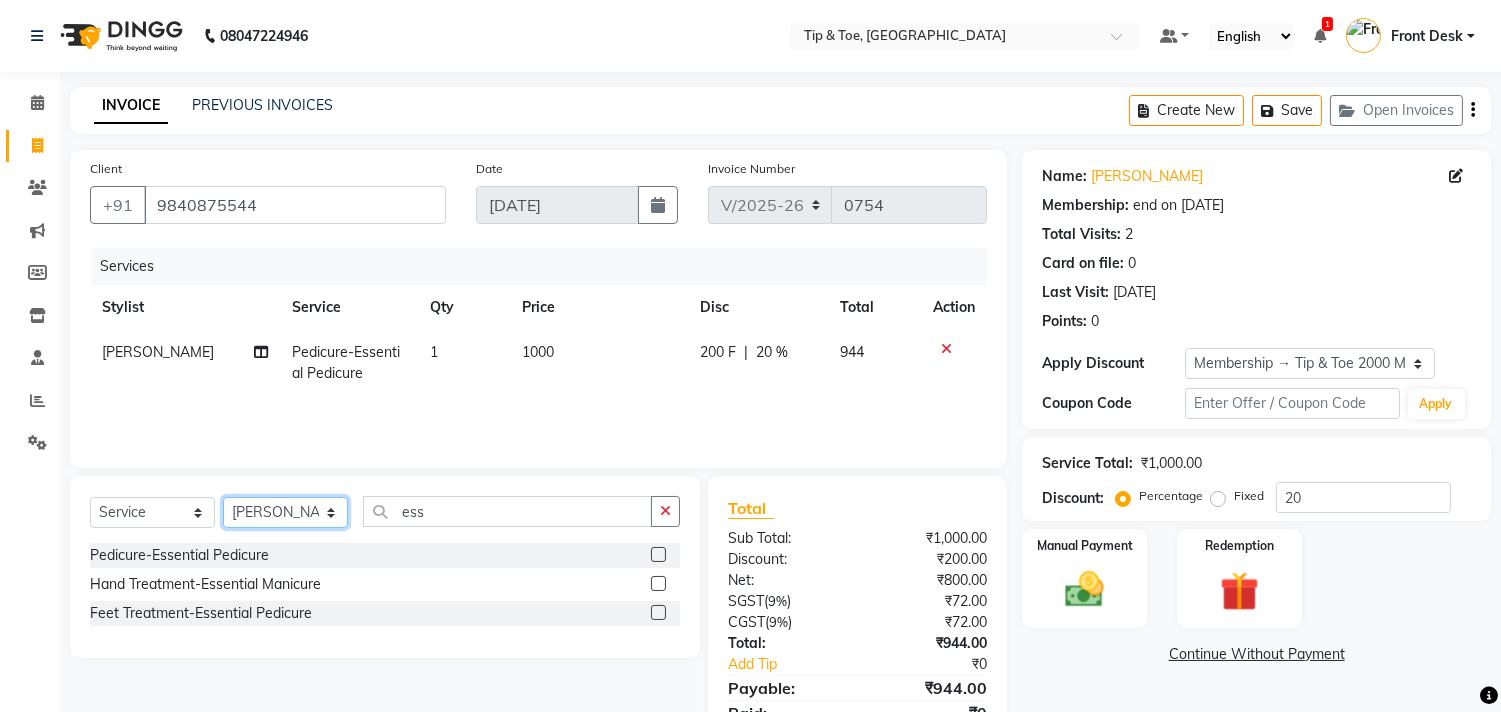 click on "Select Stylist afroz Afroz DAISY Front Desk Joys Karthik Murali NANDHINI K Pandi Preeti Raj Rebecca Ricky Manager Siwani" 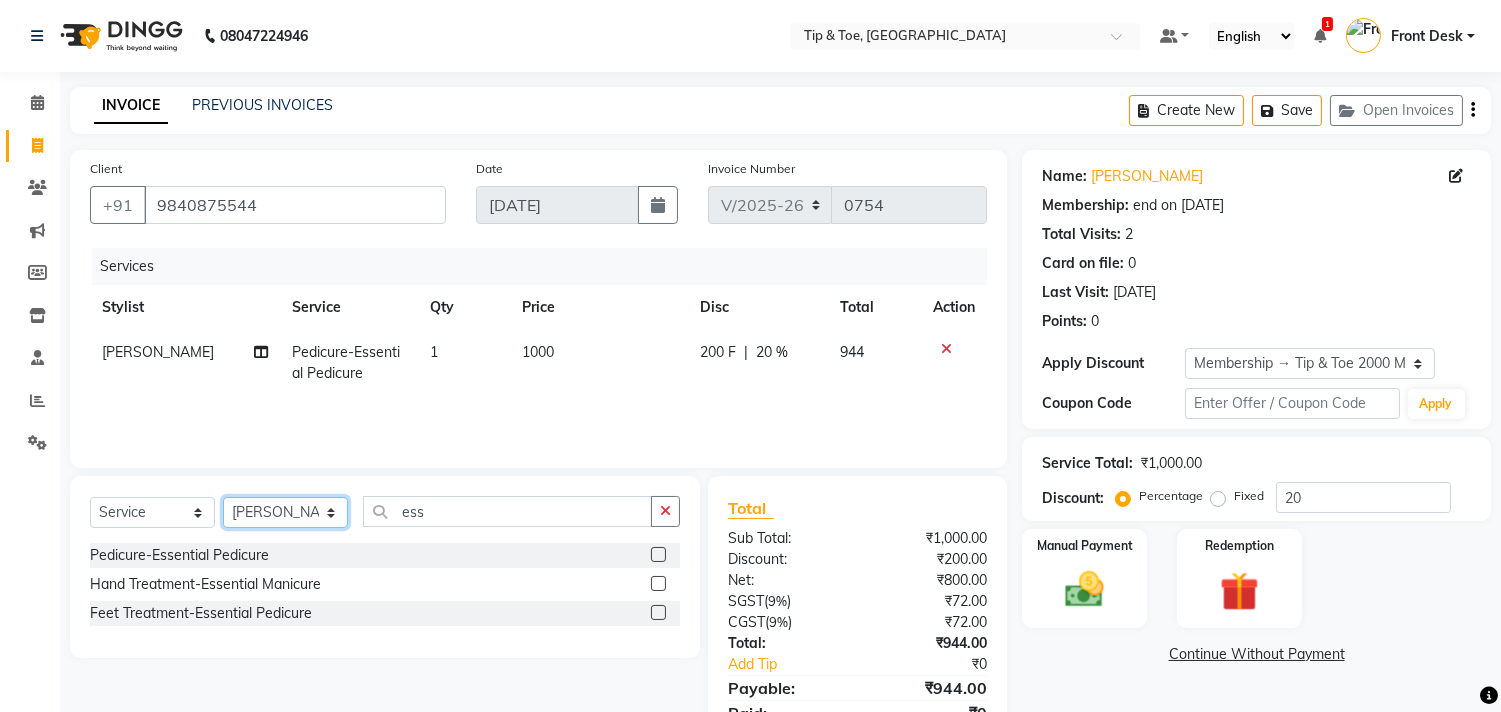 select on "49685" 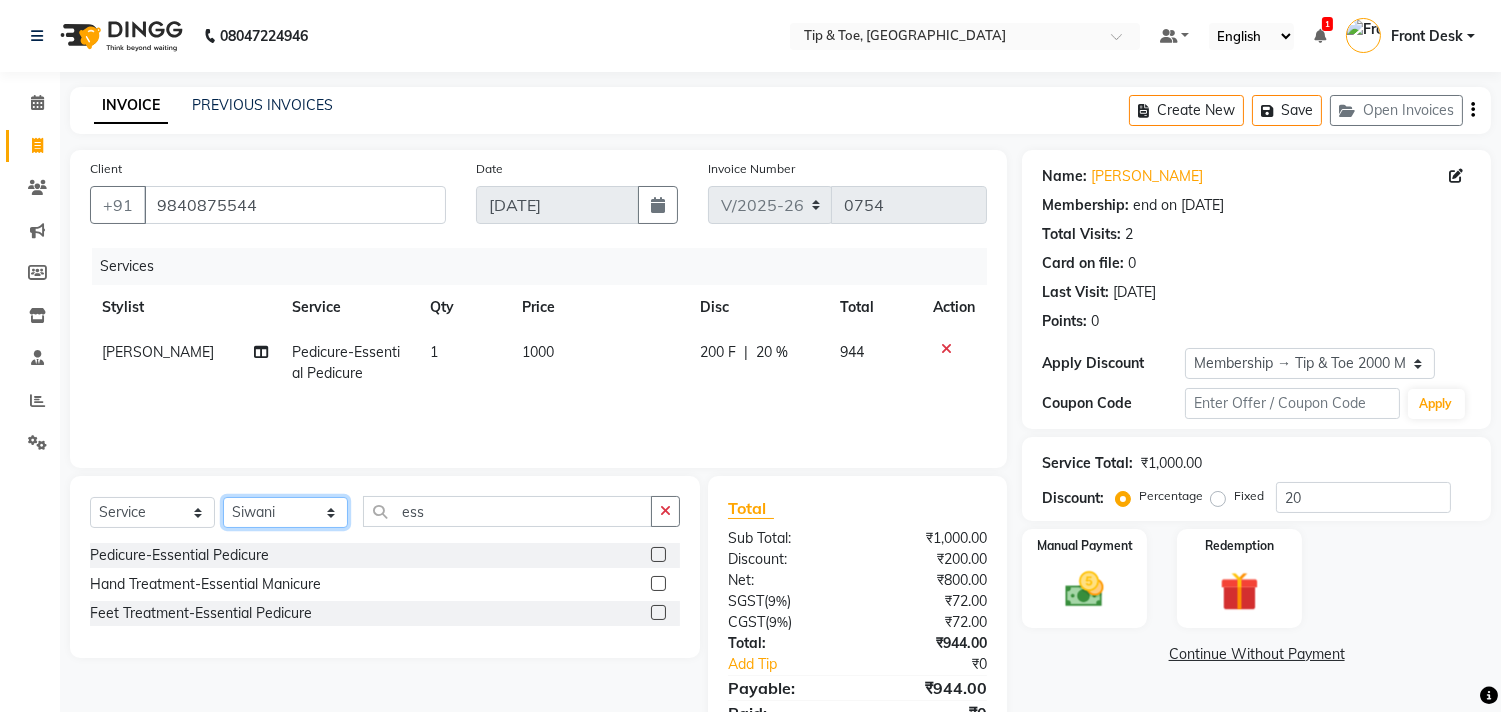 click on "Select Stylist afroz Afroz DAISY Front Desk Joys Karthik Murali NANDHINI K Pandi Preeti Raj Rebecca Ricky Manager Siwani" 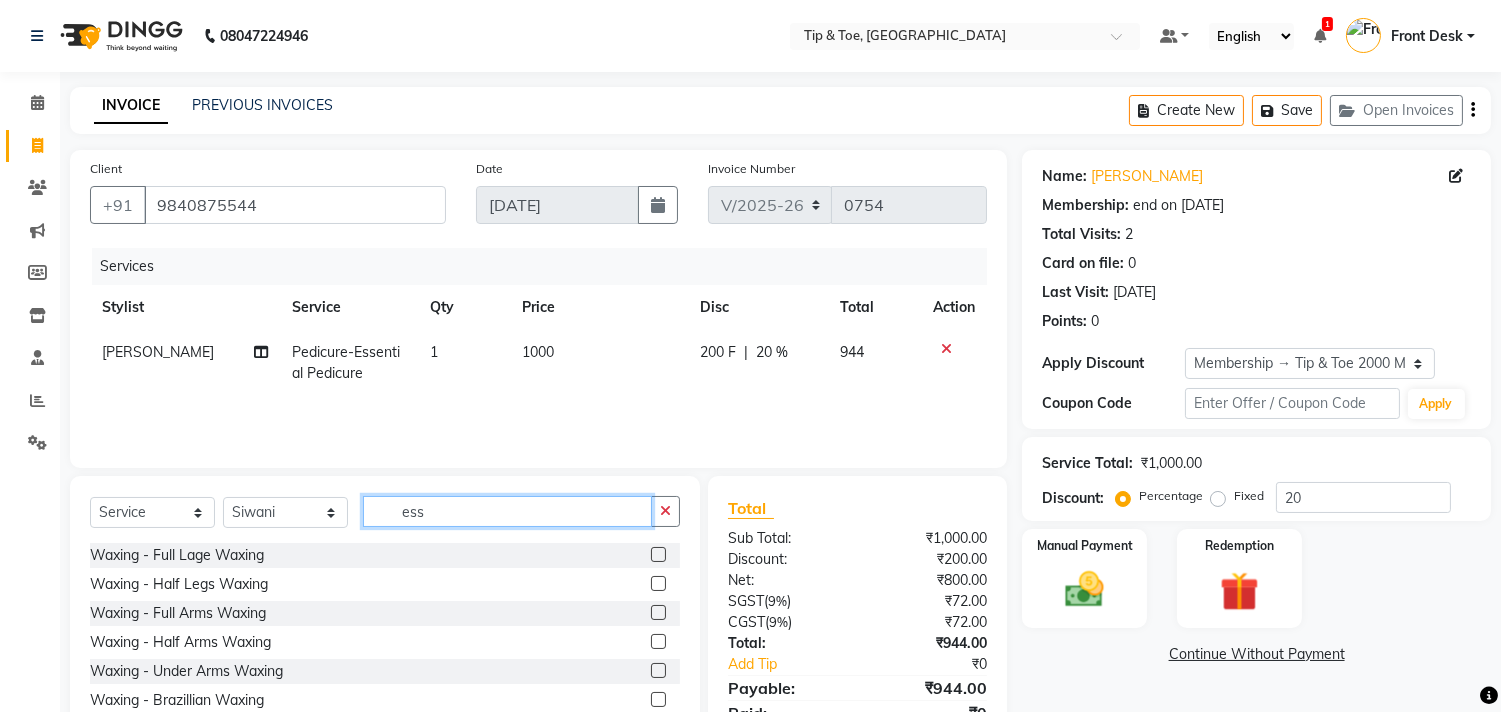 click on "ess" 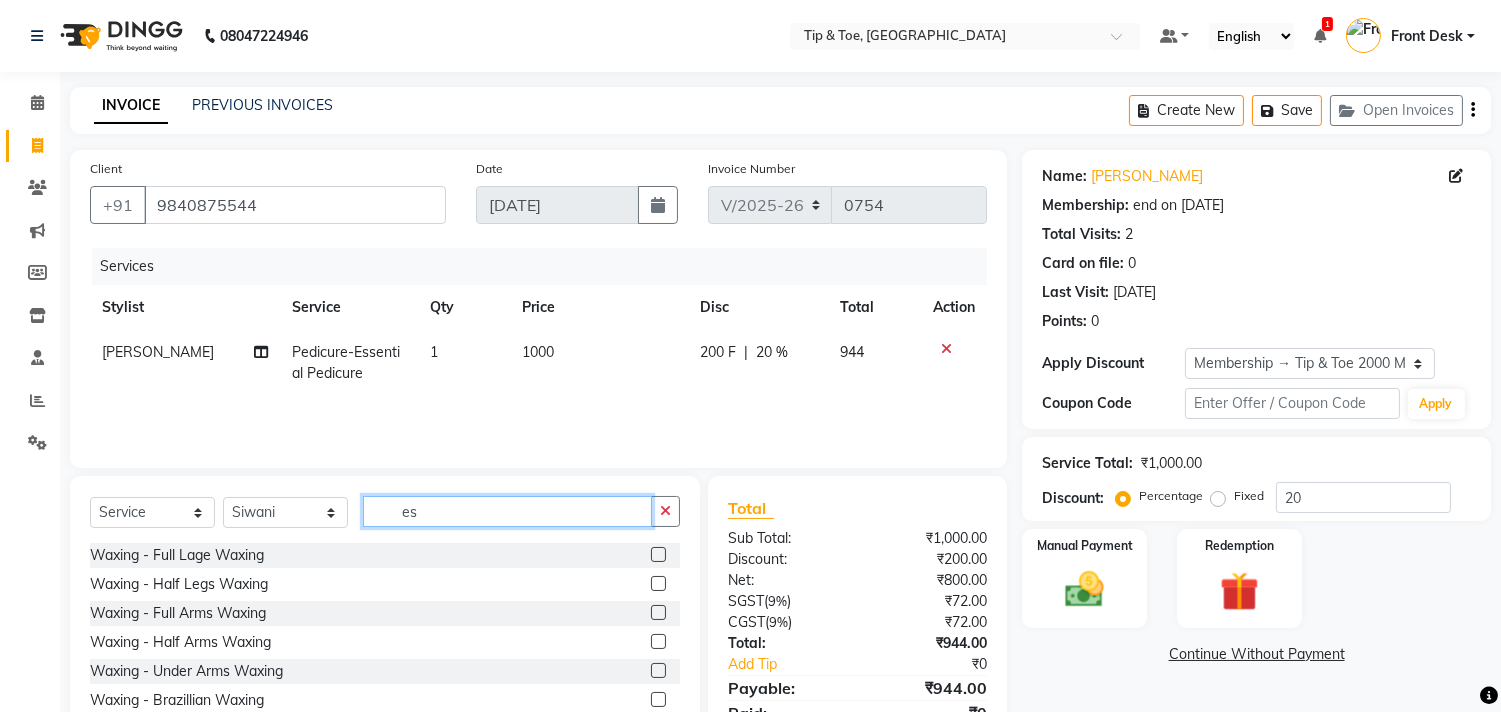 type on "e" 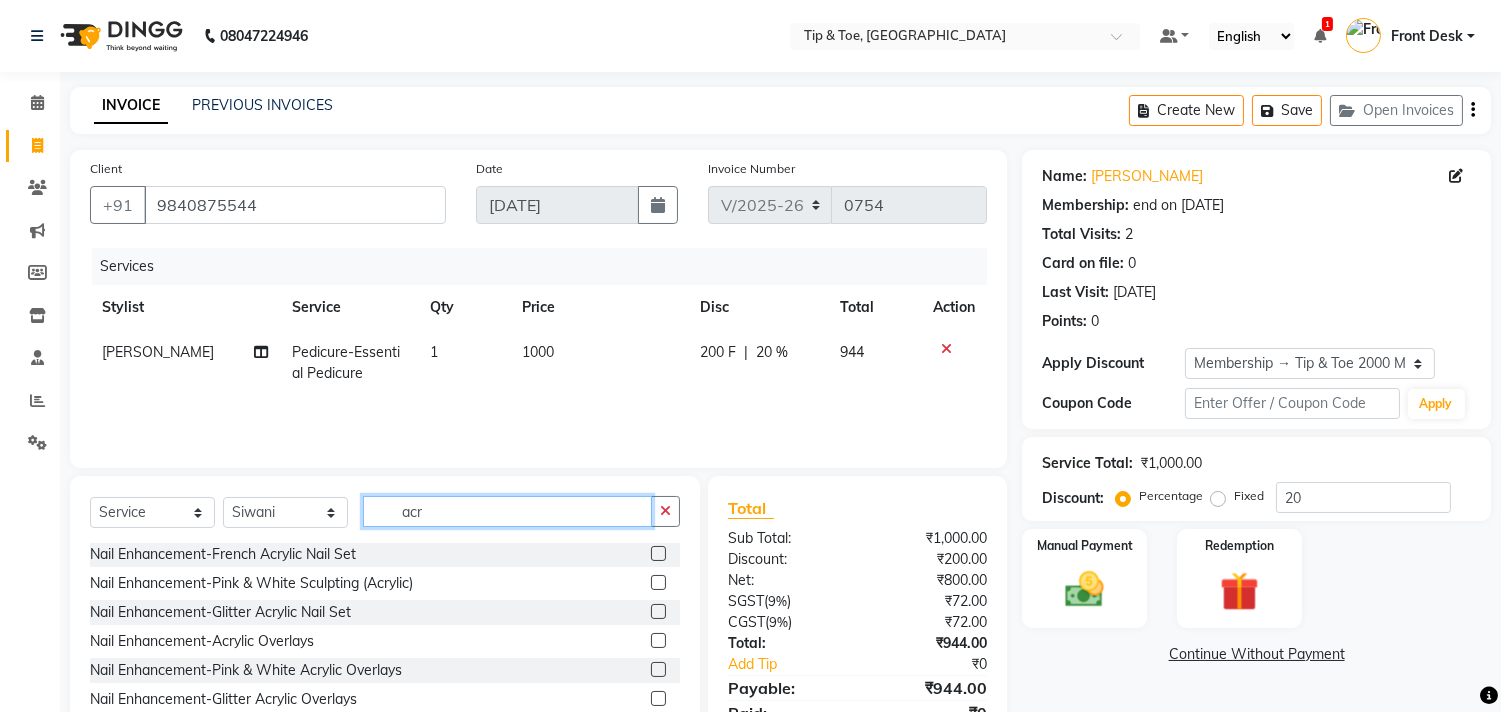scroll, scrollTop: 0, scrollLeft: 0, axis: both 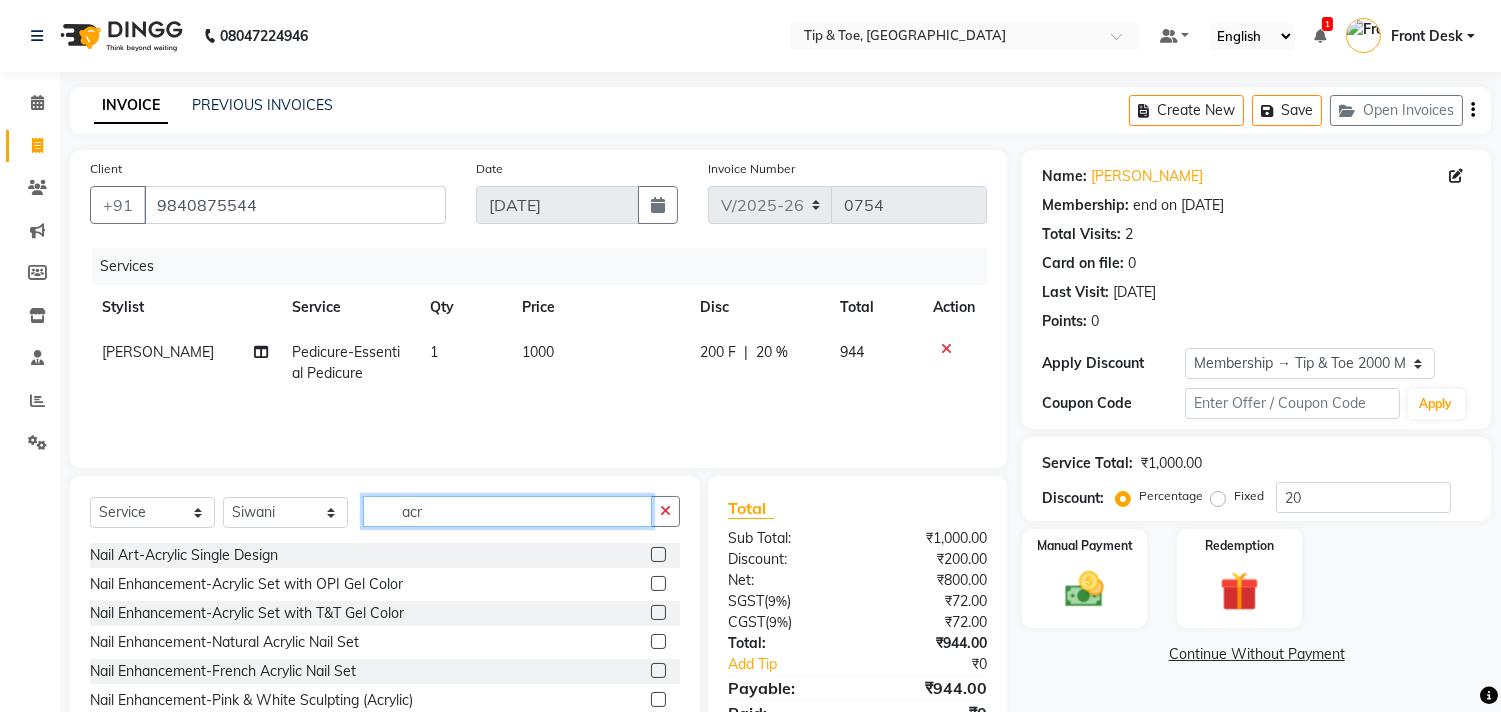 type on "acr" 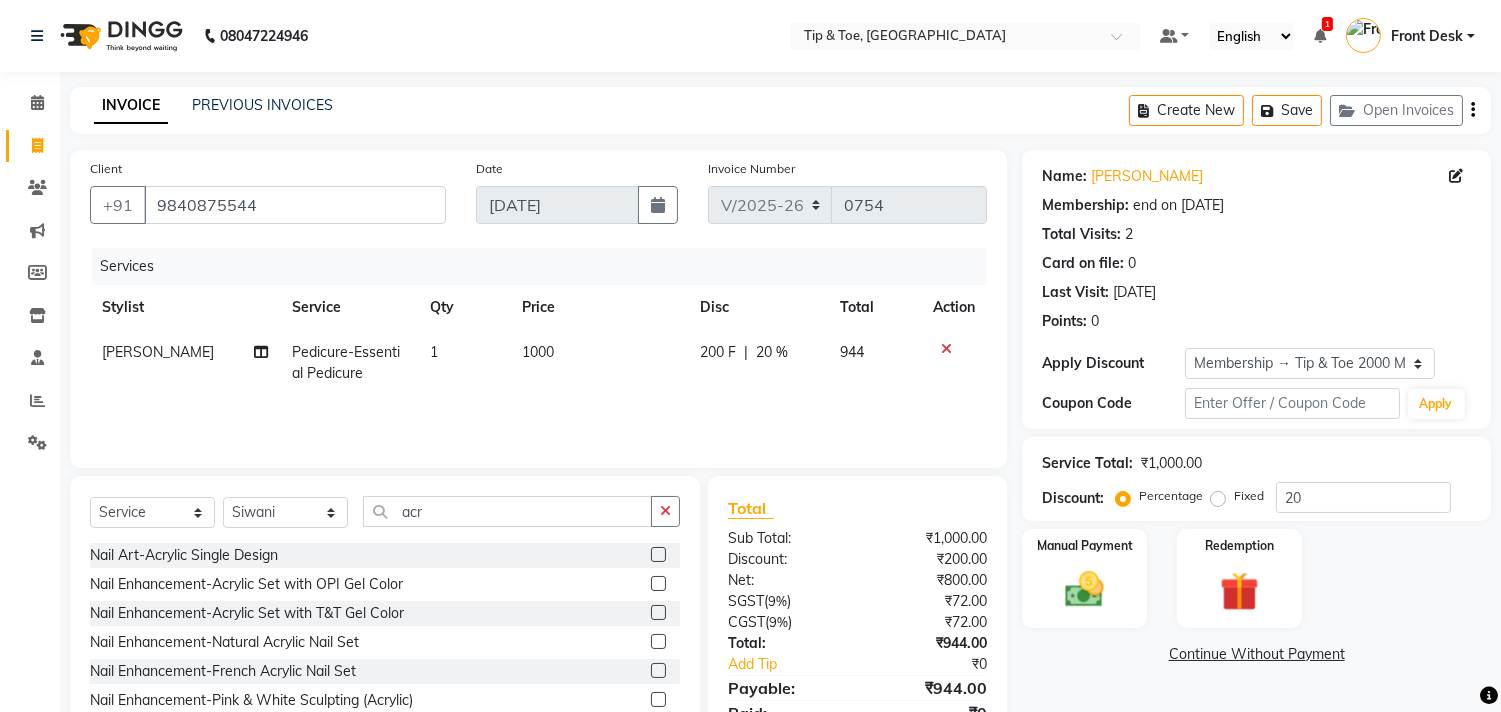 click 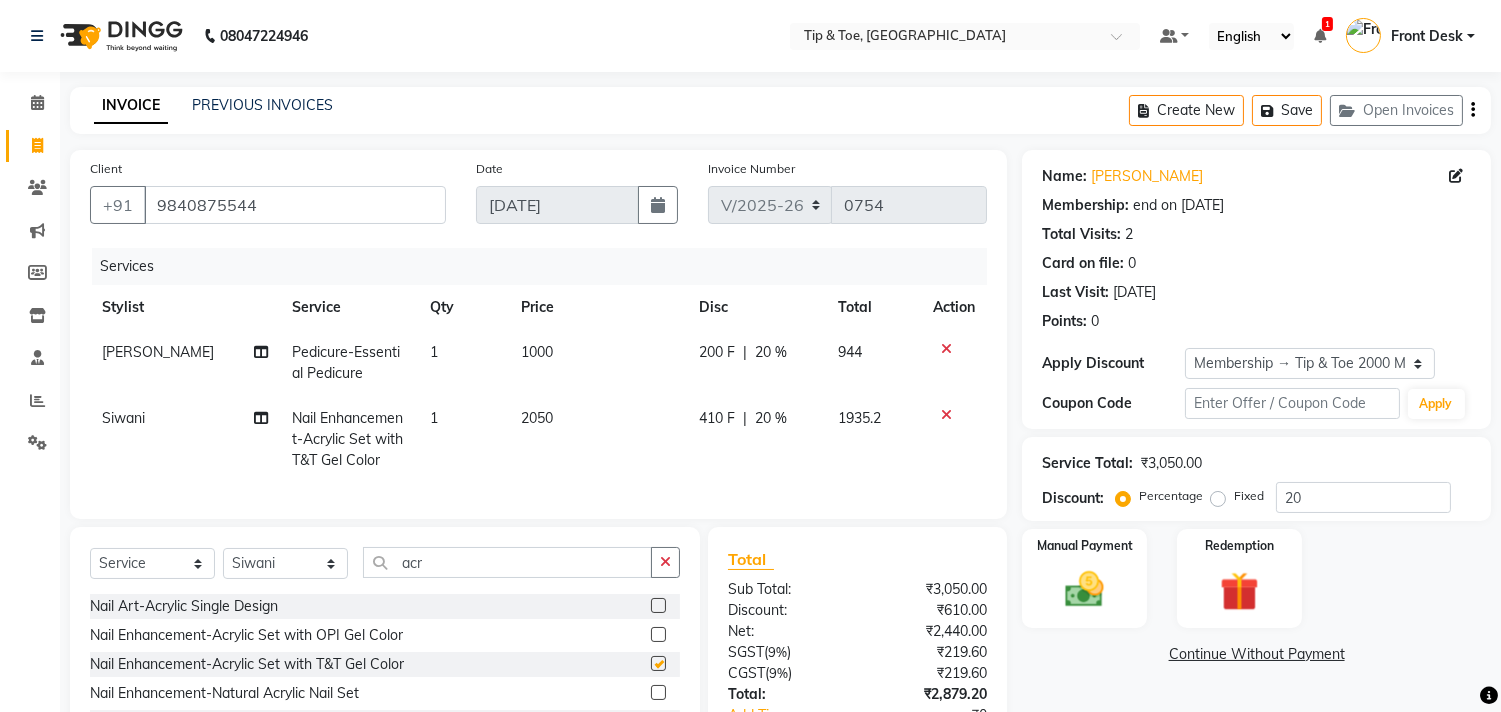checkbox on "false" 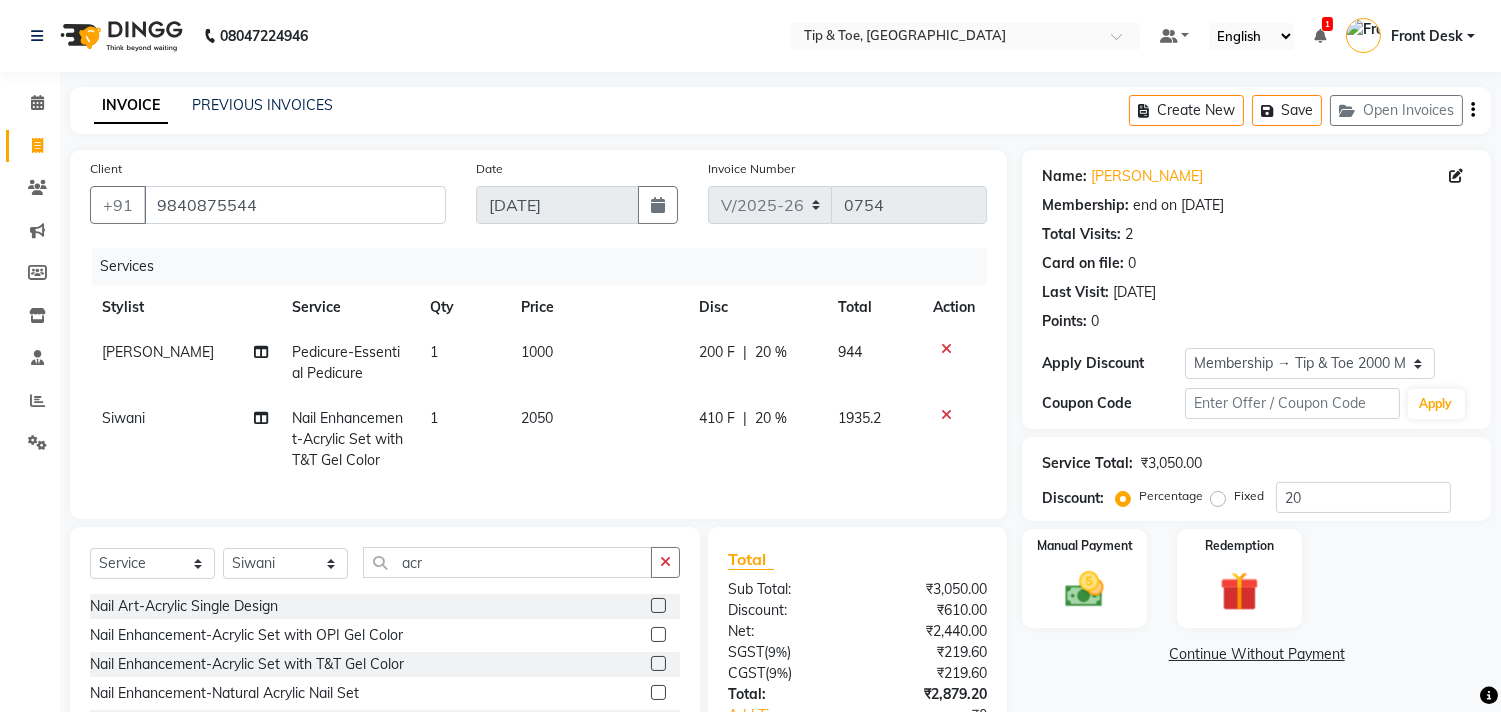 click on "2050" 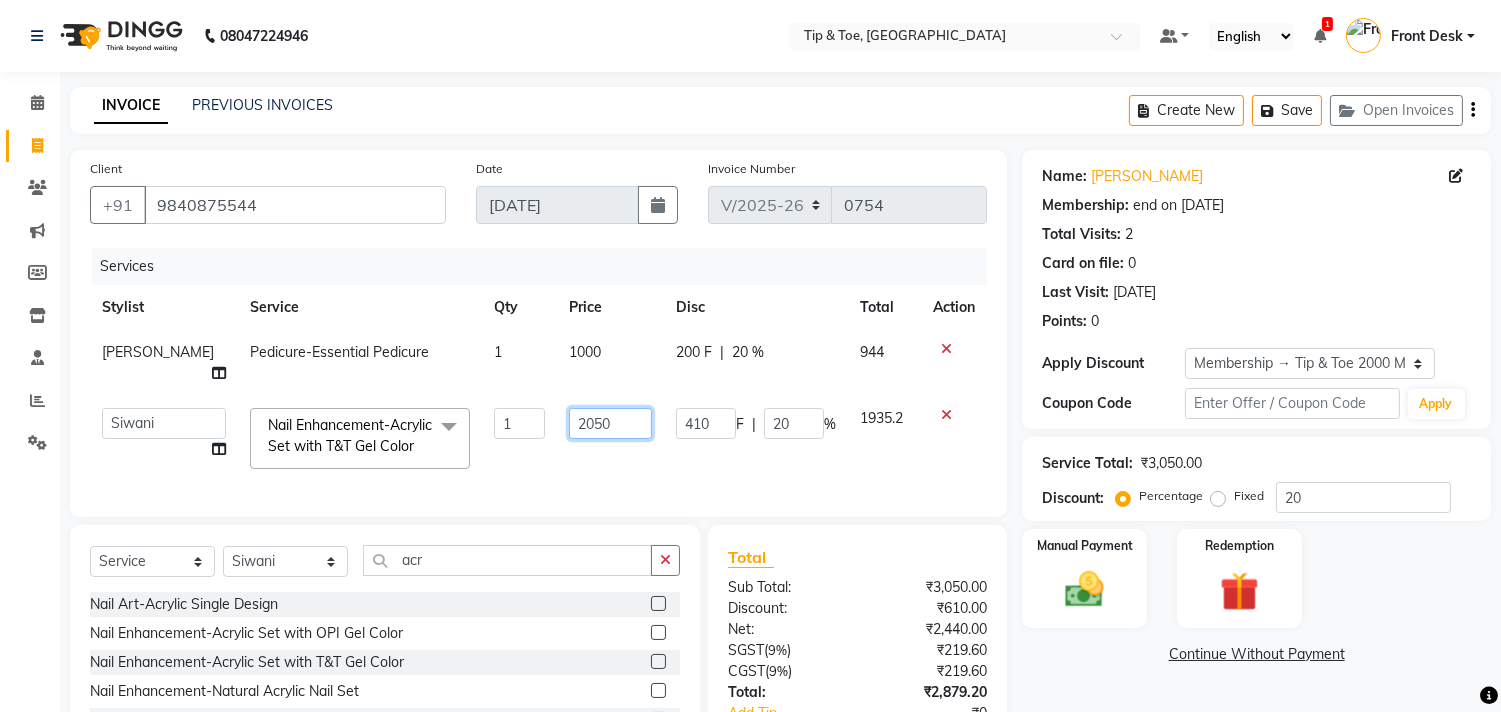click on "2050" 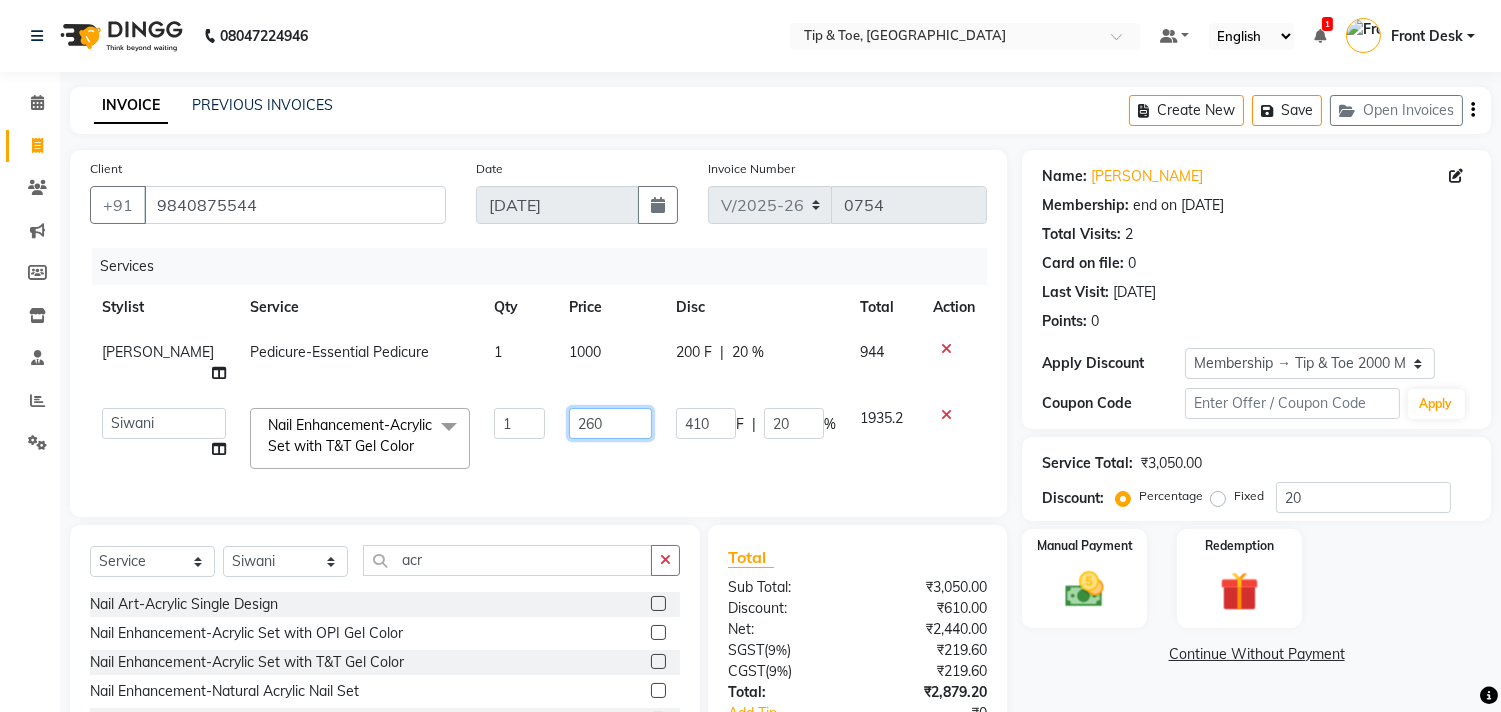 type on "2600" 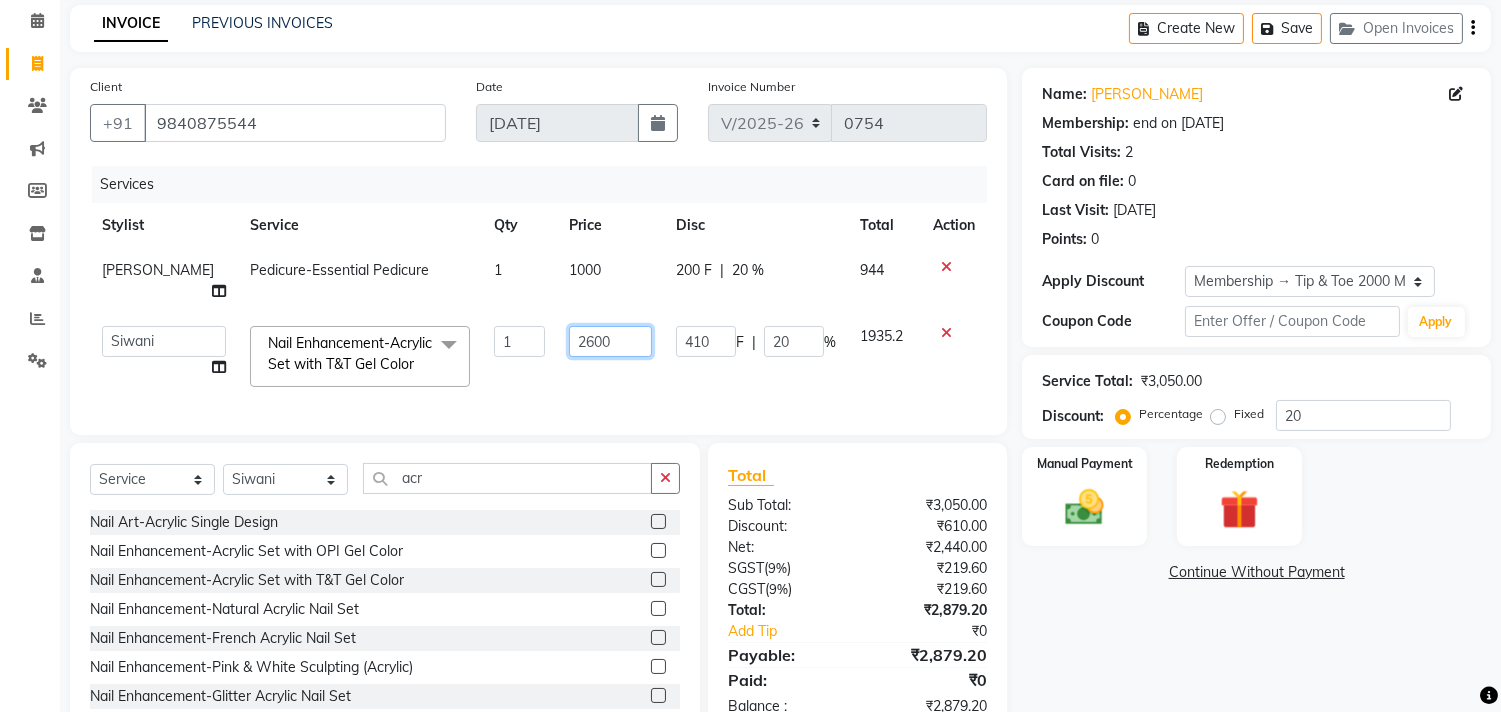 scroll, scrollTop: 155, scrollLeft: 0, axis: vertical 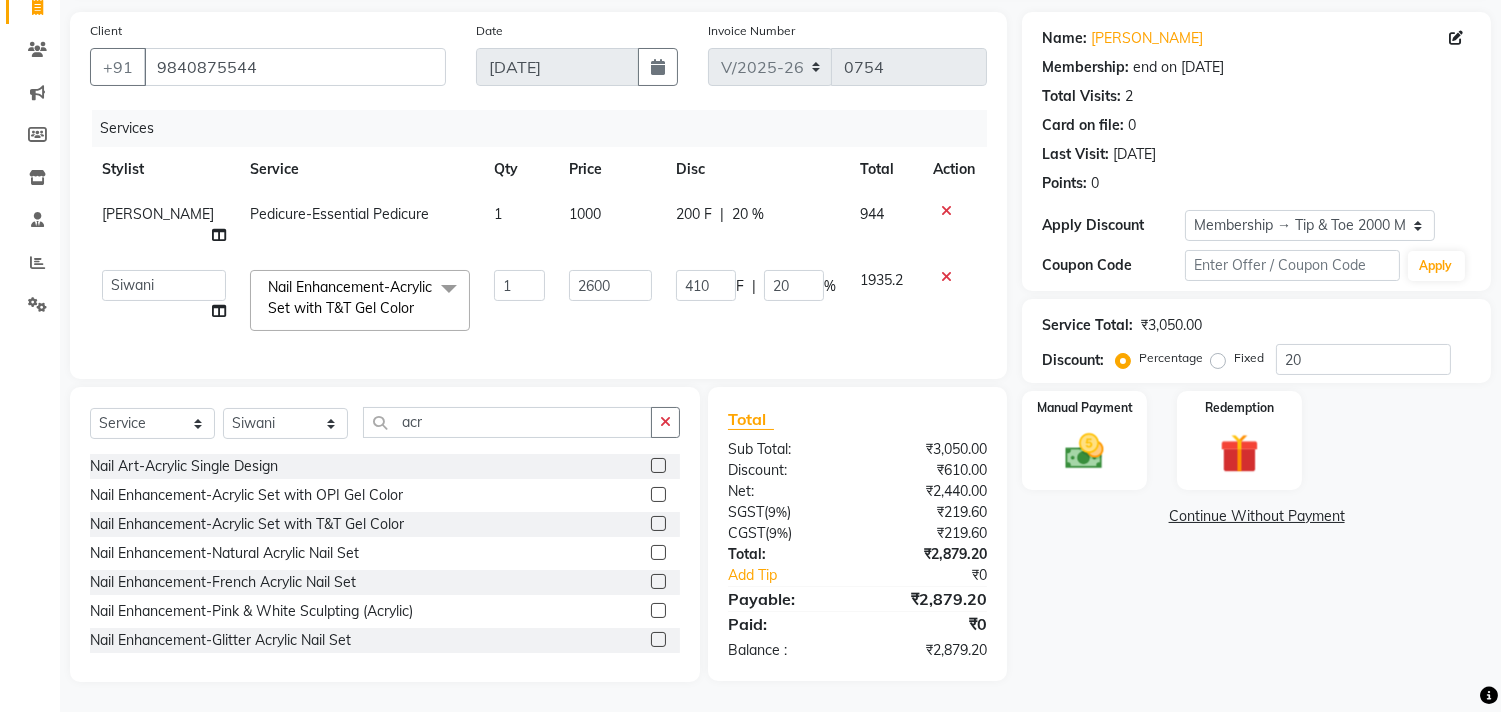 click on "Name: Sridharan  Membership: end on 07-06-2028 Total Visits:  2 Card on file:  0 Last Visit:   09-07-2025 Points:   0  Apply Discount Select Membership → Tip & Toe 2000 Membership Coupon Code Apply Service Total:  ₹3,050.00  Discount:  Percentage   Fixed  20 Manual Payment Redemption  Continue Without Payment" 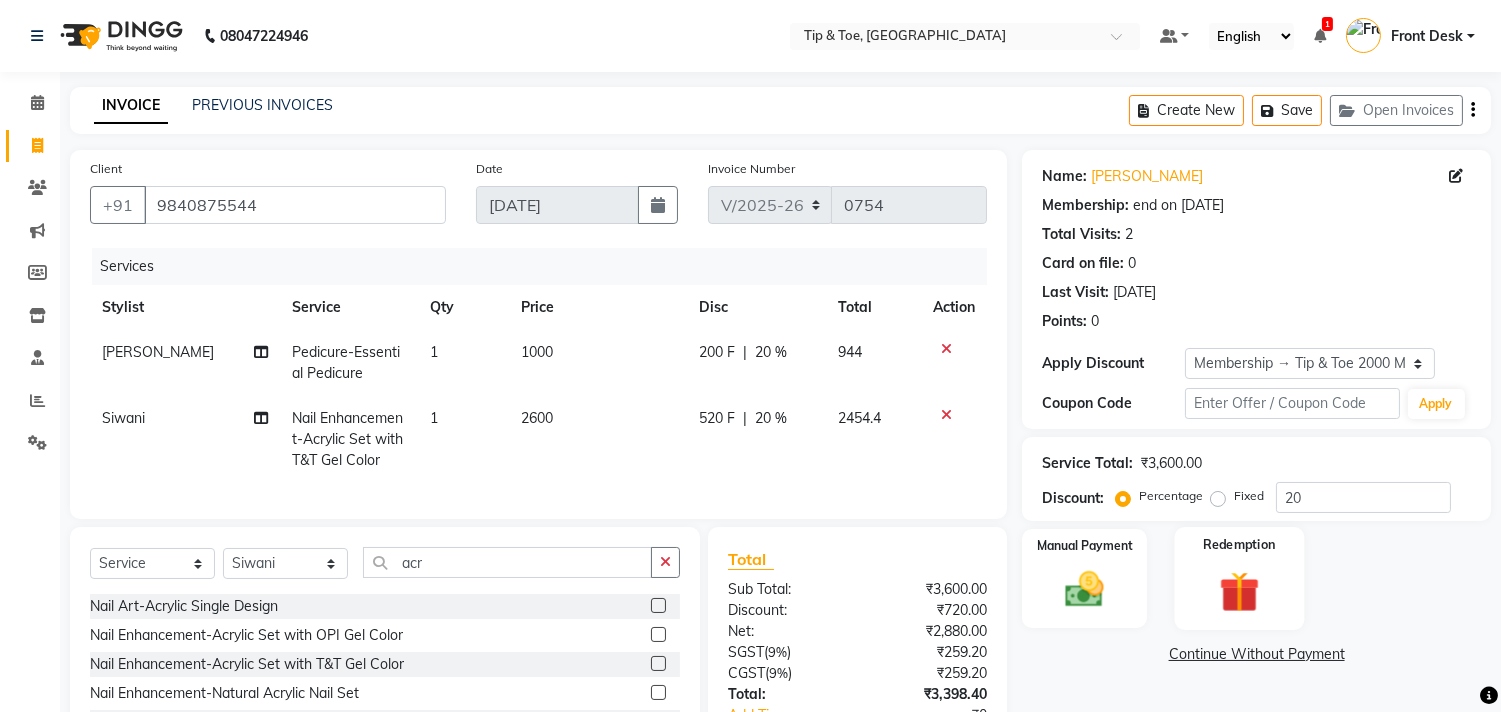 scroll, scrollTop: 156, scrollLeft: 0, axis: vertical 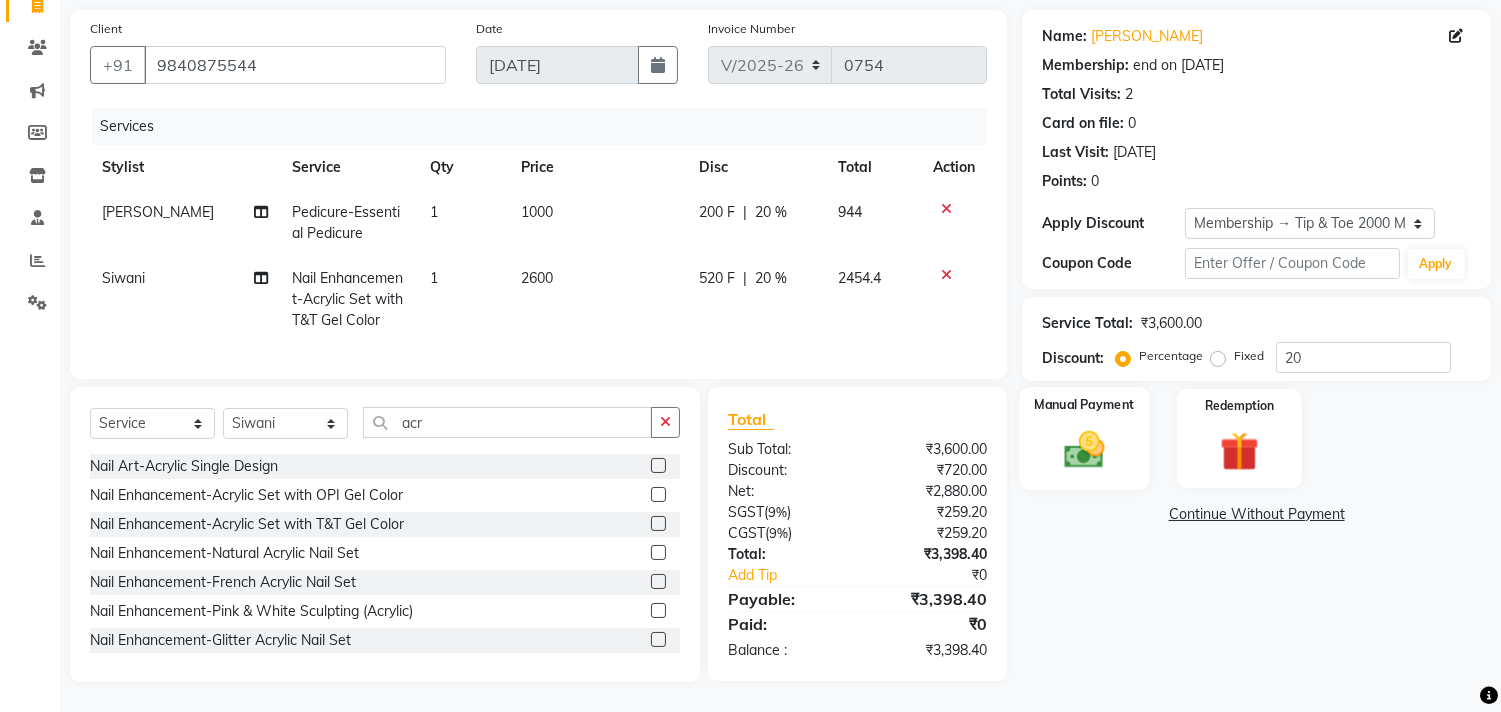 click 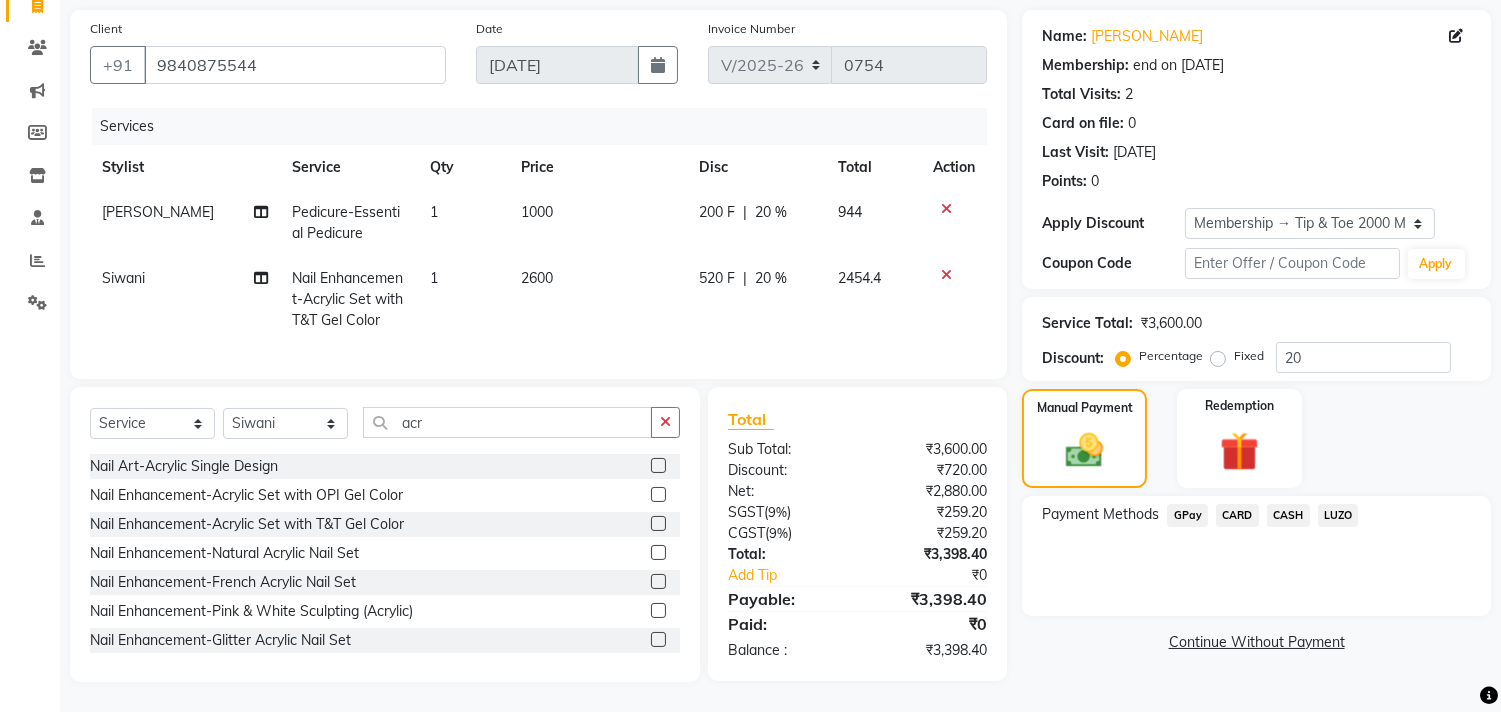 click on "GPay" 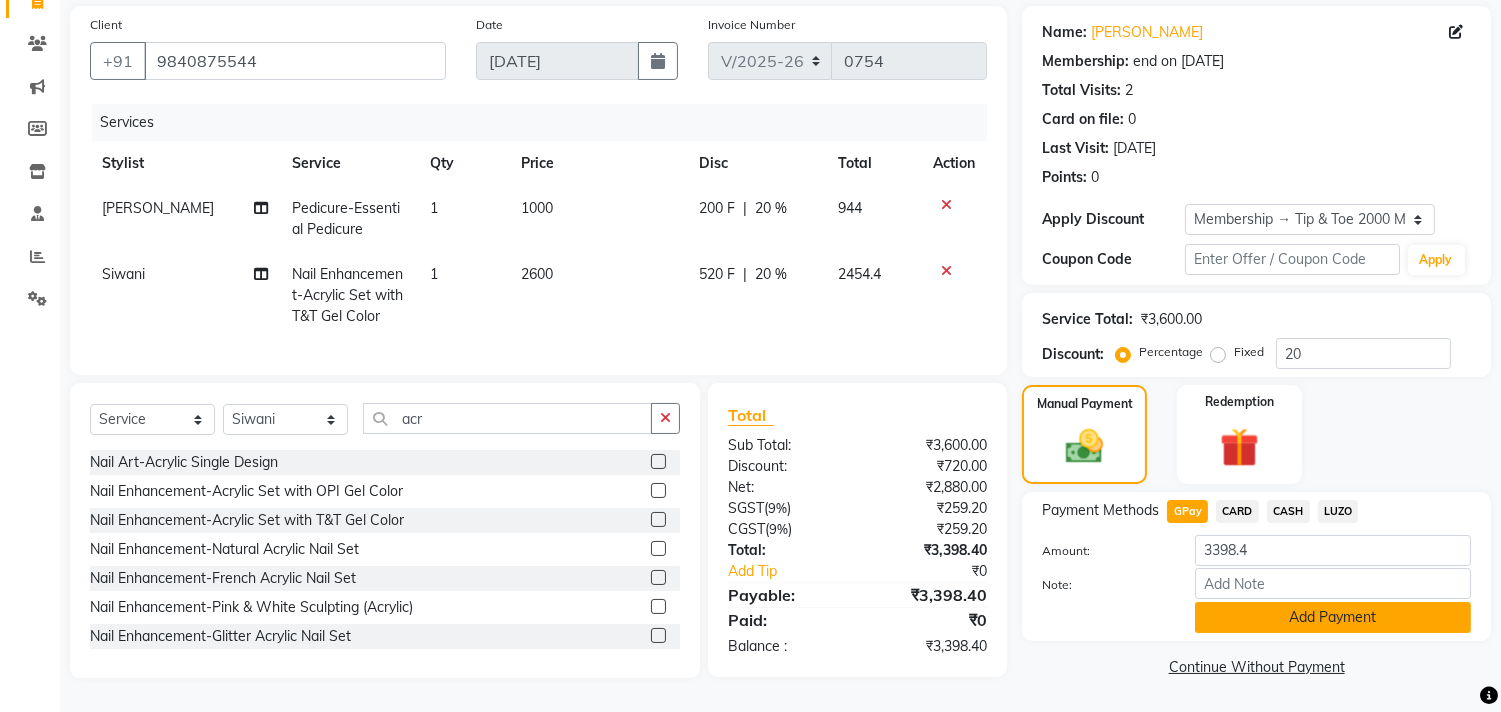 click on "Add Payment" 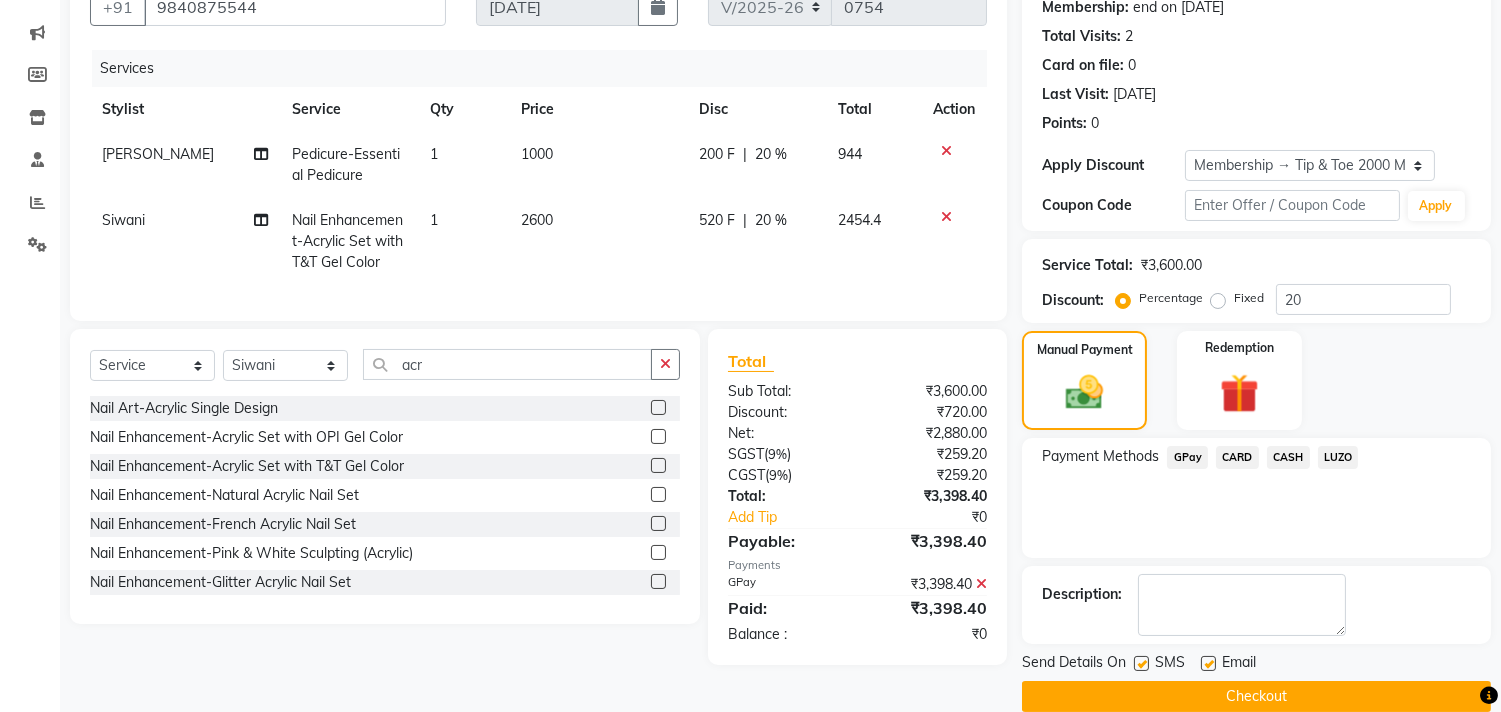 scroll, scrollTop: 227, scrollLeft: 0, axis: vertical 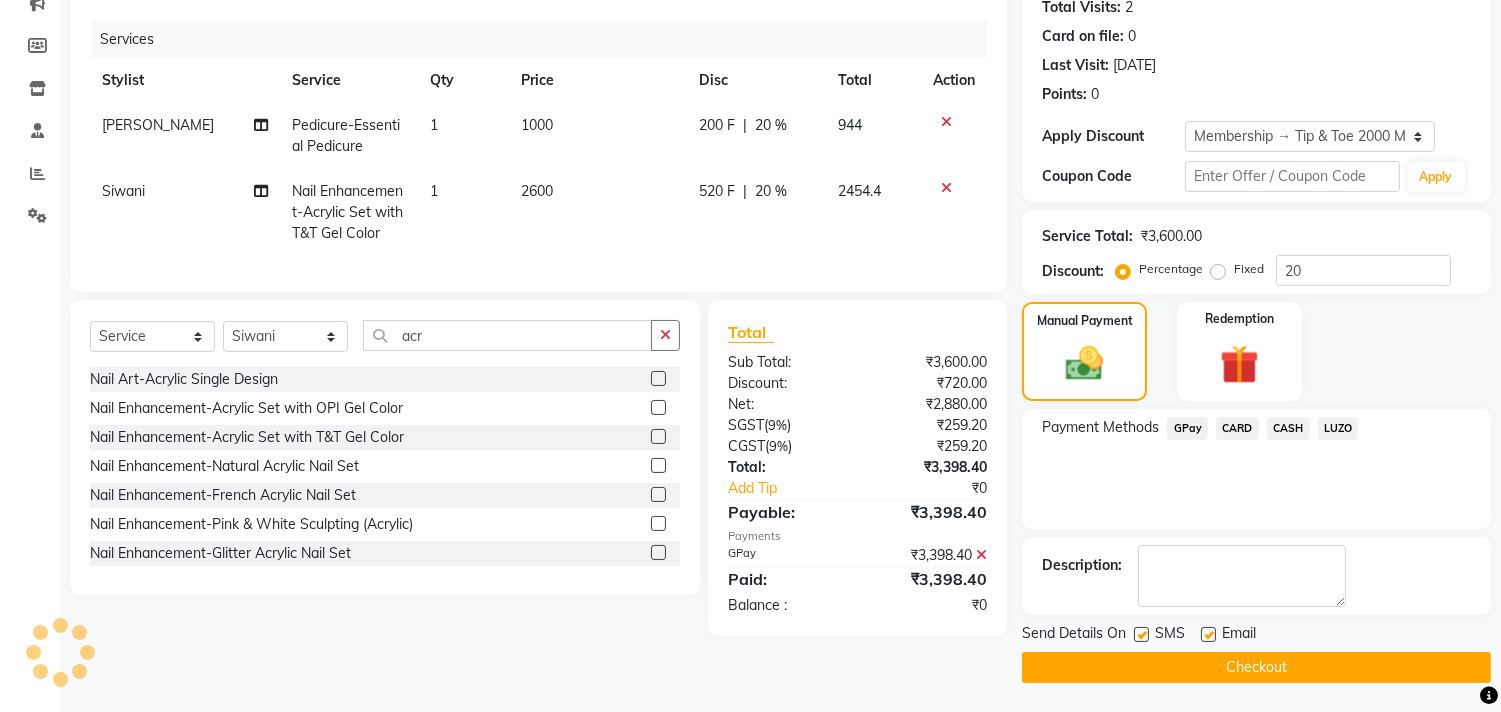 click on "Checkout" 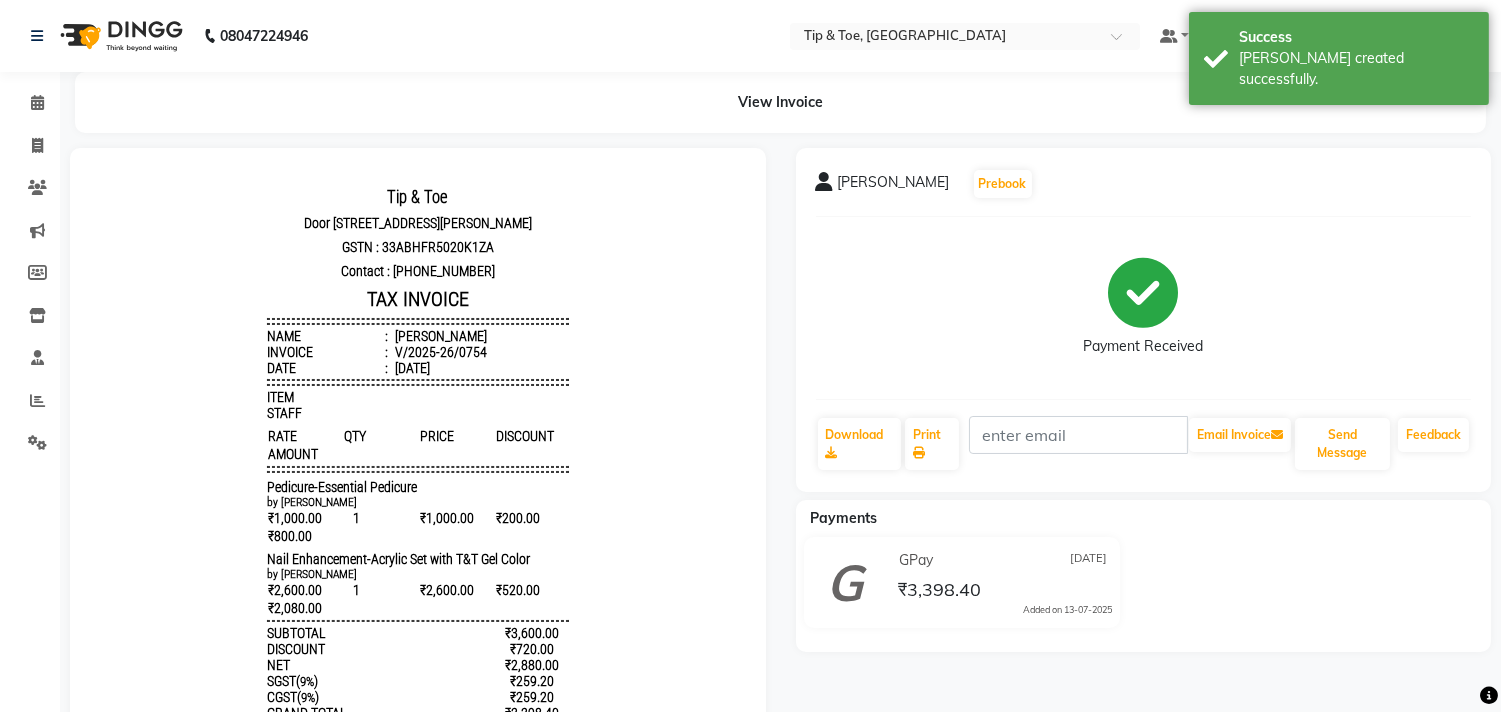 scroll, scrollTop: 0, scrollLeft: 0, axis: both 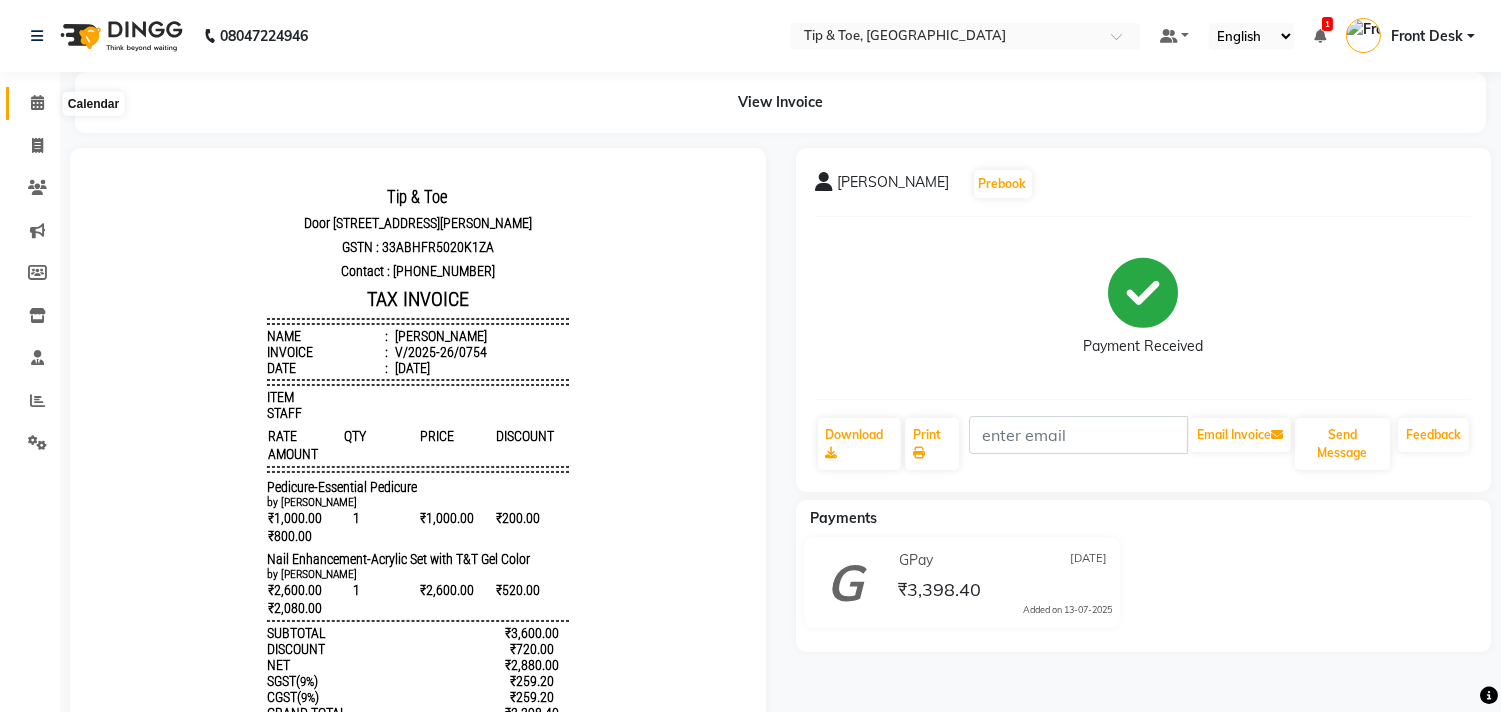 click 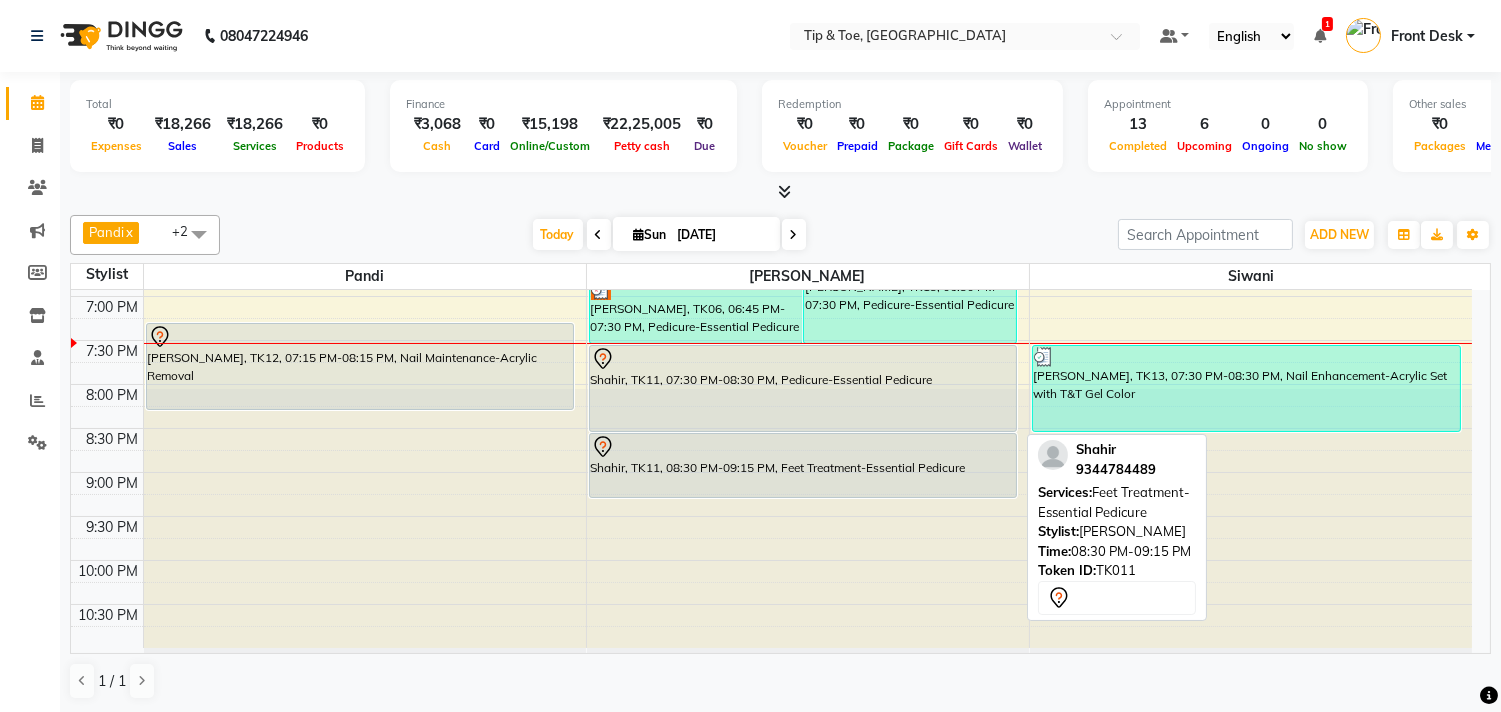 scroll, scrollTop: 762, scrollLeft: 0, axis: vertical 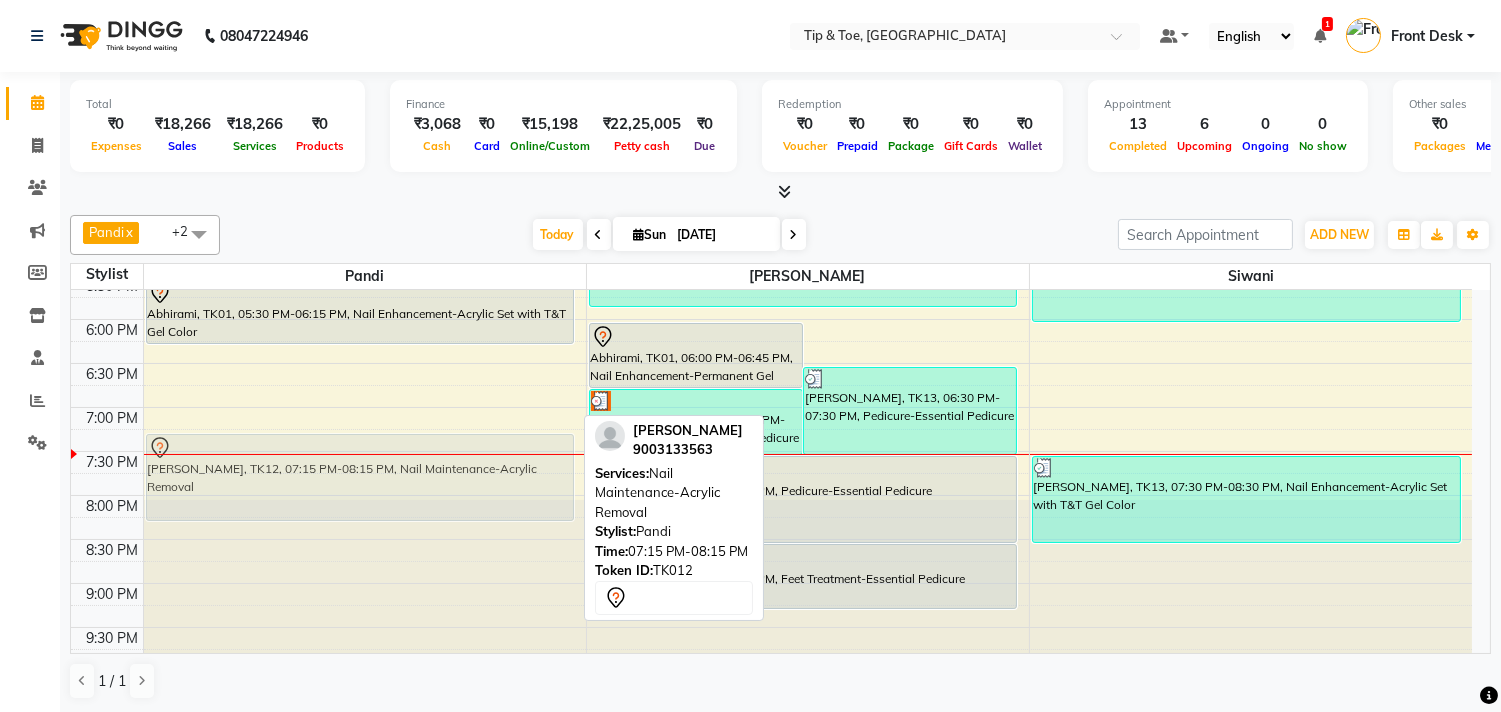click on "Rithajali, TK07, 11:30 AM-12:00 PM, Nail Maintenance-Permanent Gel Polish Removal     Nivedhitha, TK04, 12:00 PM-12:45 PM, Nail Enhancement-Acrylic Set with T&T Gel Color     prathiva, TK10, 03:00 PM-04:00 PM, Nail Maintenance-Permanent Gel Polish Removal,Nail Enhancement-Permanent Gel Polish     Veena, TK05, 04:50 PM-05:20 PM, Hand Treatment-Essential Manicure             Abhirami, TK01, 05:30 PM-06:15 PM, Nail Enhancement-Acrylic Set with T&T Gel Color             JEYANTHI, TK12, 07:15 PM-08:15 PM, Nail Maintenance-Acrylic Removal             JEYANTHI, TK12, 07:15 PM-08:15 PM, Nail Maintenance-Acrylic Removal" at bounding box center [365, 143] 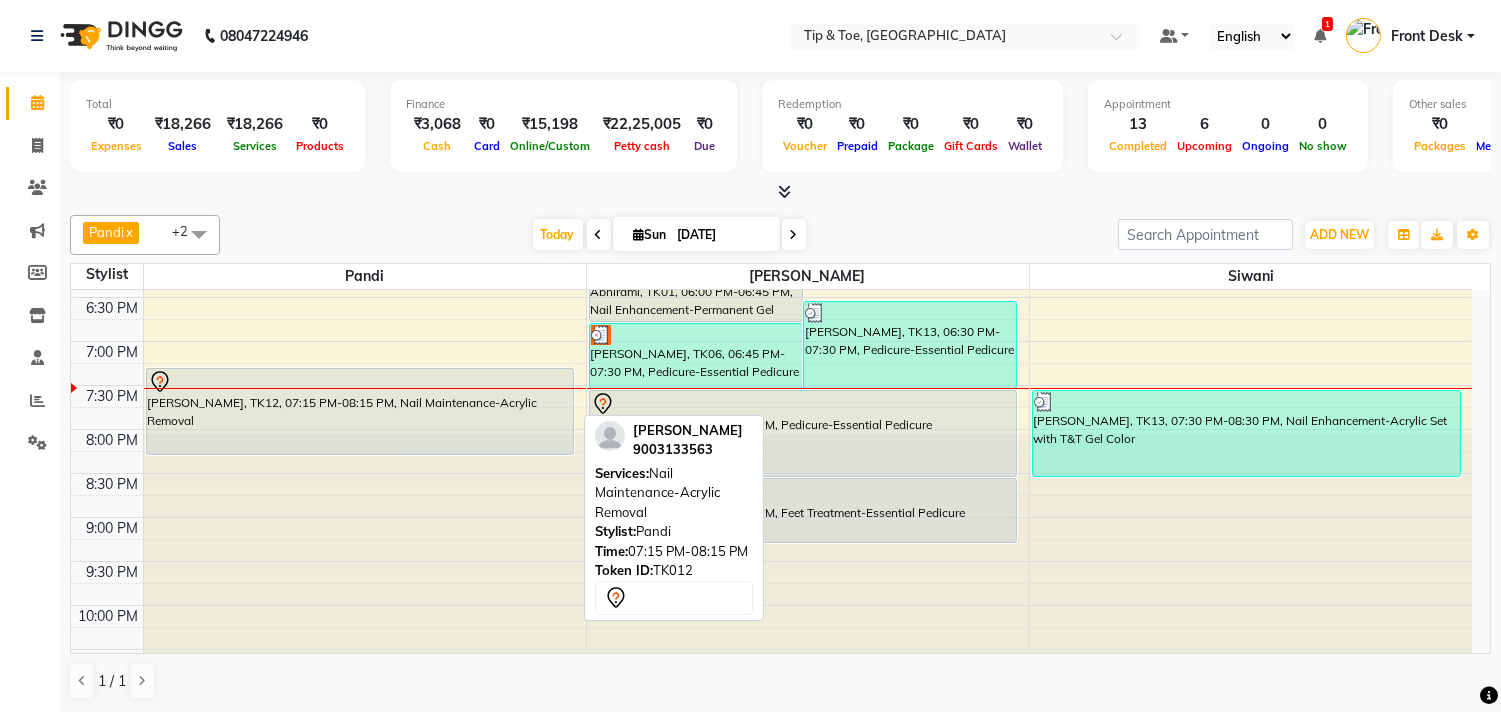 scroll, scrollTop: 873, scrollLeft: 0, axis: vertical 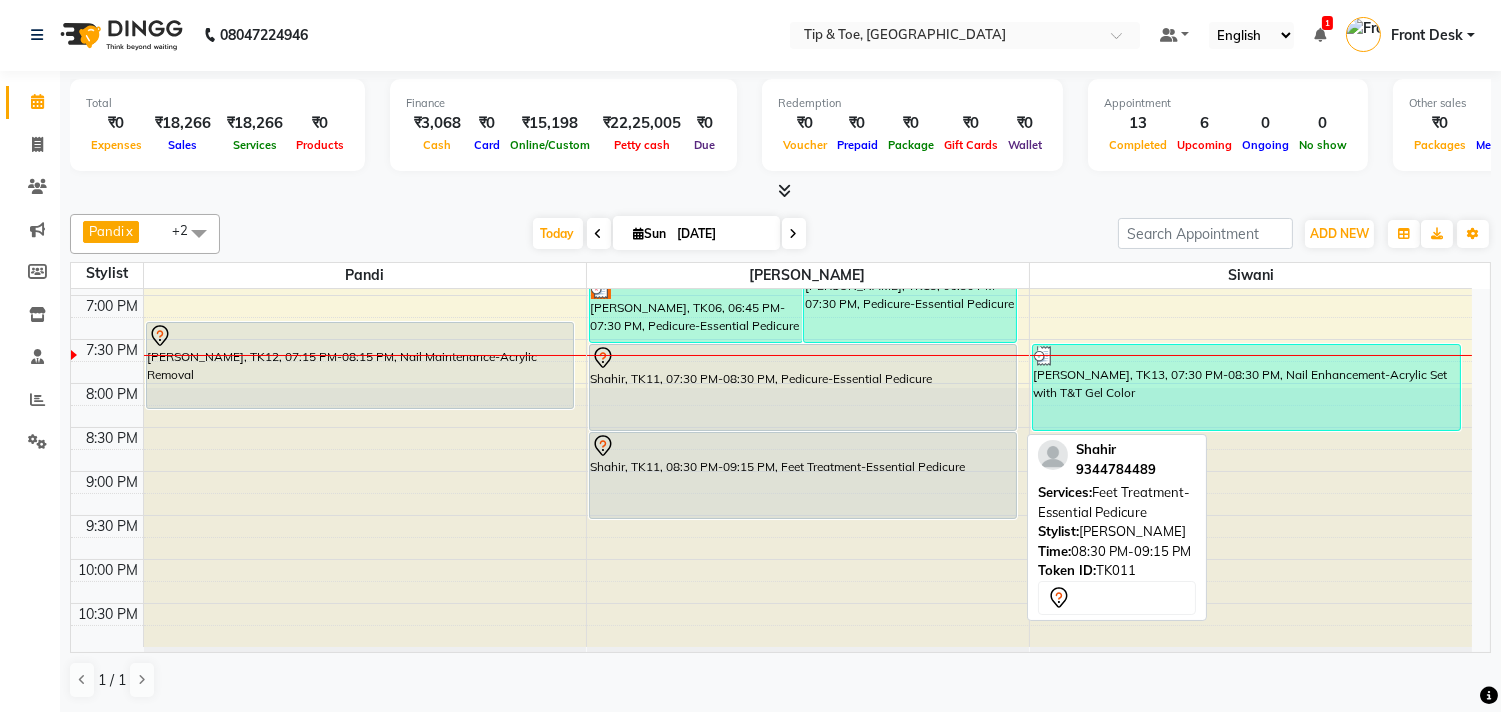 click on "Abhirami, TK01, 06:00 PM-06:45 PM, Nail Enhancement-Permanent Gel Polish     Sridharan, TK13, 06:30 PM-07:30 PM, Pedicure-Essential Pedicure     Vijayalaksshmi, TK06, 06:45 PM-07:30 PM, Pedicure-Essential Pedicure             upasana, TK03, 01:15 PM-01:30 PM, Pedicure-Essential Pedicure     Nishi, TK08, 01:45 PM-02:15 PM, Nail Enhancement-Permanent Gel Polish     Veena, TK05, 03:00 PM-05:50 PM,  Vedic Valley Pedicure,Pedicure-Cocktail Pedicure,Nail Maintenance-Permanent Gel Polish Removal,Nail Art-Application of Nail Polish             Shahir, TK11, 07:30 PM-08:30 PM, Pedicure-Essential Pedicure             Shahir, TK11, 08:30 PM-09:15 PM, Feet Treatment-Essential Pedicure             Shahir, TK11, 08:30 PM-09:15 PM, Feet Treatment-Essential Pedicure" at bounding box center [808, 31] 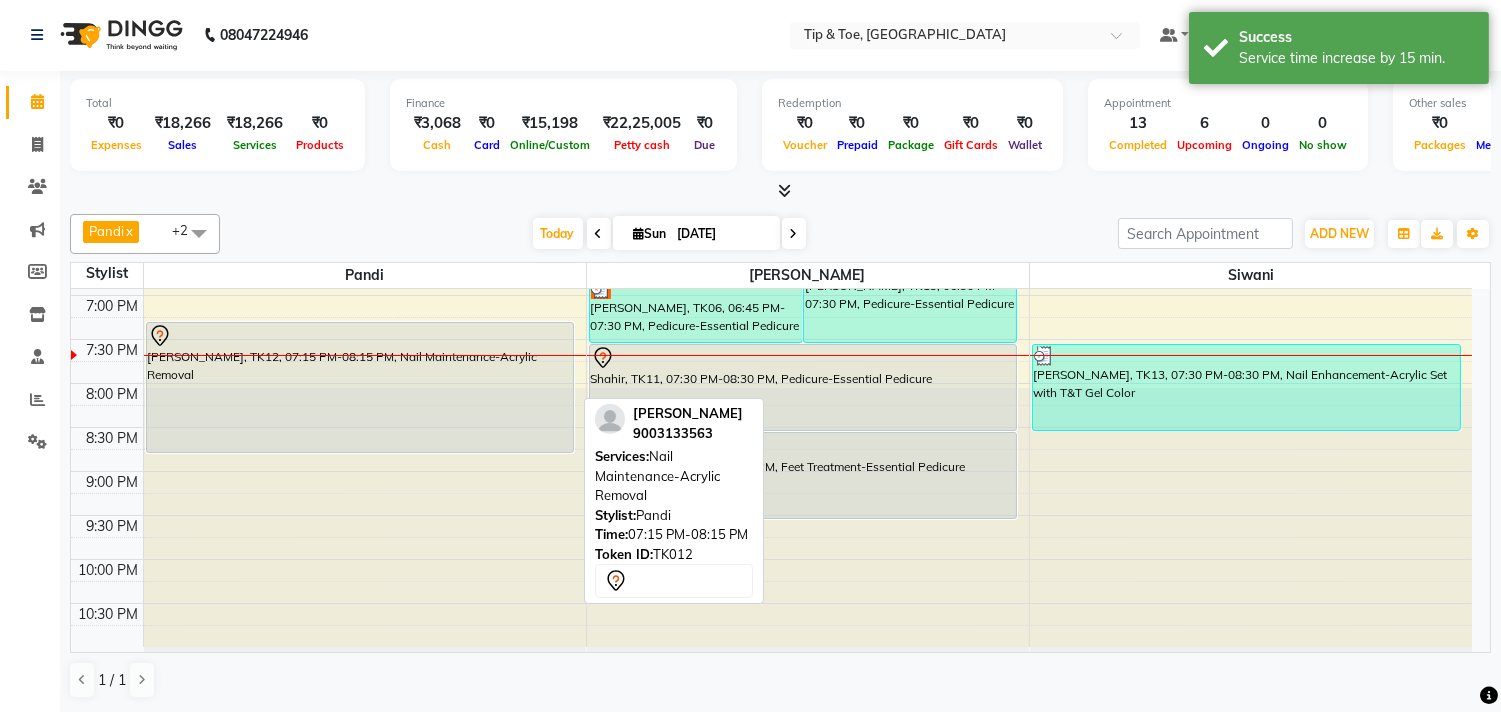 drag, startPoint x: 403, startPoint y: 405, endPoint x: 393, endPoint y: 434, distance: 30.675724 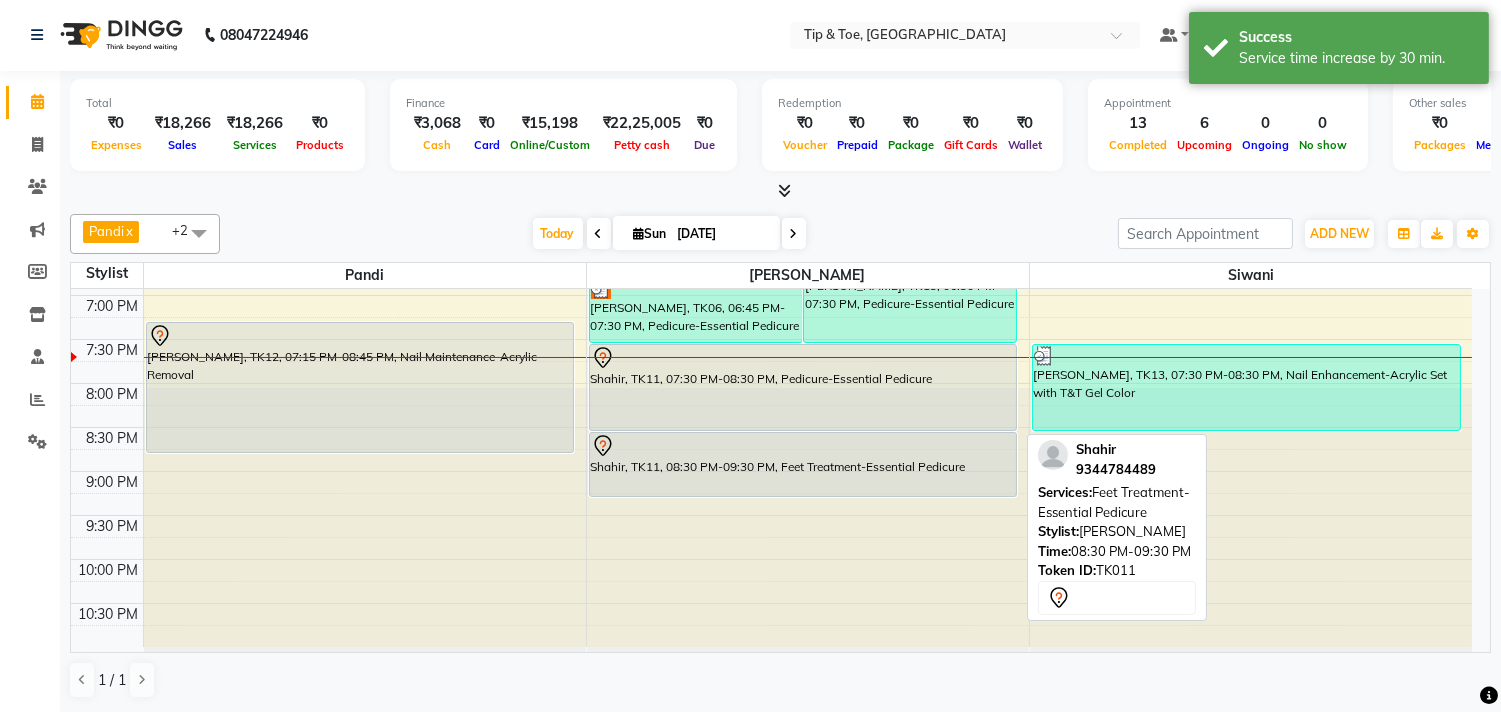 drag, startPoint x: 855, startPoint y: 514, endPoint x: 855, endPoint y: 494, distance: 20 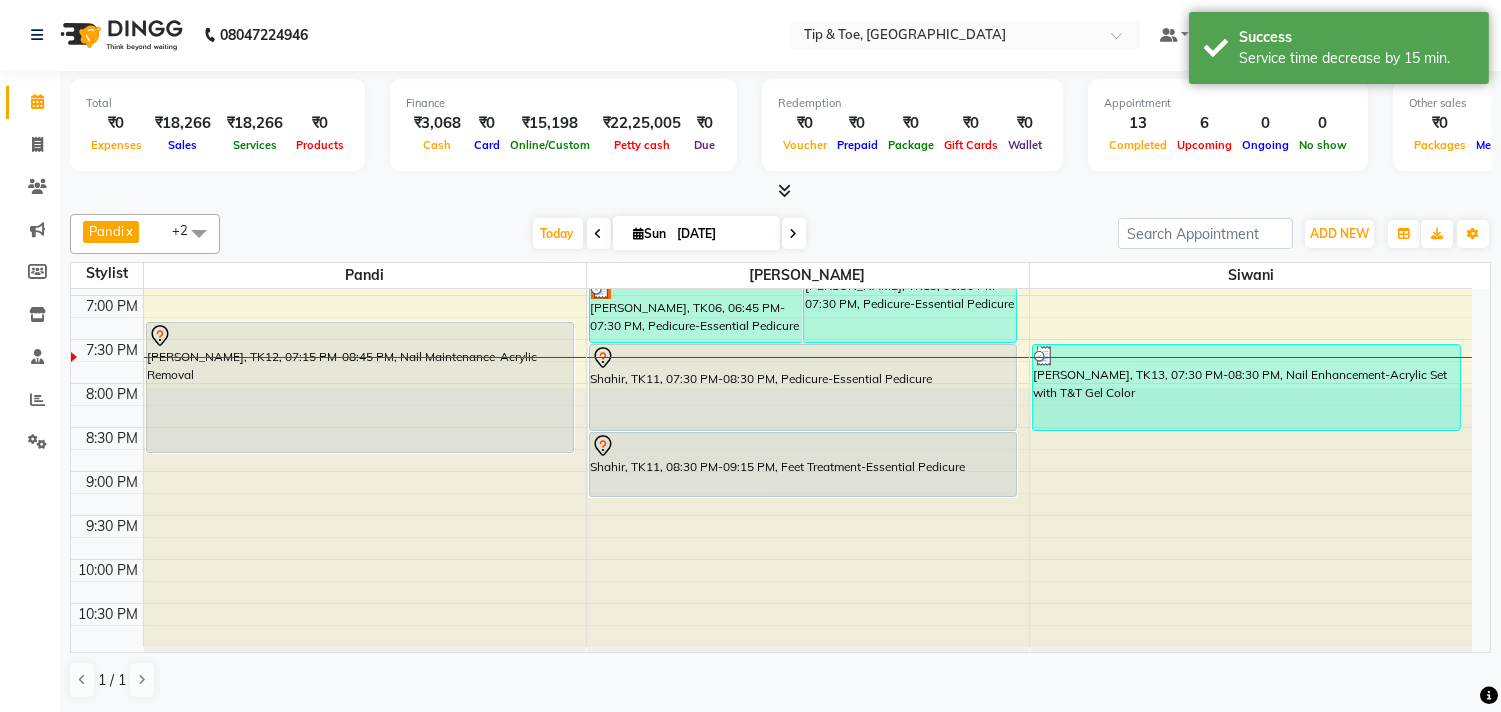 click at bounding box center (794, 233) 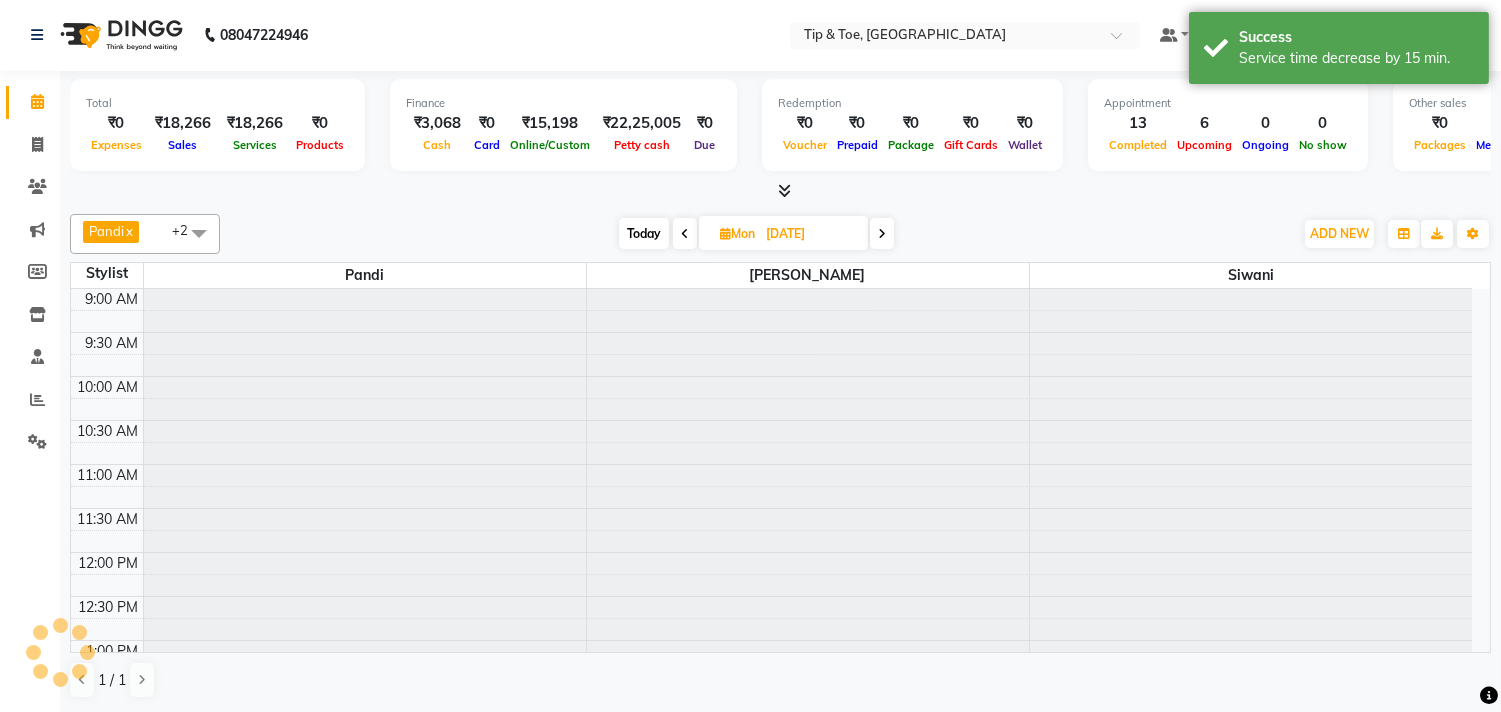 scroll, scrollTop: 0, scrollLeft: 0, axis: both 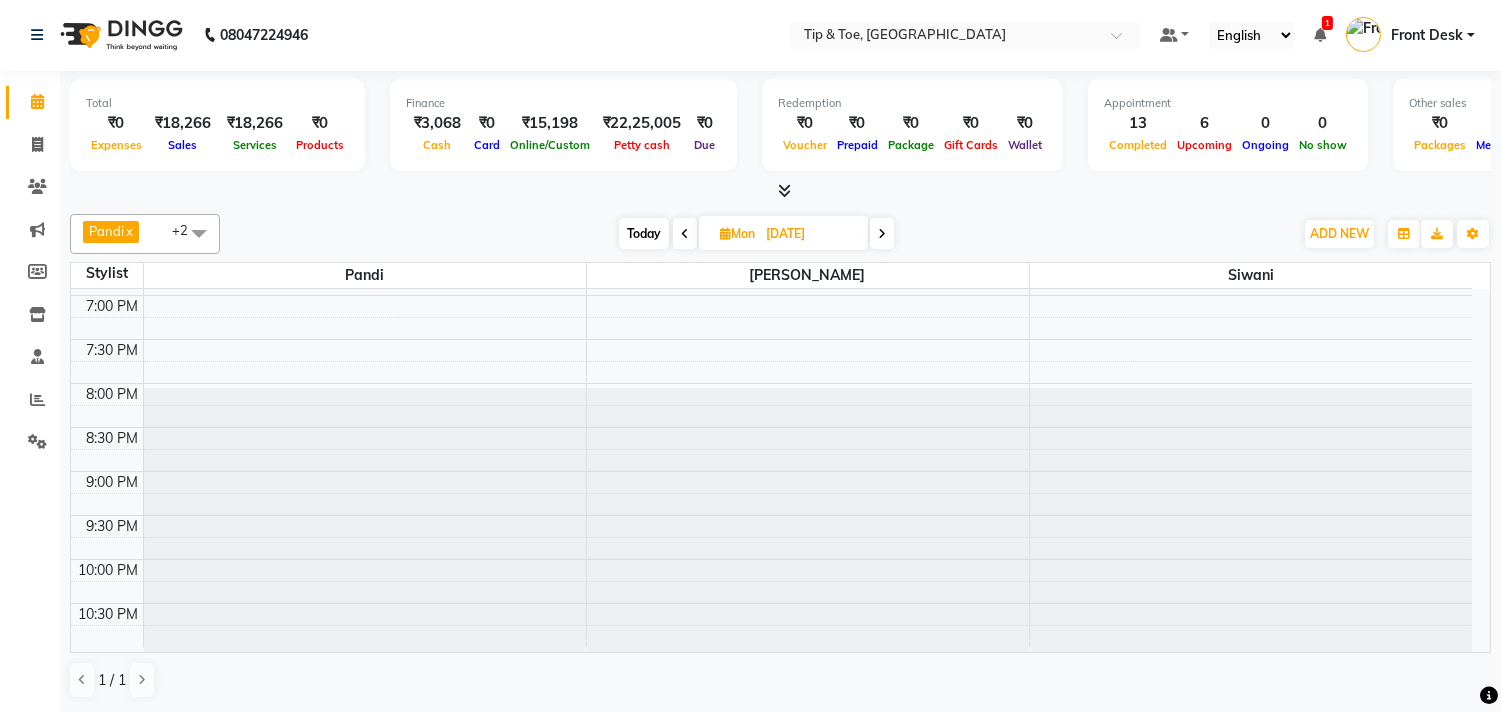 click at bounding box center (365, -584) 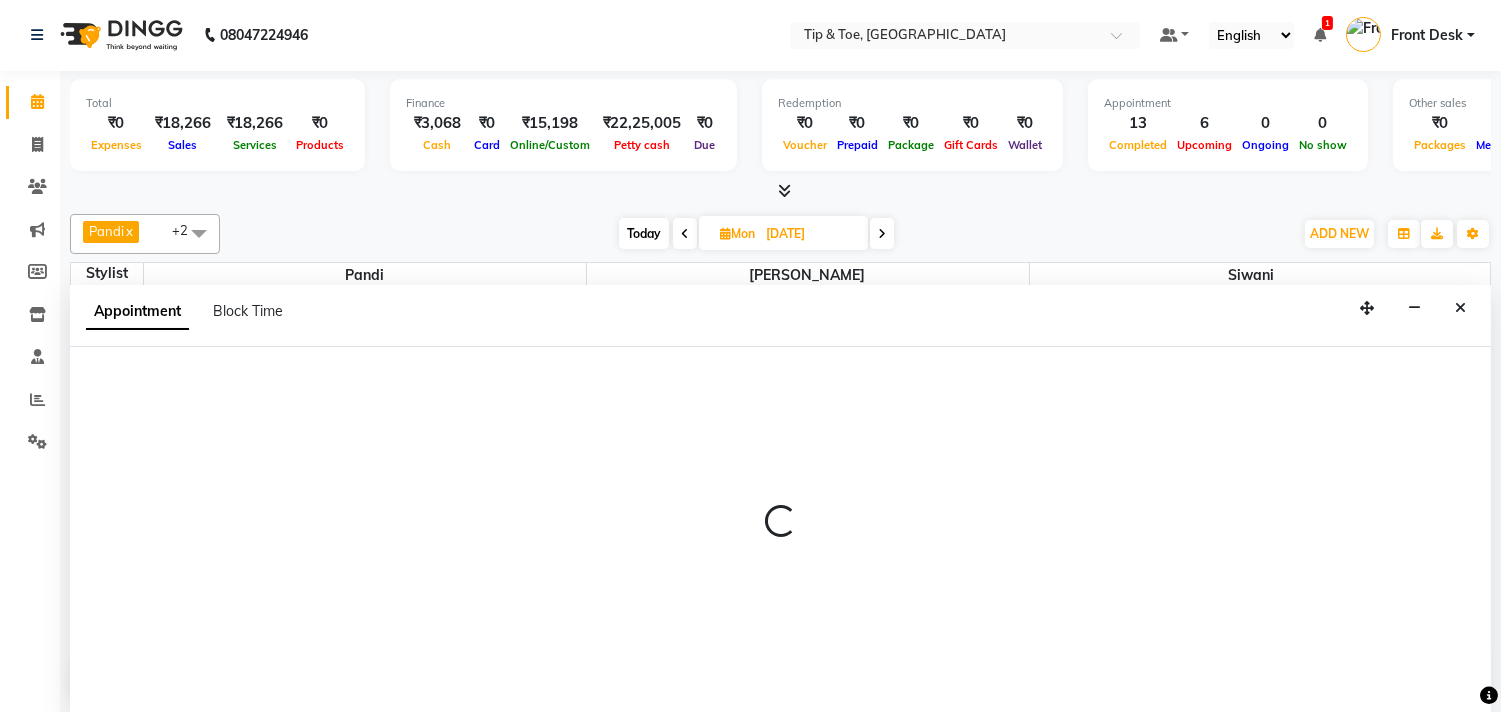 select on "39912" 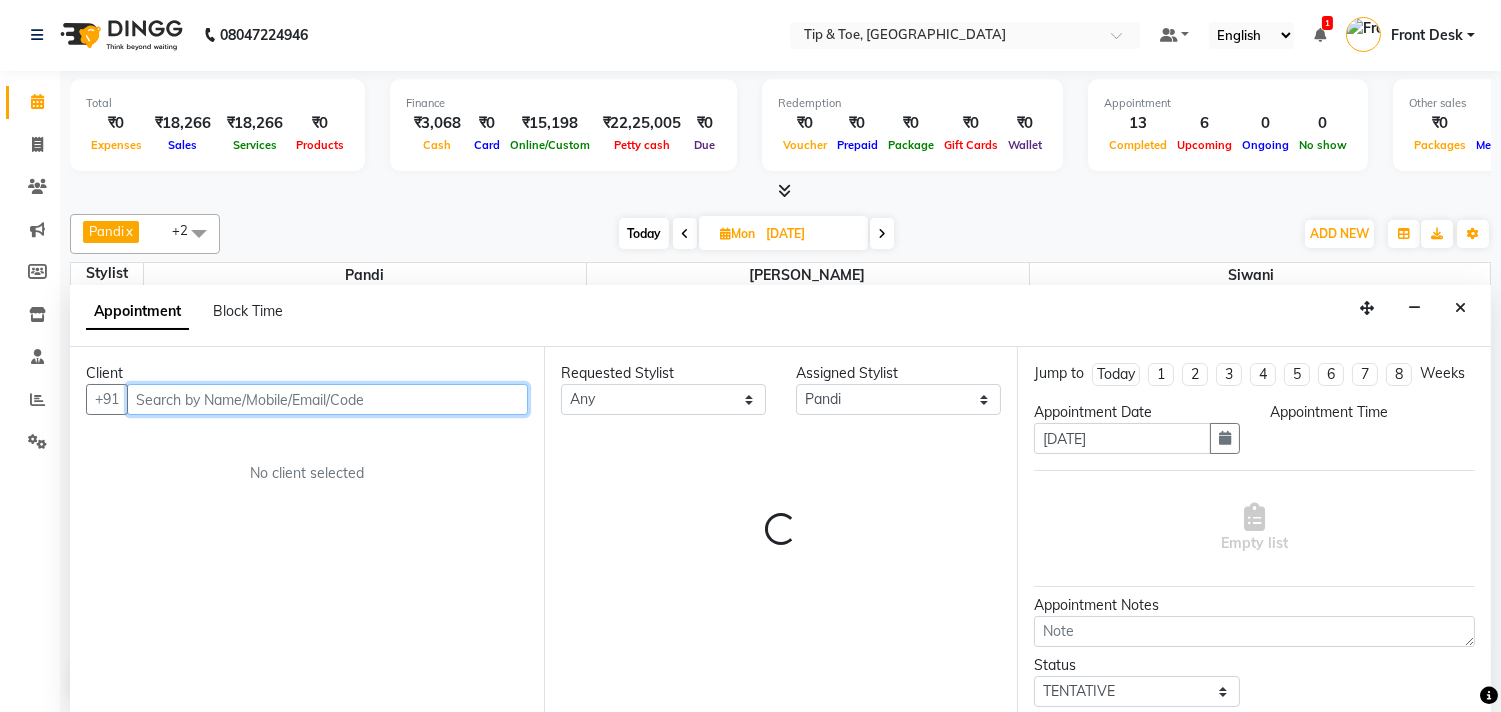 select on "1230" 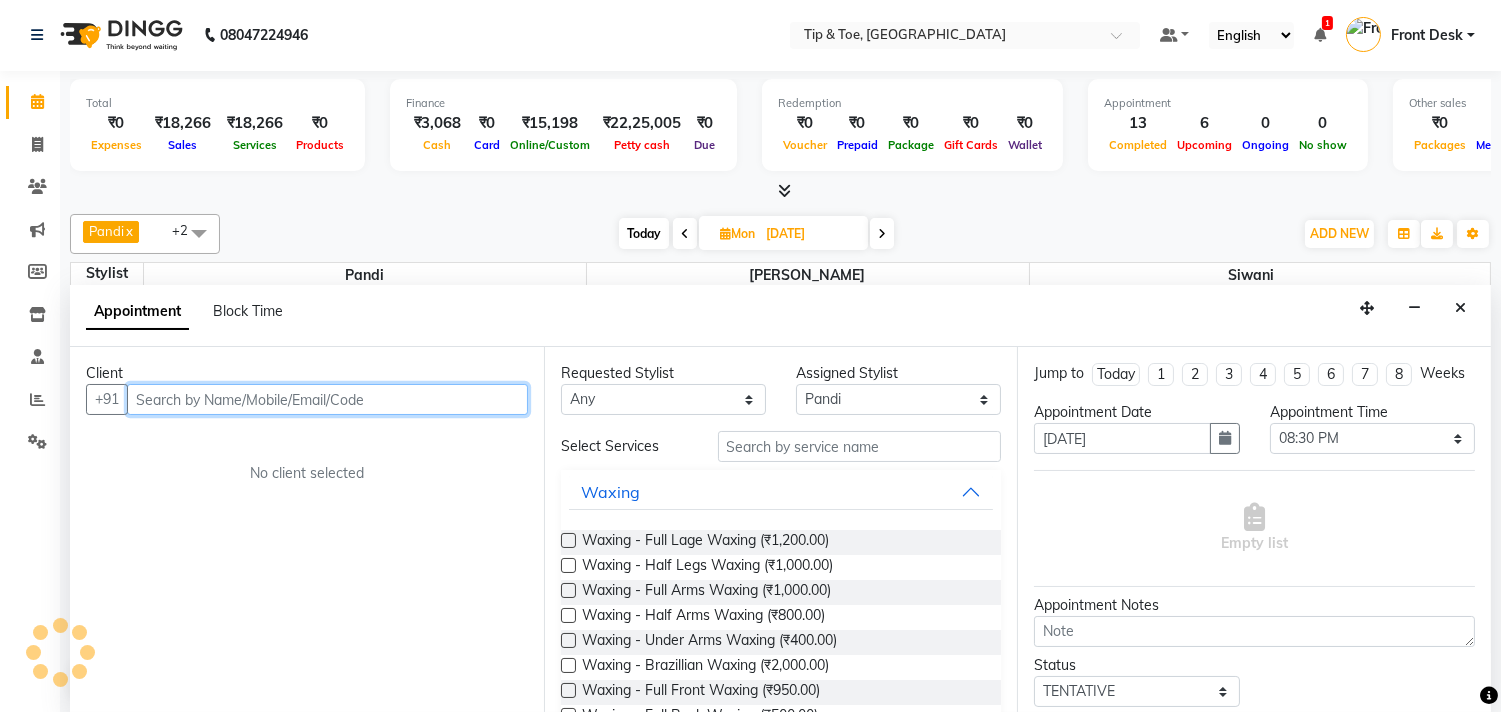 click at bounding box center [327, 399] 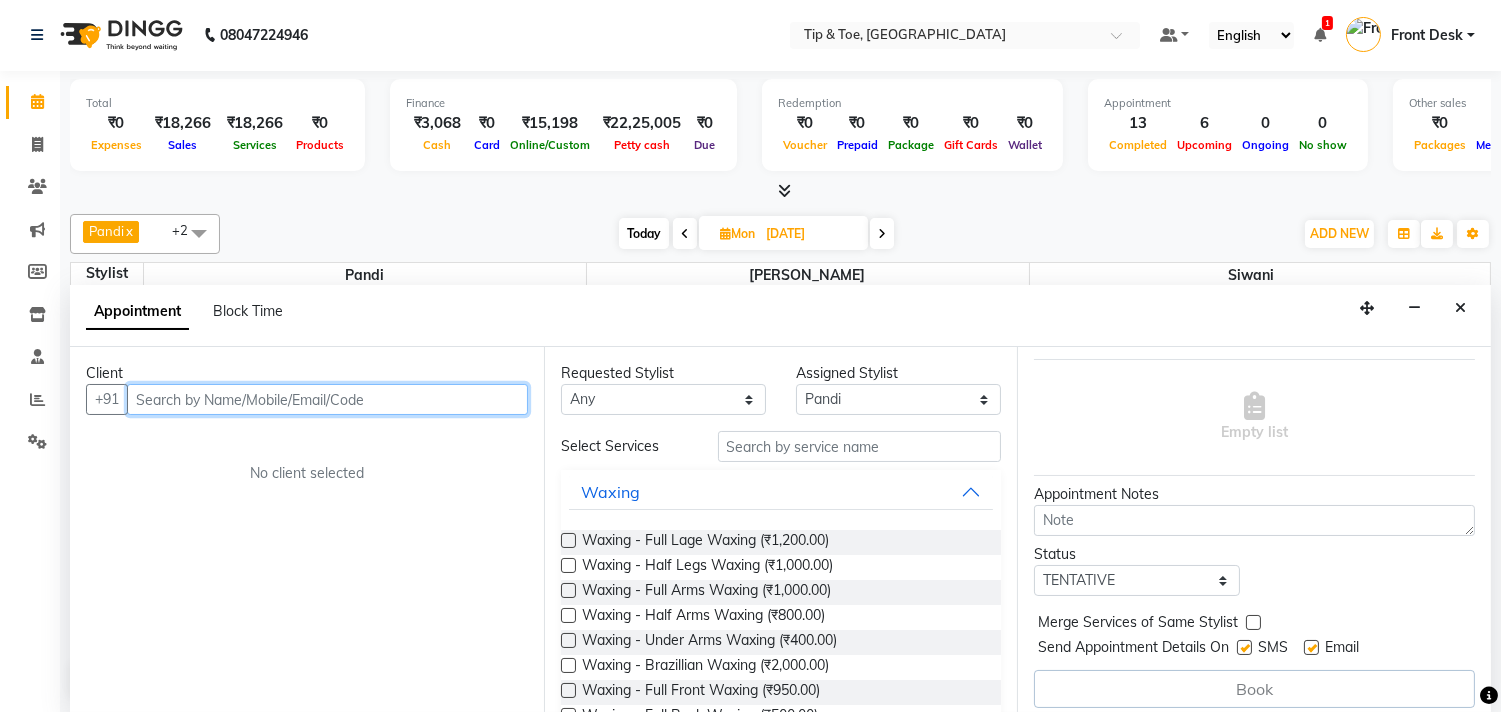 scroll, scrollTop: 0, scrollLeft: 0, axis: both 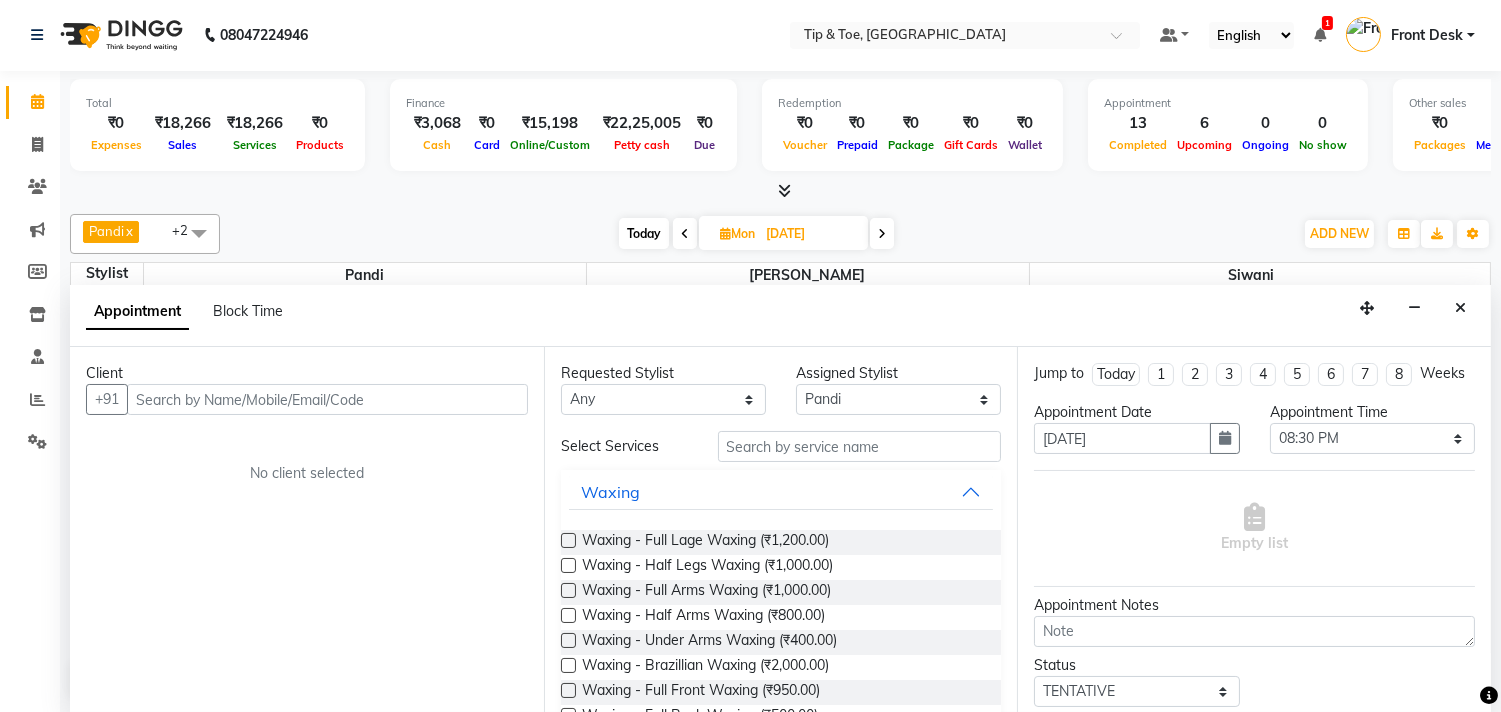 click on "Pandi  x Raj  x Siwani  x +2 Select All afroz Afroz Pandi Preeti Raj Rebecca Ricky Manager Siwani Today  Mon 14-07-2025 Toggle Dropdown Add Appointment Add Invoice Add Attendance Add Client Toggle Dropdown Add Appointment Add Invoice Add Attendance Add Client ADD NEW Toggle Dropdown Add Appointment Add Invoice Add Attendance Add Client Pandi  x Raj  x Siwani  x +2 Select All afroz Afroz Pandi Preeti Raj Rebecca Ricky Manager Siwani Group By  Staff View   Room View  View as Vertical  Vertical - Week View  Horizontal  Horizontal - Week View  List  Toggle Dropdown Calendar Settings Manage Tags   Arrange Stylists   Reset Stylists  Full Screen Appointment Form Zoom 100% Staff/Room Display Count 7 Stylist Pandi Raj Siwani 9:00 AM 9:30 AM 10:00 AM 10:30 AM 11:00 AM 11:30 AM 12:00 PM 12:30 PM 1:00 PM 1:30 PM 2:00 PM 2:30 PM 3:00 PM 3:30 PM 4:00 PM 4:30 PM 5:00 PM 5:30 PM 6:00 PM 6:30 PM 7:00 PM 7:30 PM 8:00 PM 8:30 PM 9:00 PM 9:30 PM 10:00 PM 10:30 PM             1 / 1" 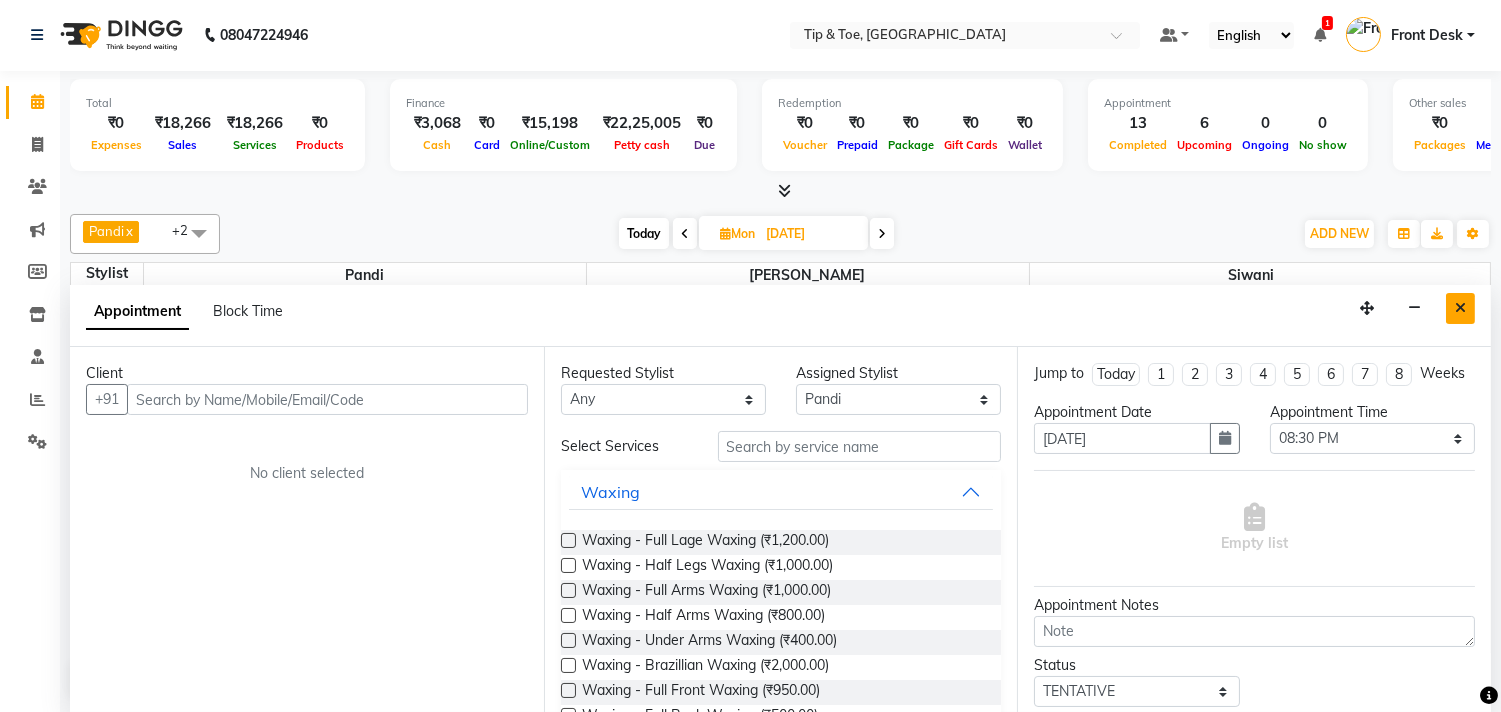 click at bounding box center [1460, 308] 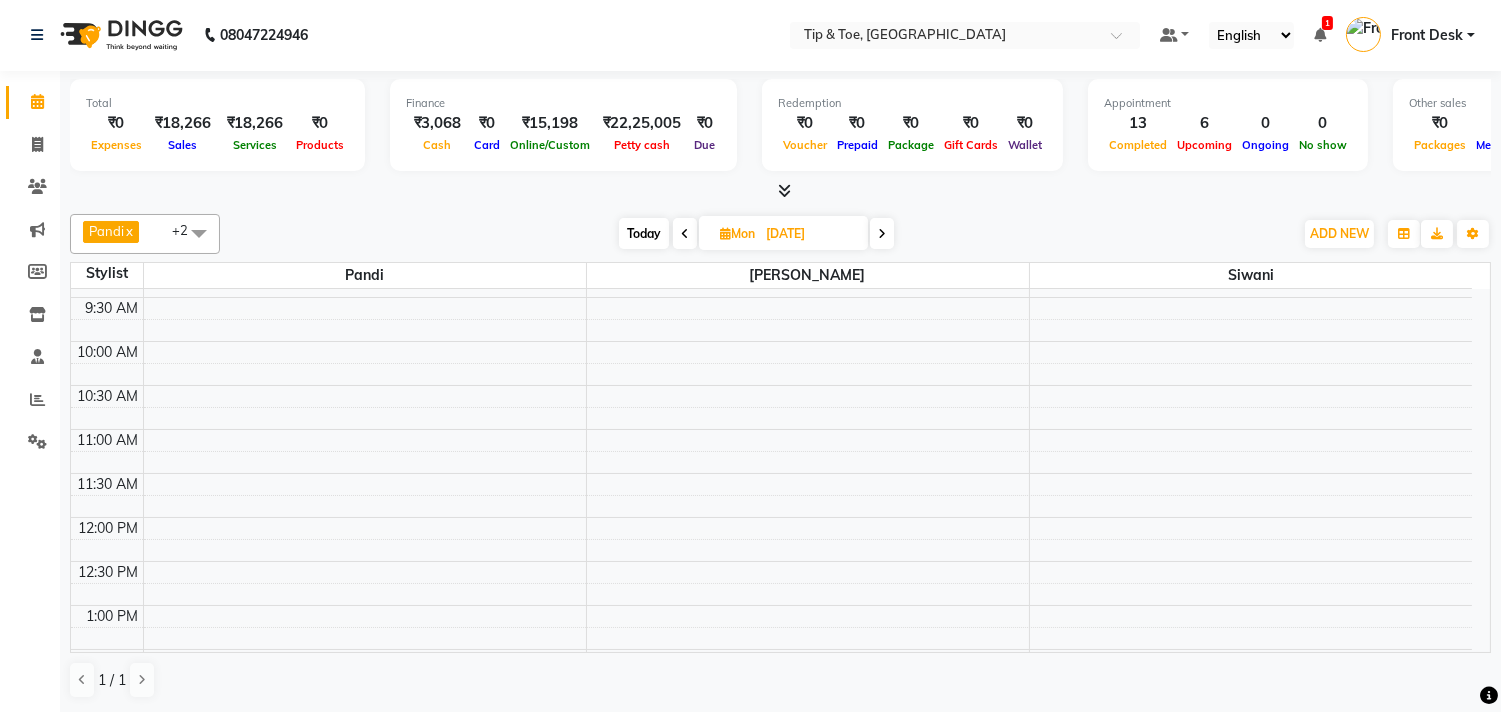 scroll, scrollTop: 0, scrollLeft: 0, axis: both 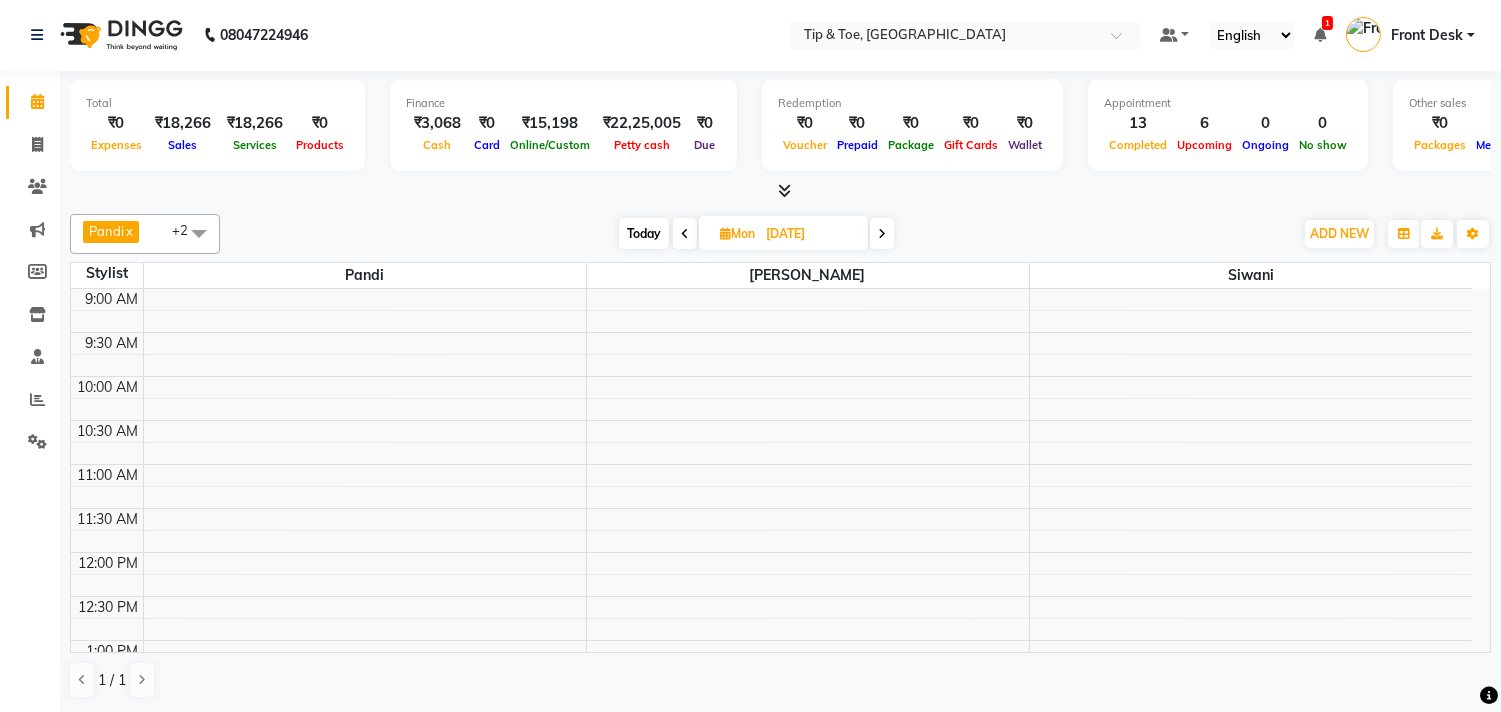 click on "Today" at bounding box center (644, 233) 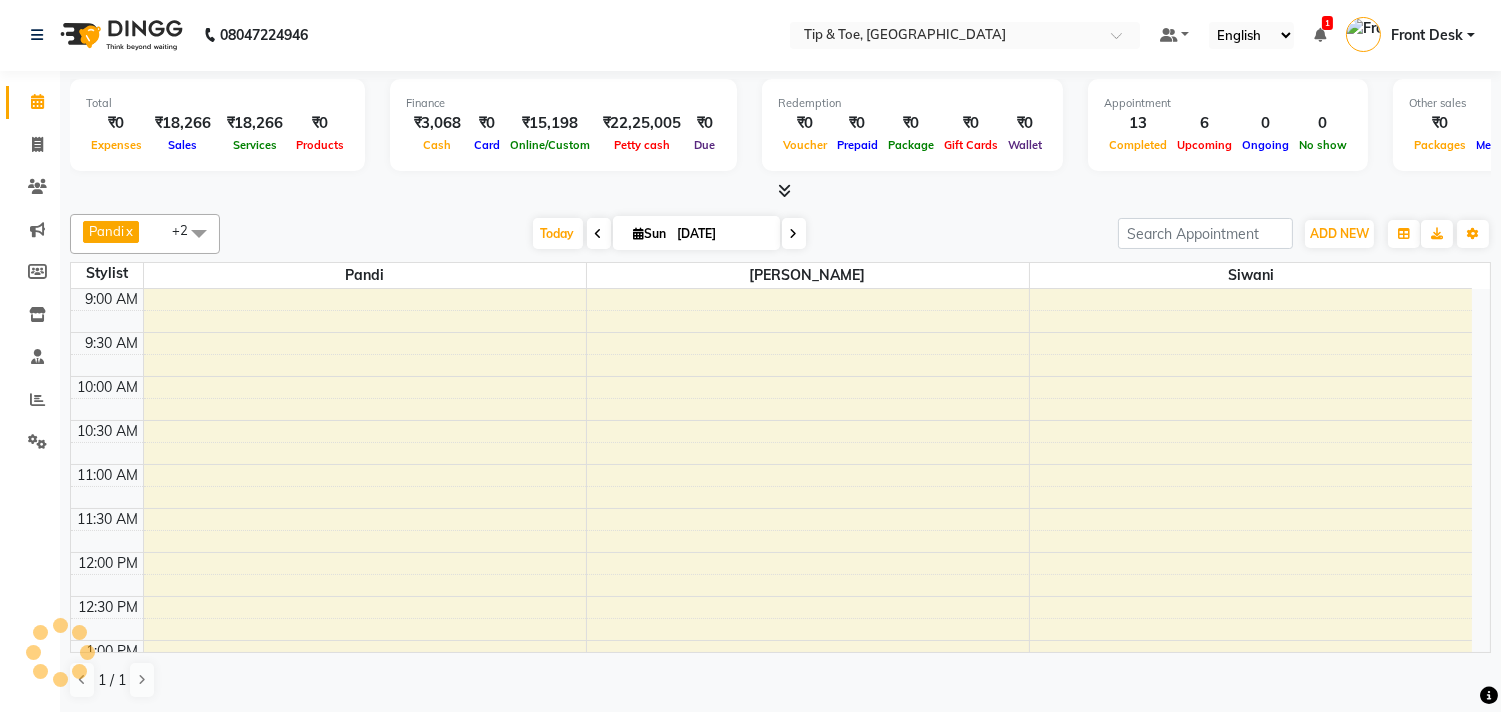 scroll, scrollTop: 873, scrollLeft: 0, axis: vertical 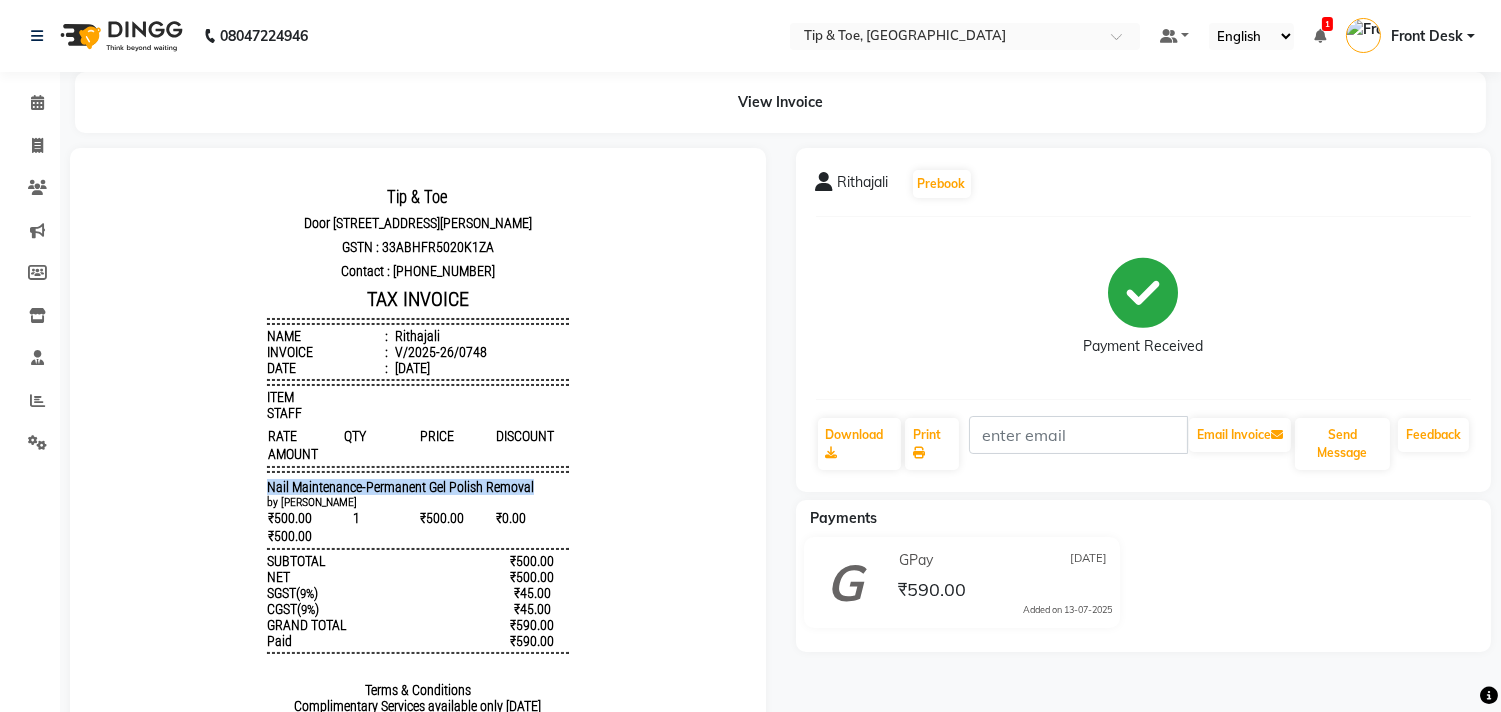 drag, startPoint x: 218, startPoint y: 512, endPoint x: 520, endPoint y: 514, distance: 302.00662 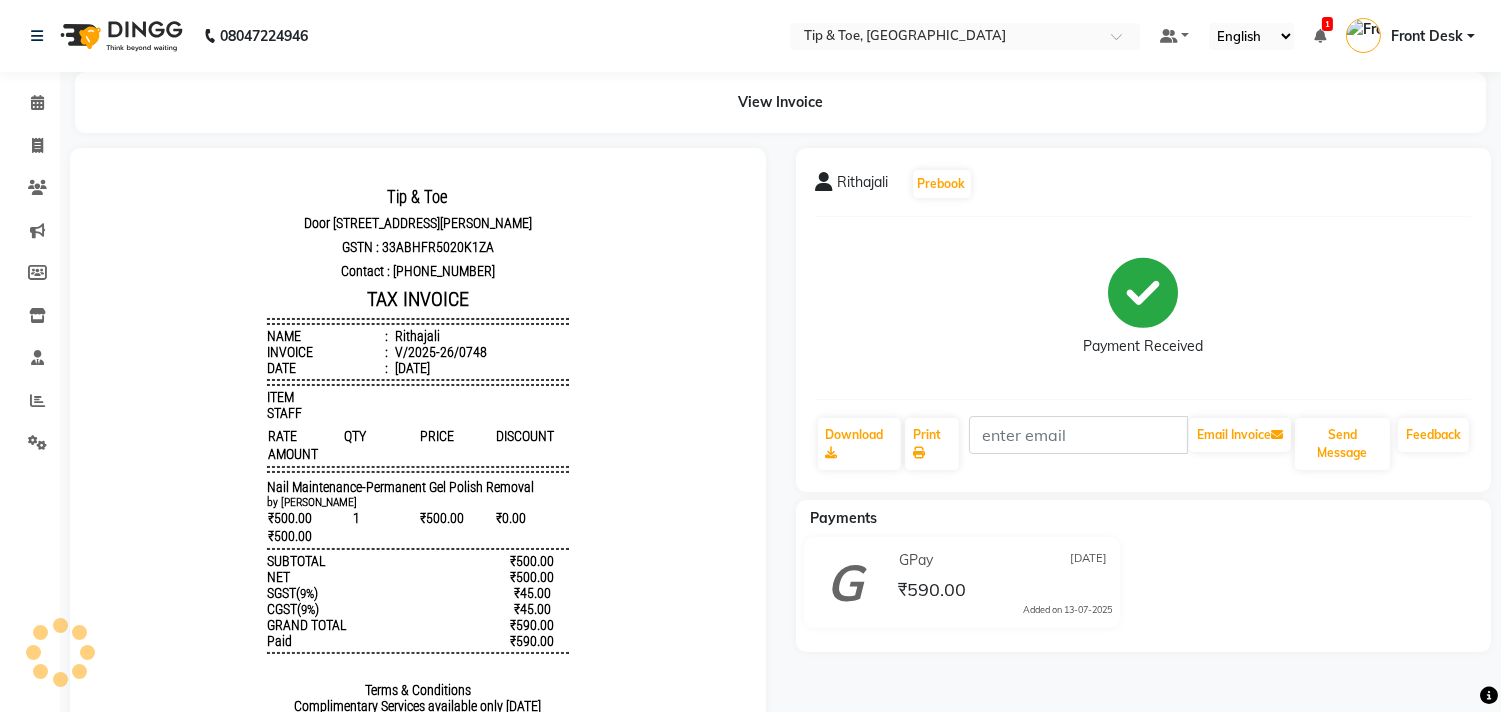 click on "Tip & Toe
Door no I 26, plot no 364 Chandrika arcade, 1st main road,Annanagar east,Chennai
GSTN :
33ABHFR5020K1ZA
Contact : 7845963857
TAX INVOICE
Name  :
Rithajali
Invoice  :
V/2025-26/0748
Date  :
July 13, 2025
ITEM
STAFF
RATE
QTY" at bounding box center [418, 494] 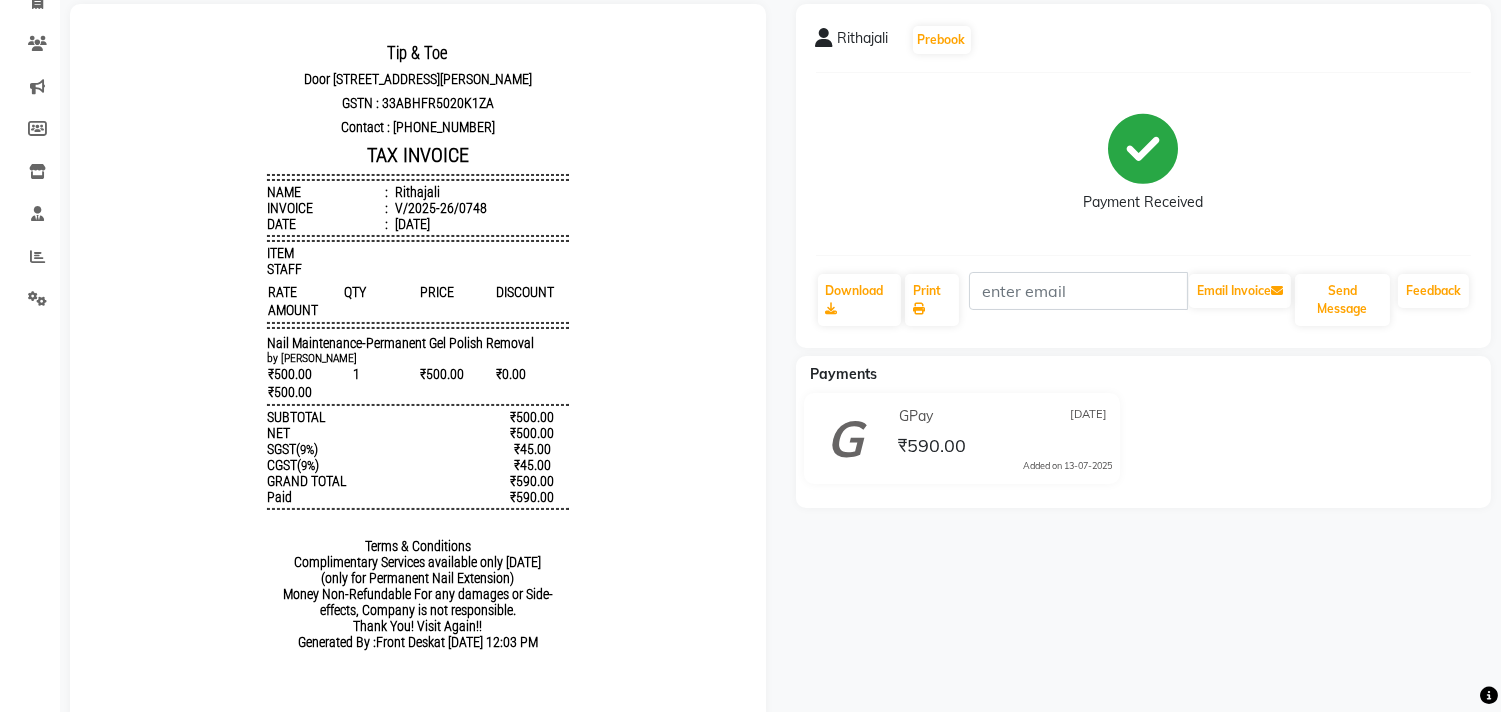 scroll, scrollTop: 203, scrollLeft: 0, axis: vertical 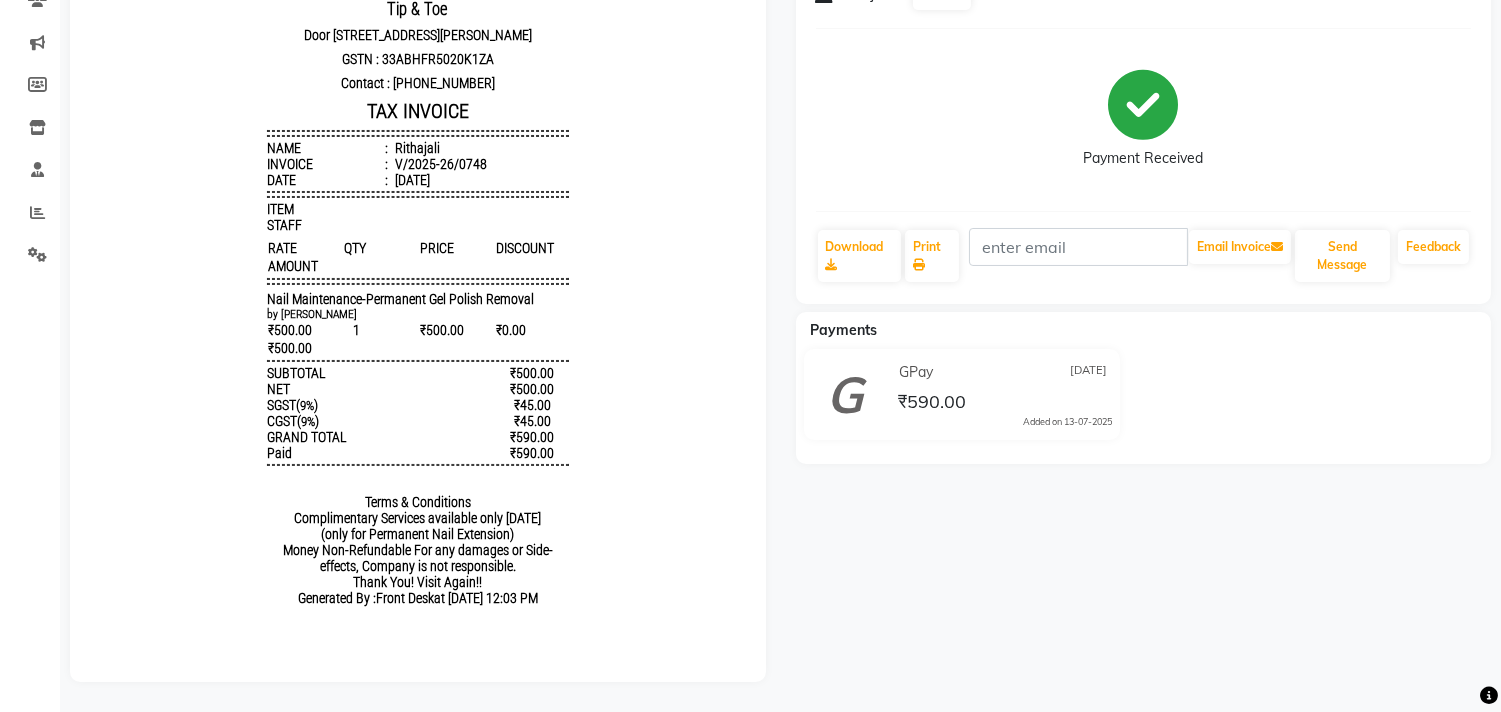 click on "Rithajali   Prebook   Payment Received  Download  Print   Email Invoice   Send Message Feedback  Payments GPay 13-07-2025 ₹590.00  Added on 13-07-2025" 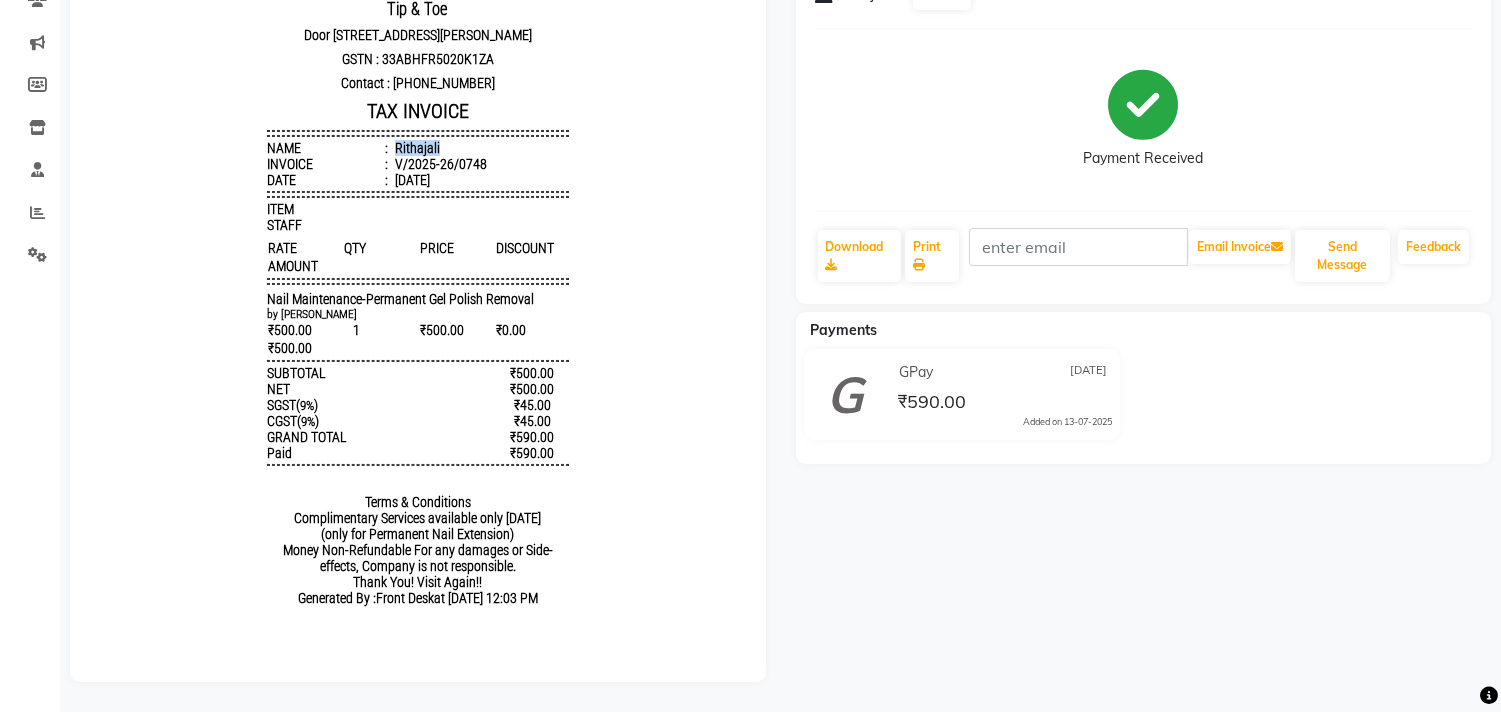 drag, startPoint x: 373, startPoint y: 169, endPoint x: 606, endPoint y: 173, distance: 233.03433 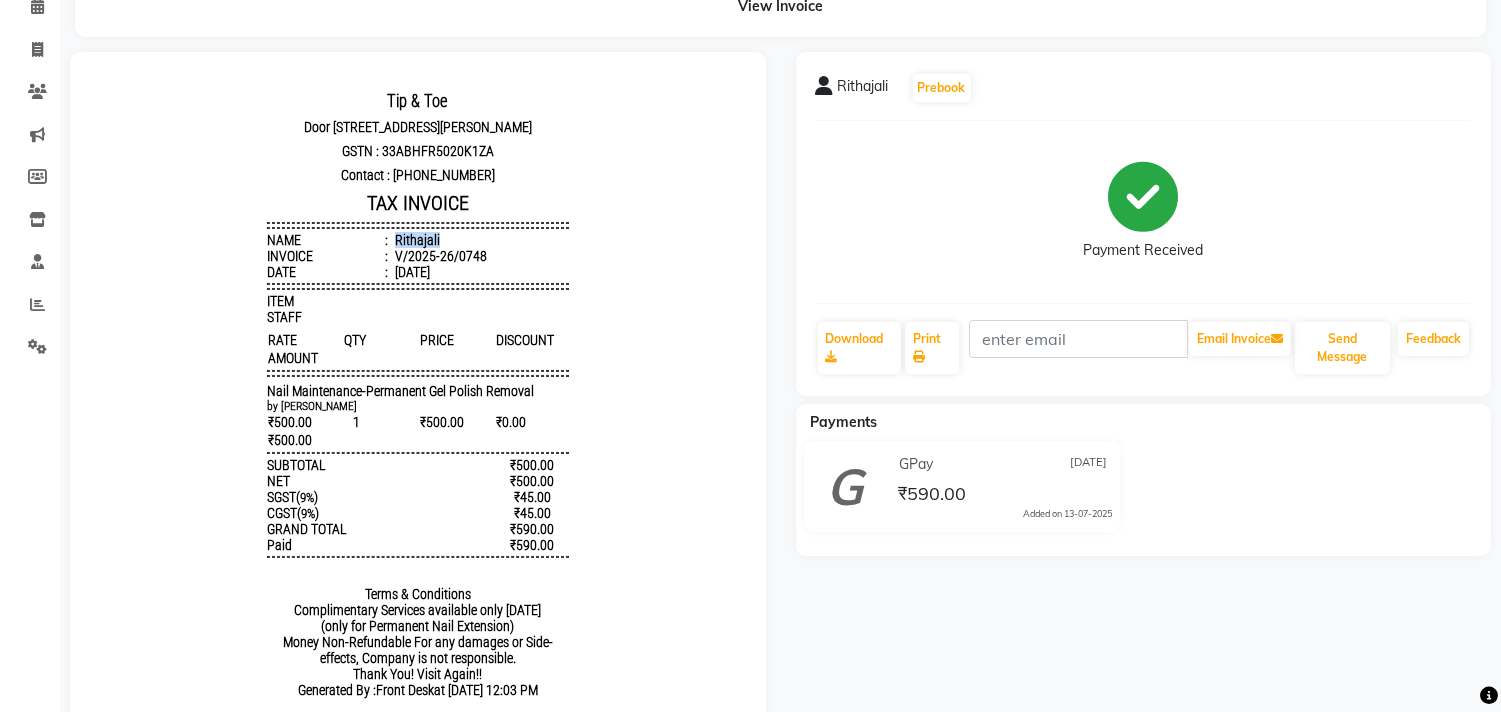 scroll, scrollTop: 0, scrollLeft: 0, axis: both 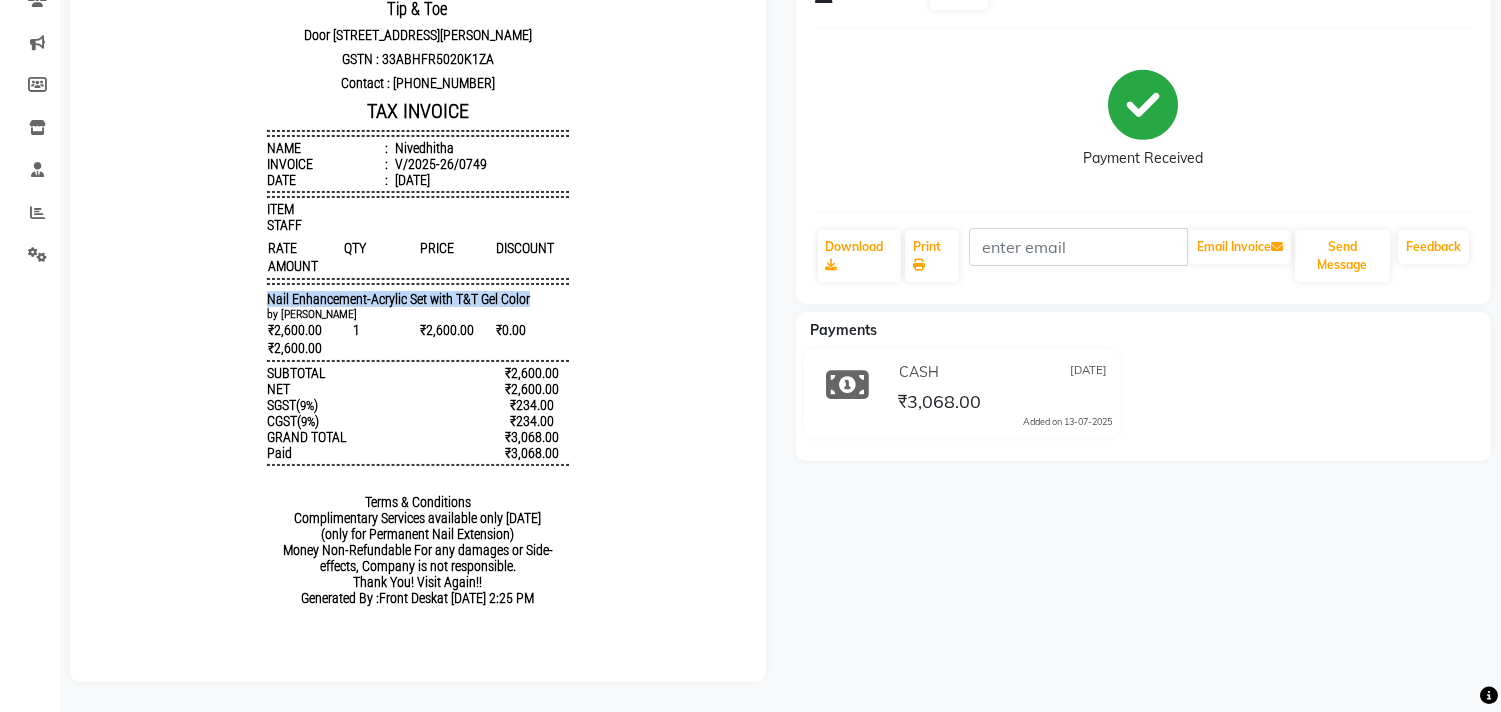 drag, startPoint x: 236, startPoint y: 310, endPoint x: 597, endPoint y: 296, distance: 361.27136 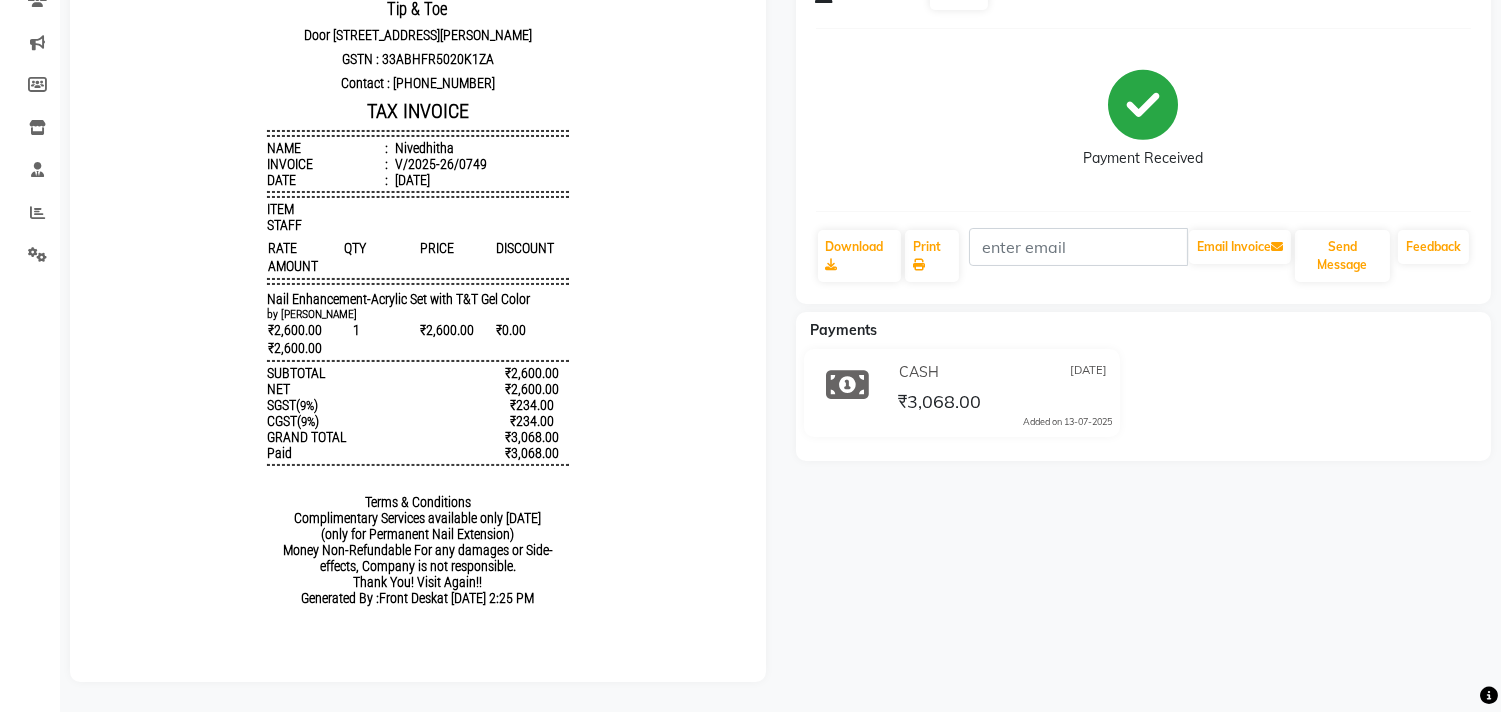 click on "Tip & Toe
[STREET_ADDRESS][PERSON_NAME]
GSTN :
33ABHFR5020K1ZA
Contact : [PHONE_NUMBER]
TAX INVOICE
Name  :
[GEOGRAPHIC_DATA]
Invoice  :
V/2025-26/0749
Date  :
[DATE]
ITEM
STAFF
RATE
QTY" at bounding box center (418, 307) 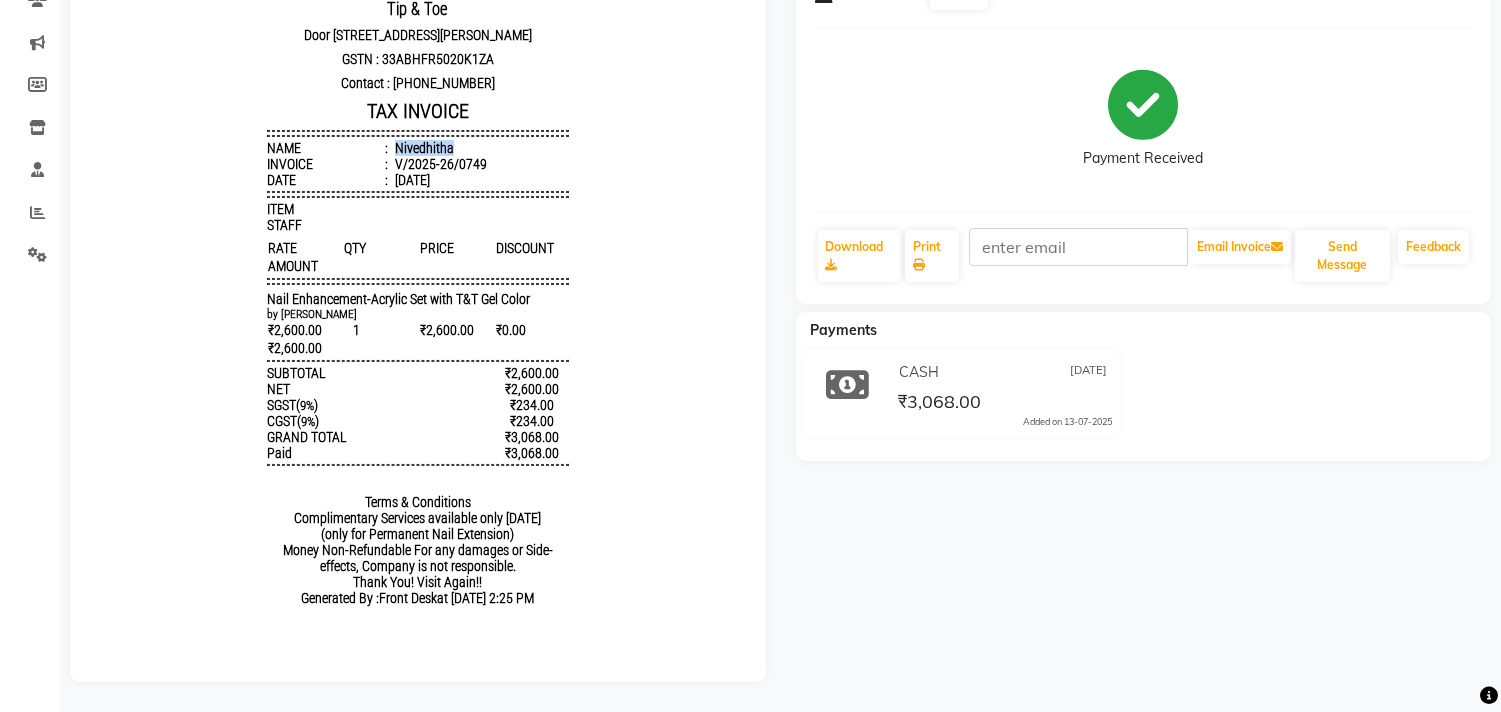 drag, startPoint x: 374, startPoint y: 168, endPoint x: 448, endPoint y: 168, distance: 74 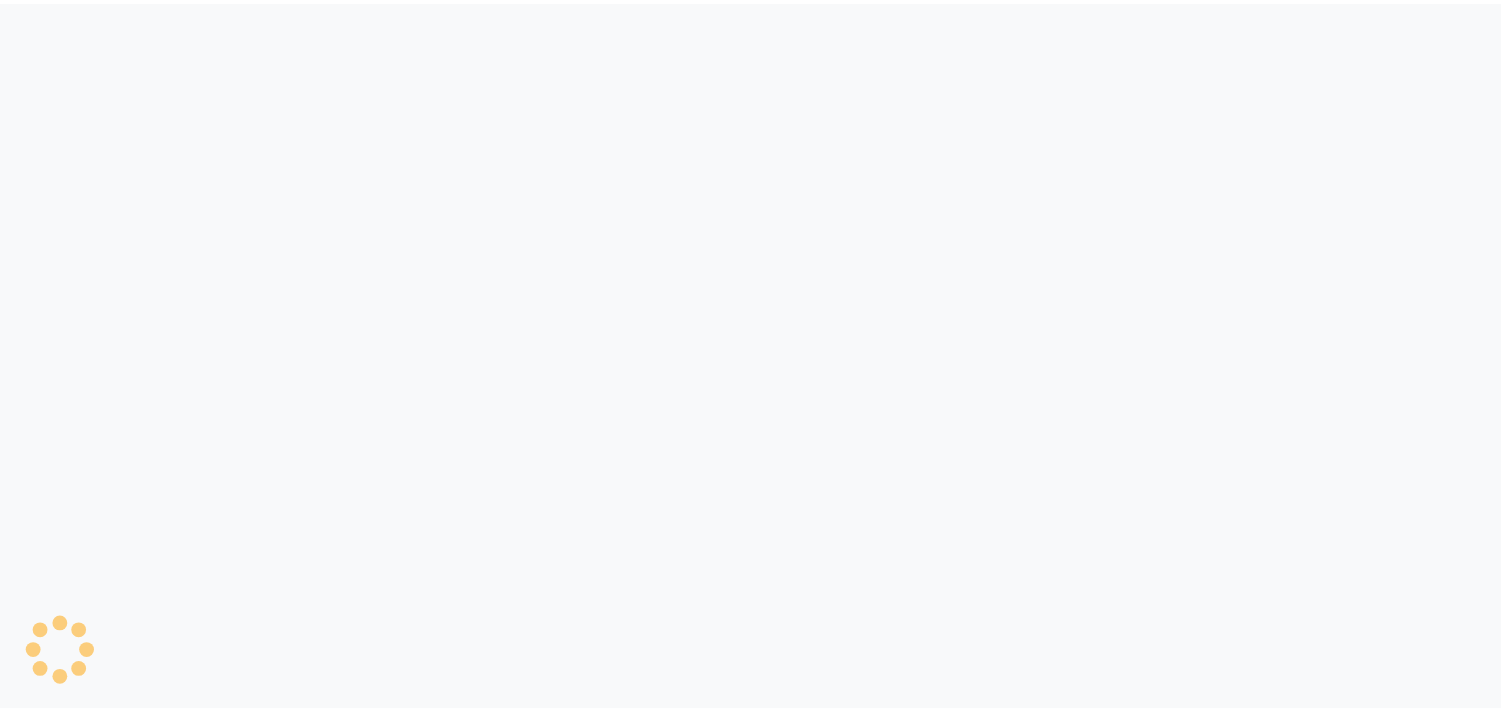 scroll, scrollTop: 0, scrollLeft: 0, axis: both 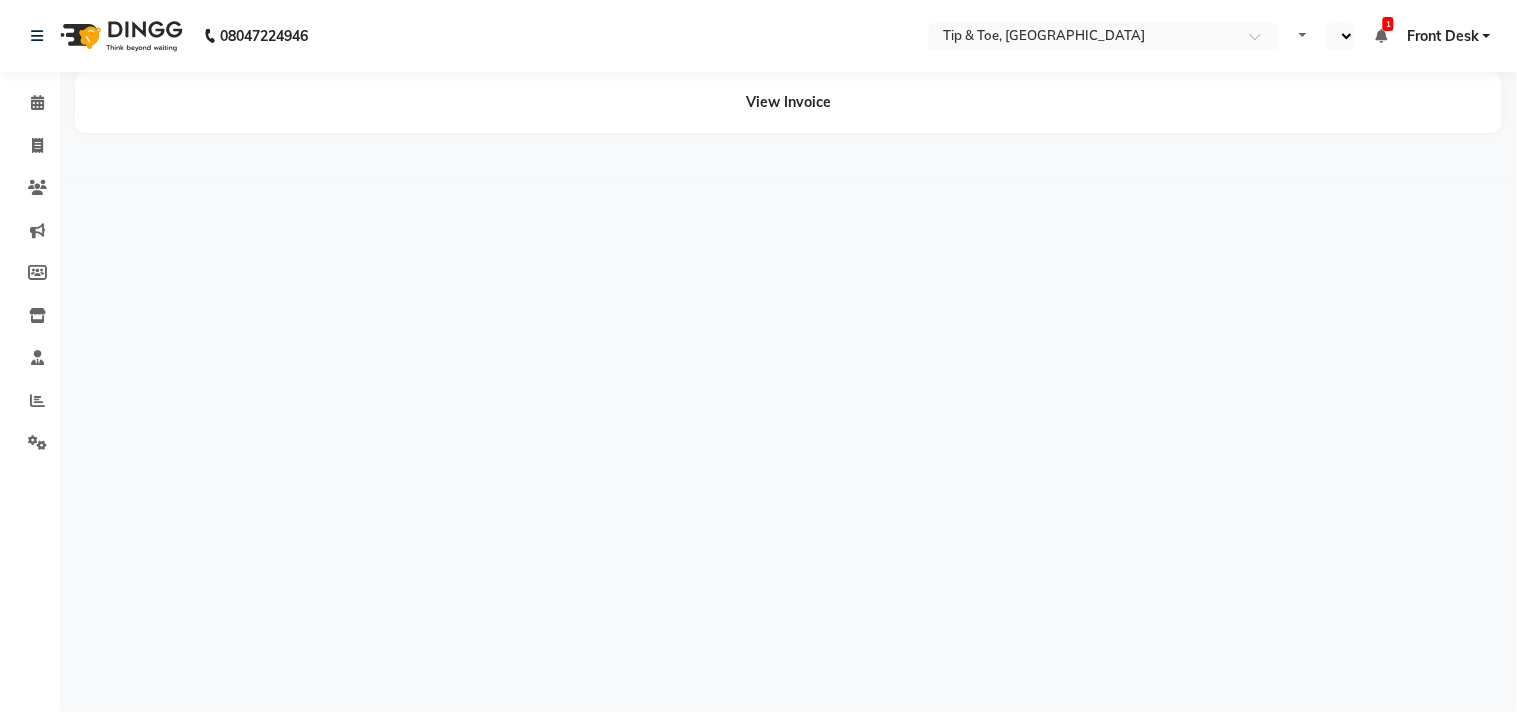 select on "en" 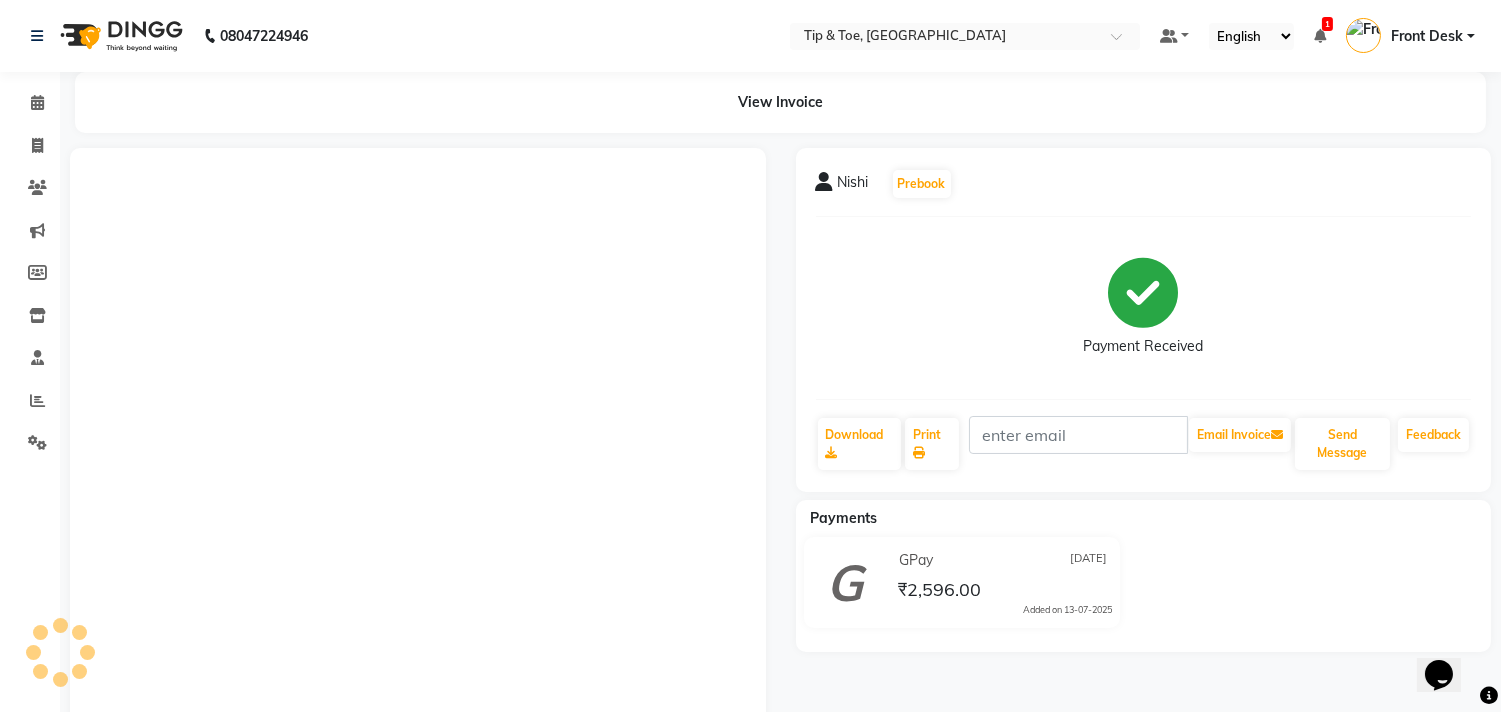 scroll, scrollTop: 0, scrollLeft: 0, axis: both 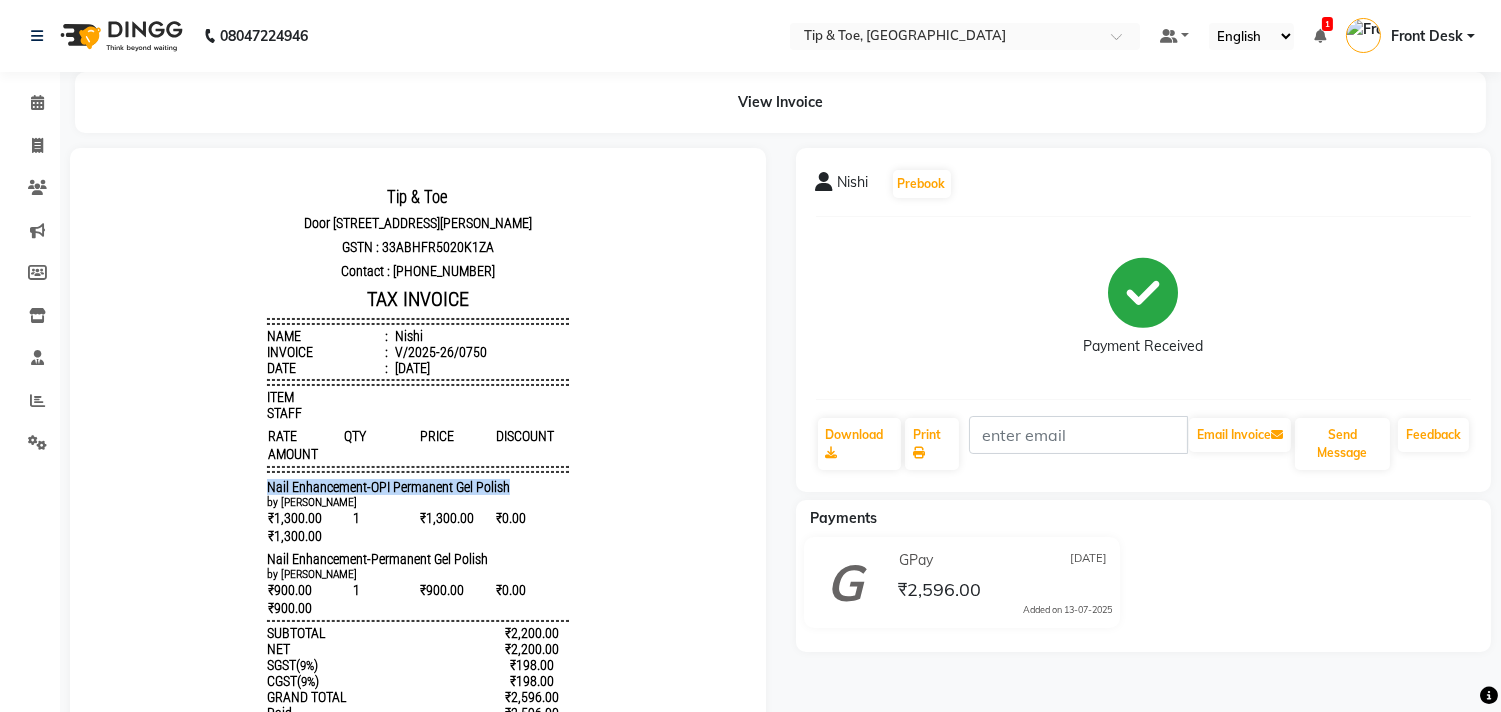 drag, startPoint x: 238, startPoint y: 504, endPoint x: 514, endPoint y: 507, distance: 276.0163 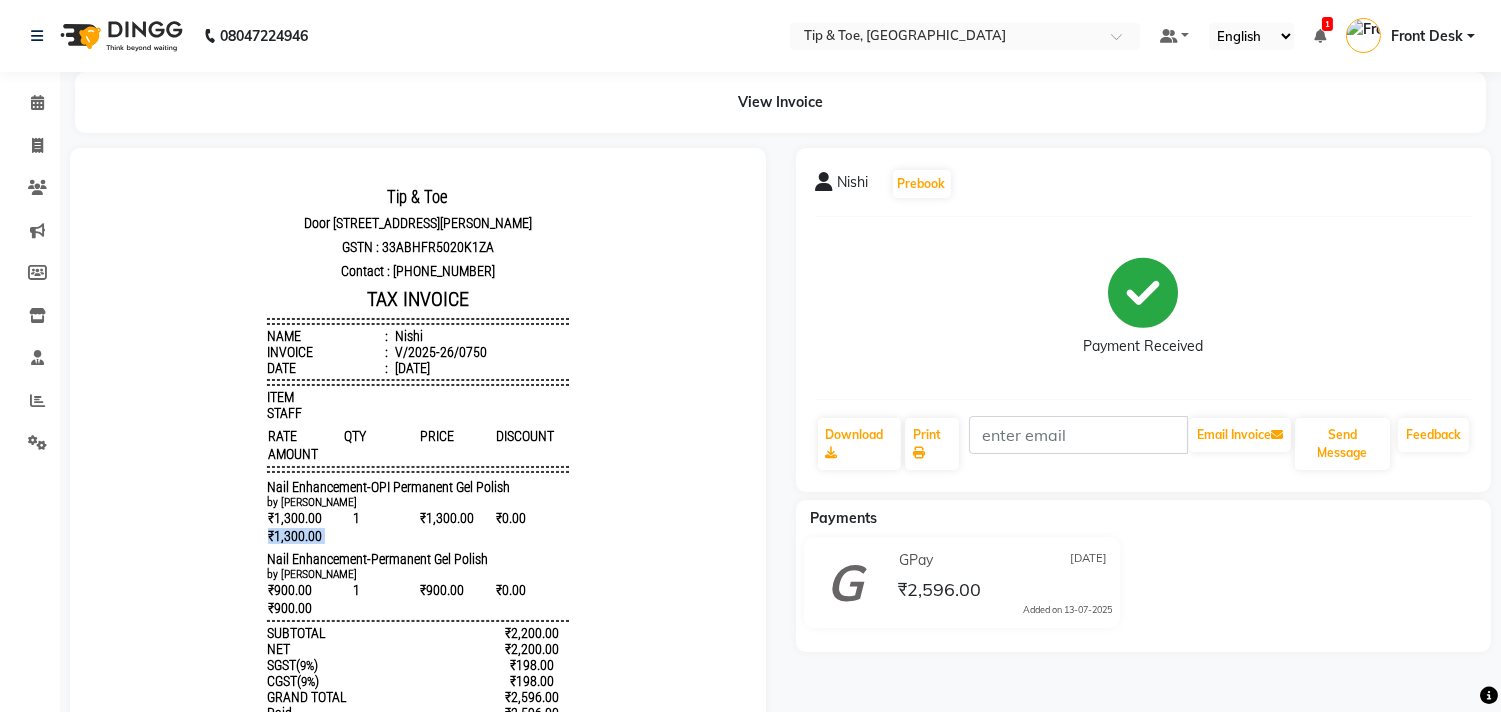 drag, startPoint x: 235, startPoint y: 570, endPoint x: 576, endPoint y: 554, distance: 341.37515 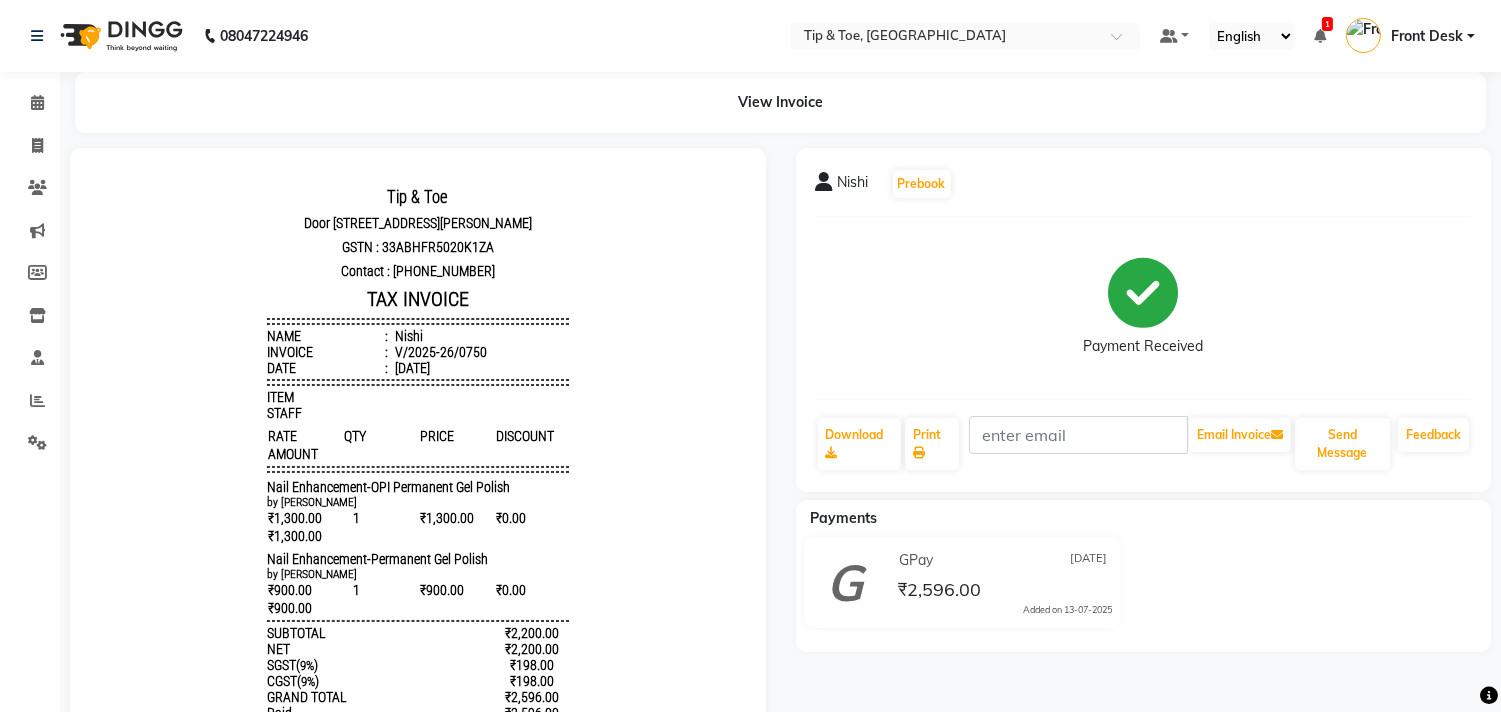 click on "Nail Enhancement-Permanent Gel Polish" at bounding box center [418, 558] 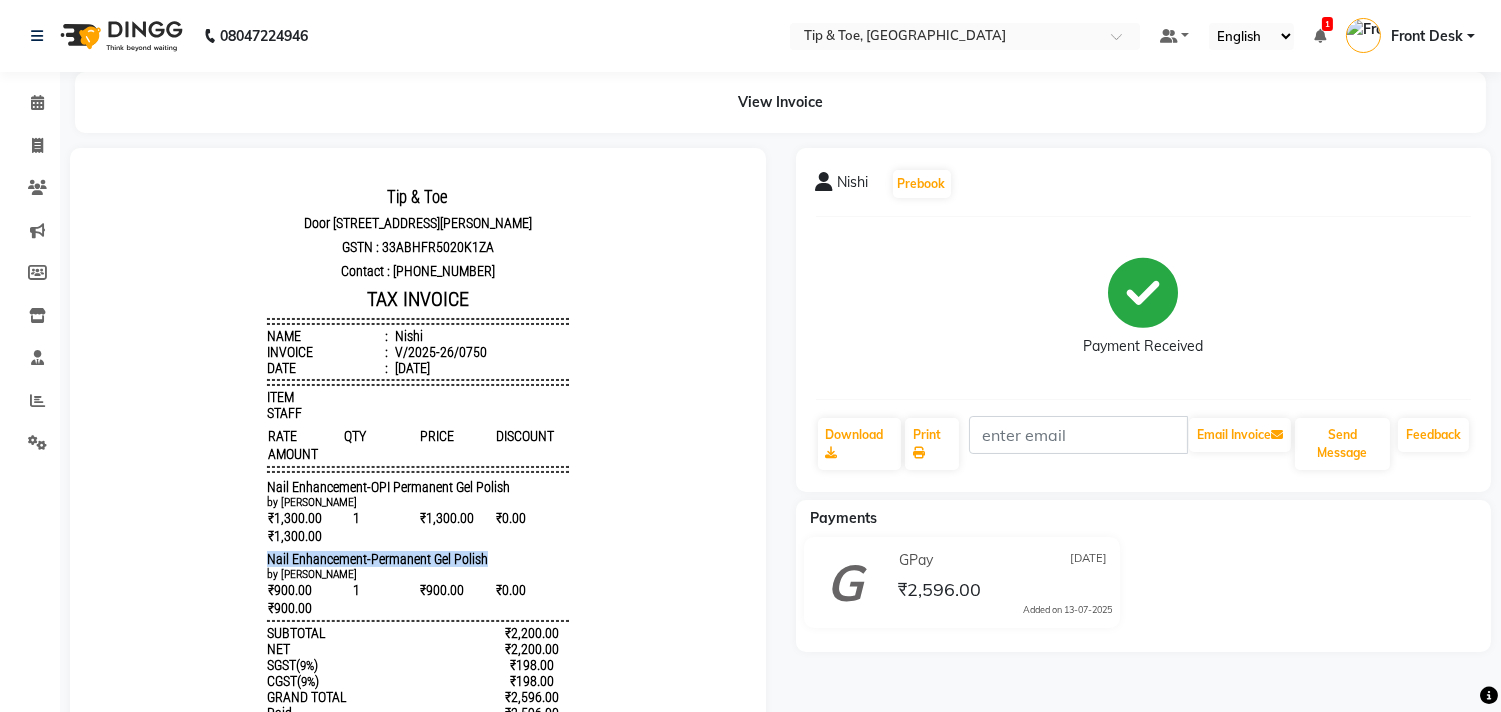 drag, startPoint x: 223, startPoint y: 569, endPoint x: 540, endPoint y: 571, distance: 317.00632 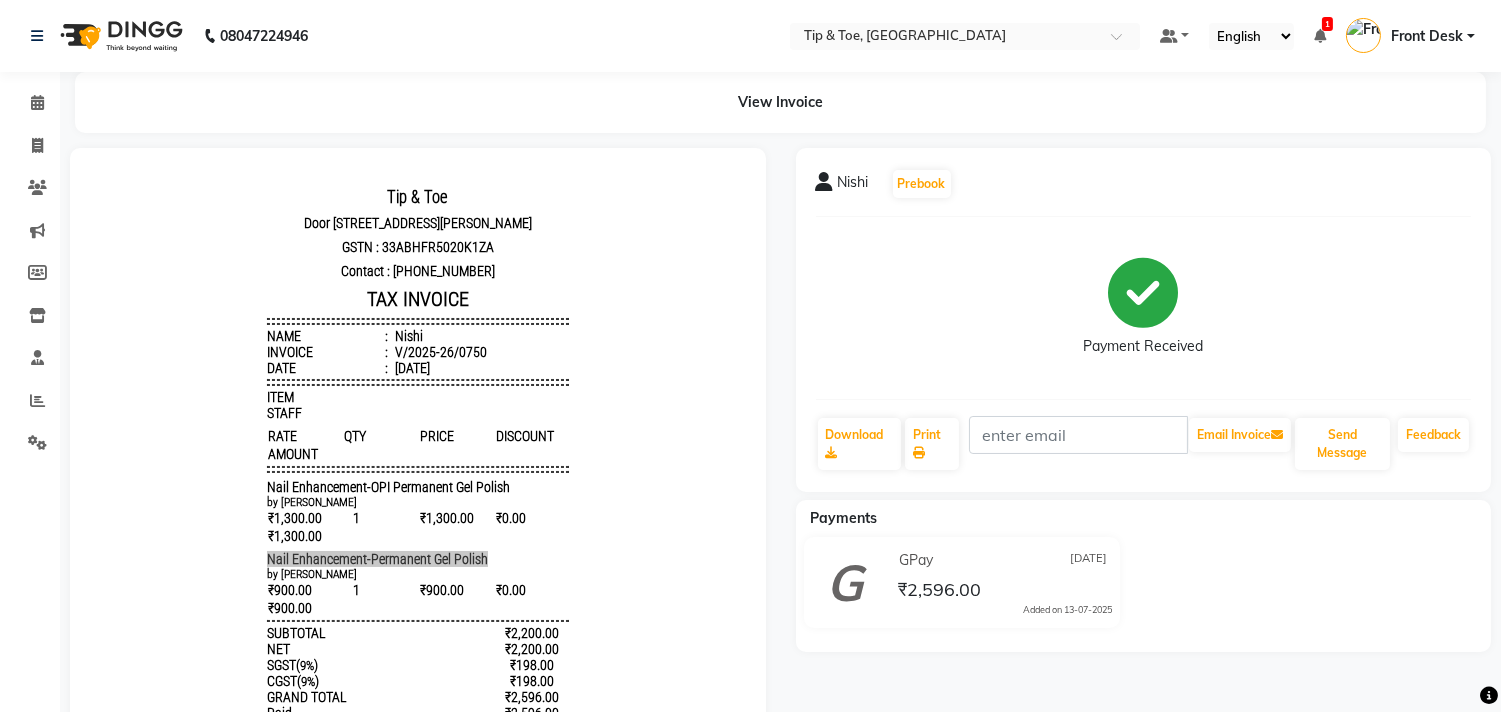 click at bounding box center (418, 546) 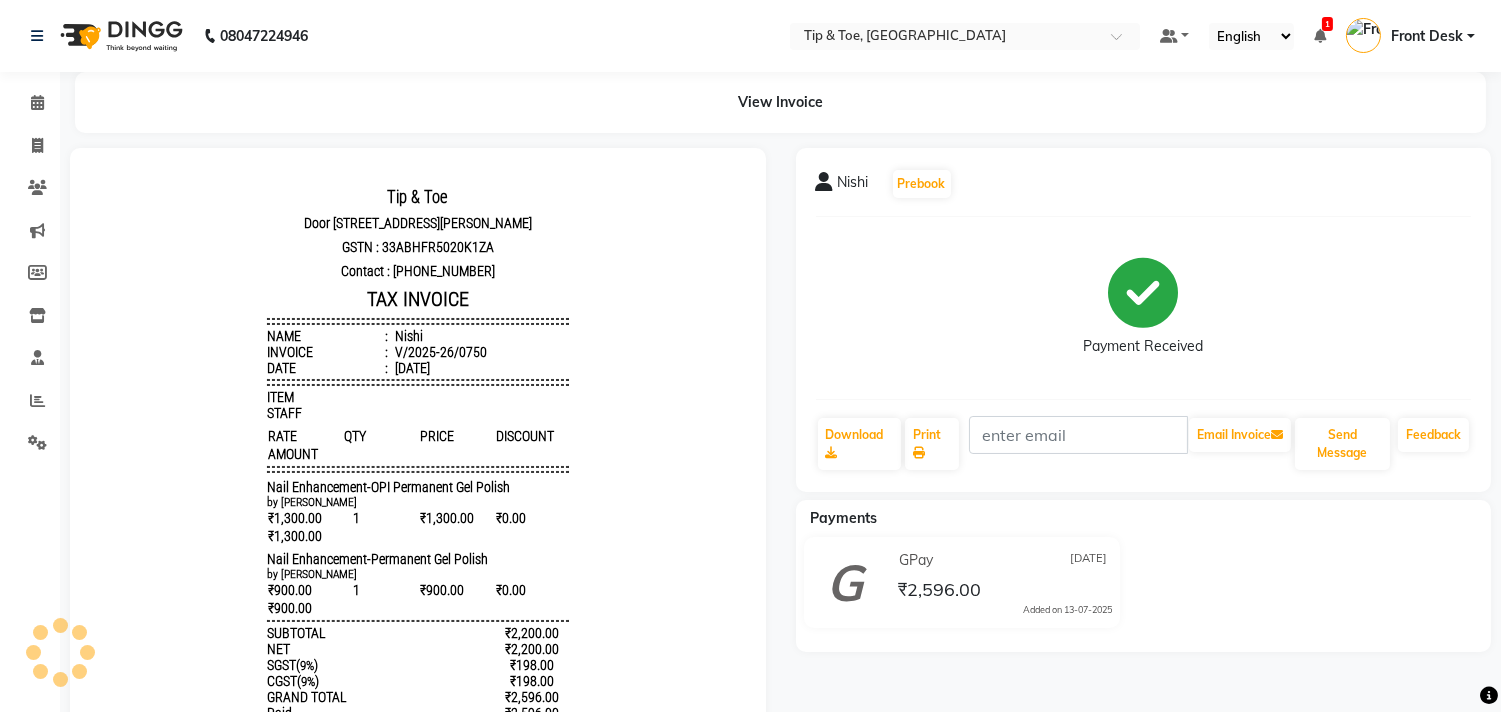 click on "Tip & Toe
[STREET_ADDRESS][PERSON_NAME]
GSTN :
33ABHFR5020K1ZA
Contact : [PHONE_NUMBER]
TAX INVOICE
Name  :
Nishi
Invoice  :
V/2025-26/0750
Date  :
[DATE]
ITEM
STAFF
RATE
QTY PRICE 1" at bounding box center [418, 530] 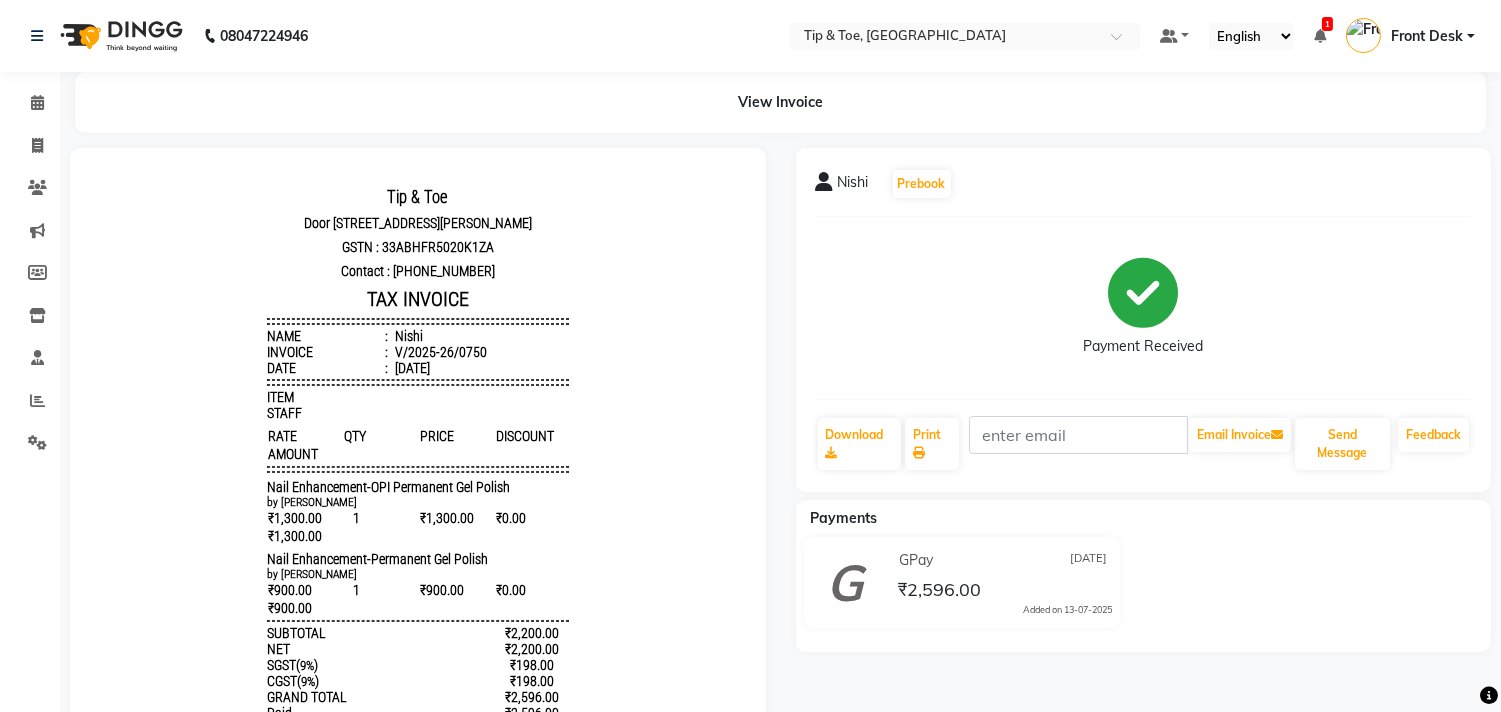 scroll, scrollTop: 111, scrollLeft: 0, axis: vertical 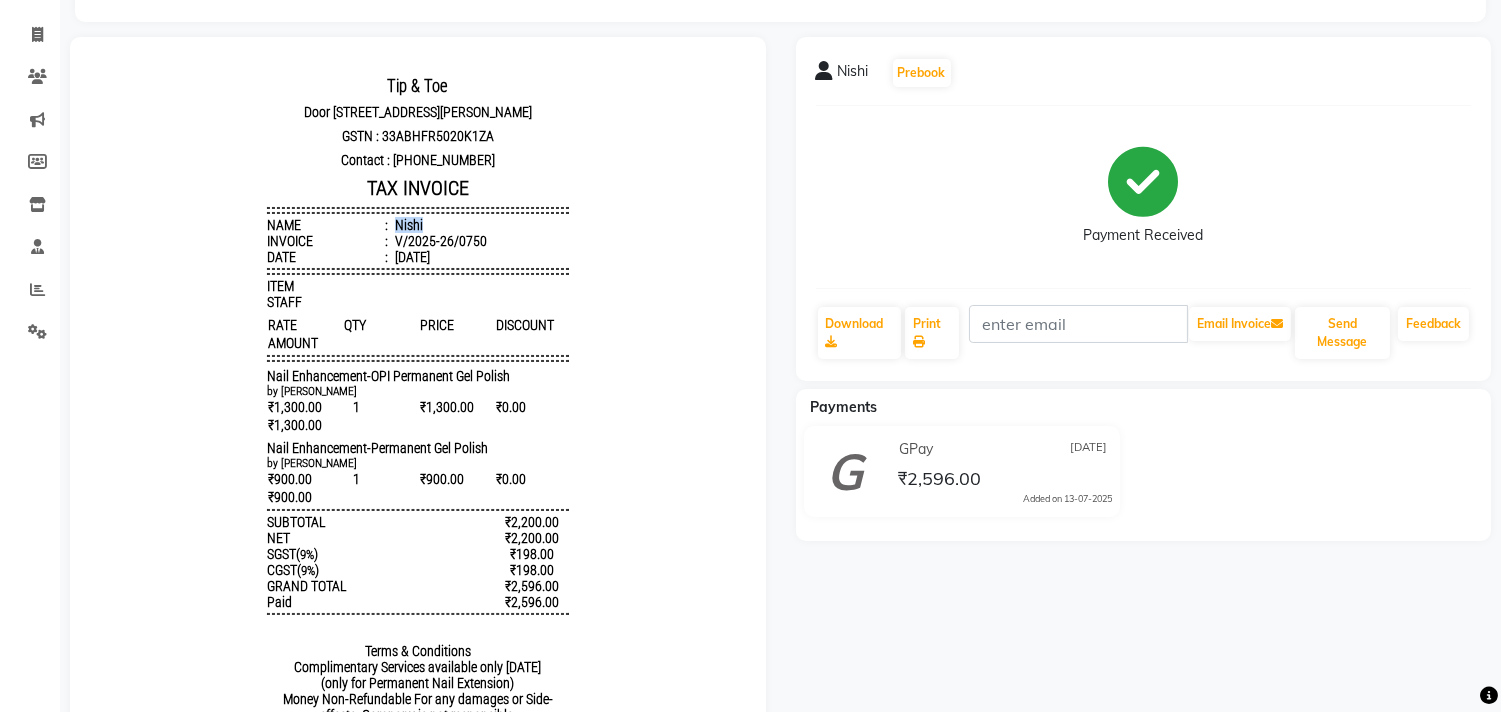drag, startPoint x: 376, startPoint y: 230, endPoint x: 418, endPoint y: 224, distance: 42.426407 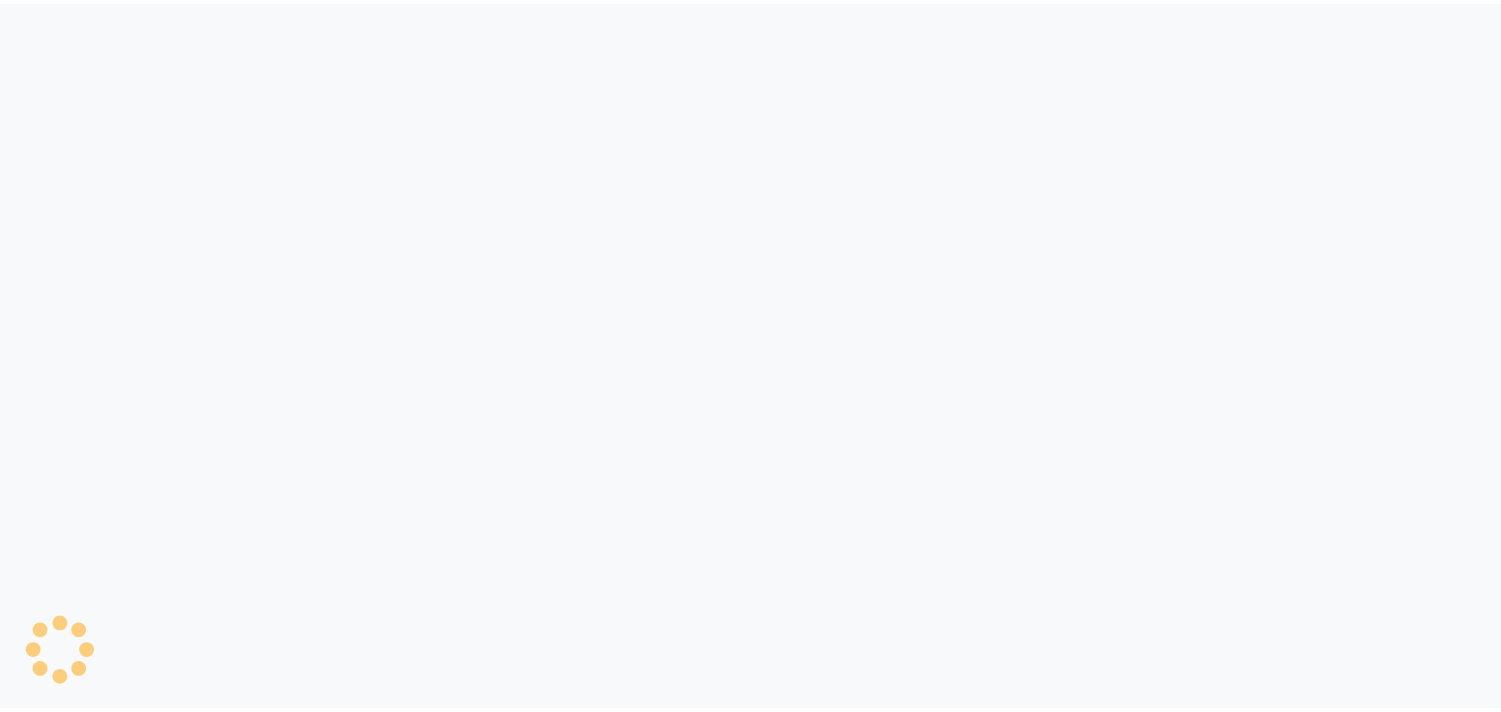 scroll, scrollTop: 0, scrollLeft: 0, axis: both 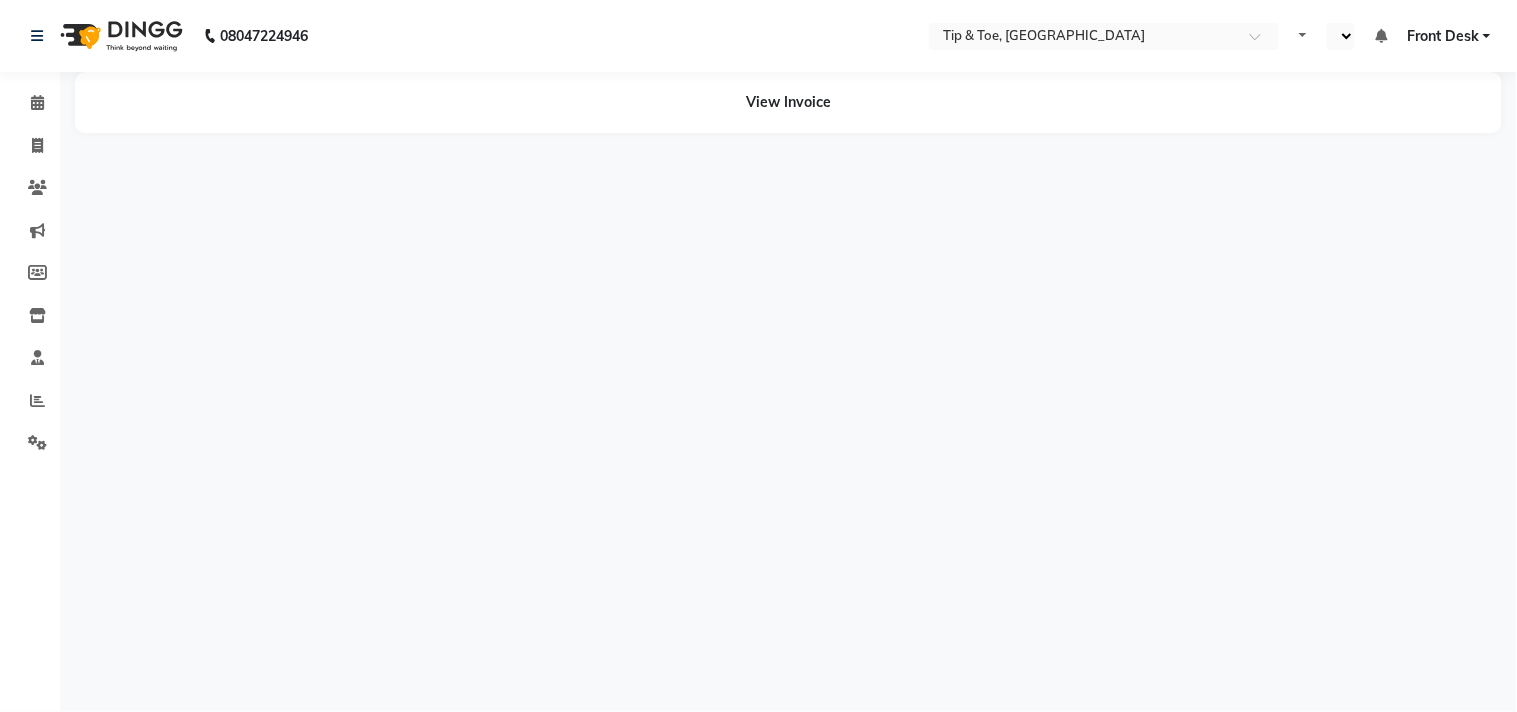 select on "en" 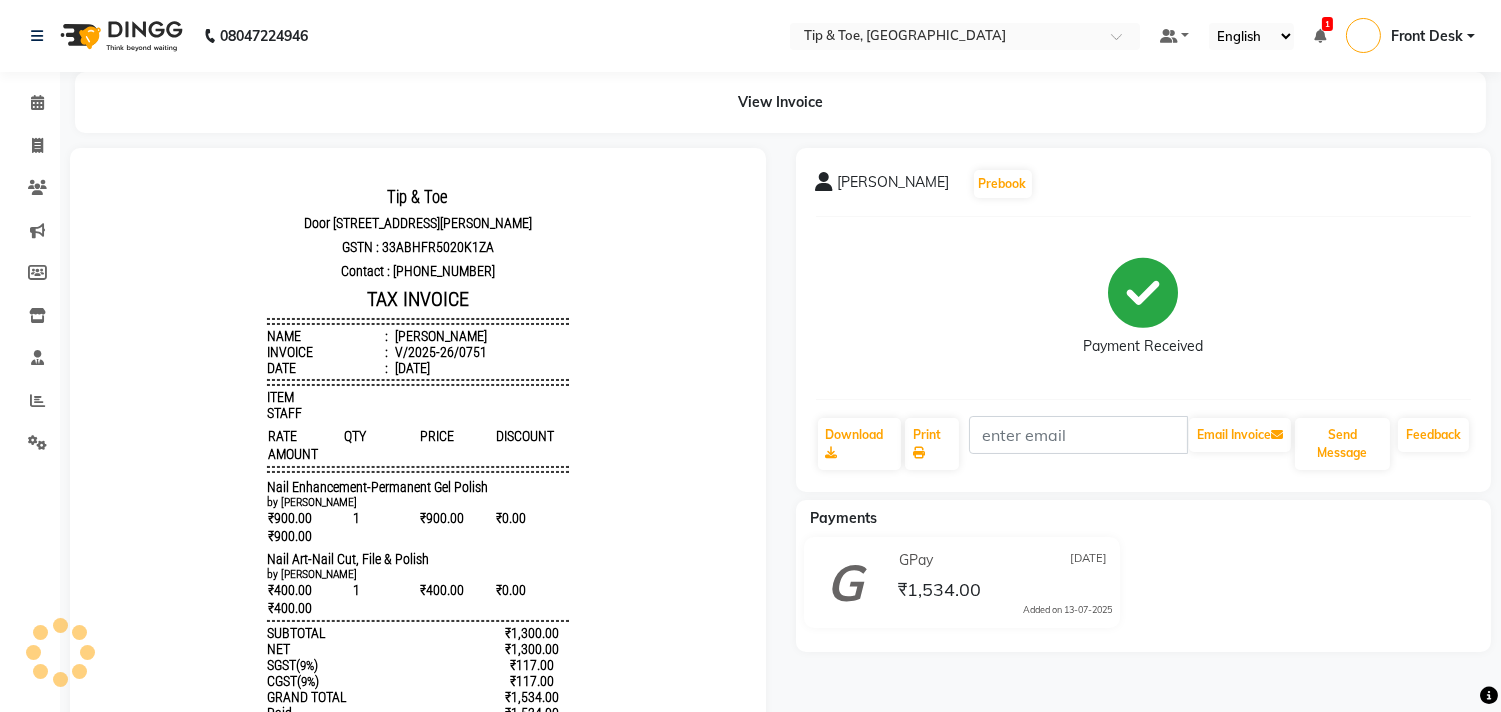 scroll, scrollTop: 0, scrollLeft: 0, axis: both 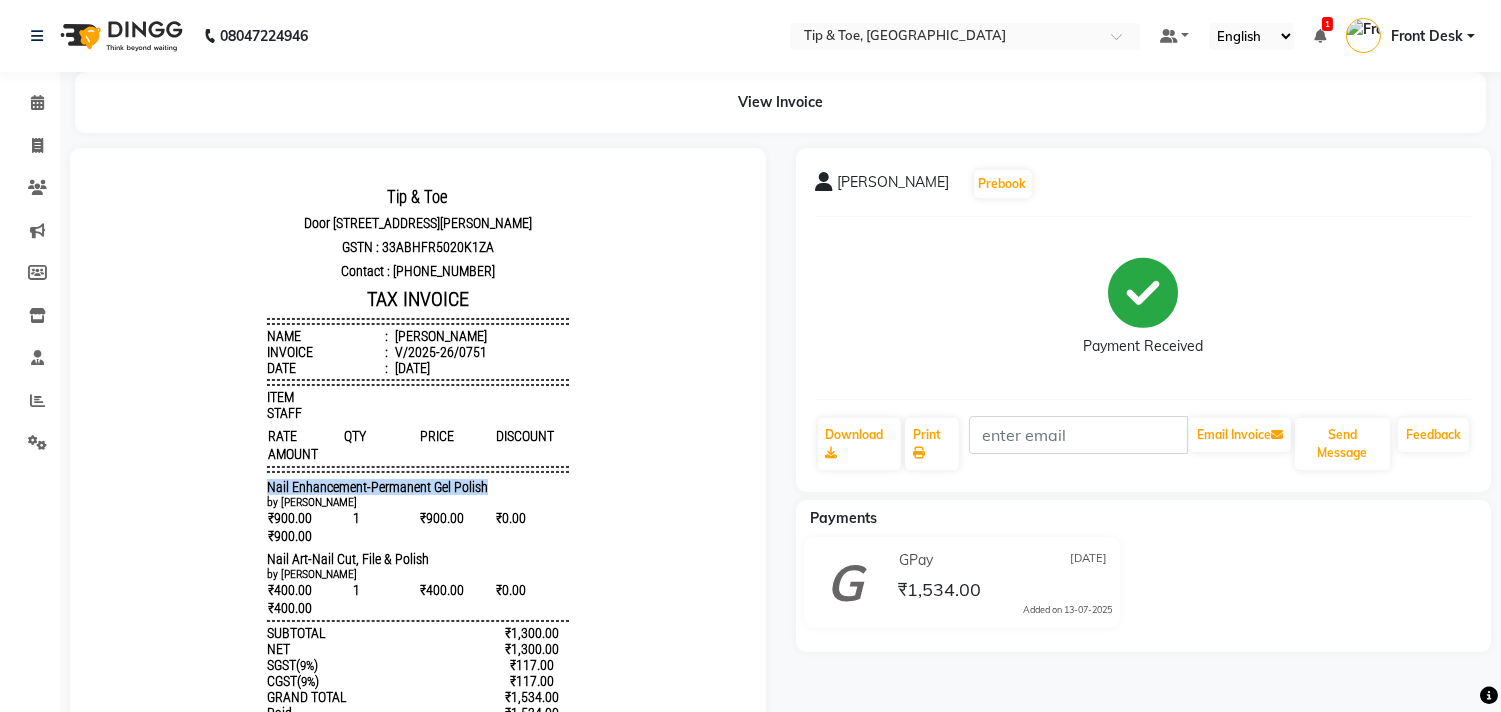 drag, startPoint x: 218, startPoint y: 494, endPoint x: 533, endPoint y: 501, distance: 315.07776 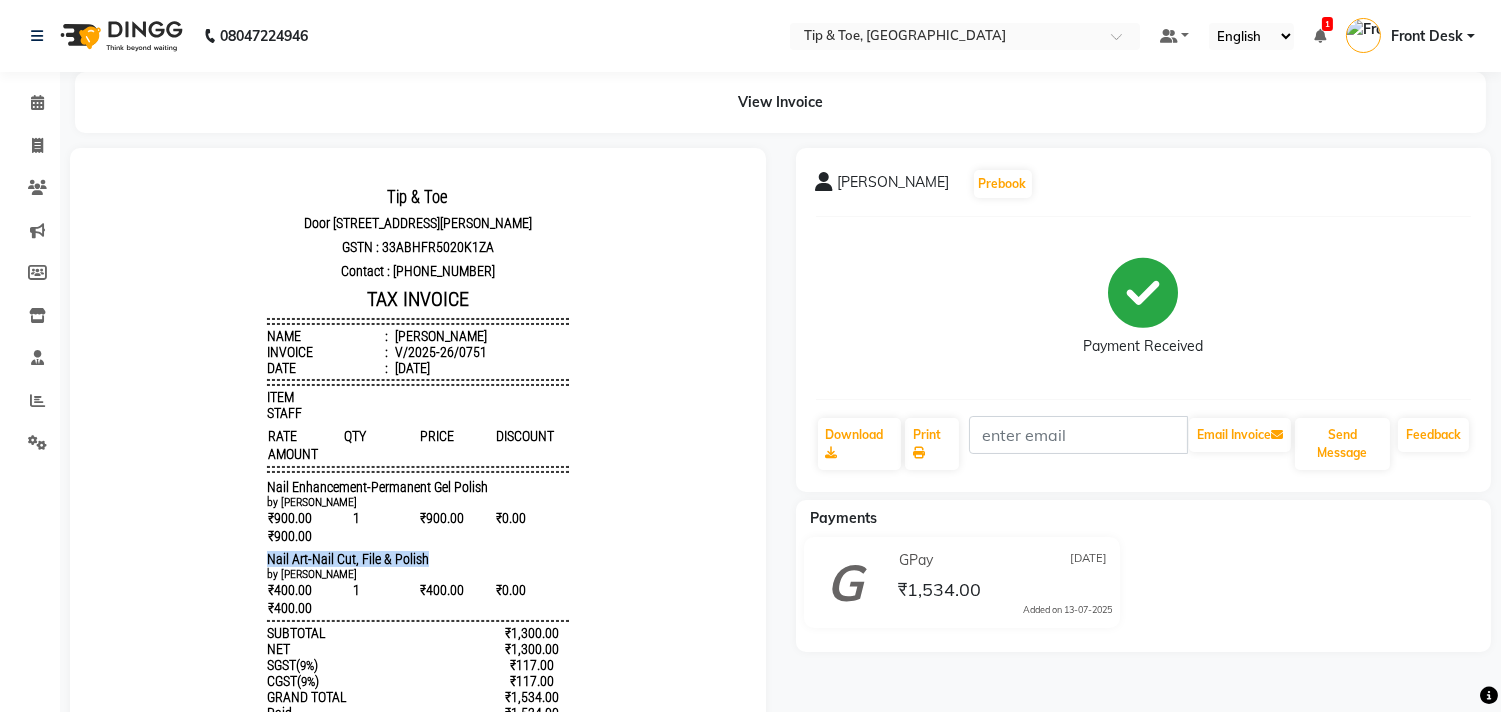 drag, startPoint x: 243, startPoint y: 572, endPoint x: 407, endPoint y: 559, distance: 164.51443 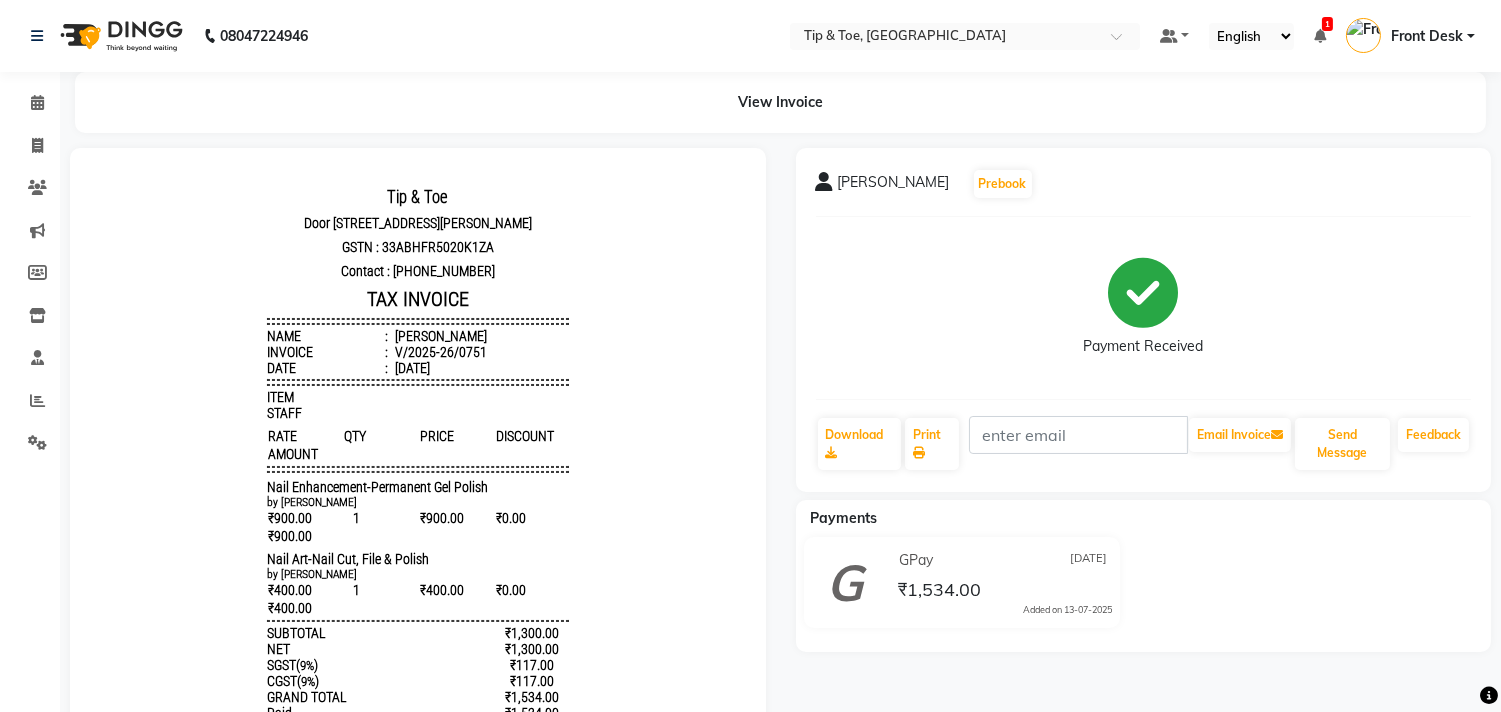 click on "Tip & Toe
[STREET_ADDRESS][PERSON_NAME]
GSTN :
33ABHFR5020K1ZA
Contact : [PHONE_NUMBER]
TAX INVOICE
Name  :
[PERSON_NAME]
Invoice  :
V/2025-26/0751
Date  :
[DATE]
ITEM
STAFF
RATE
QTY PRICE" at bounding box center (418, 530) 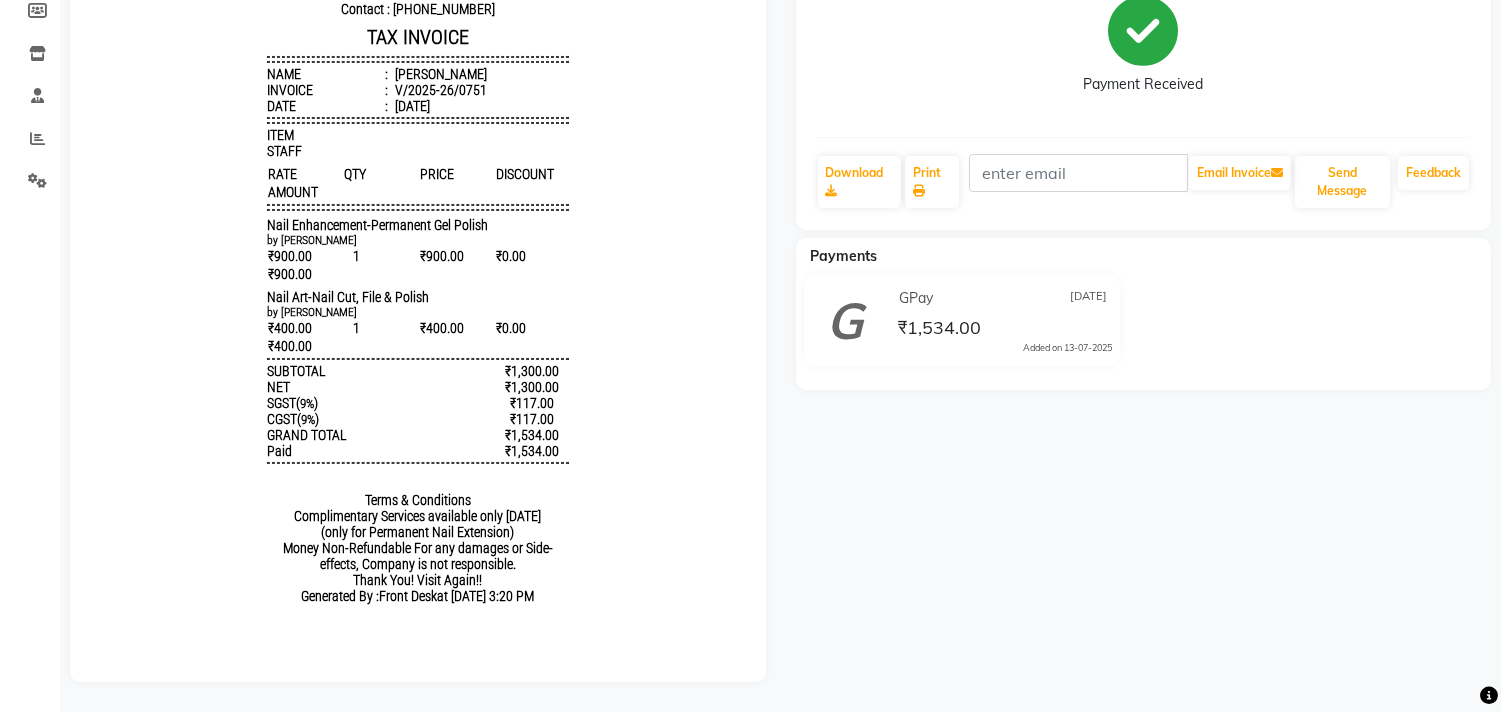 scroll, scrollTop: 277, scrollLeft: 0, axis: vertical 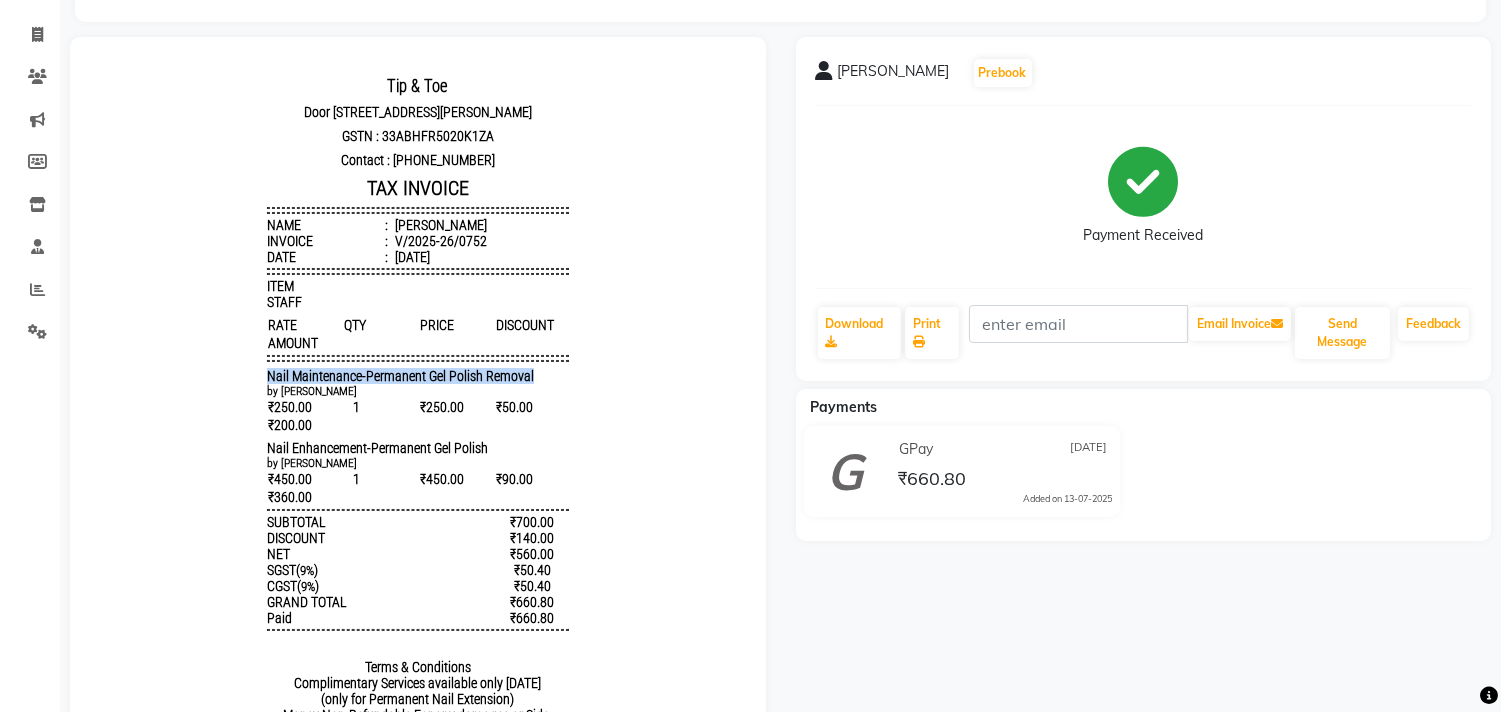 drag, startPoint x: 223, startPoint y: 396, endPoint x: 542, endPoint y: 409, distance: 319.26477 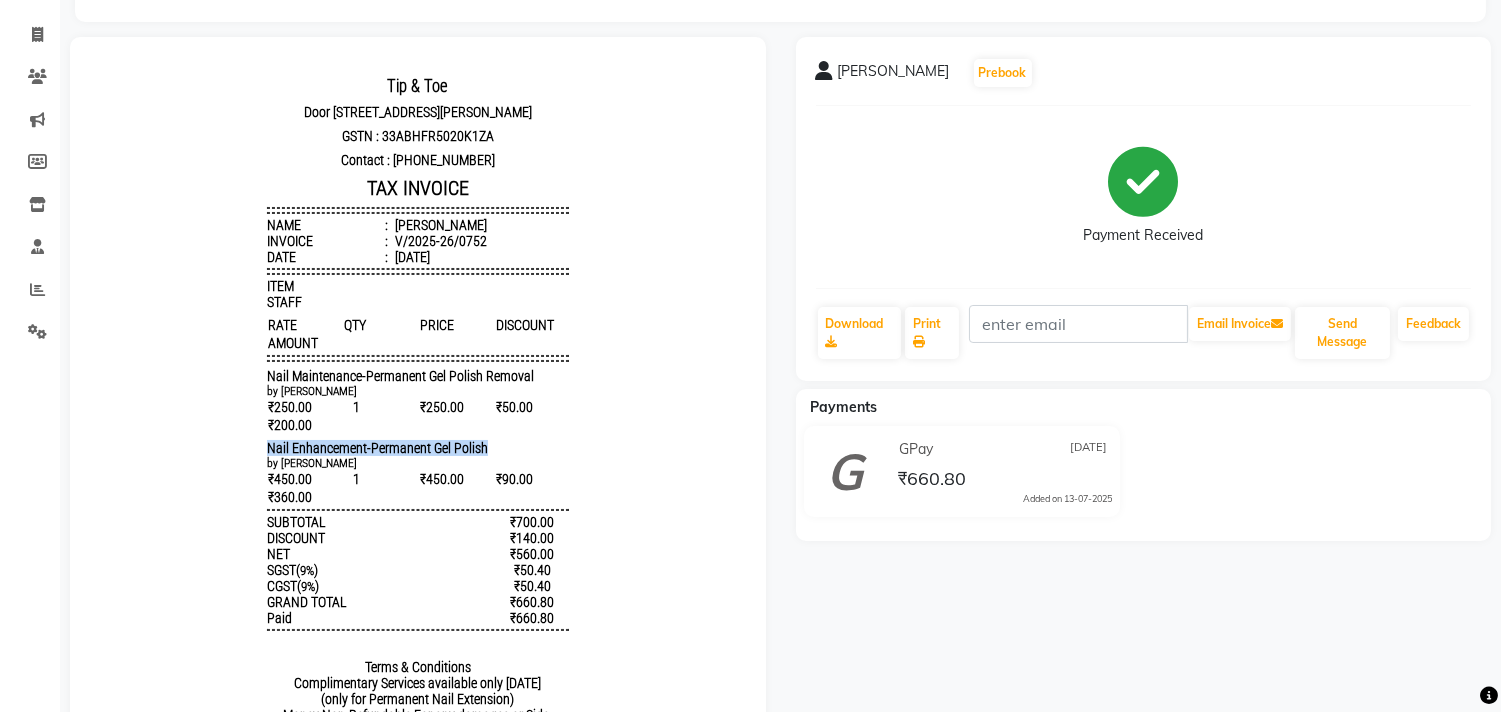 drag, startPoint x: 246, startPoint y: 472, endPoint x: 507, endPoint y: 470, distance: 261.00766 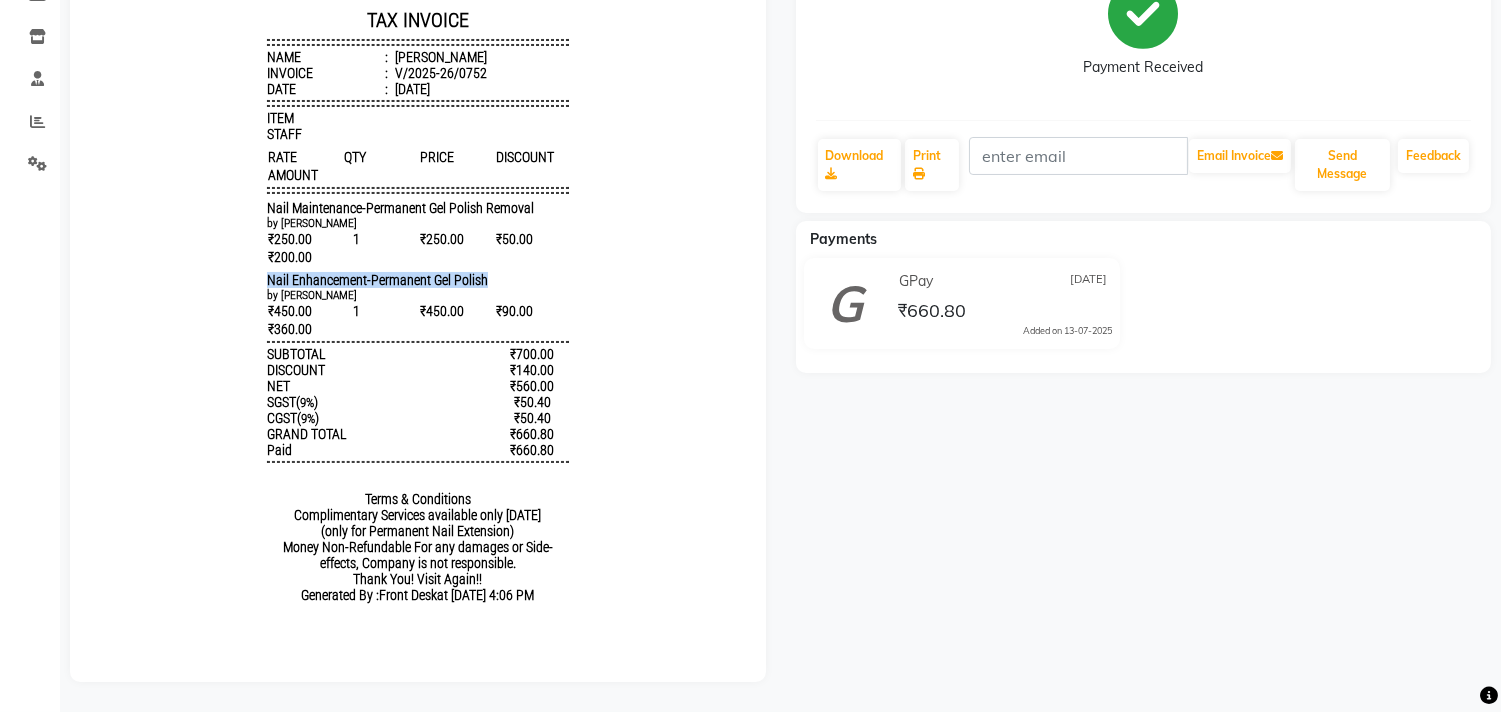 scroll, scrollTop: 294, scrollLeft: 0, axis: vertical 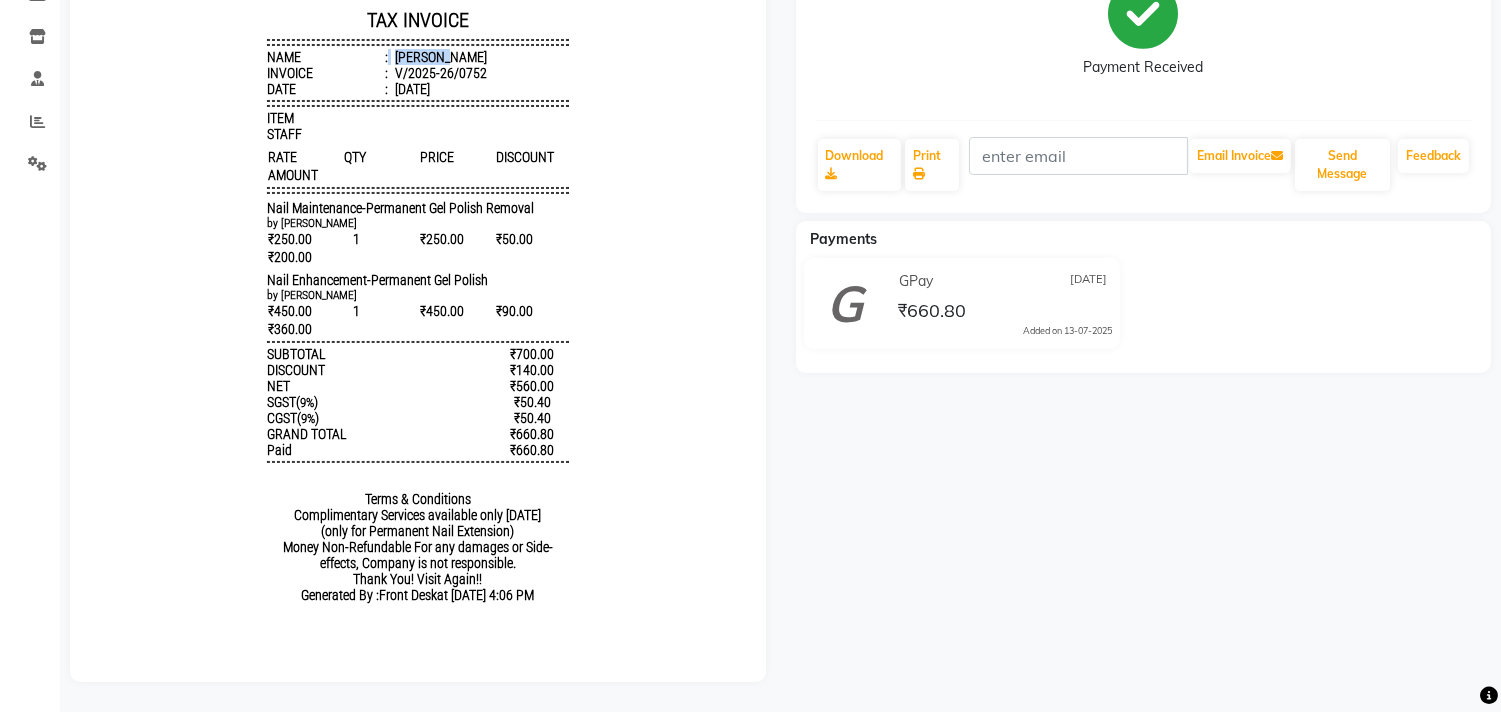 drag, startPoint x: 372, startPoint y: 63, endPoint x: 431, endPoint y: 63, distance: 59 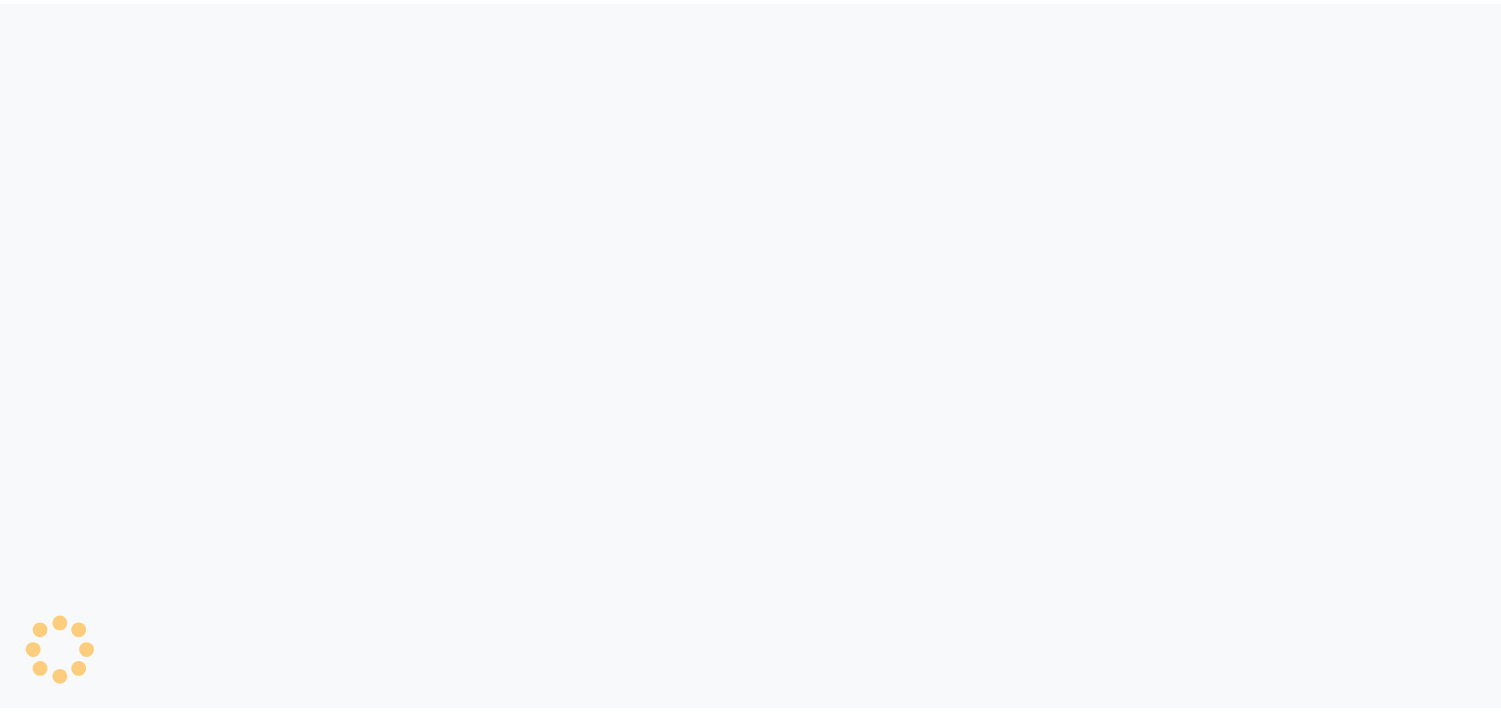 scroll, scrollTop: 0, scrollLeft: 0, axis: both 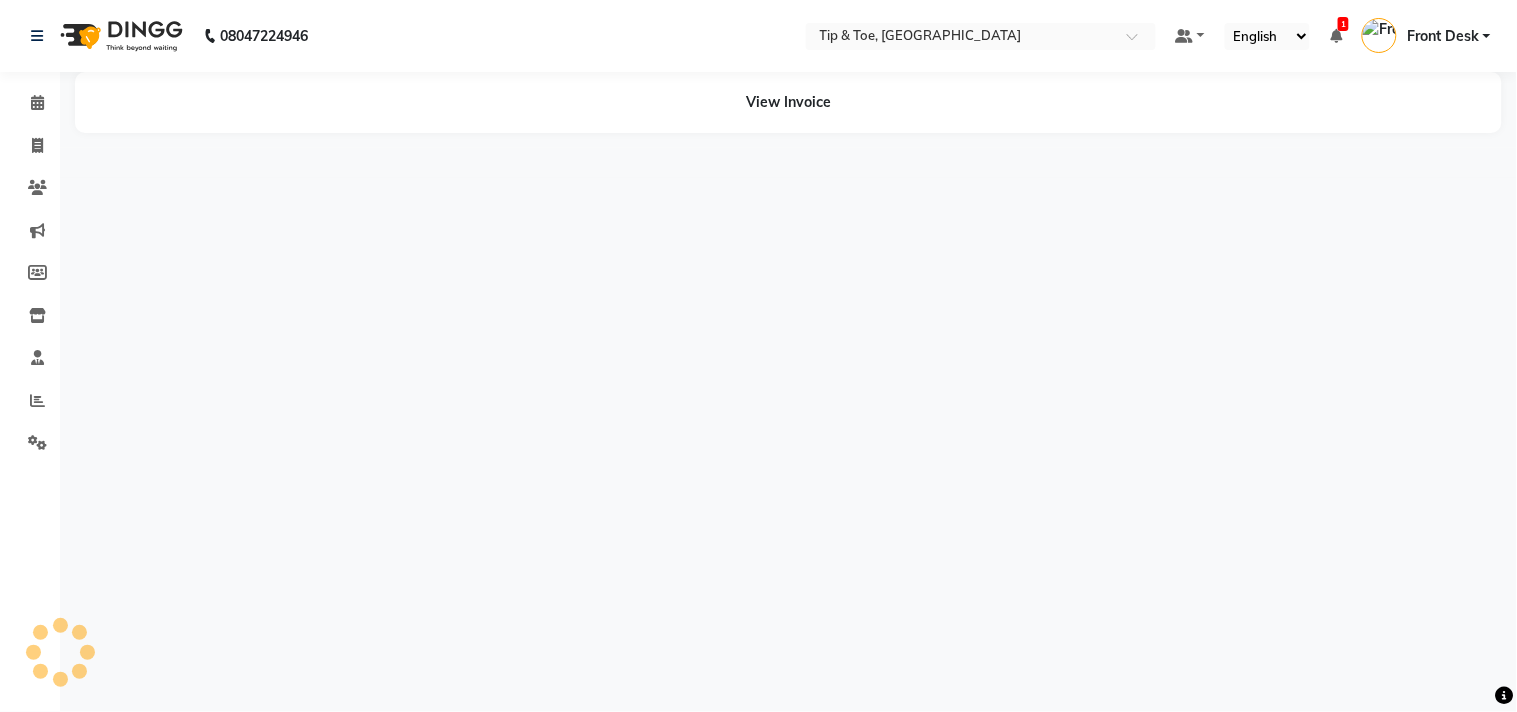 select on "en" 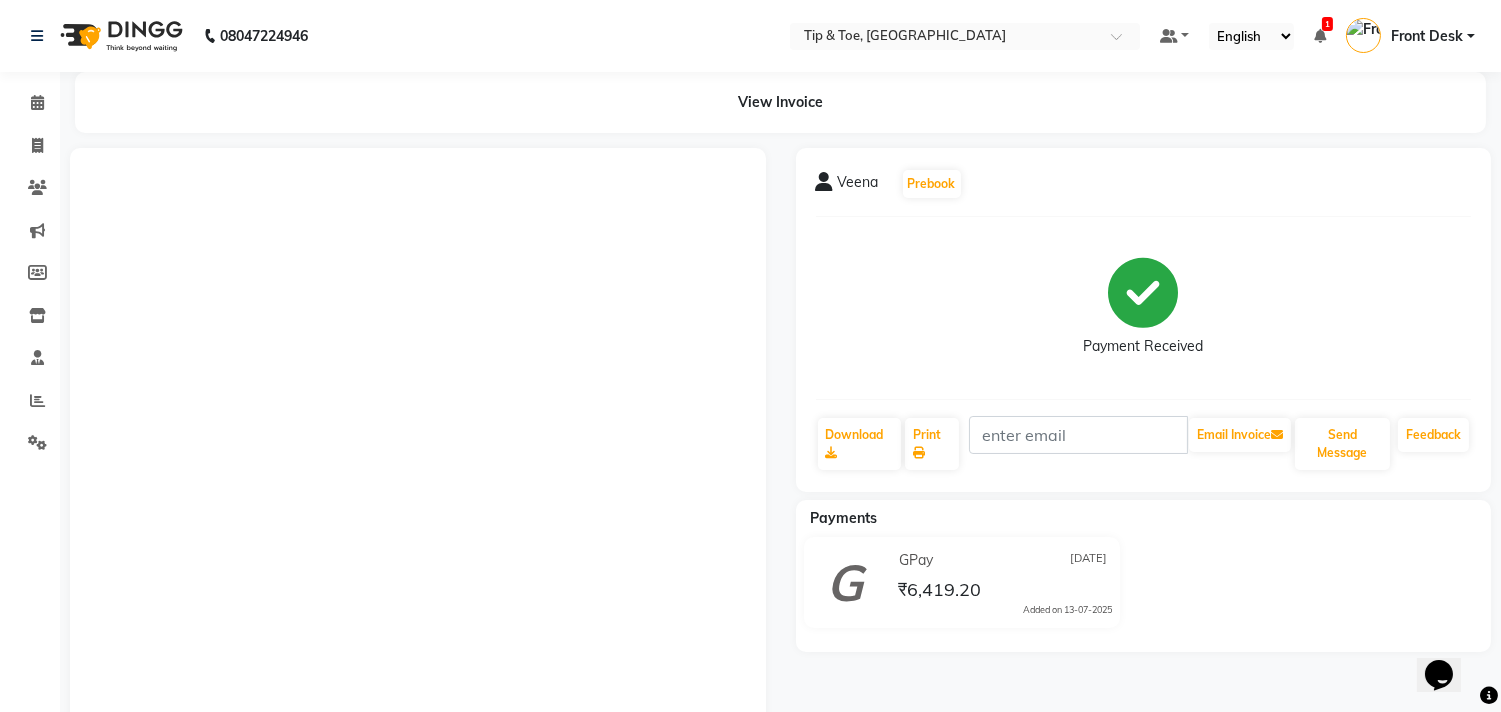 scroll, scrollTop: 0, scrollLeft: 0, axis: both 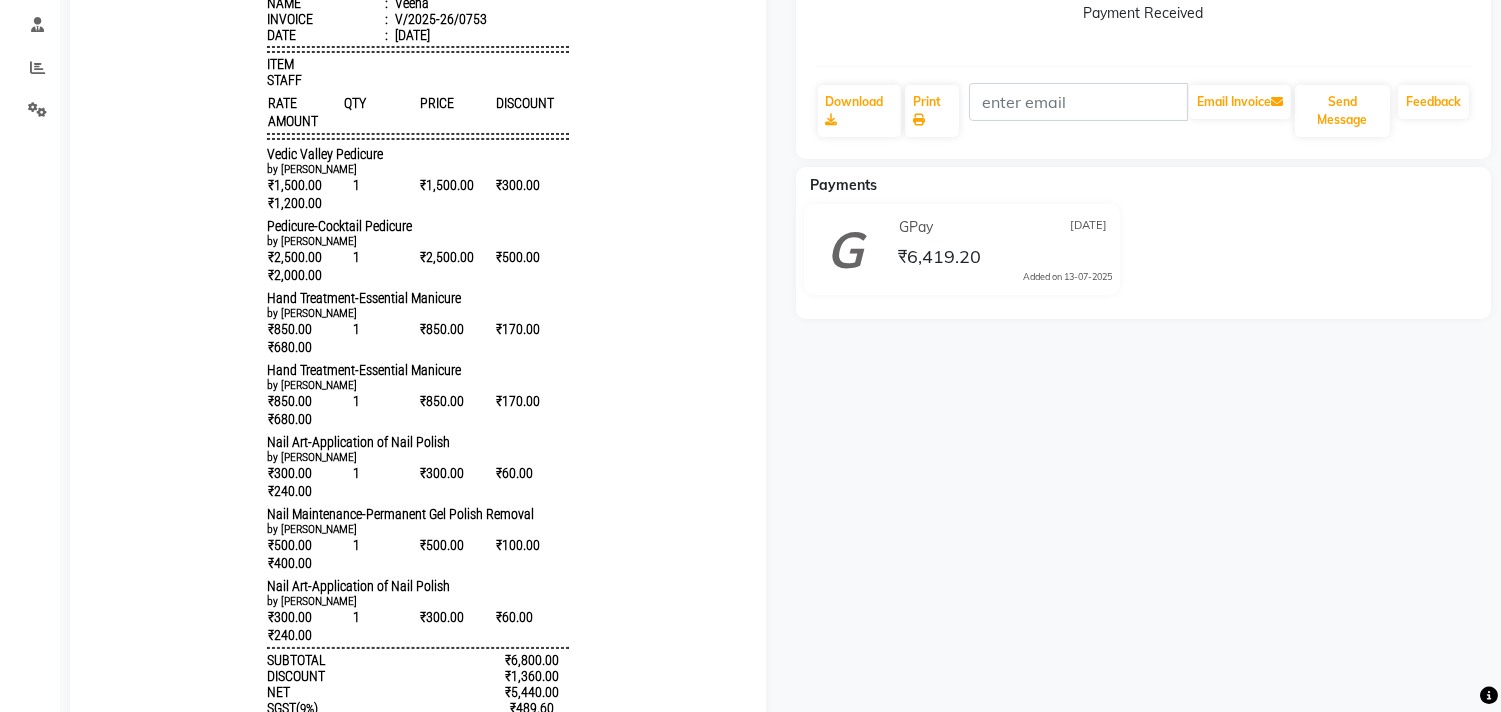 drag, startPoint x: 233, startPoint y: 160, endPoint x: 460, endPoint y: 169, distance: 227.17834 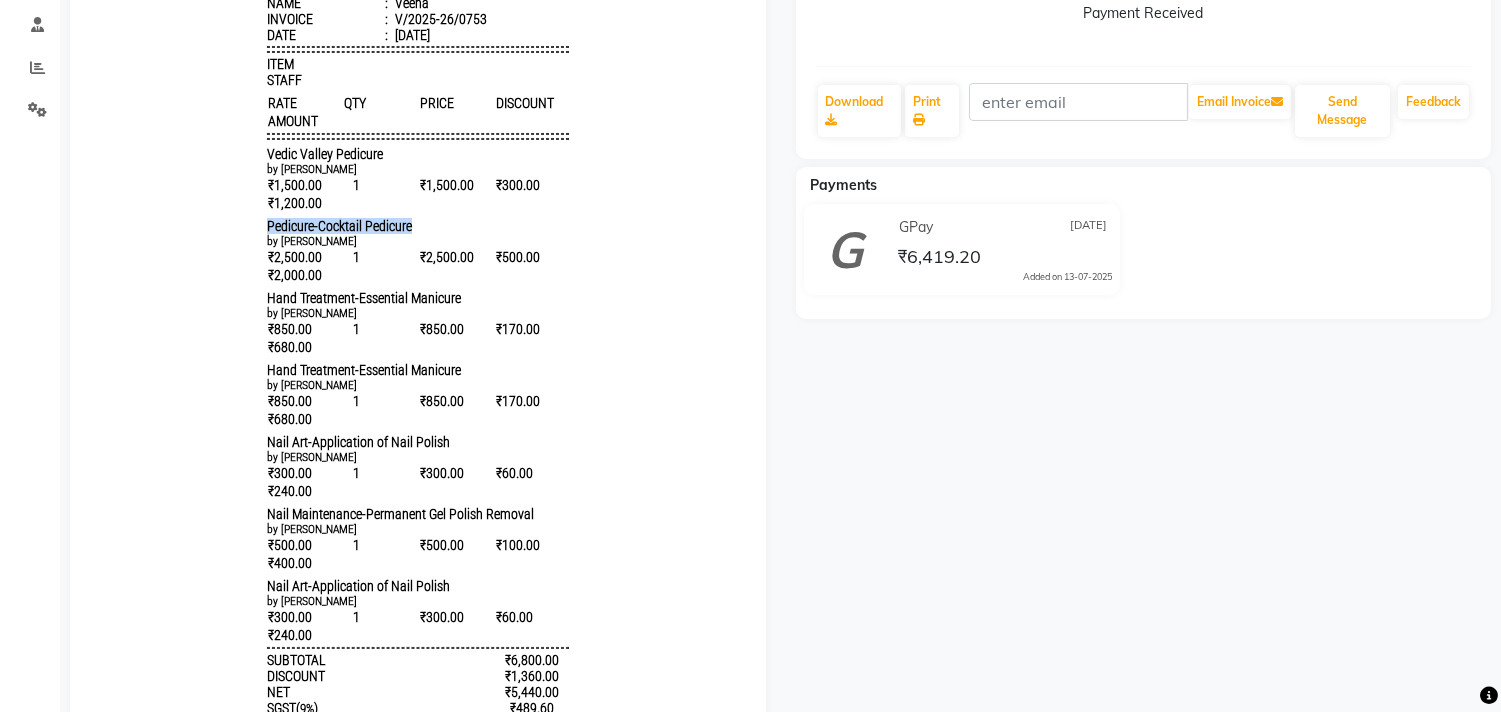 drag, startPoint x: 213, startPoint y: 236, endPoint x: 476, endPoint y: 232, distance: 263.03043 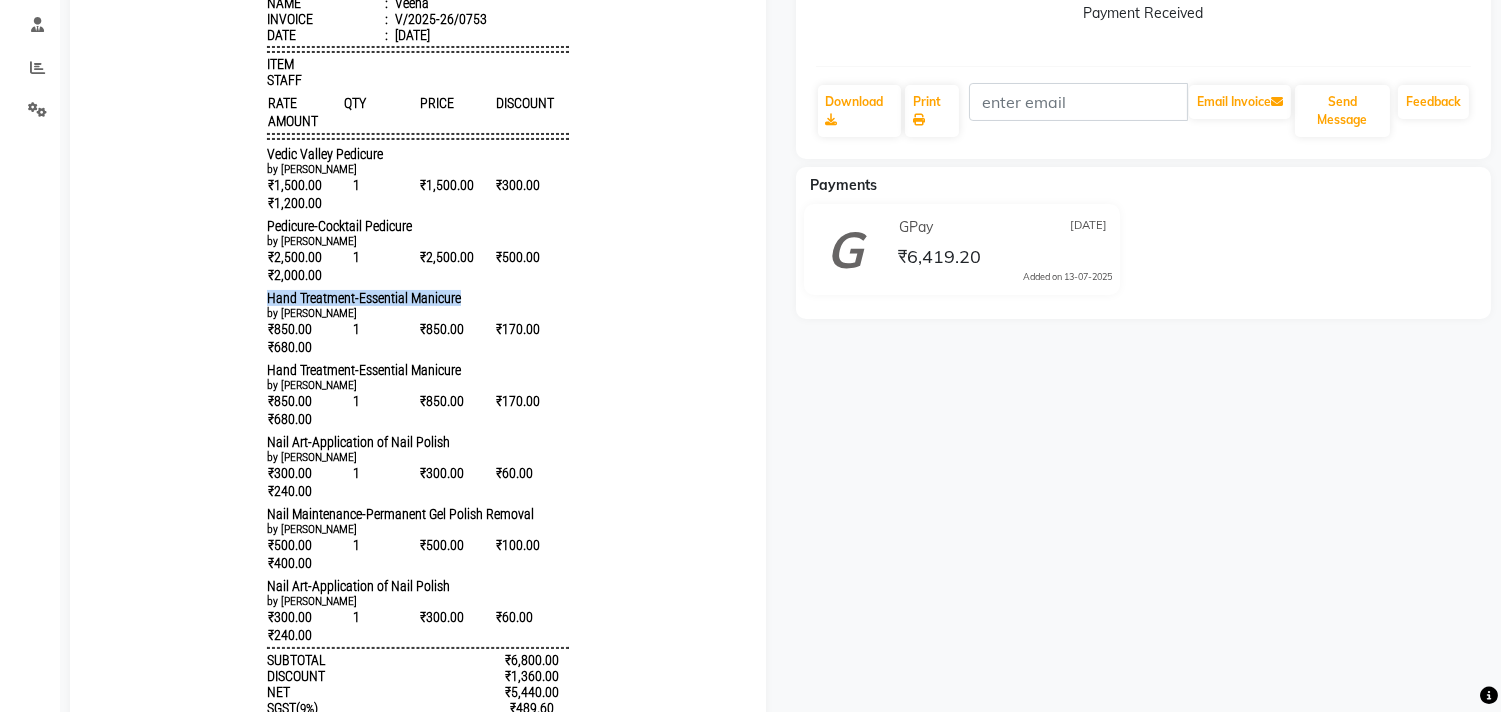 drag, startPoint x: 235, startPoint y: 313, endPoint x: 516, endPoint y: 306, distance: 281.0872 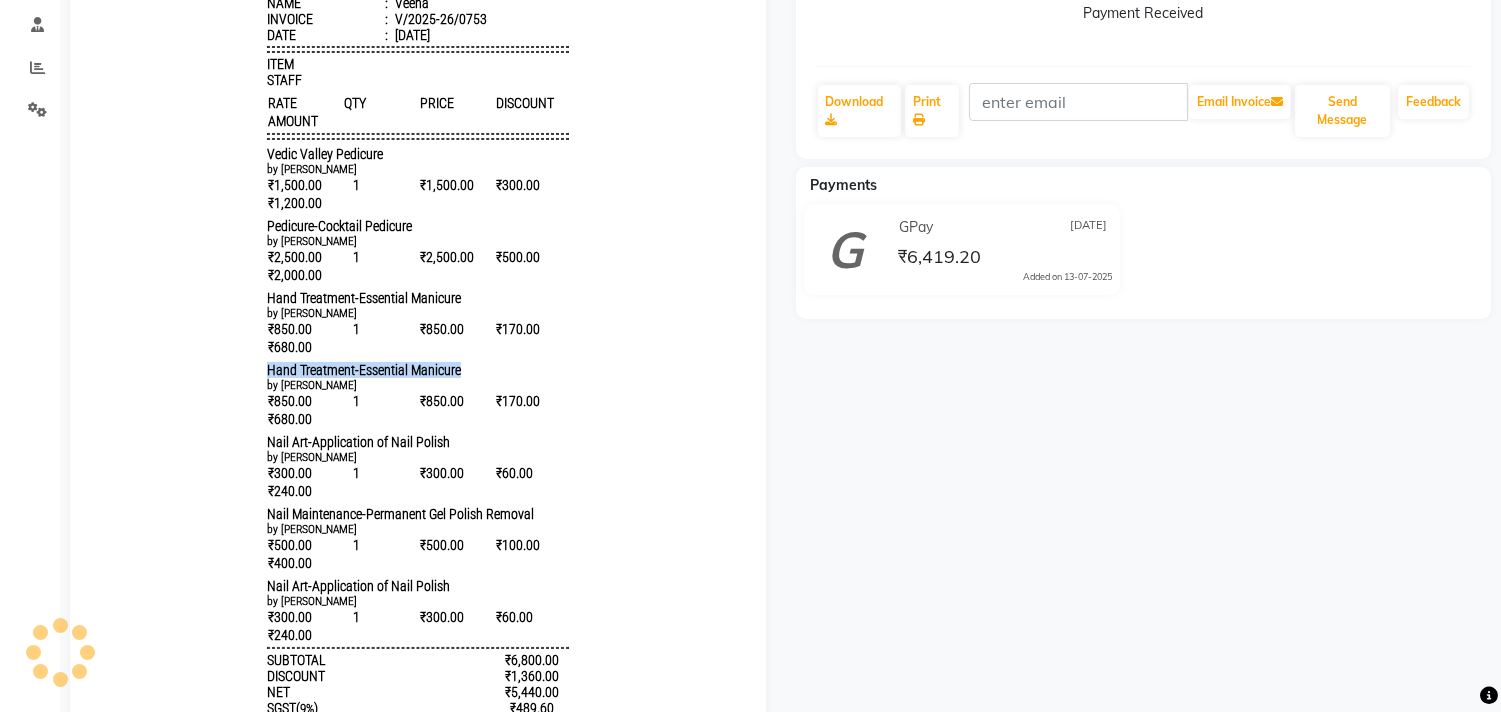 drag, startPoint x: 238, startPoint y: 378, endPoint x: 562, endPoint y: 380, distance: 324.00616 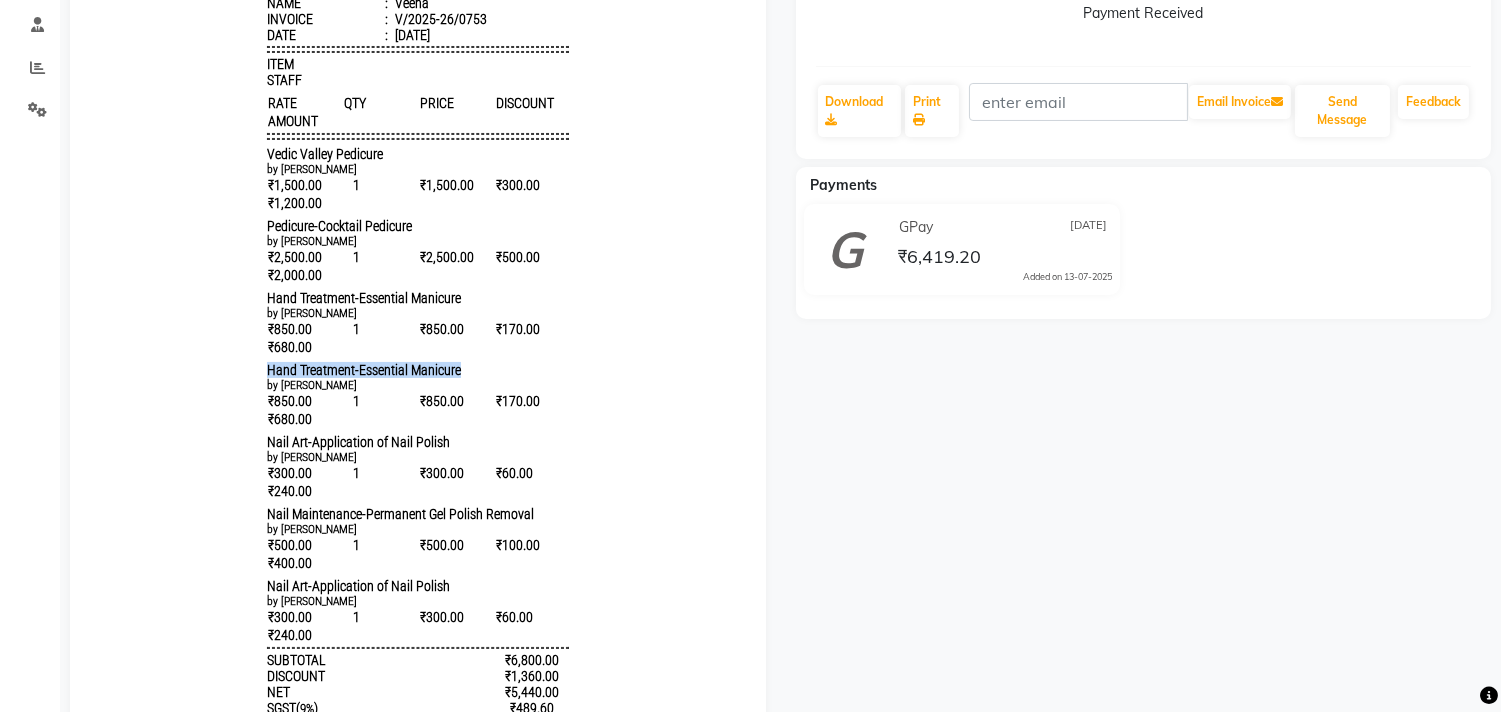 copy on "Hand Treatment-Essential Manicure" 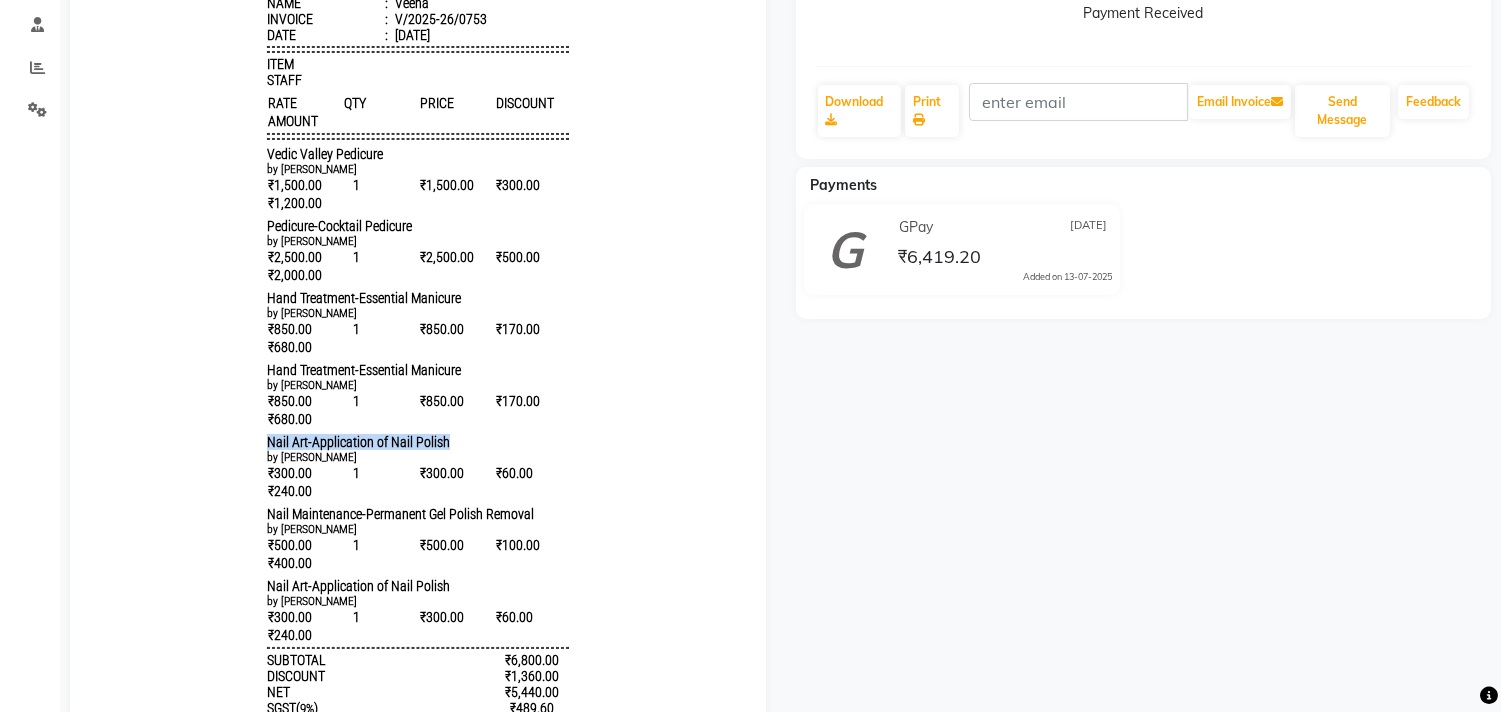 drag, startPoint x: 222, startPoint y: 464, endPoint x: 436, endPoint y: 458, distance: 214.08409 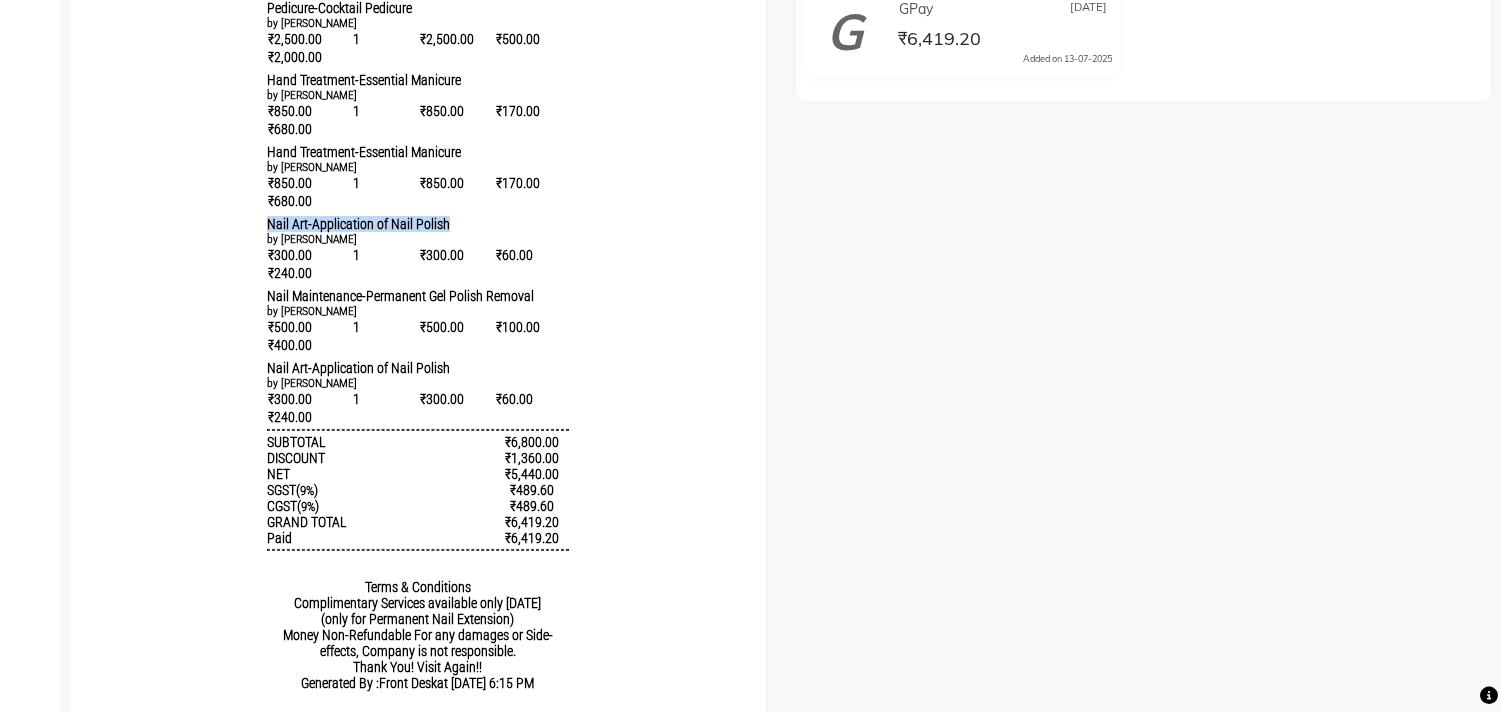 scroll, scrollTop: 555, scrollLeft: 0, axis: vertical 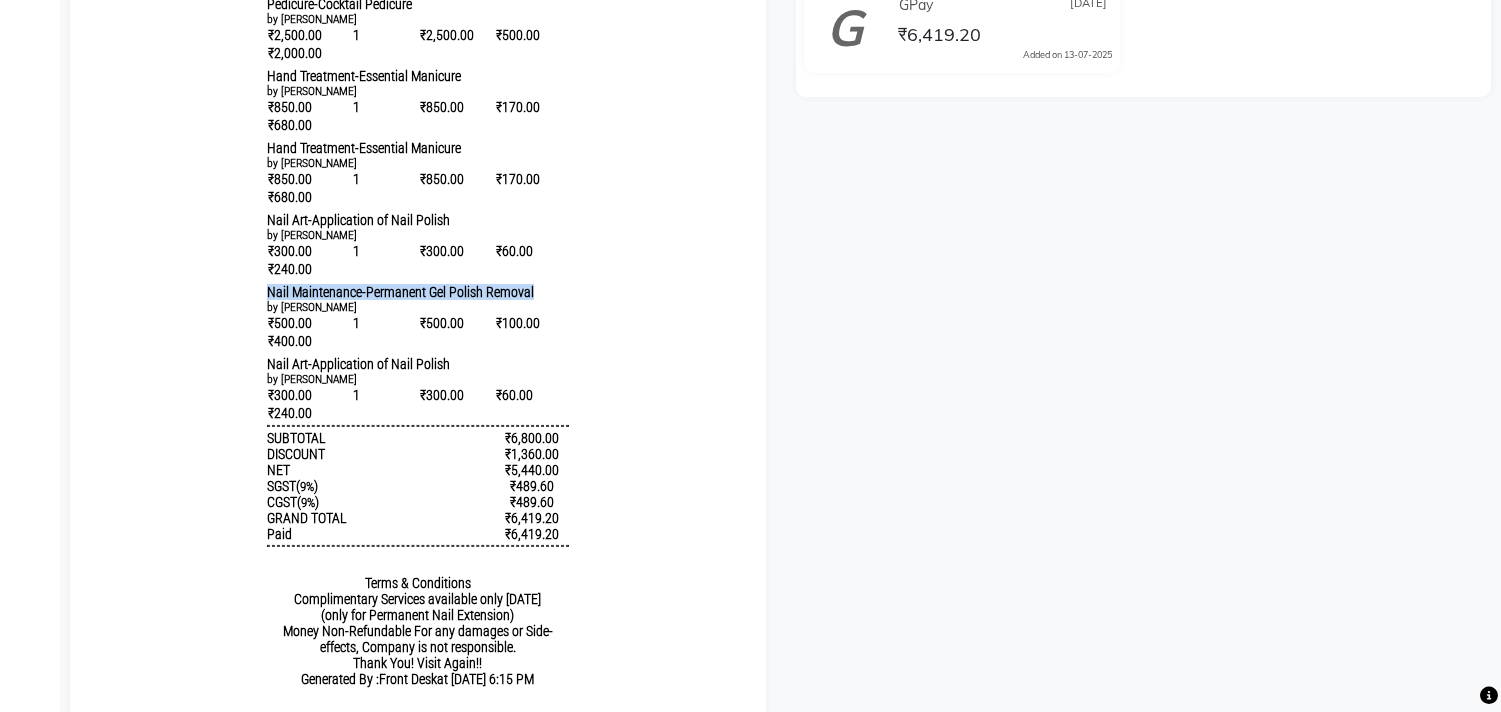 drag, startPoint x: 224, startPoint y: 319, endPoint x: 563, endPoint y: 319, distance: 339 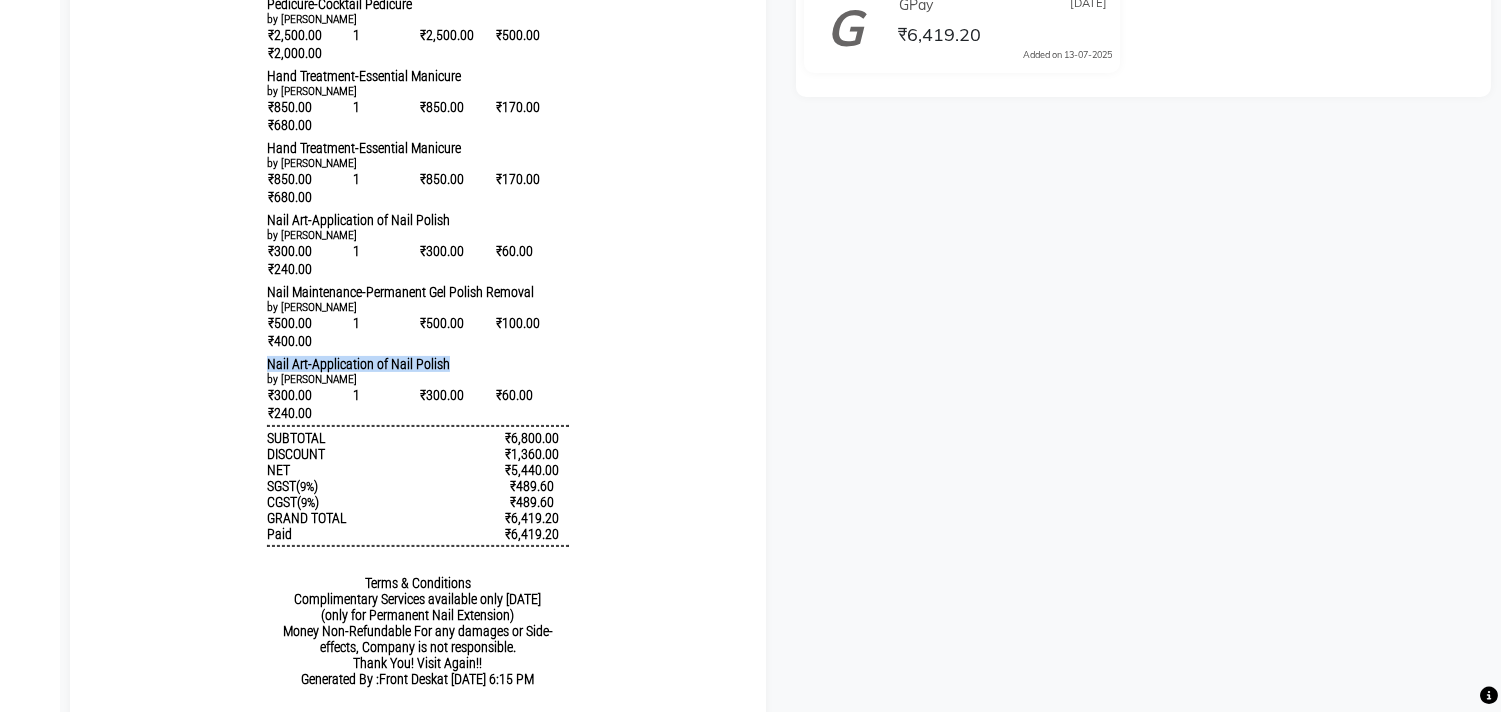 drag, startPoint x: 242, startPoint y: 392, endPoint x: 447, endPoint y: 389, distance: 205.02196 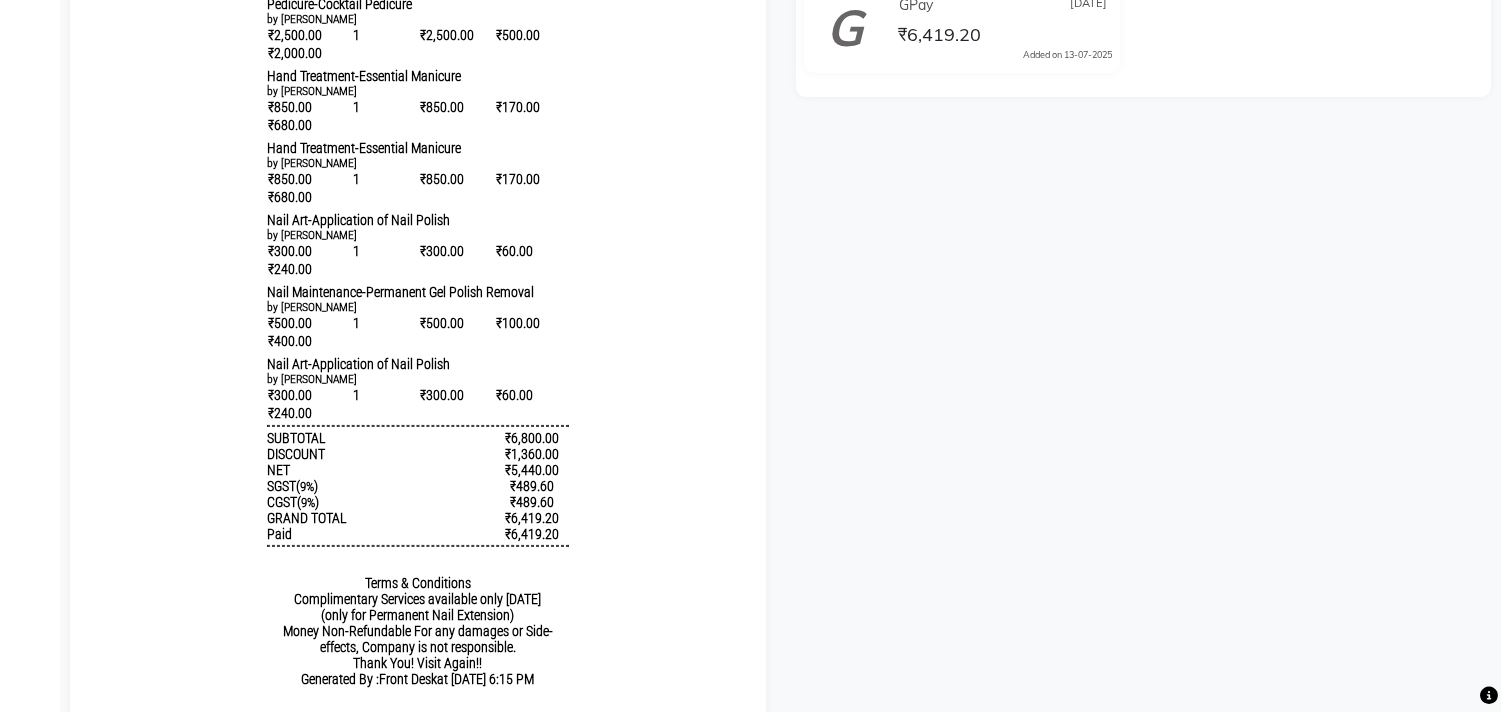 click on "Tip & Toe
Door no I 26, plot no 364 Chandrika arcade, 1st main road,Annanagar east,Chennai
GSTN :
33ABHFR5020K1ZA
Contact : 7845963857
TAX INVOICE
Name  :
Veena
Invoice  :
V/2025-26/0753
Date  :
July 13, 2025
ITEM
STAFF
RATE
QTY PRICE 1" at bounding box center (418, 165) 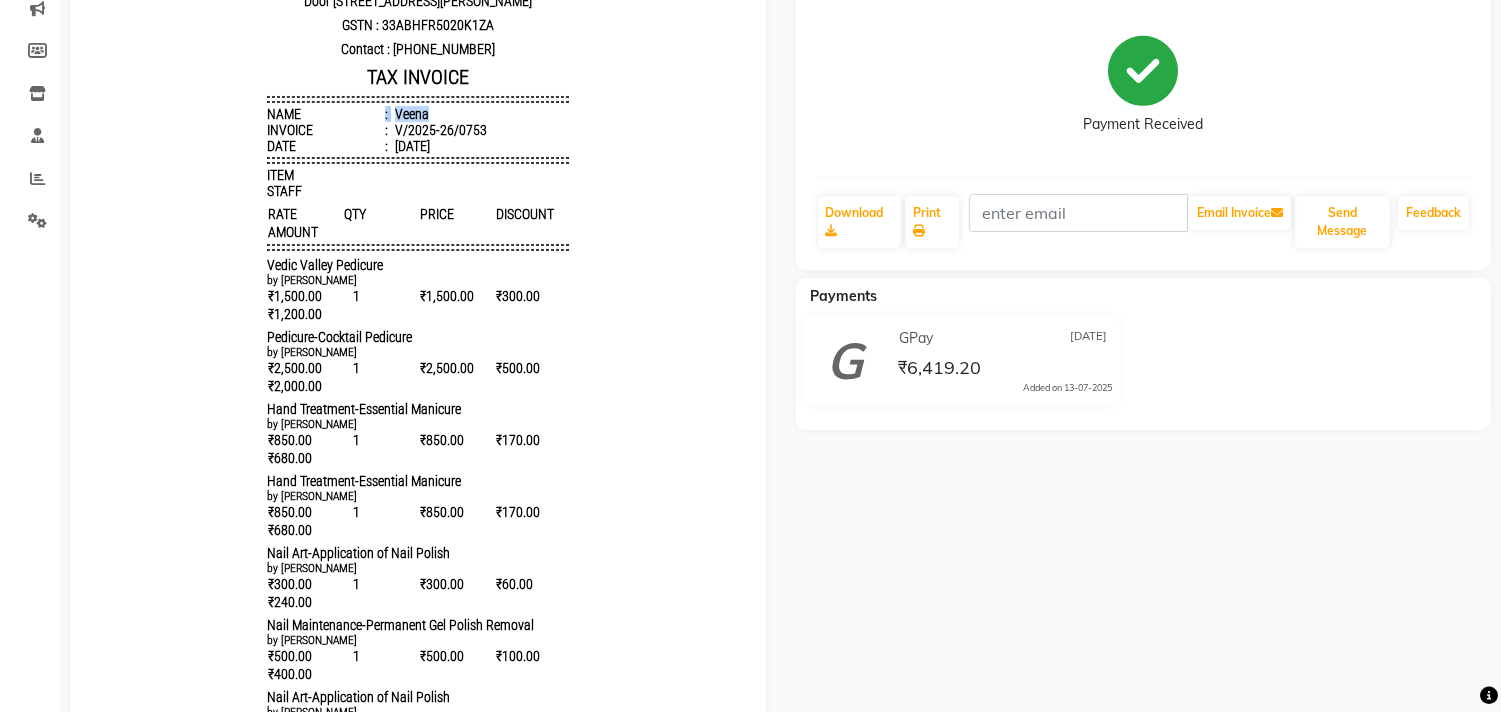 drag, startPoint x: 368, startPoint y: 134, endPoint x: 448, endPoint y: 138, distance: 80.09994 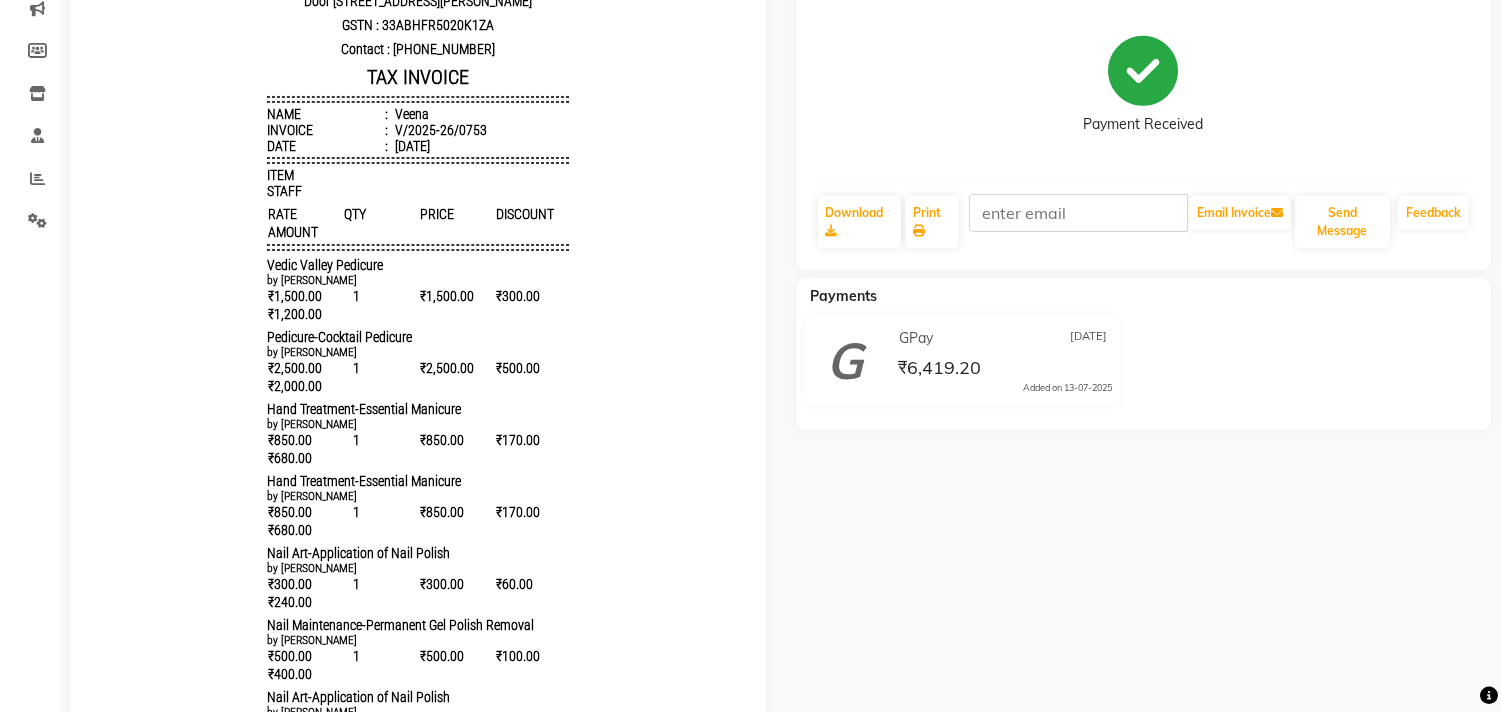drag, startPoint x: 404, startPoint y: 143, endPoint x: 557, endPoint y: 91, distance: 161.59517 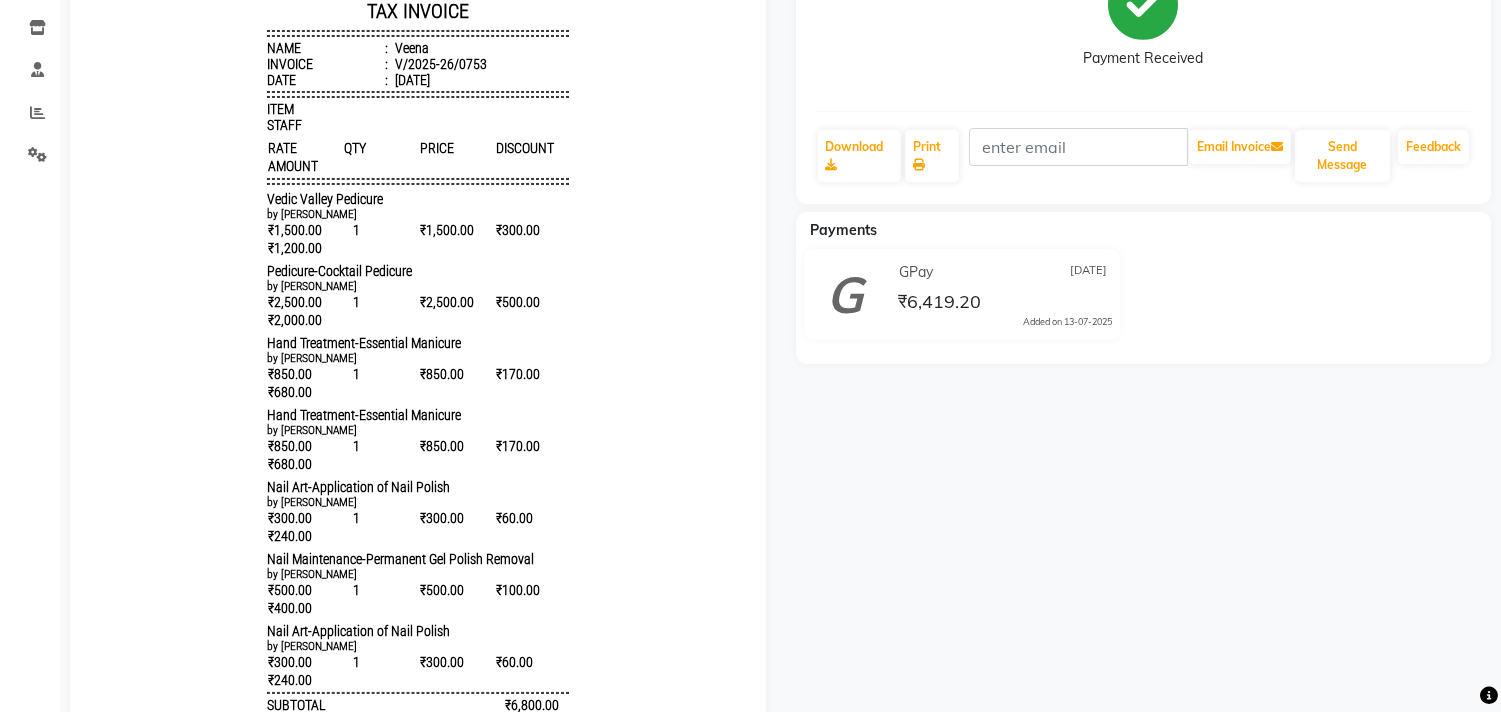 scroll, scrollTop: 333, scrollLeft: 0, axis: vertical 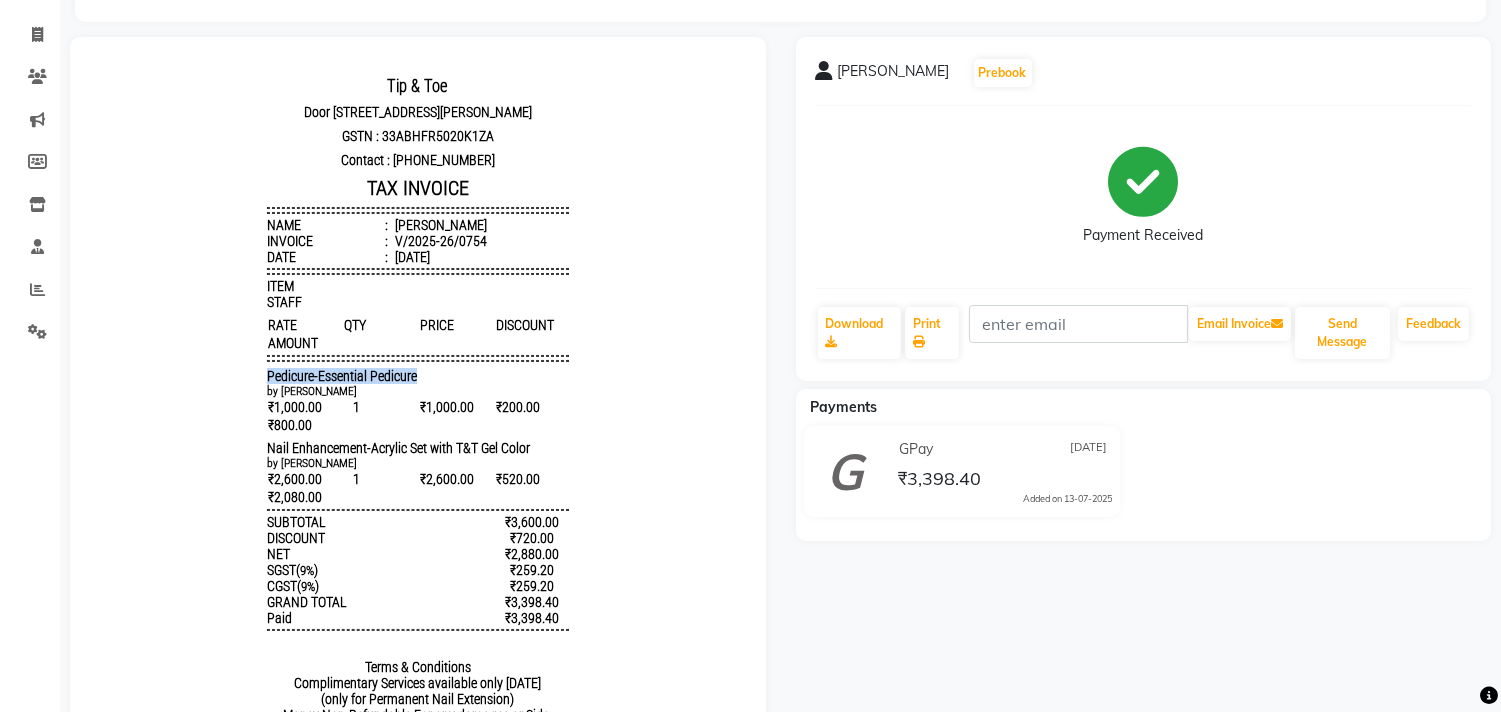 drag, startPoint x: 231, startPoint y: 387, endPoint x: 400, endPoint y: 371, distance: 169.7557 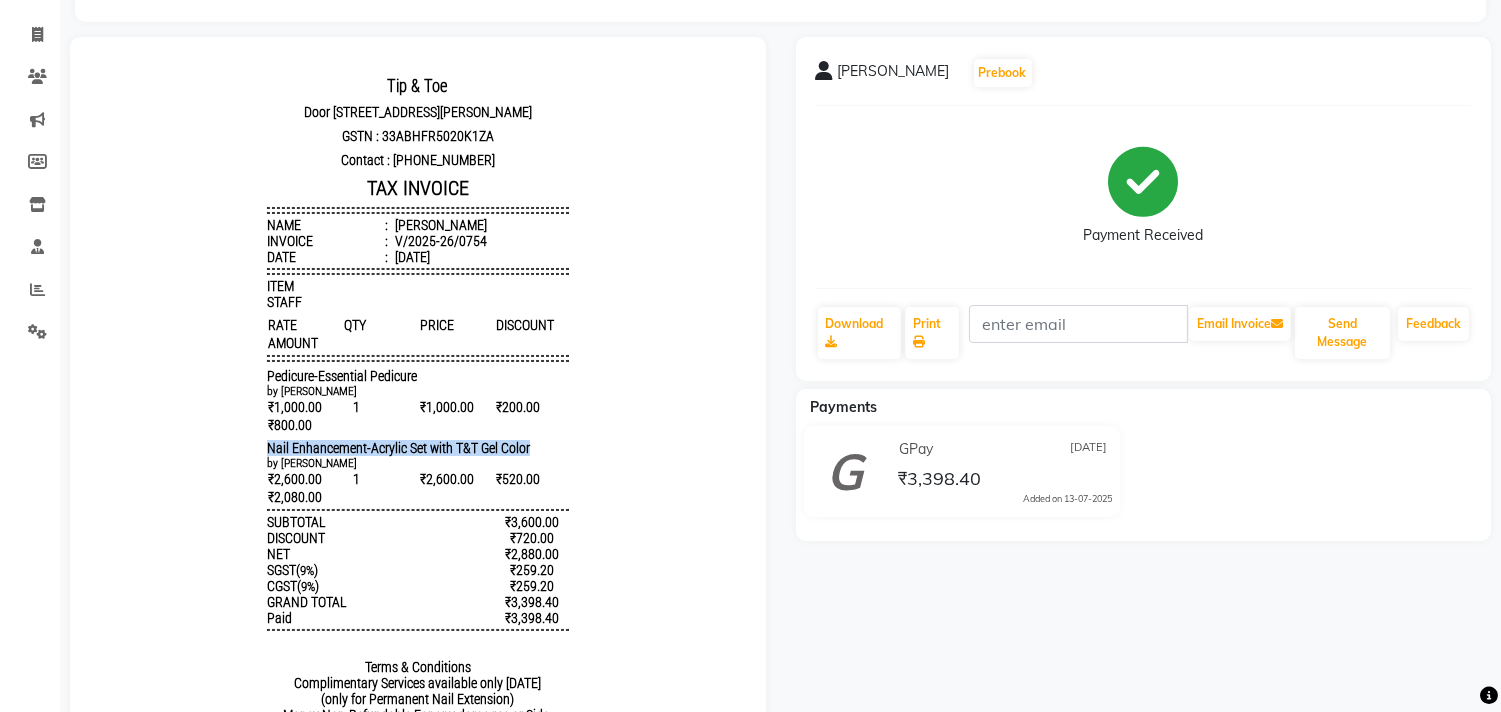 drag, startPoint x: 236, startPoint y: 463, endPoint x: 522, endPoint y: 466, distance: 286.01575 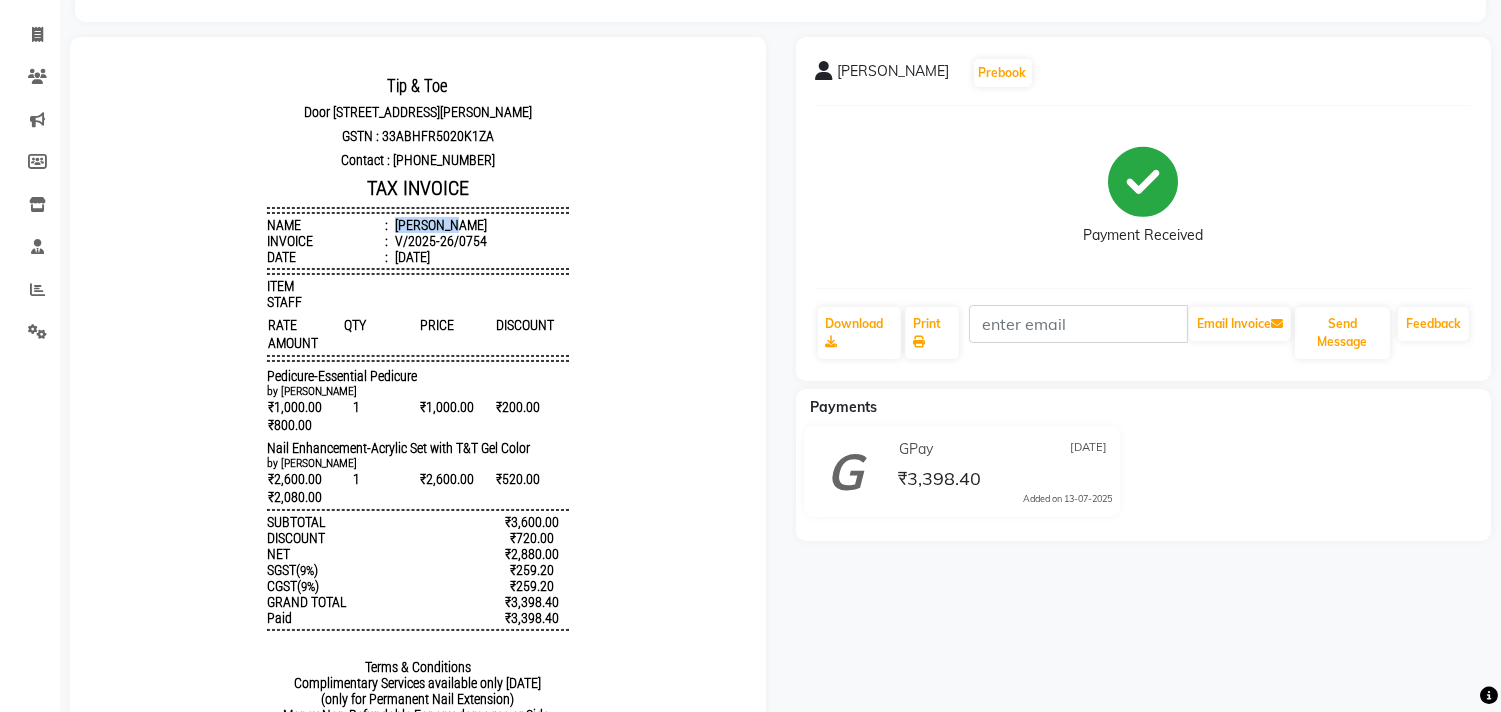drag, startPoint x: 374, startPoint y: 231, endPoint x: 447, endPoint y: 224, distance: 73.33485 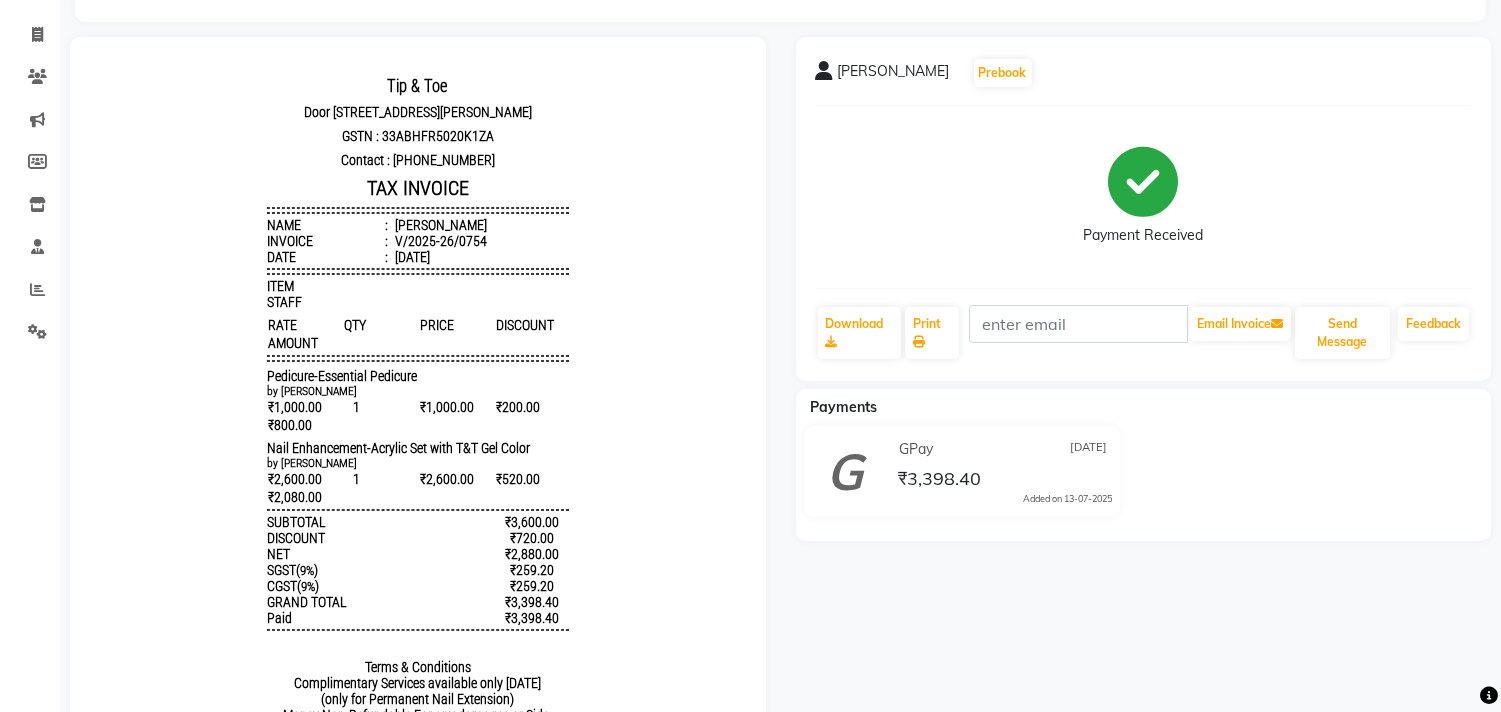click on "Tip & Toe
[STREET_ADDRESS][PERSON_NAME]
GSTN :
33ABHFR5020K1ZA
Contact : [PHONE_NUMBER]
TAX INVOICE
Name  :
[PERSON_NAME]
Invoice  :
V/2025-26/0754
Date  :
[DATE]
ITEM
STAFF
RATE
QTY" at bounding box center [418, 428] 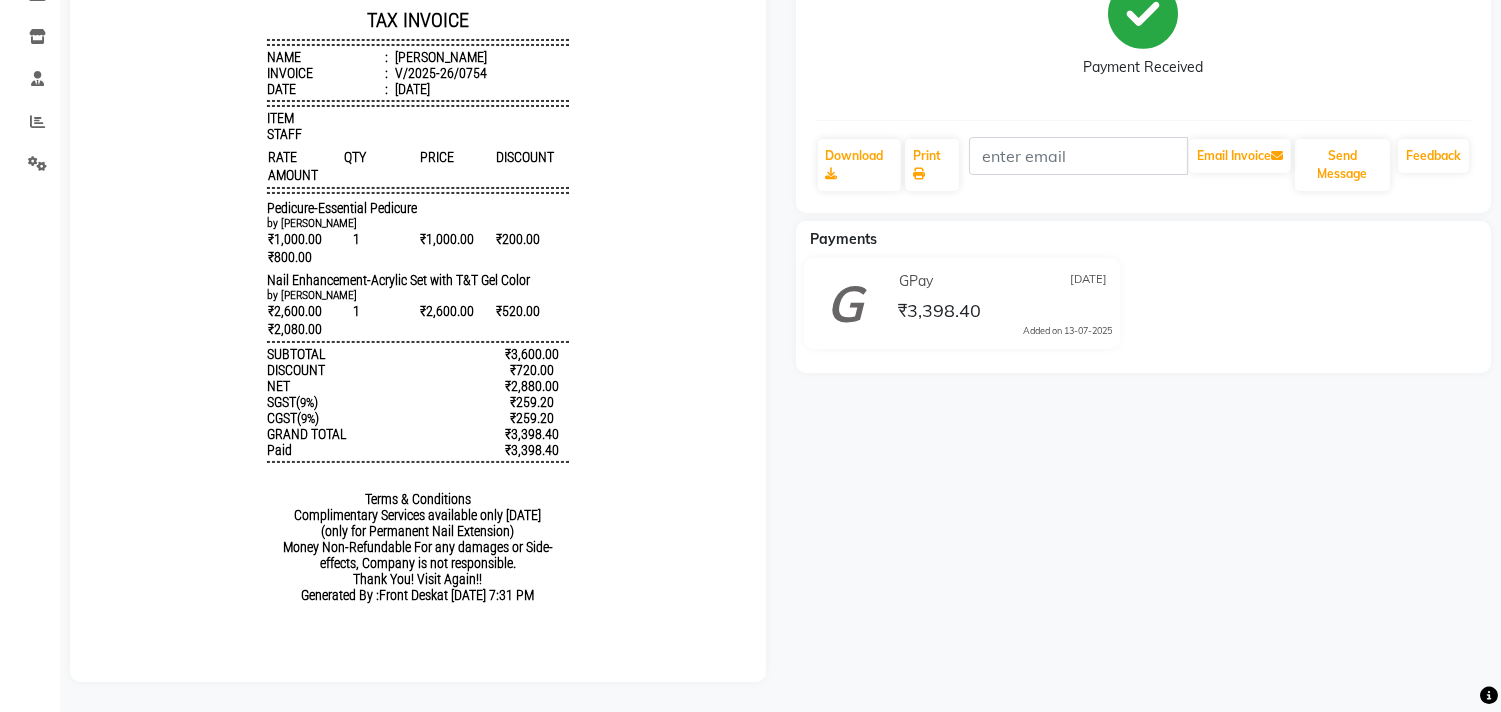 scroll, scrollTop: 16, scrollLeft: 0, axis: vertical 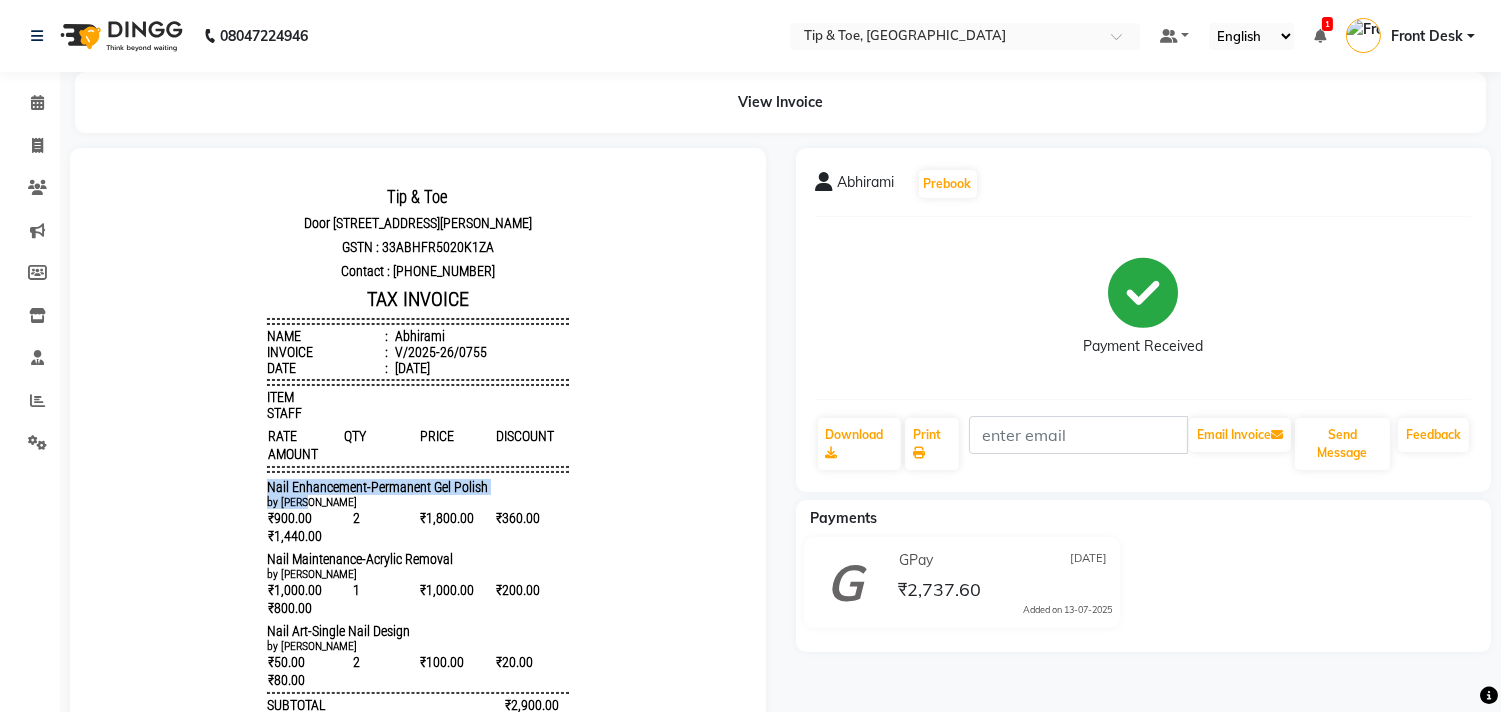 drag, startPoint x: 247, startPoint y: 494, endPoint x: 491, endPoint y: 509, distance: 244.46063 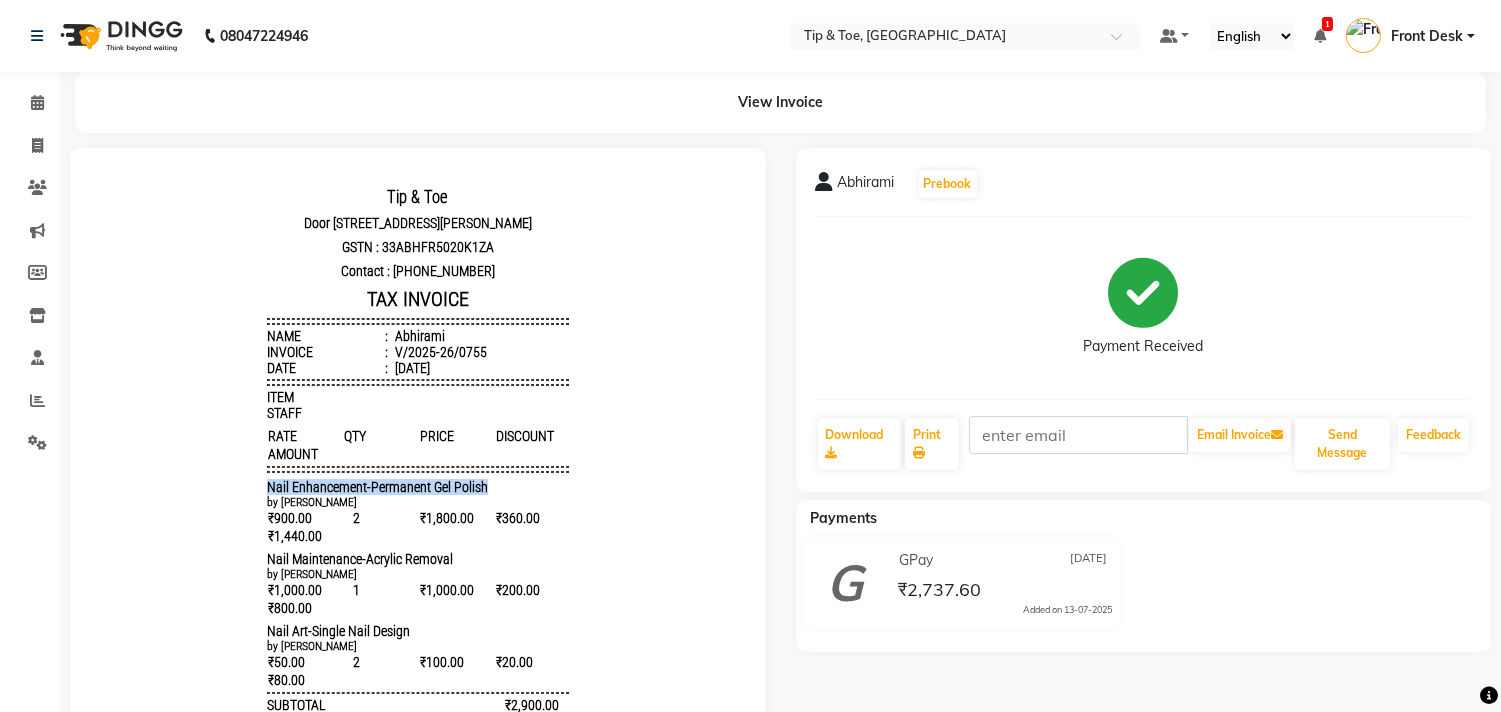 drag, startPoint x: 240, startPoint y: 496, endPoint x: 483, endPoint y: 489, distance: 243.1008 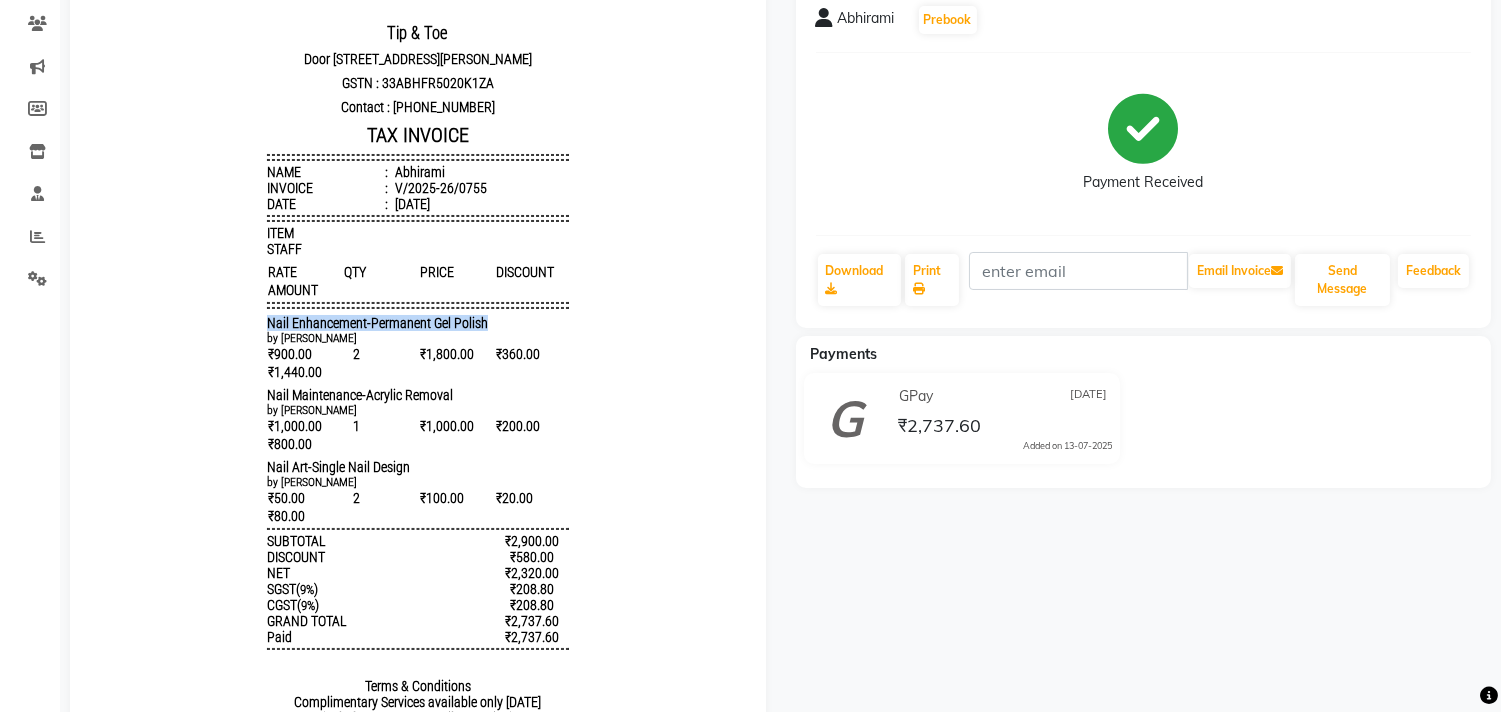 scroll, scrollTop: 368, scrollLeft: 0, axis: vertical 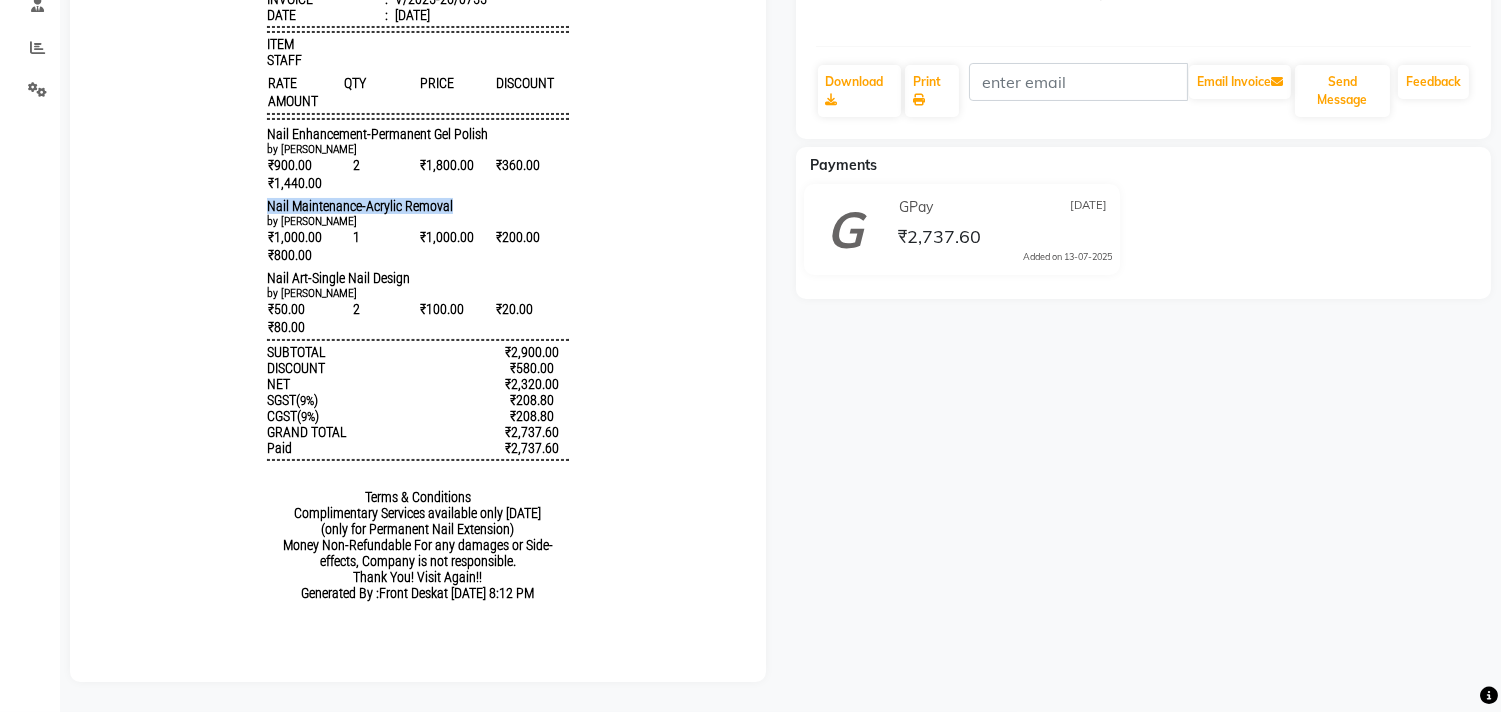 drag, startPoint x: 235, startPoint y: 210, endPoint x: 484, endPoint y: 209, distance: 249.00201 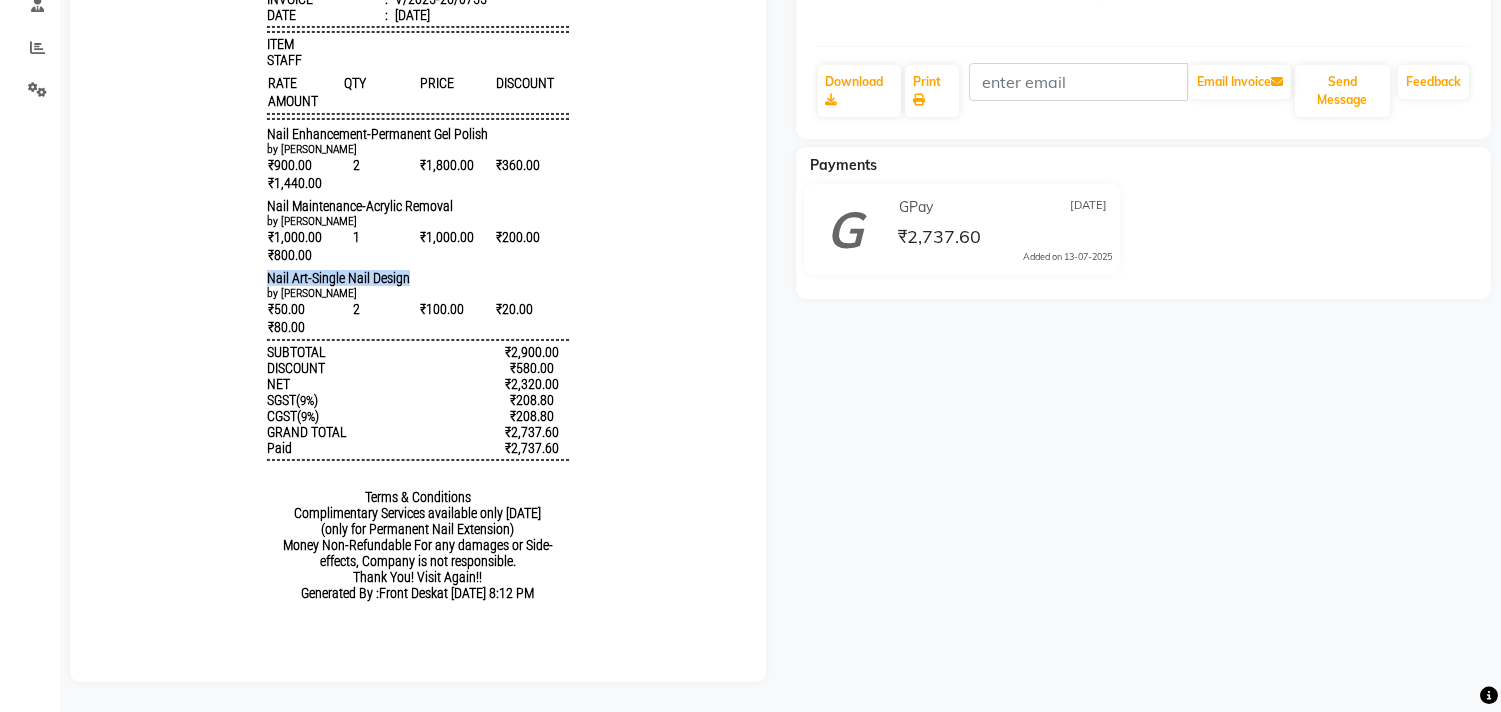 drag, startPoint x: 242, startPoint y: 294, endPoint x: 553, endPoint y: 293, distance: 311.00162 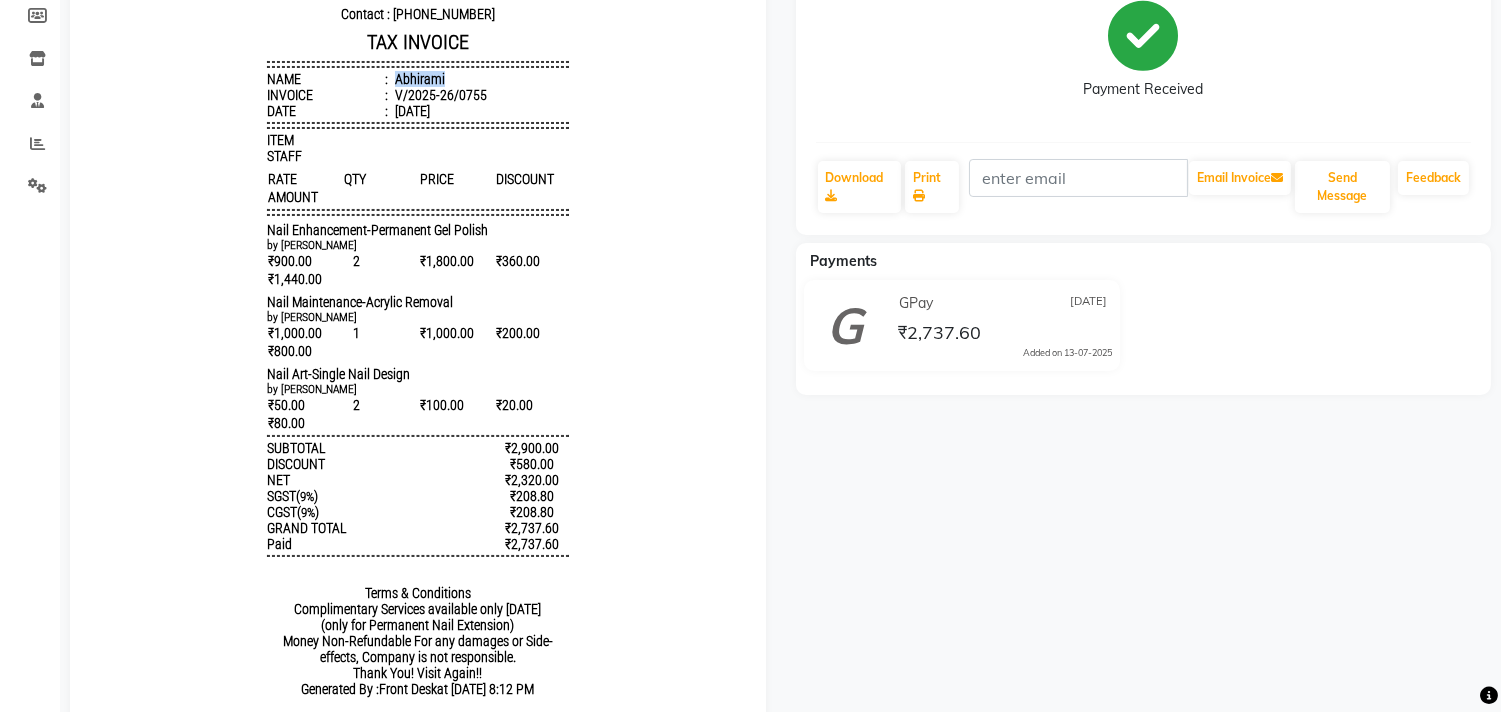 drag, startPoint x: 373, startPoint y: 98, endPoint x: 443, endPoint y: 104, distance: 70.256676 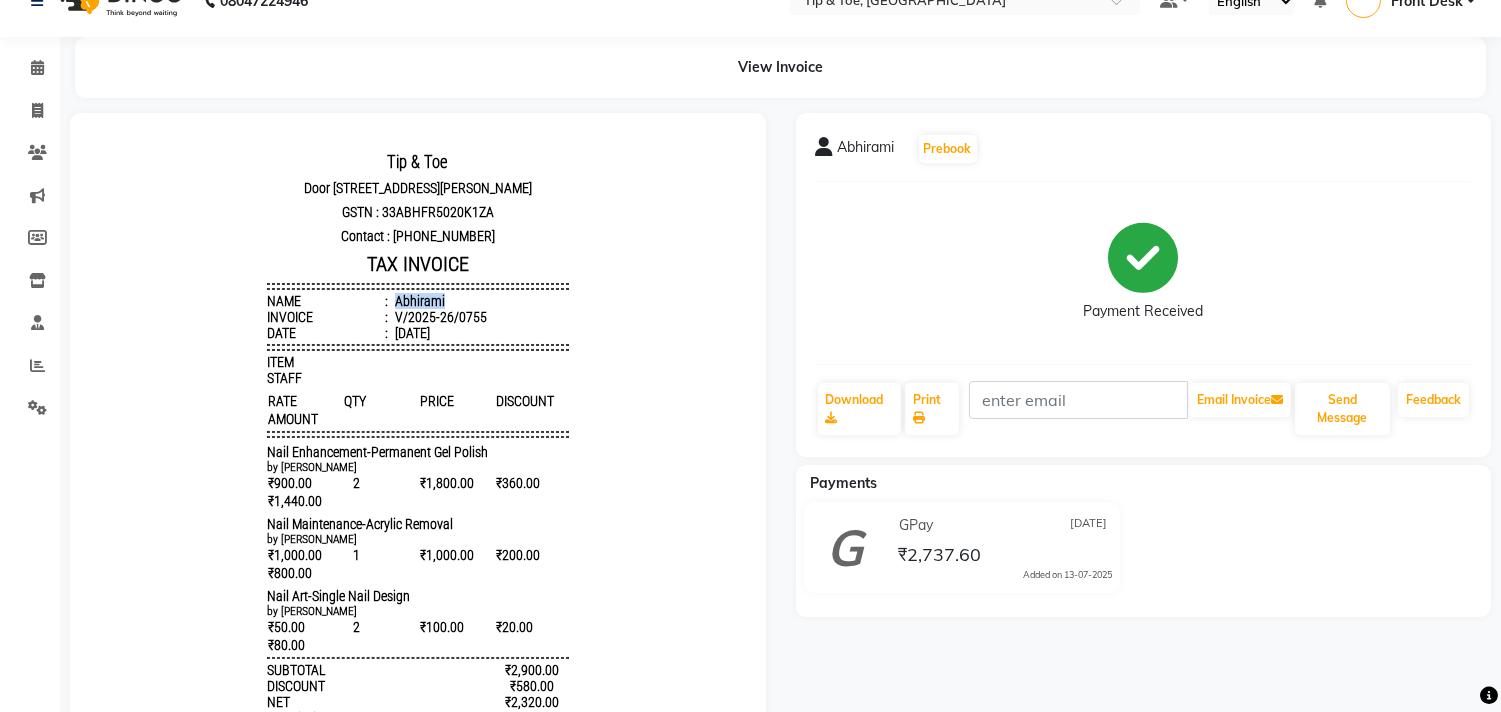 scroll, scrollTop: 16, scrollLeft: 0, axis: vertical 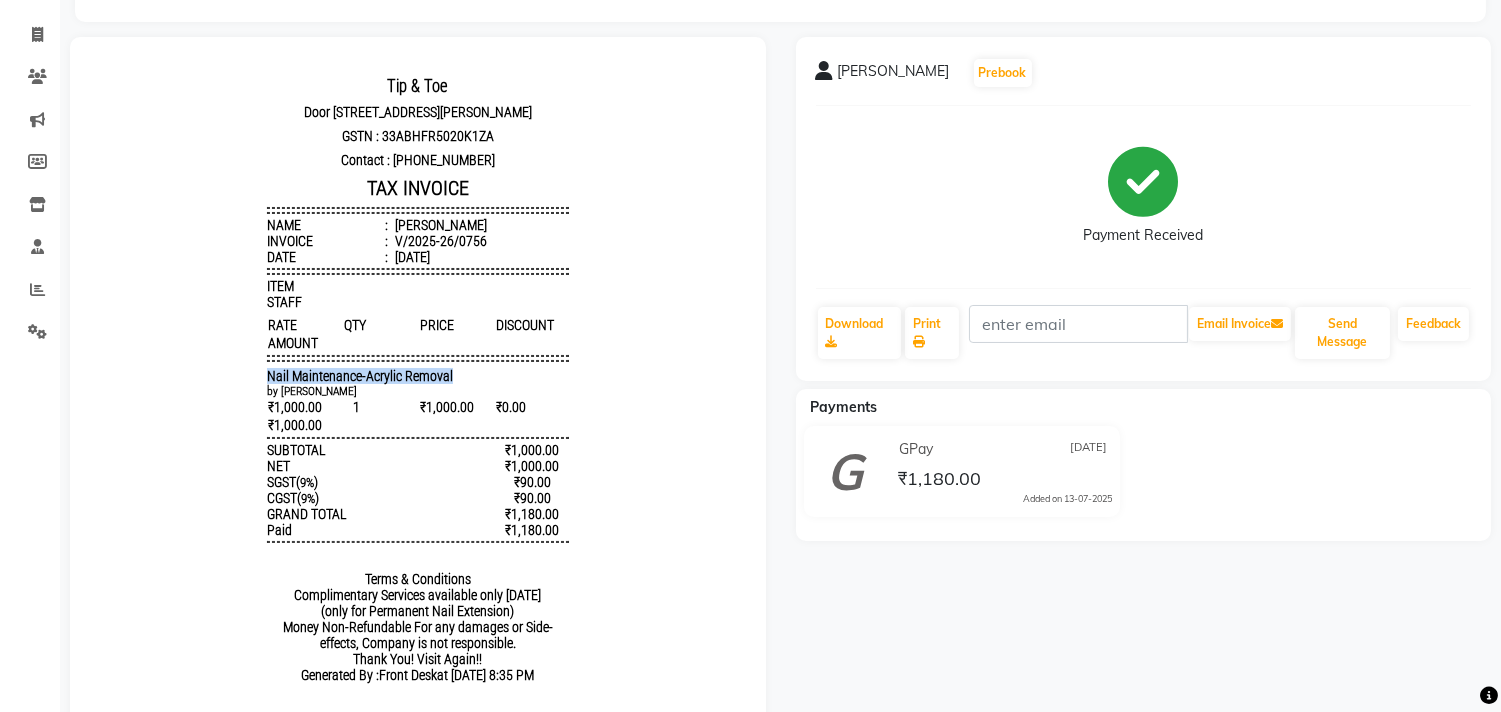 drag, startPoint x: 282, startPoint y: 386, endPoint x: 477, endPoint y: 381, distance: 195.06409 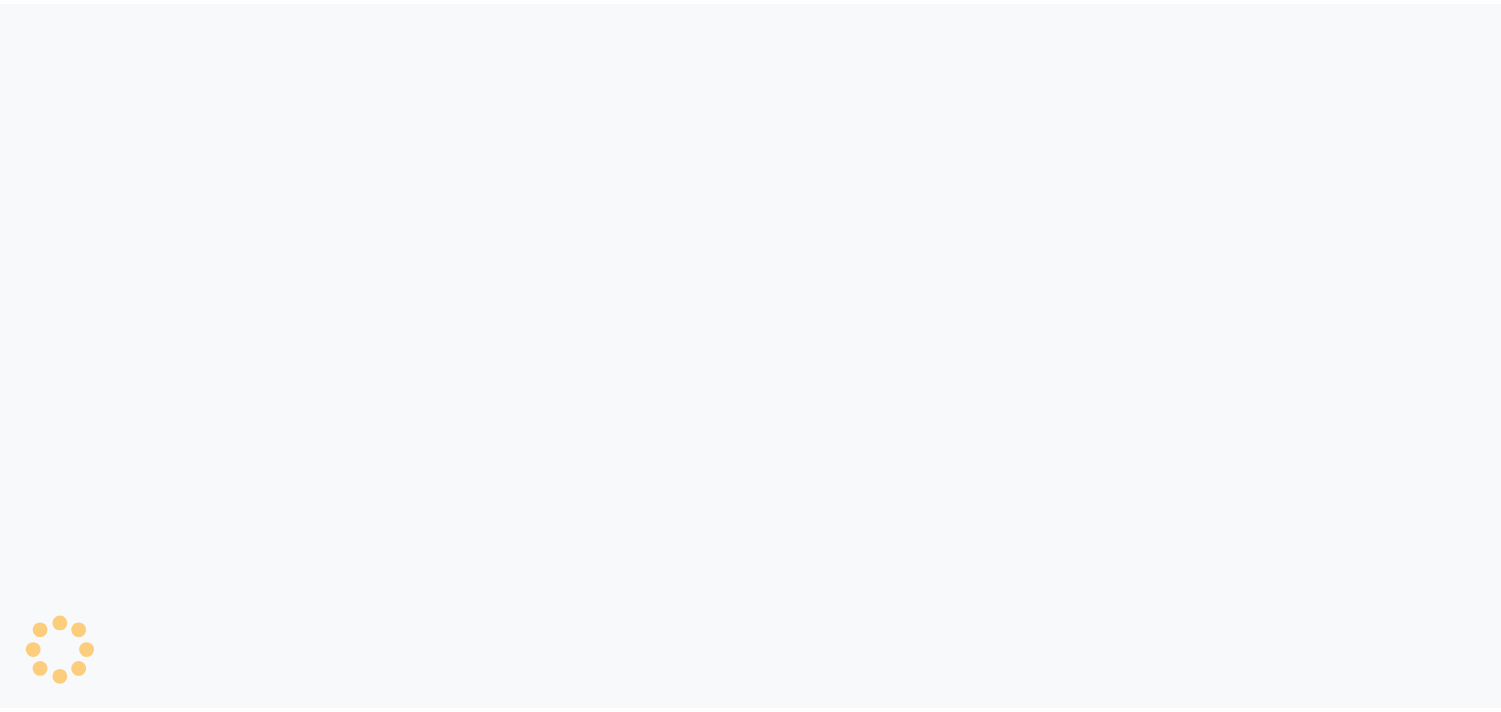 scroll, scrollTop: 0, scrollLeft: 0, axis: both 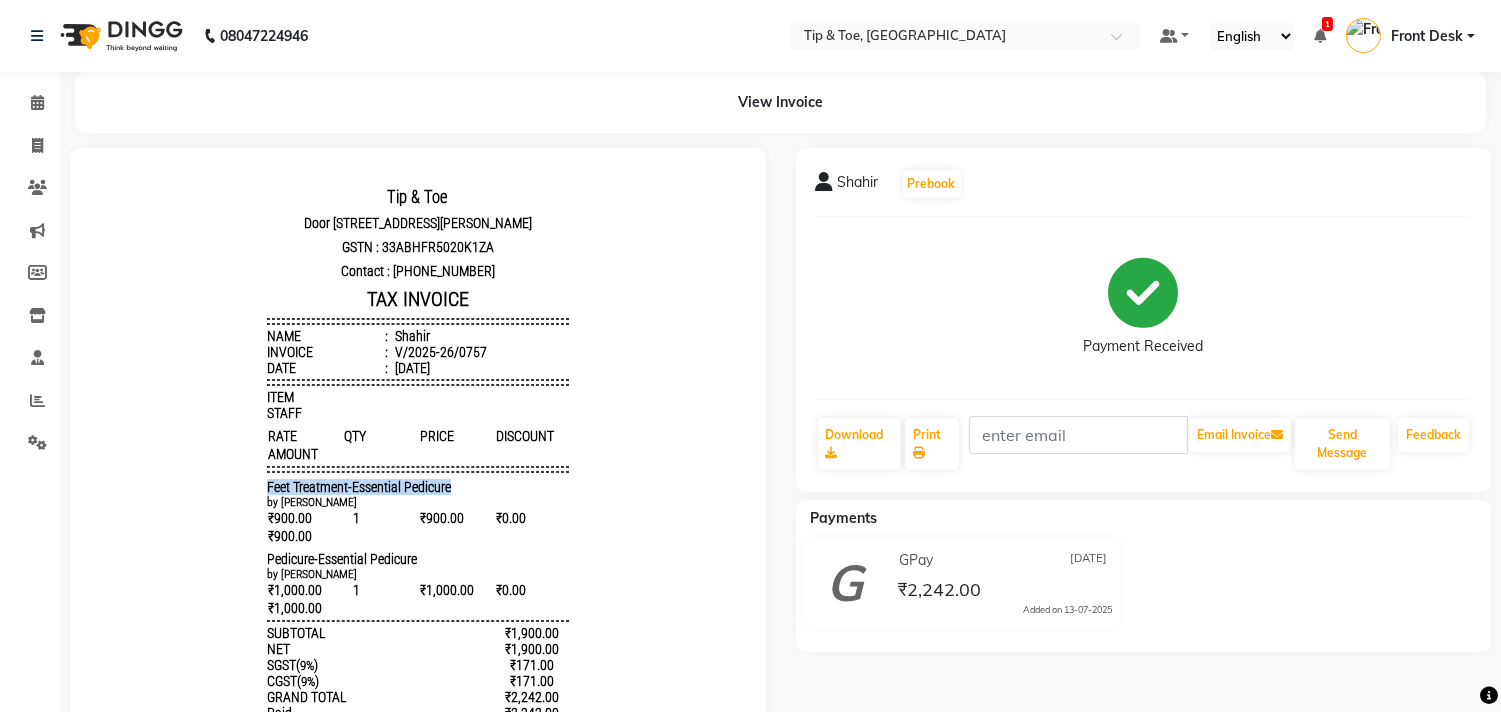 drag, startPoint x: 241, startPoint y: 500, endPoint x: 578, endPoint y: 494, distance: 337.0534 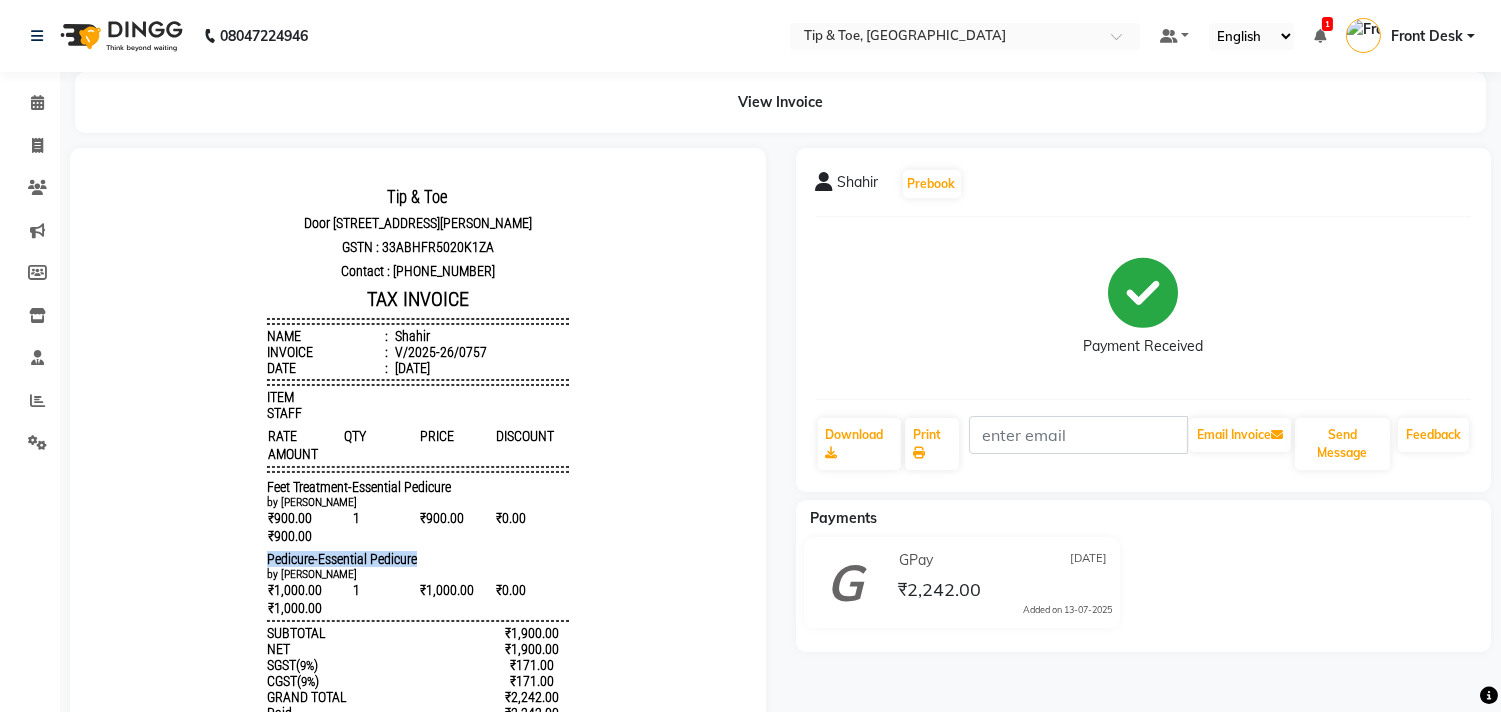 drag, startPoint x: 236, startPoint y: 566, endPoint x: 443, endPoint y: 559, distance: 207.11832 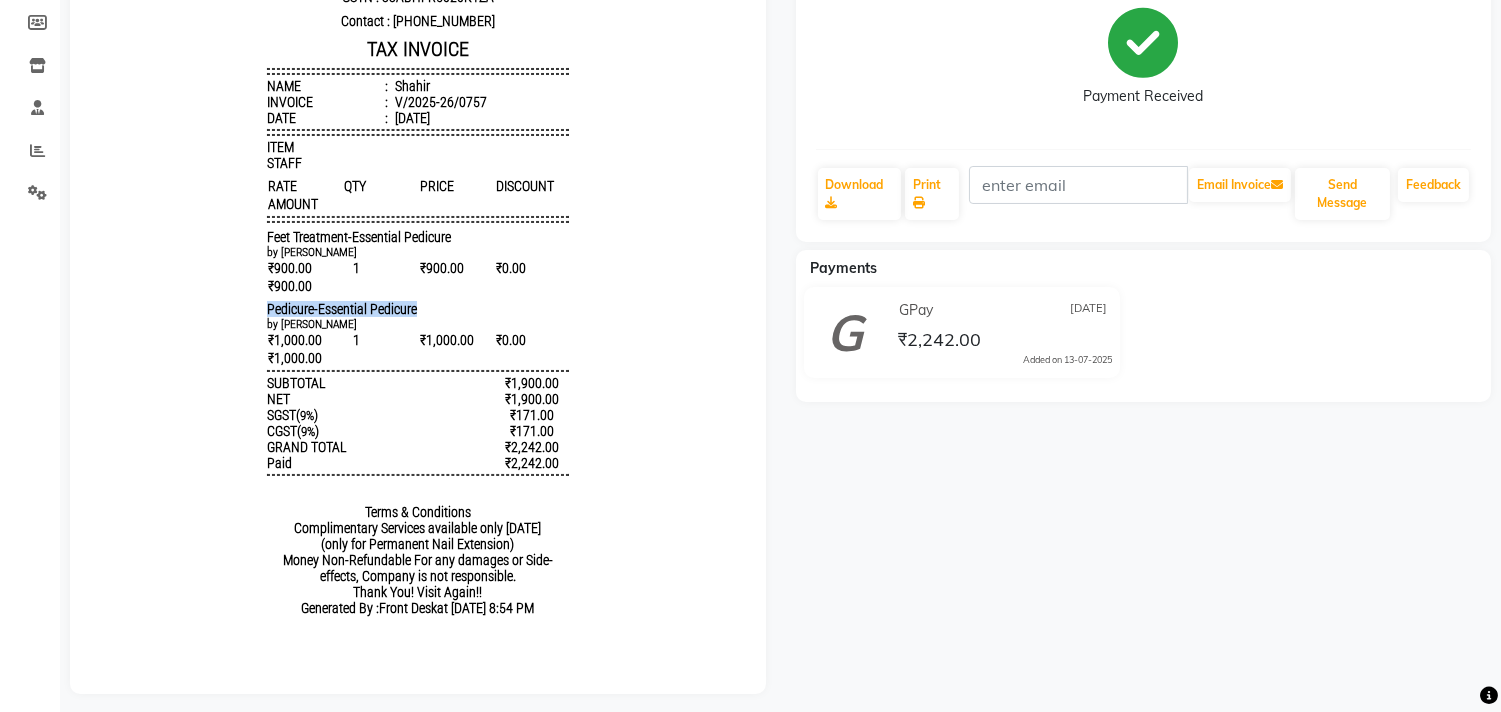 scroll, scrollTop: 277, scrollLeft: 0, axis: vertical 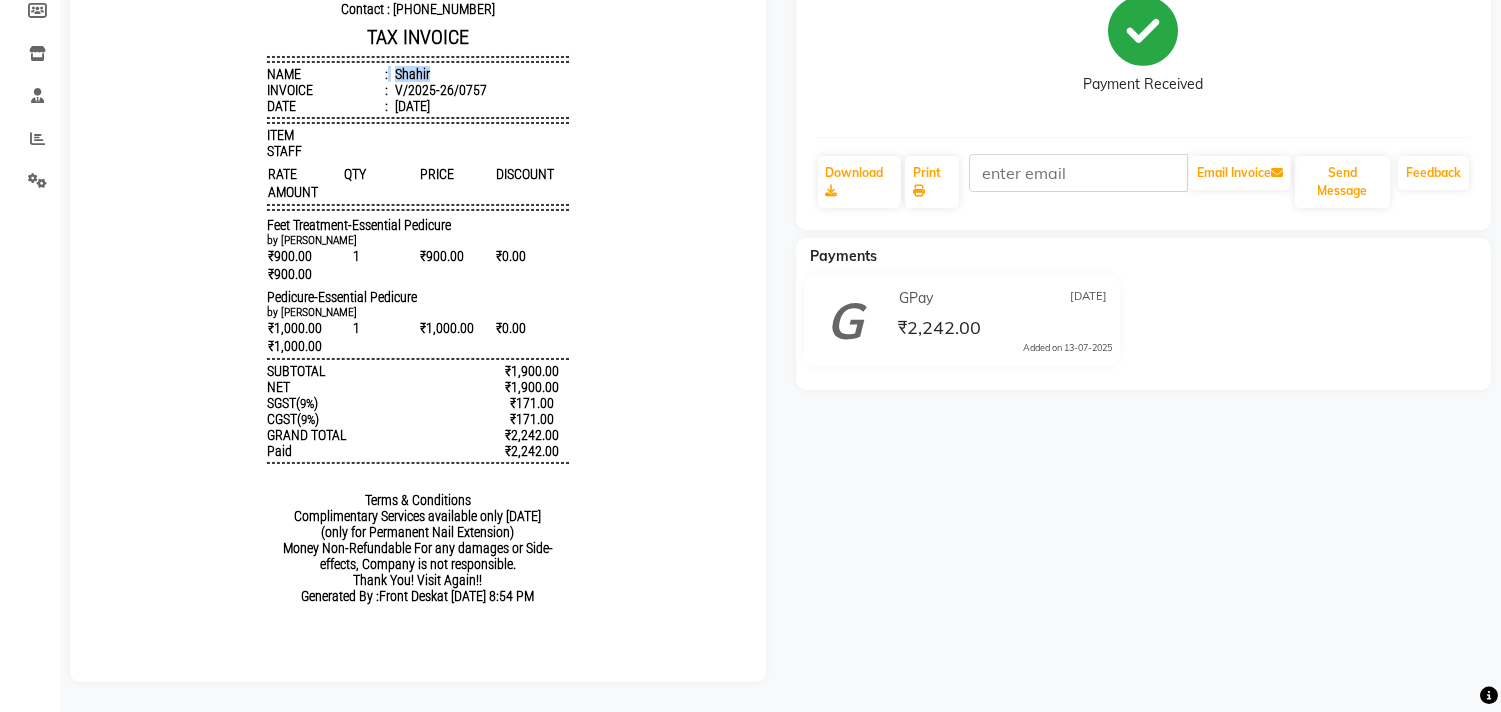 drag, startPoint x: 370, startPoint y: 69, endPoint x: 411, endPoint y: 72, distance: 41.109608 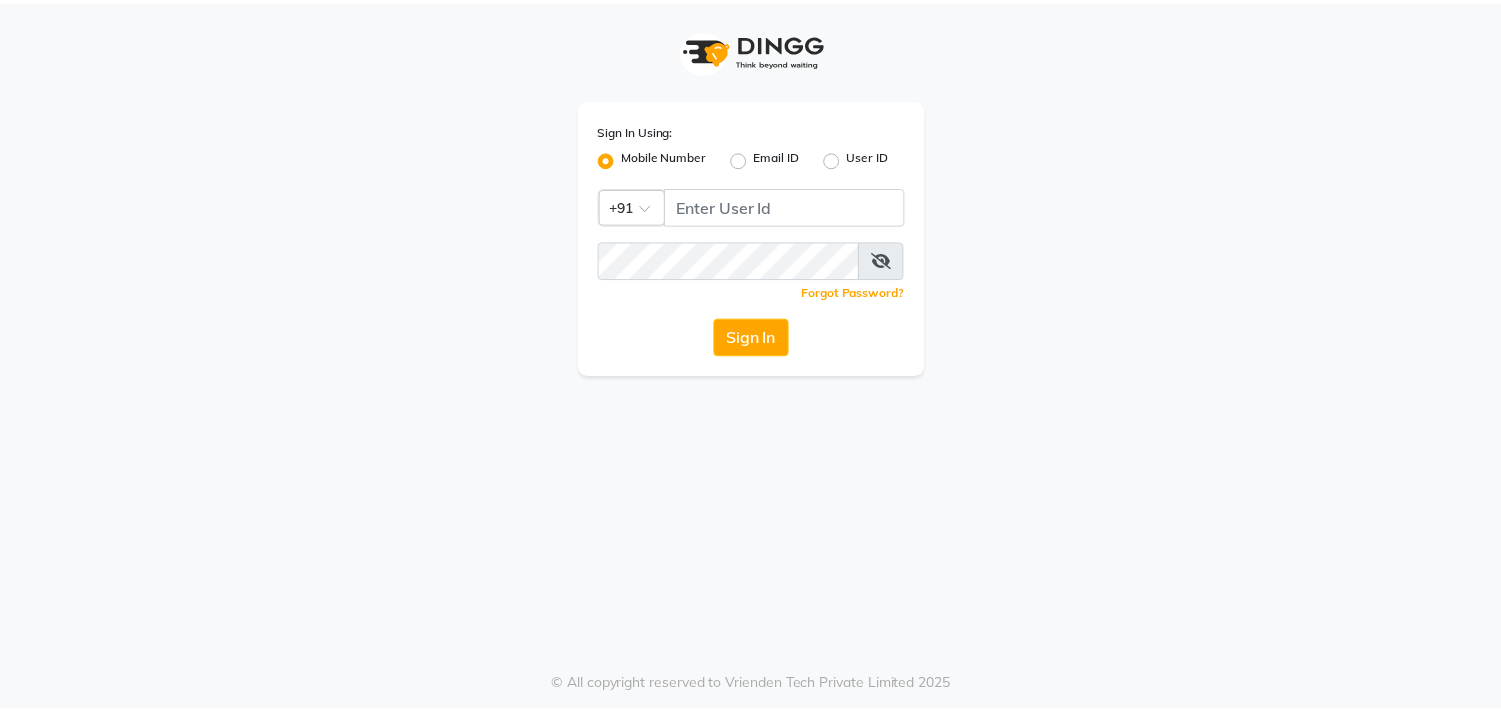 scroll, scrollTop: 0, scrollLeft: 0, axis: both 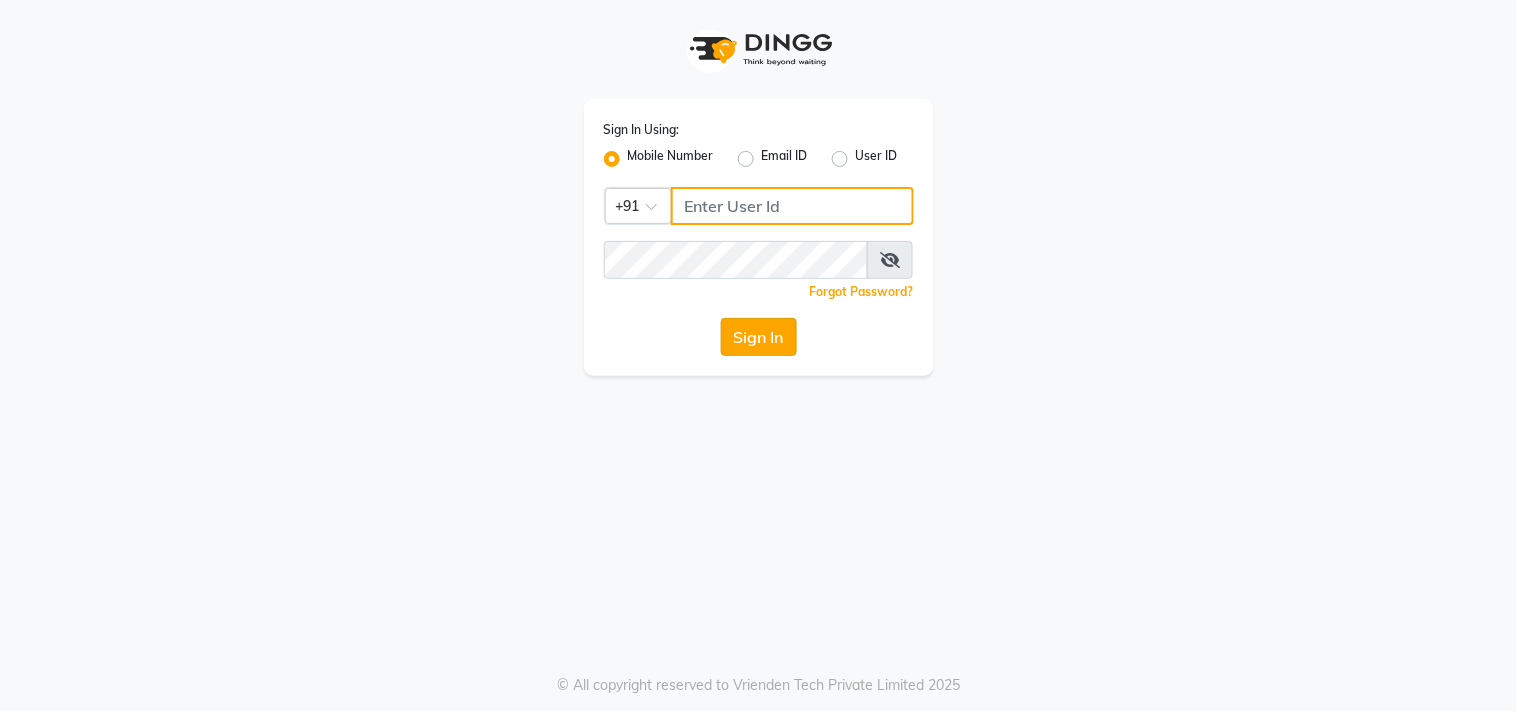 type on "9619367097" 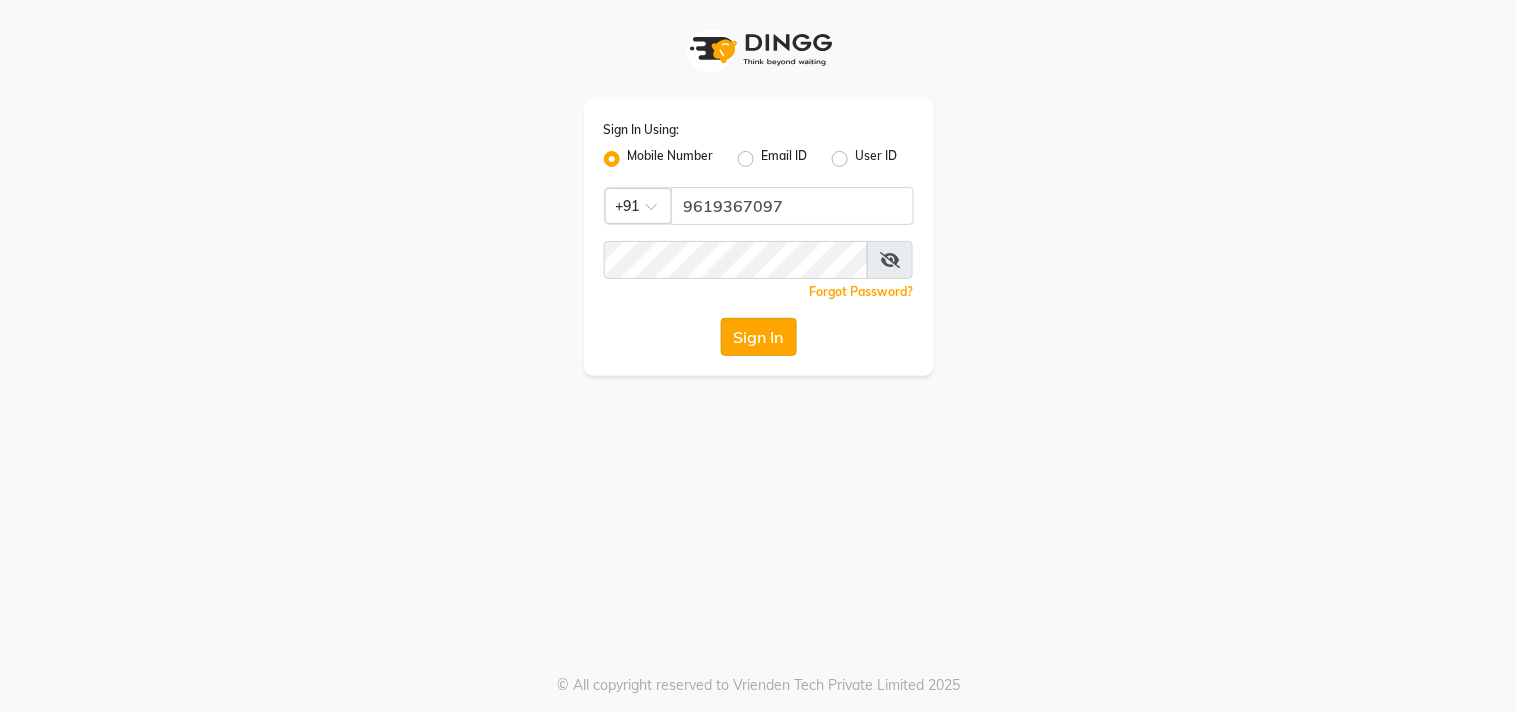 click on "Sign In" 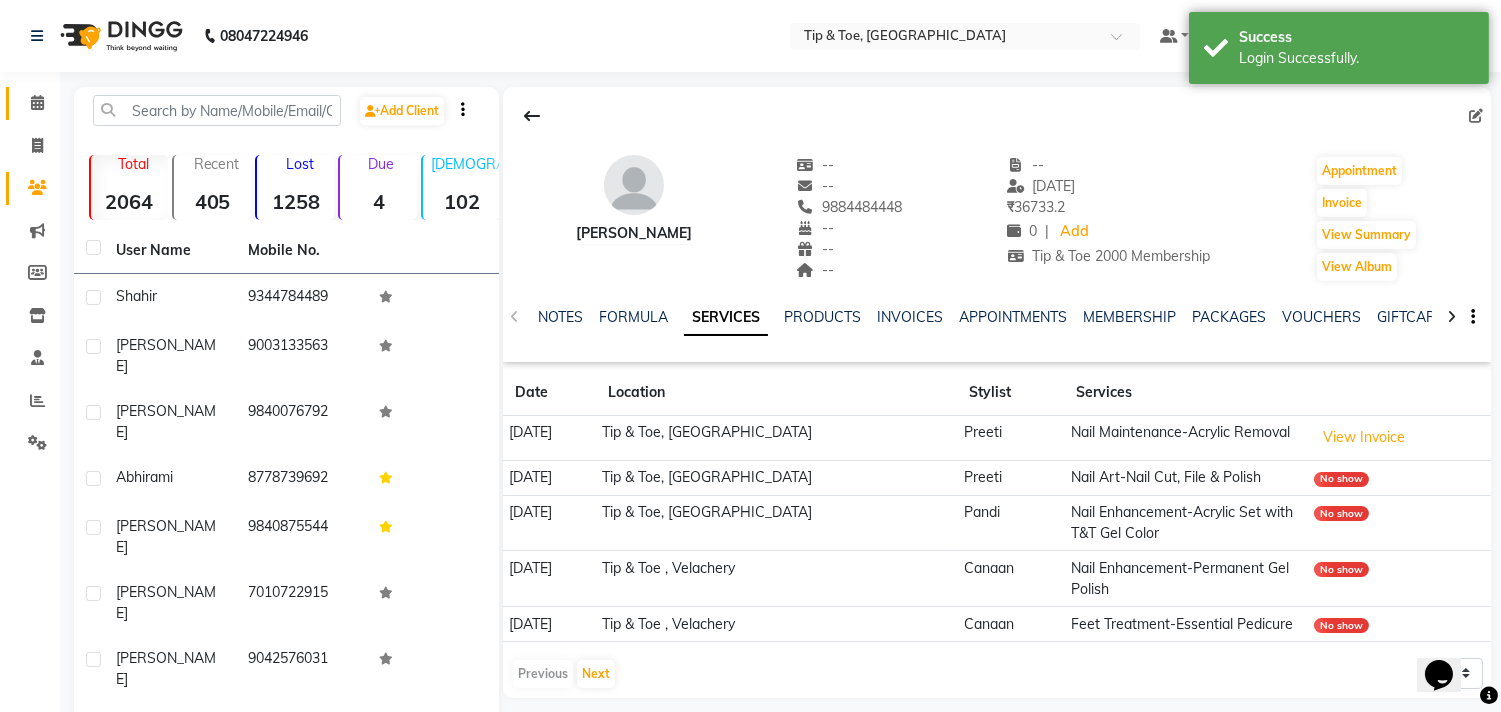 scroll, scrollTop: 0, scrollLeft: 0, axis: both 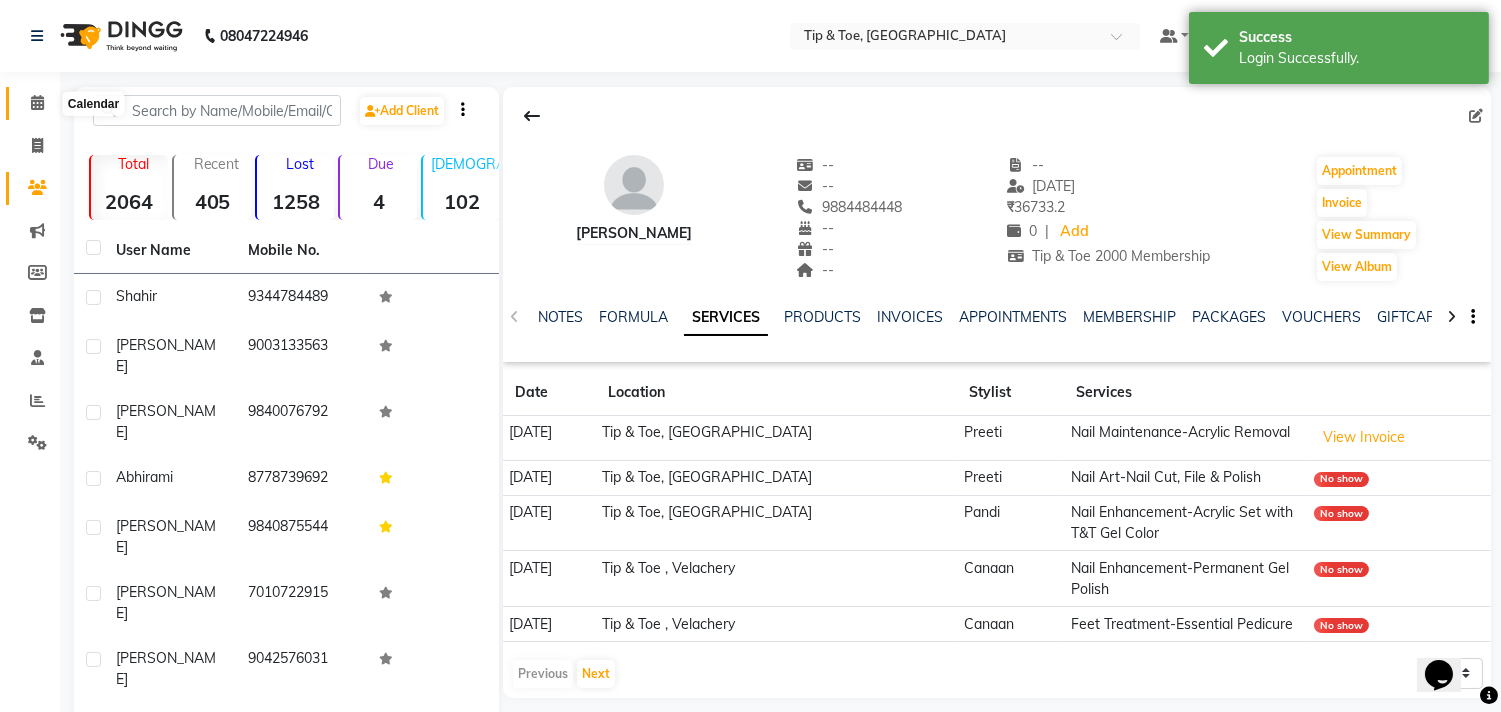 click 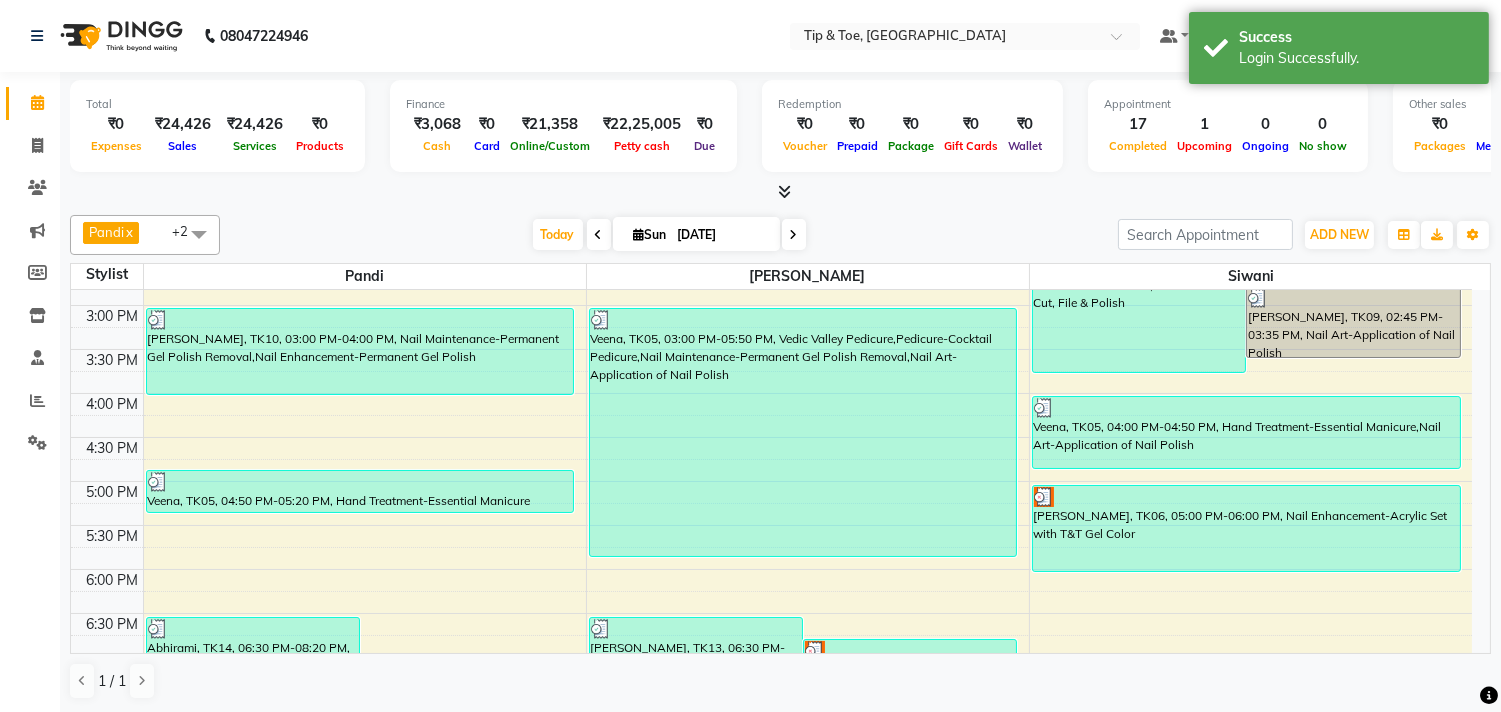 scroll, scrollTop: 555, scrollLeft: 0, axis: vertical 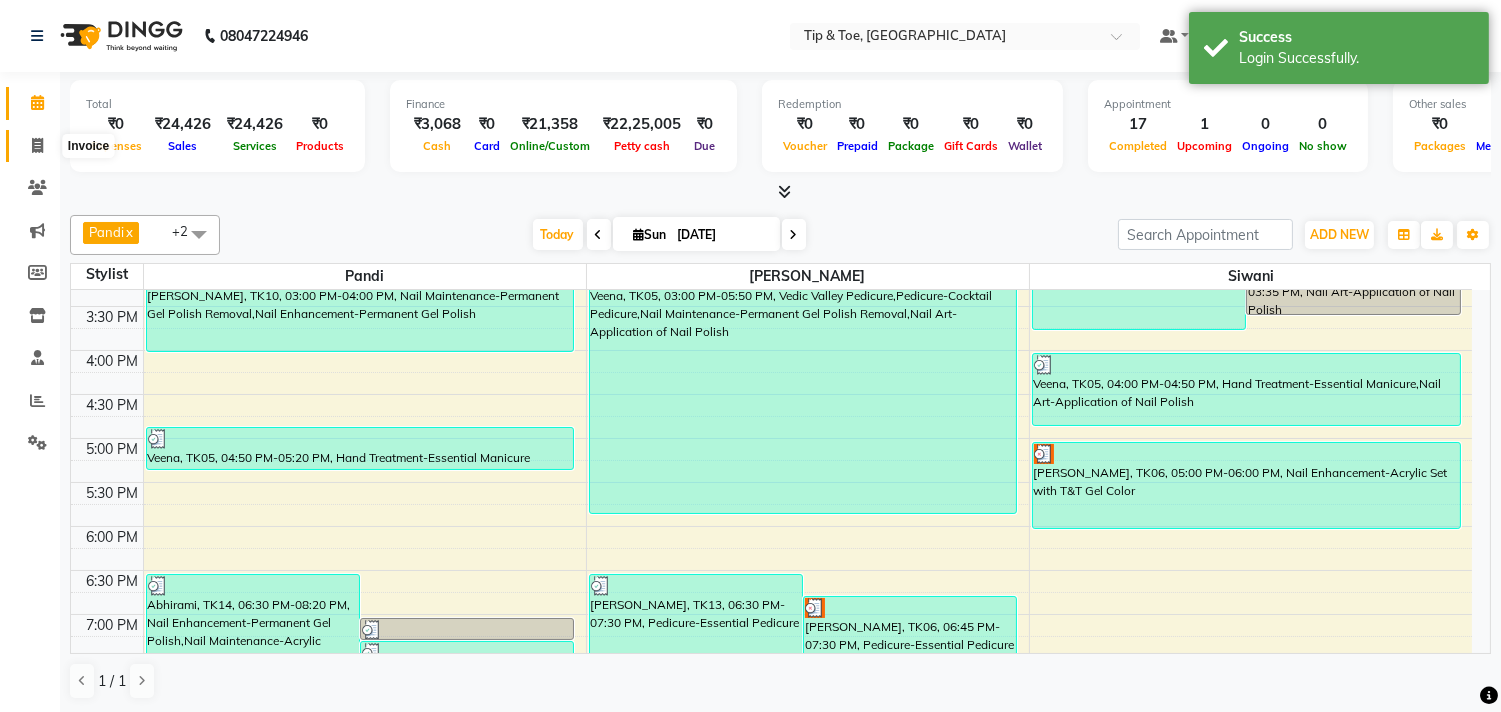 click 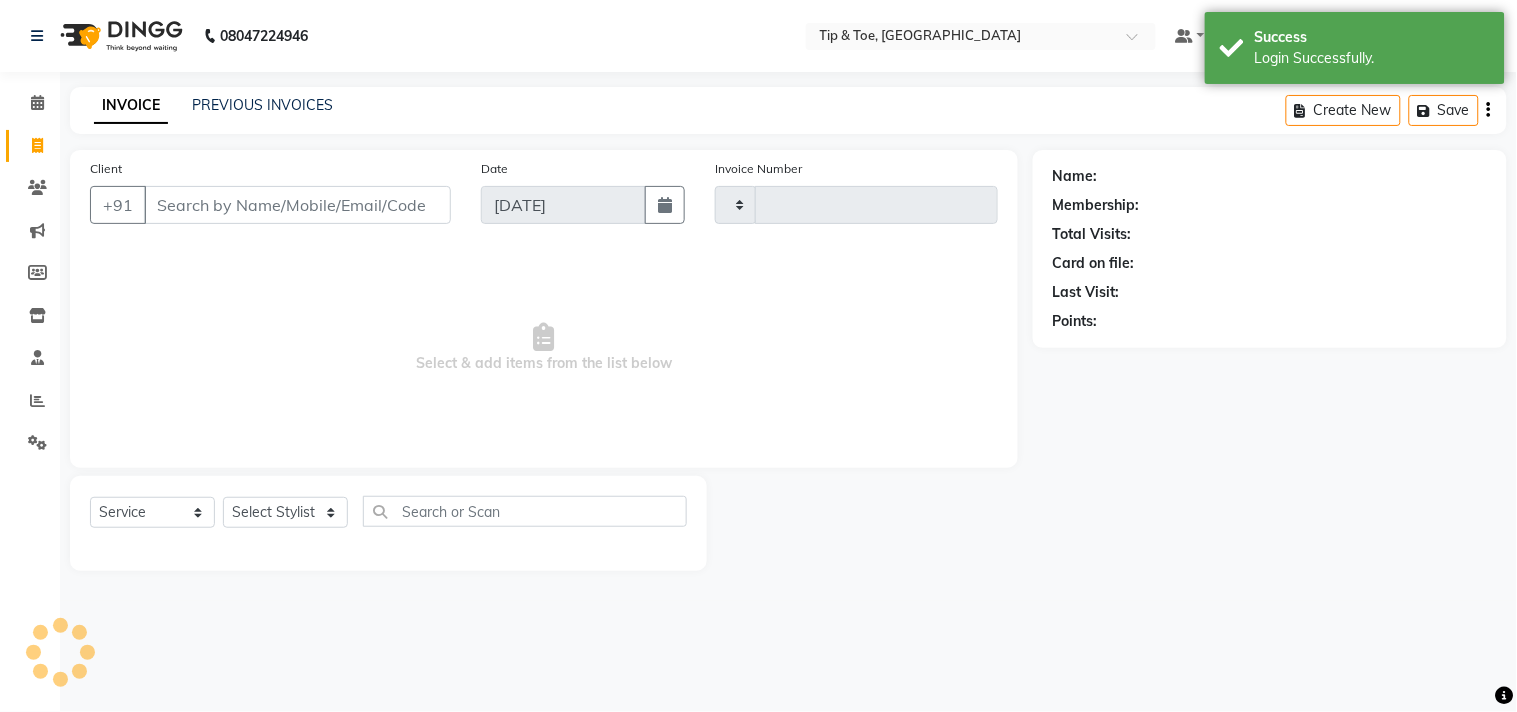 type on "0758" 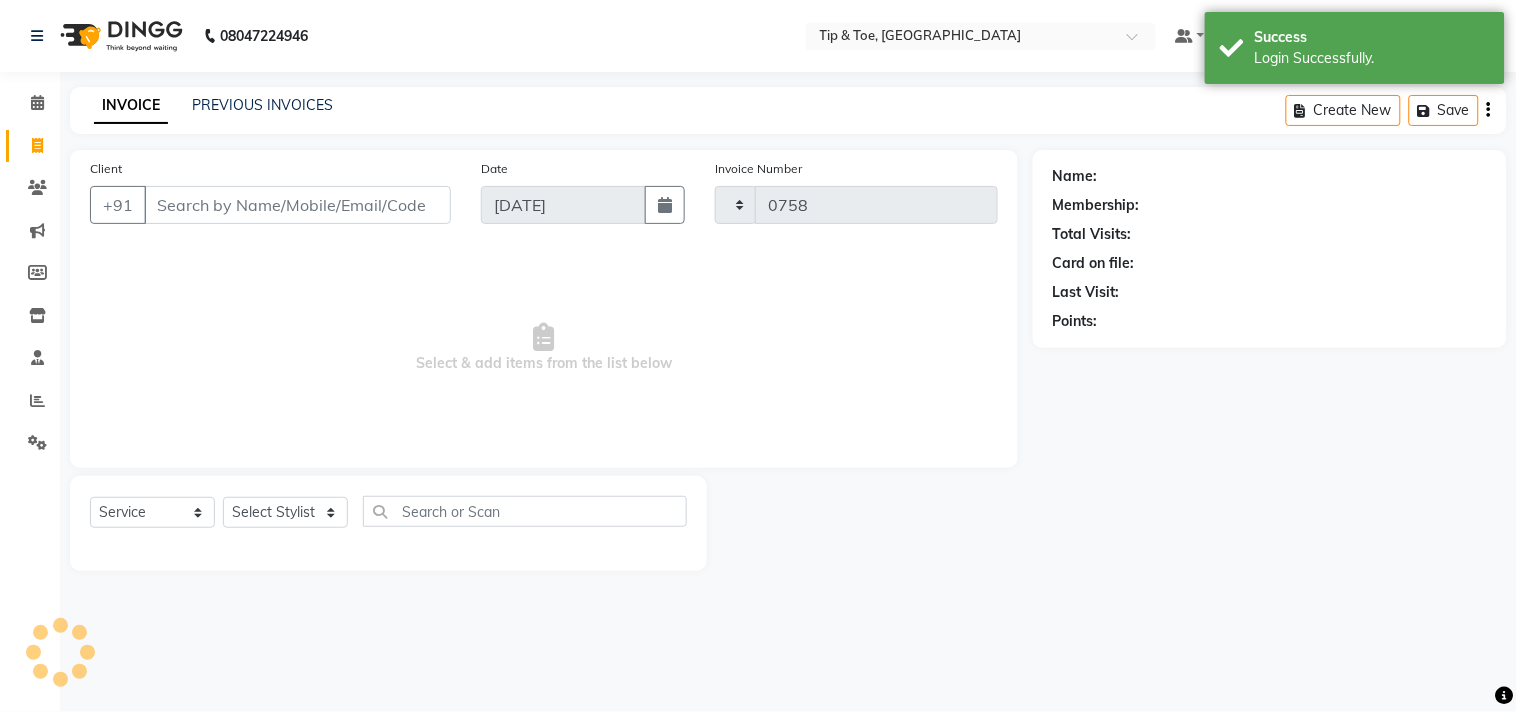 select on "5770" 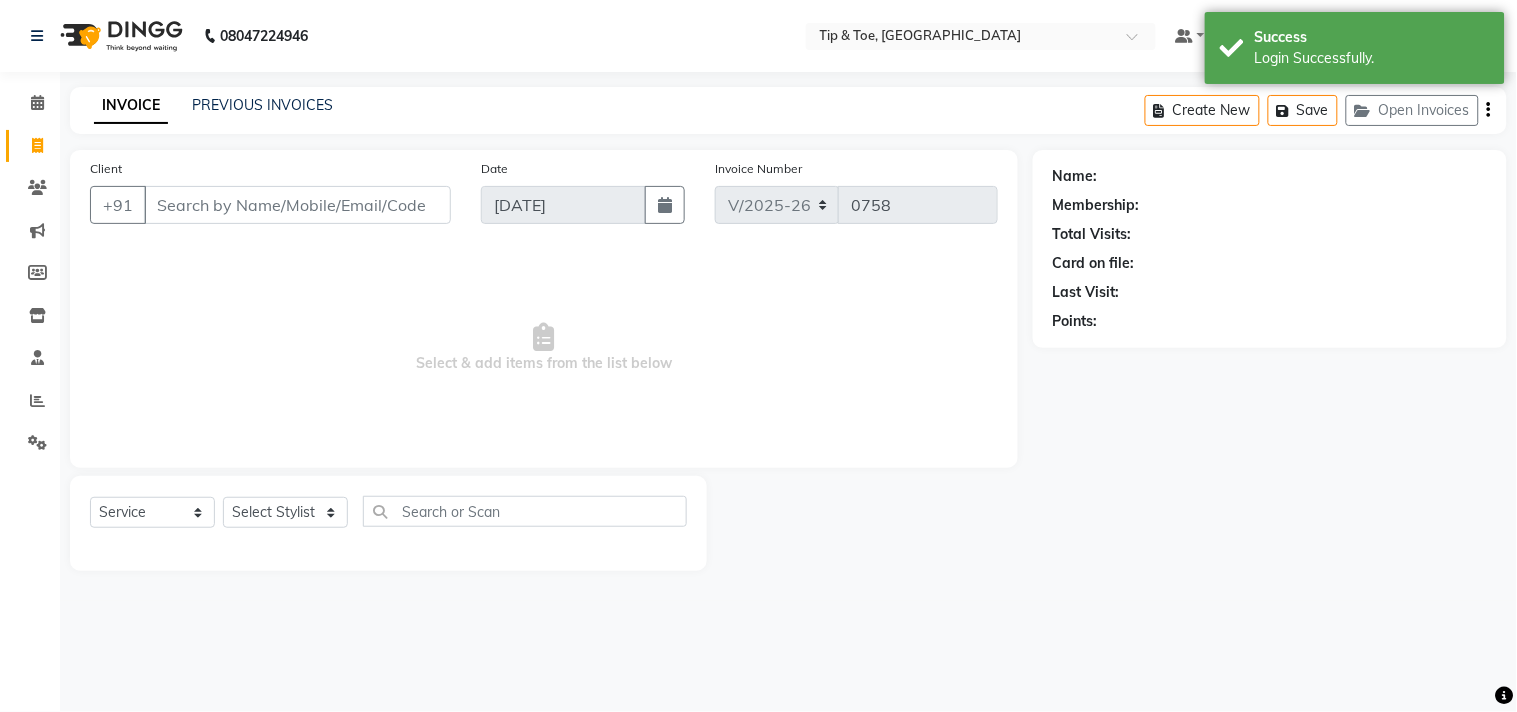 click on "INVOICE PREVIOUS INVOICES" 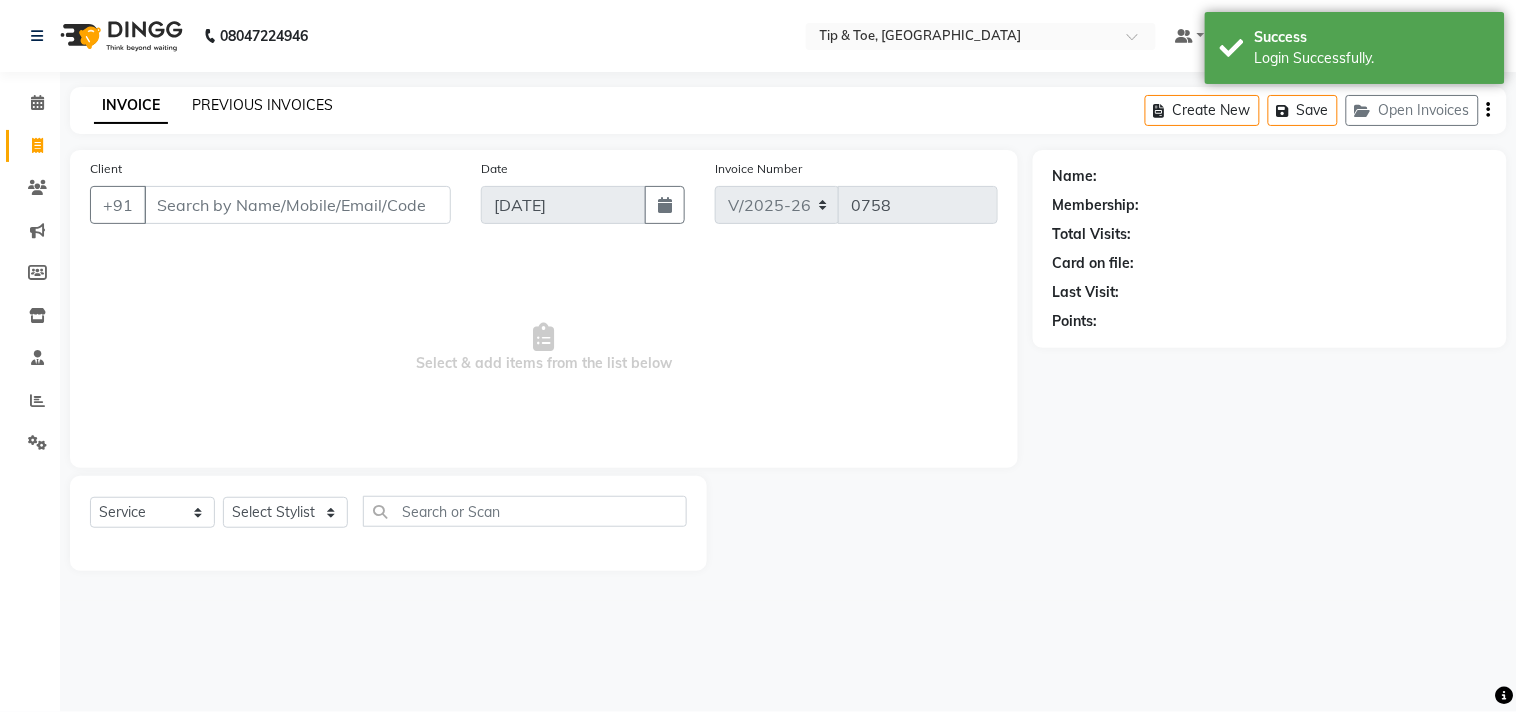 click on "PREVIOUS INVOICES" 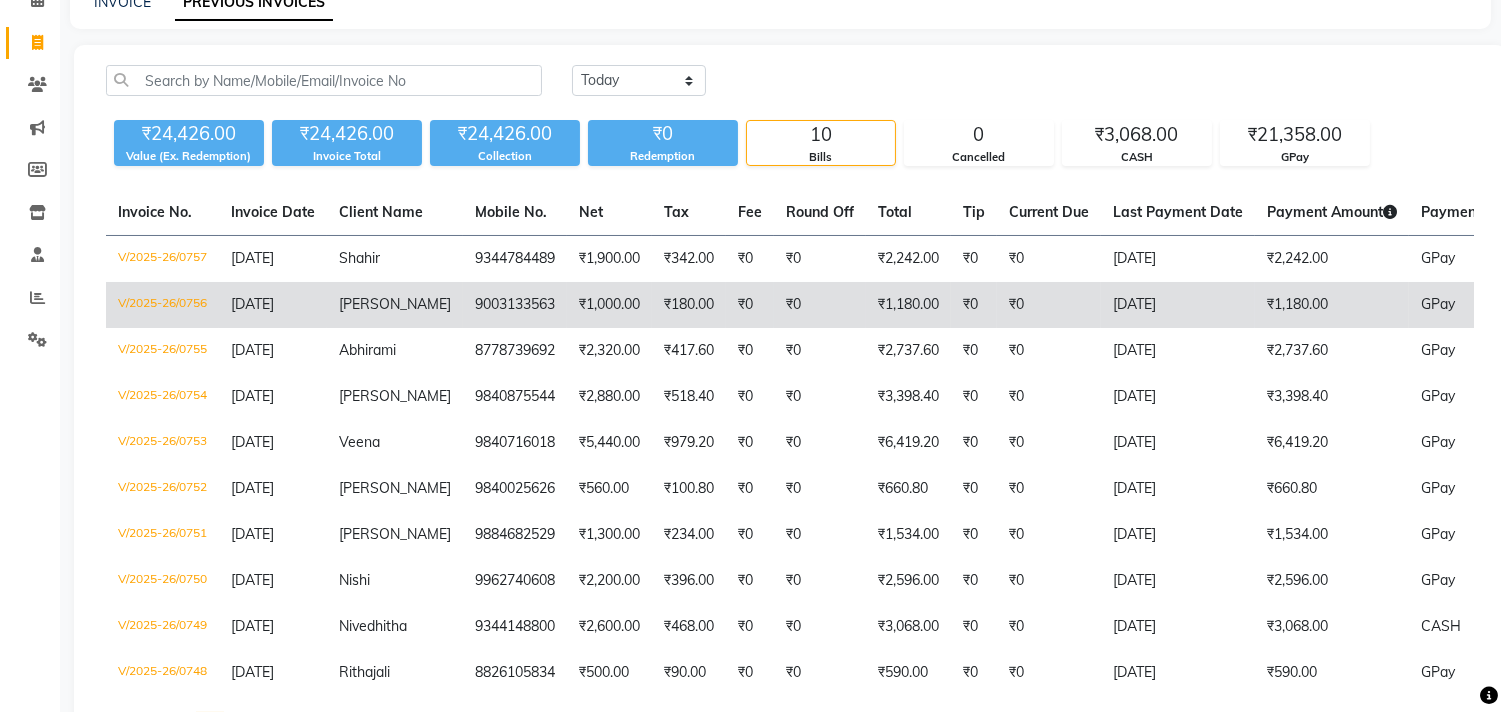 scroll, scrollTop: 0, scrollLeft: 0, axis: both 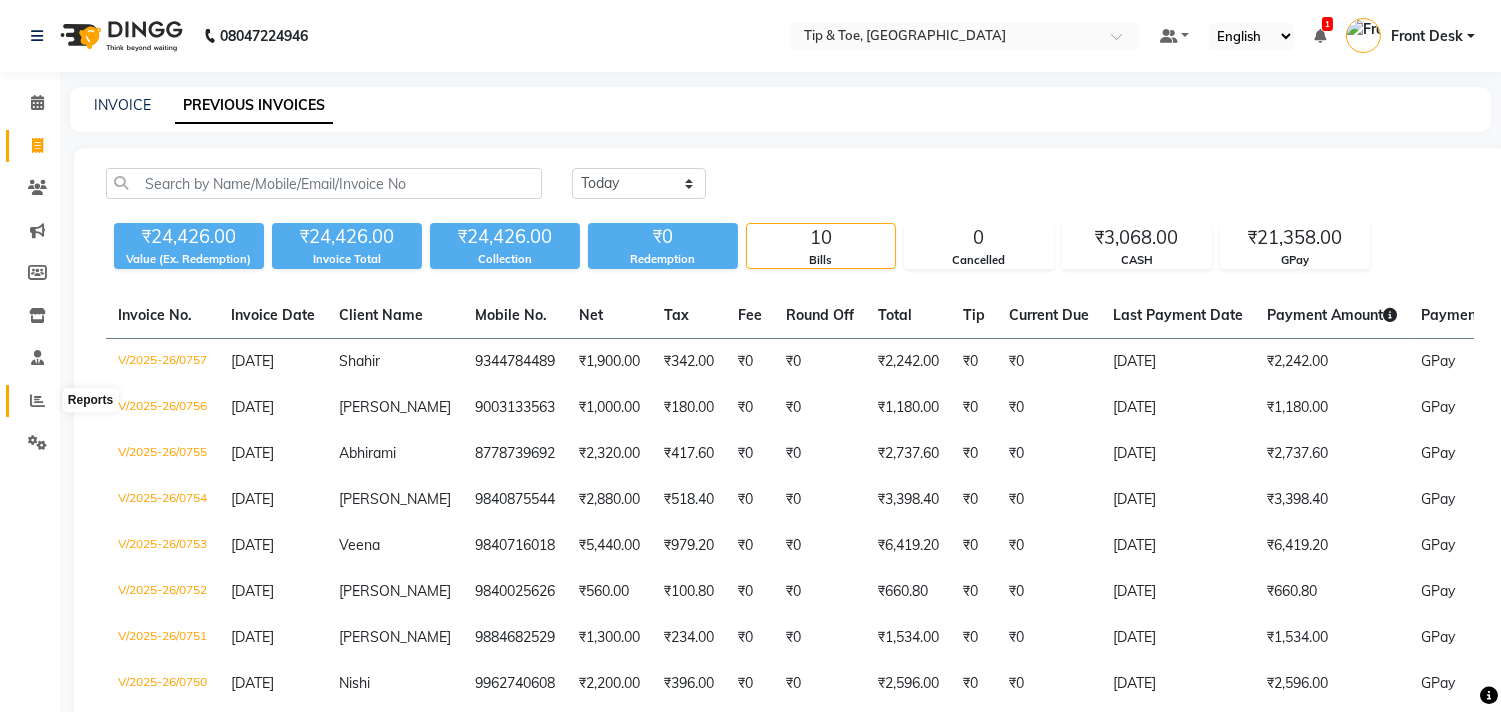 click 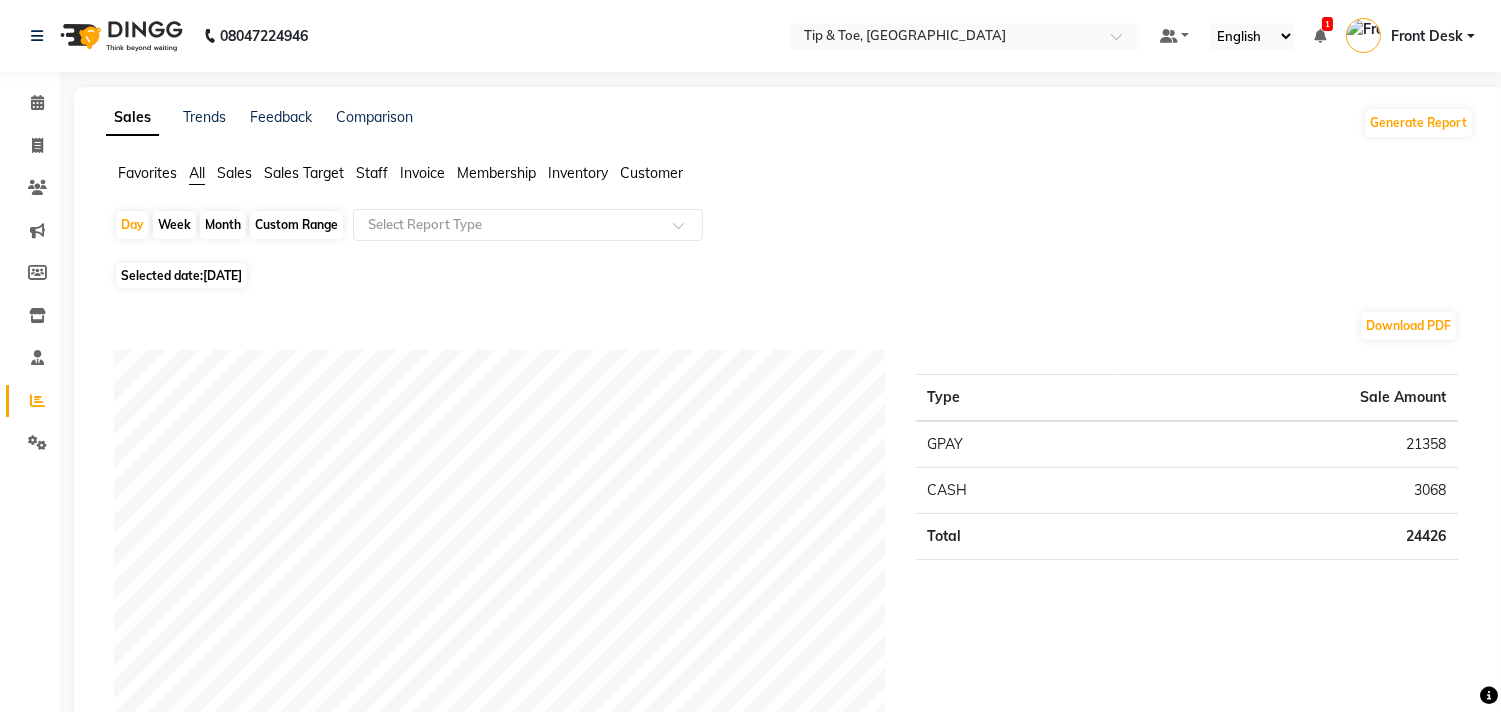 click on "Staff" 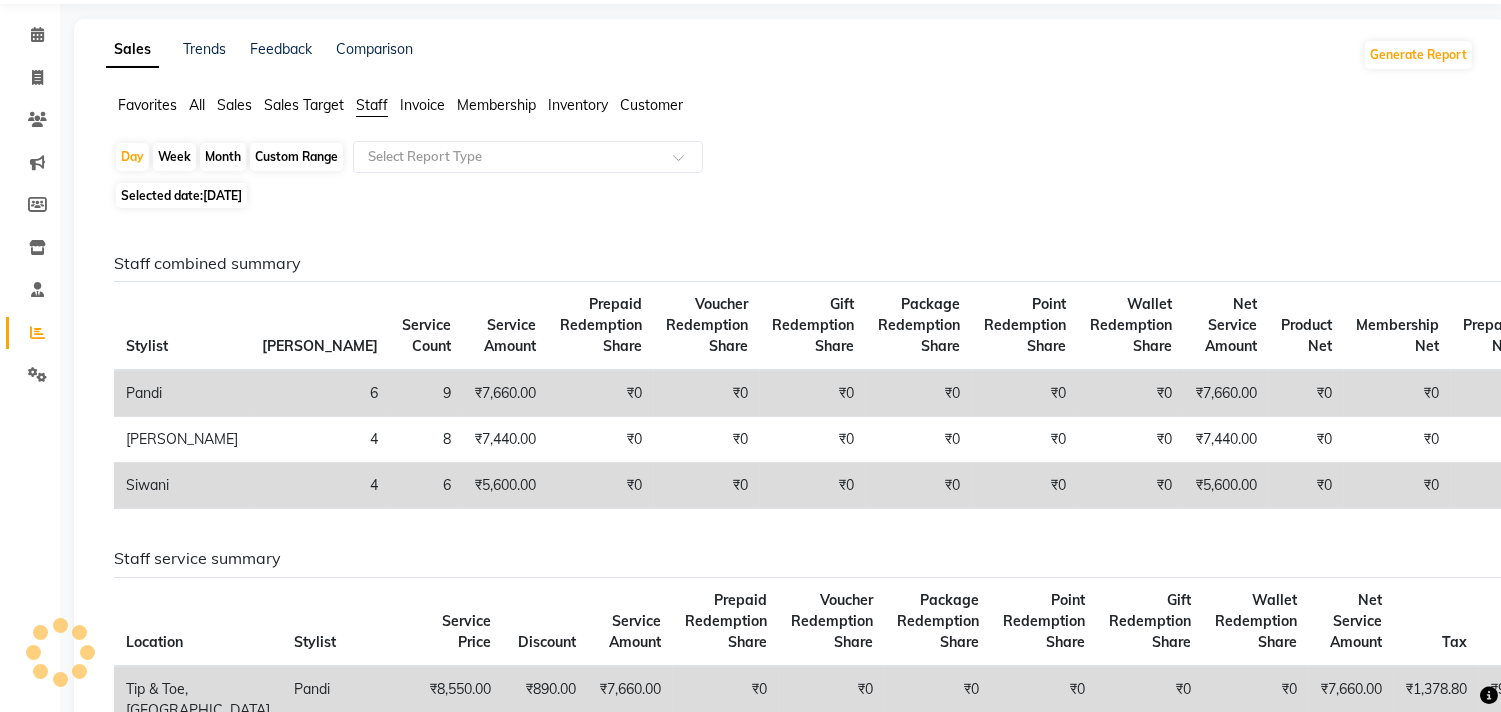 scroll, scrollTop: 0, scrollLeft: 0, axis: both 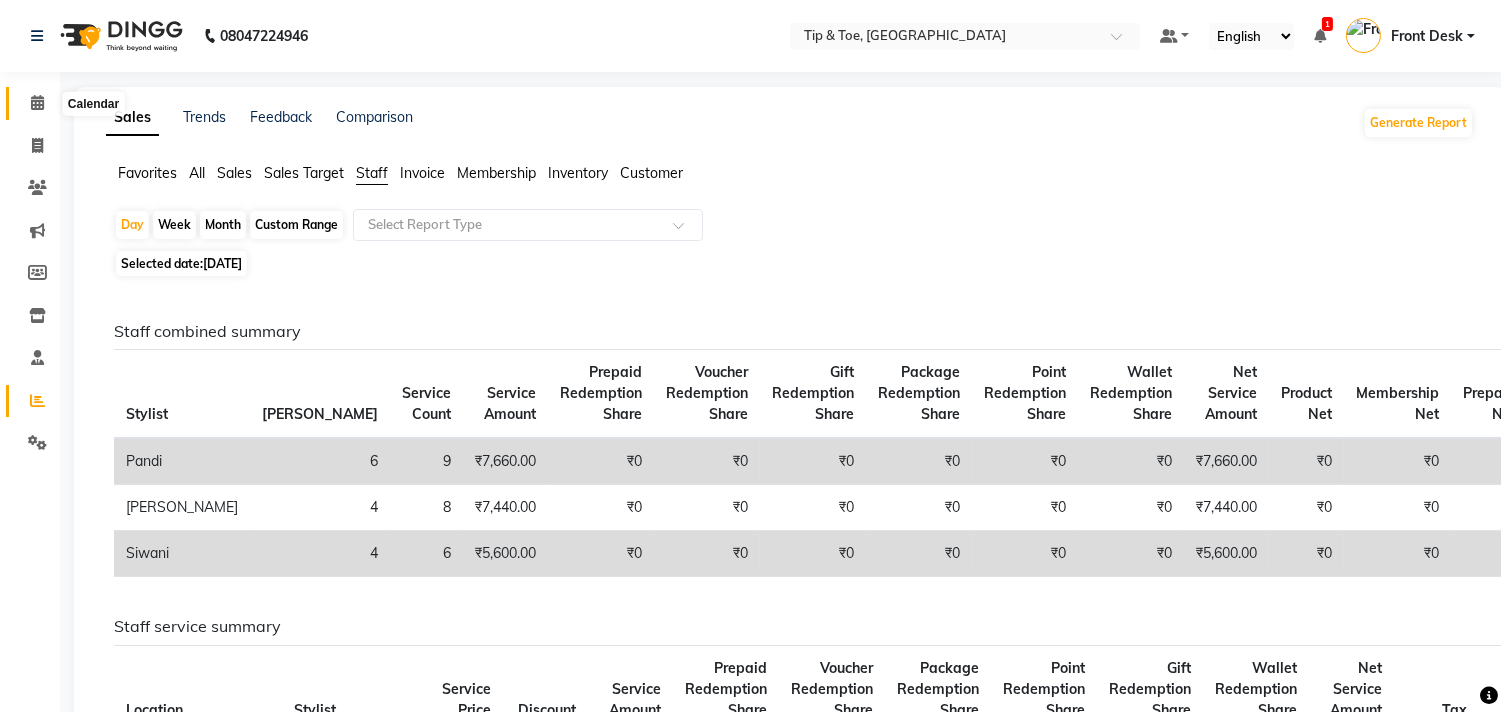 click 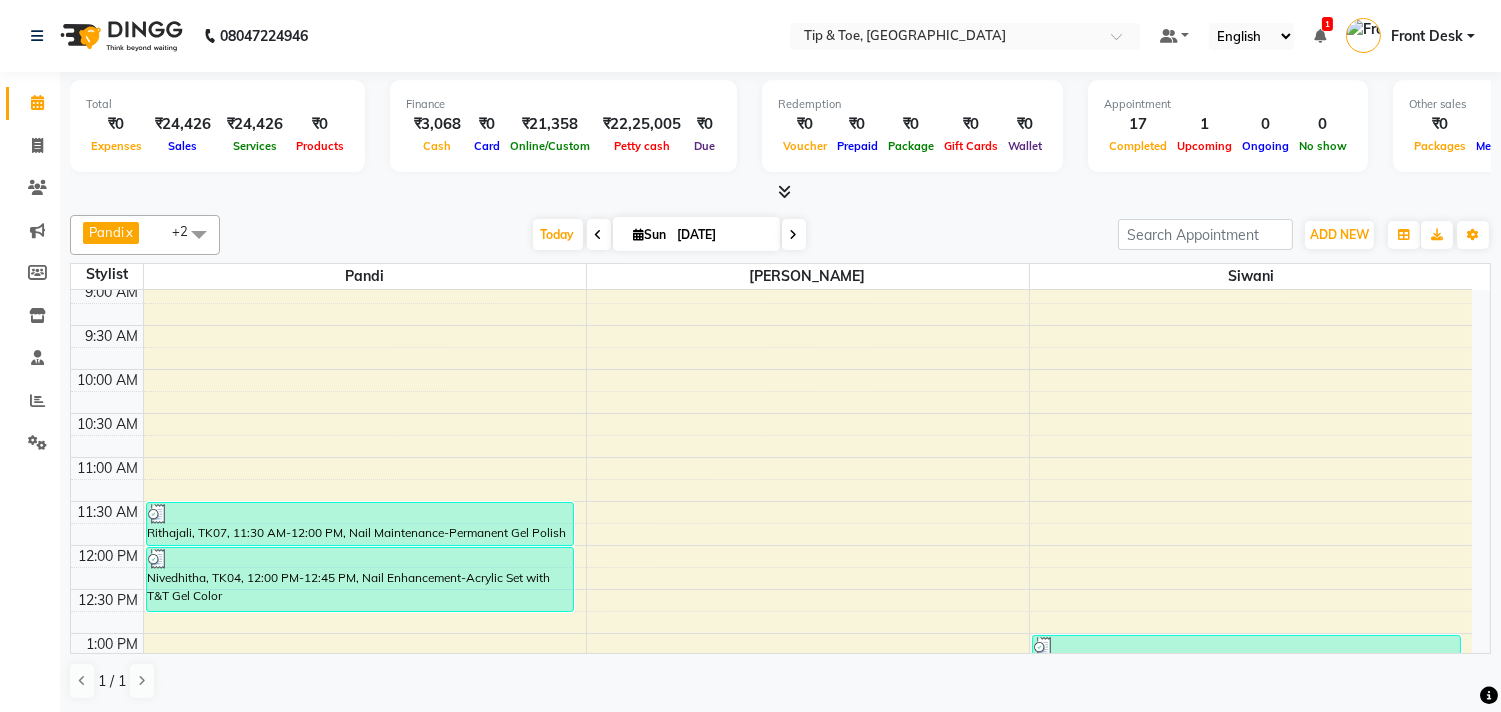 scroll, scrollTop: 0, scrollLeft: 0, axis: both 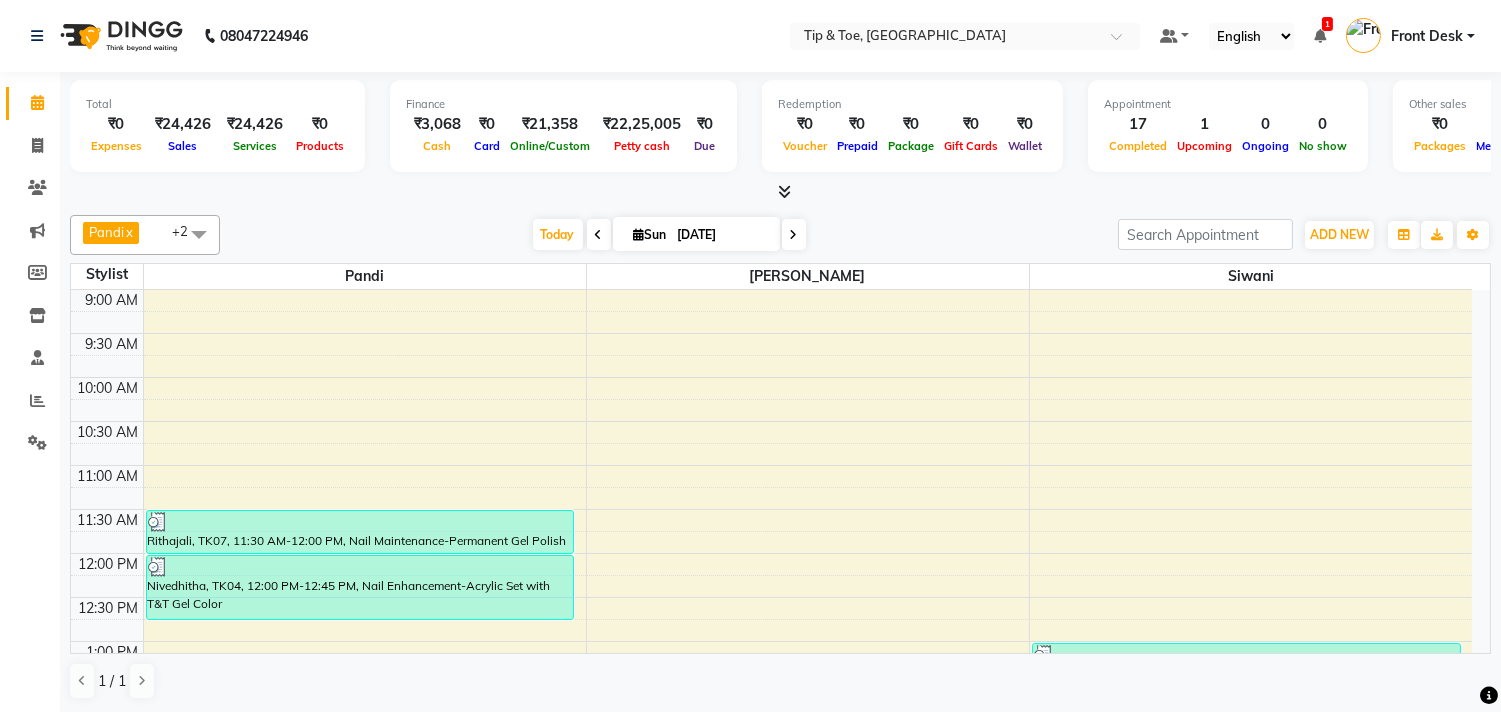 click at bounding box center (794, 234) 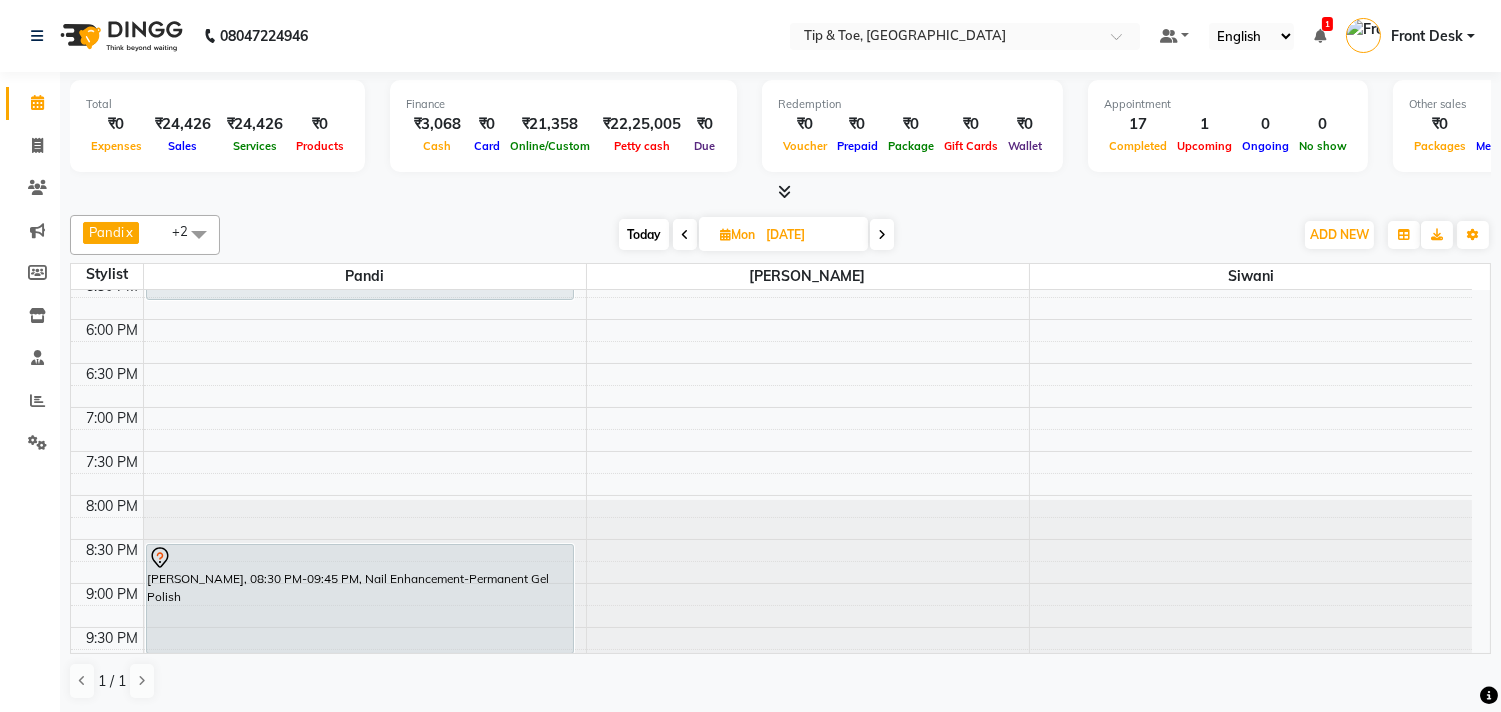 scroll, scrollTop: 651, scrollLeft: 0, axis: vertical 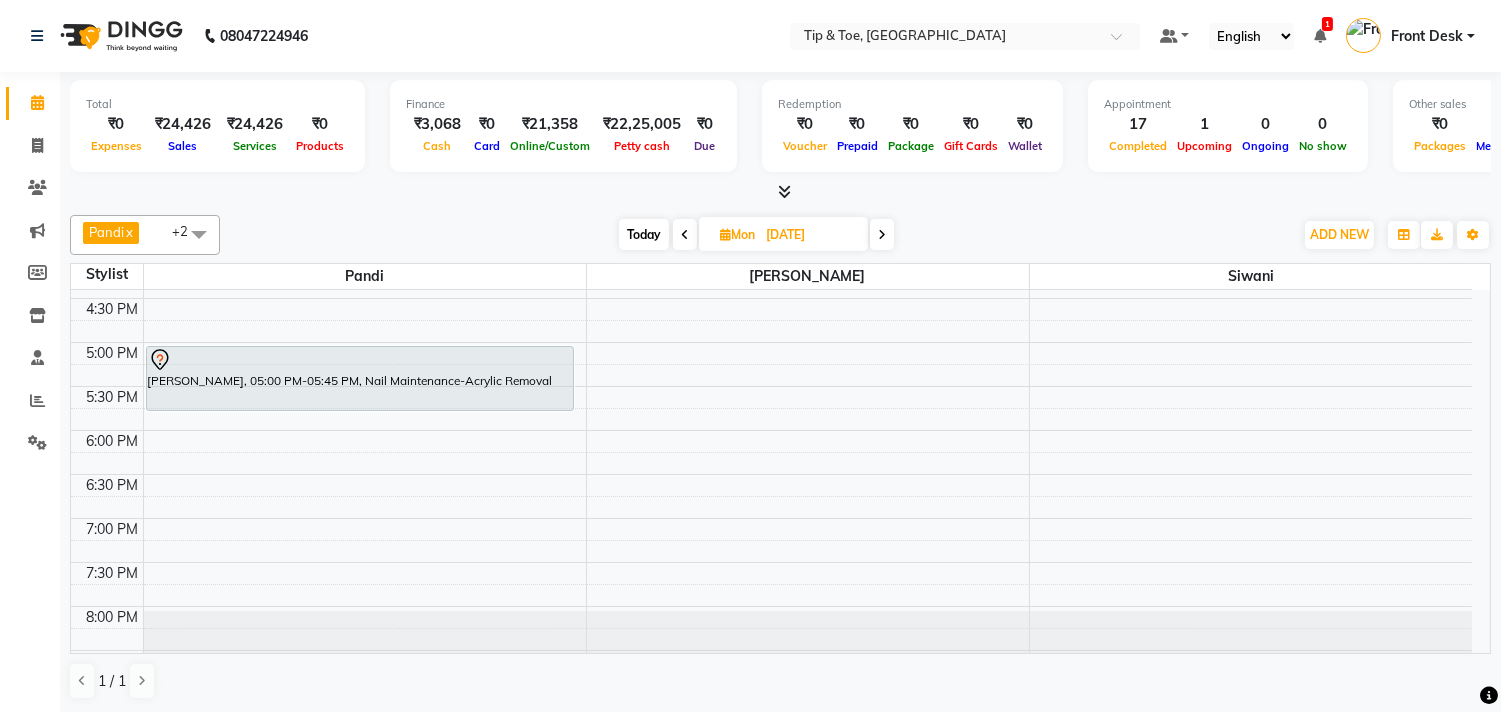 click at bounding box center [199, 234] 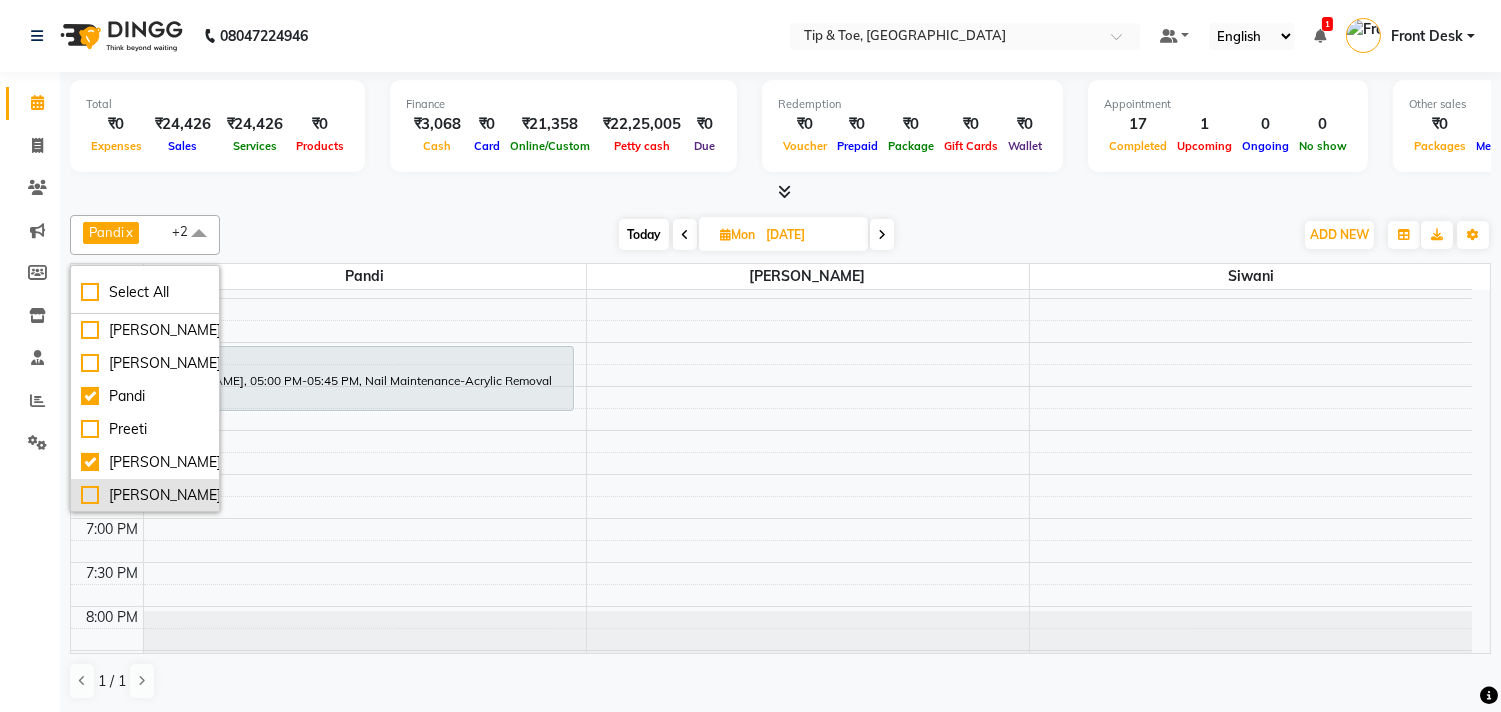click on "[PERSON_NAME]" at bounding box center (145, 495) 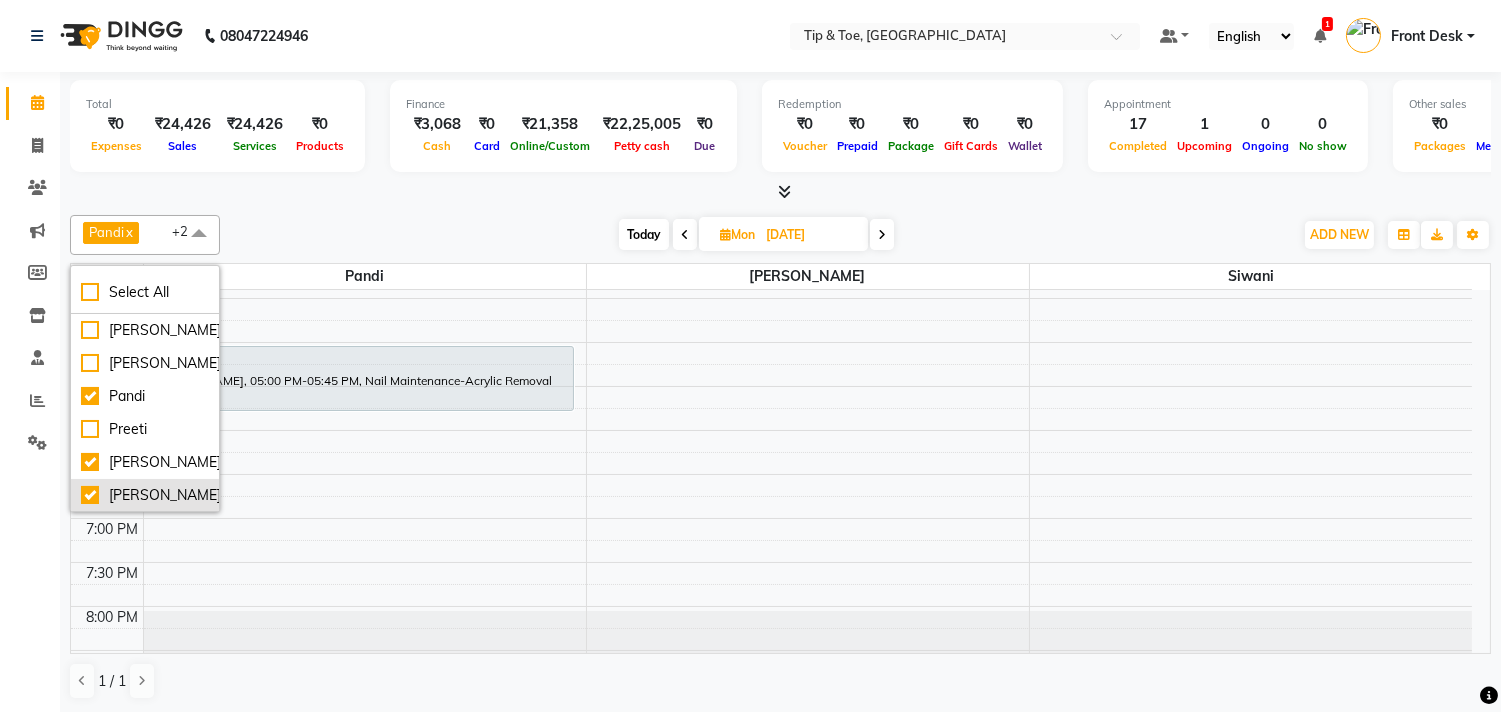 checkbox on "true" 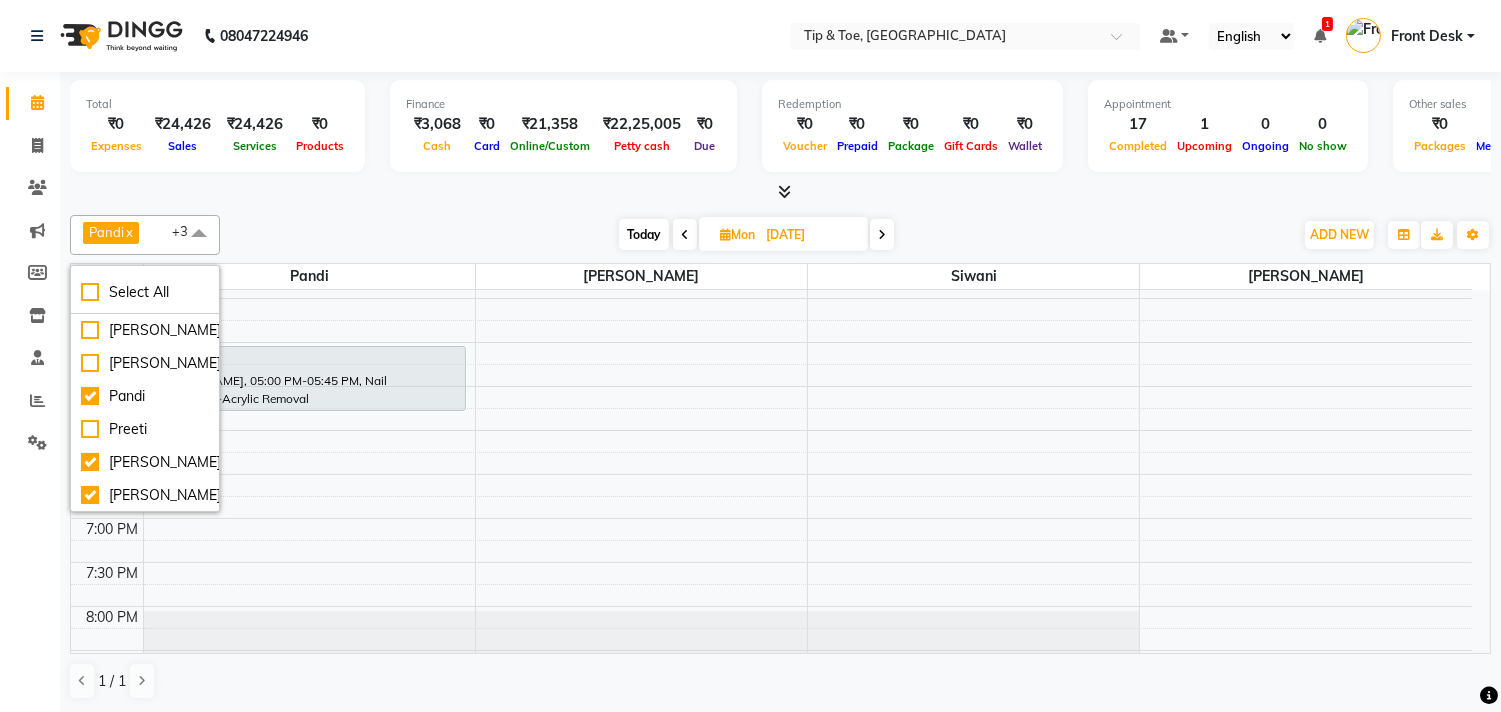 click on "[DATE]  [DATE]" at bounding box center [756, 235] 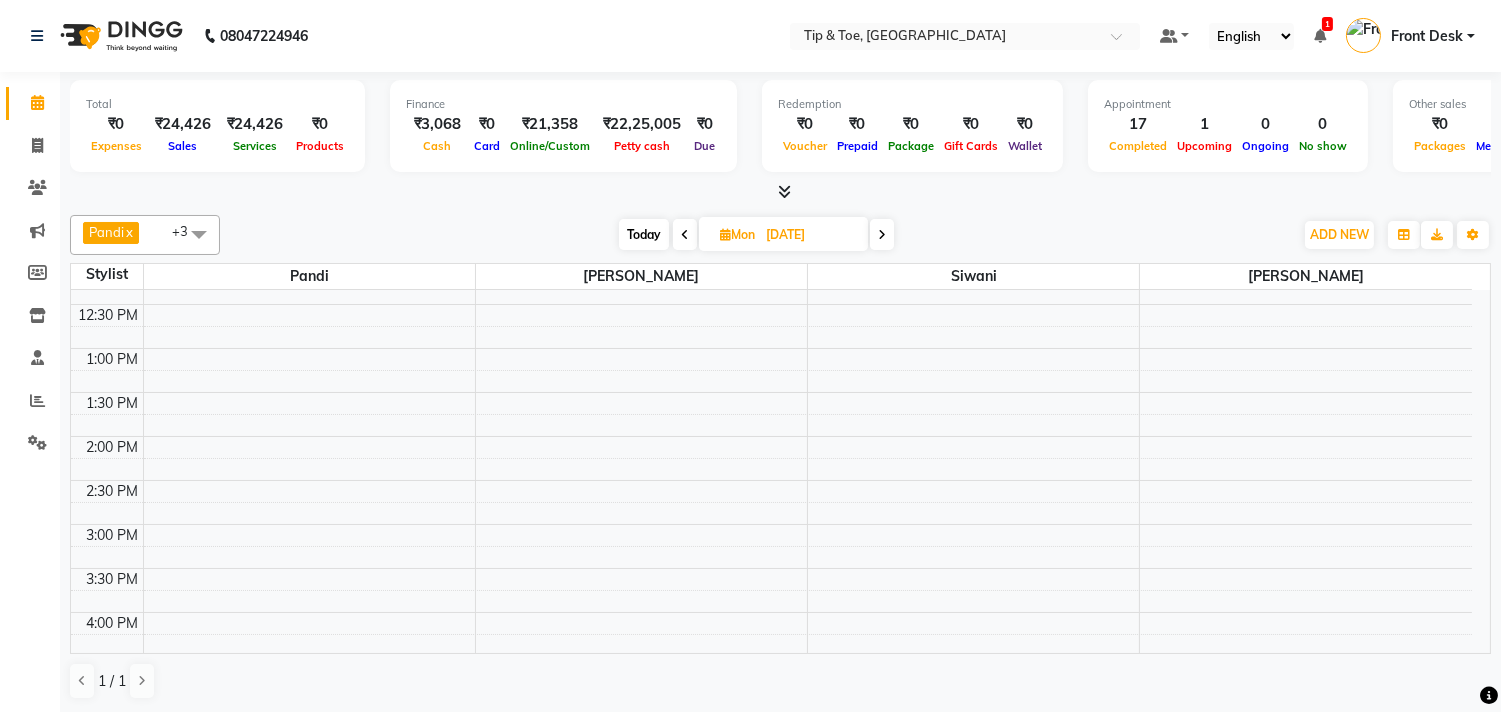 scroll, scrollTop: 873, scrollLeft: 0, axis: vertical 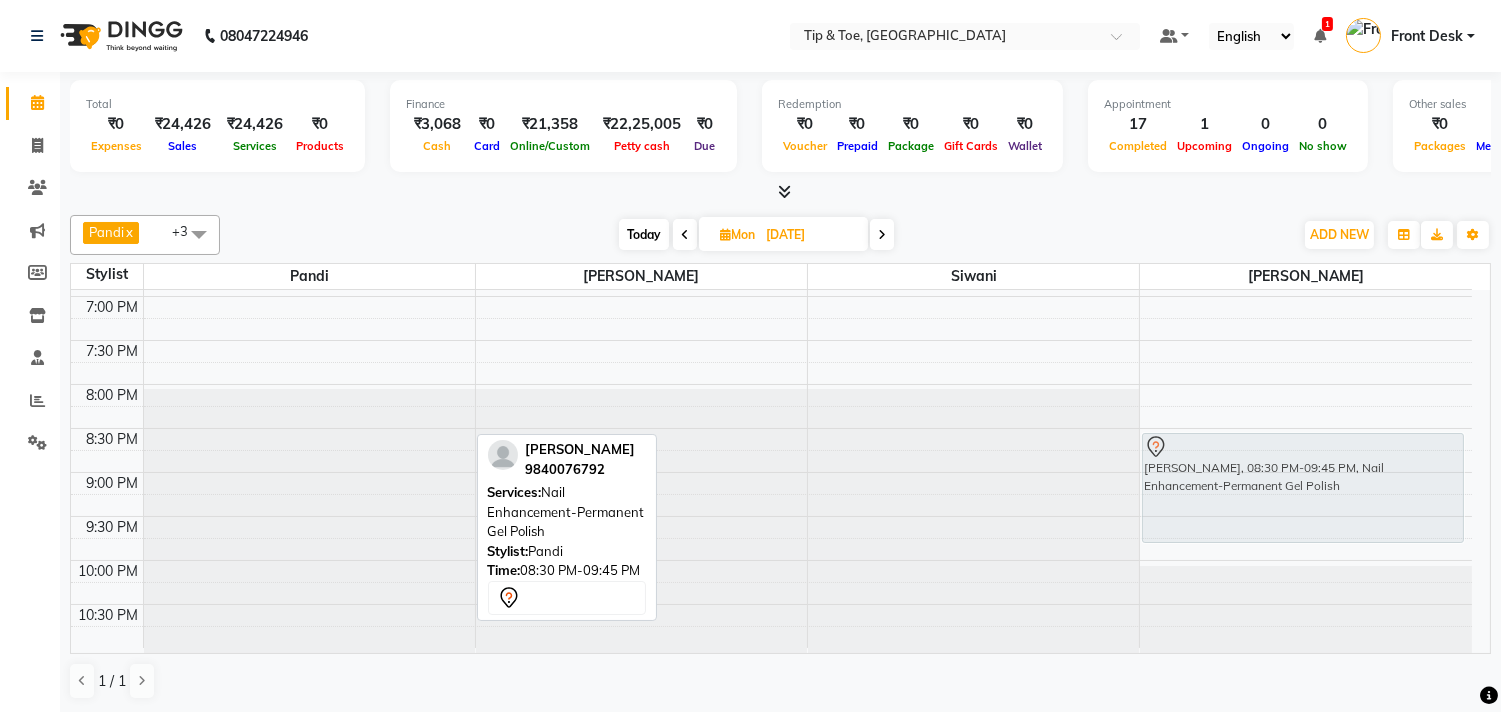drag, startPoint x: 421, startPoint y: 473, endPoint x: 1295, endPoint y: 472, distance: 874.00055 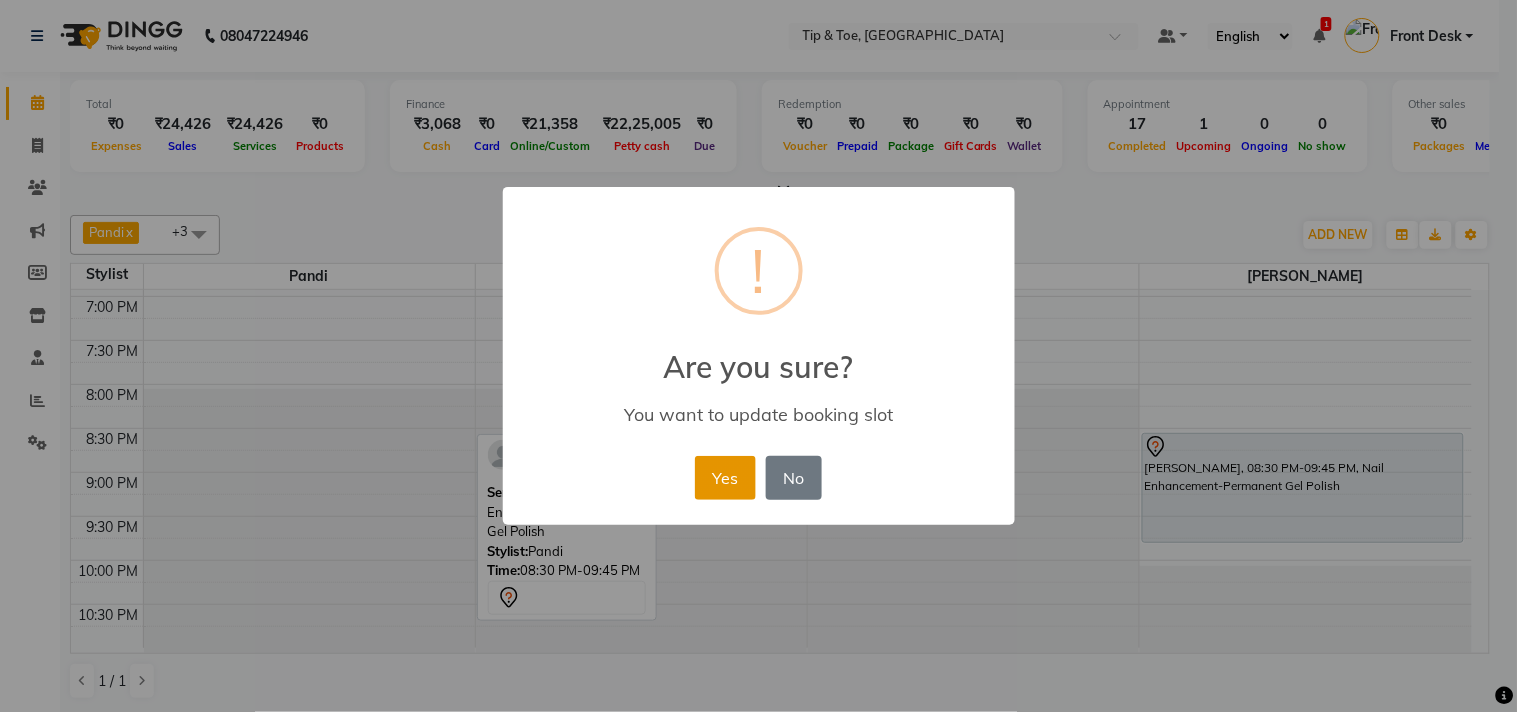 click on "Yes" at bounding box center (725, 478) 